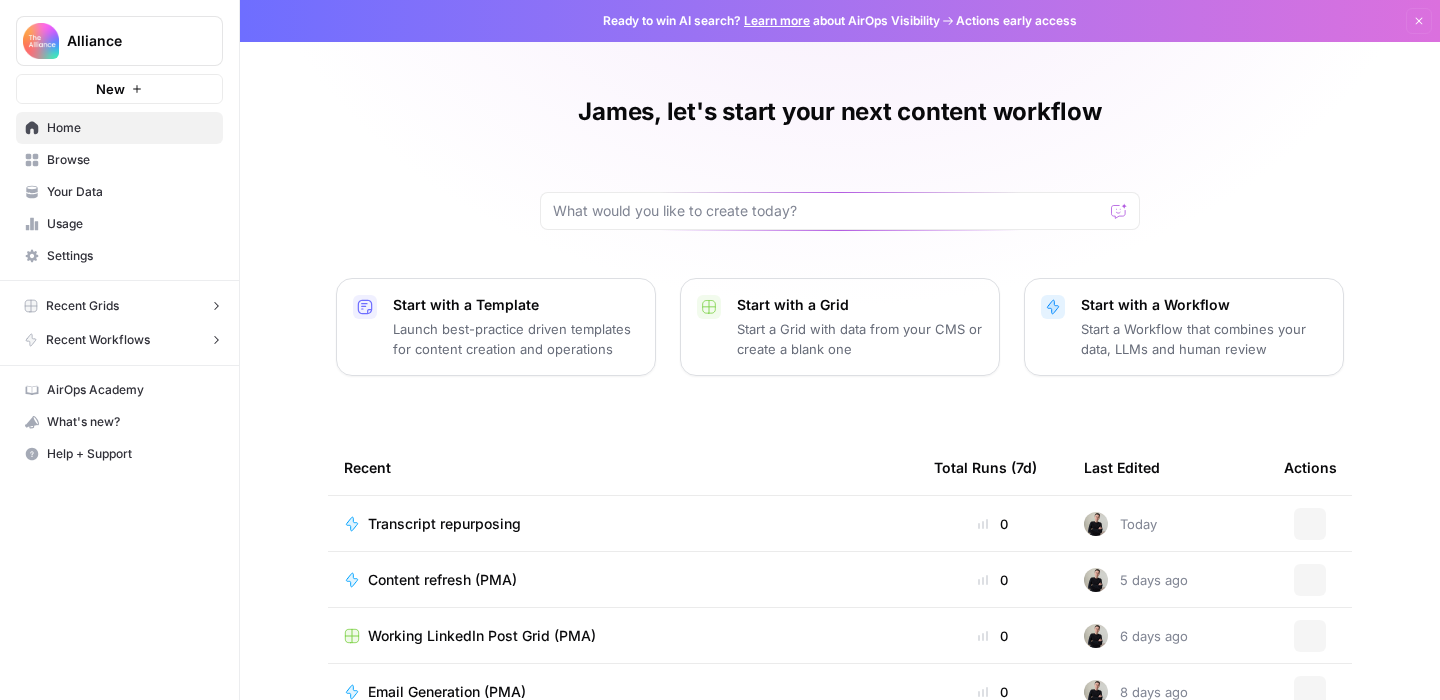 scroll, scrollTop: 0, scrollLeft: 0, axis: both 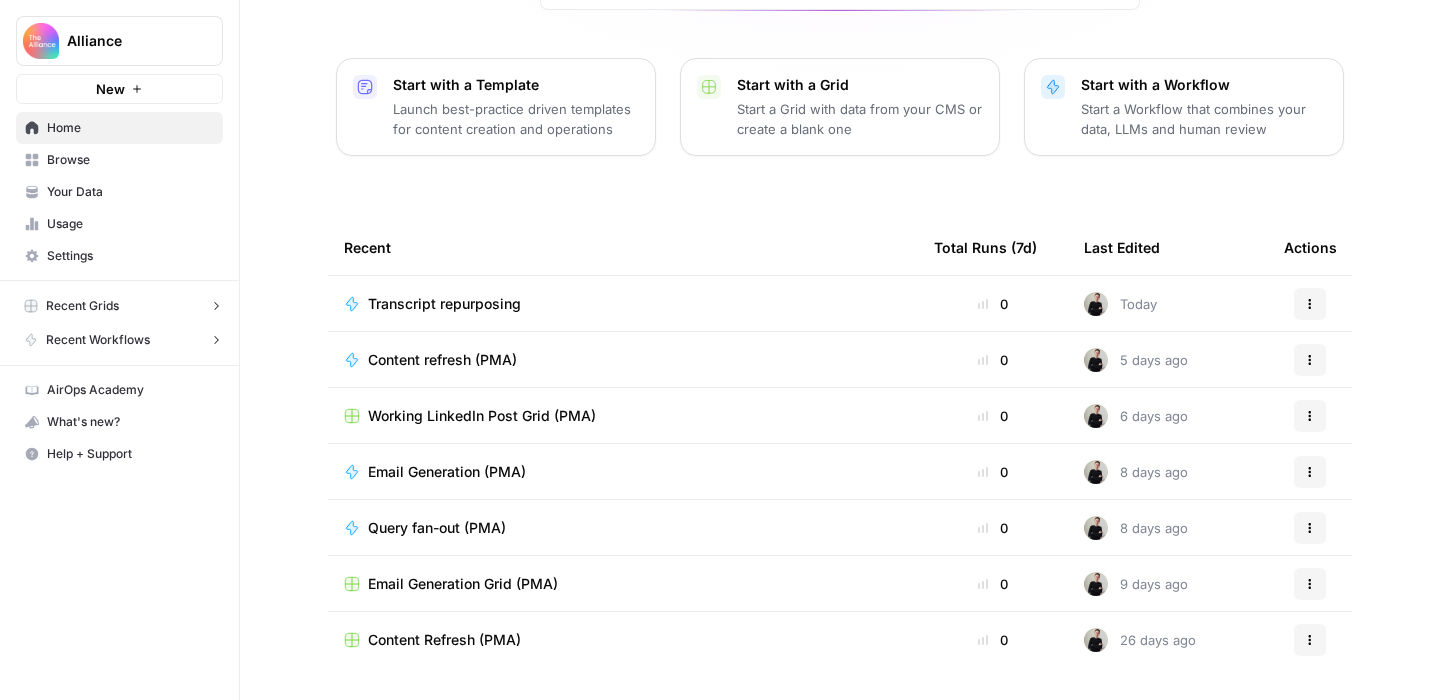 click on "Browse" at bounding box center (130, 160) 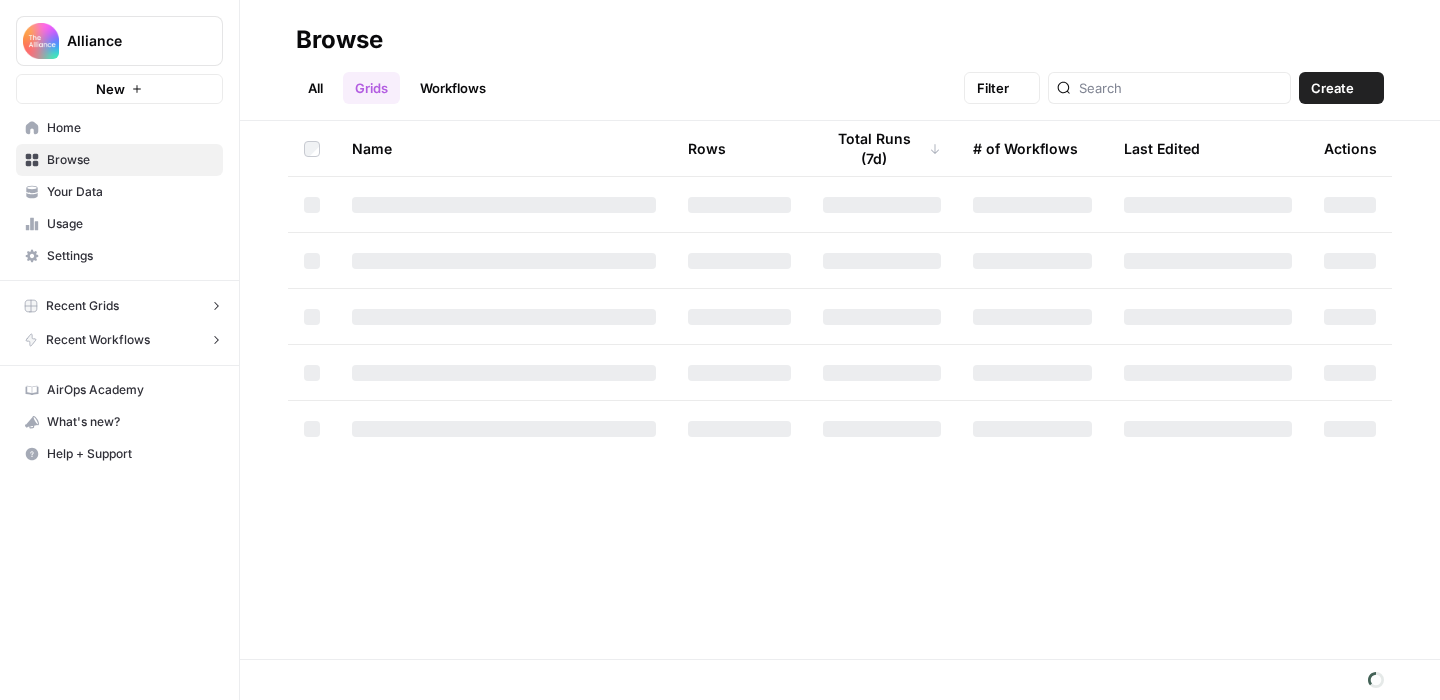 scroll, scrollTop: 0, scrollLeft: 0, axis: both 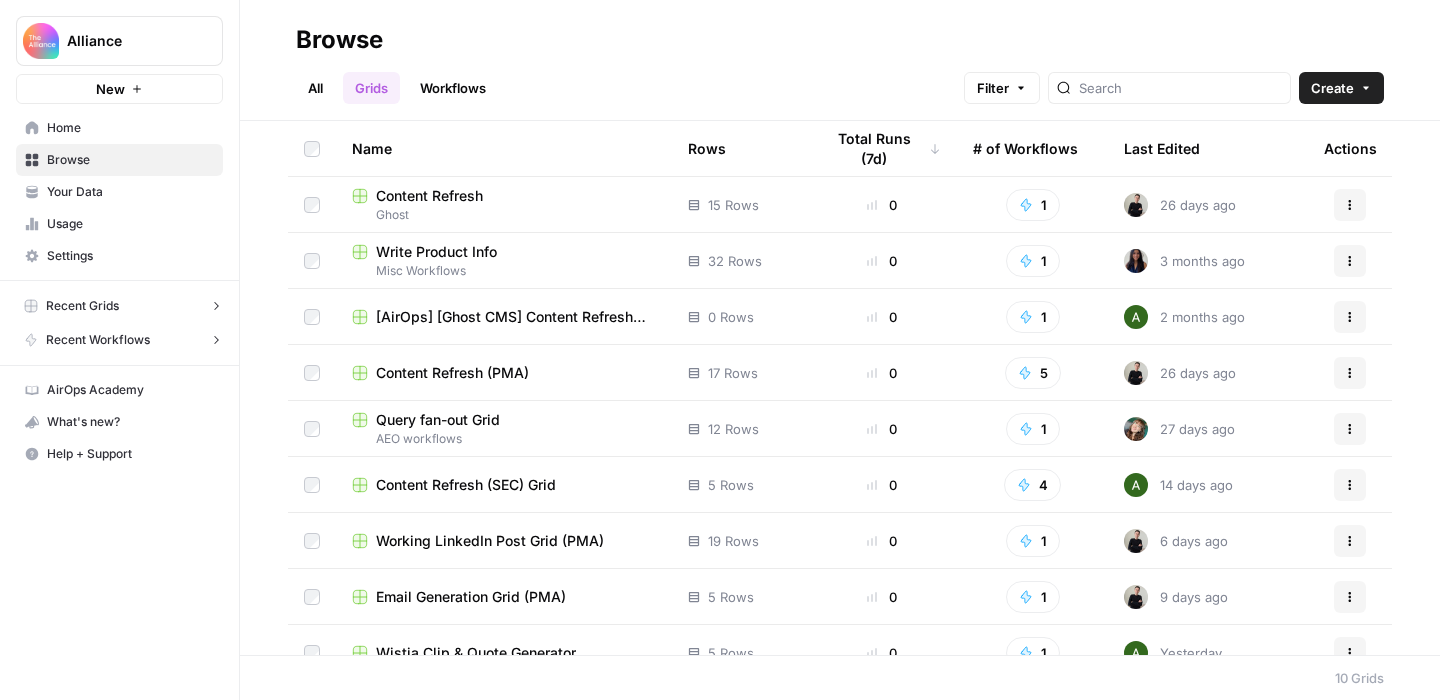 click on "Workflows" at bounding box center [453, 88] 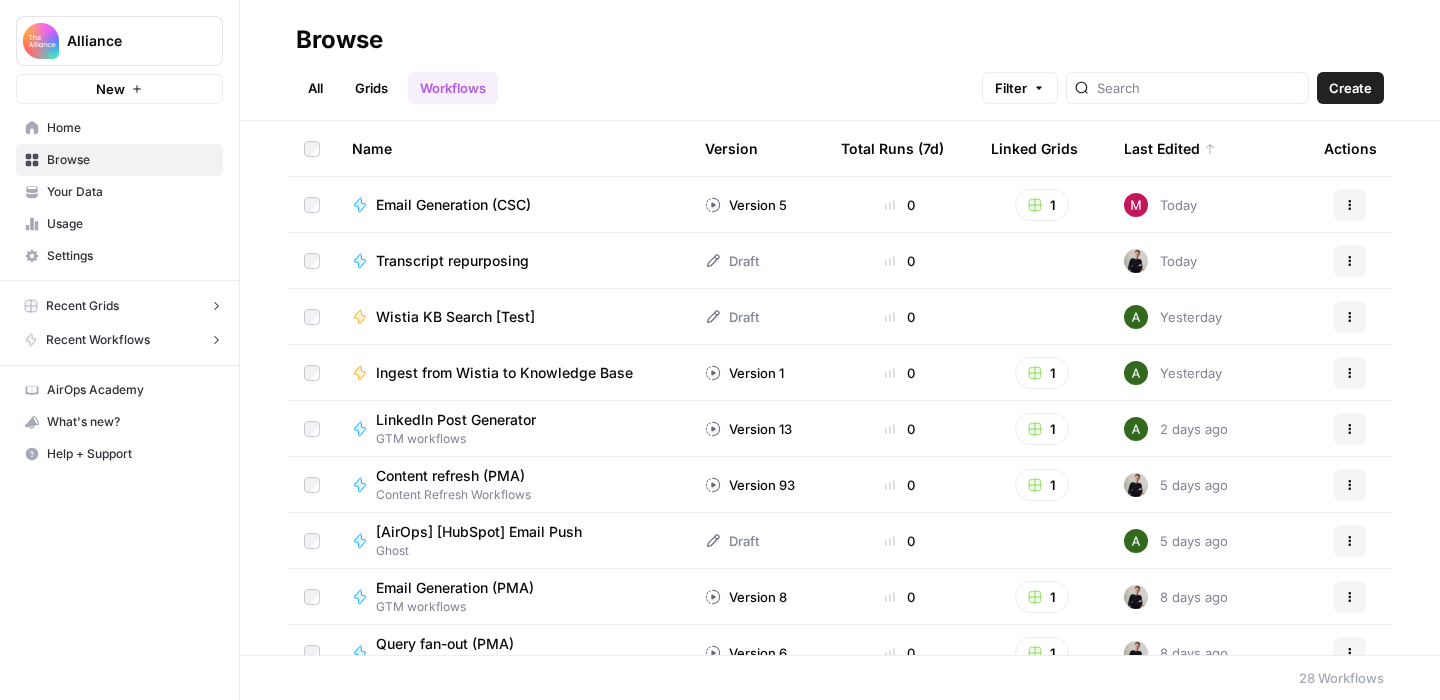 click on "Email Generation (CSC)" at bounding box center (453, 205) 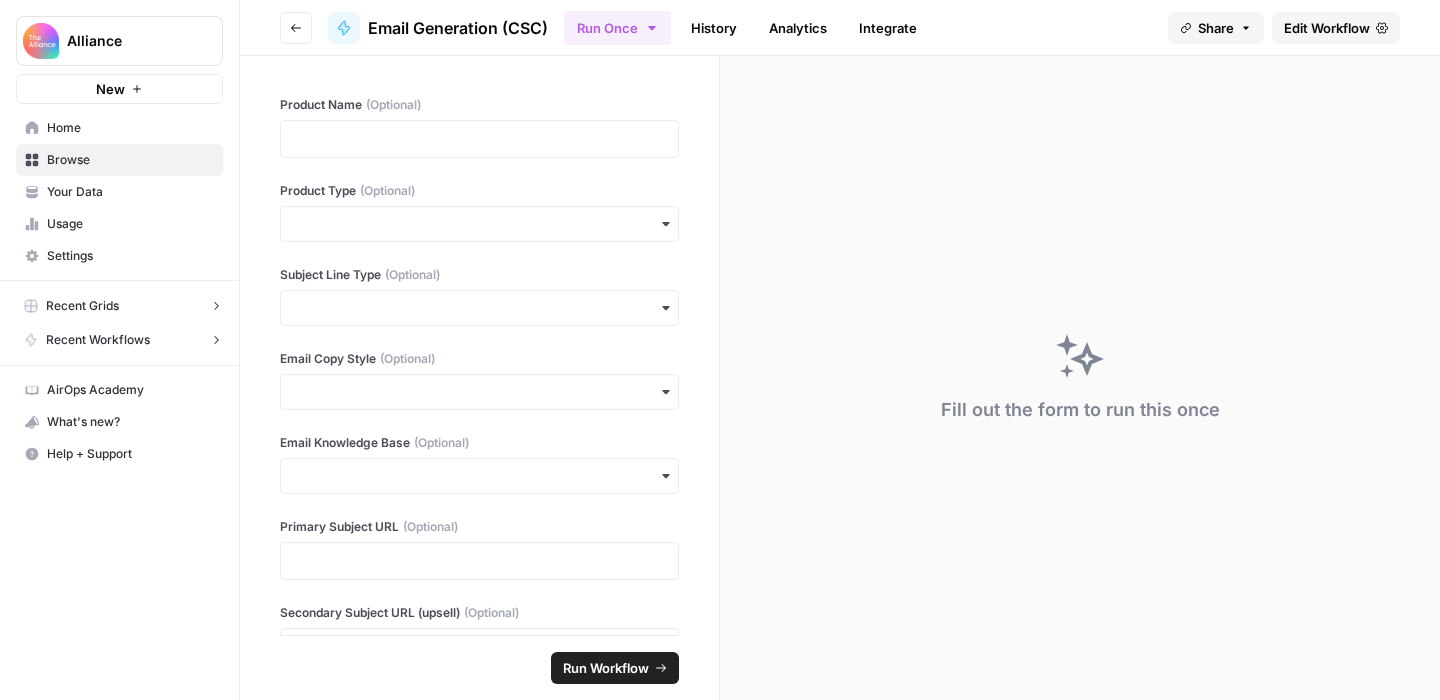 click on "Edit Workflow" at bounding box center [1327, 28] 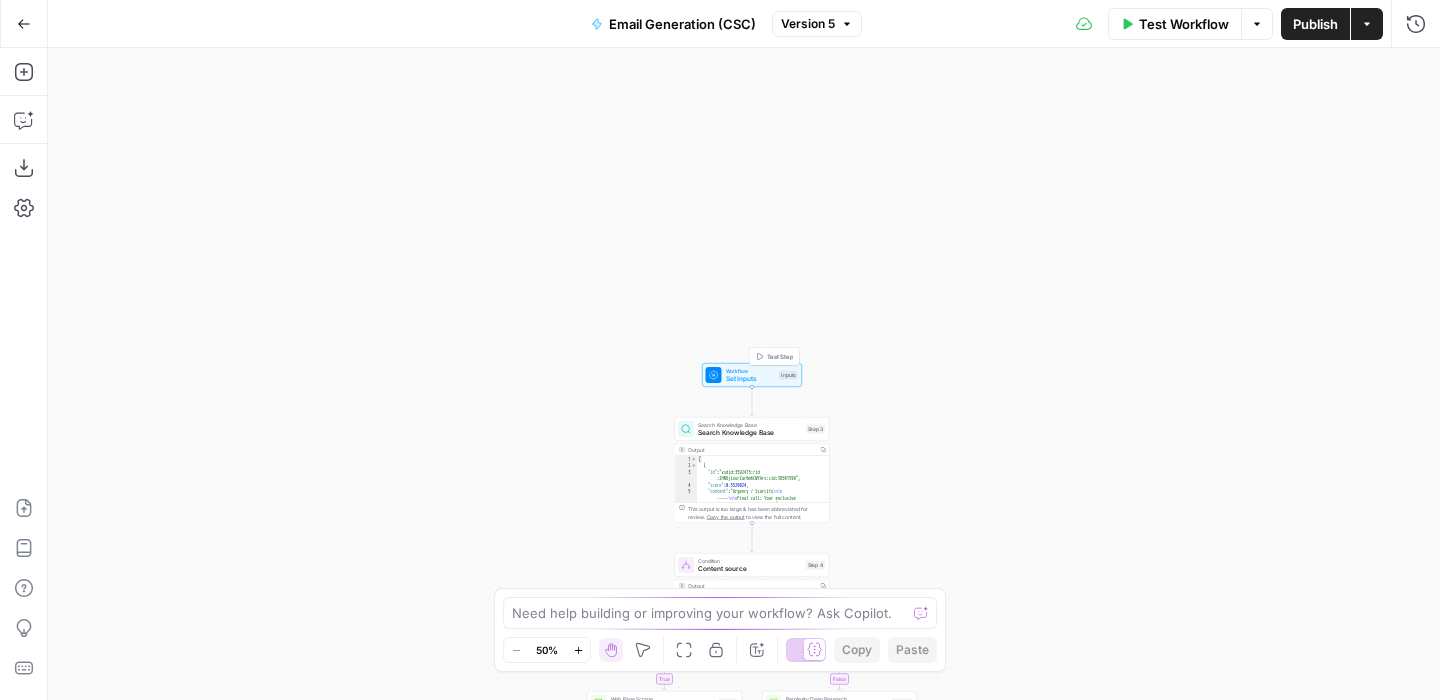 click on "Test Step" at bounding box center [780, 356] 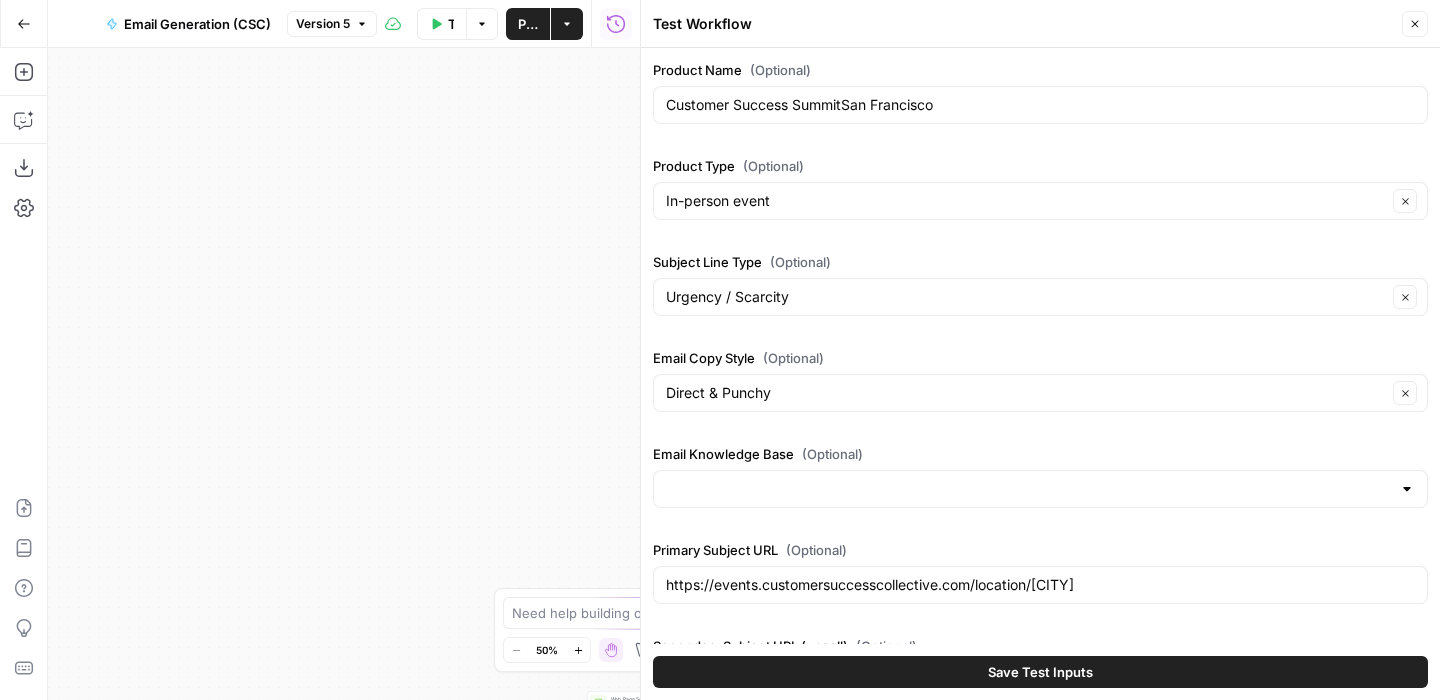 type on "Customer Success SummitSan Francisco" 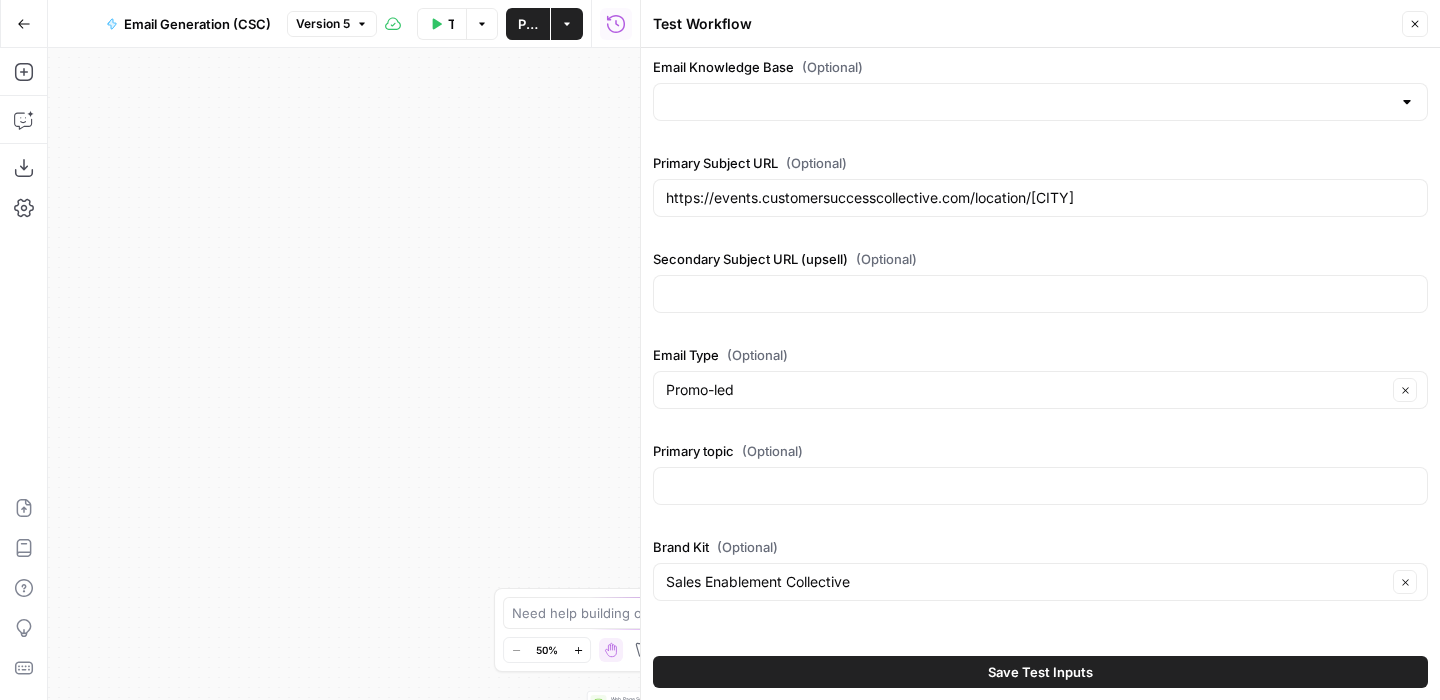 scroll, scrollTop: 572, scrollLeft: 0, axis: vertical 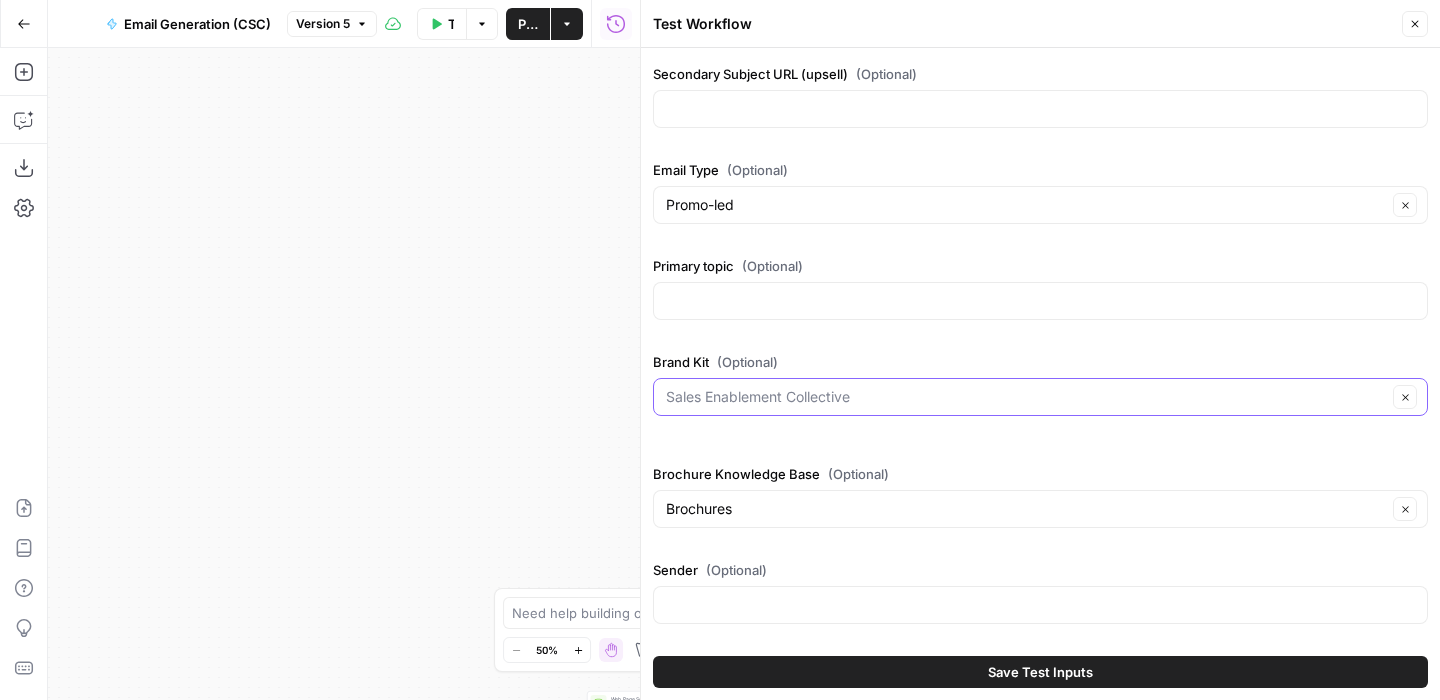 click on "Brand Kit   (Optional)" at bounding box center [1026, 397] 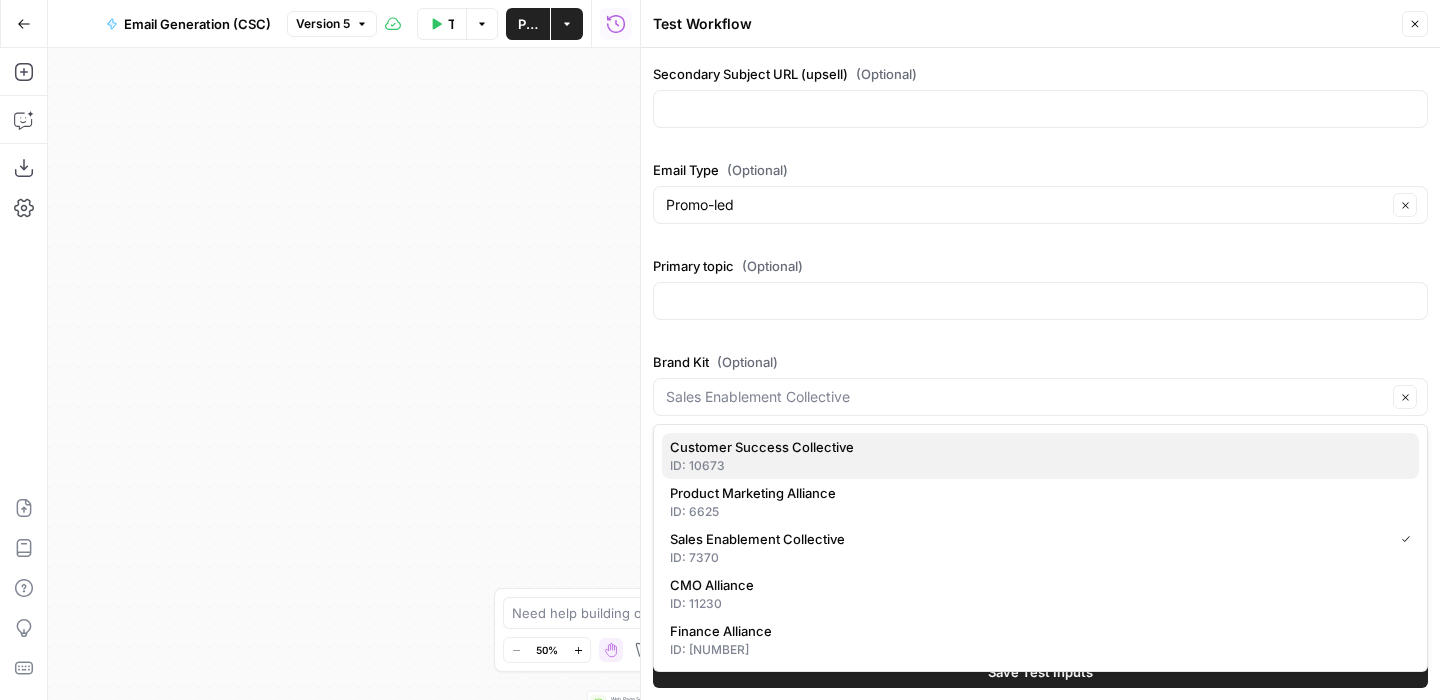 click on "Customer Success Collective" at bounding box center [1036, 447] 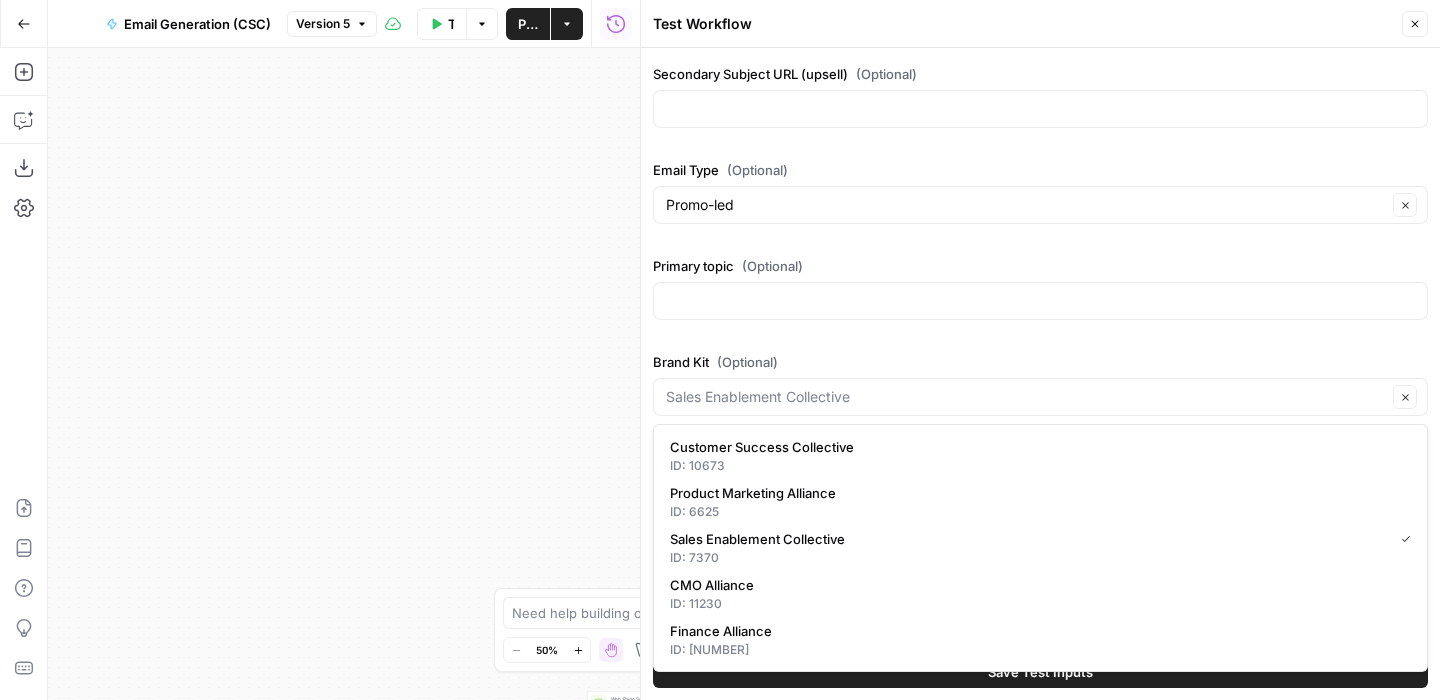 type on "Customer Success Collective" 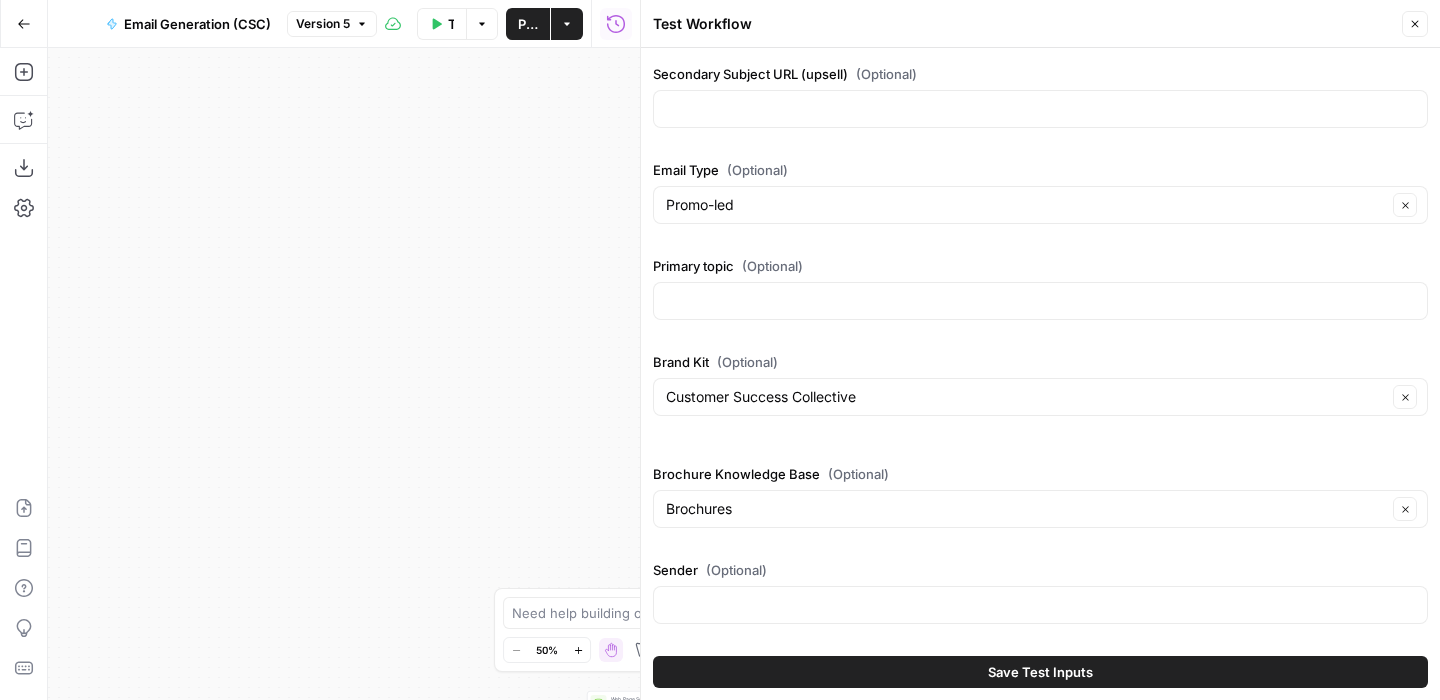 click on "Save Test Inputs" at bounding box center [1040, 672] 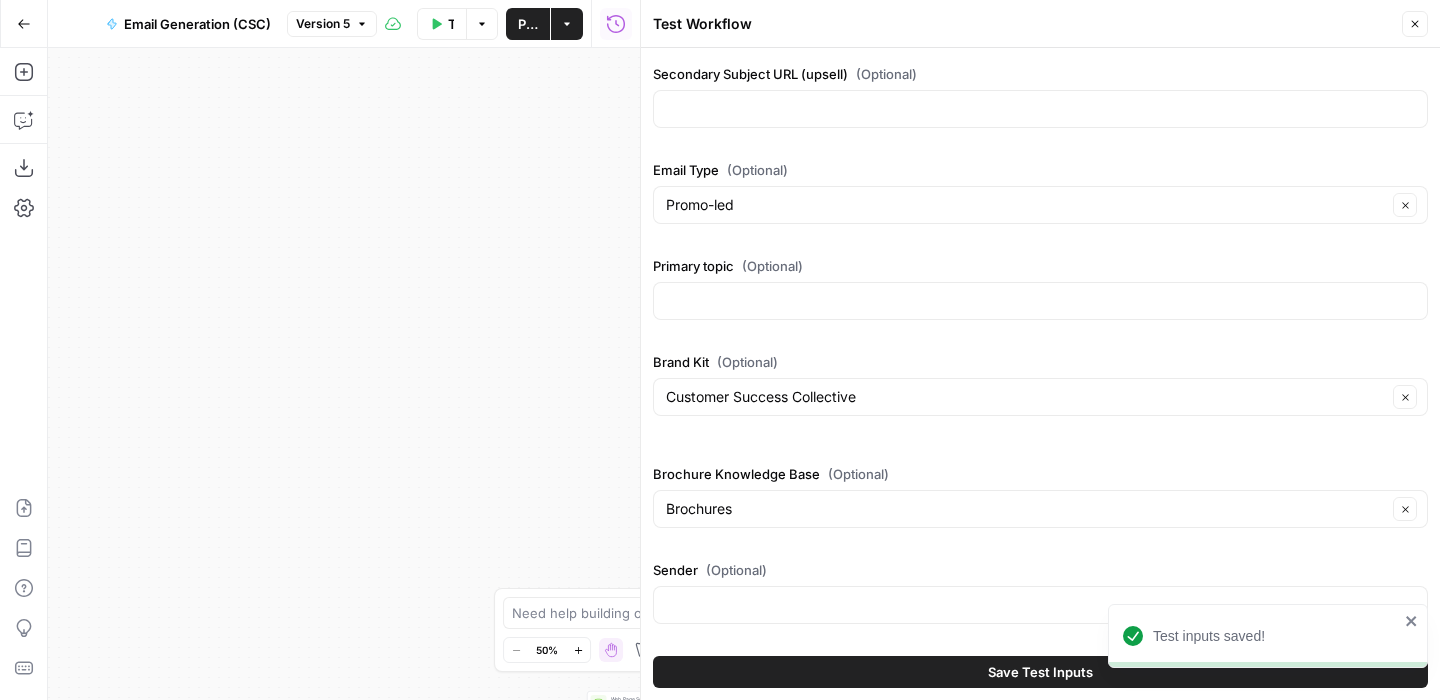 click 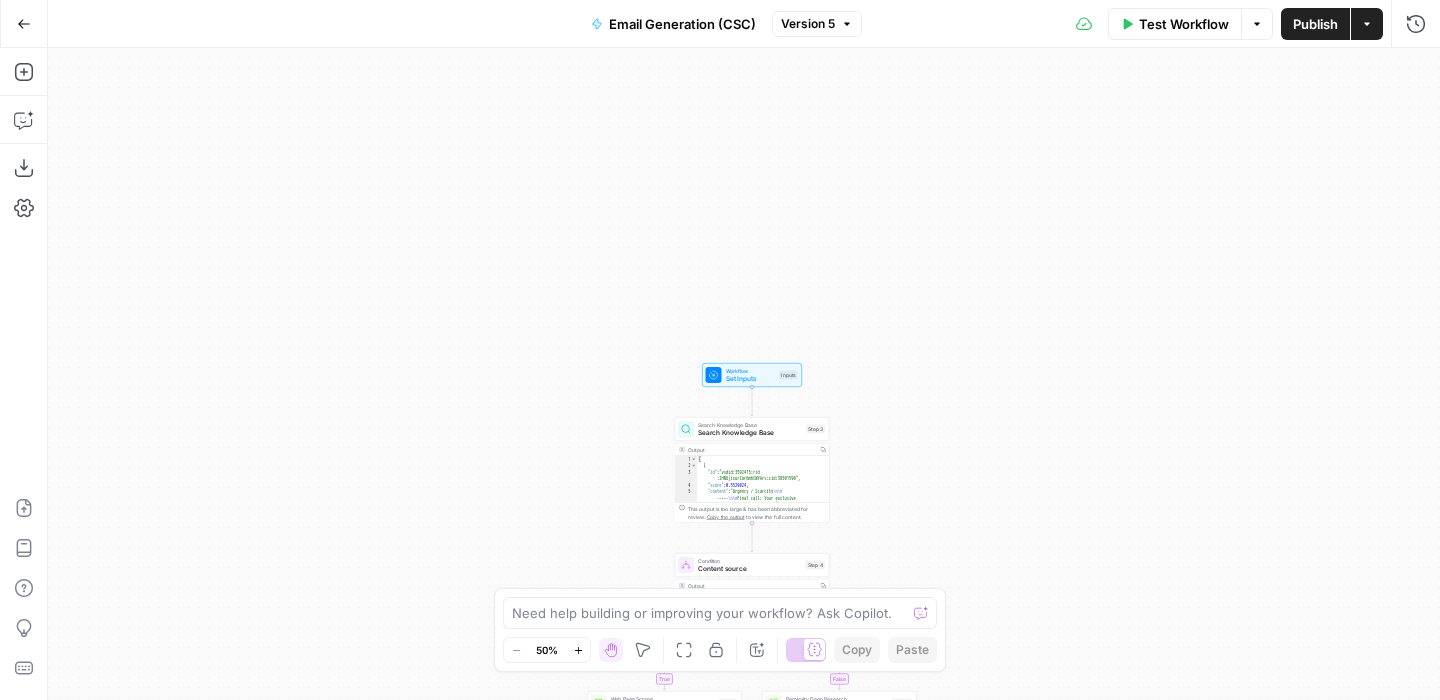 click on "Publish" at bounding box center (1315, 24) 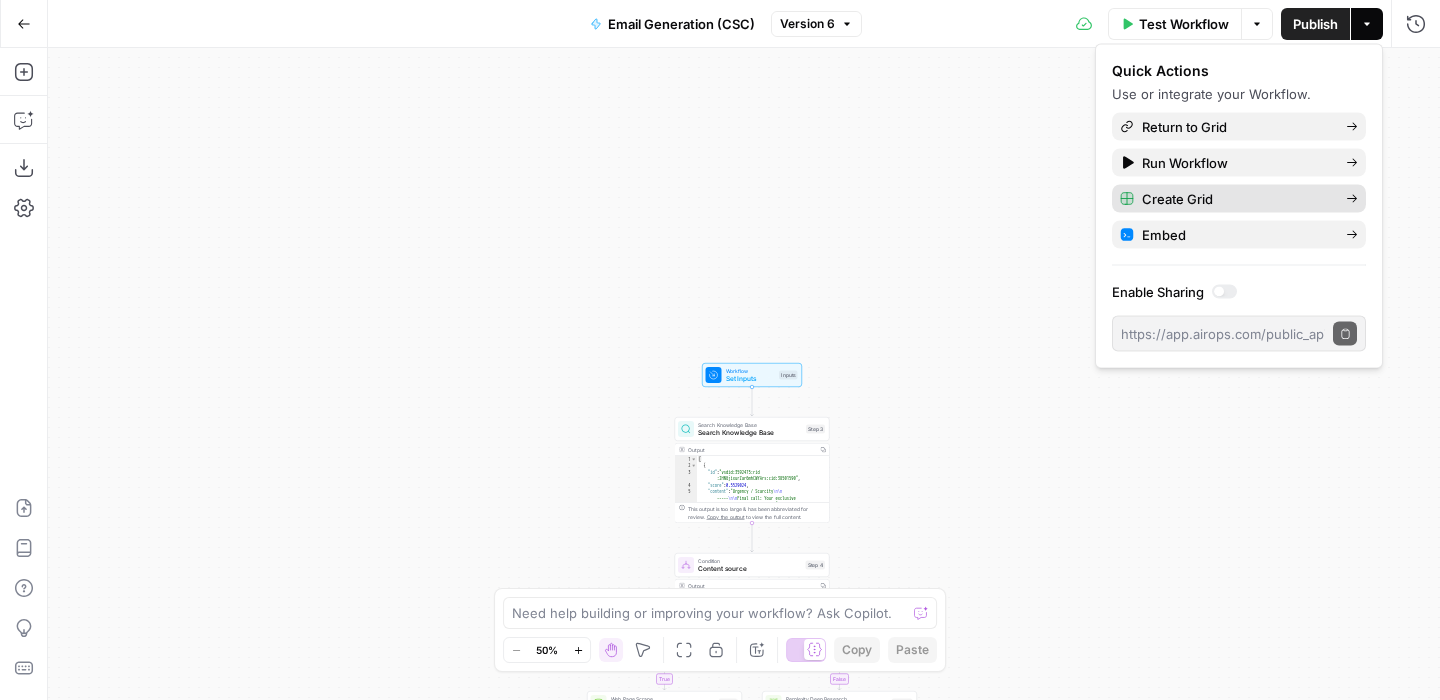 click on "Create Grid" at bounding box center (1236, 199) 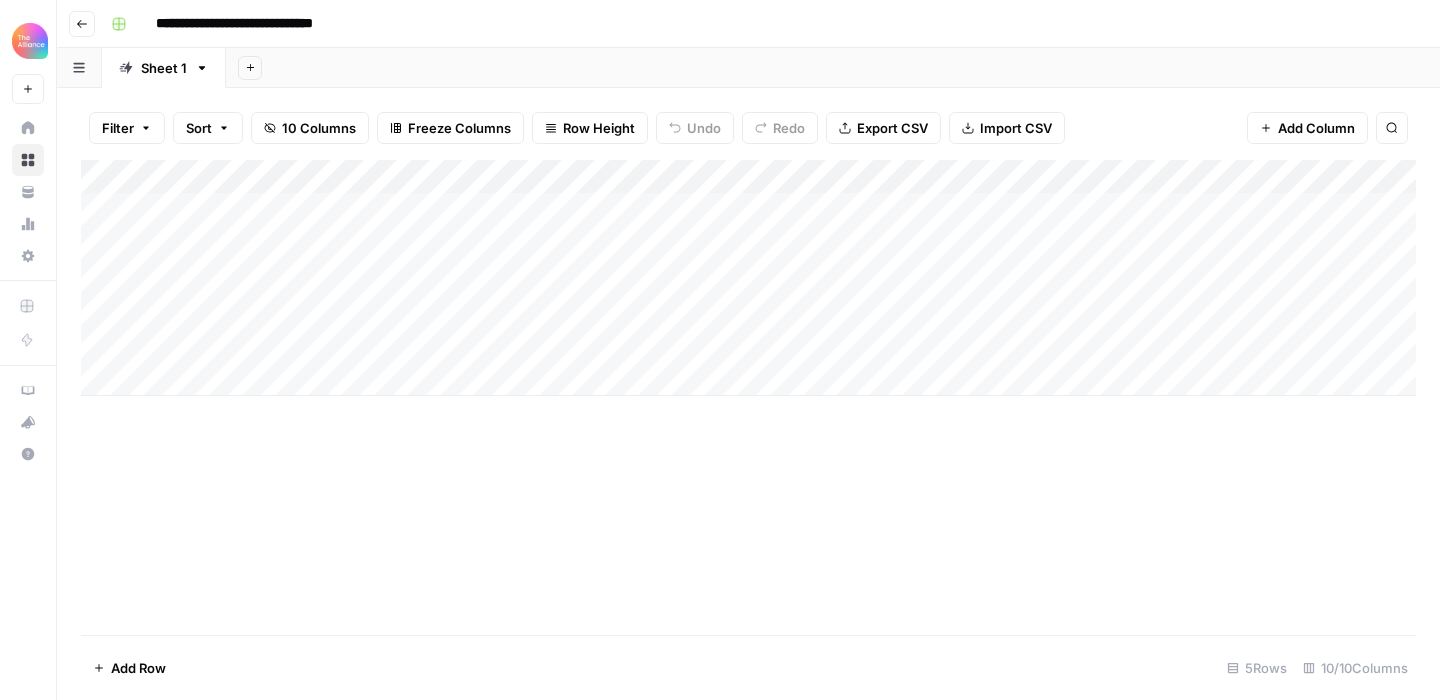 click on "**********" at bounding box center (261, 24) 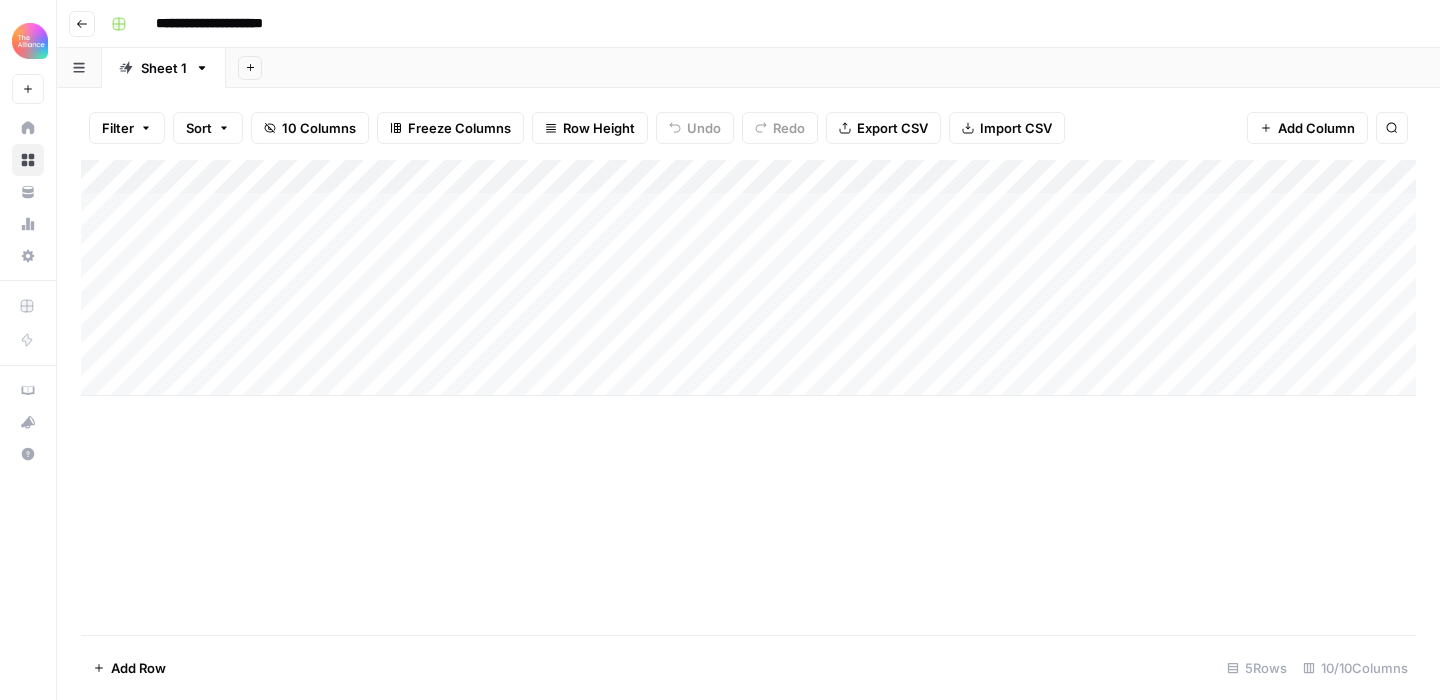 type on "**********" 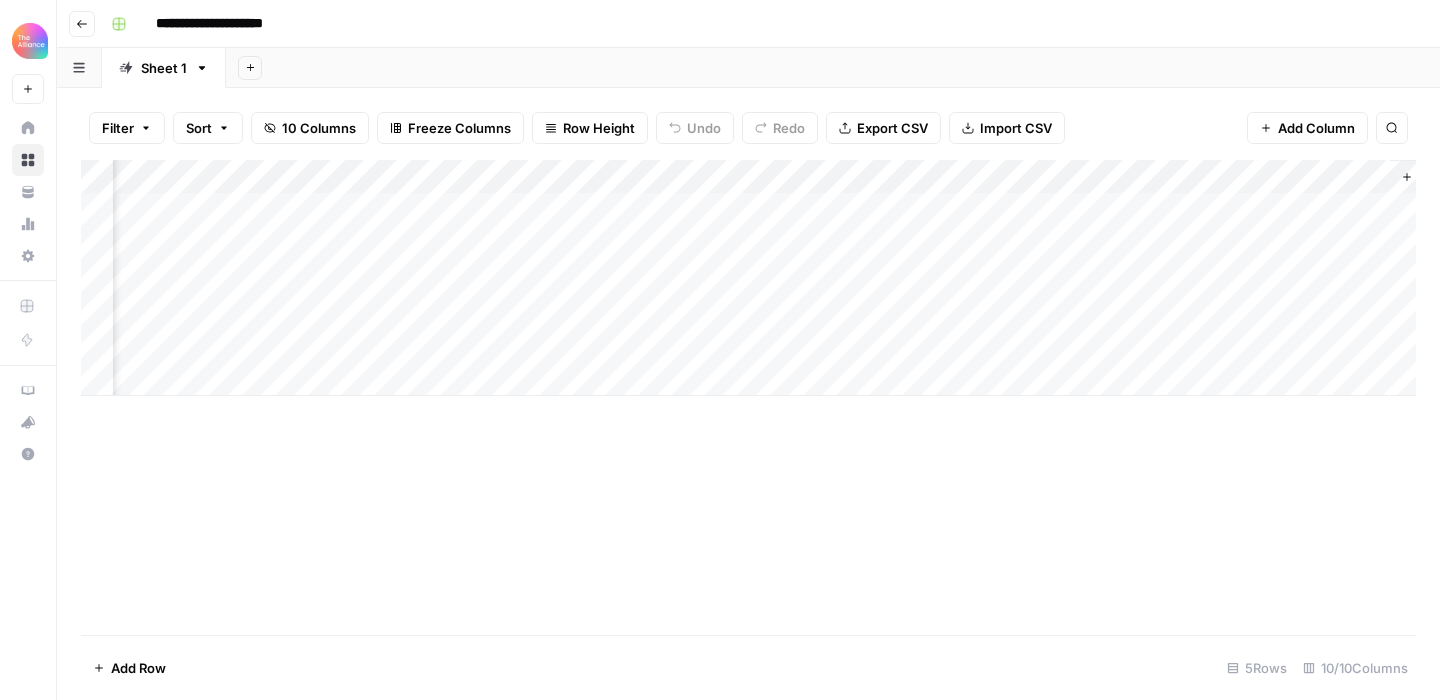 scroll, scrollTop: 0, scrollLeft: 609, axis: horizontal 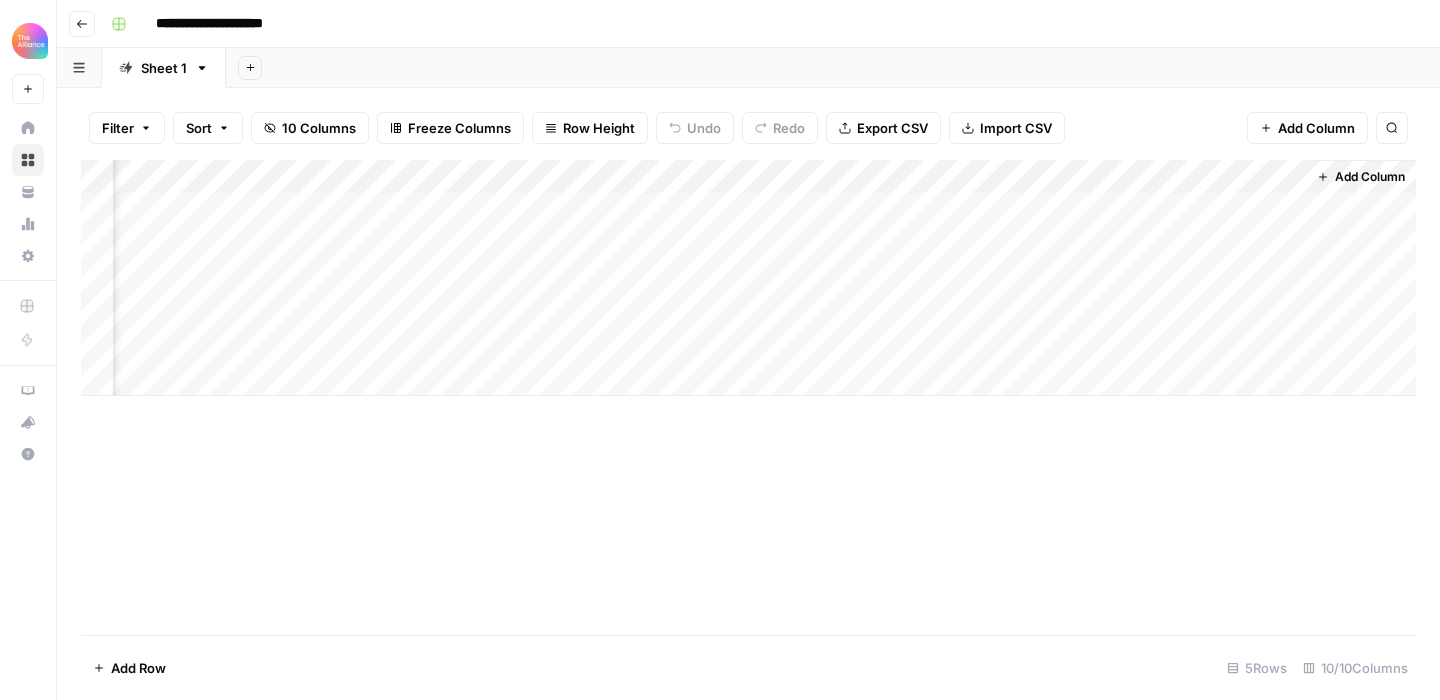 click on "Add Column" at bounding box center (748, 278) 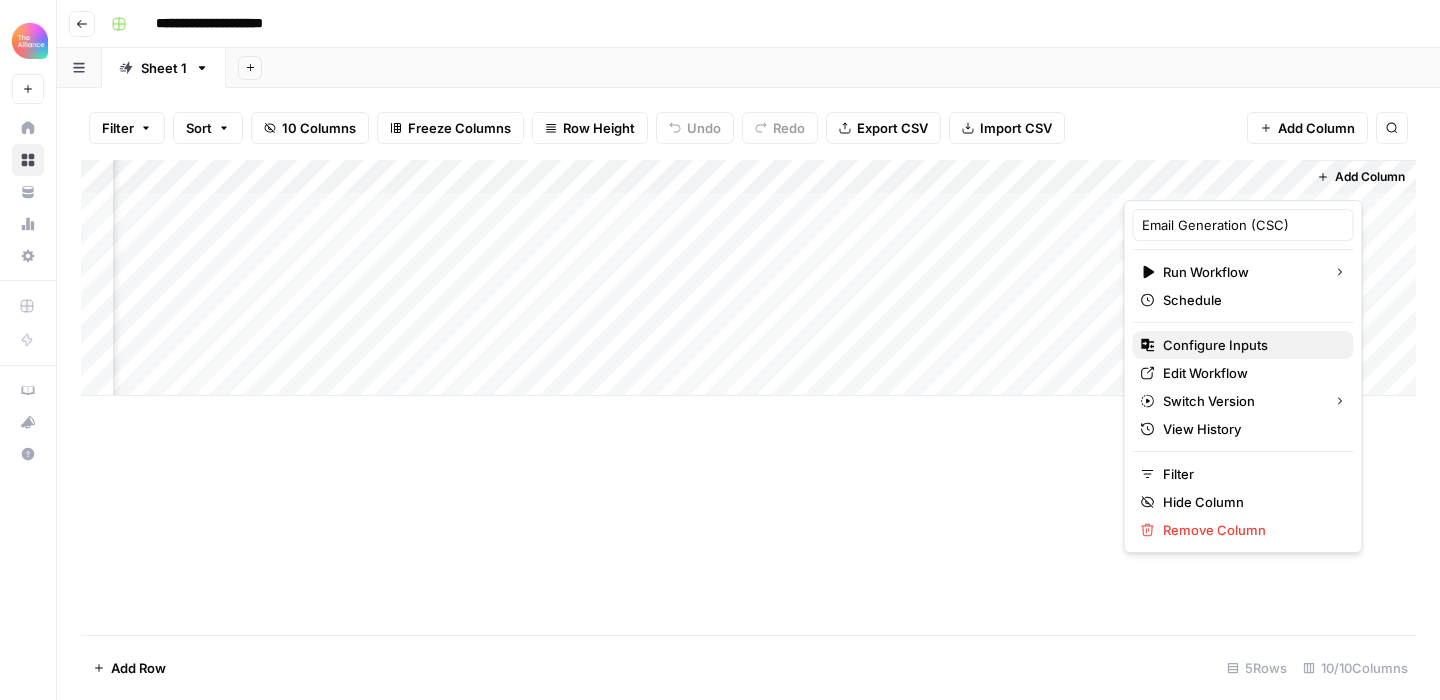 click on "Configure Inputs" at bounding box center (1250, 345) 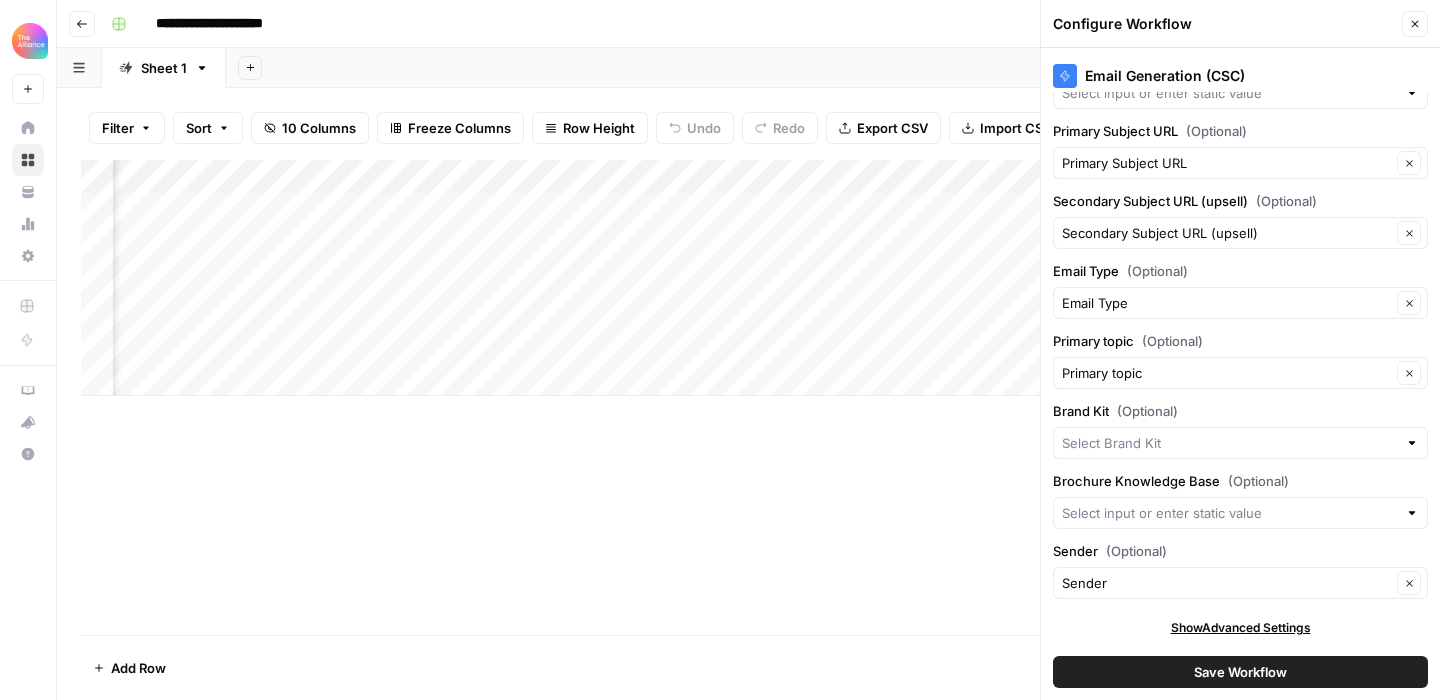 scroll, scrollTop: 334, scrollLeft: 0, axis: vertical 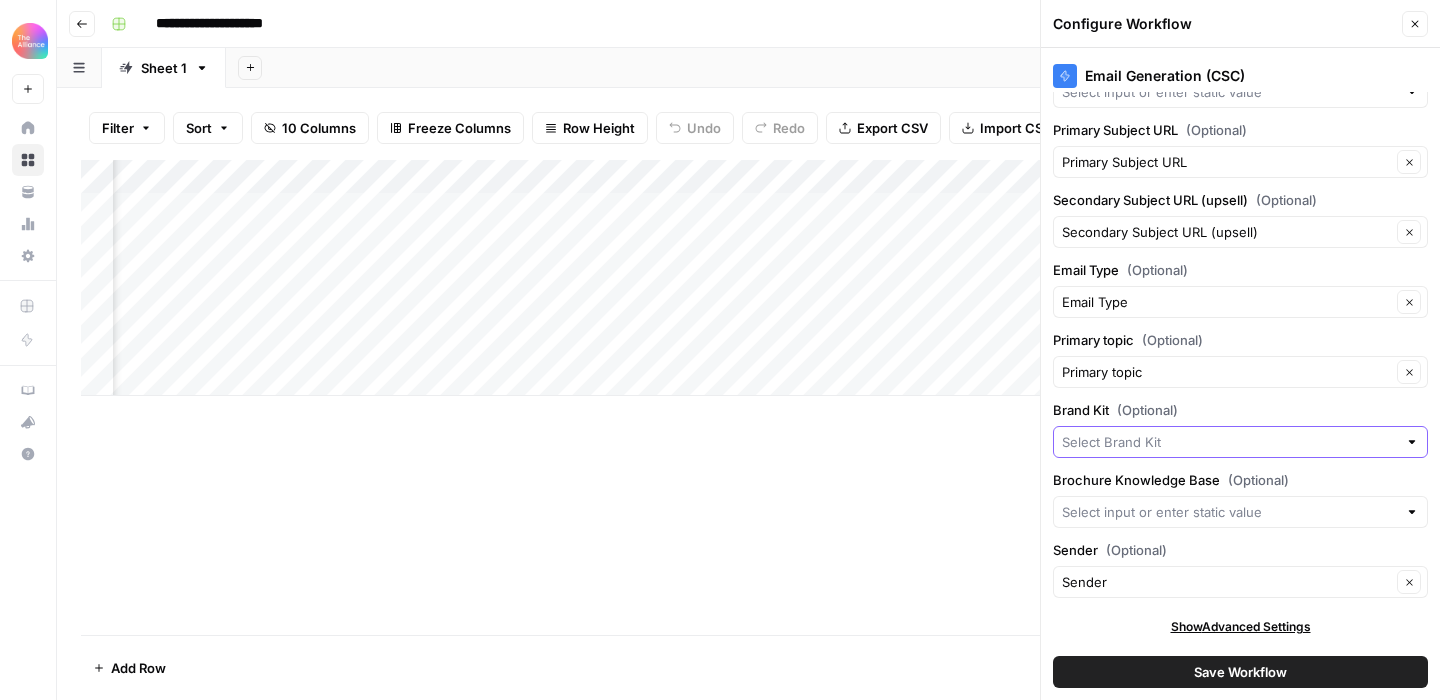 click on "Brand Kit   (Optional)" at bounding box center [1229, 442] 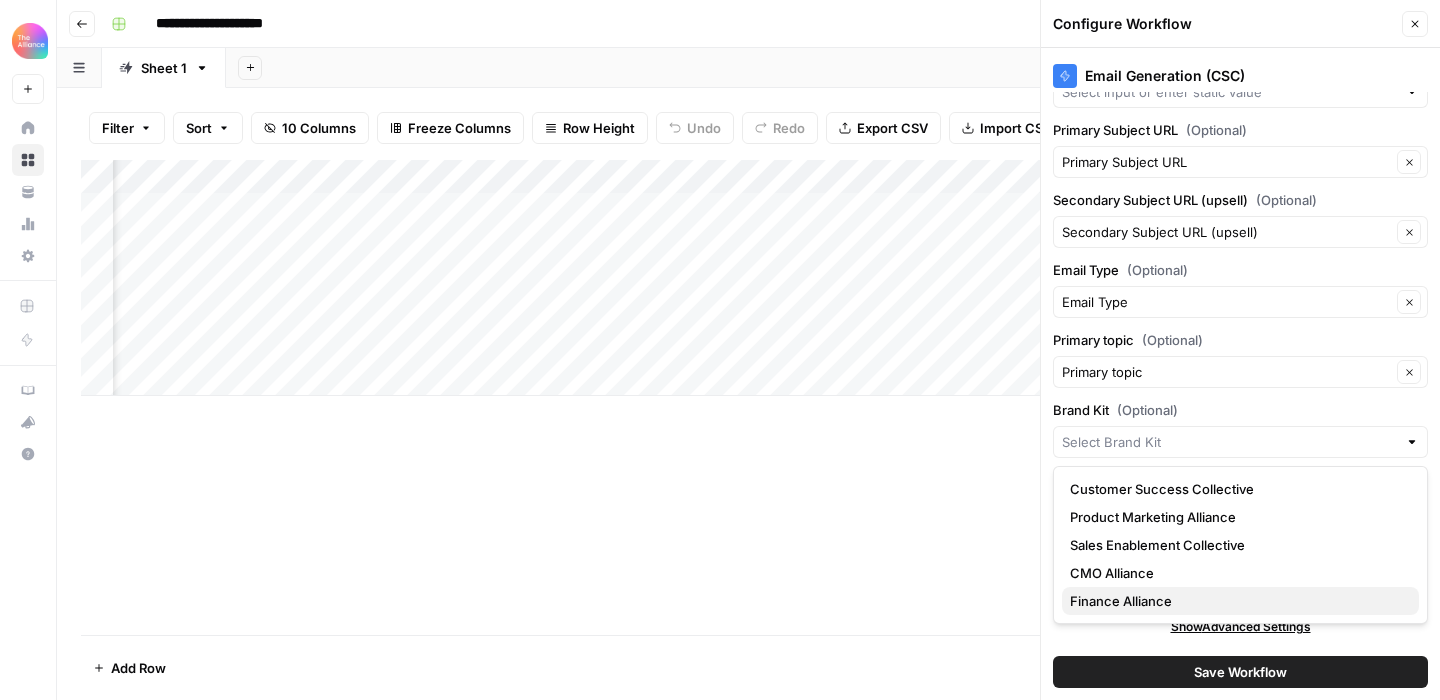 click on "Finance Alliance" at bounding box center (1236, 601) 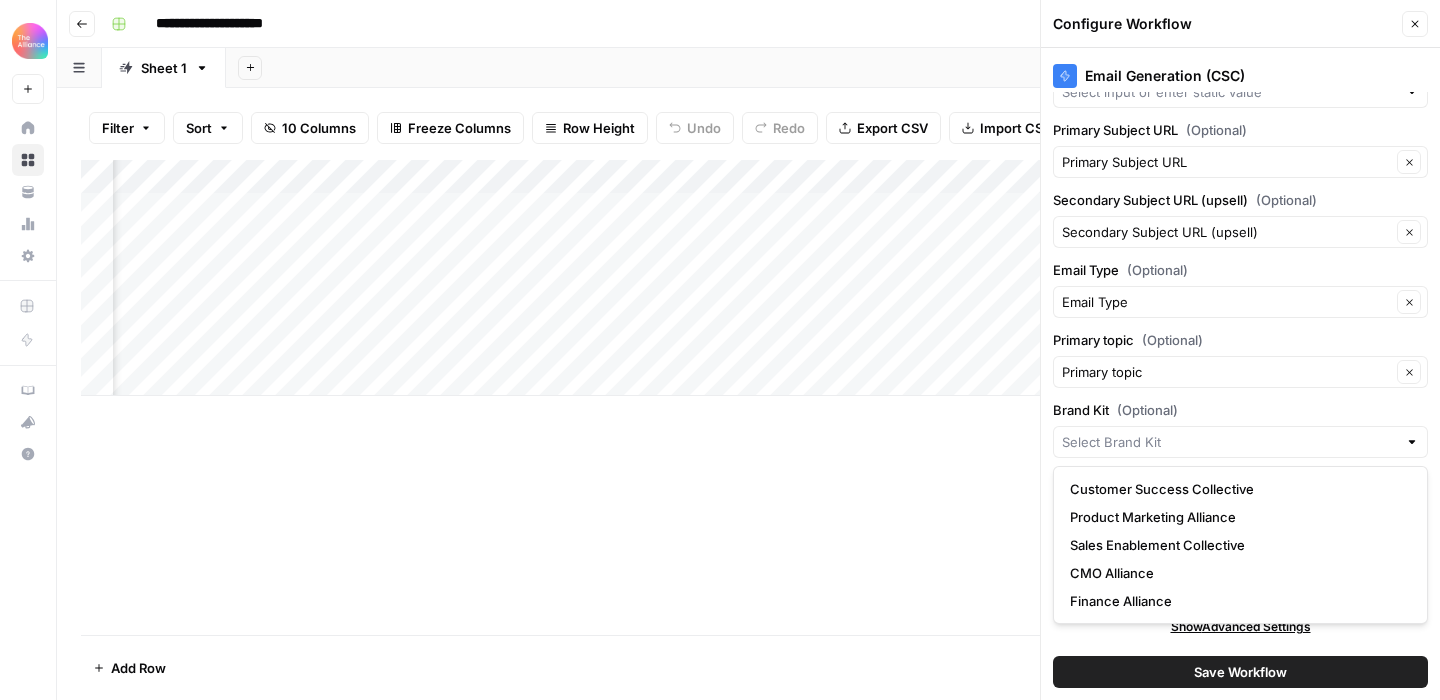 type on "Finance Alliance" 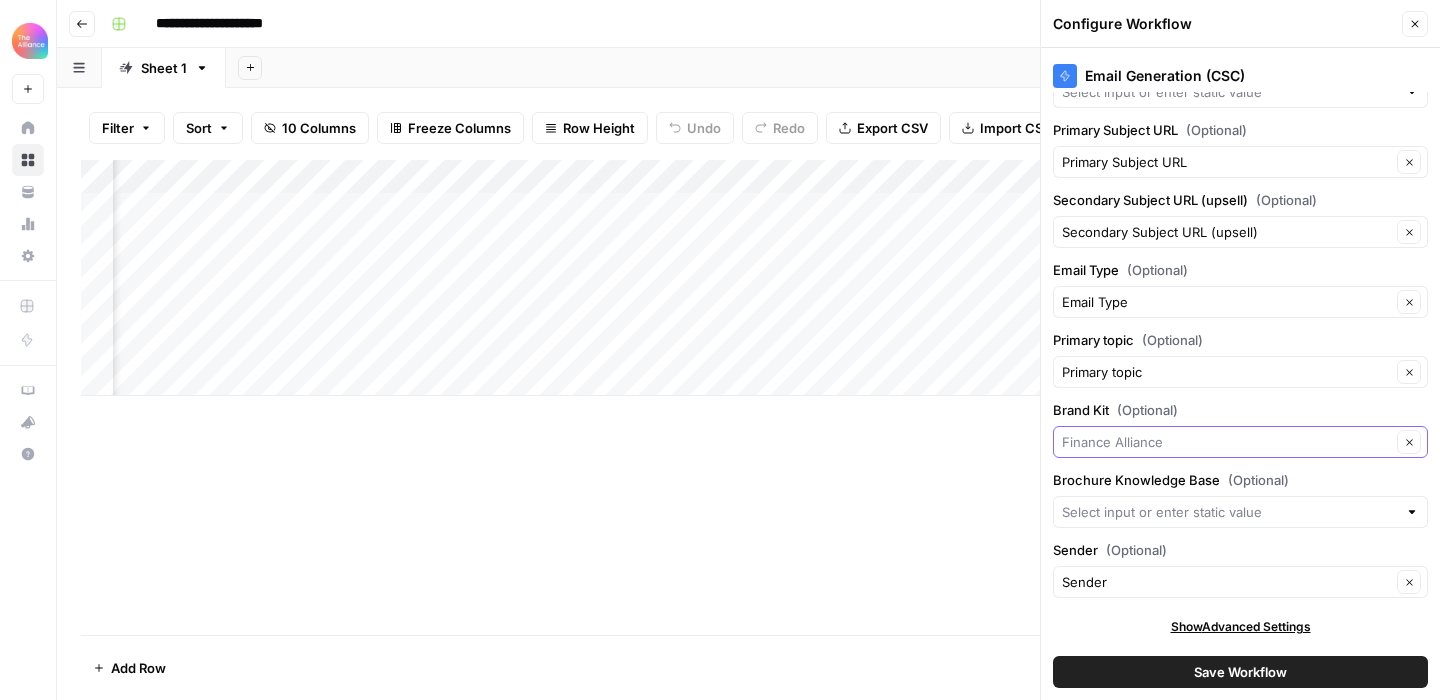 click on "Brand Kit   (Optional)" at bounding box center (1226, 442) 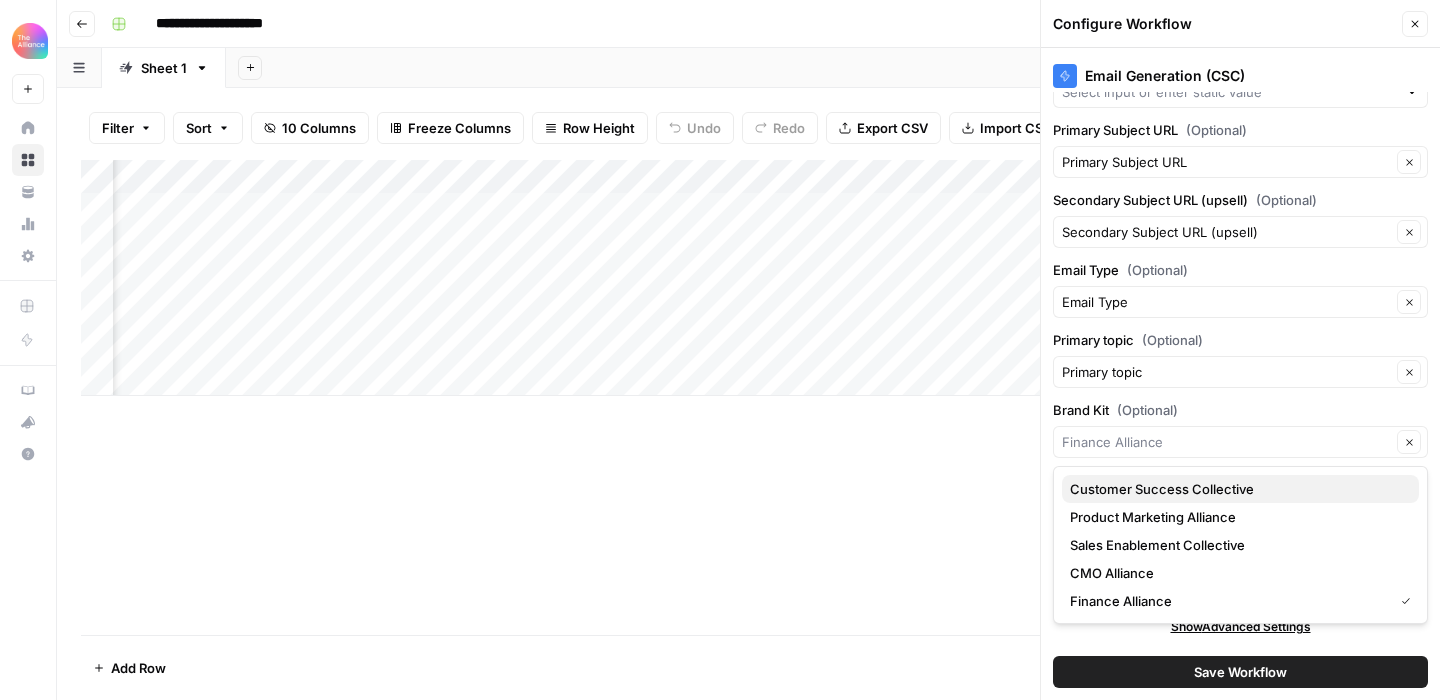 click on "Customer Success Collective" at bounding box center [1240, 489] 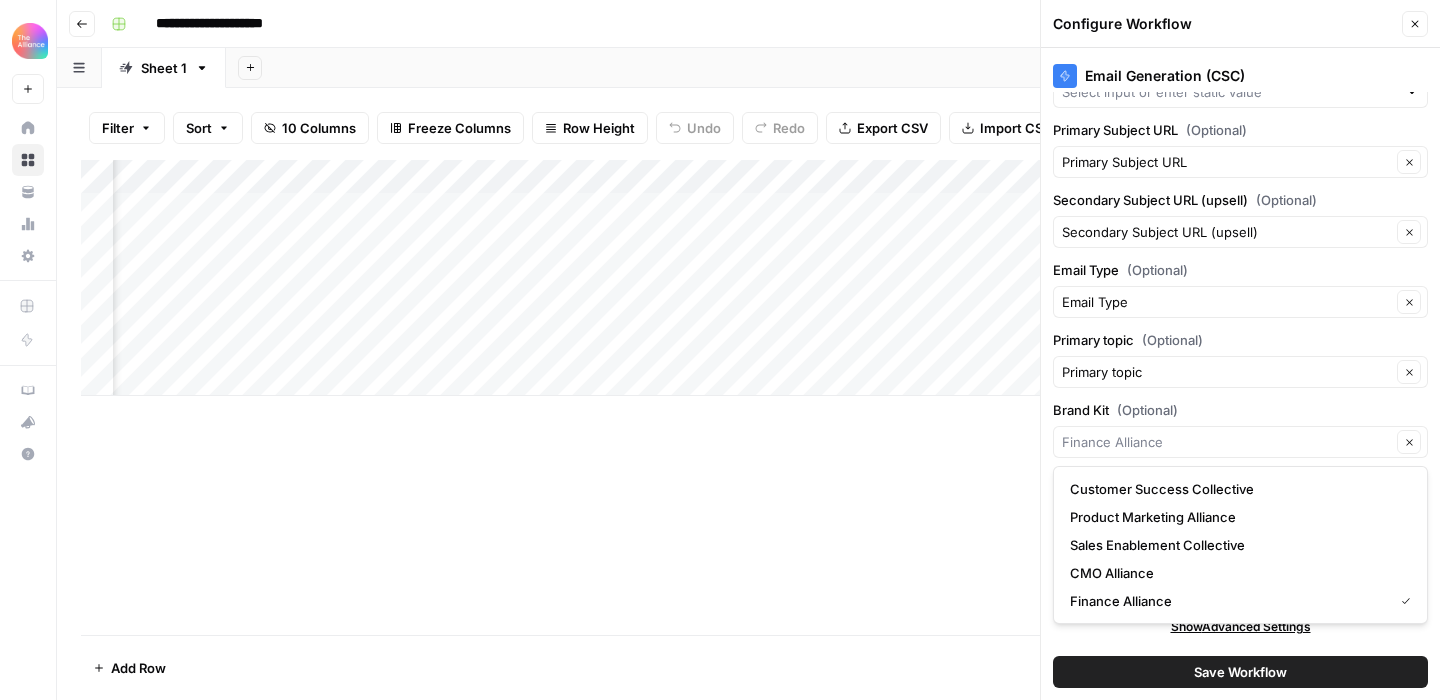 type on "Customer Success Collective" 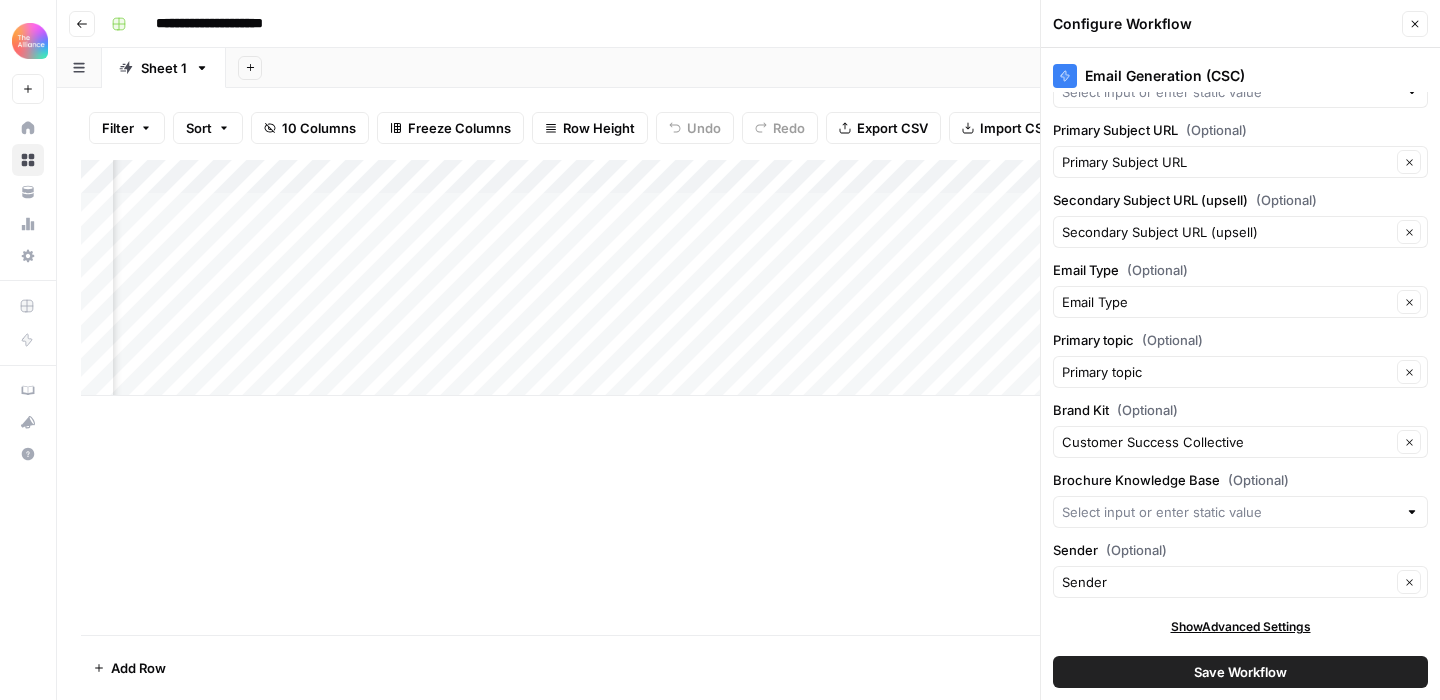 click 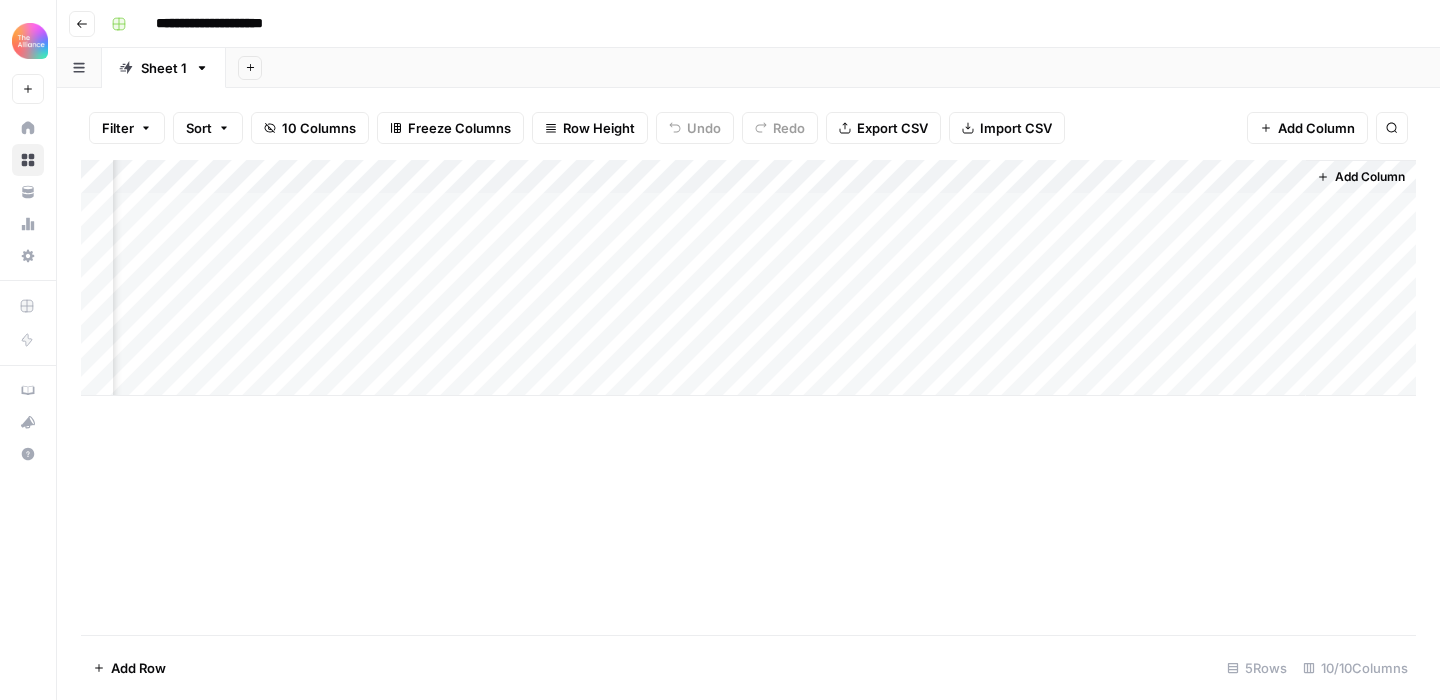 click 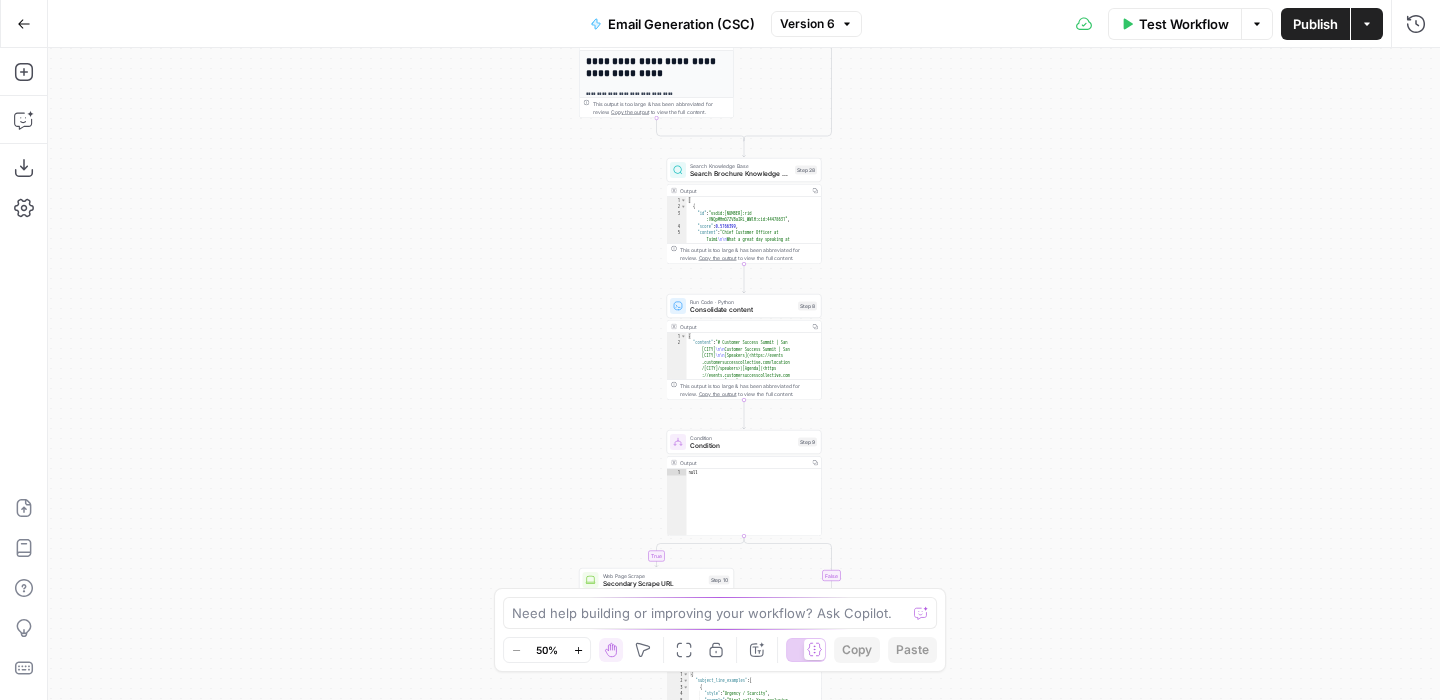 click 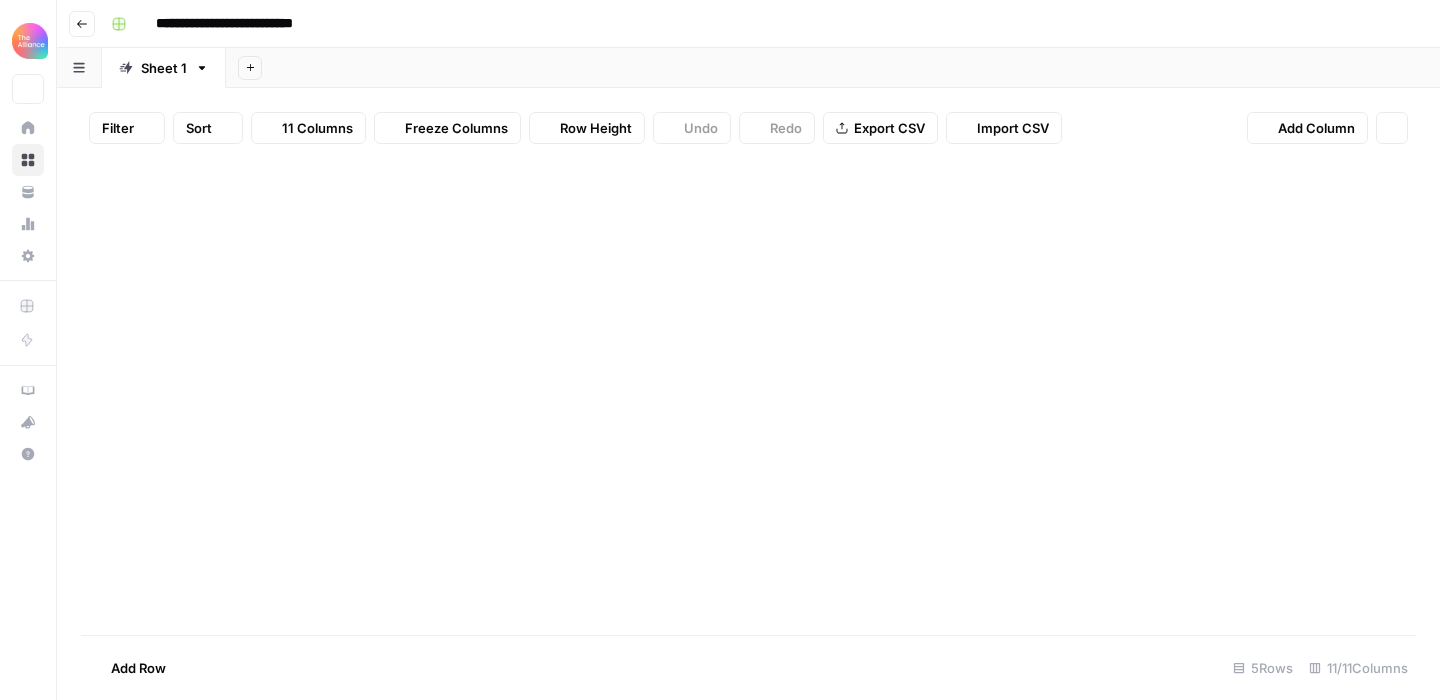 scroll, scrollTop: 0, scrollLeft: 0, axis: both 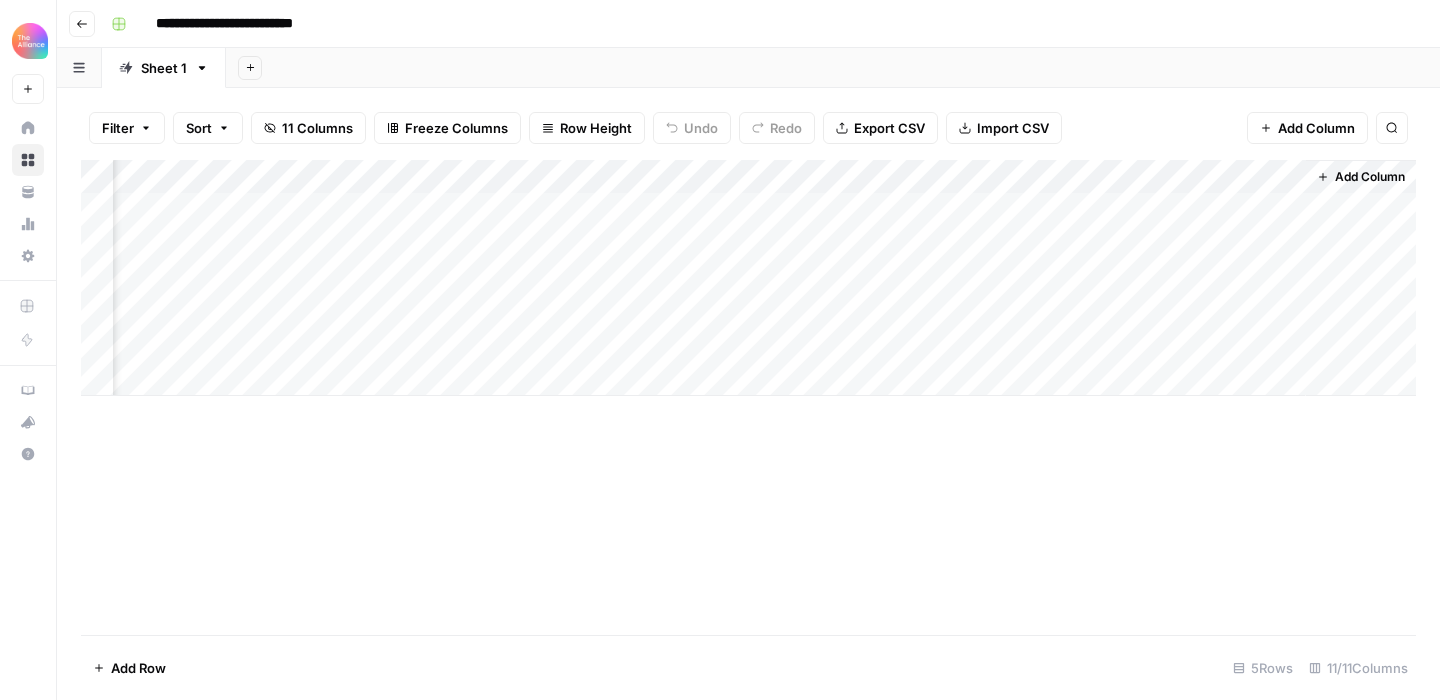 click on "Add Column" at bounding box center (748, 278) 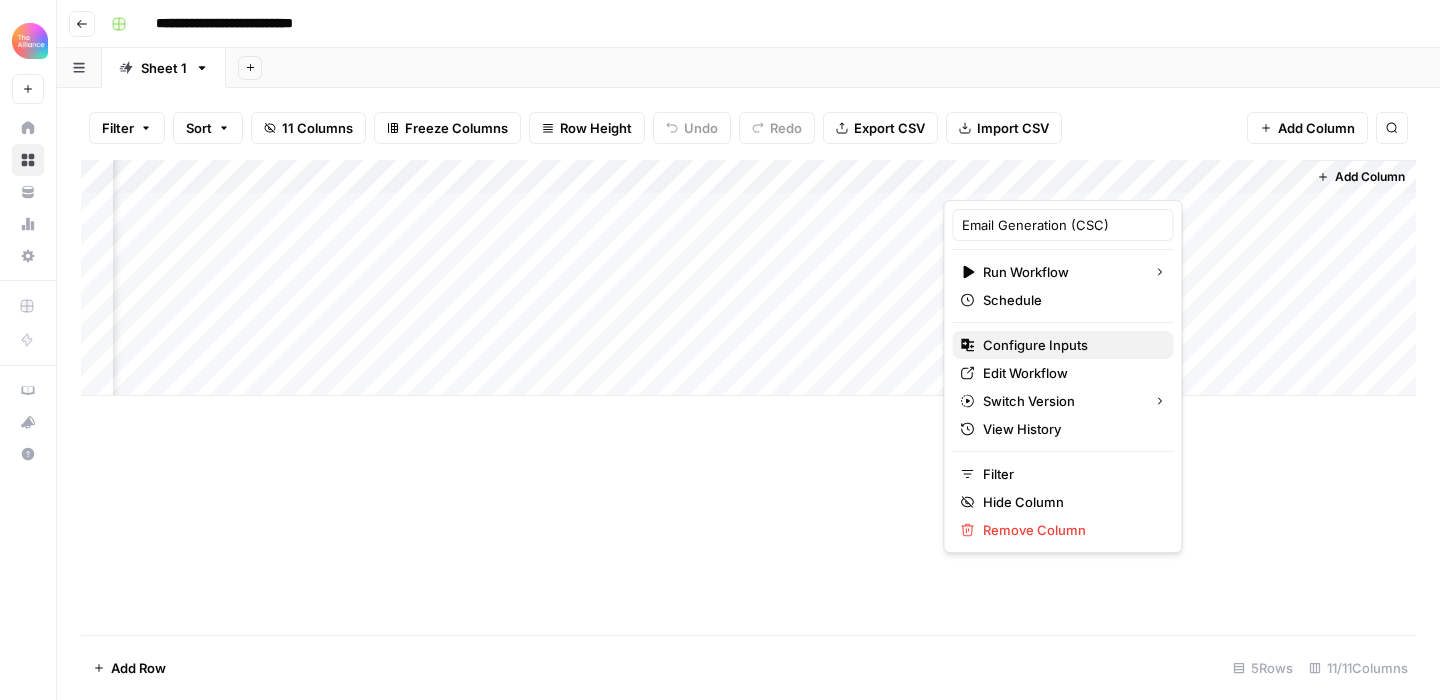 click on "Configure Inputs" at bounding box center [1070, 345] 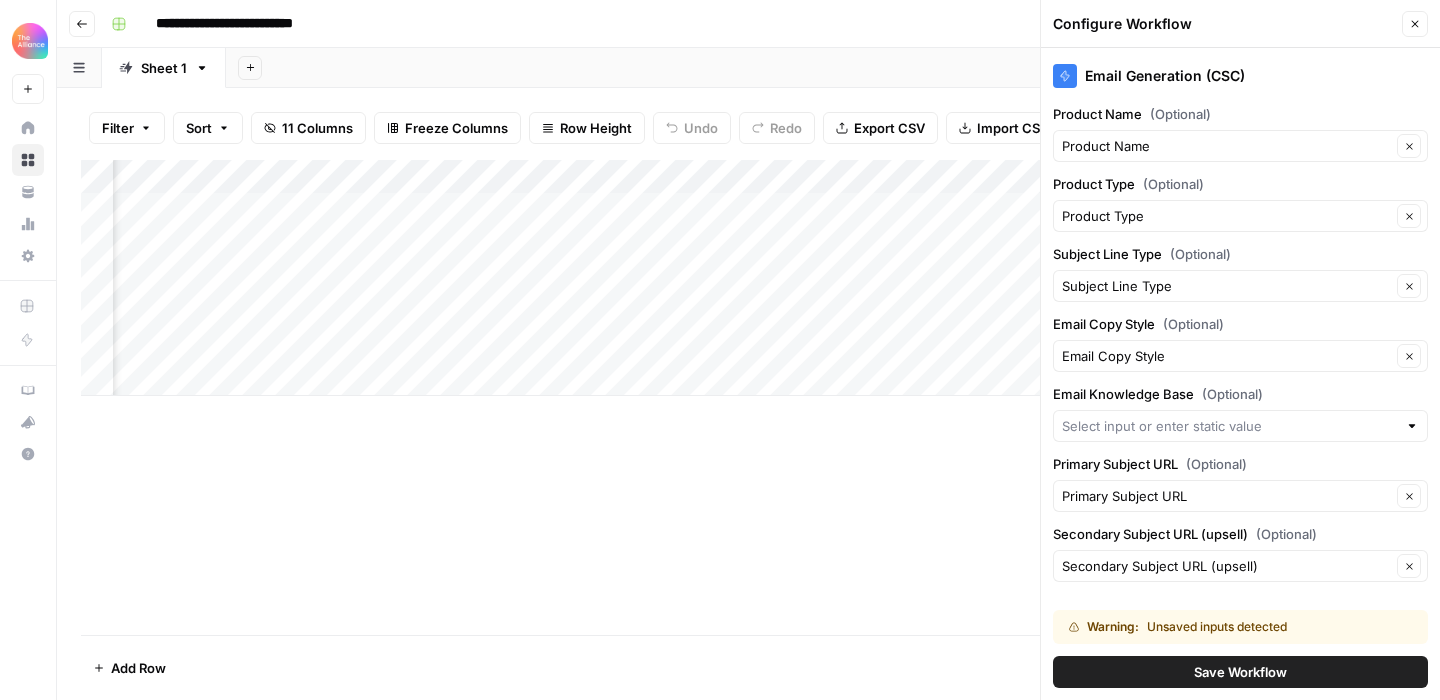 type on "Brochures" 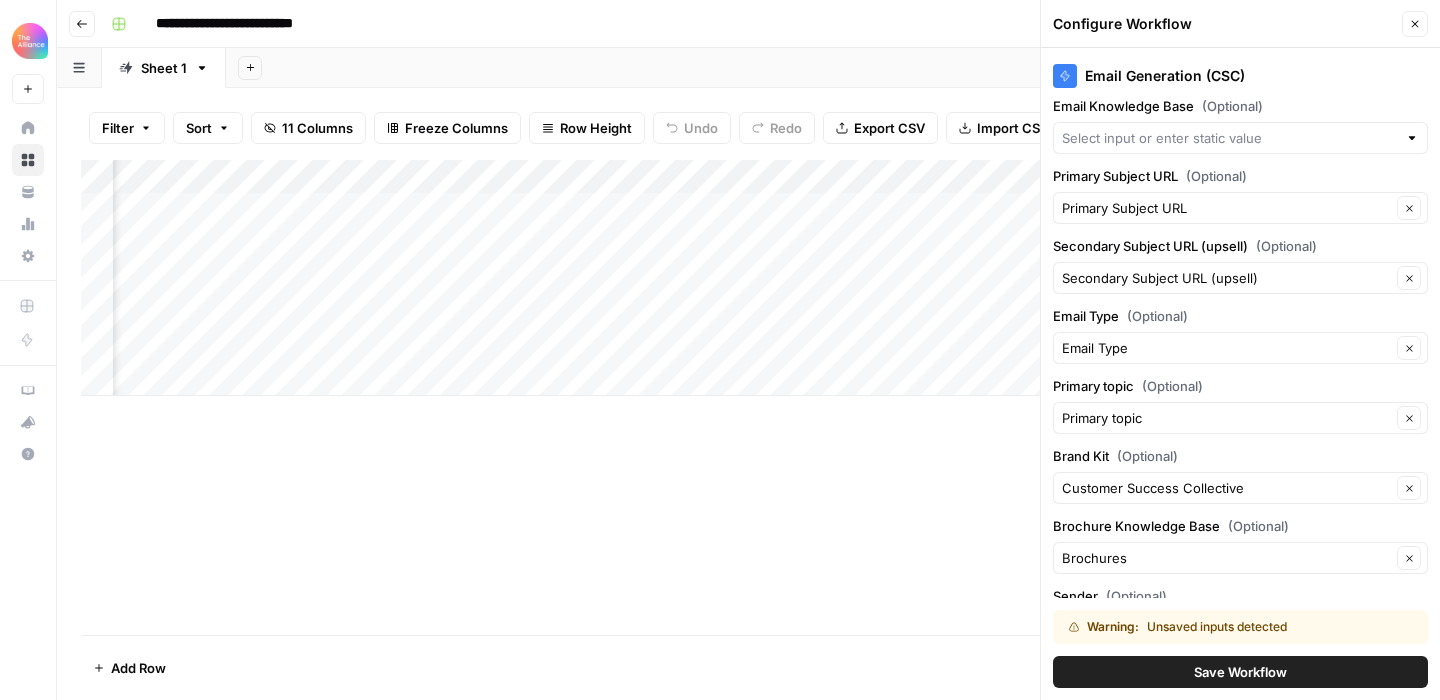 scroll, scrollTop: 355, scrollLeft: 0, axis: vertical 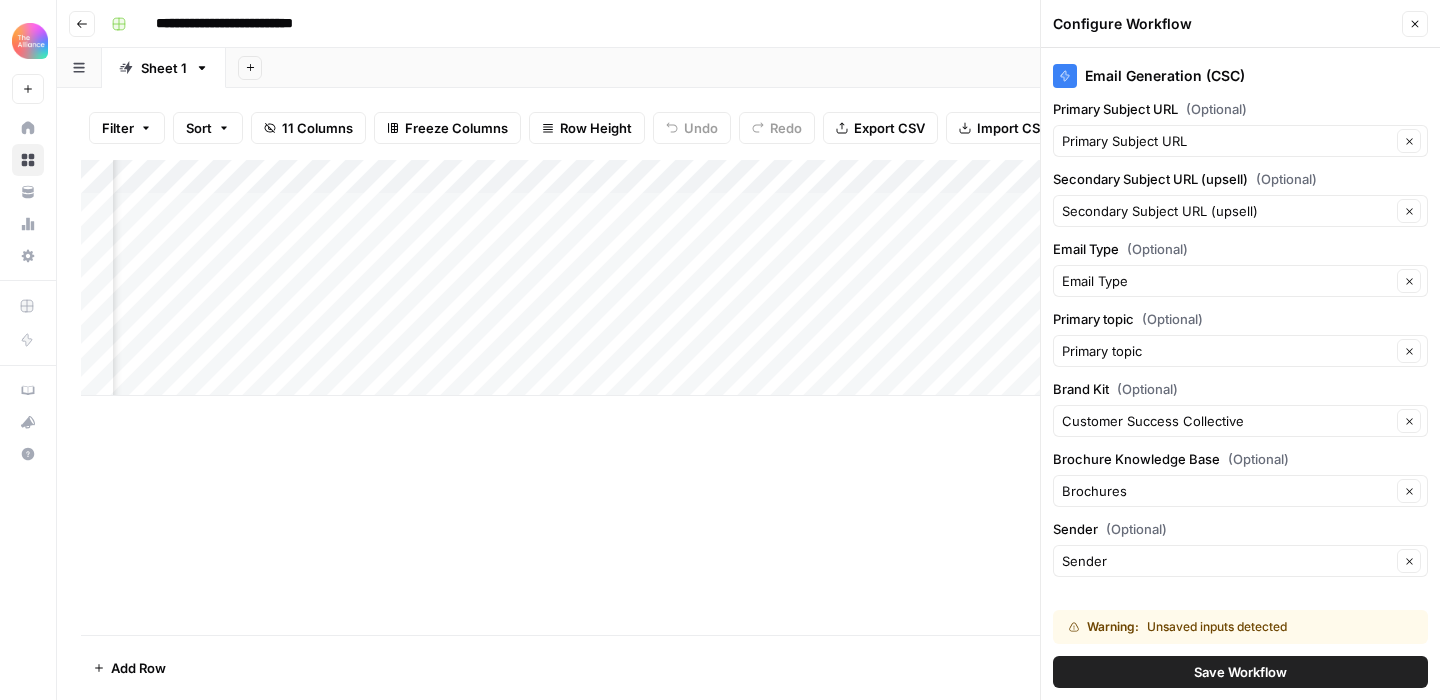 click on "Save Workflow" at bounding box center (1240, 672) 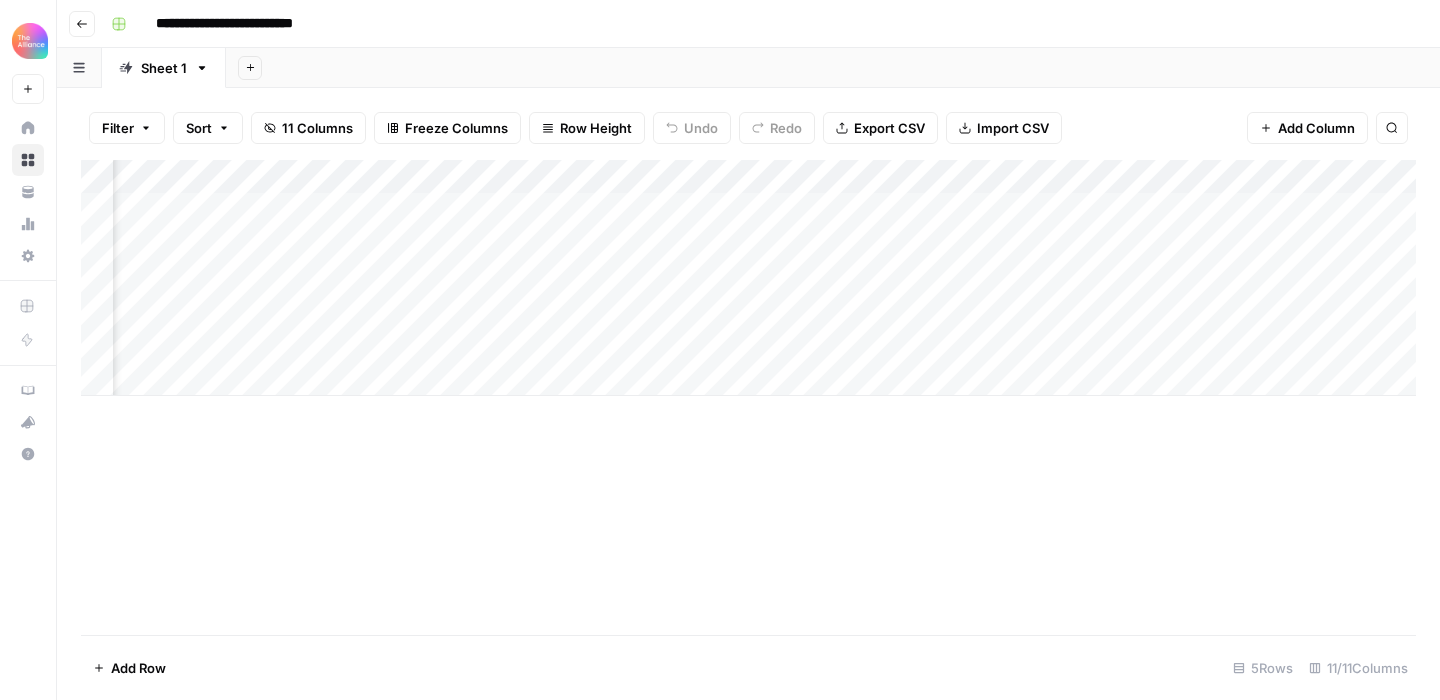 scroll, scrollTop: 0, scrollLeft: 0, axis: both 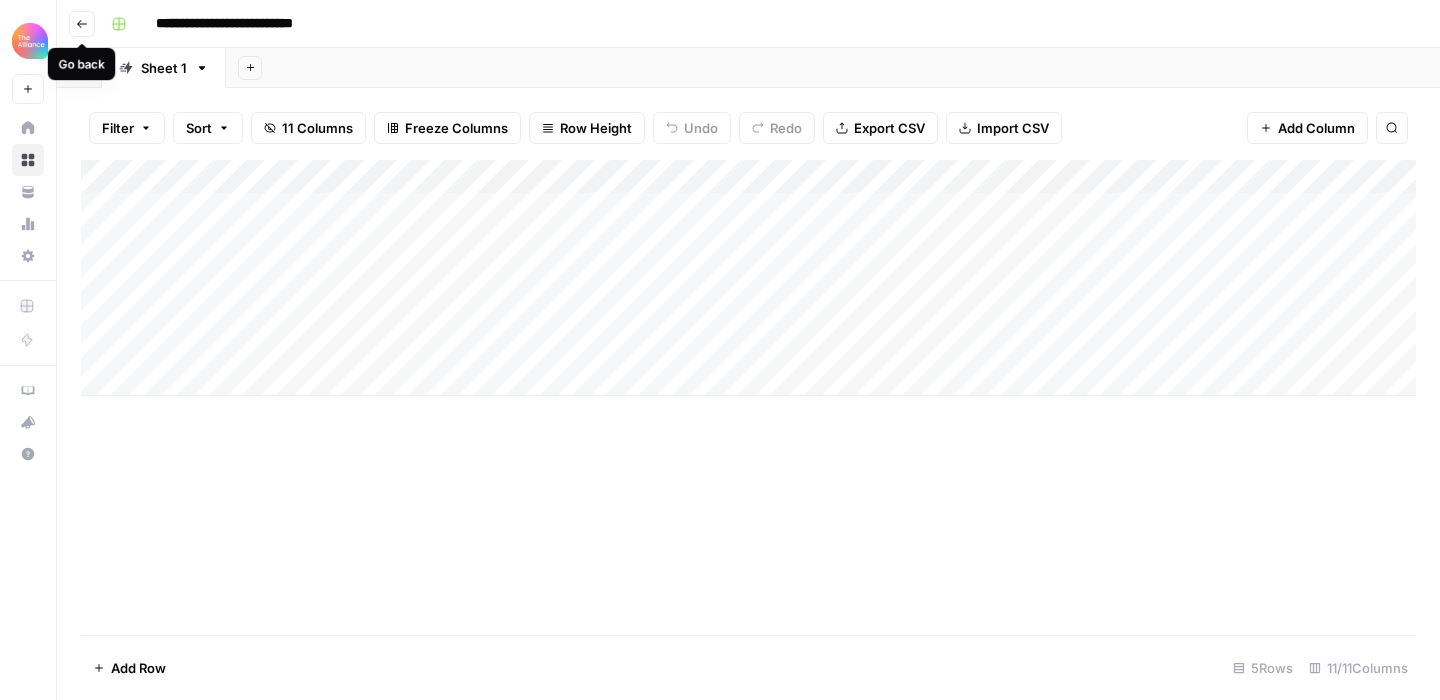 click 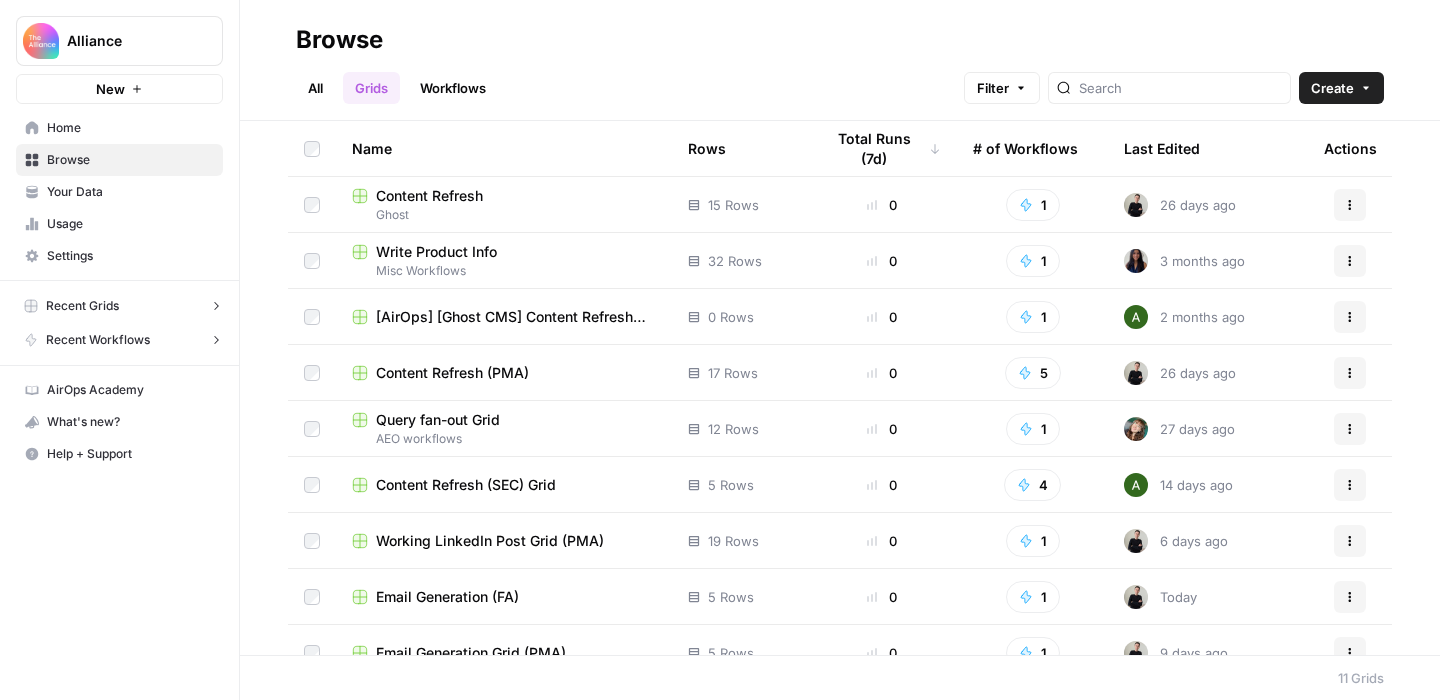 scroll, scrollTop: 138, scrollLeft: 0, axis: vertical 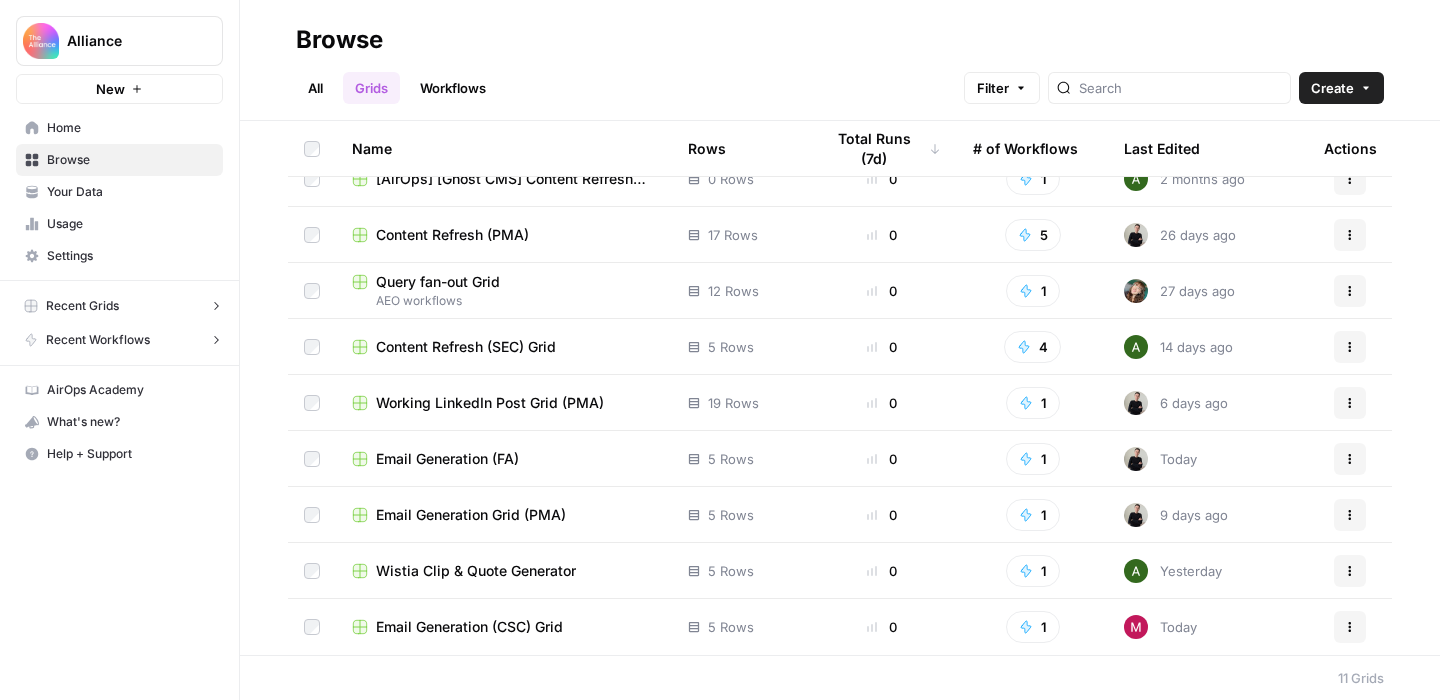 click 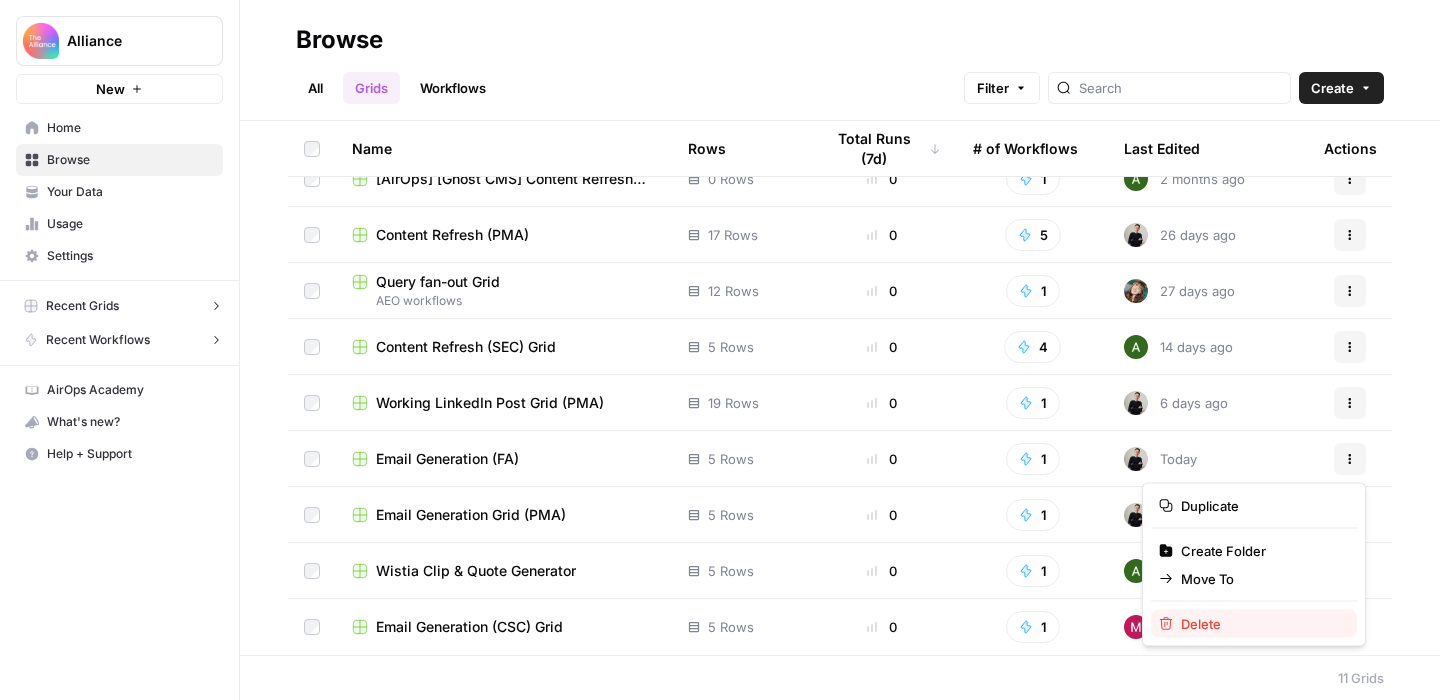 click on "Delete" at bounding box center [1261, 624] 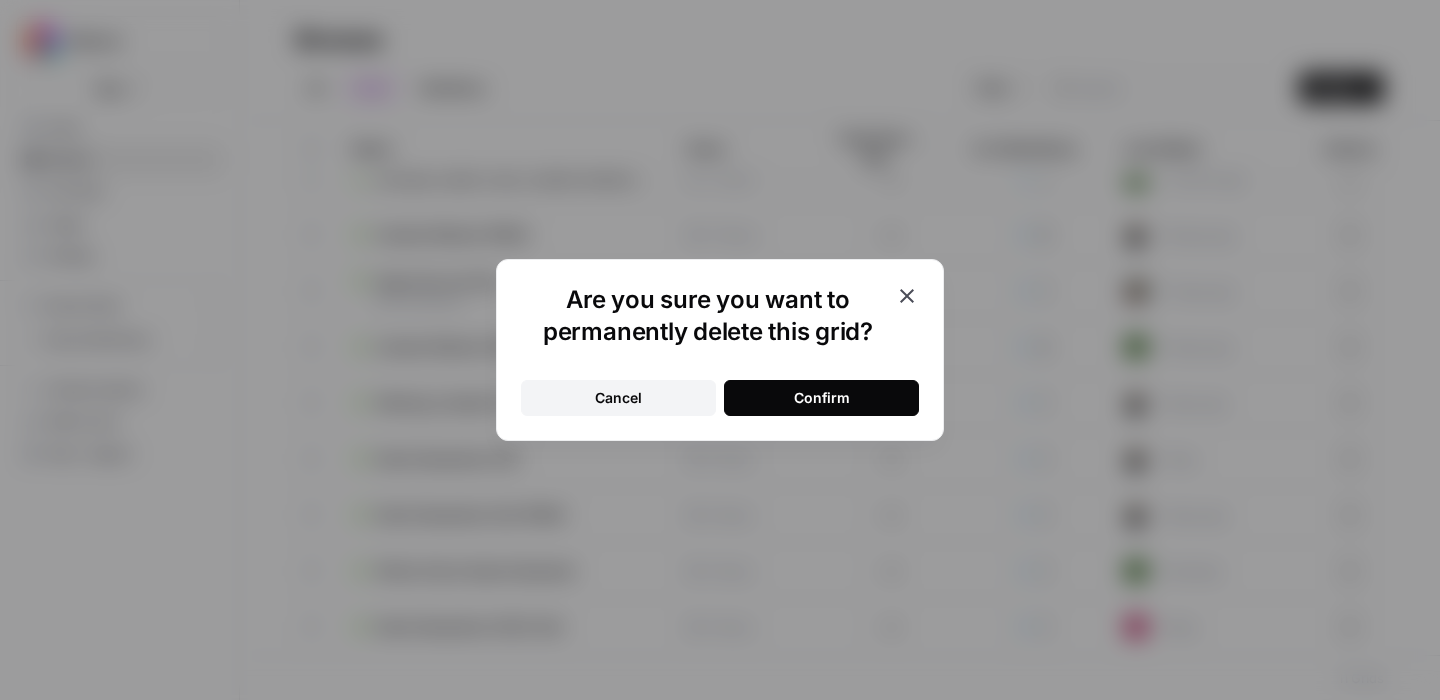 click on "Confirm" at bounding box center (821, 398) 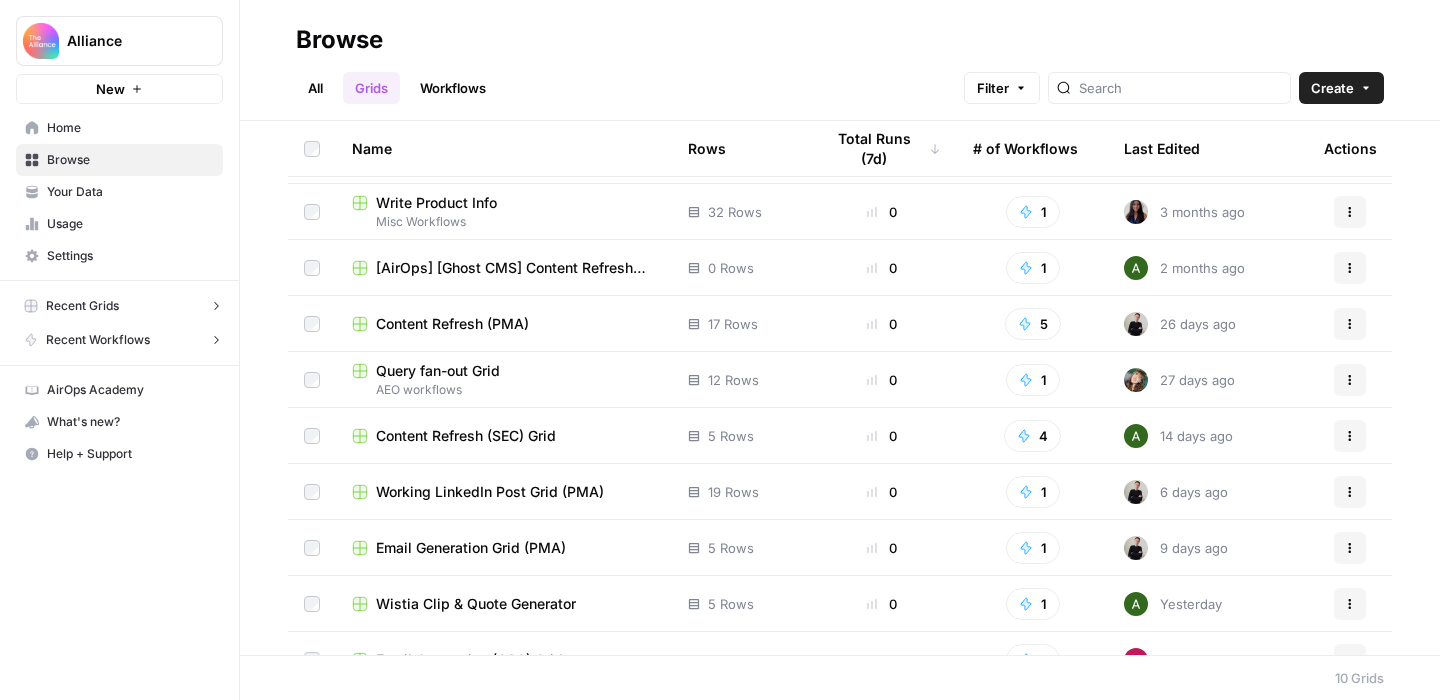 scroll, scrollTop: 0, scrollLeft: 0, axis: both 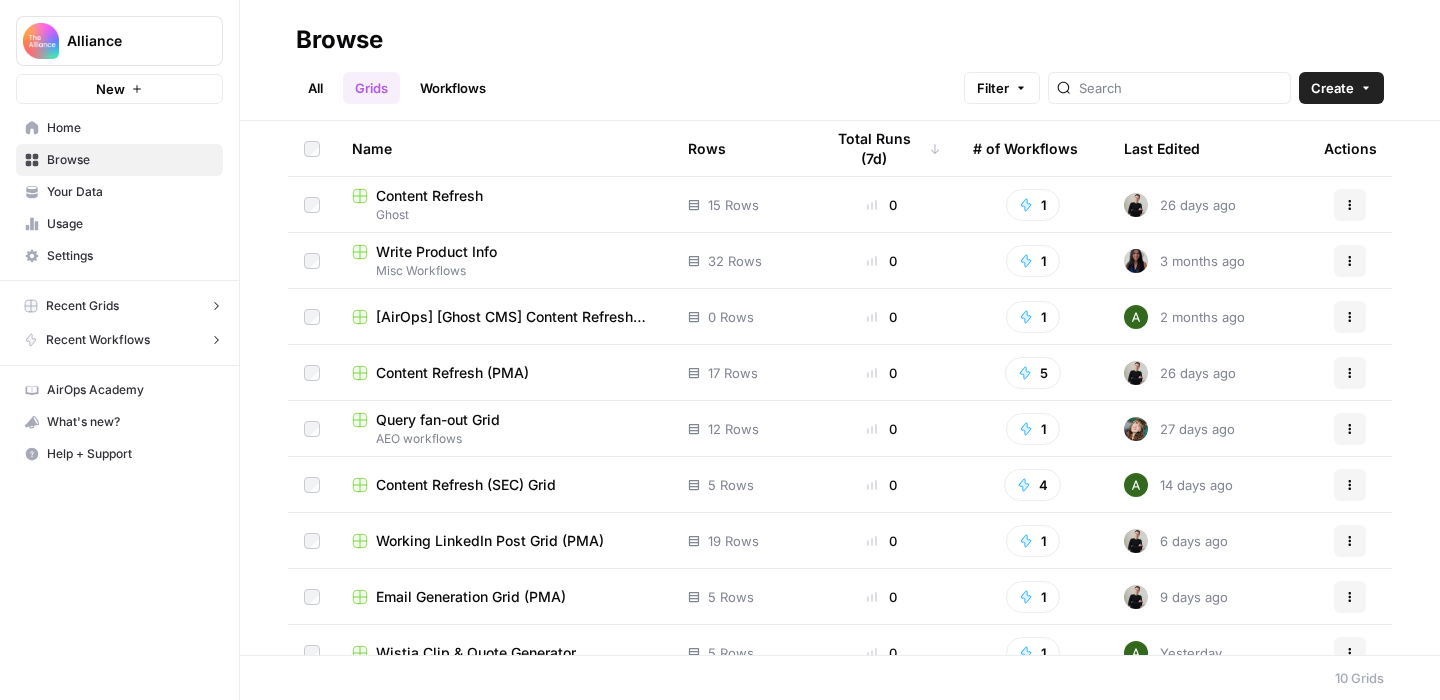 click on "Workflows" at bounding box center (453, 88) 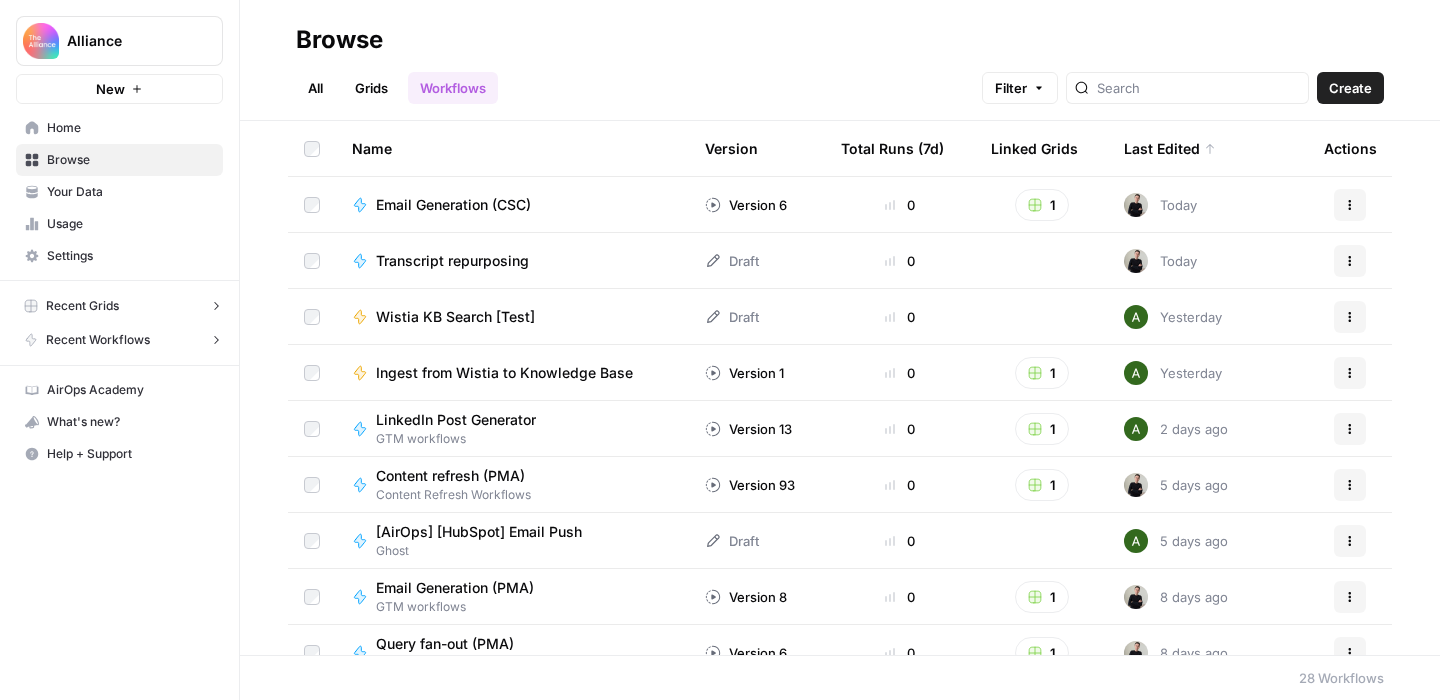 click on "Actions" at bounding box center (1350, 205) 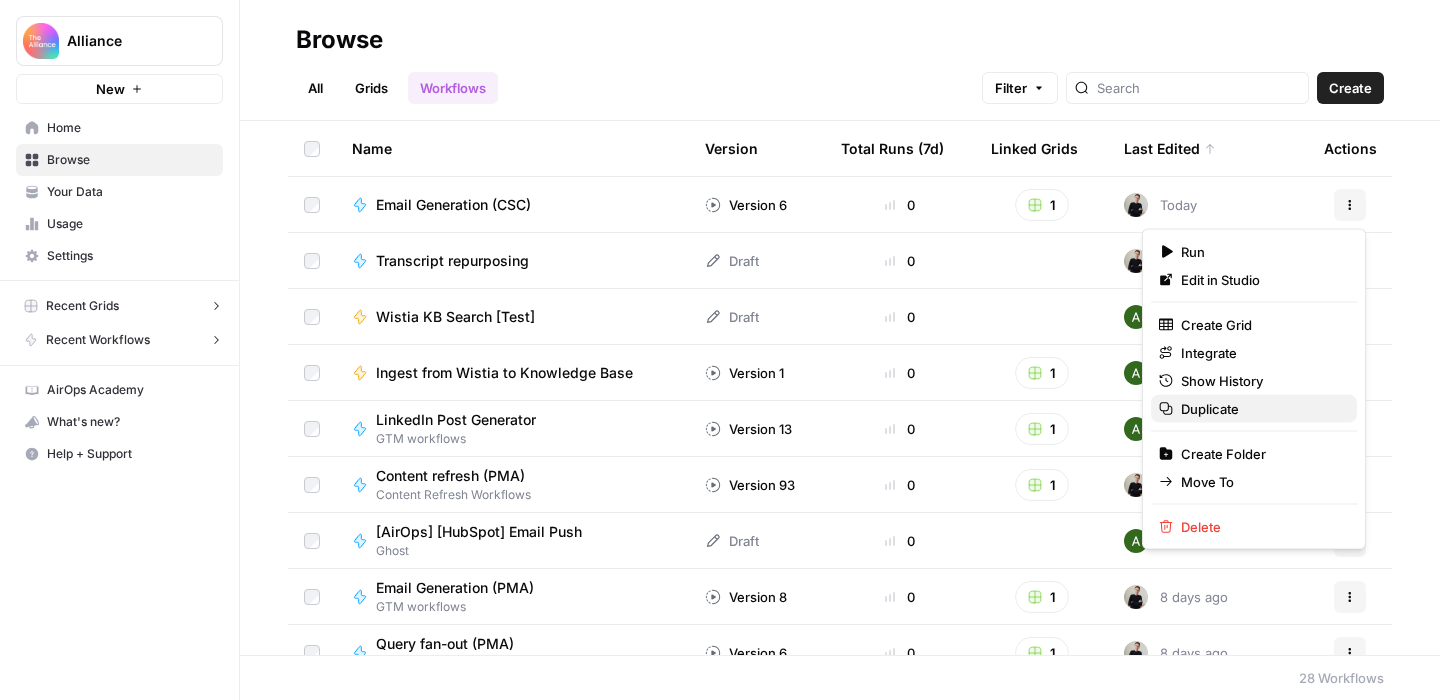 click on "Duplicate" at bounding box center (1261, 409) 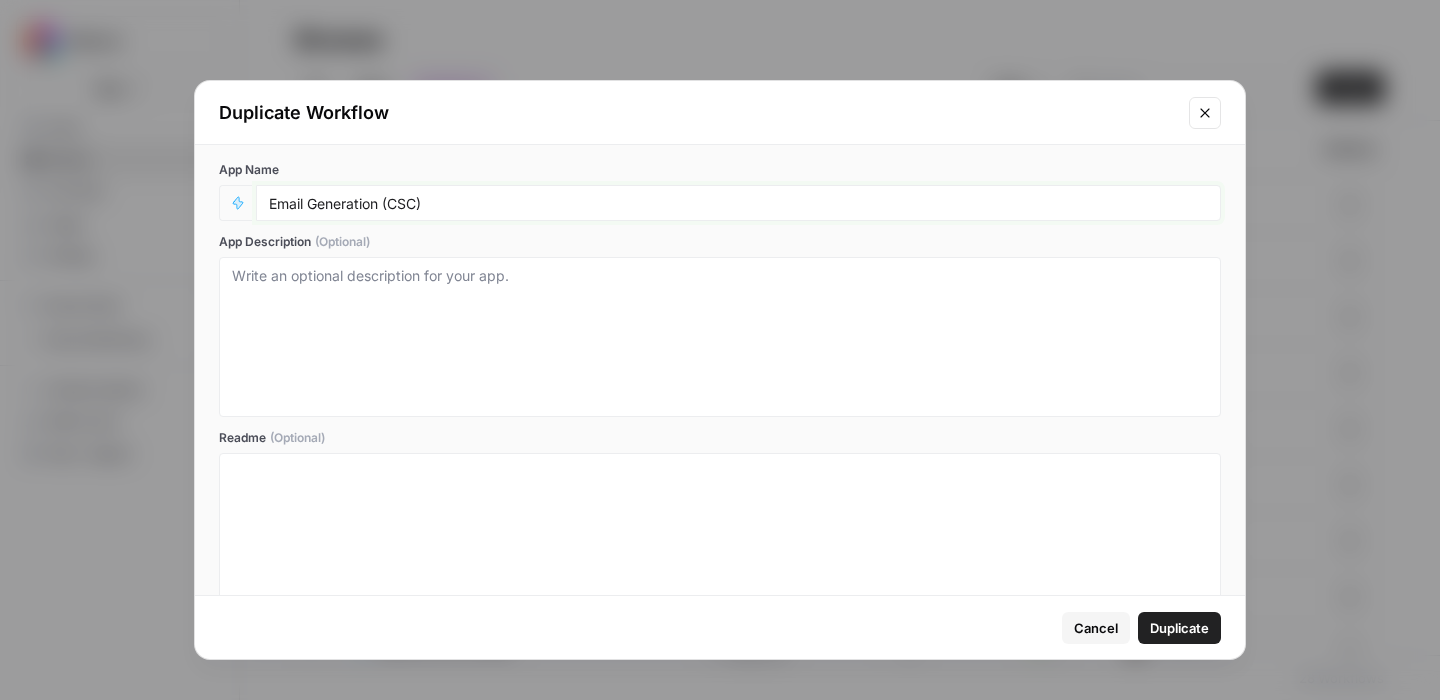 drag, startPoint x: 416, startPoint y: 201, endPoint x: 393, endPoint y: 201, distance: 23 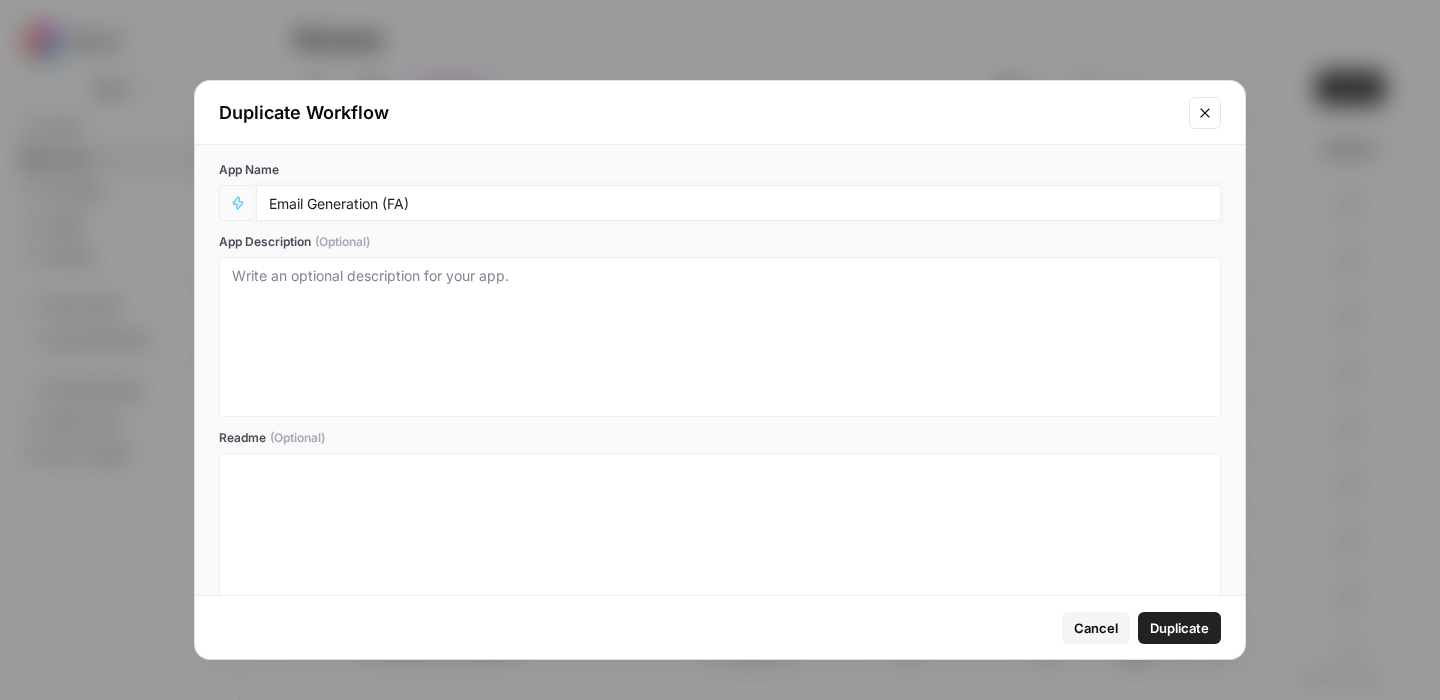 type on "Email Generation (FA)" 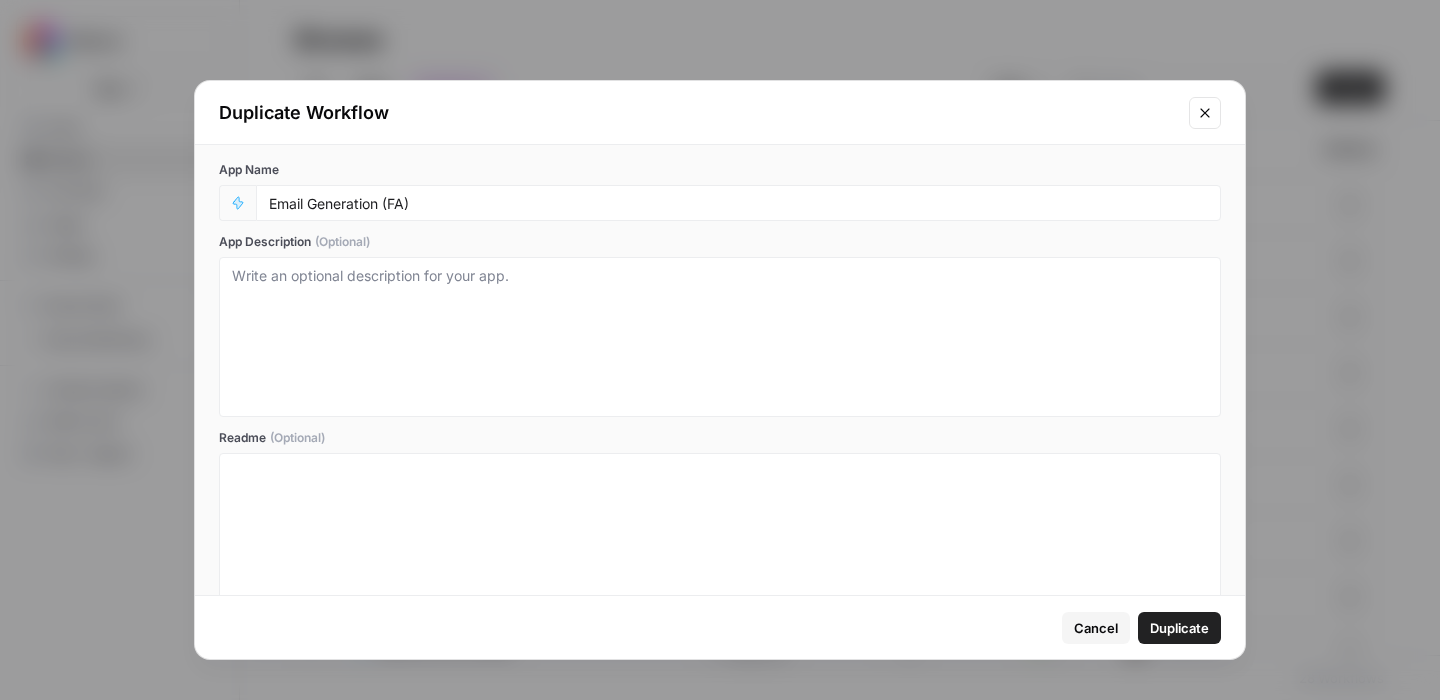 click on "Duplicate" at bounding box center [1179, 628] 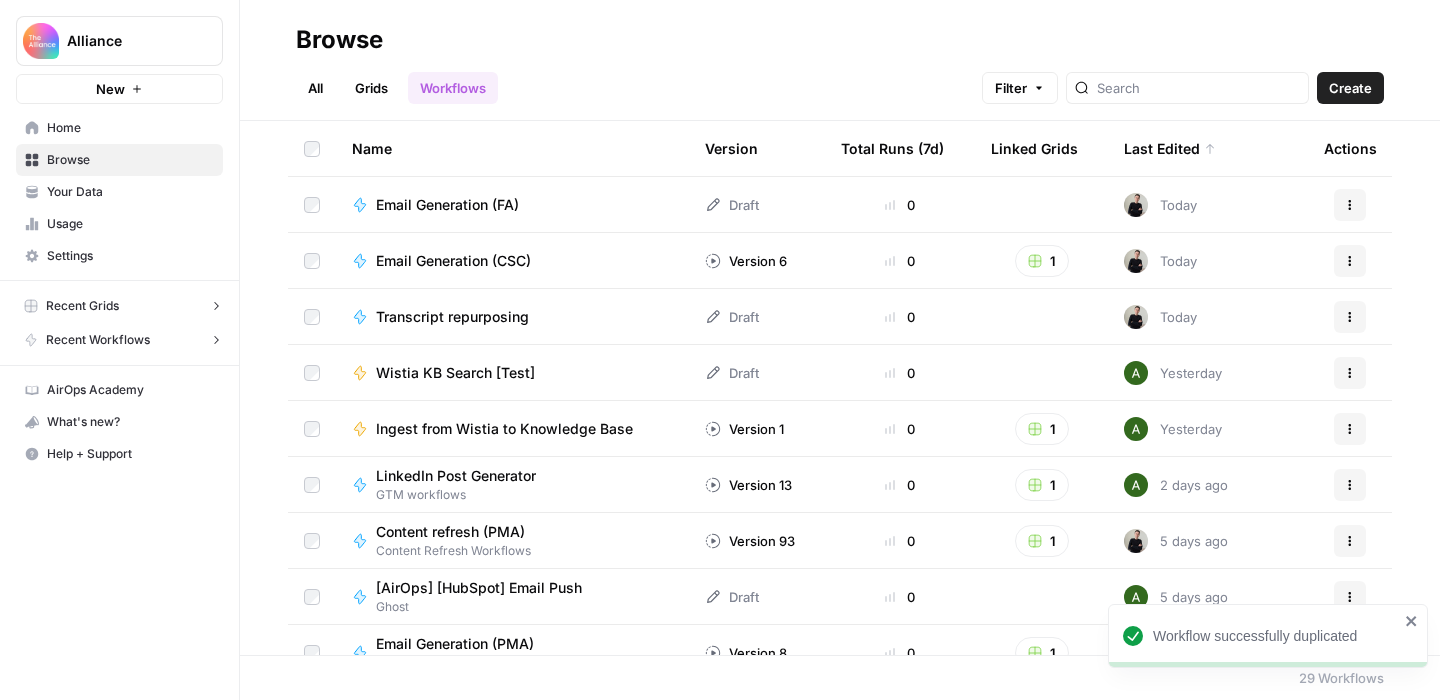 click on "Email Generation (FA)" at bounding box center (447, 205) 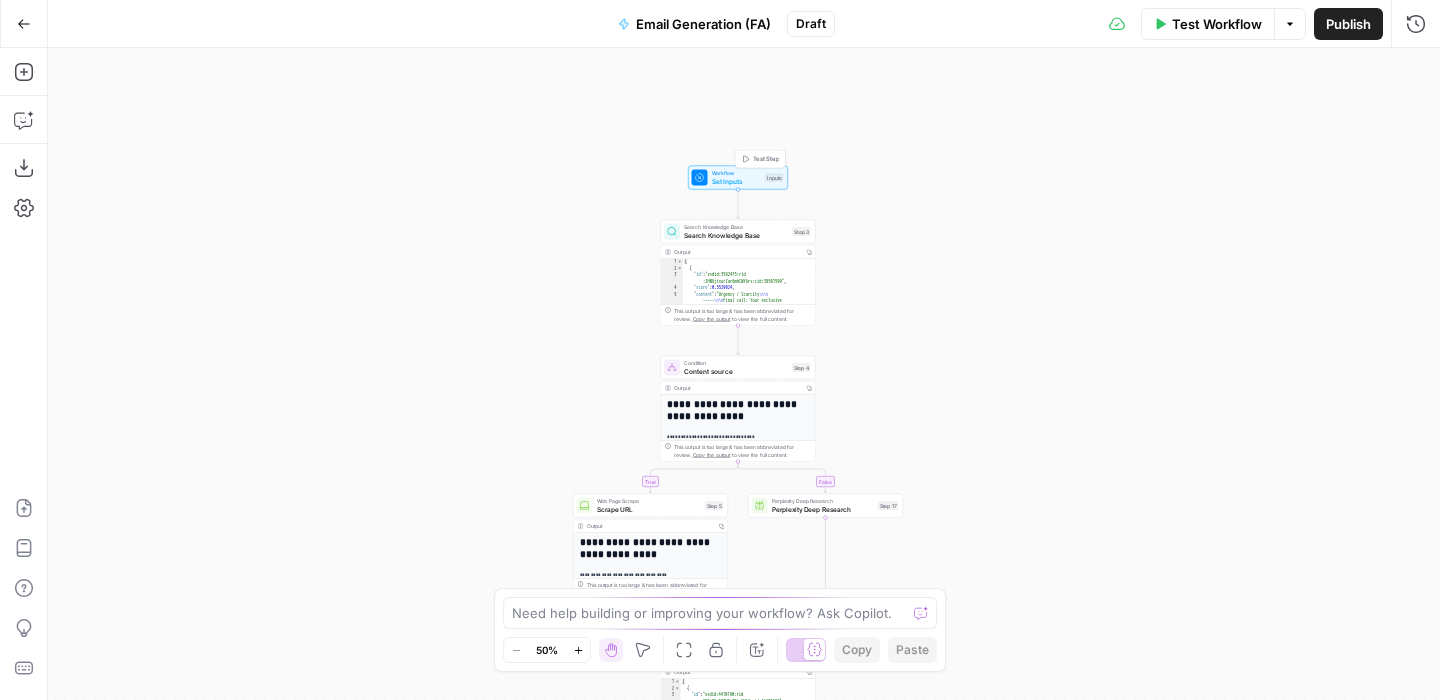 click on "Test Step" at bounding box center [766, 159] 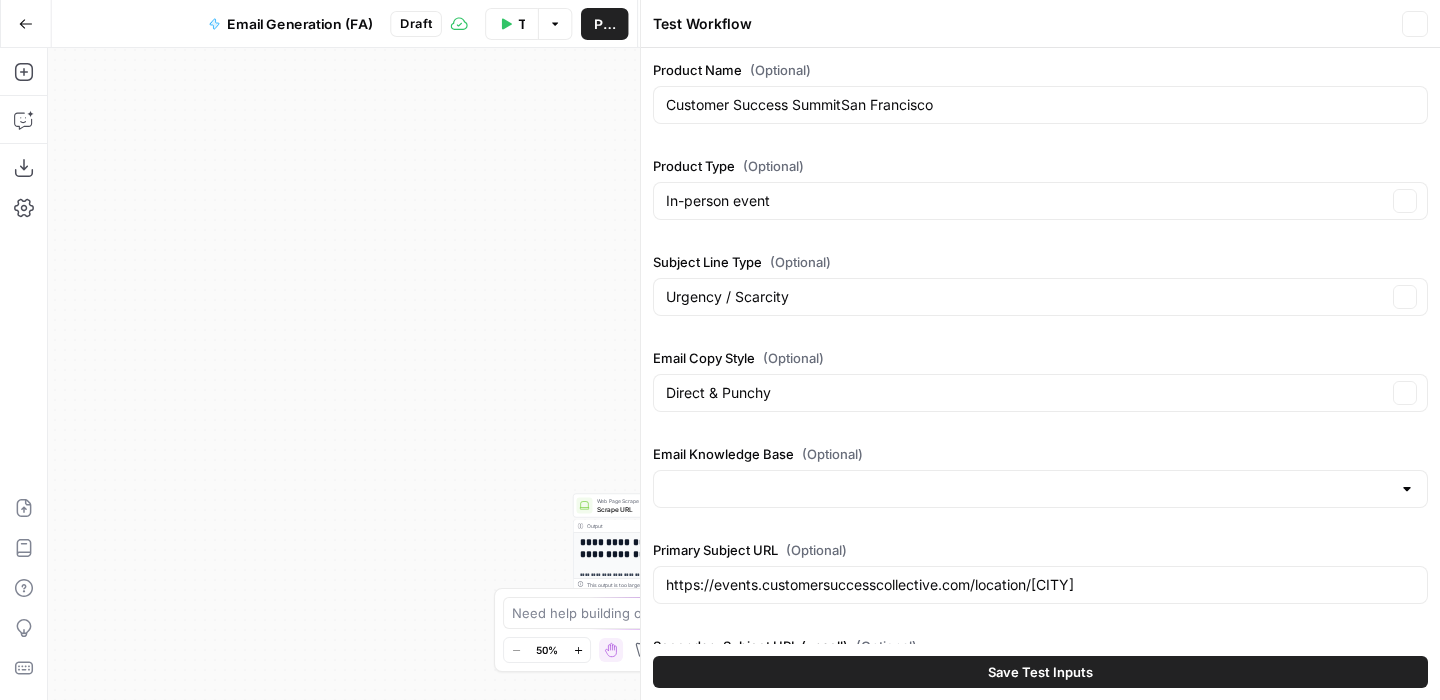 type on "Customer Success SummitSan Francisco" 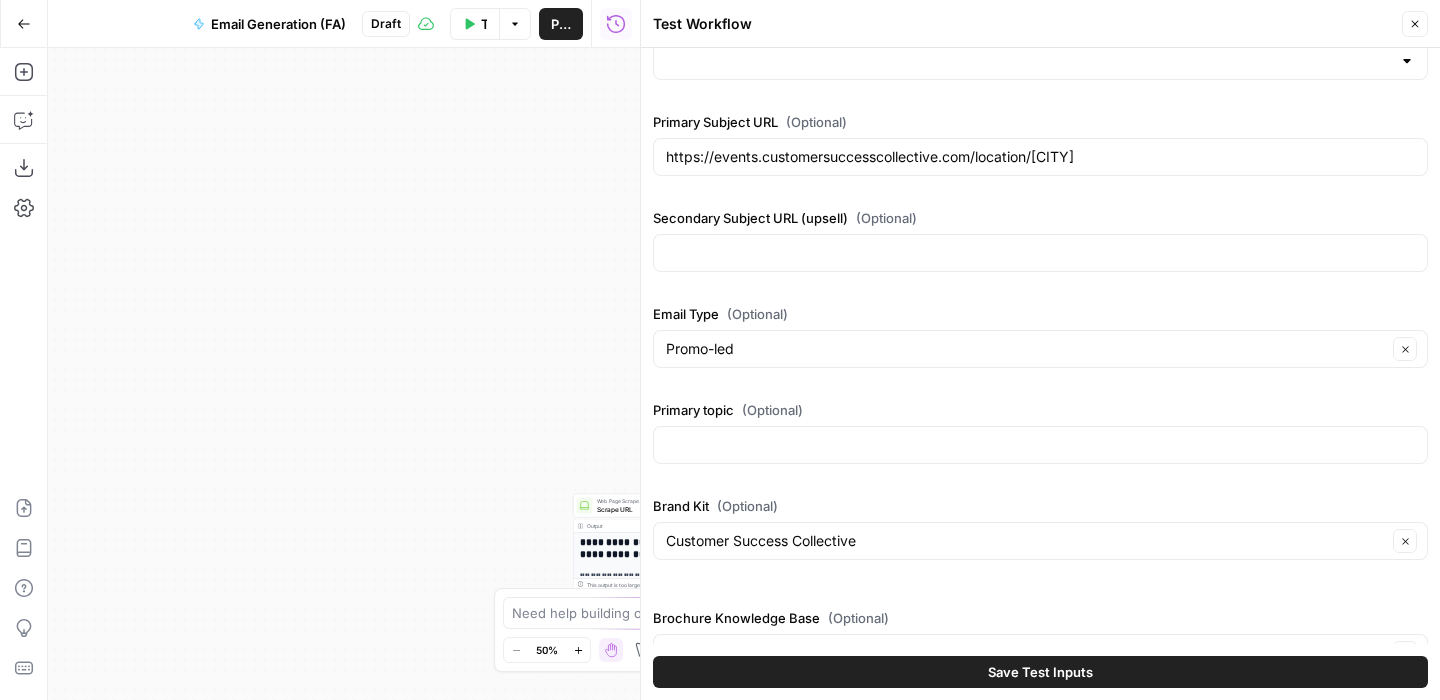 scroll, scrollTop: 444, scrollLeft: 0, axis: vertical 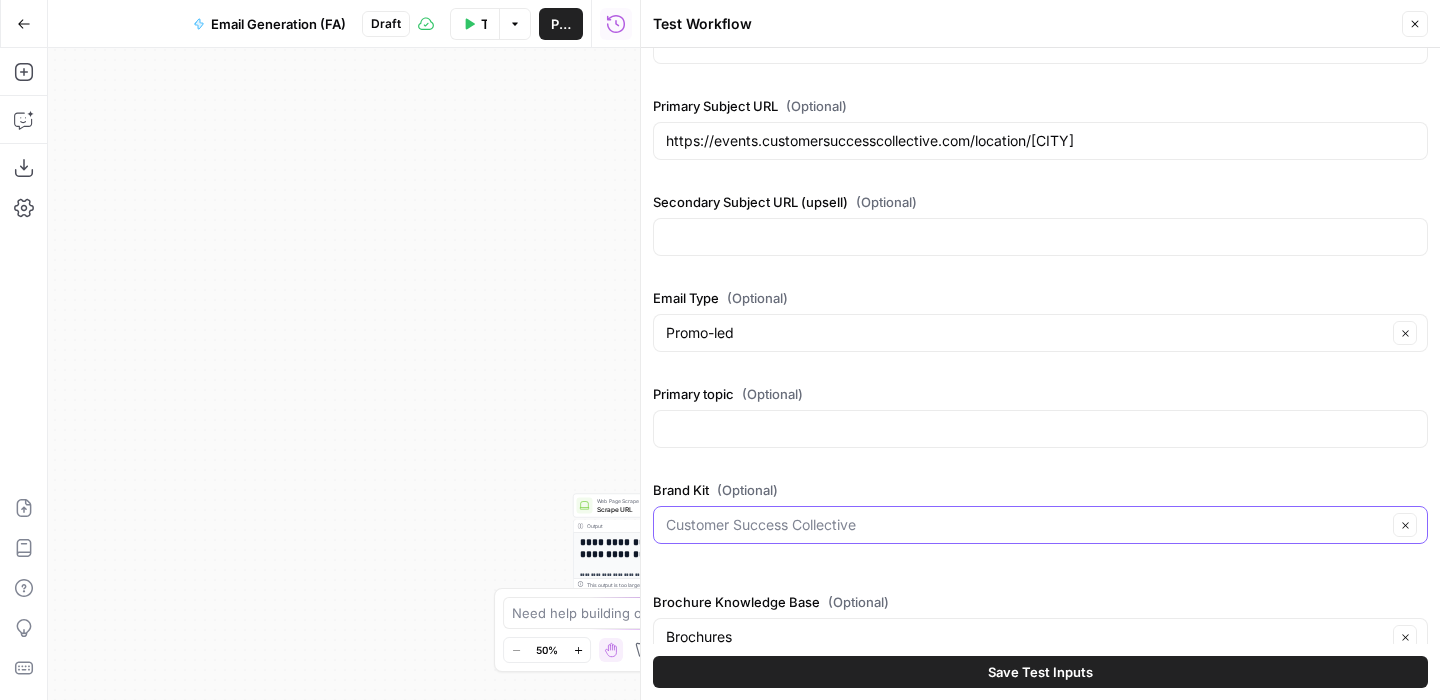 click on "Brand Kit   (Optional)" at bounding box center (1026, 525) 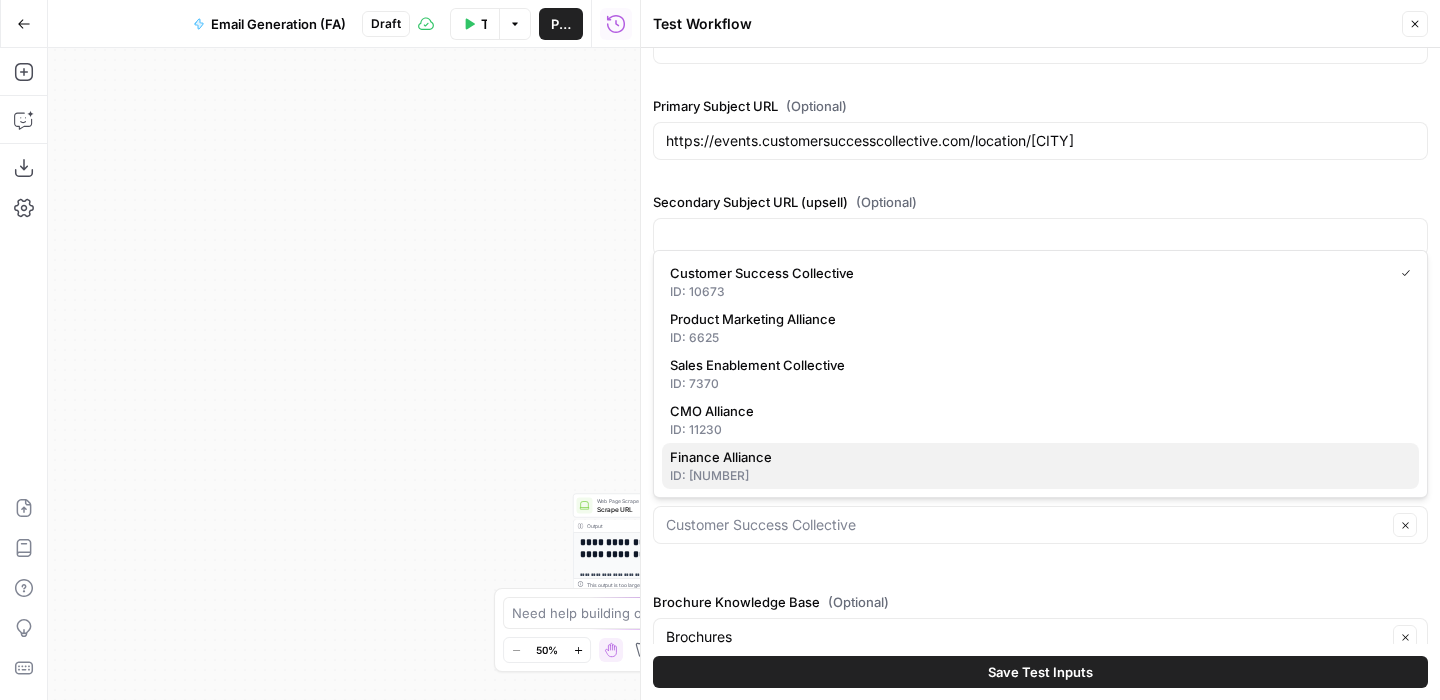 click on "Finance Alliance" at bounding box center [1036, 457] 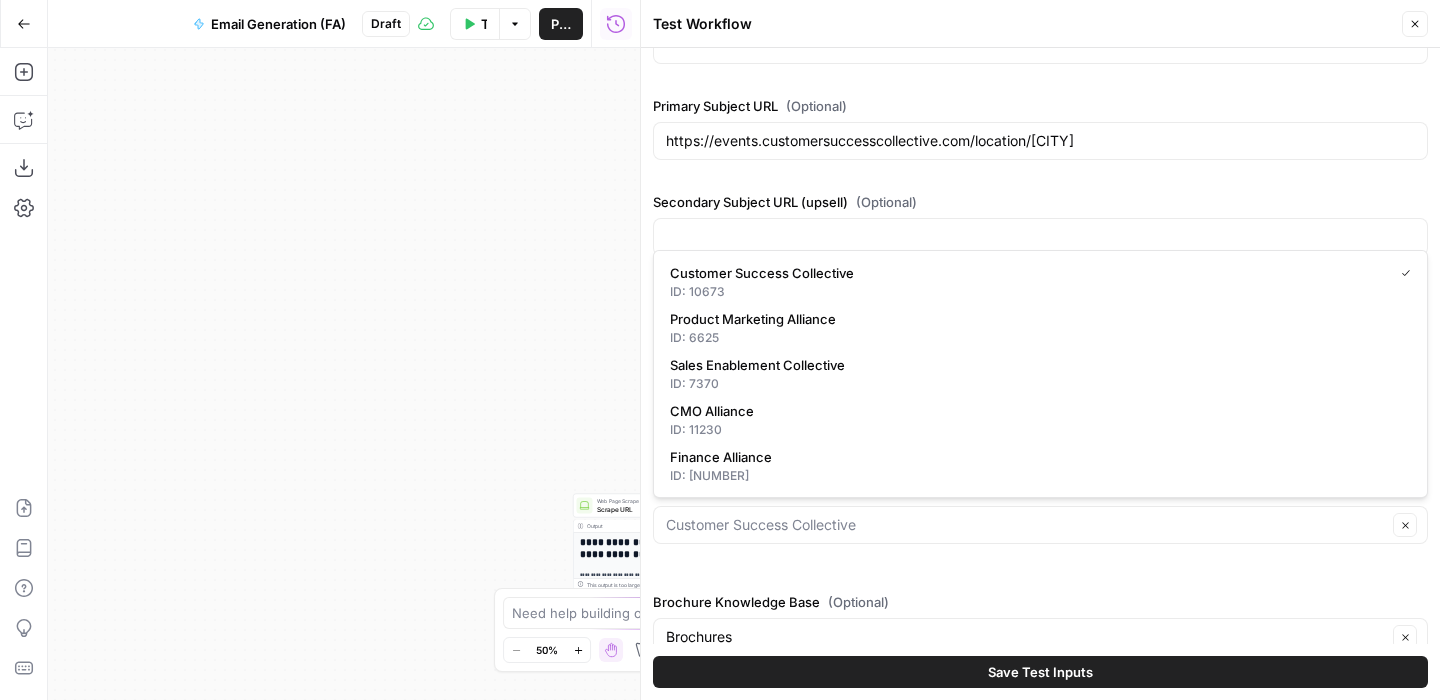 type on "Finance Alliance" 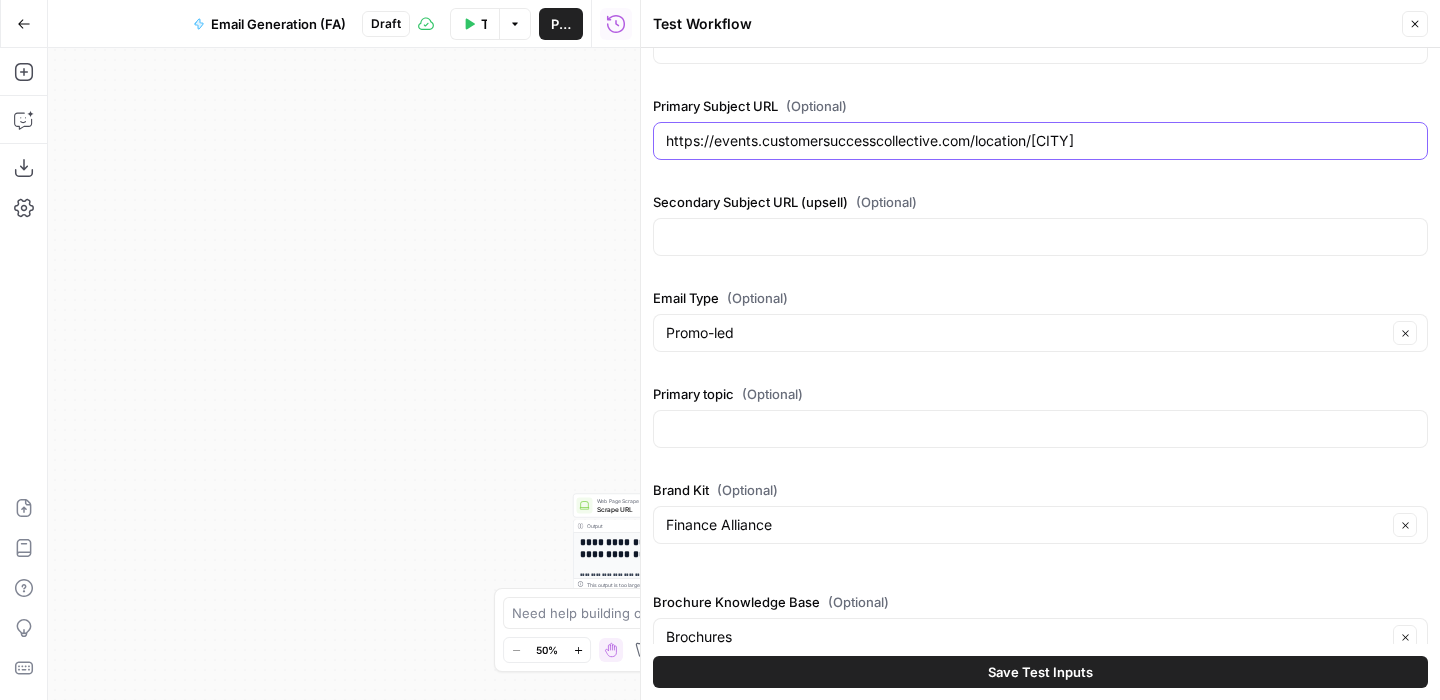 drag, startPoint x: 1149, startPoint y: 143, endPoint x: 704, endPoint y: 93, distance: 447.80017 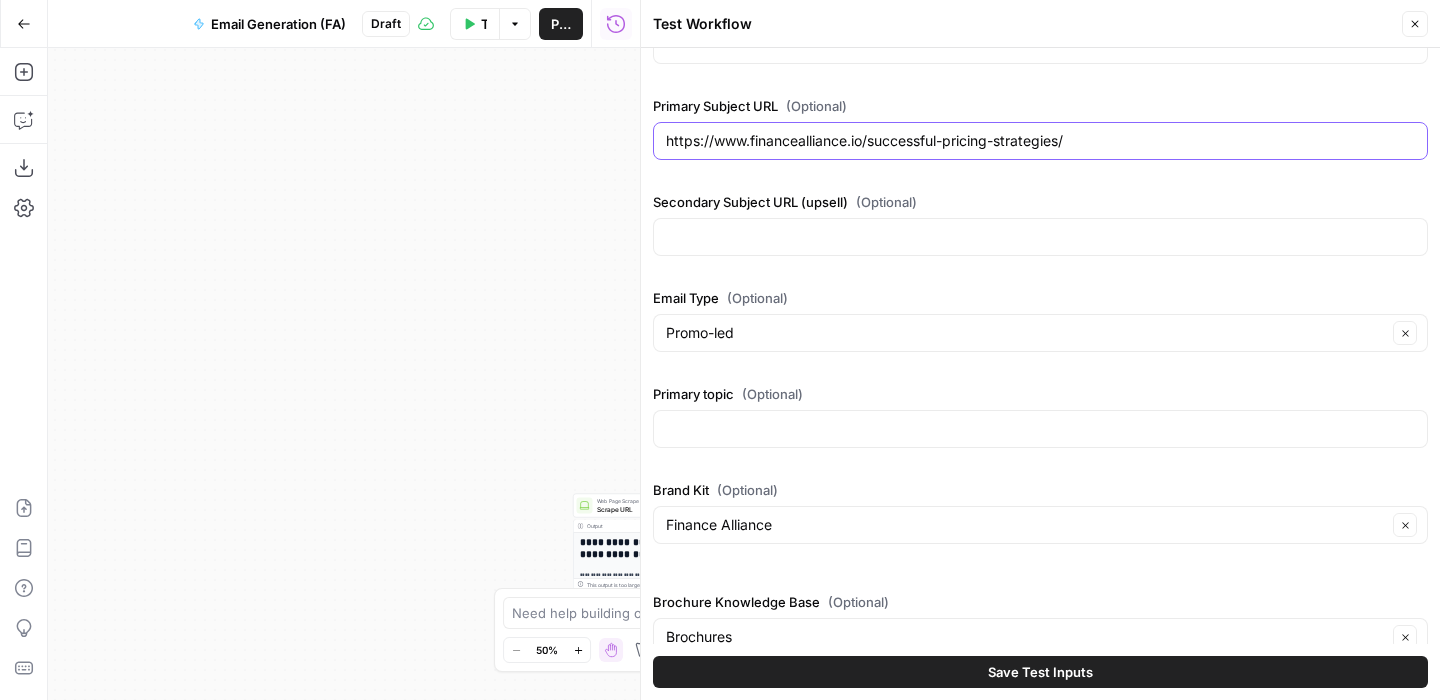 type on "Customer Success SummitSan Francisco" 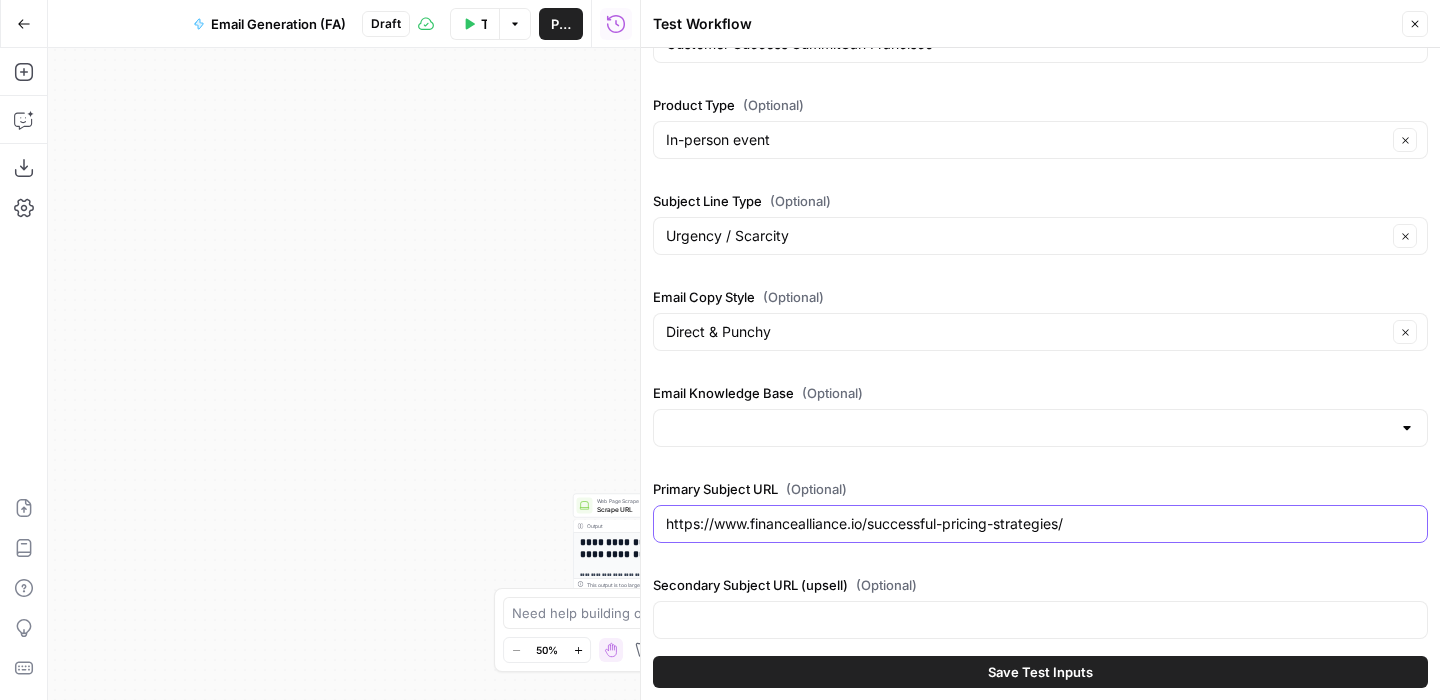 scroll, scrollTop: 60, scrollLeft: 0, axis: vertical 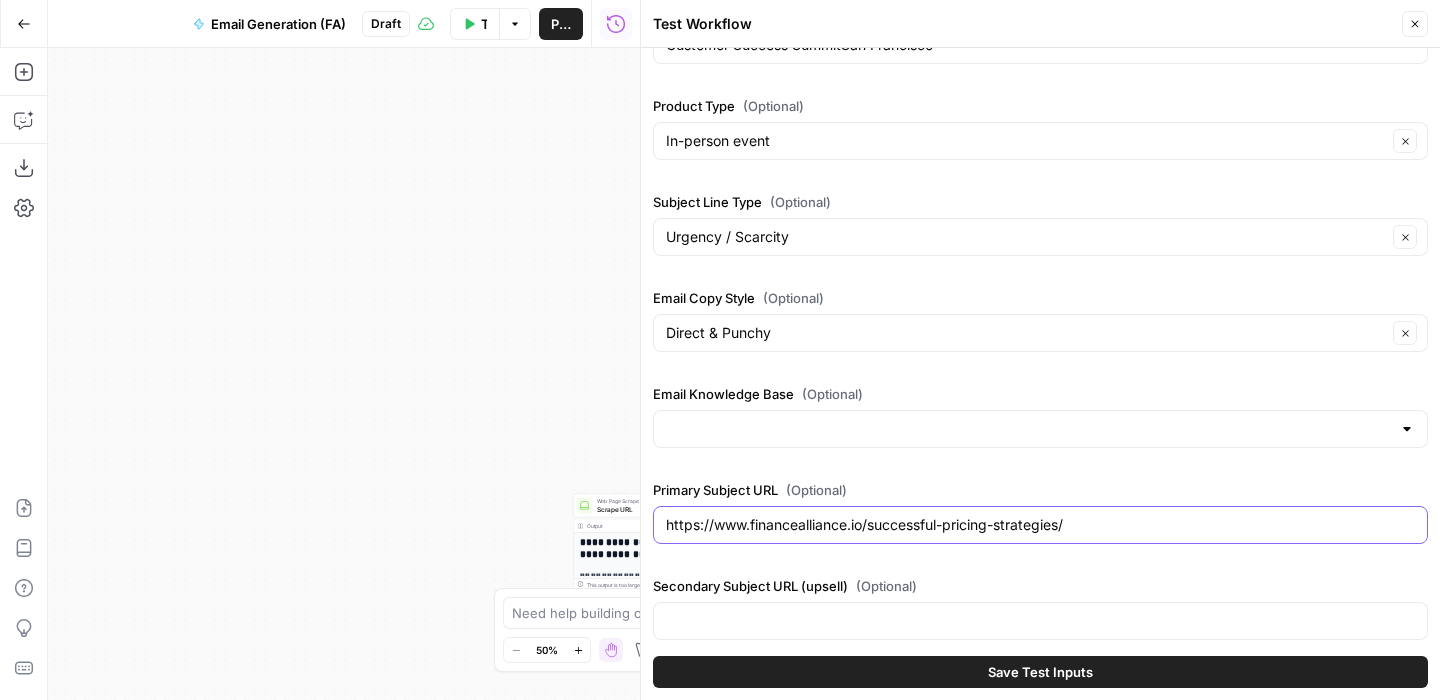 type on "https://www.financealliance.io/successful-pricing-strategies/" 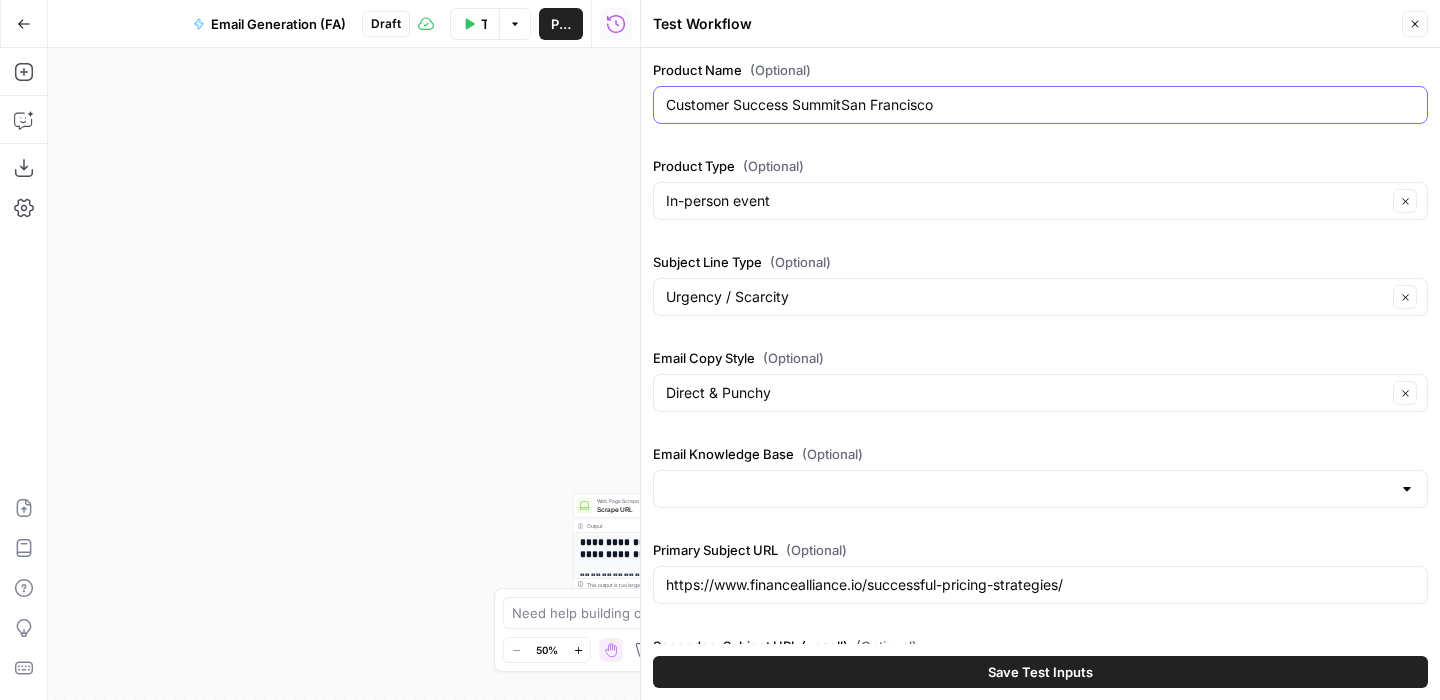 drag, startPoint x: 971, startPoint y: 100, endPoint x: 609, endPoint y: 81, distance: 362.4983 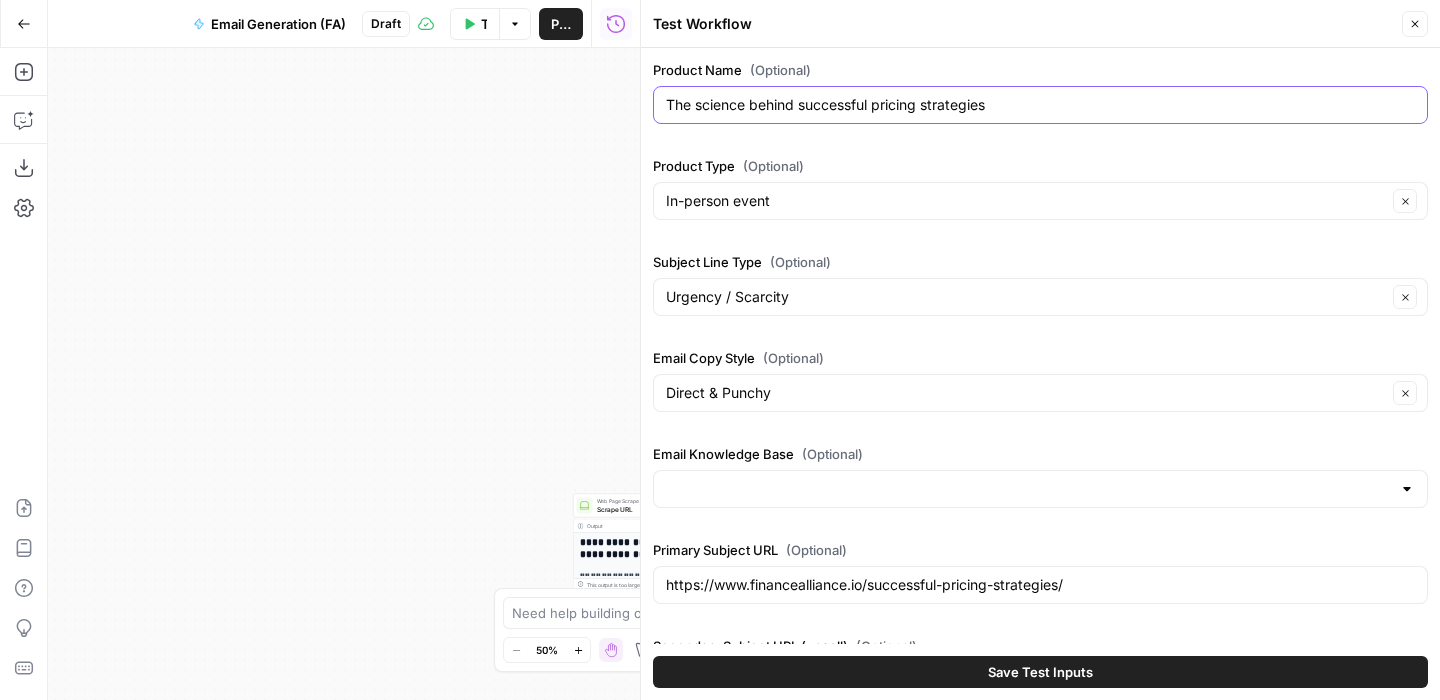 type on "The science behind successful pricing strategies" 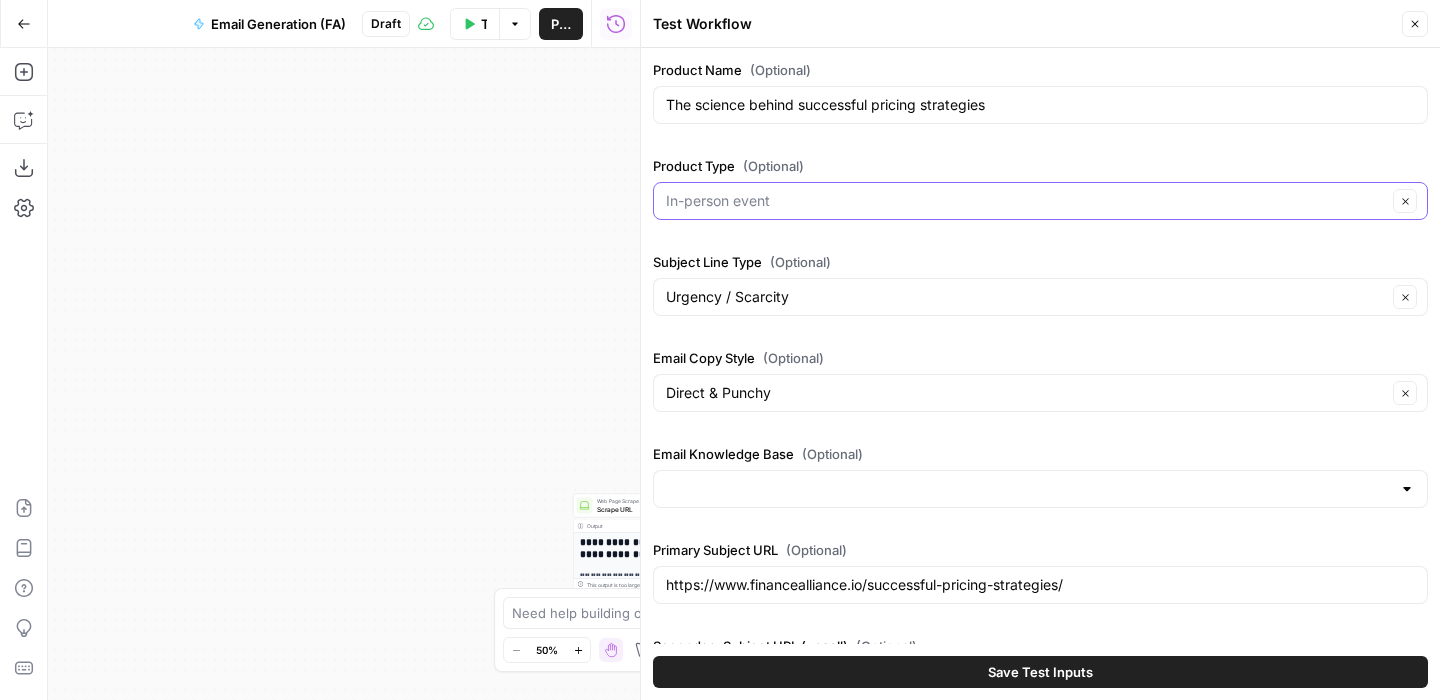click on "Product Type   (Optional)" at bounding box center [1026, 201] 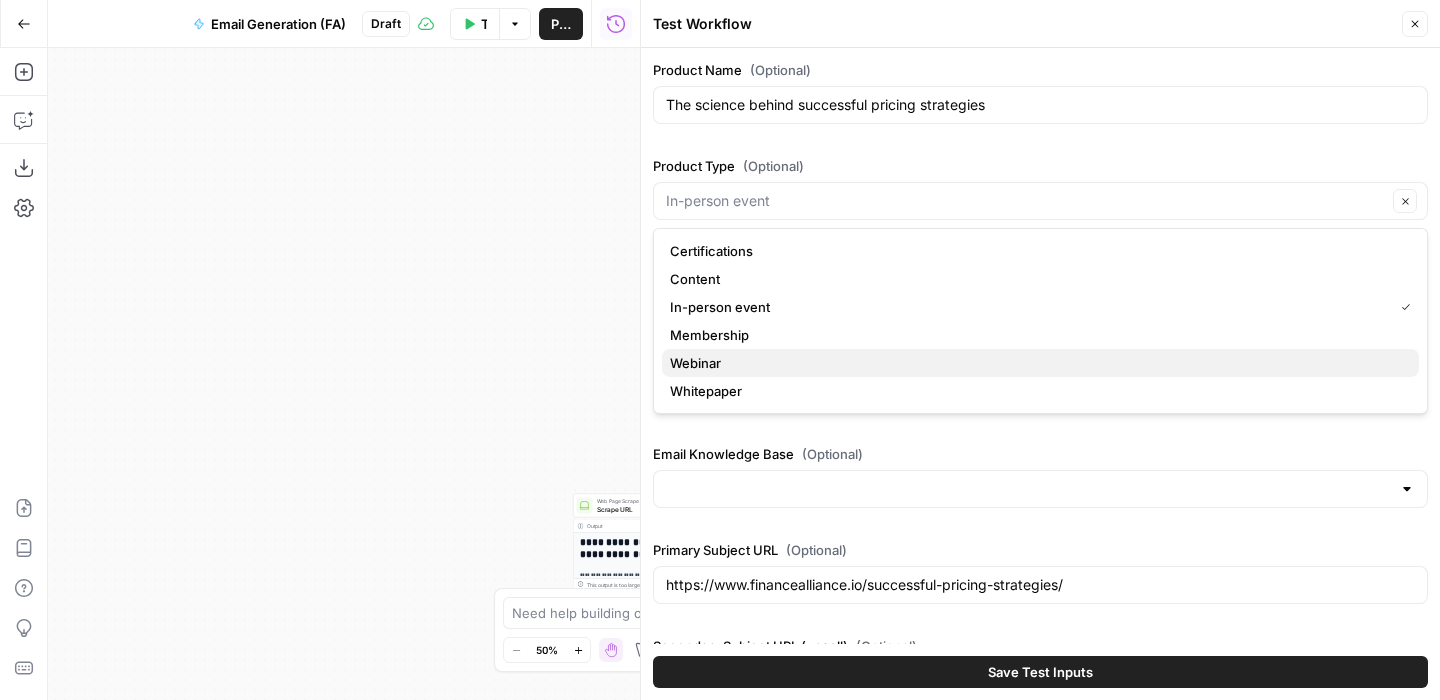 click on "Webinar" at bounding box center (1036, 363) 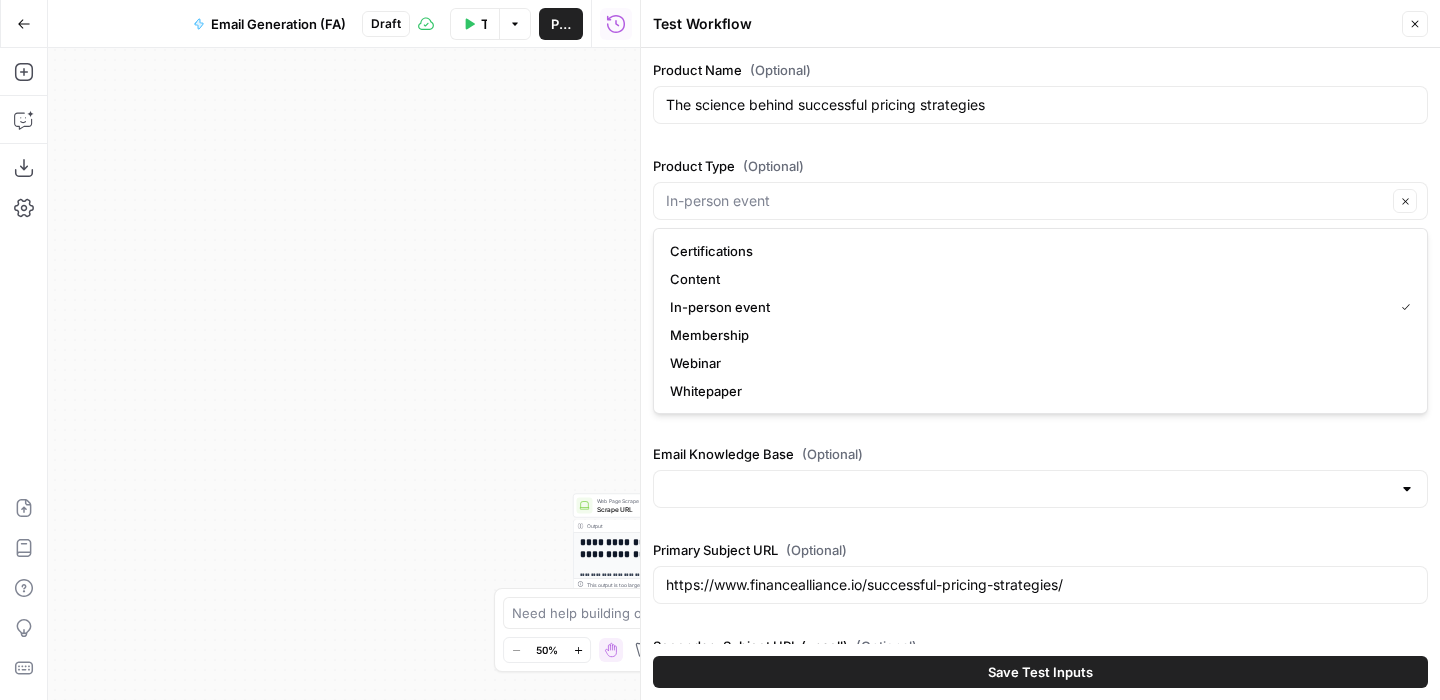 type on "Webinar" 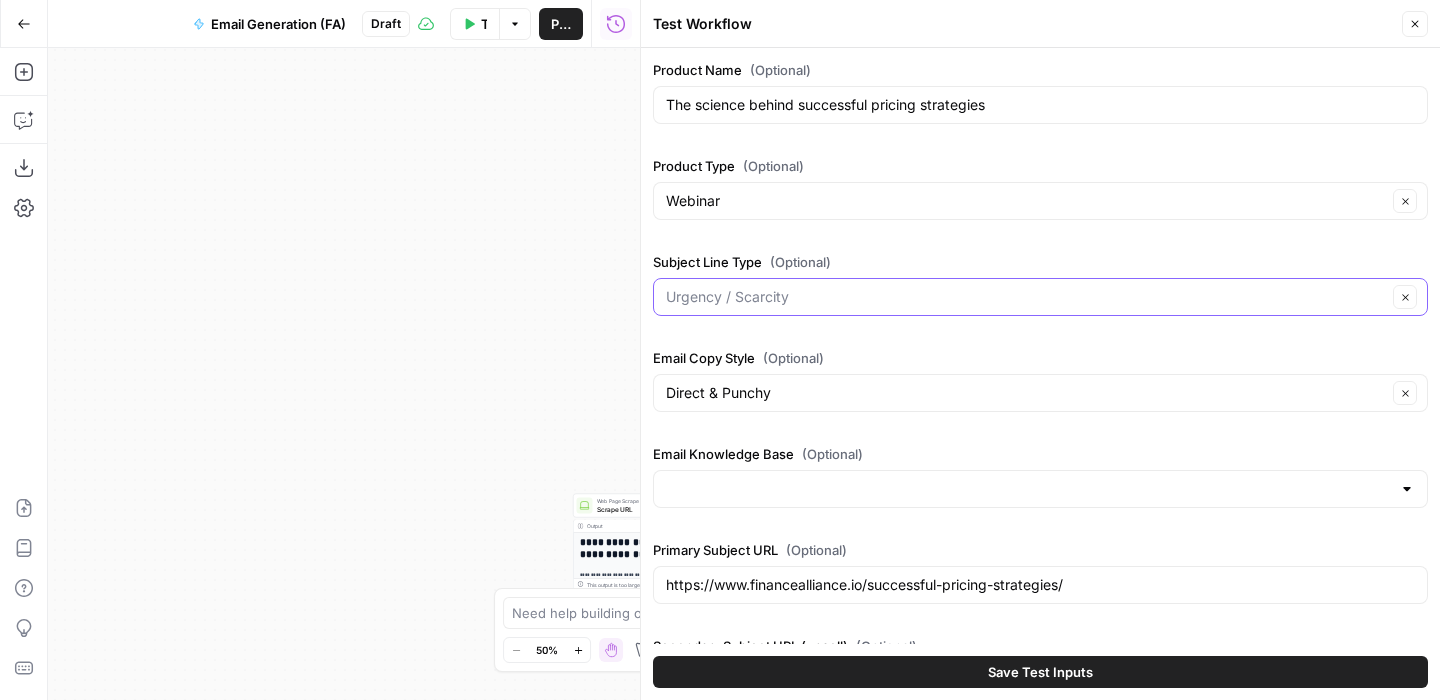 click on "Subject Line Type   (Optional)" at bounding box center (1026, 297) 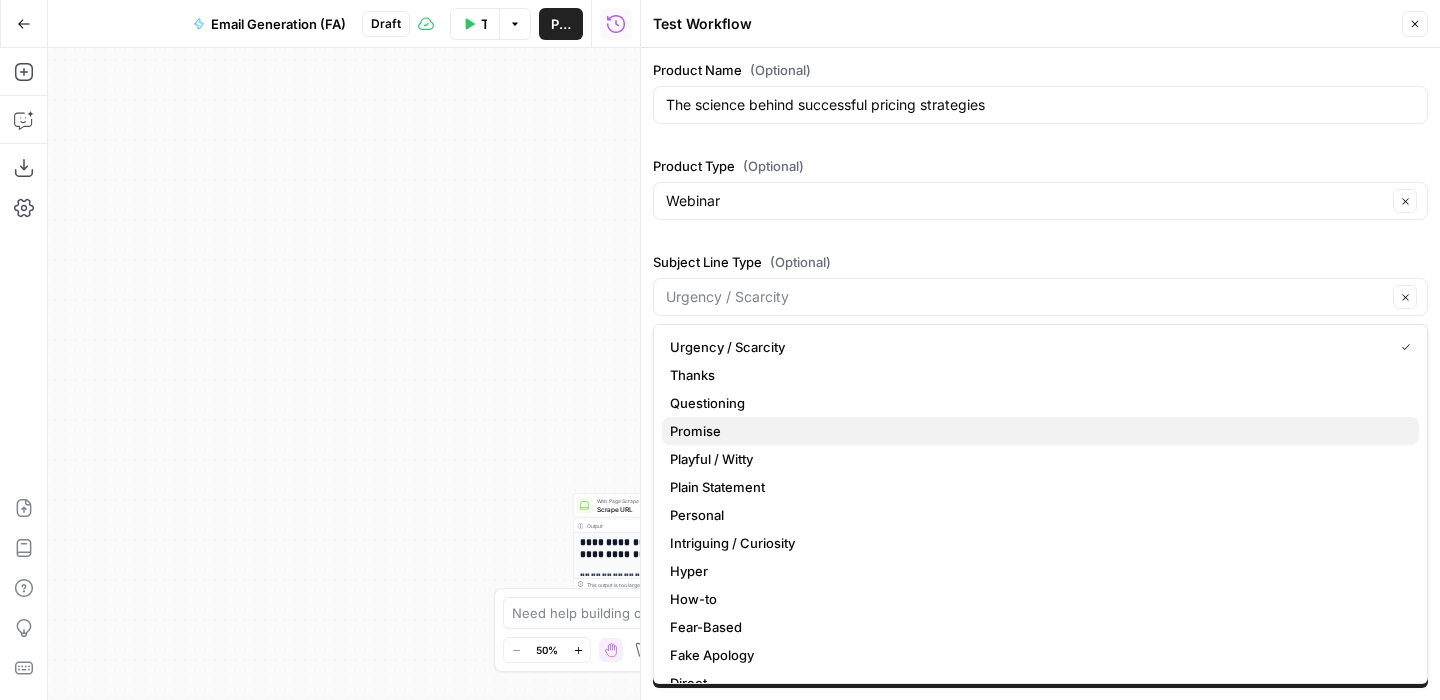 click on "Promise" at bounding box center [1036, 431] 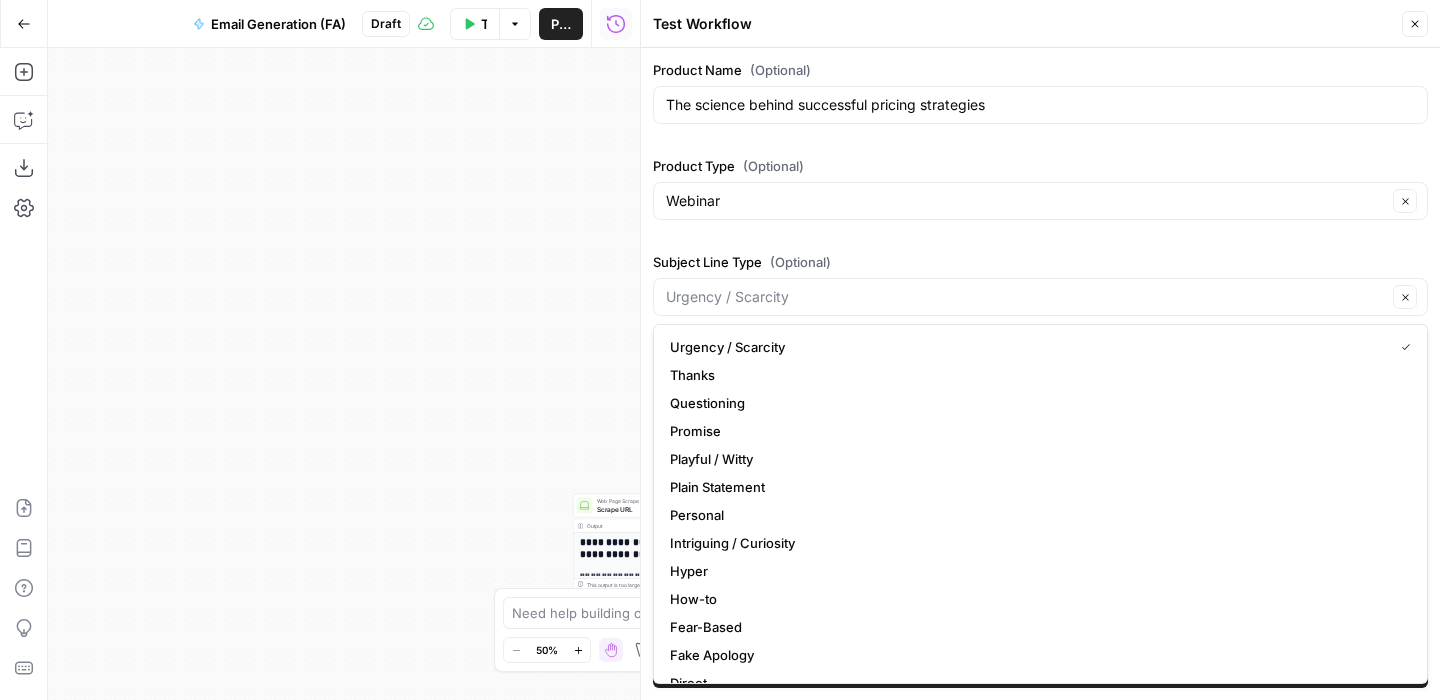 type on "Promise" 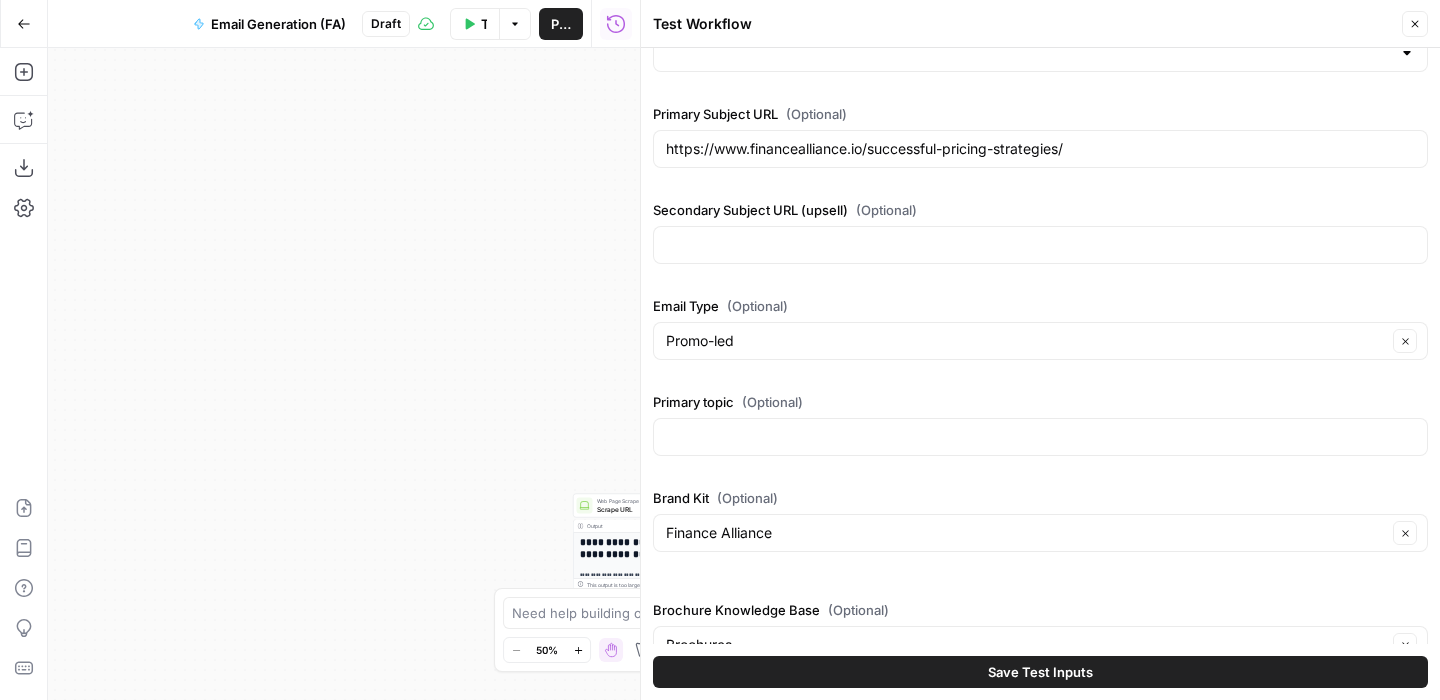 scroll, scrollTop: 572, scrollLeft: 0, axis: vertical 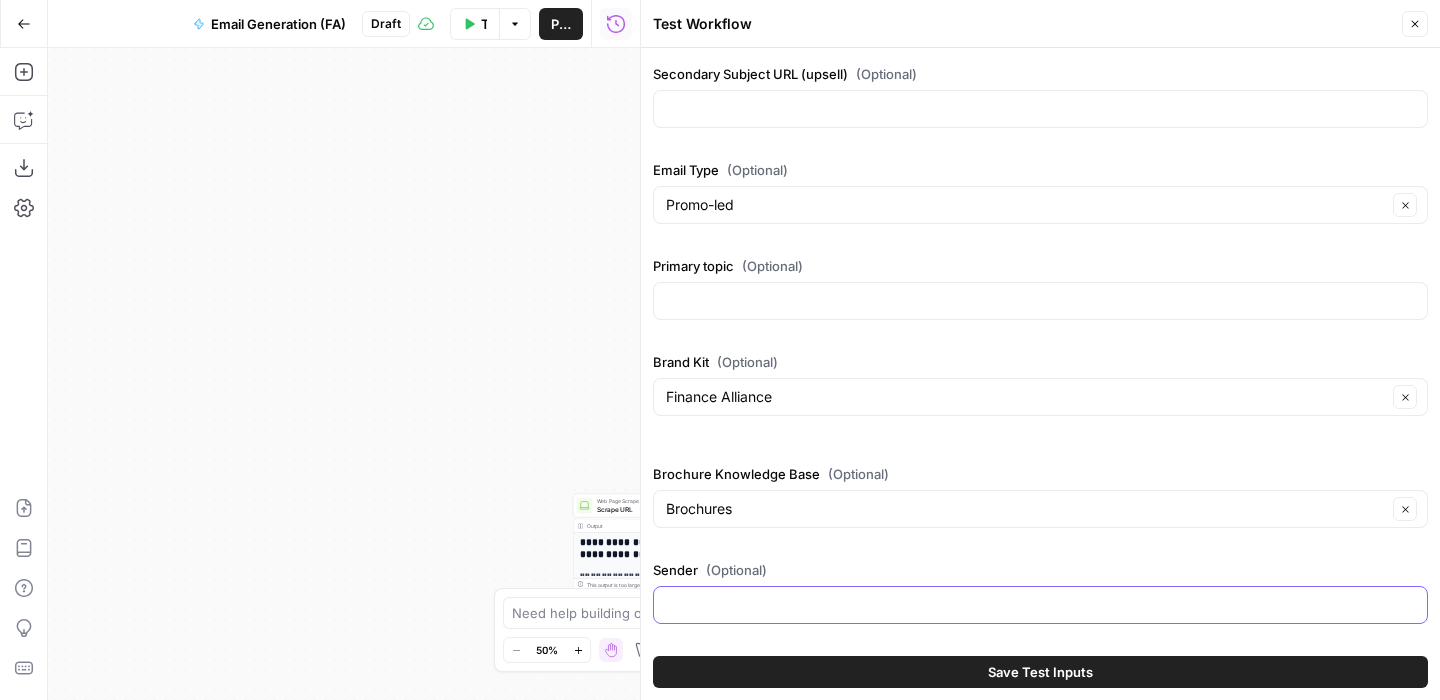 click on "Sender   (Optional)" at bounding box center (1040, 605) 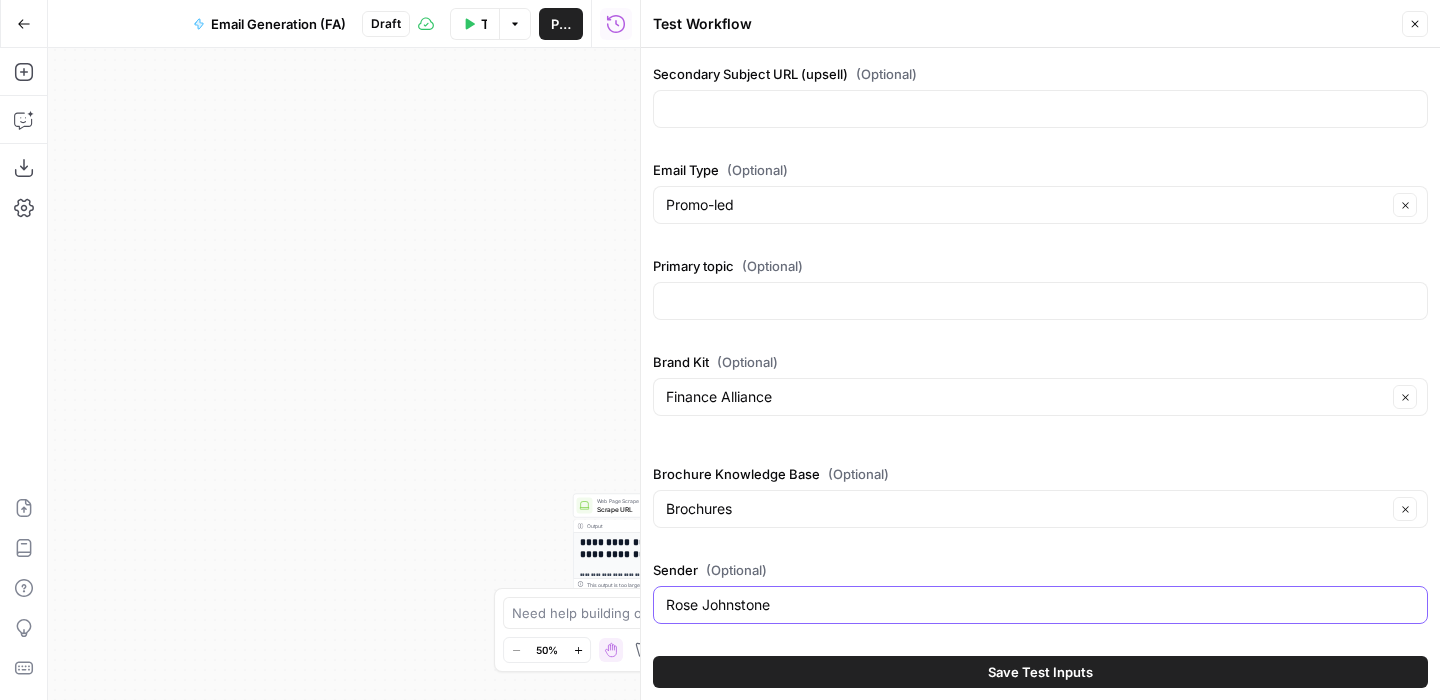 type on "Rose Johnstone" 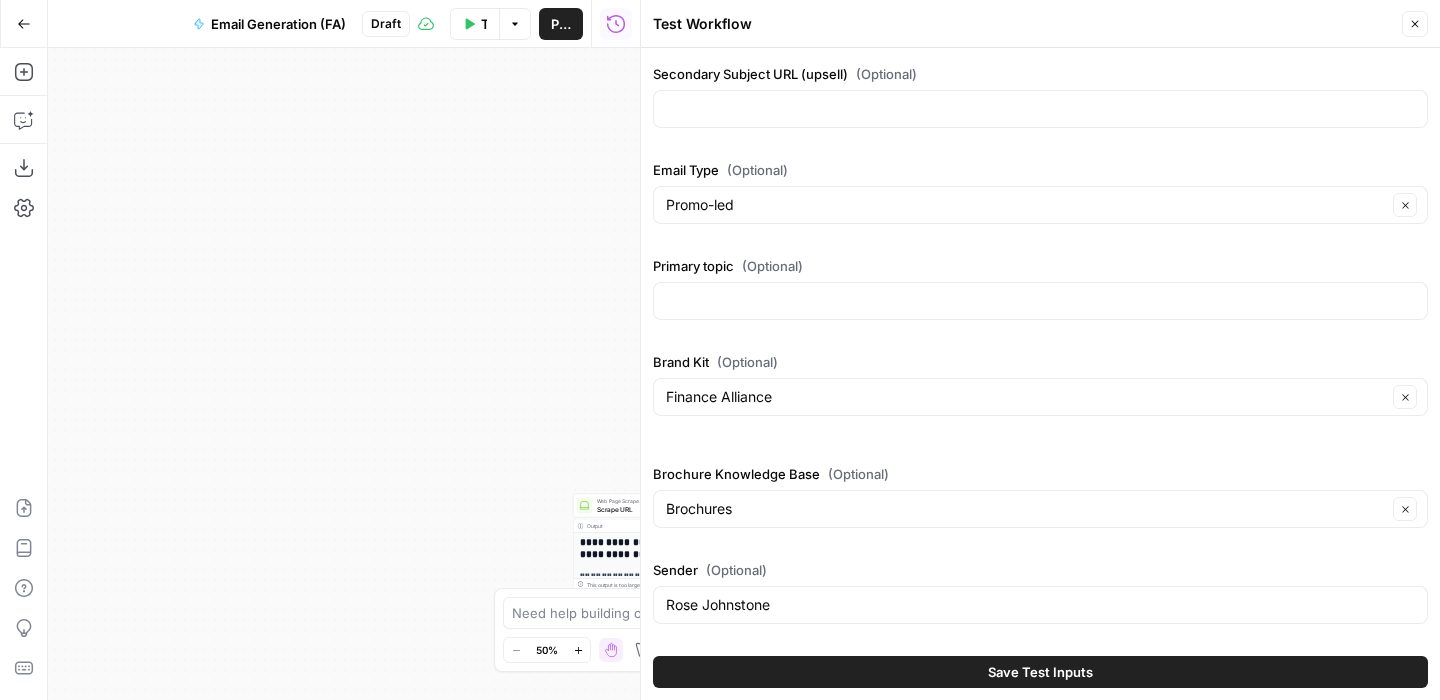 click on "Save Test Inputs" at bounding box center (1040, 672) 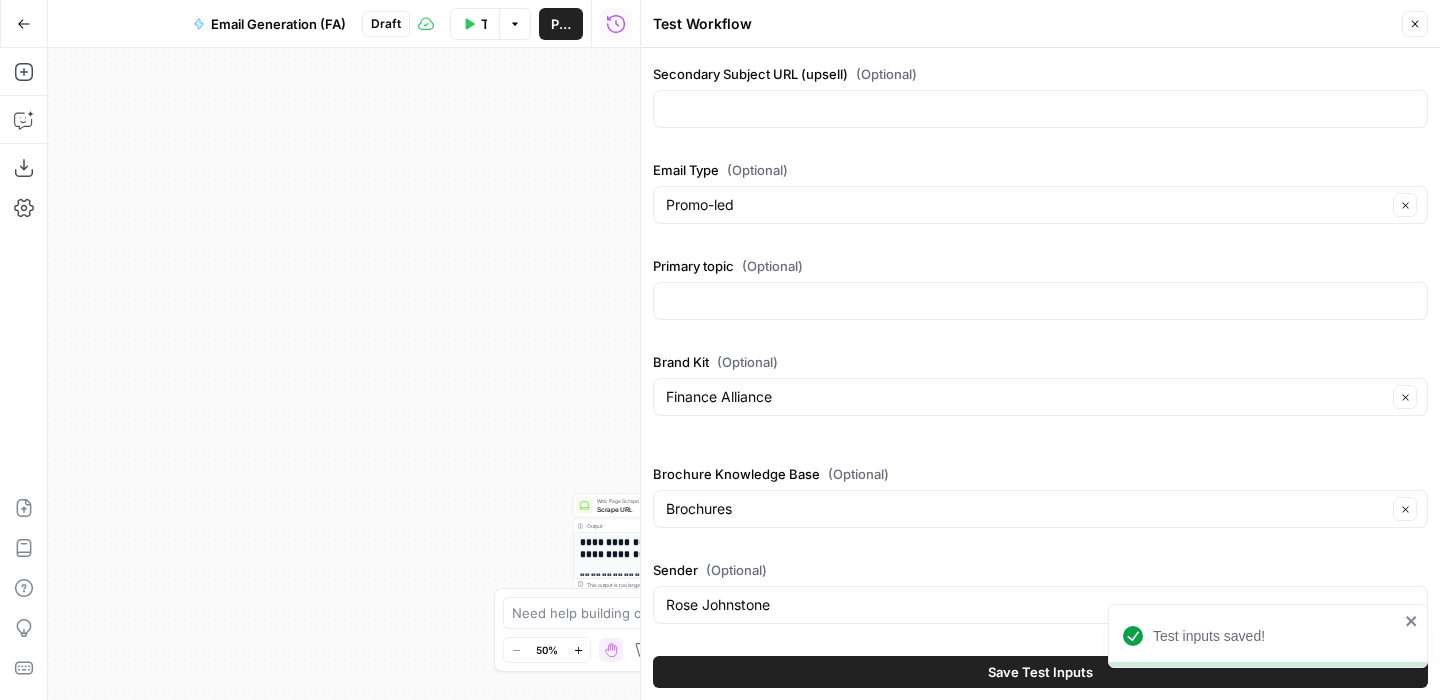 click 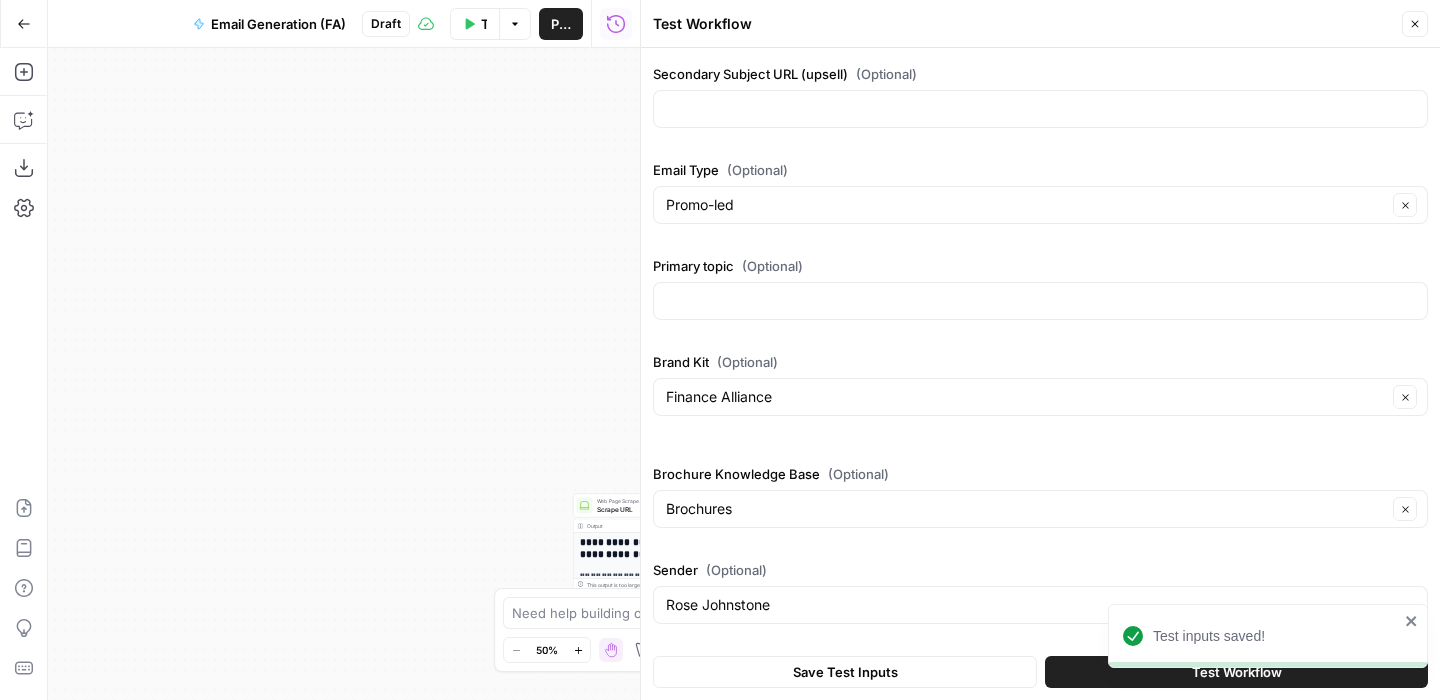 click on "Test Workflow" at bounding box center [1236, 672] 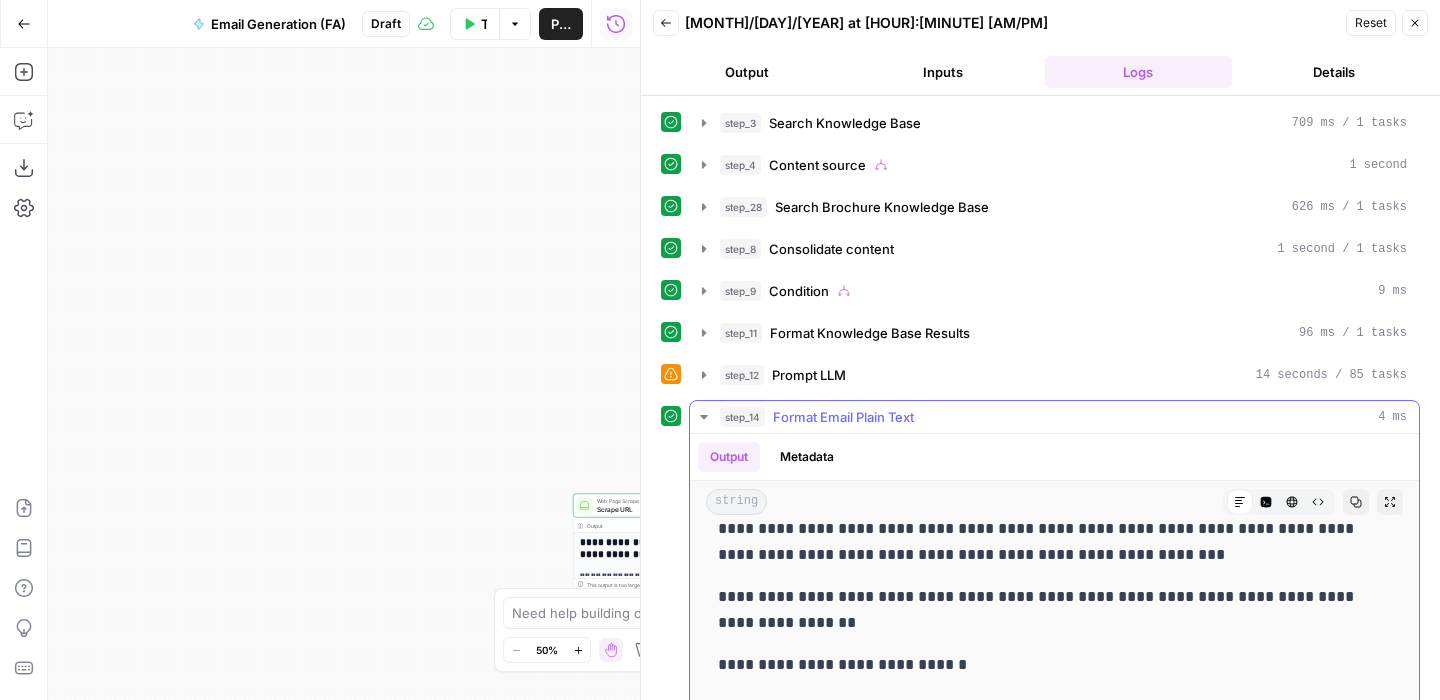 scroll, scrollTop: 0, scrollLeft: 0, axis: both 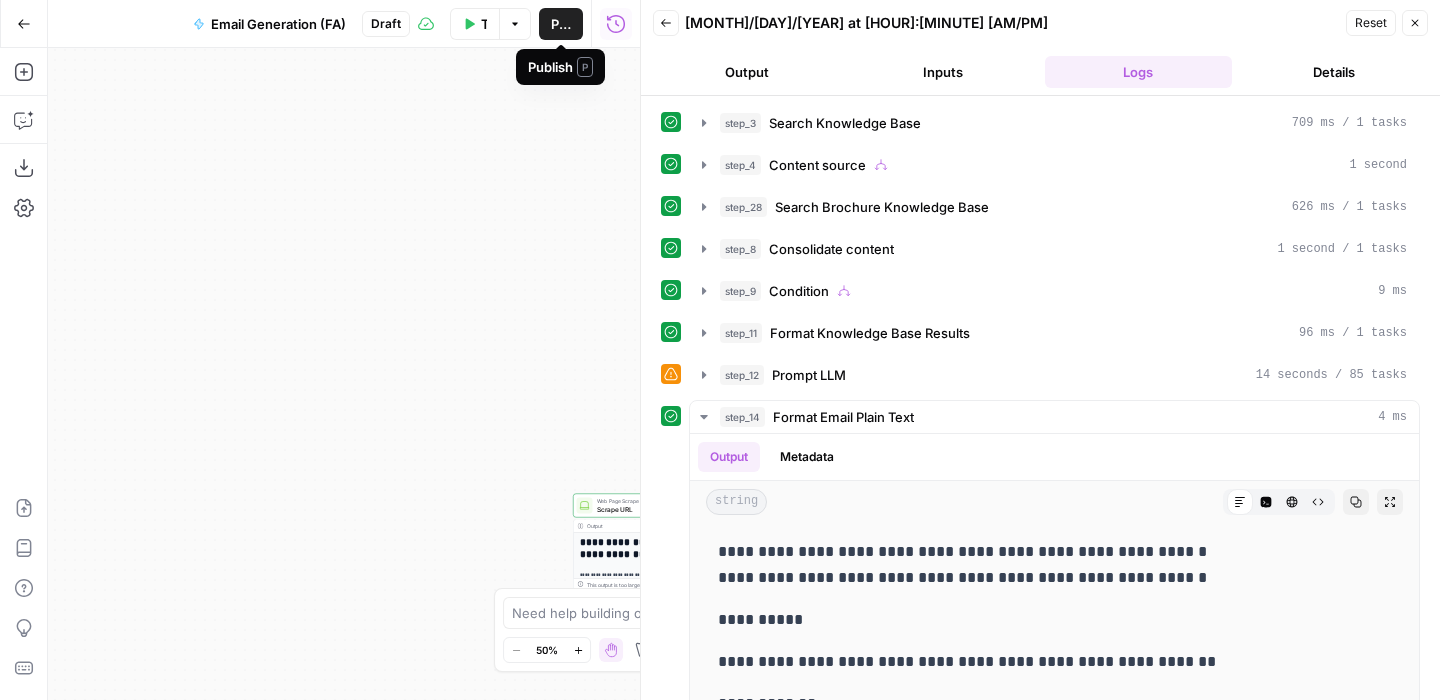 click on "Publish" at bounding box center [561, 24] 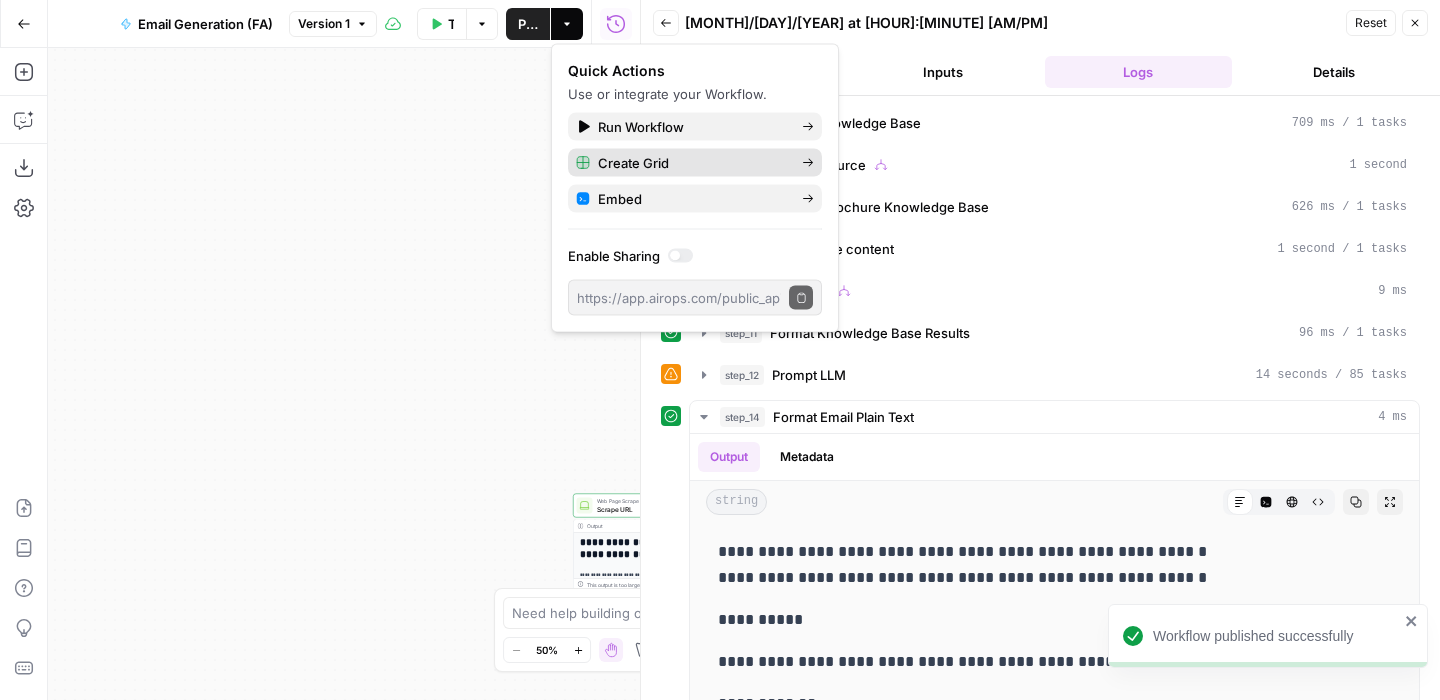 click on "Create Grid" at bounding box center (692, 163) 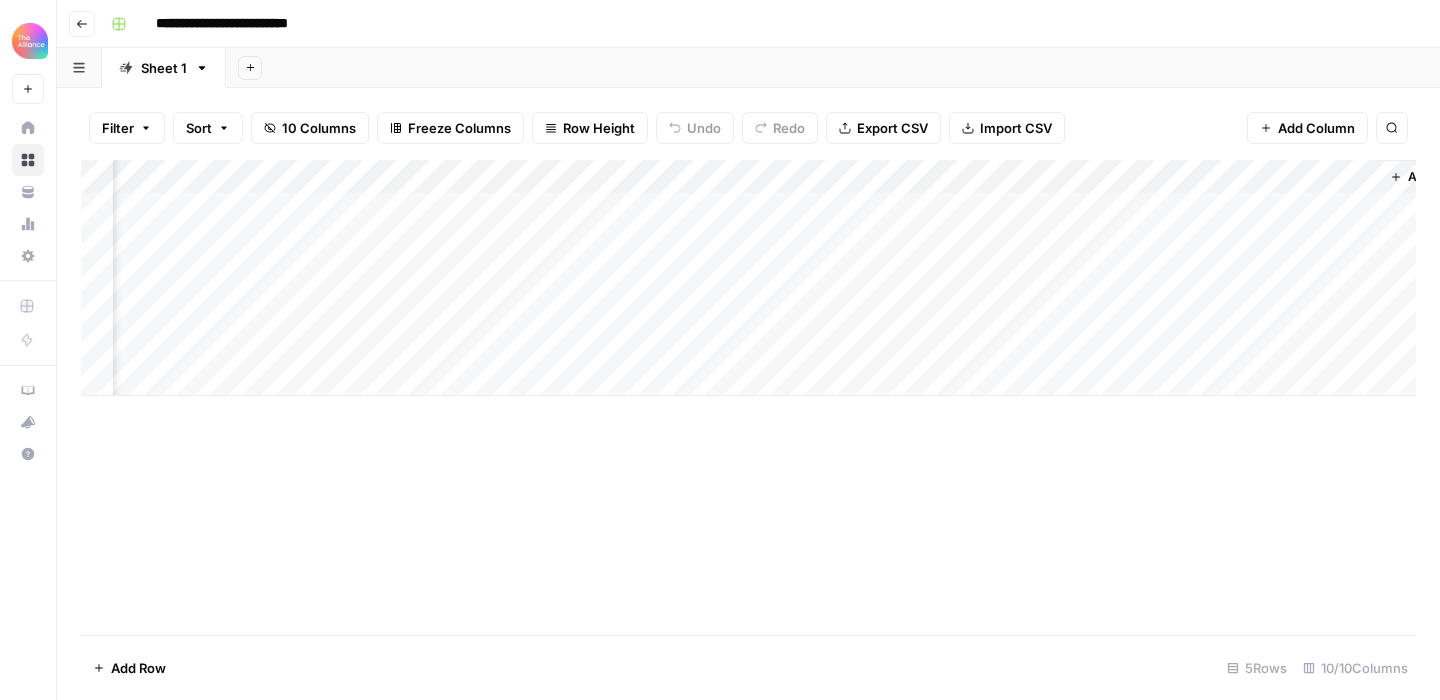 scroll, scrollTop: 0, scrollLeft: 609, axis: horizontal 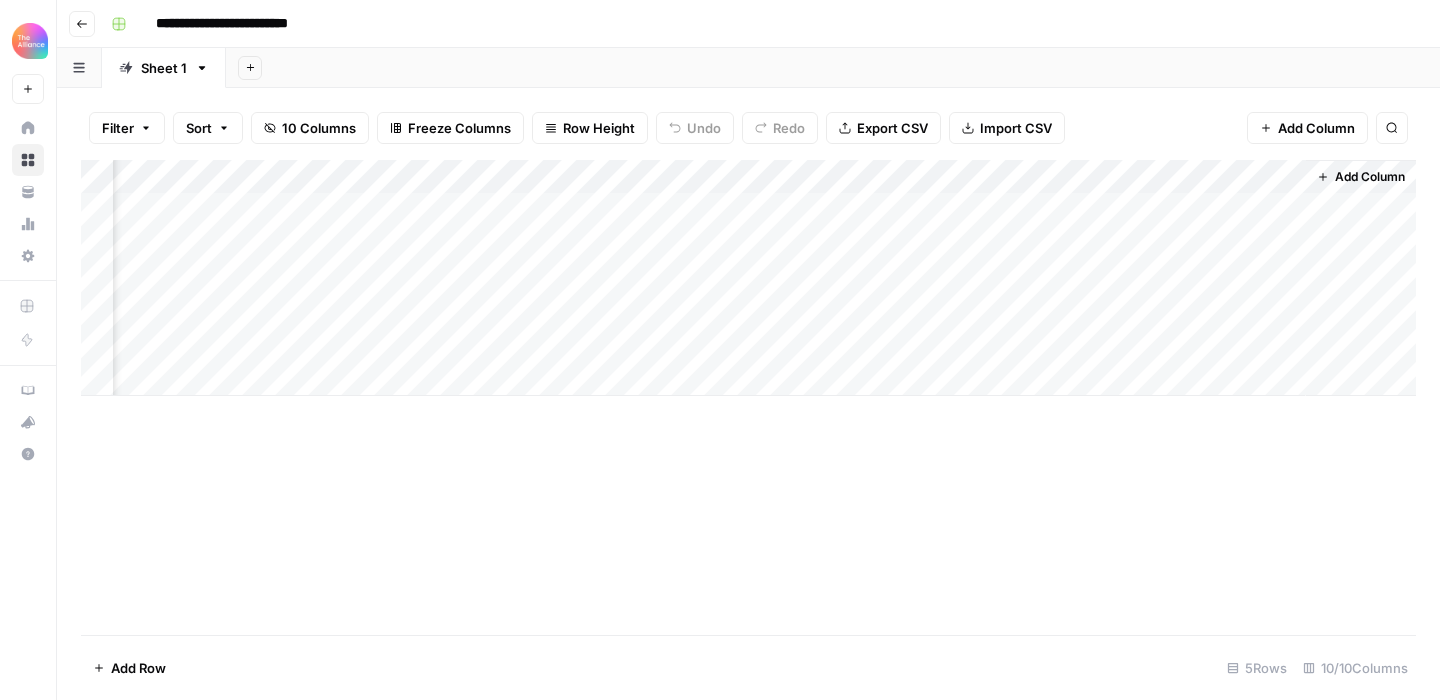 click on "Add Column" at bounding box center [748, 278] 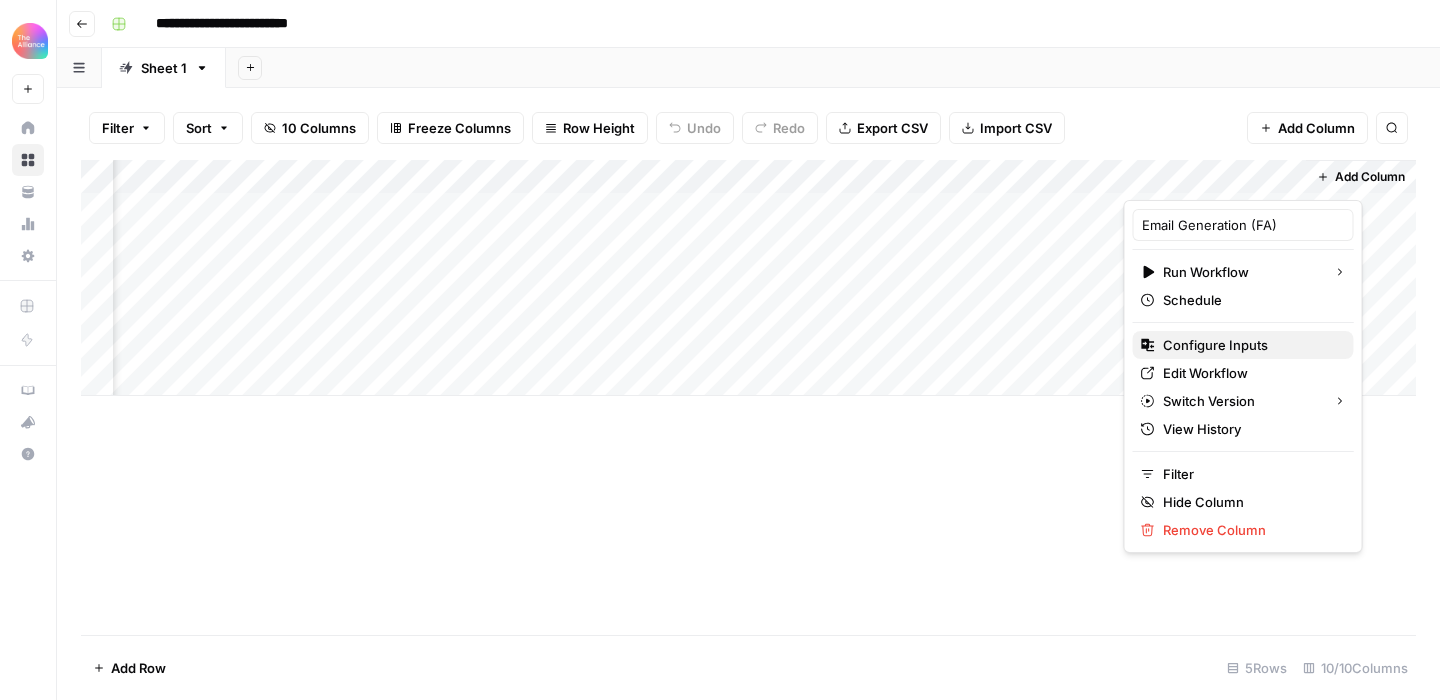 click on "Configure Inputs" at bounding box center [1250, 345] 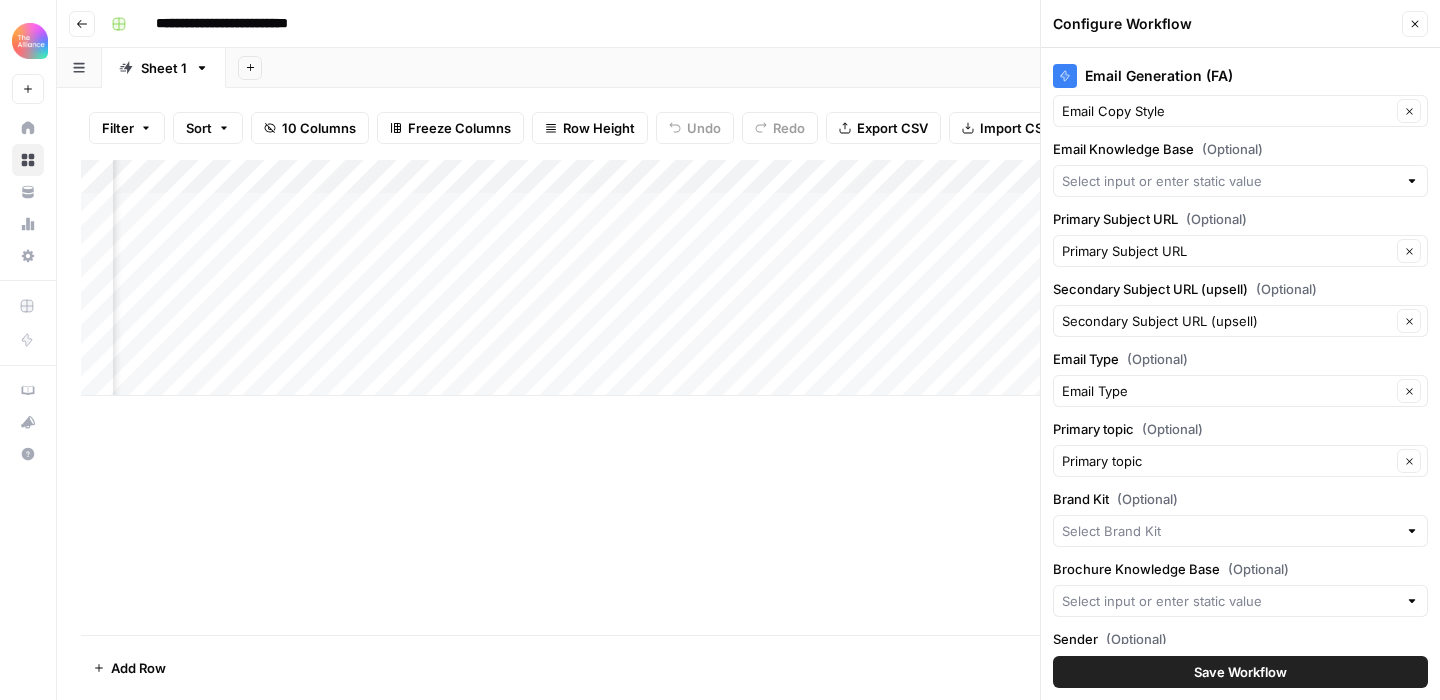 scroll, scrollTop: 334, scrollLeft: 0, axis: vertical 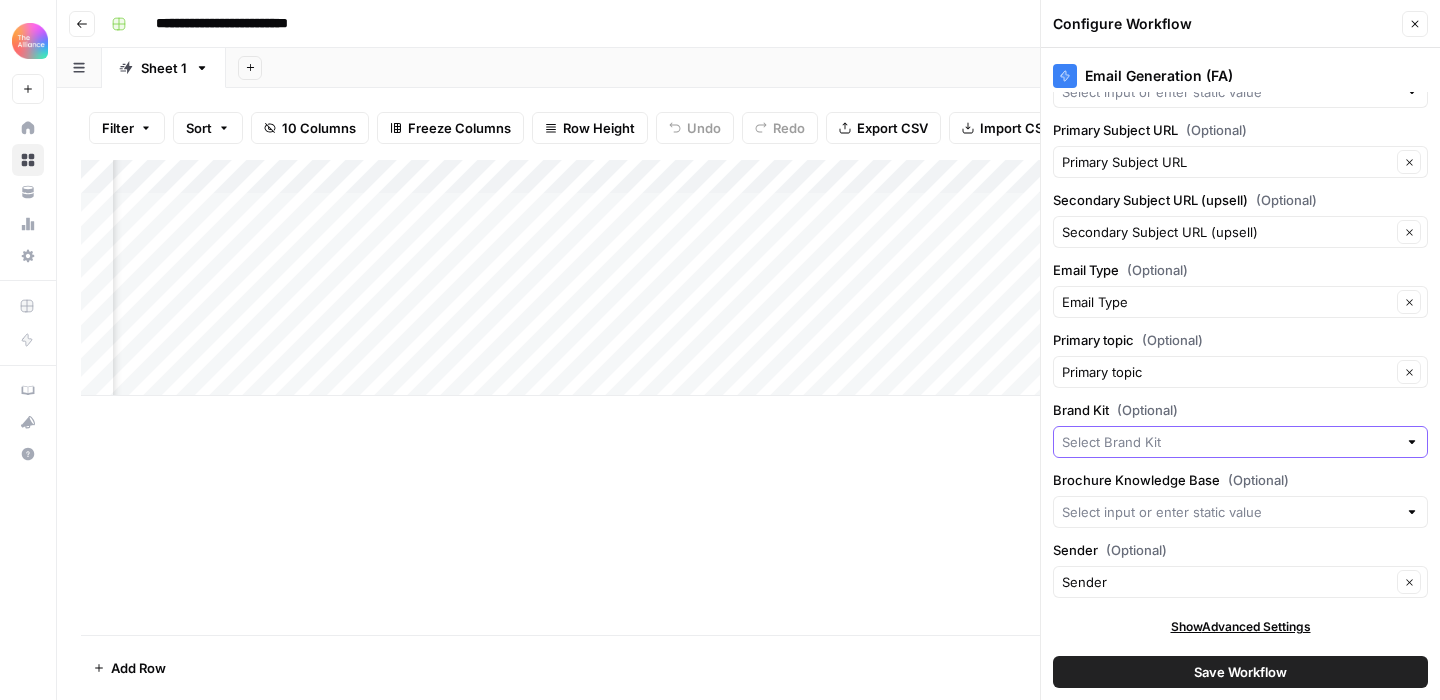 click on "Brand Kit   (Optional)" at bounding box center [1229, 442] 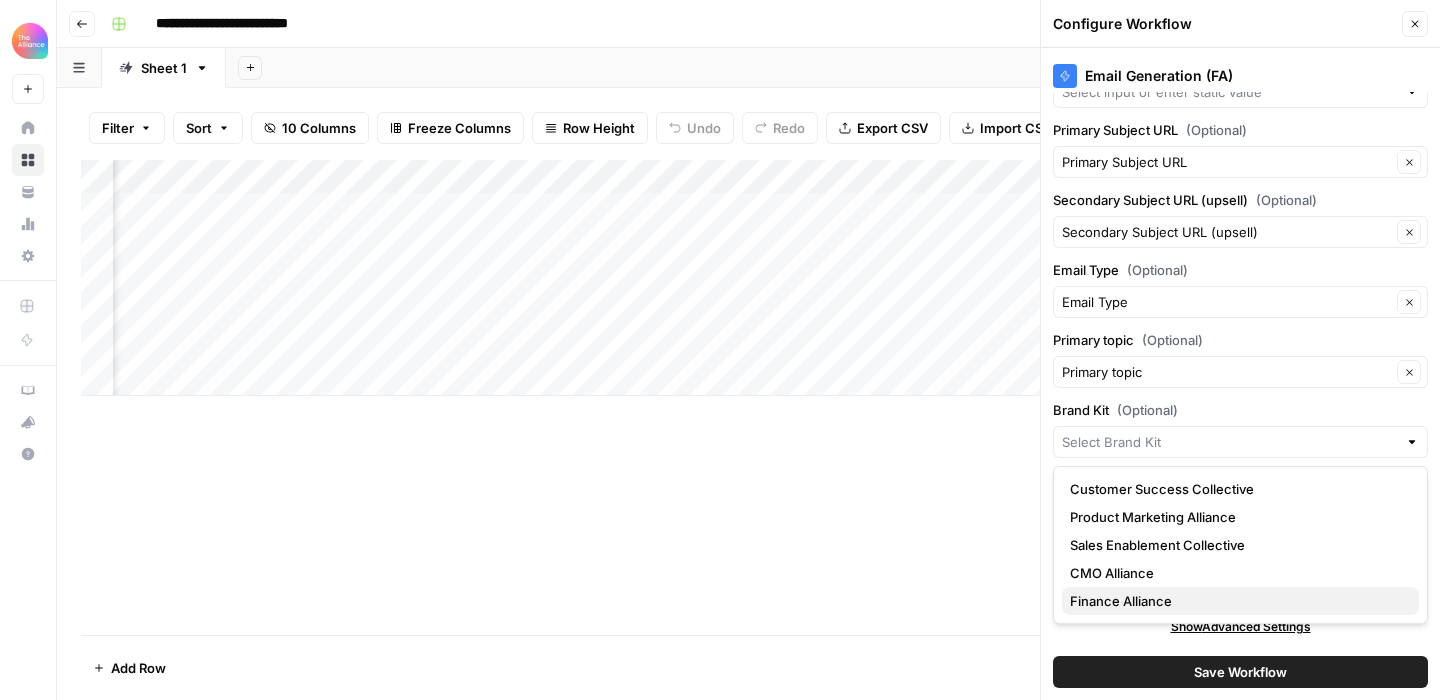 click on "Finance Alliance" at bounding box center [1236, 601] 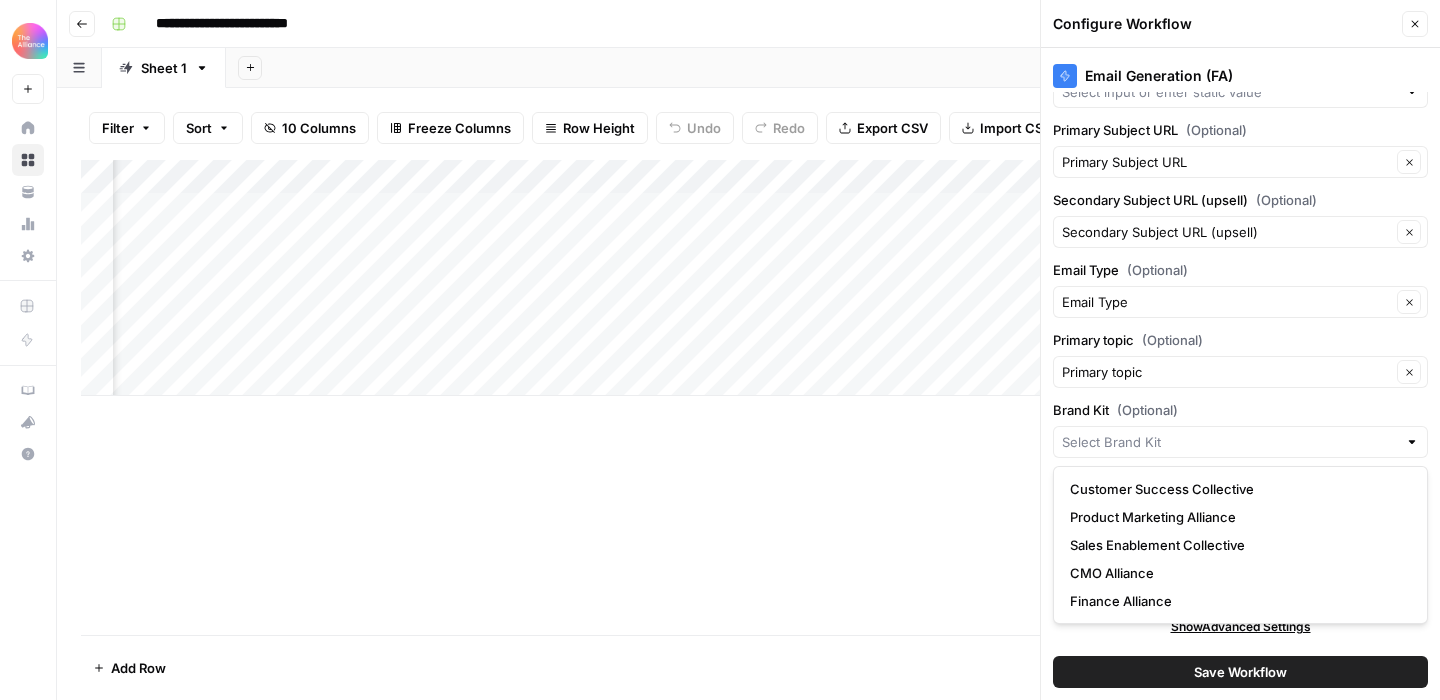 type on "Finance Alliance" 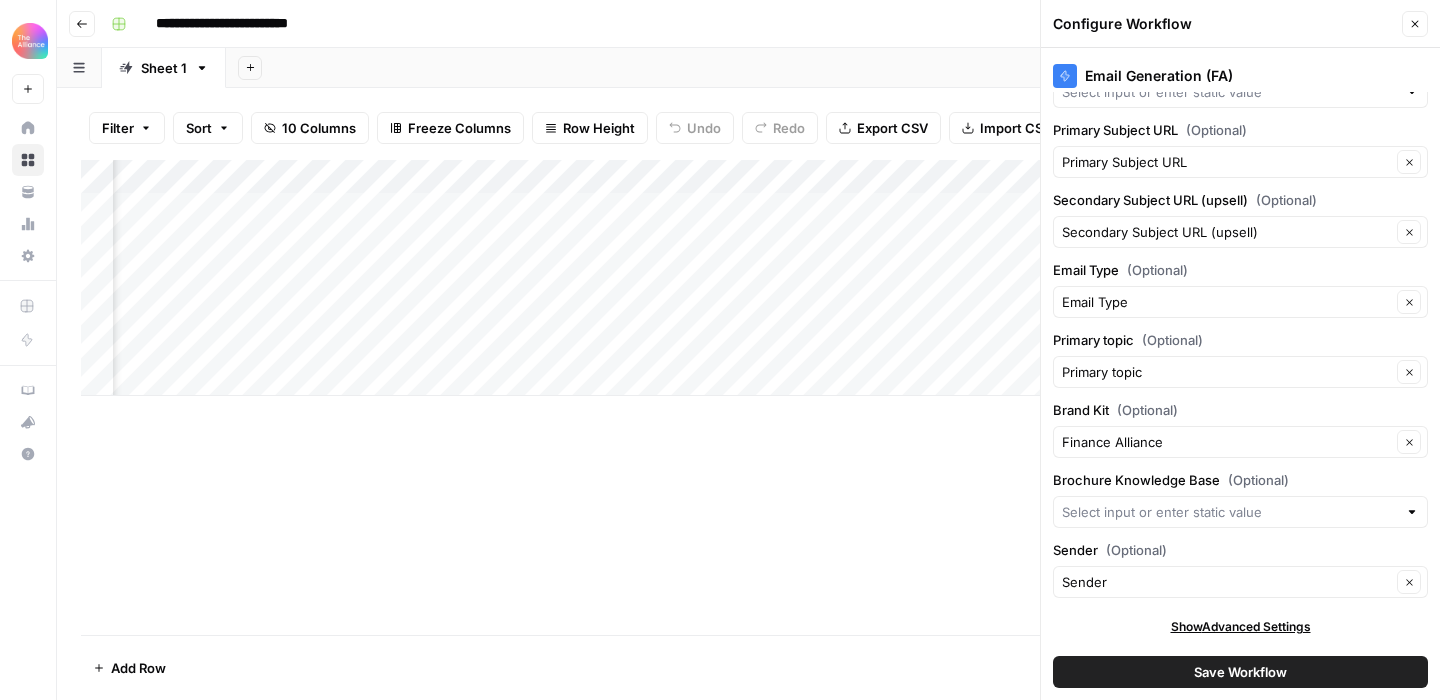 click on "Email Generation (FA) Product Name   (Optional) Product Name Clear Product Type   (Optional) Product Type Clear Subject Line Type   (Optional) Subject Line Type Clear Email Copy Style   (Optional) Email Copy Style Clear Email Knowledge Base   (Optional) Primary Subject URL   (Optional) Primary Subject URL Clear Secondary Subject URL (upsell)   (Optional) Secondary Subject URL (upsell) Clear Email Type   (Optional) Email Type Clear Primary topic   (Optional) Primary topic Clear Brand Kit   (Optional) Finance Alliance Clear Brochure Knowledge Base   (Optional) Sender   (Optional) Sender Clear Show  Advanced Settings Save Workflow" at bounding box center (1240, 374) 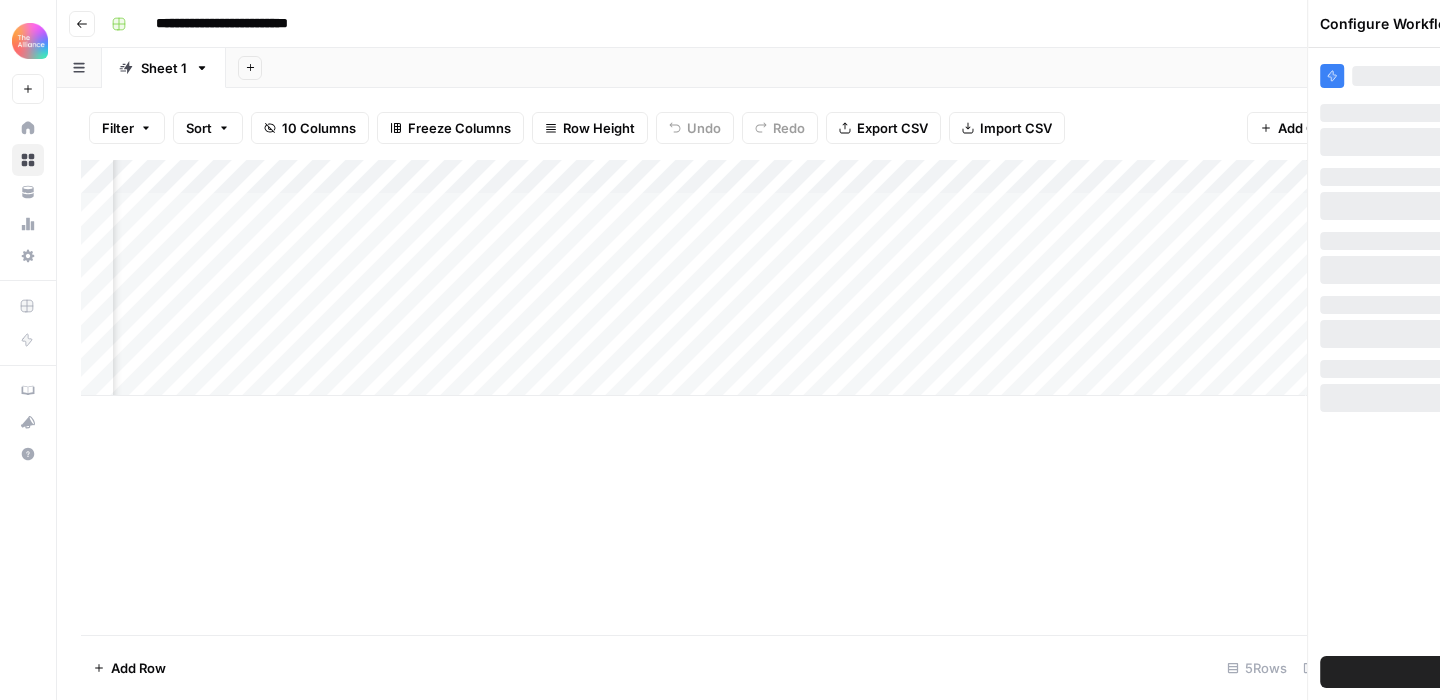 scroll, scrollTop: 0, scrollLeft: 0, axis: both 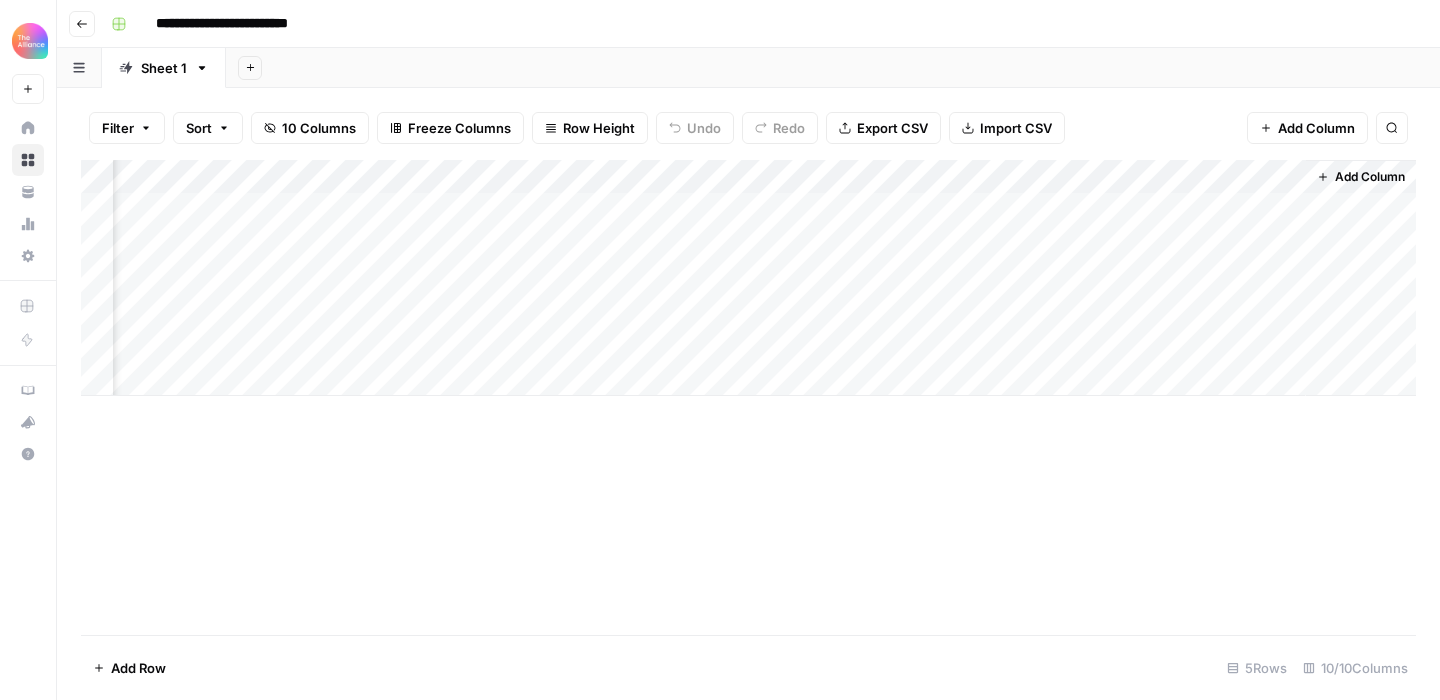 click 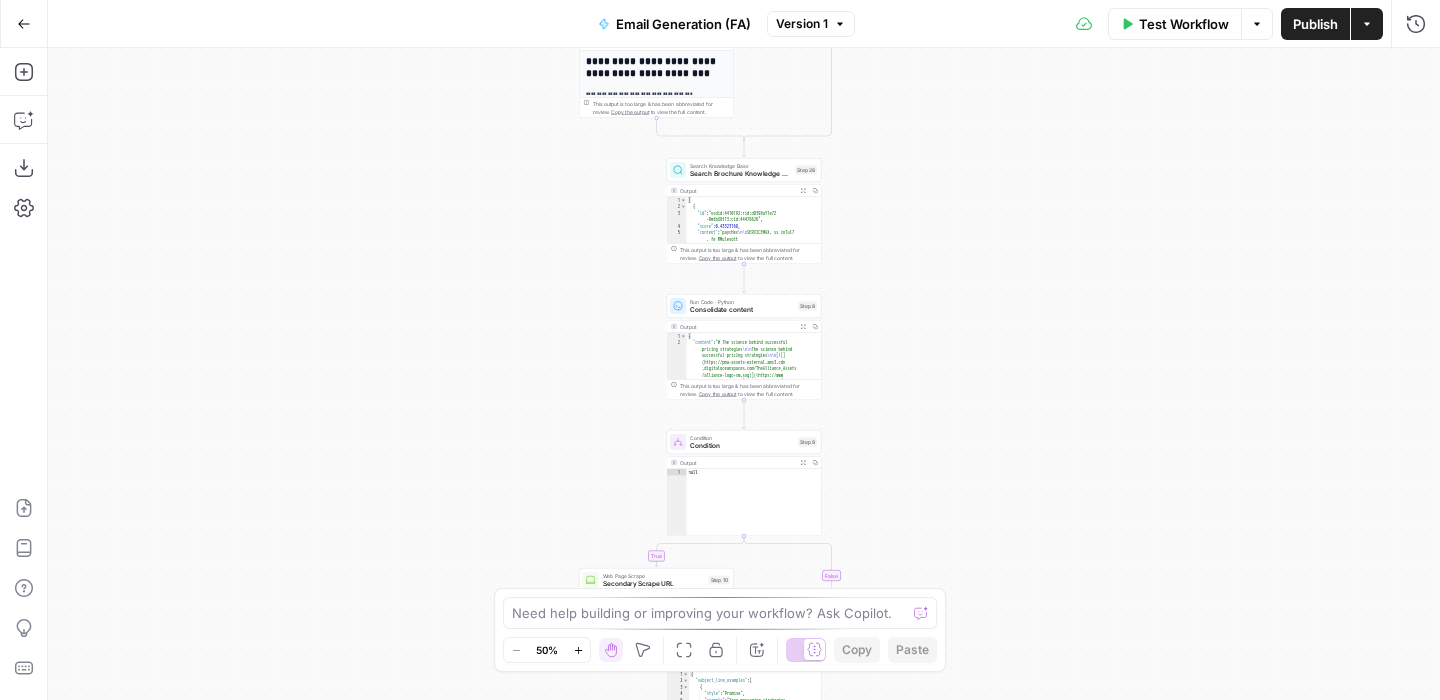 click 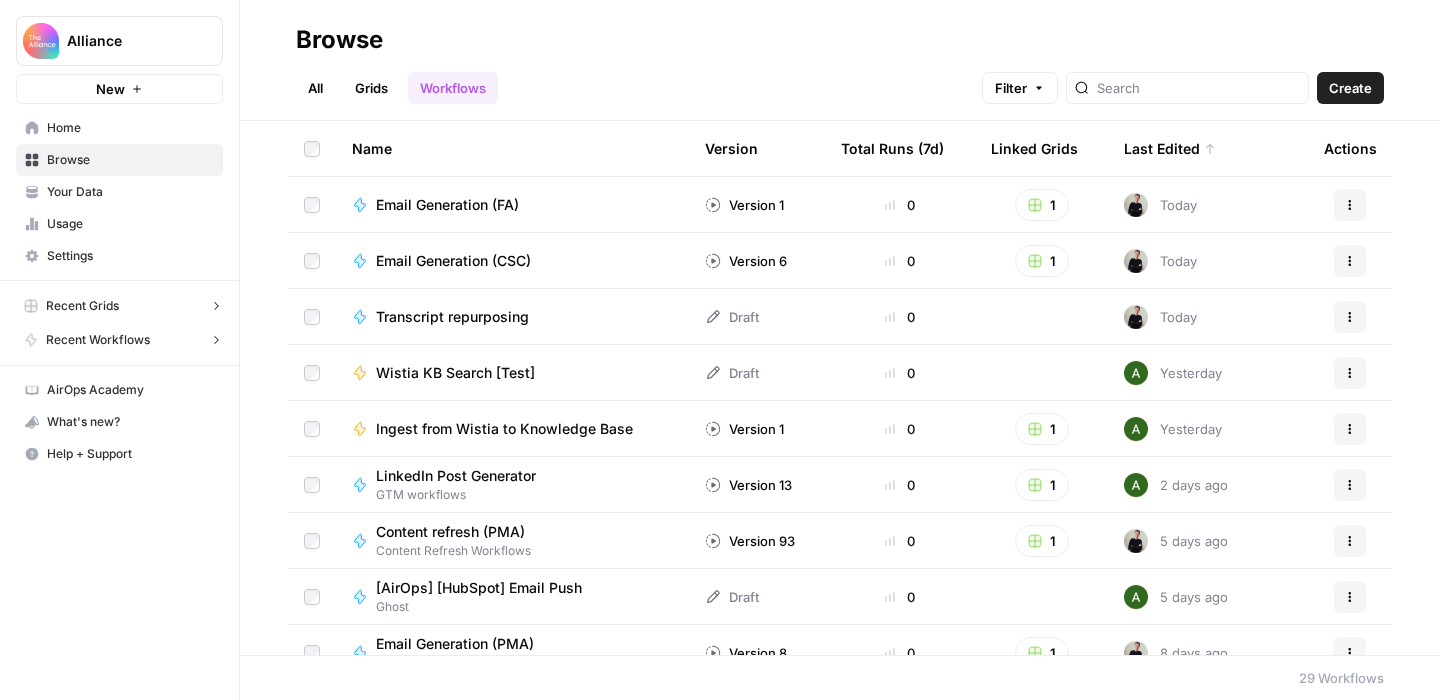 click on "All" at bounding box center [315, 88] 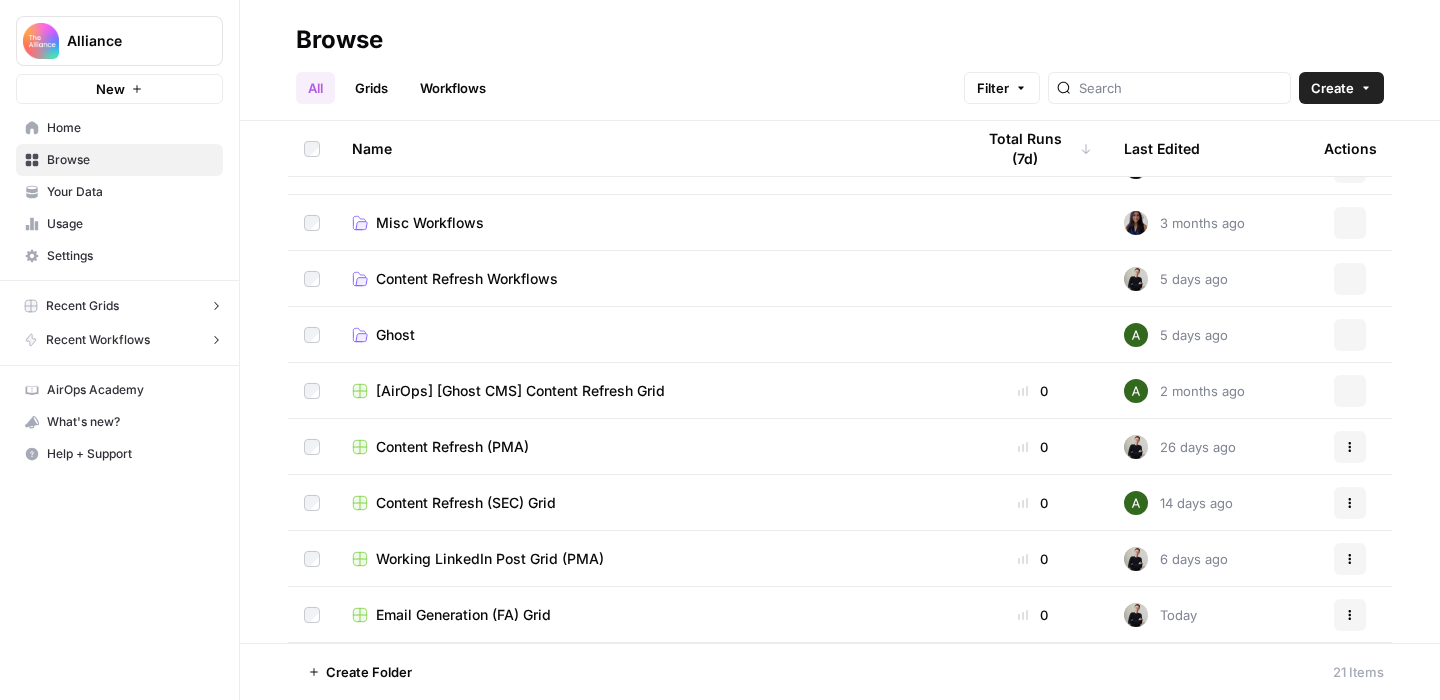 scroll, scrollTop: 0, scrollLeft: 0, axis: both 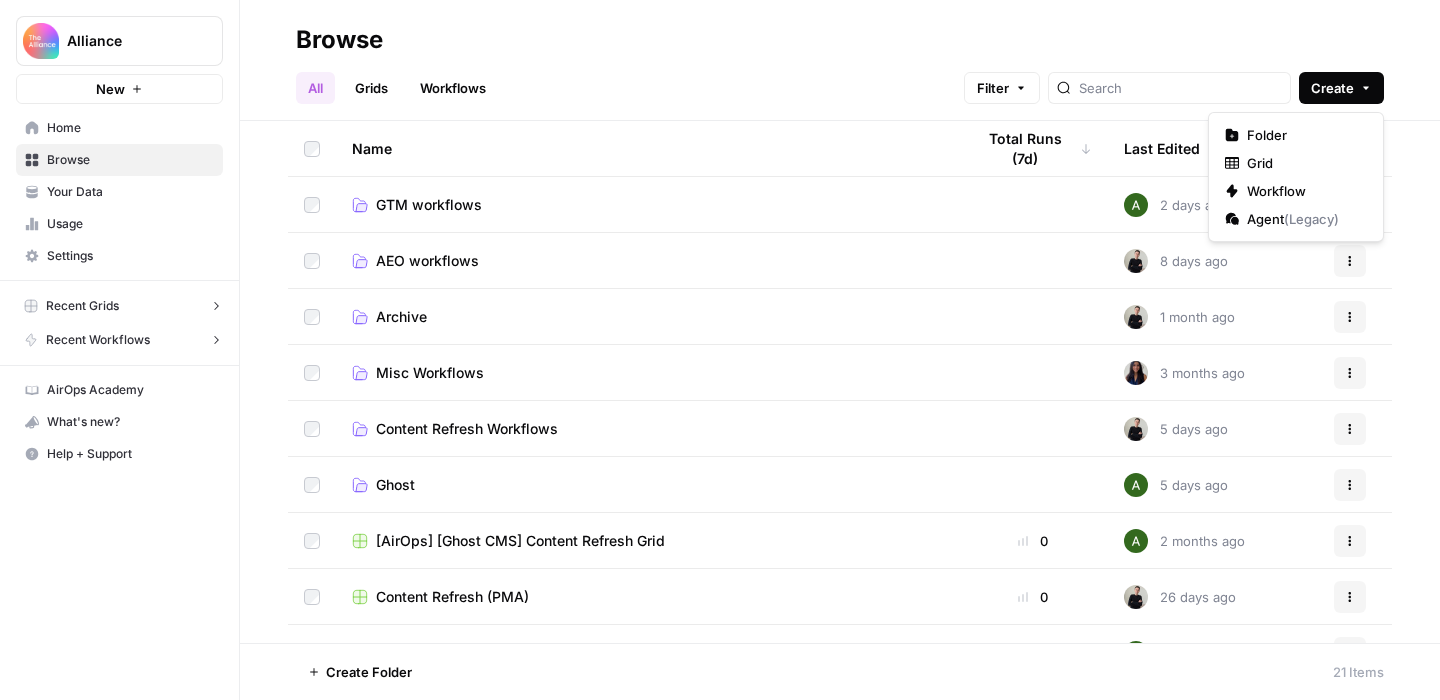 click on "Create" at bounding box center (1332, 88) 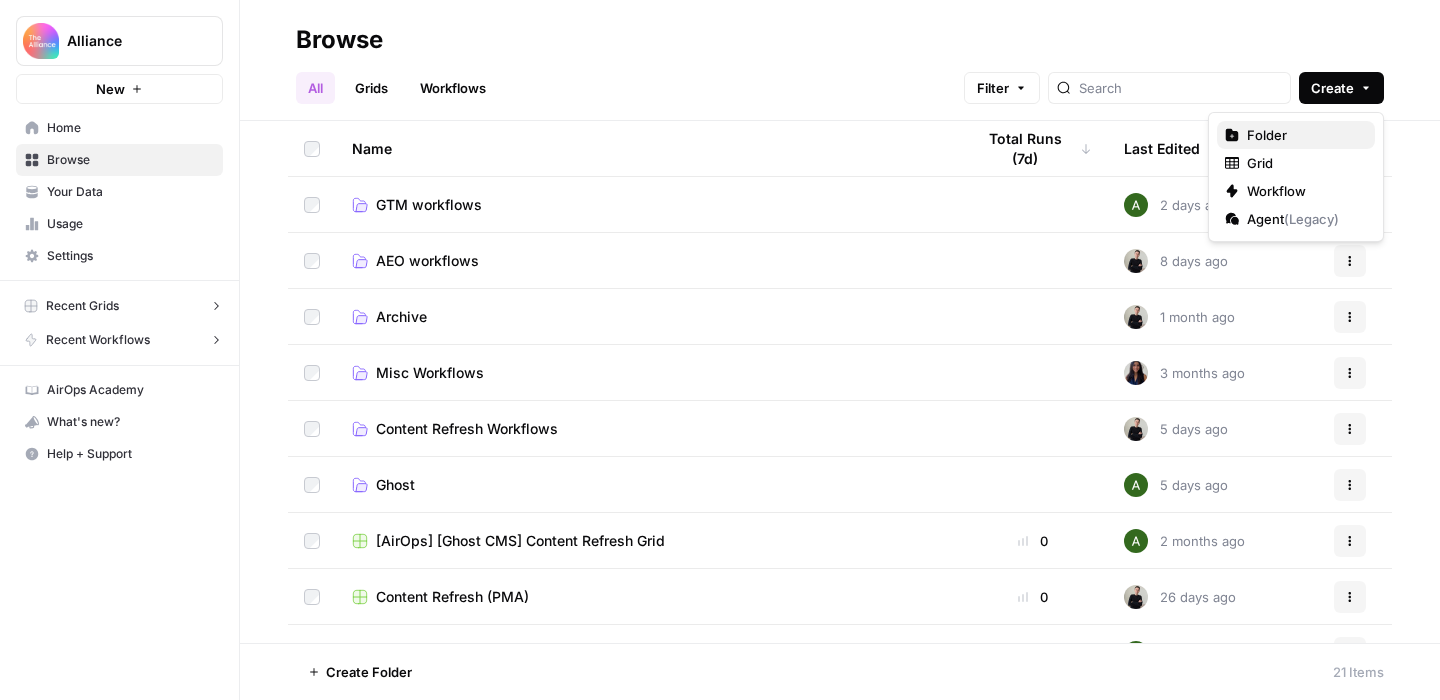 click on "Folder" at bounding box center [1303, 135] 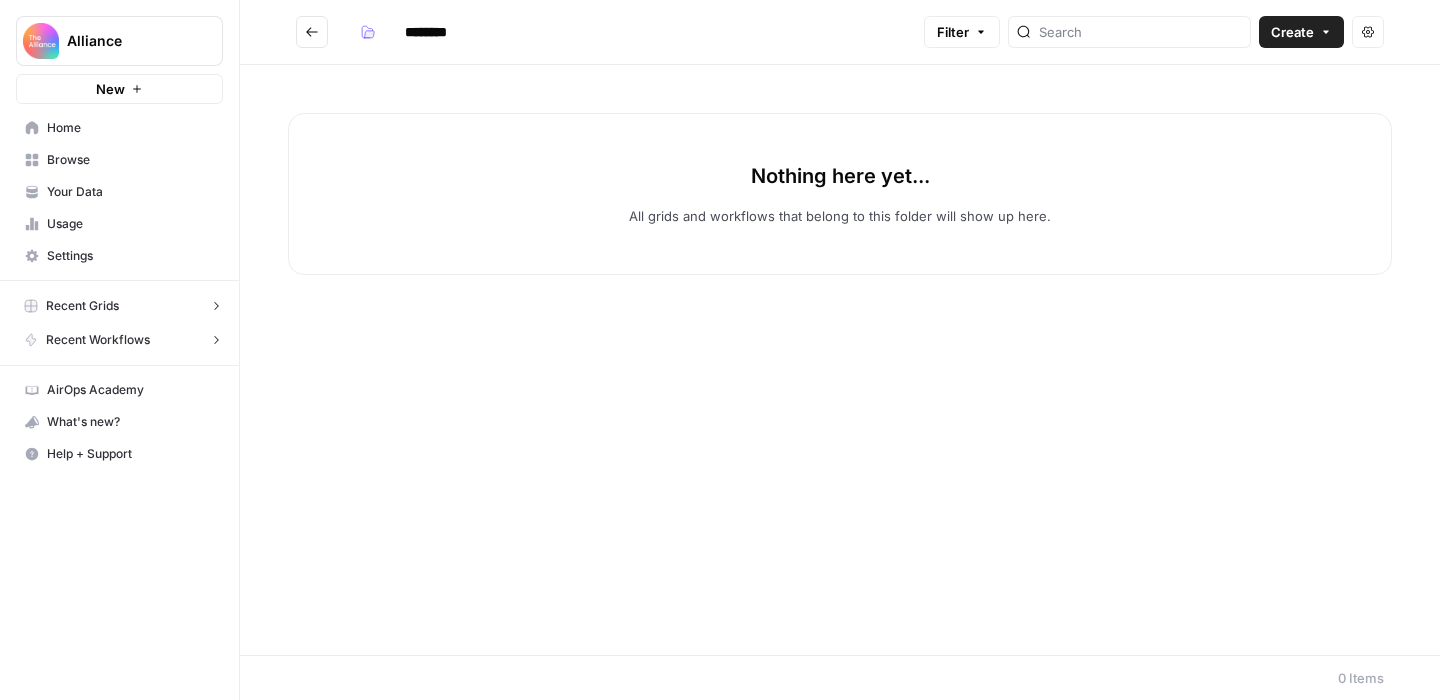 click on "********" at bounding box center (452, 32) 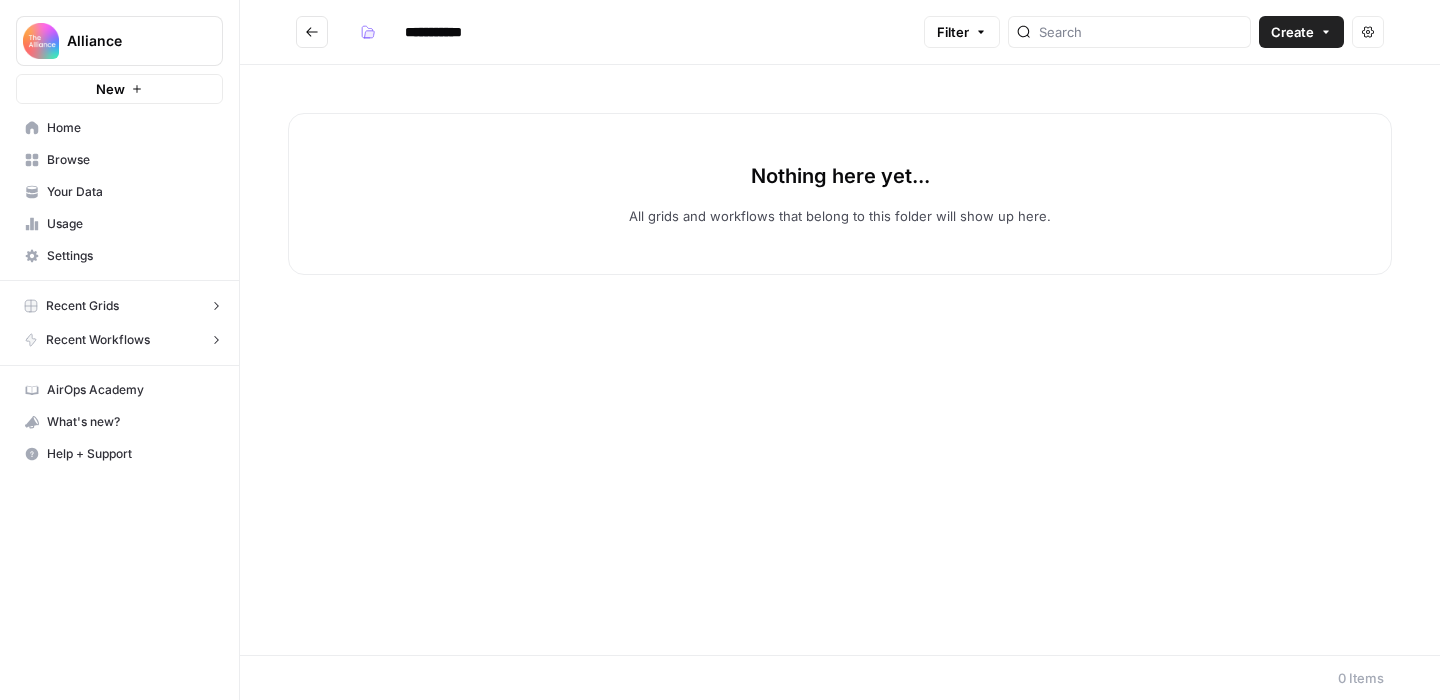 type on "**********" 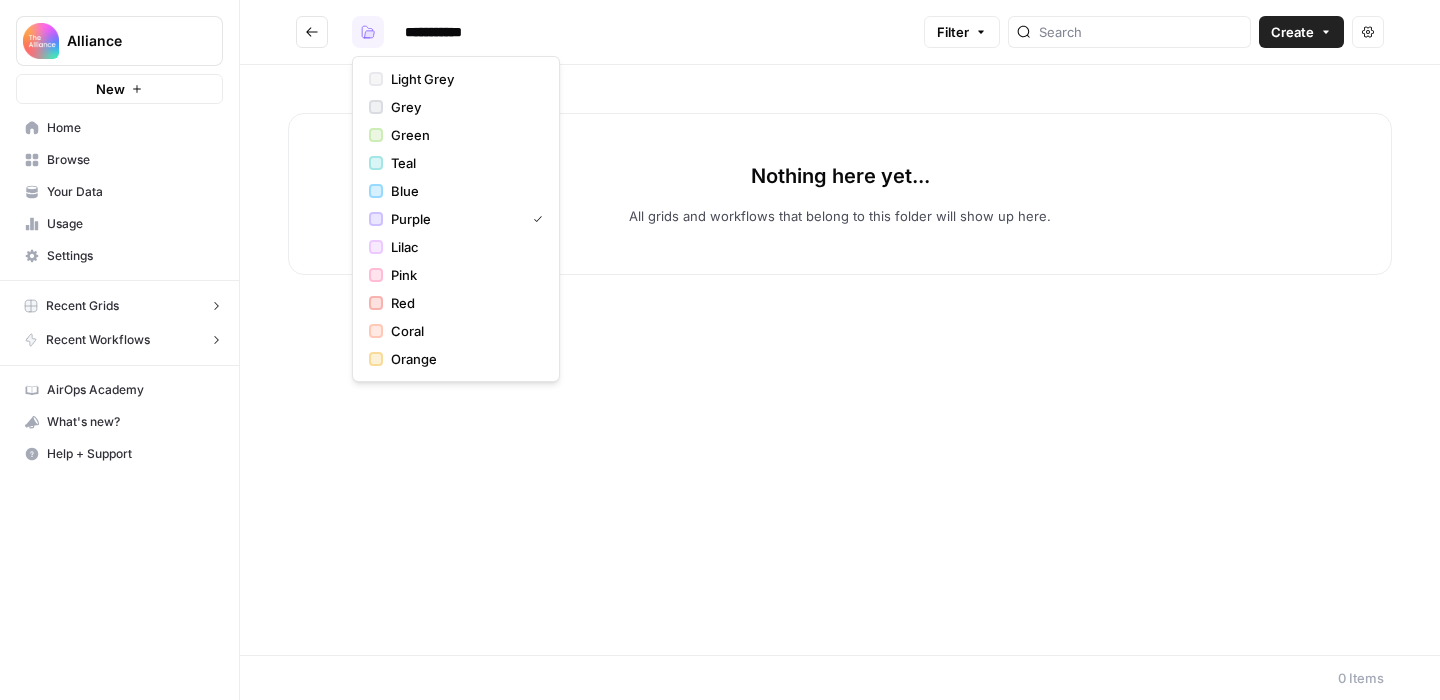 click 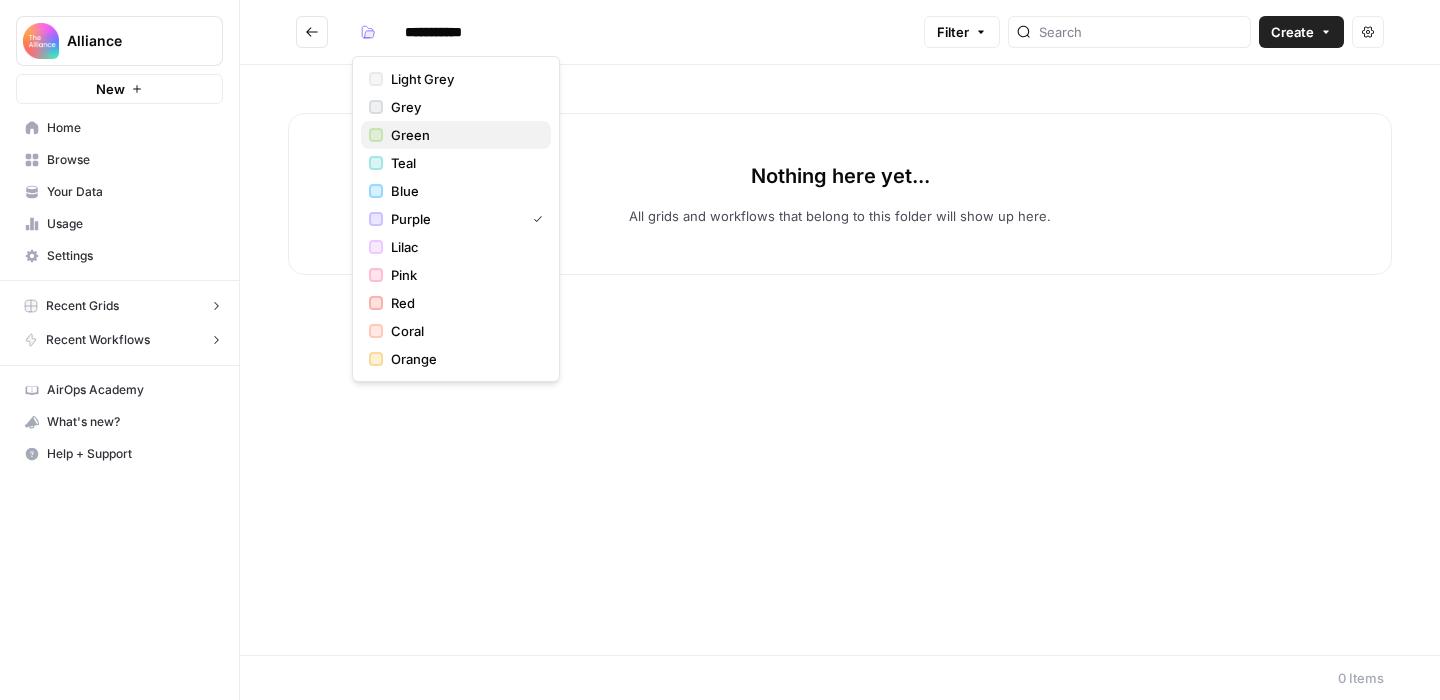 click on "Green" at bounding box center (463, 135) 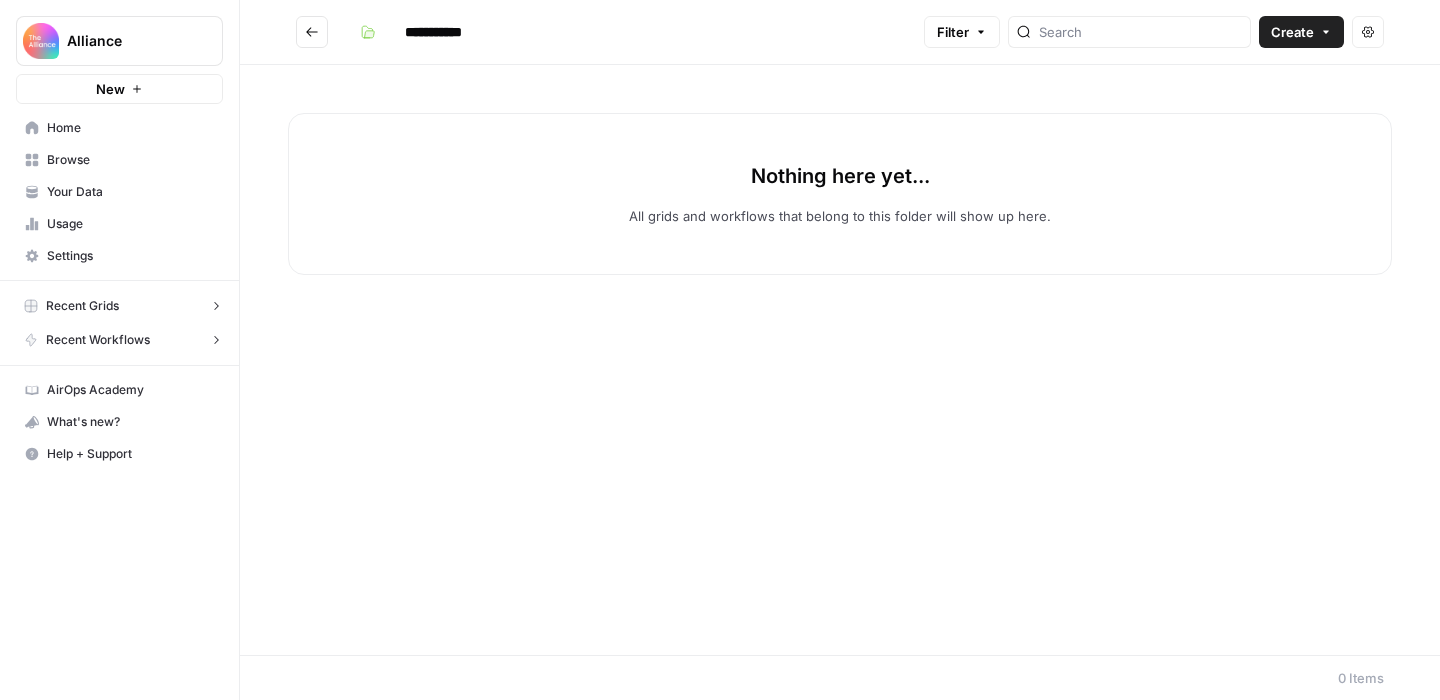 click 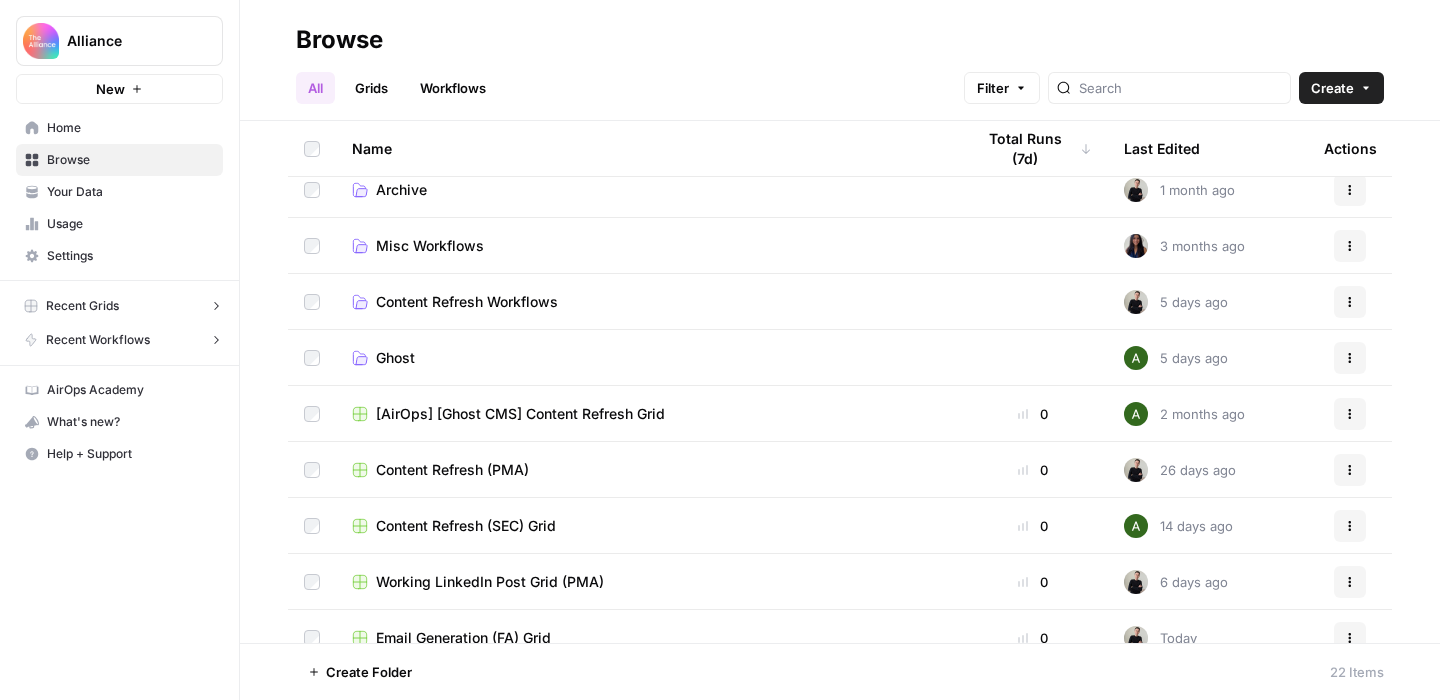 scroll, scrollTop: 215, scrollLeft: 0, axis: vertical 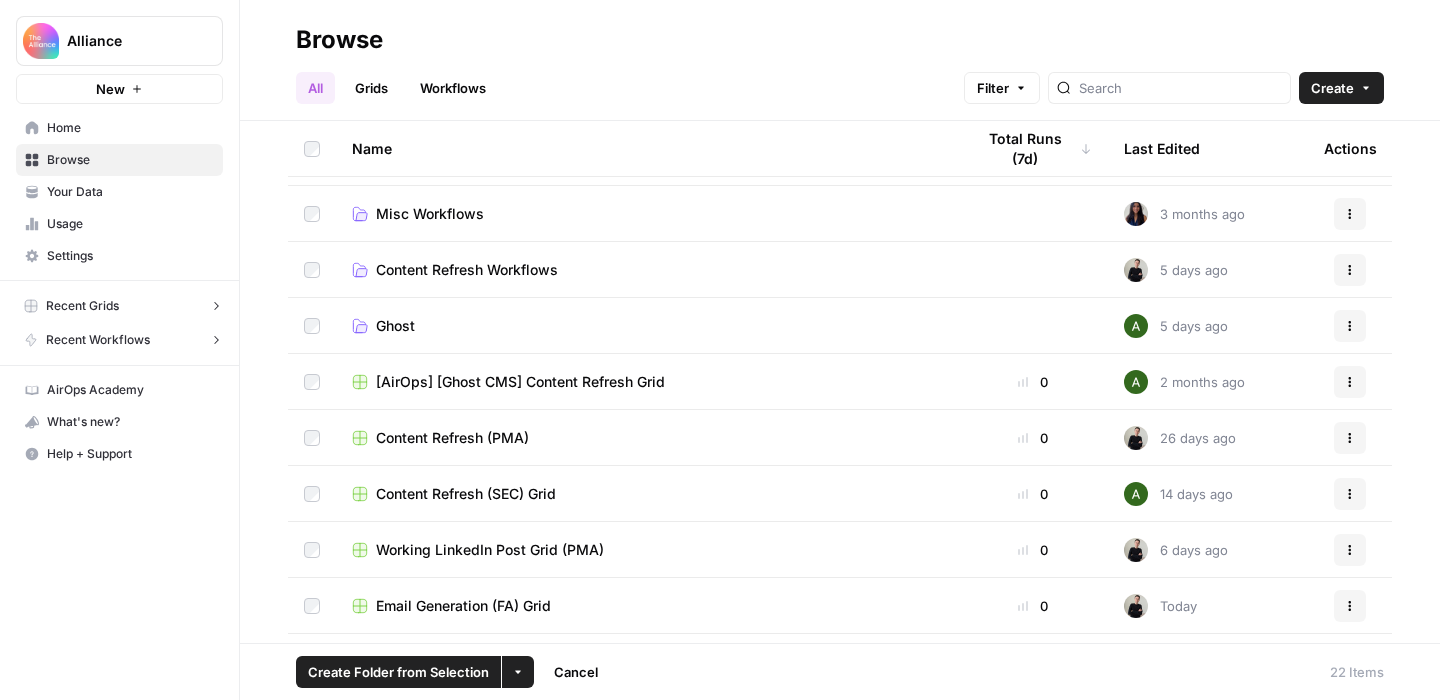 click 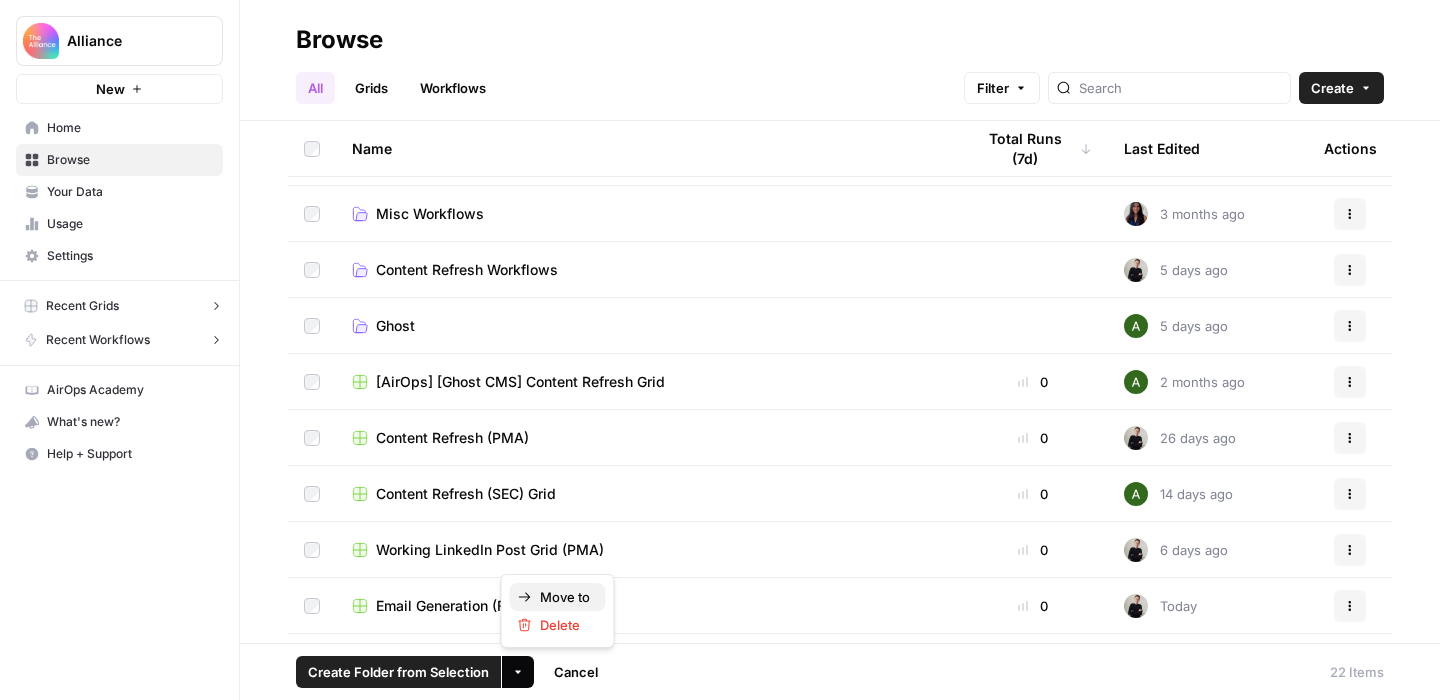 click on "Move to" at bounding box center (565, 597) 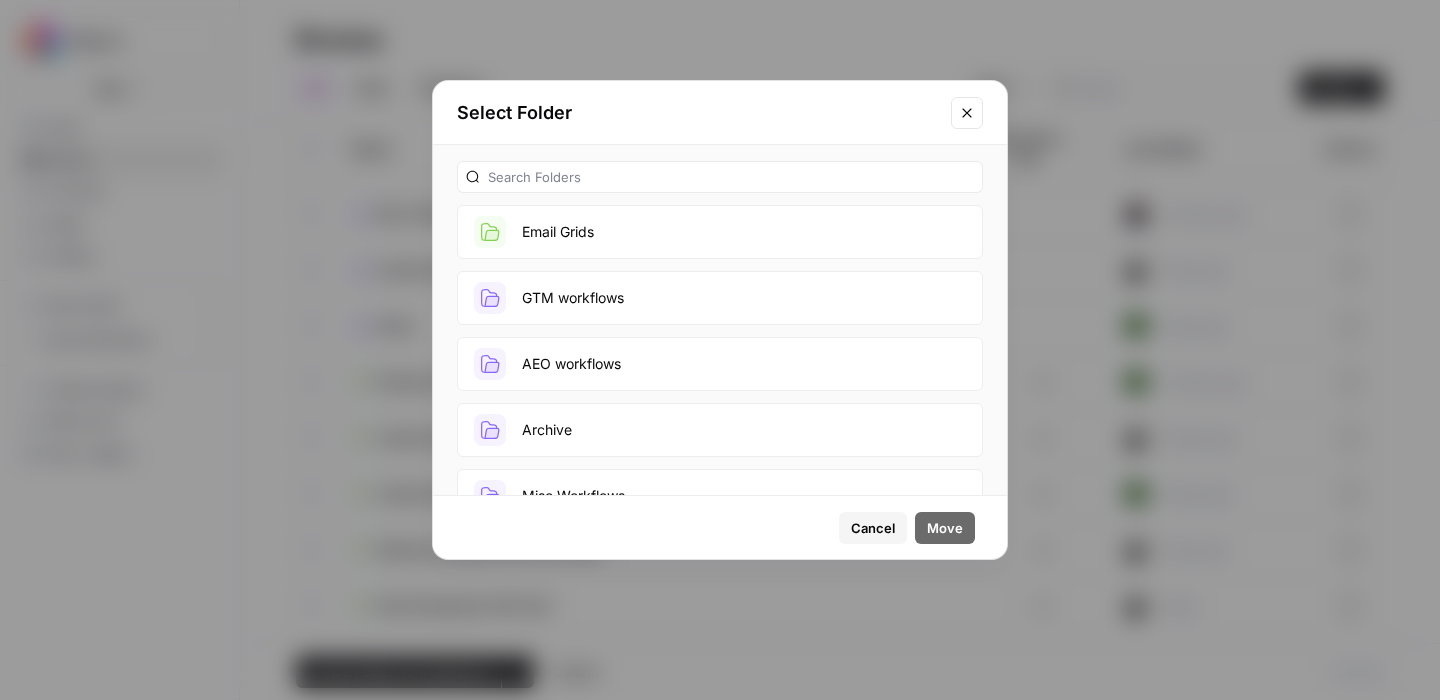 click on "Email Grids" at bounding box center (720, 232) 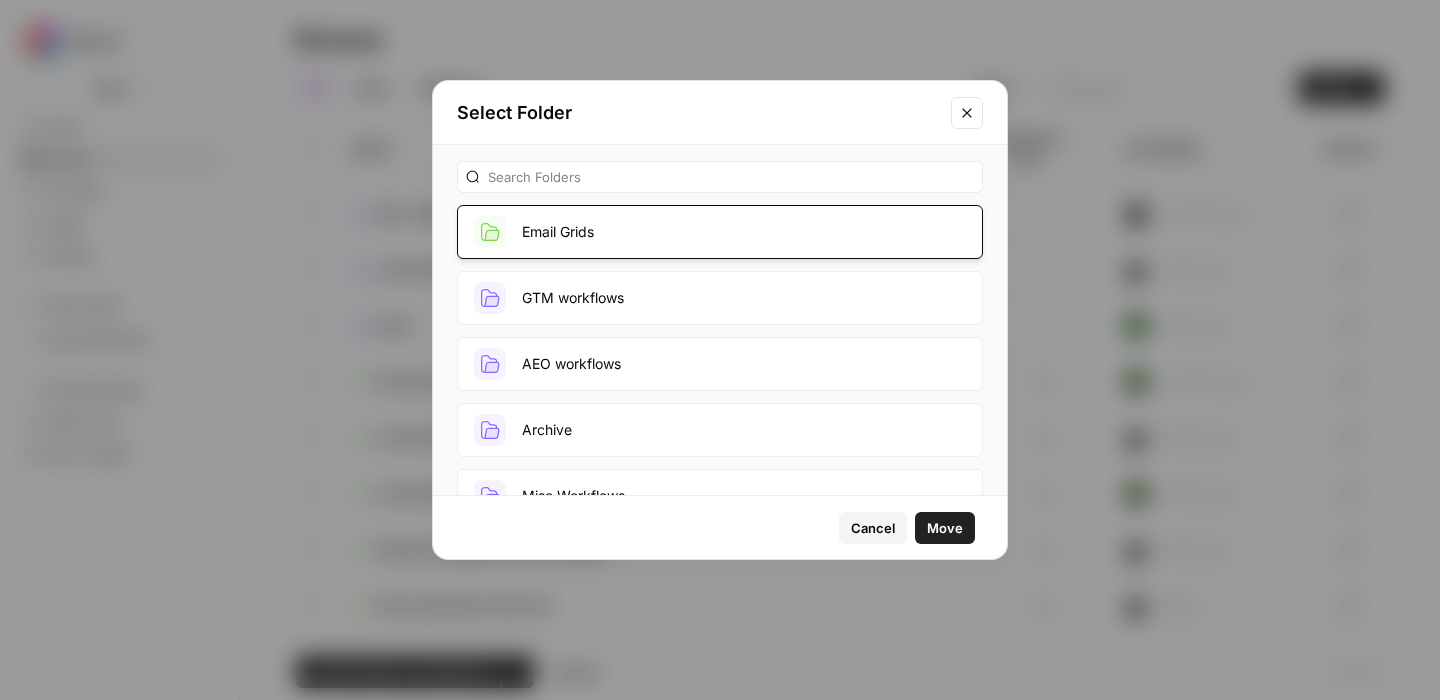 click on "Move" at bounding box center (945, 528) 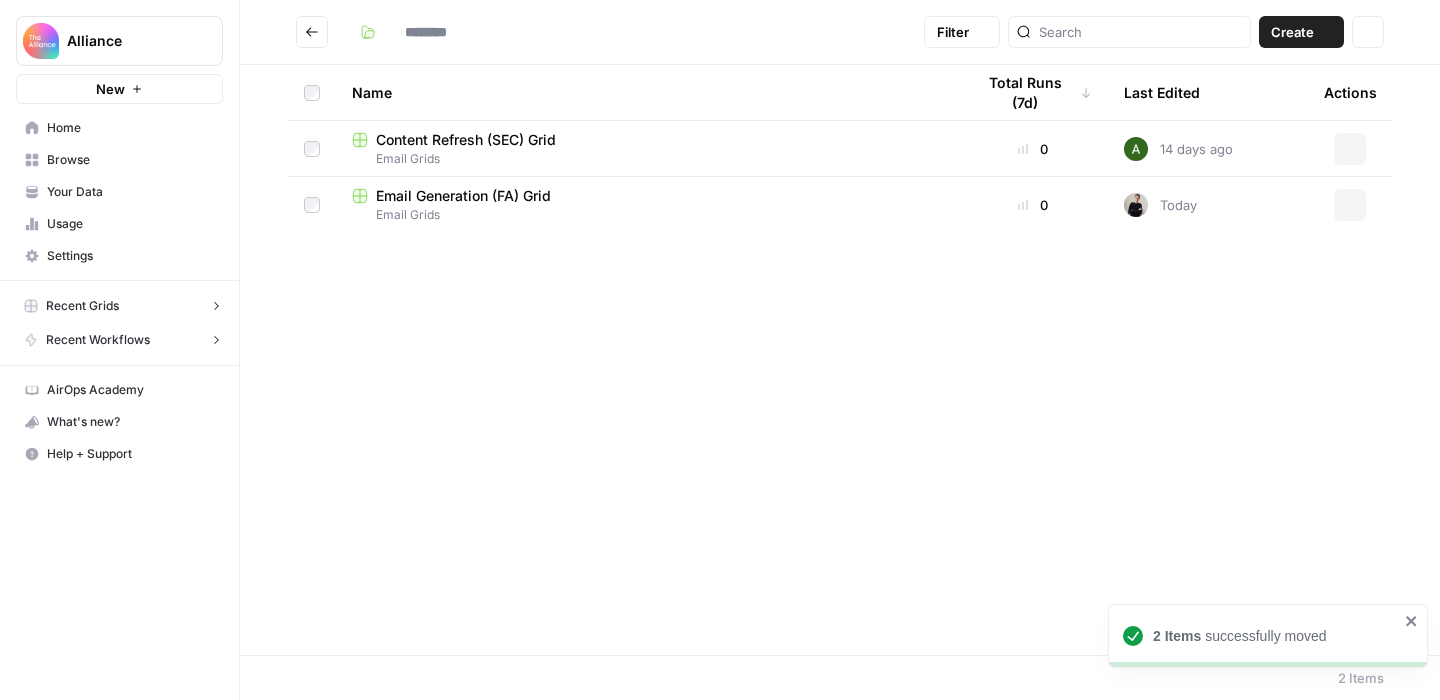 type on "**********" 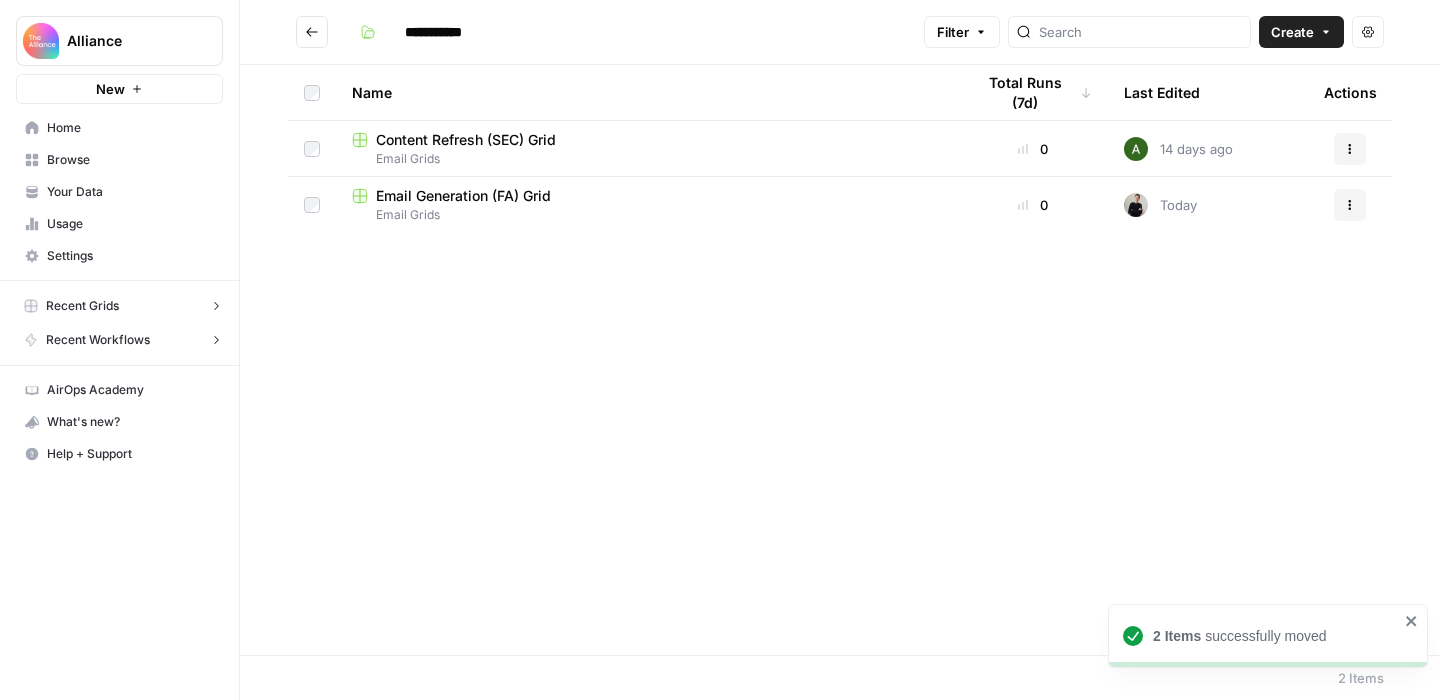 click 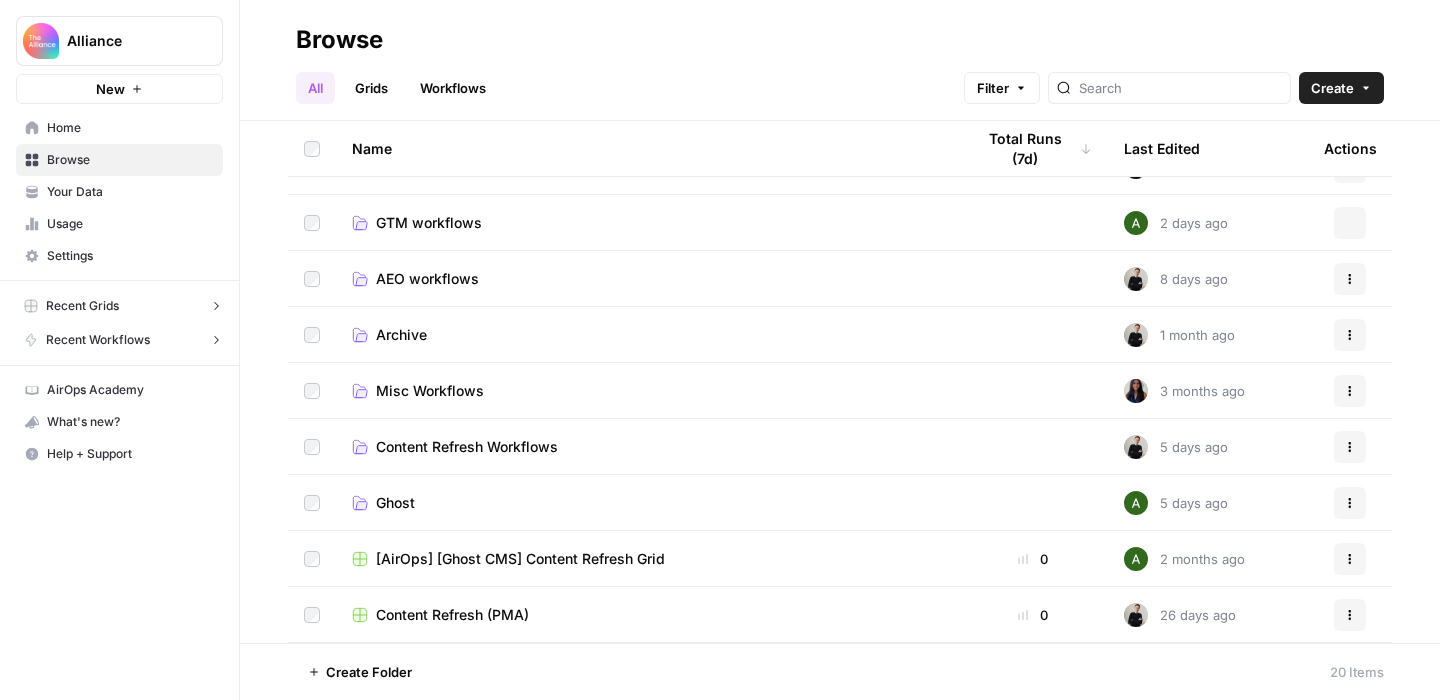 scroll, scrollTop: 0, scrollLeft: 0, axis: both 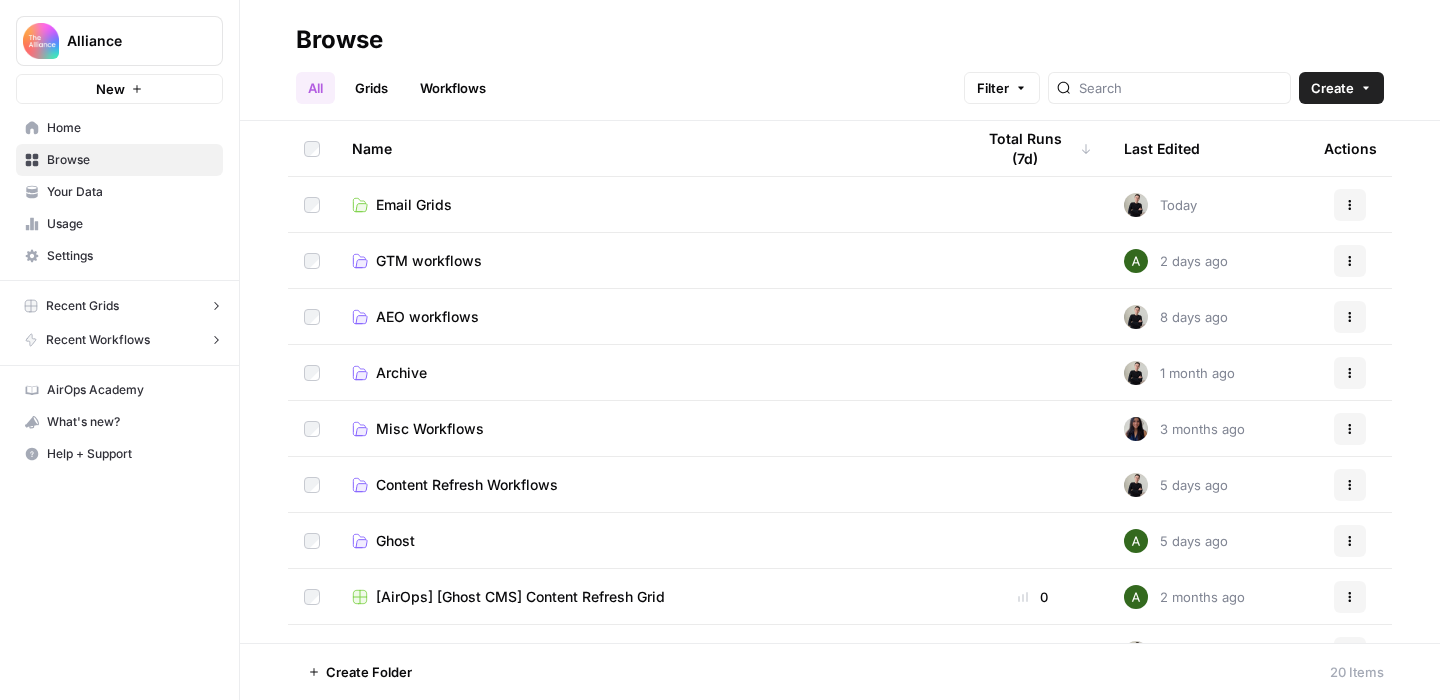 click on "Email Grids" at bounding box center (414, 205) 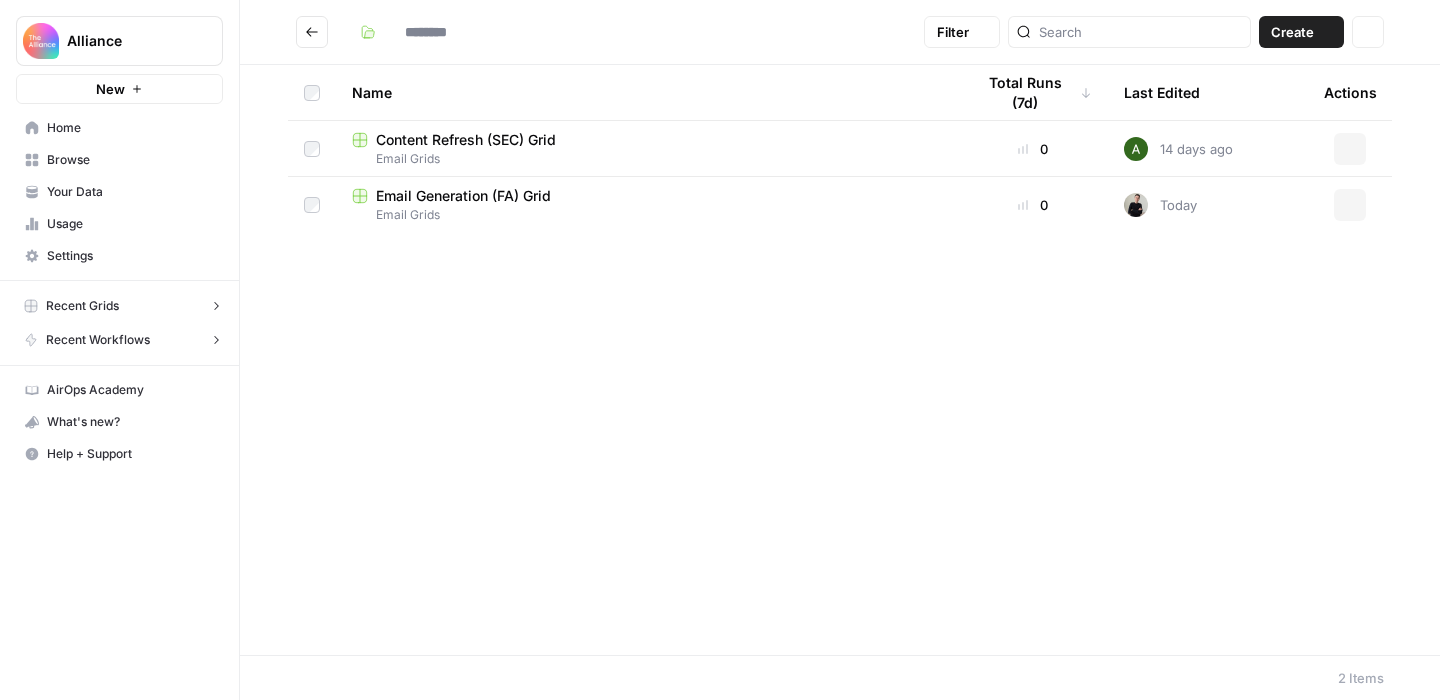 type on "**********" 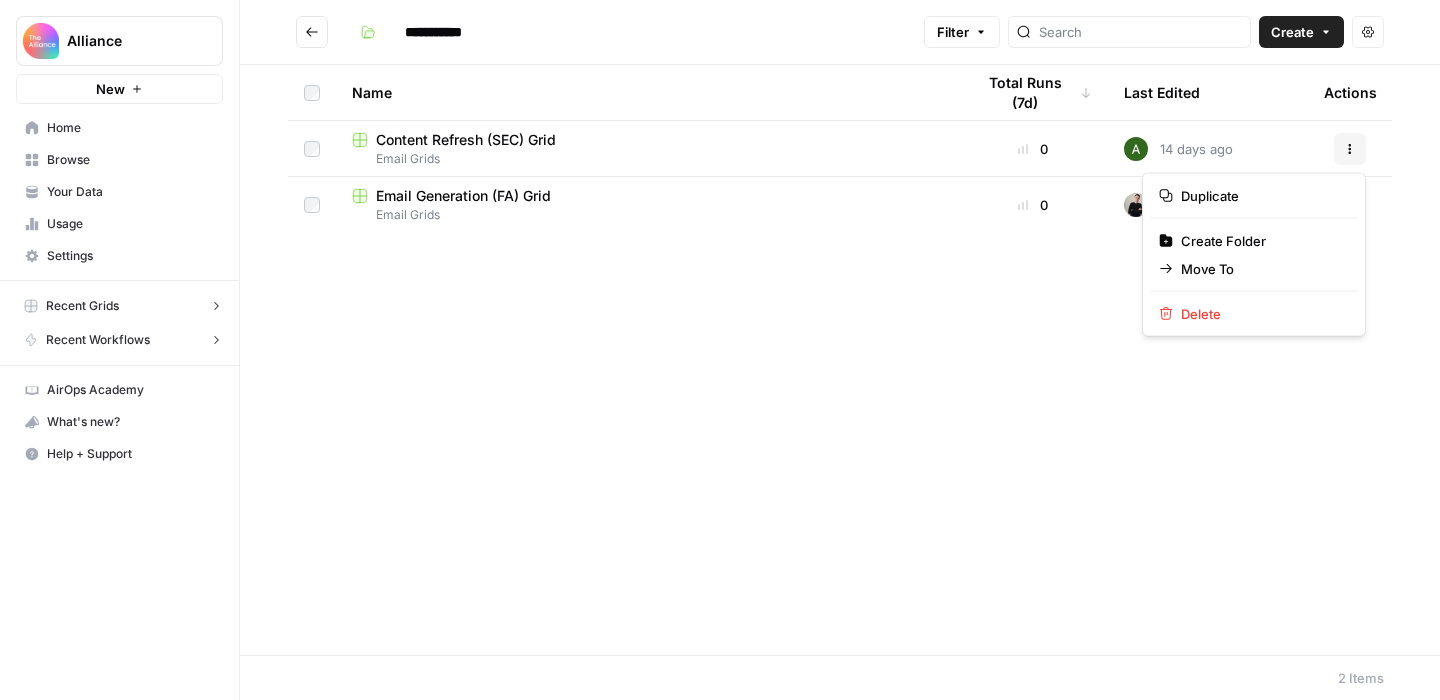 click 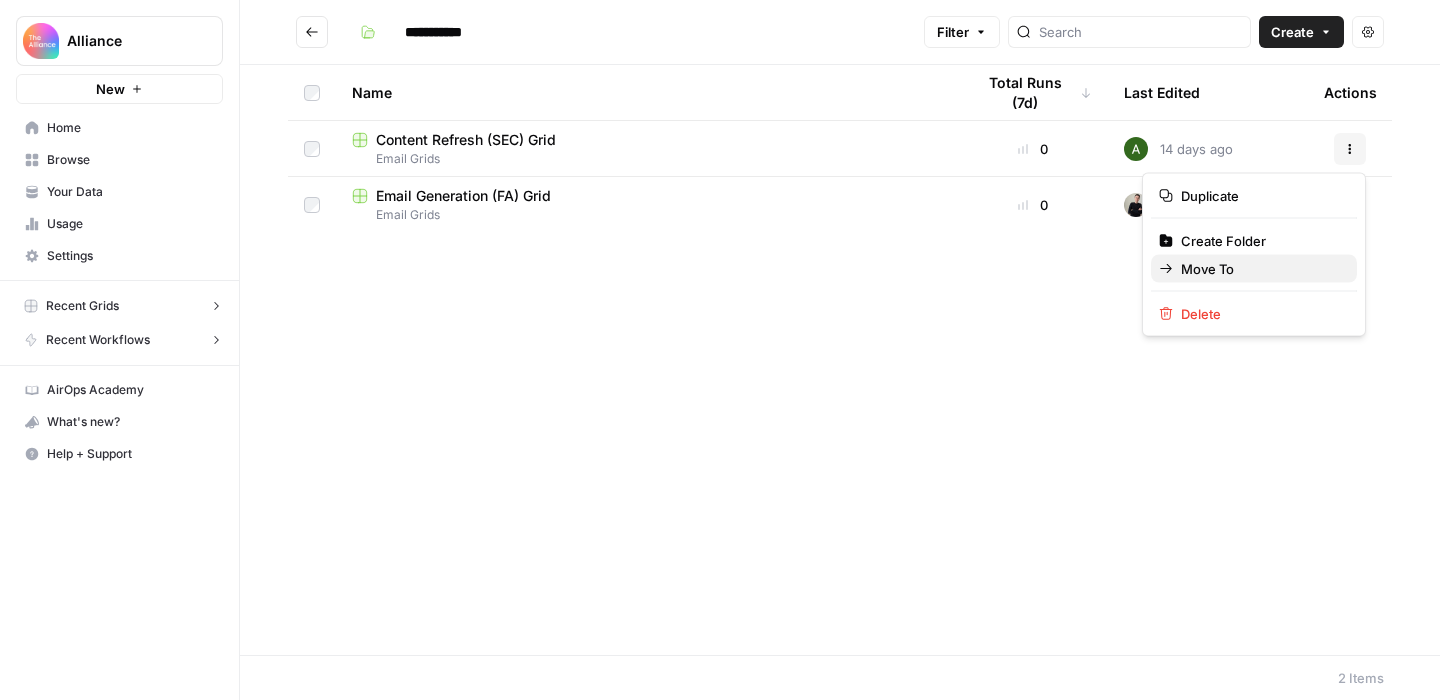 click on "Move To" at bounding box center [1261, 269] 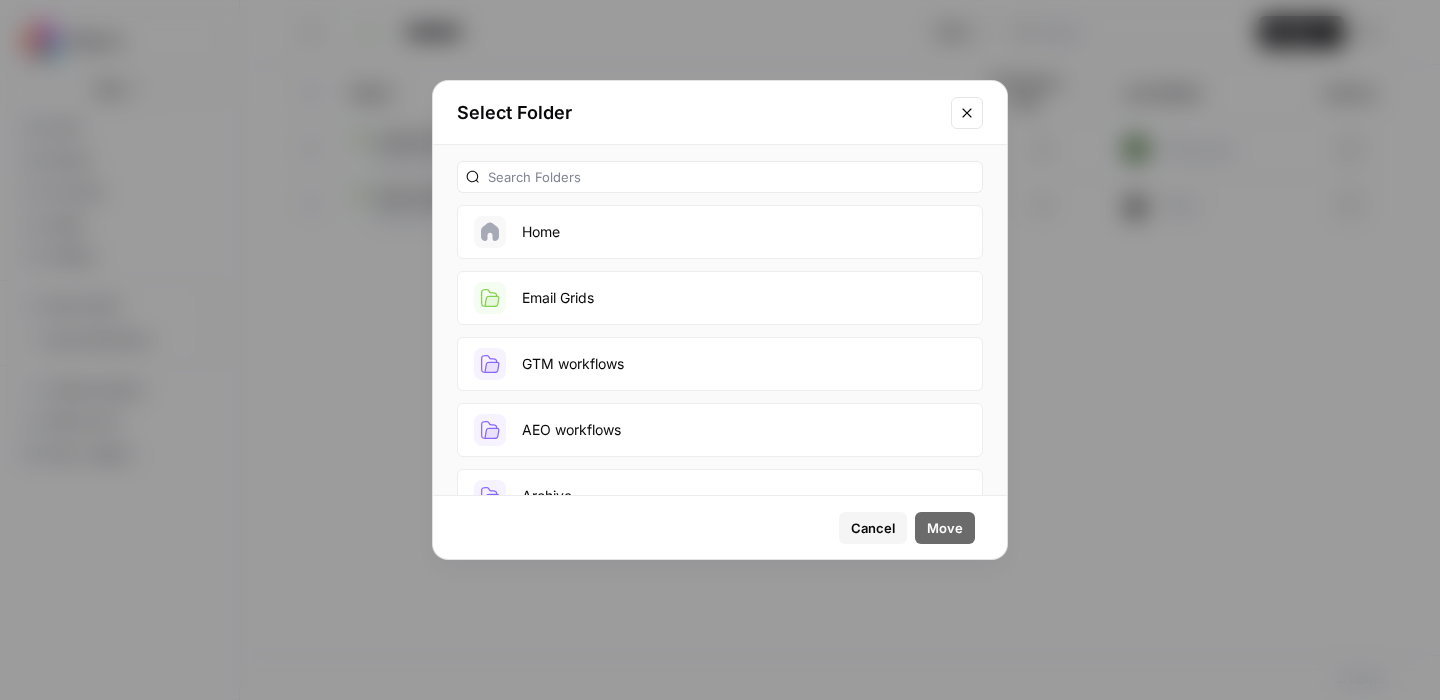 click on "Home" at bounding box center [720, 232] 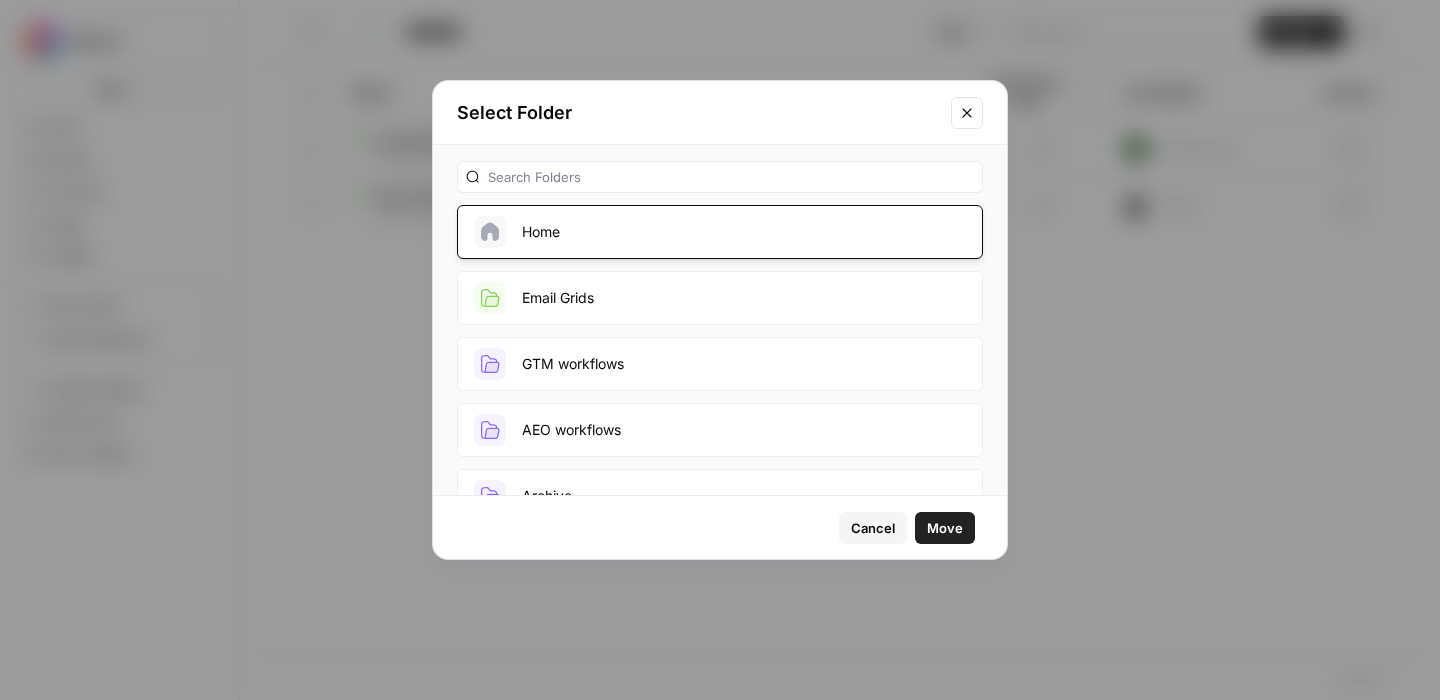 click on "Move" at bounding box center [945, 528] 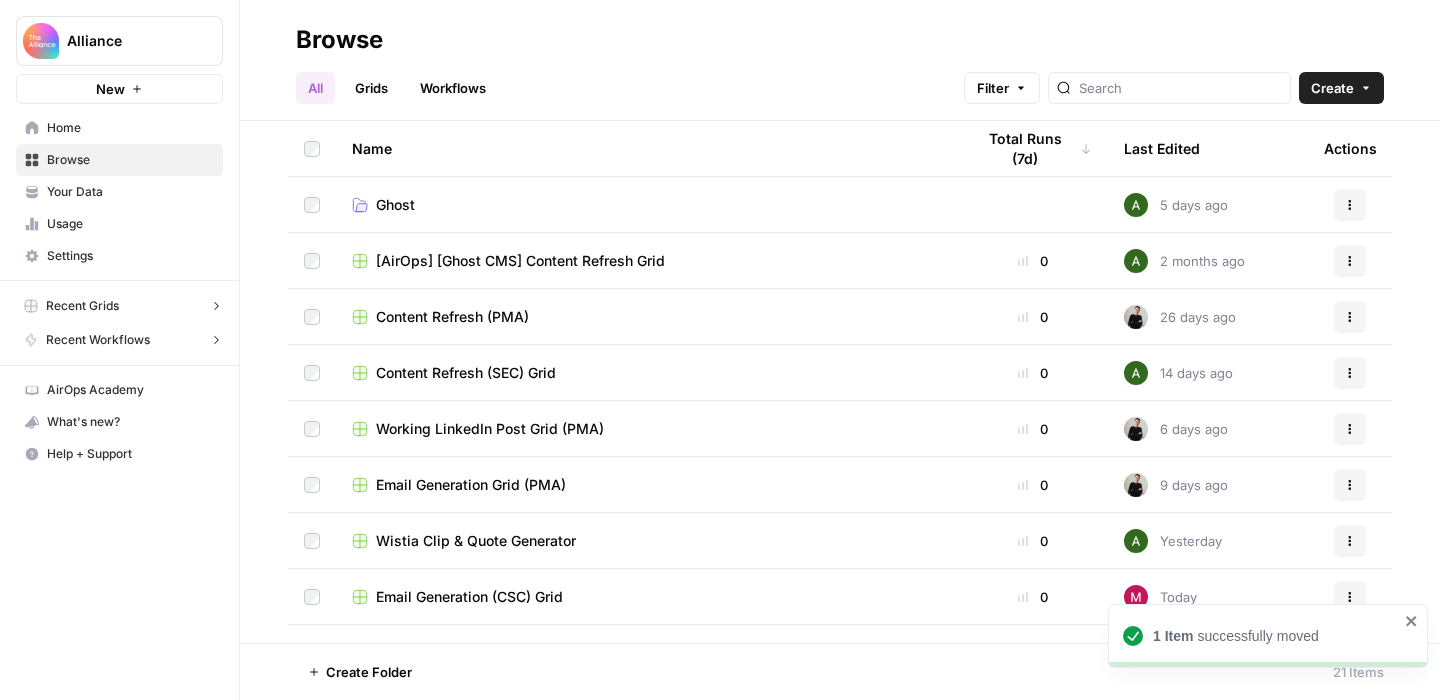 scroll, scrollTop: 492, scrollLeft: 0, axis: vertical 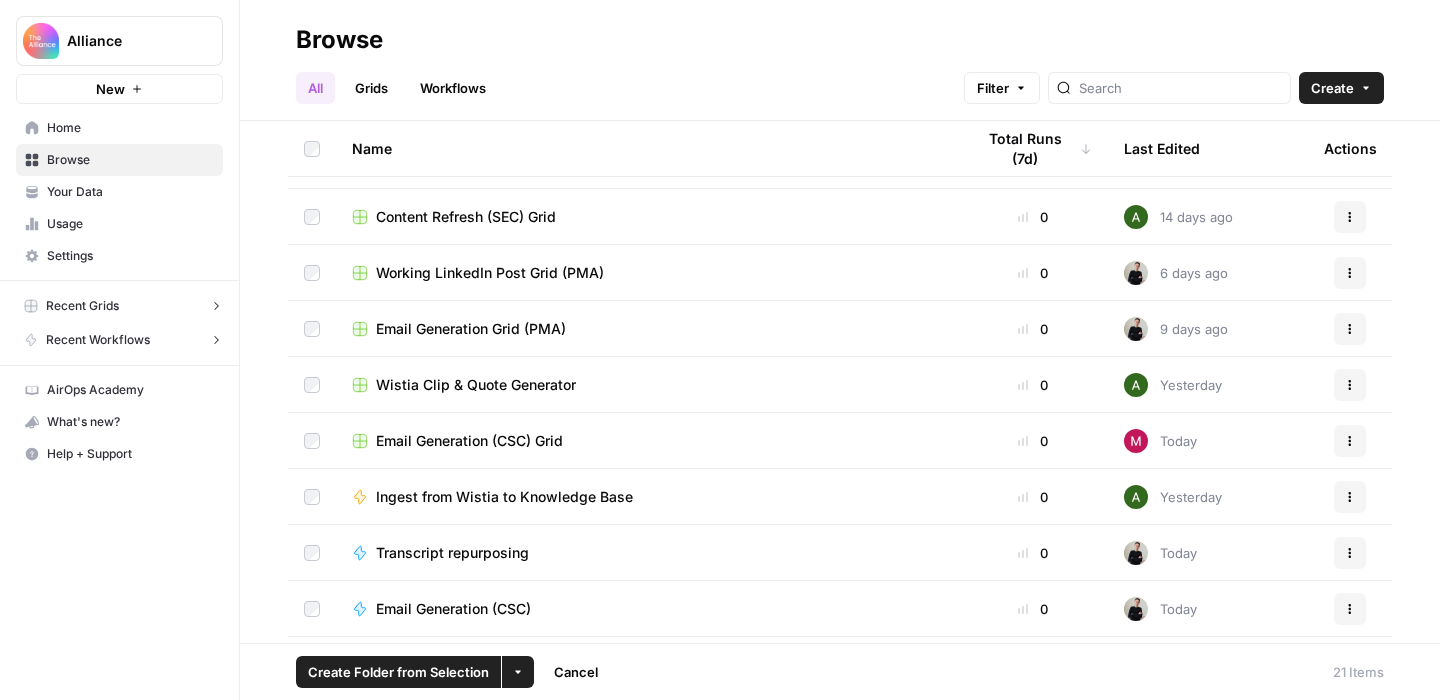 click on "More Options" at bounding box center [518, 672] 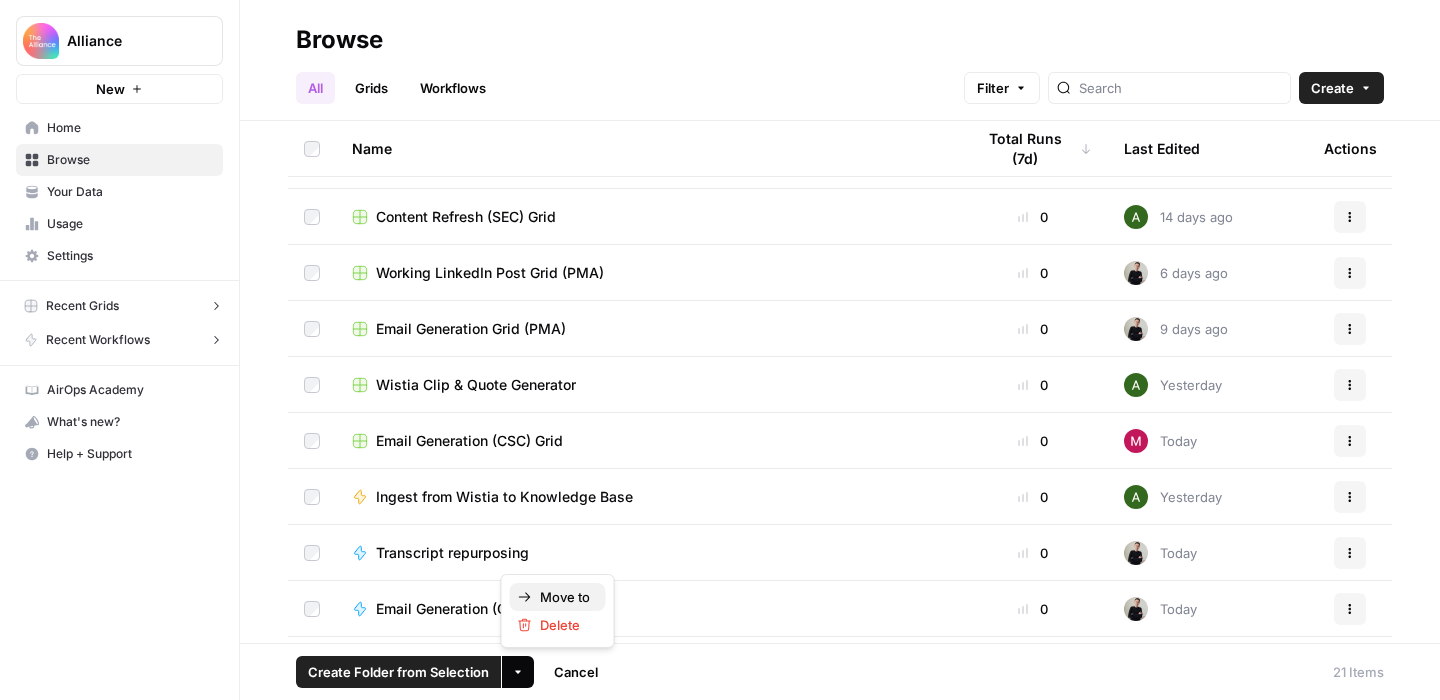click on "Move to" at bounding box center (565, 597) 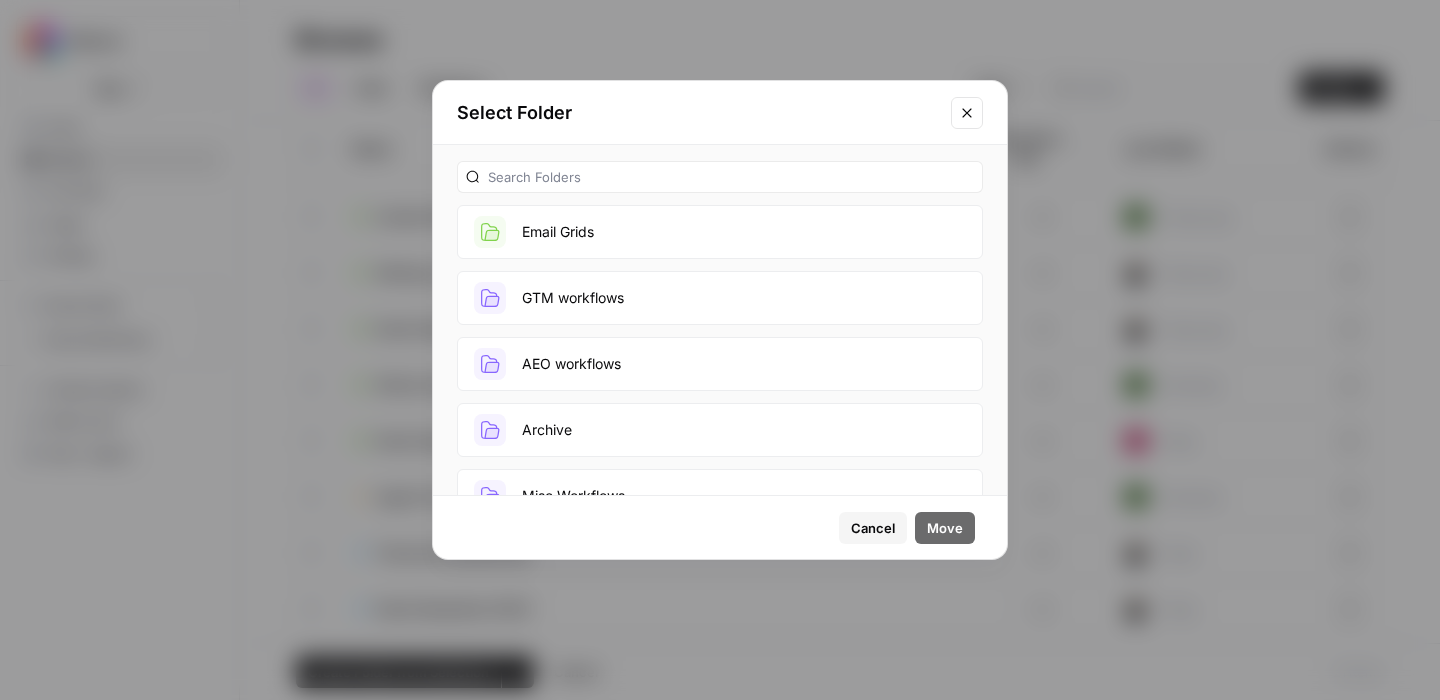 click on "Email Grids" at bounding box center (720, 232) 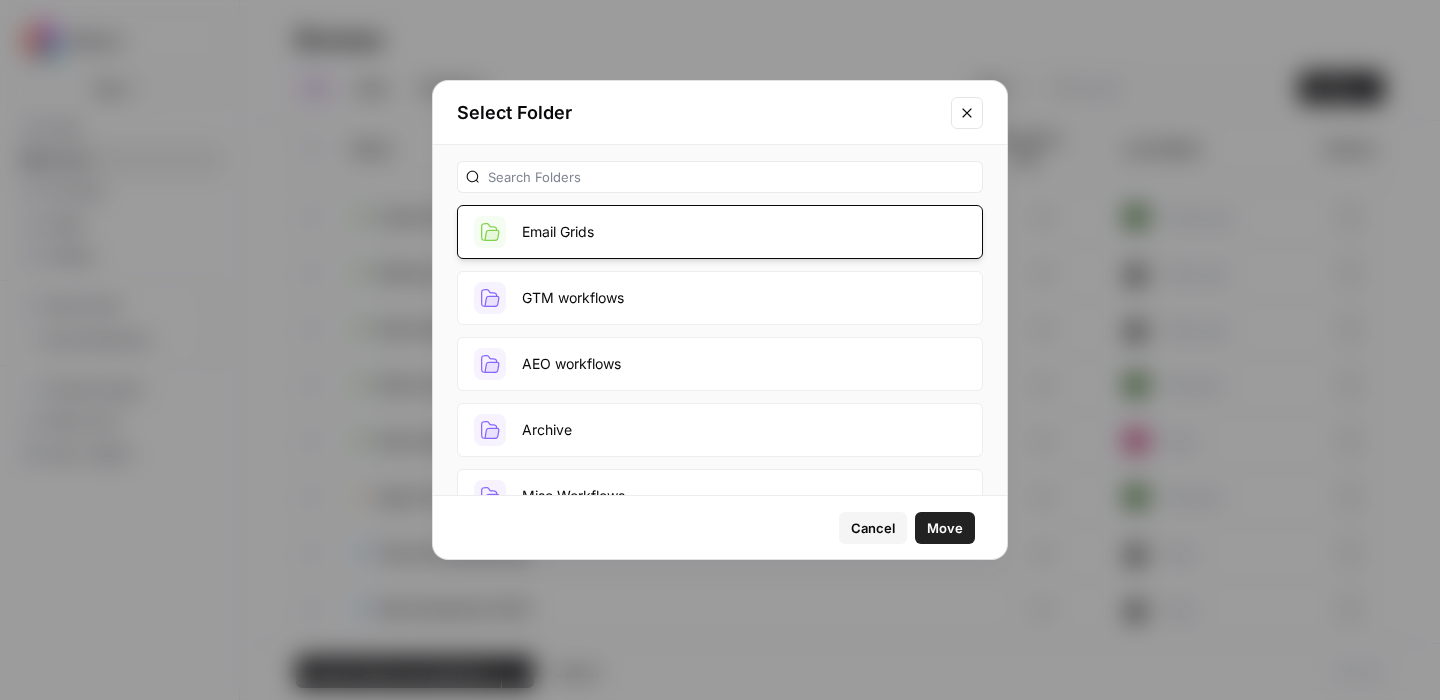 click on "Move" at bounding box center (945, 528) 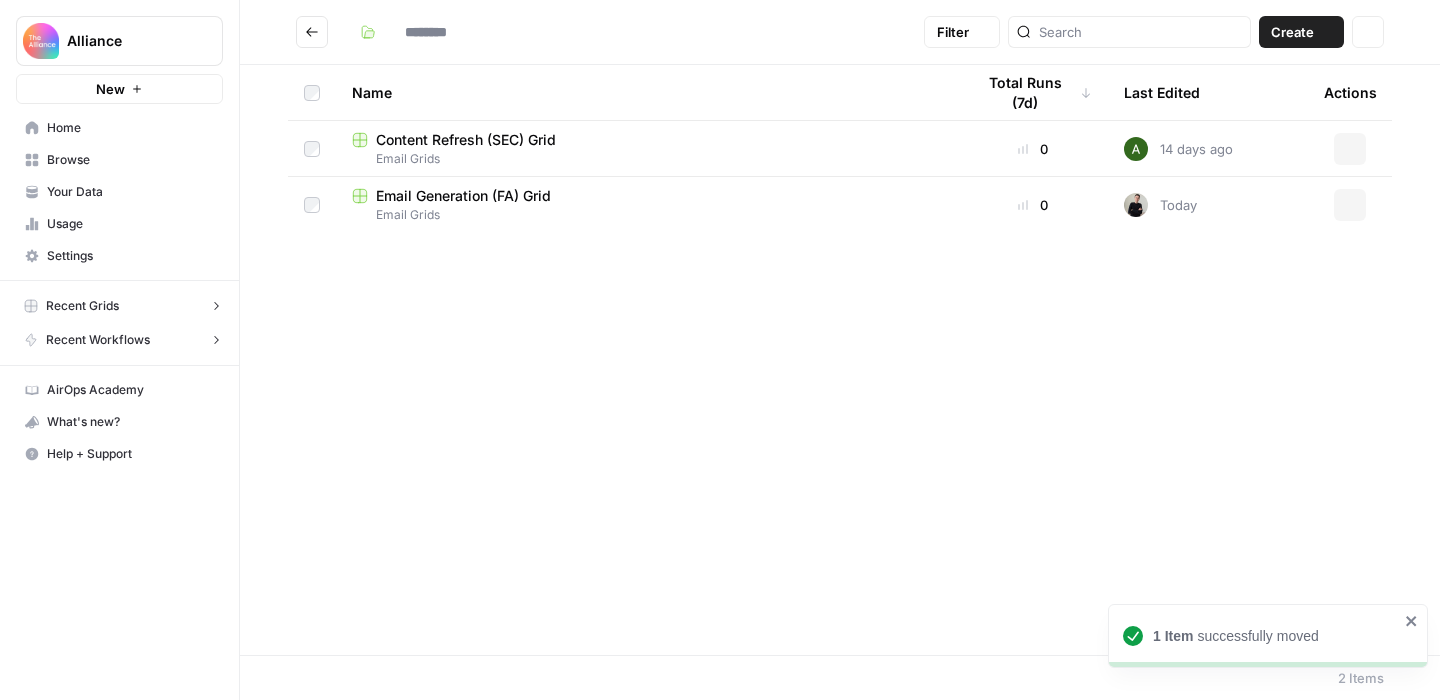 type on "**********" 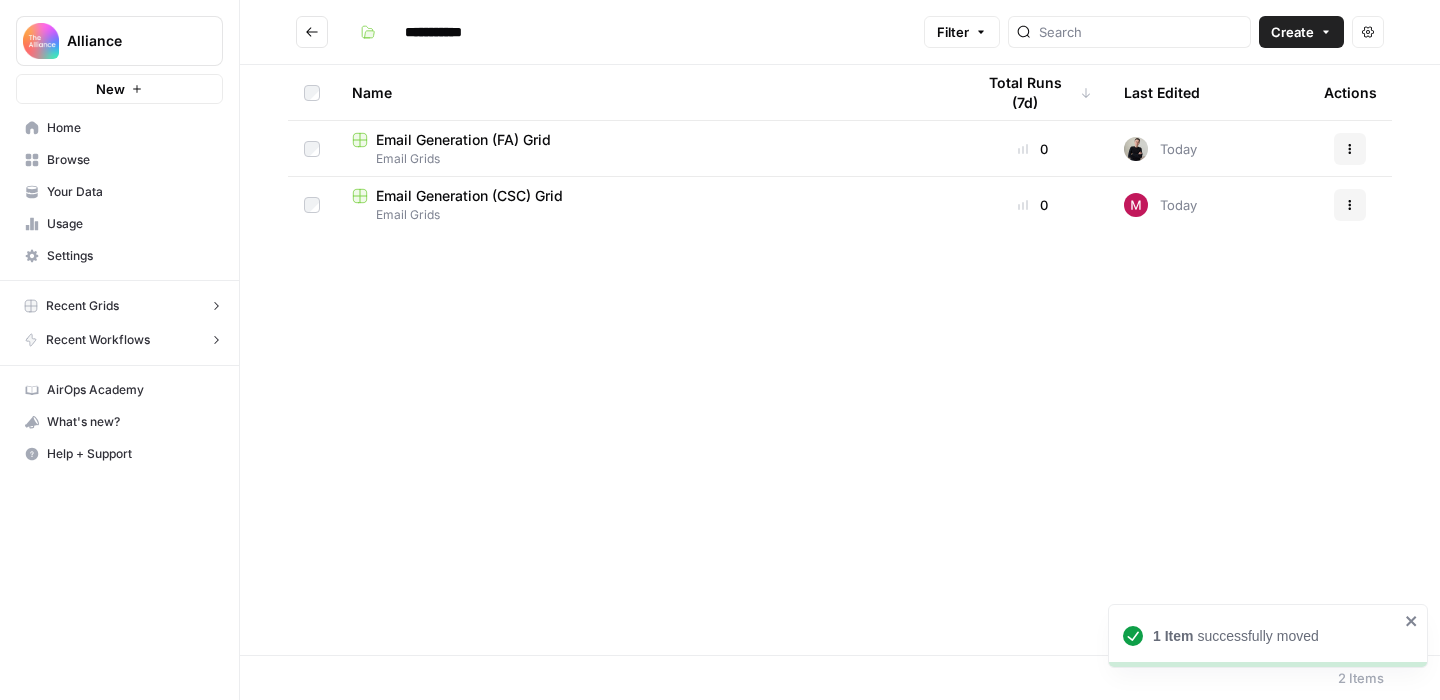click 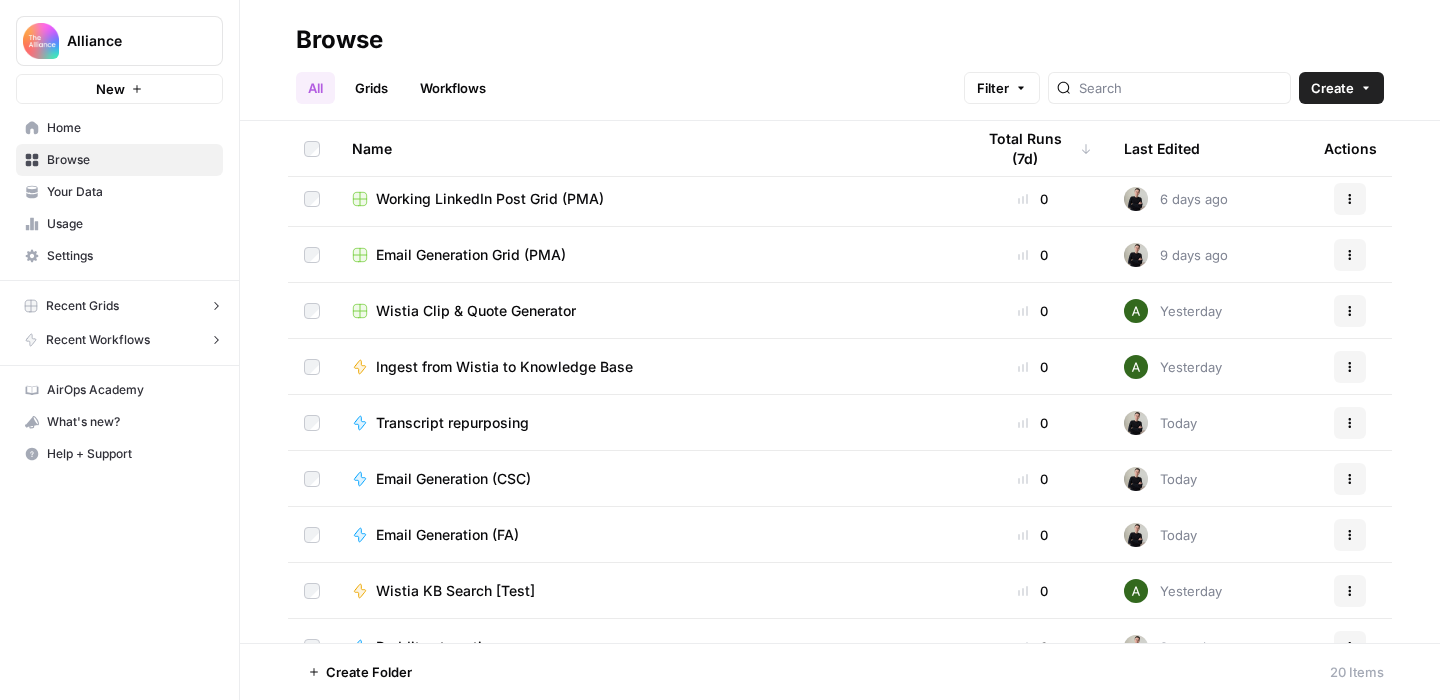 scroll, scrollTop: 553, scrollLeft: 0, axis: vertical 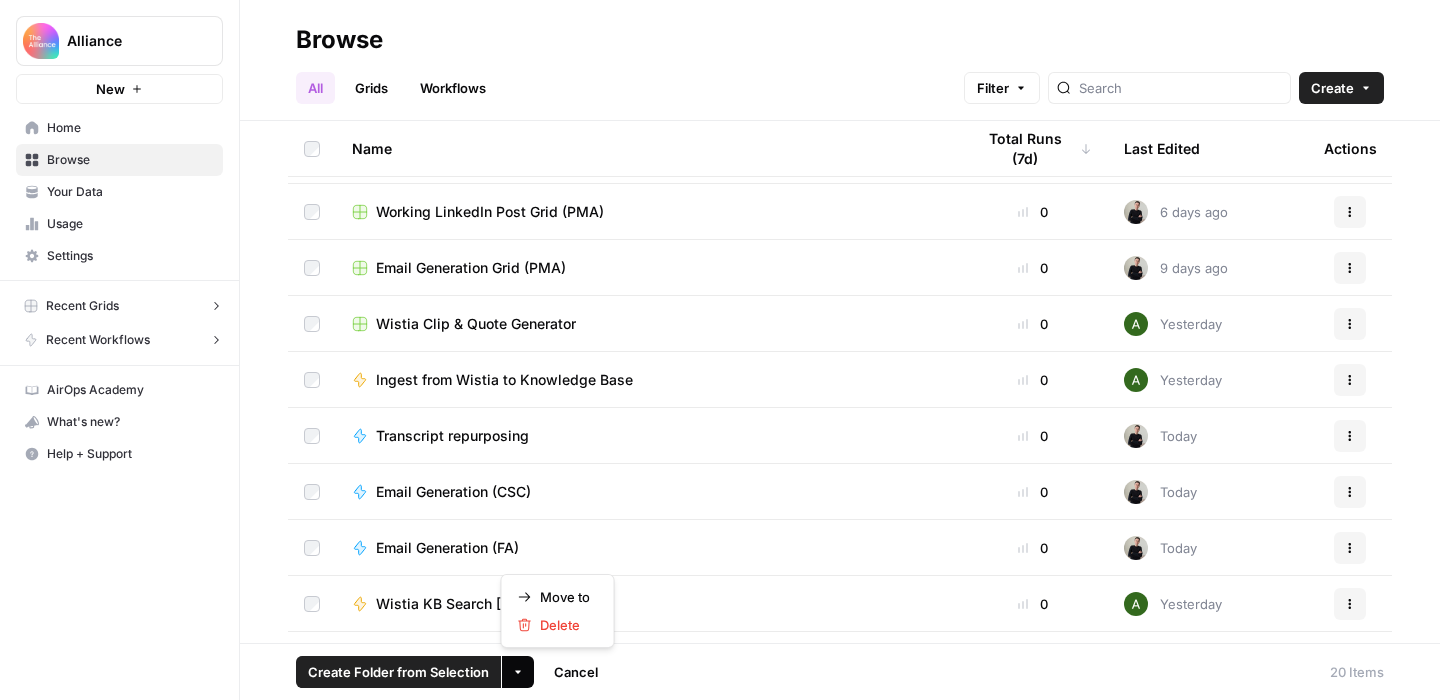 click 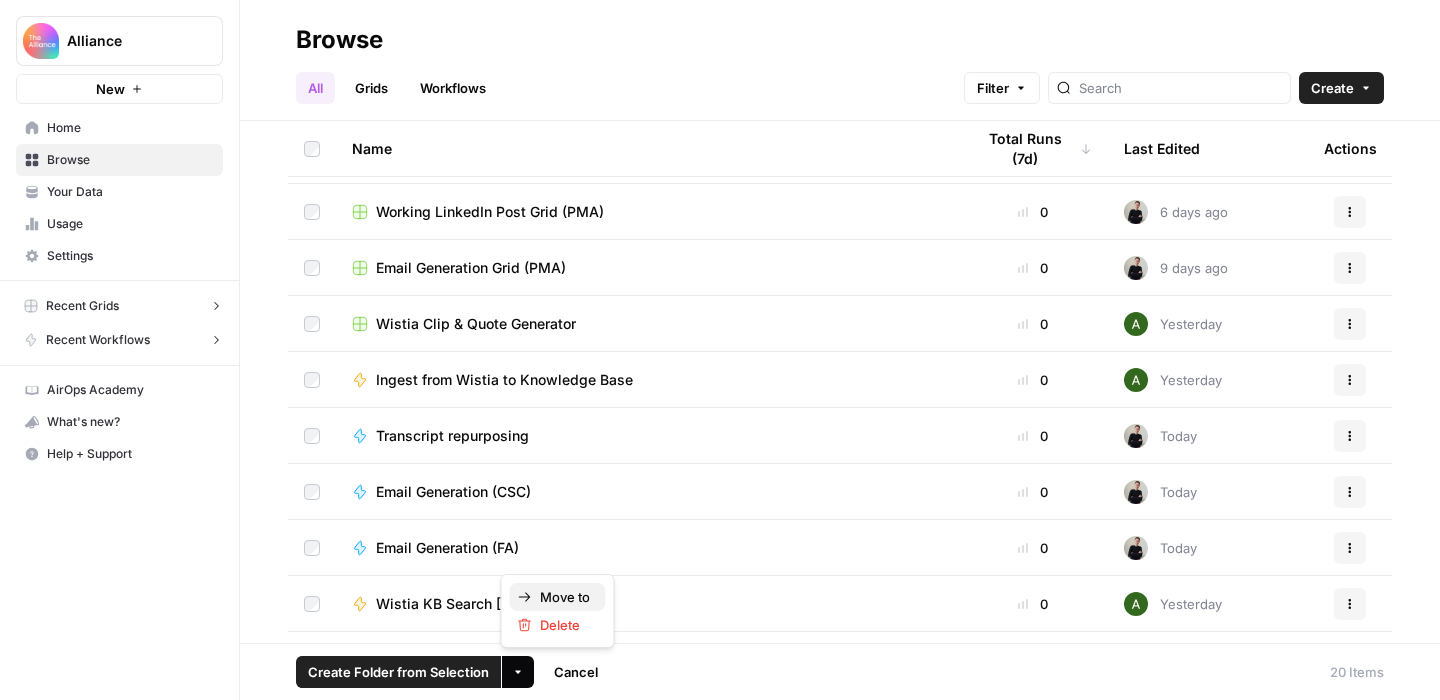 click on "Move to" at bounding box center (565, 597) 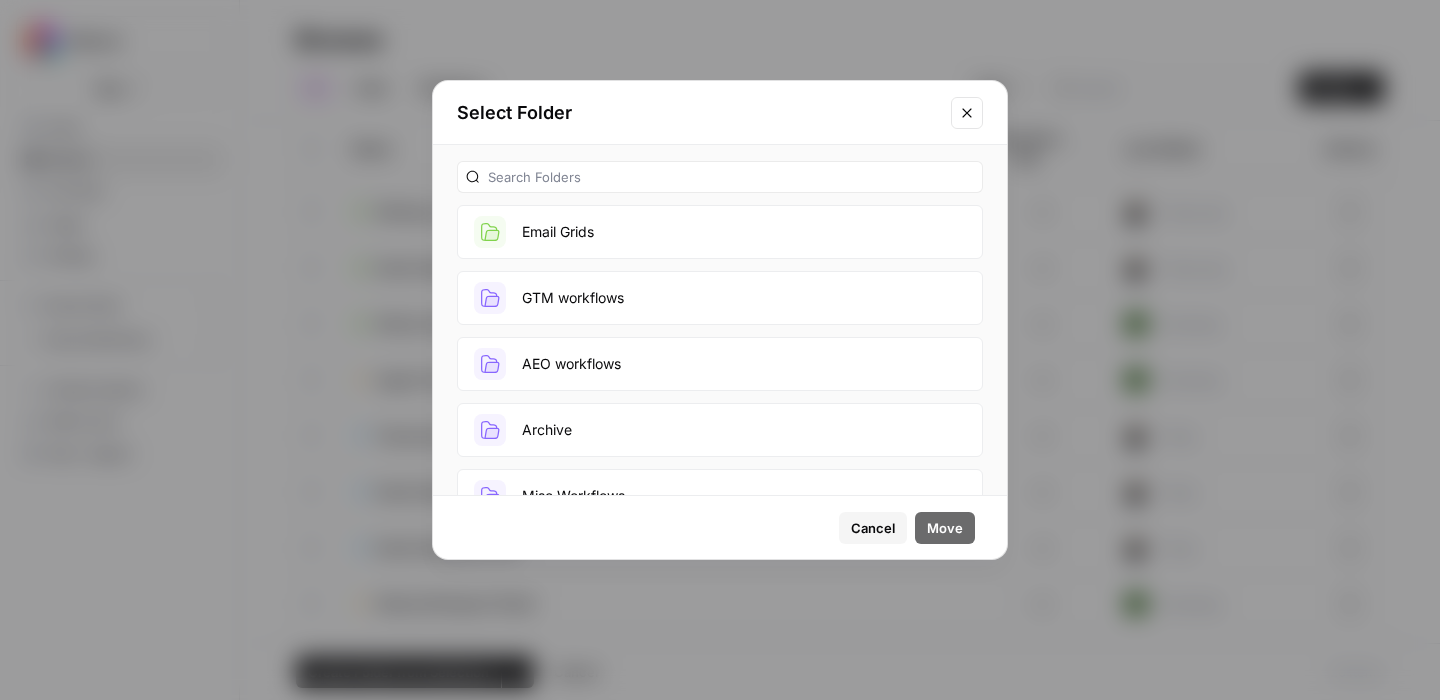 click on "GTM workflows" at bounding box center [720, 298] 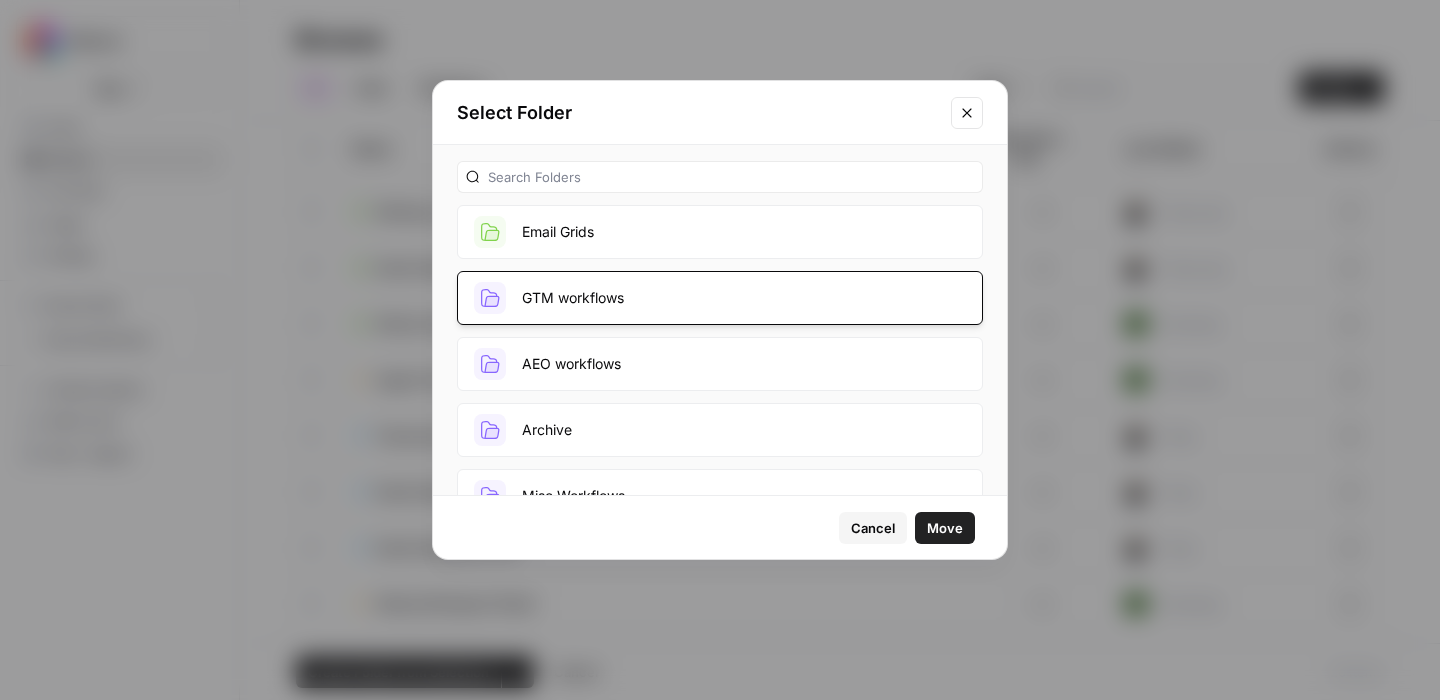 click on "Move" at bounding box center (945, 528) 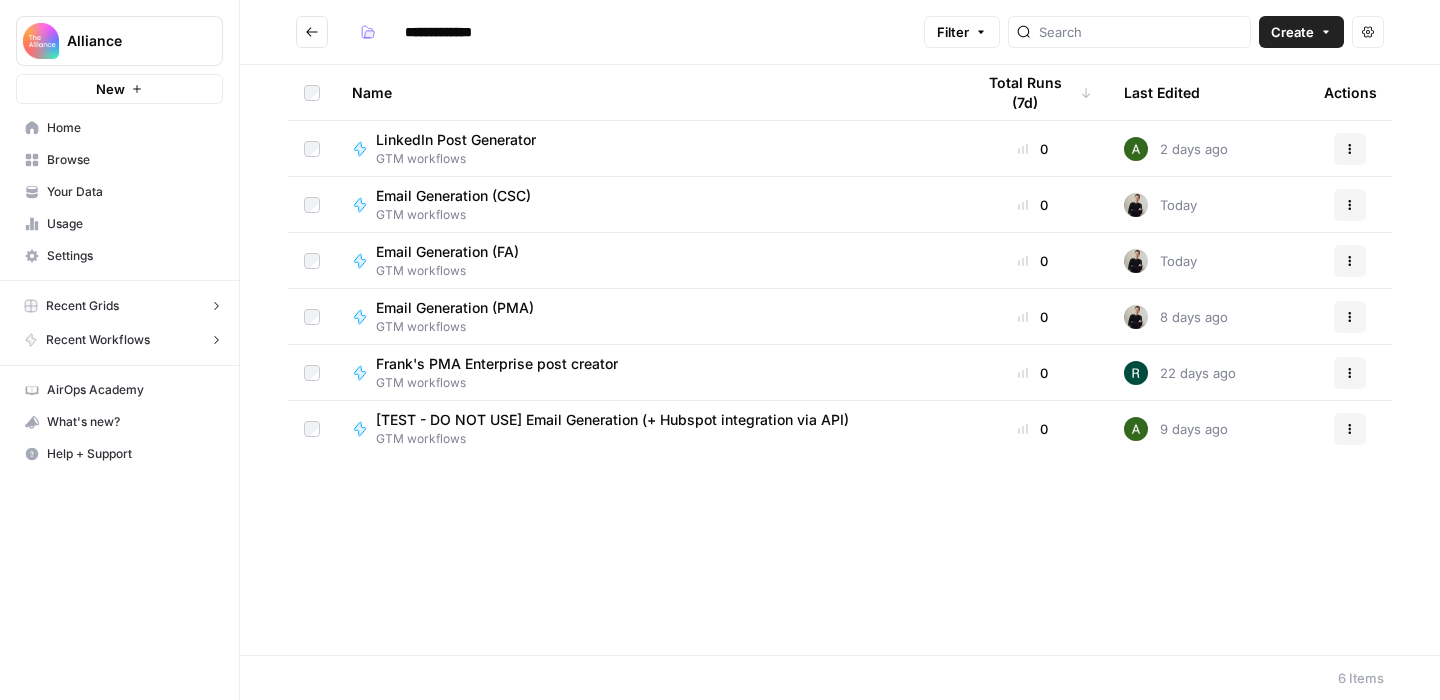 click 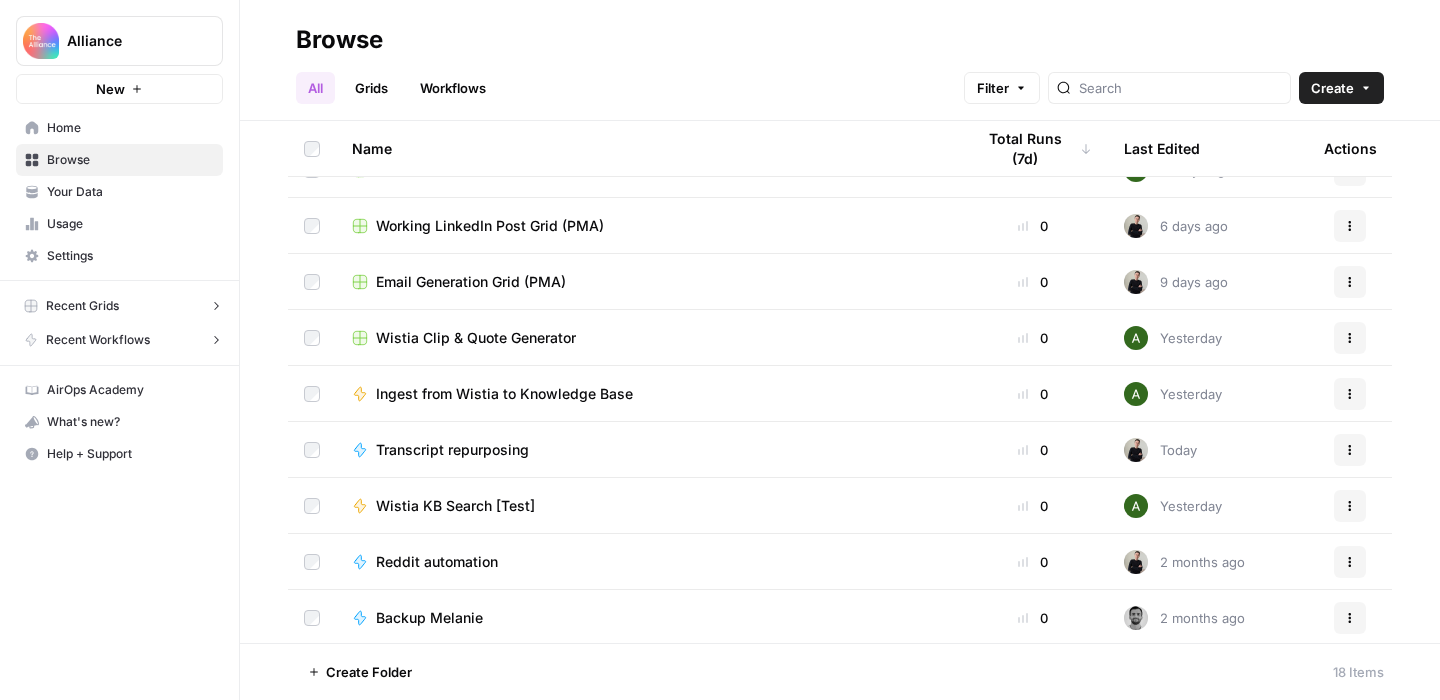 scroll, scrollTop: 542, scrollLeft: 0, axis: vertical 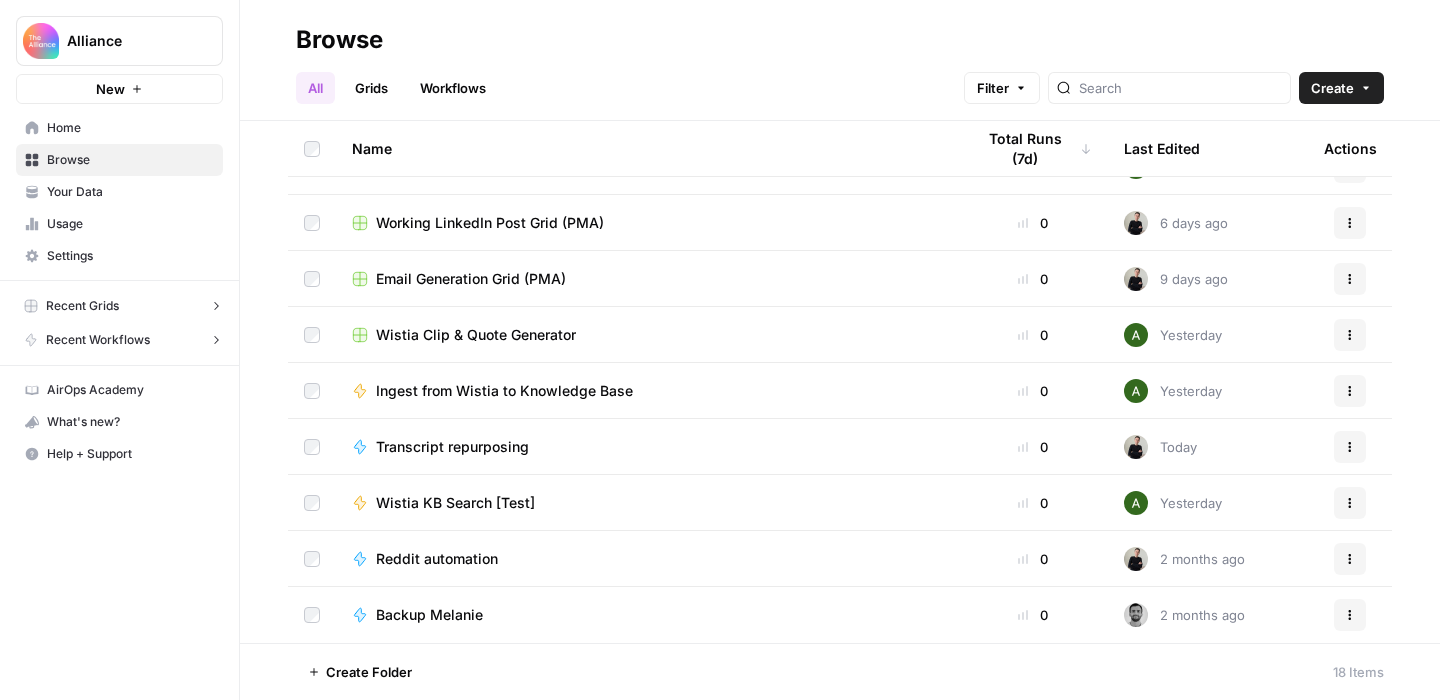 click on "Transcript repurposing" at bounding box center [452, 447] 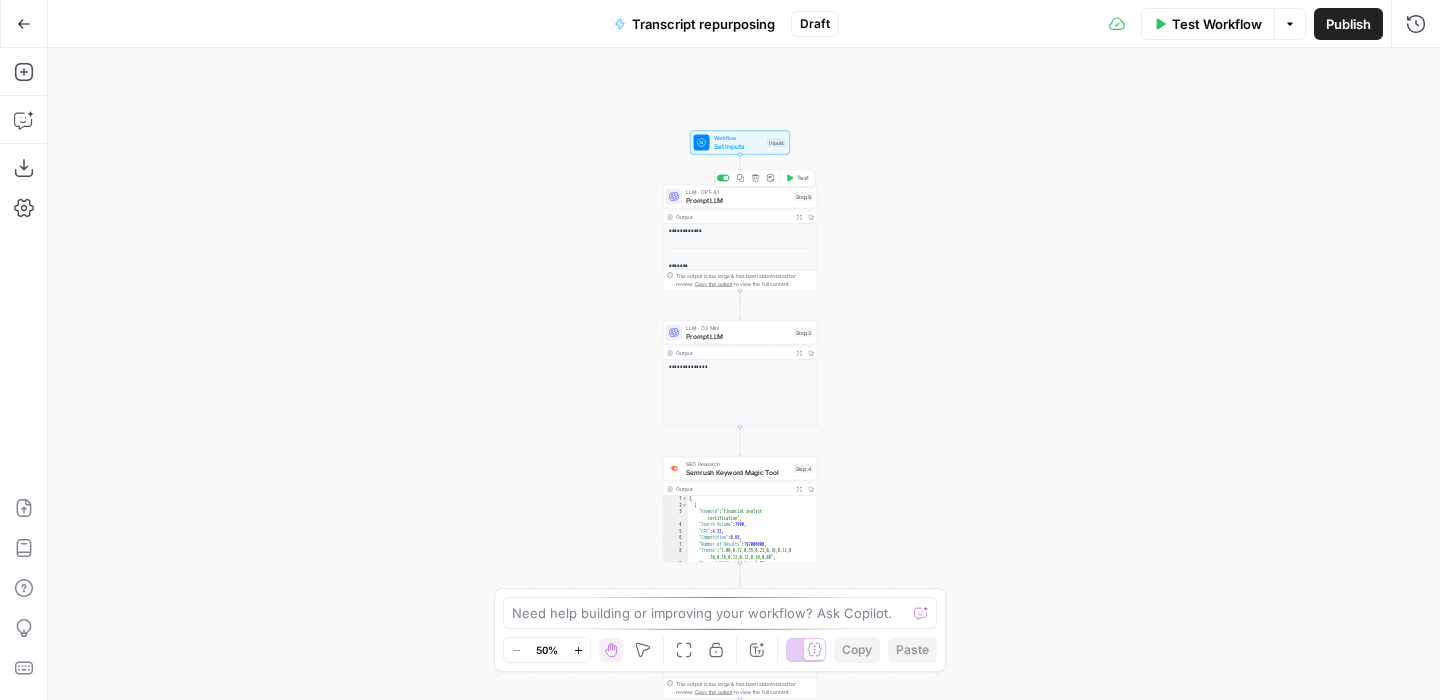 click on "Prompt LLM" at bounding box center (738, 200) 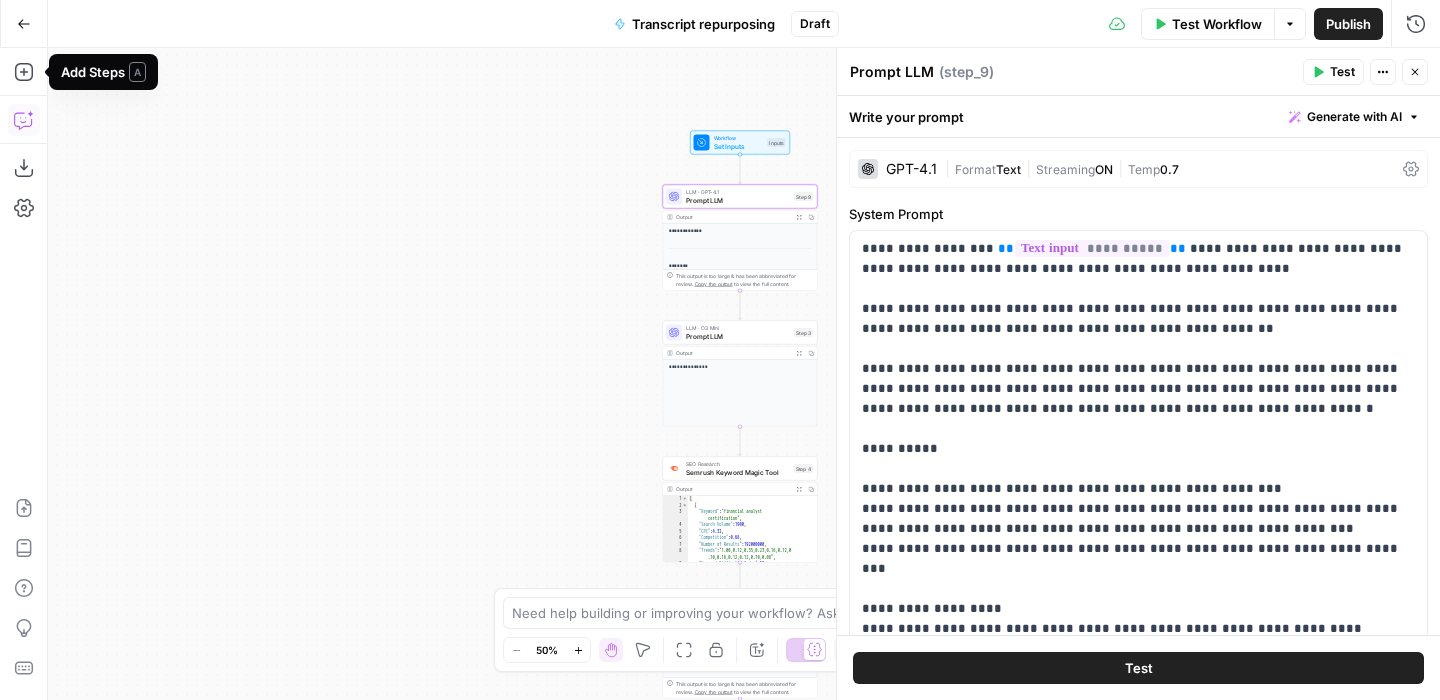 click 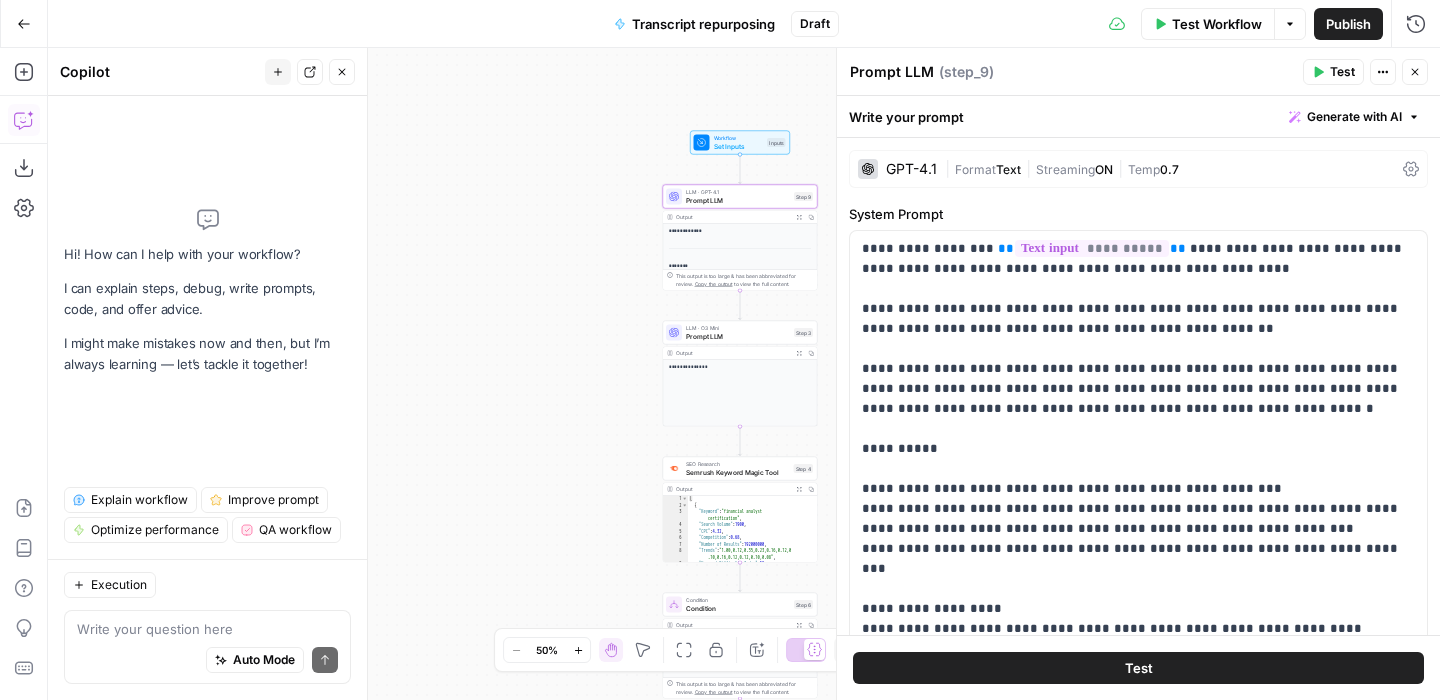 click at bounding box center (207, 629) 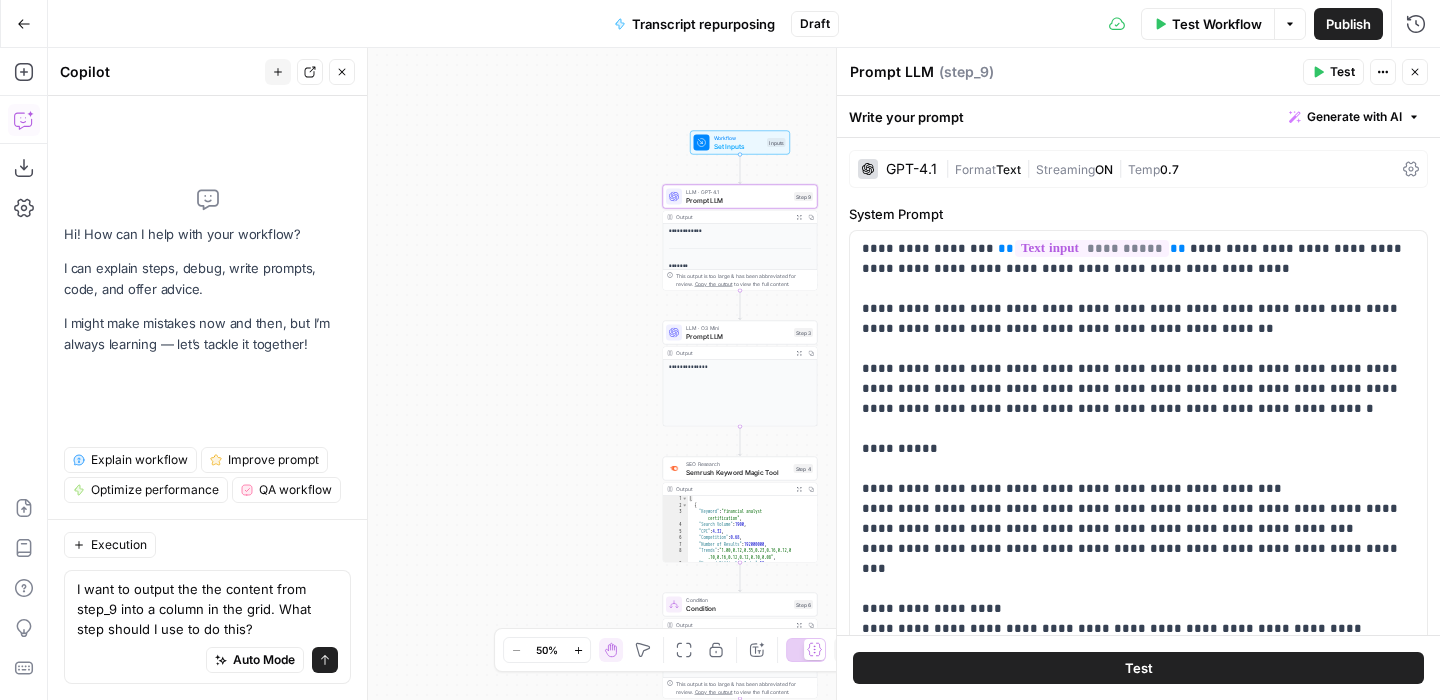 type on "I want to output the the content from step_9 into a column in the grid. What step should I use to do this?" 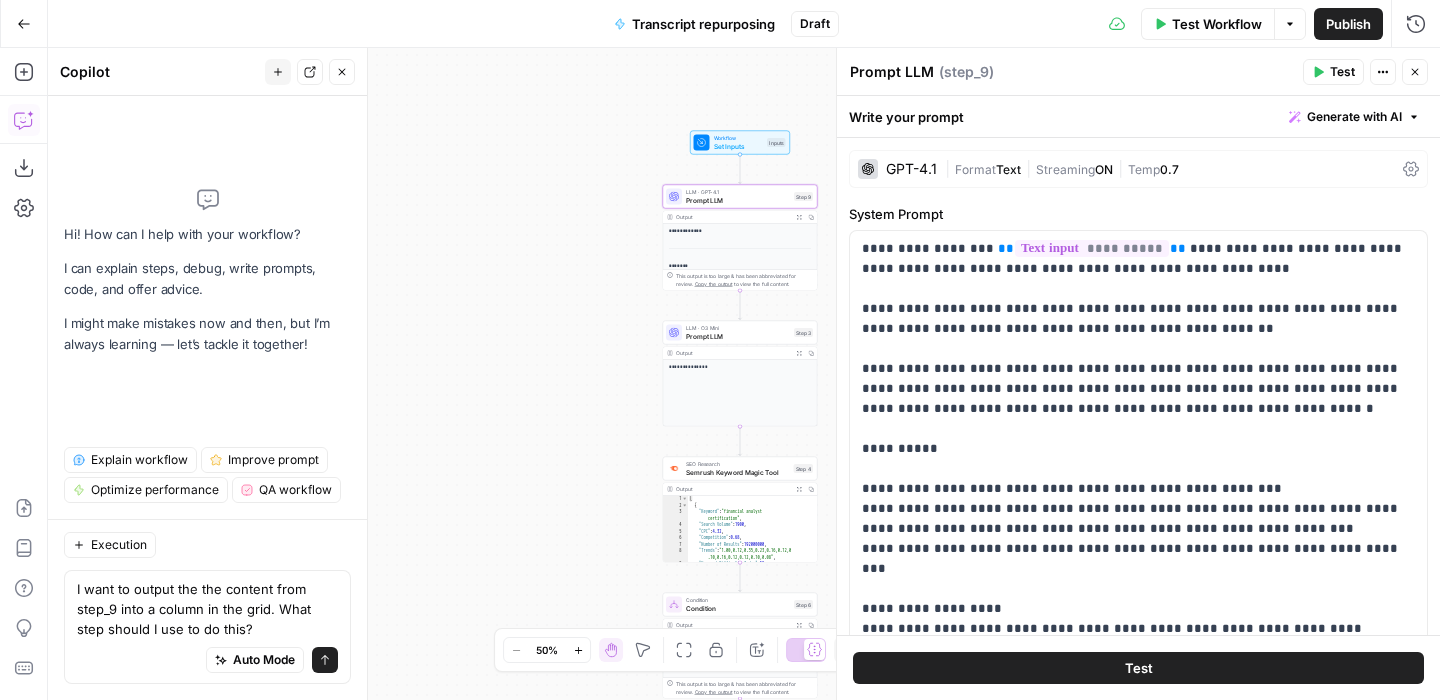 type 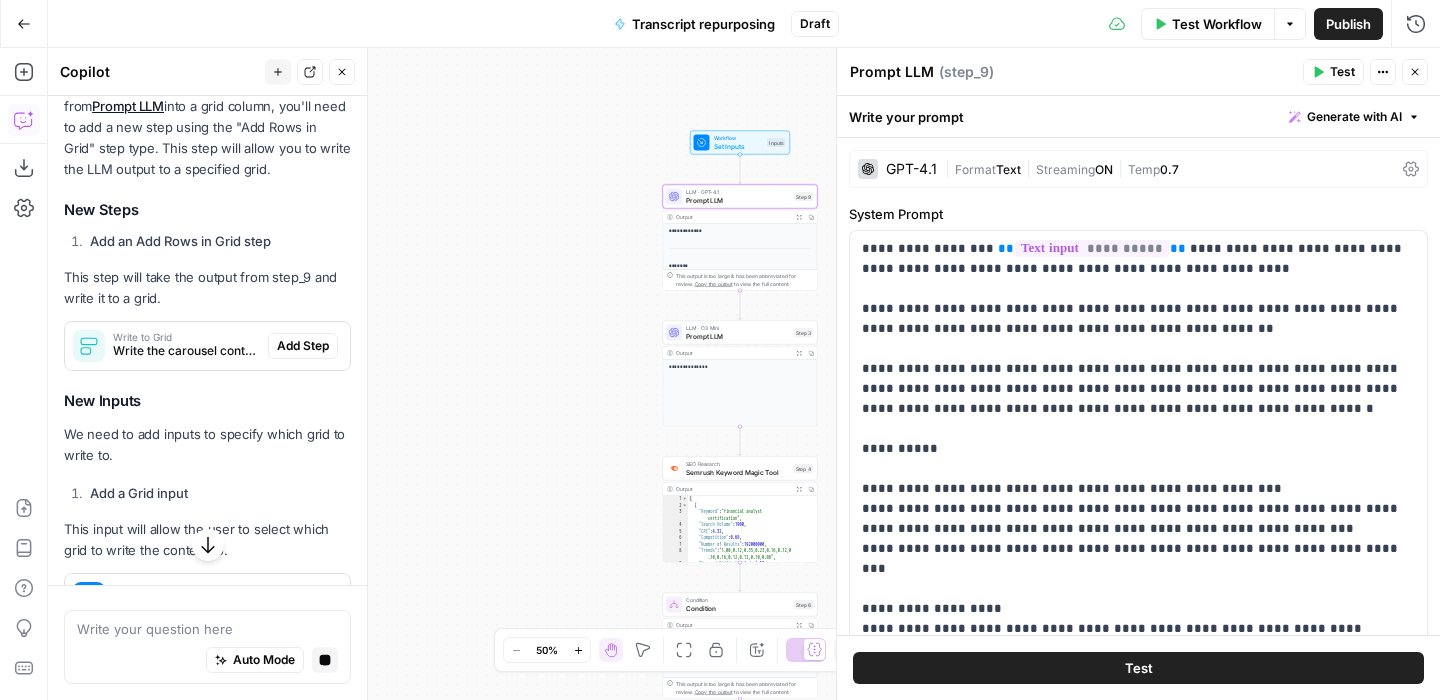 scroll, scrollTop: 280, scrollLeft: 0, axis: vertical 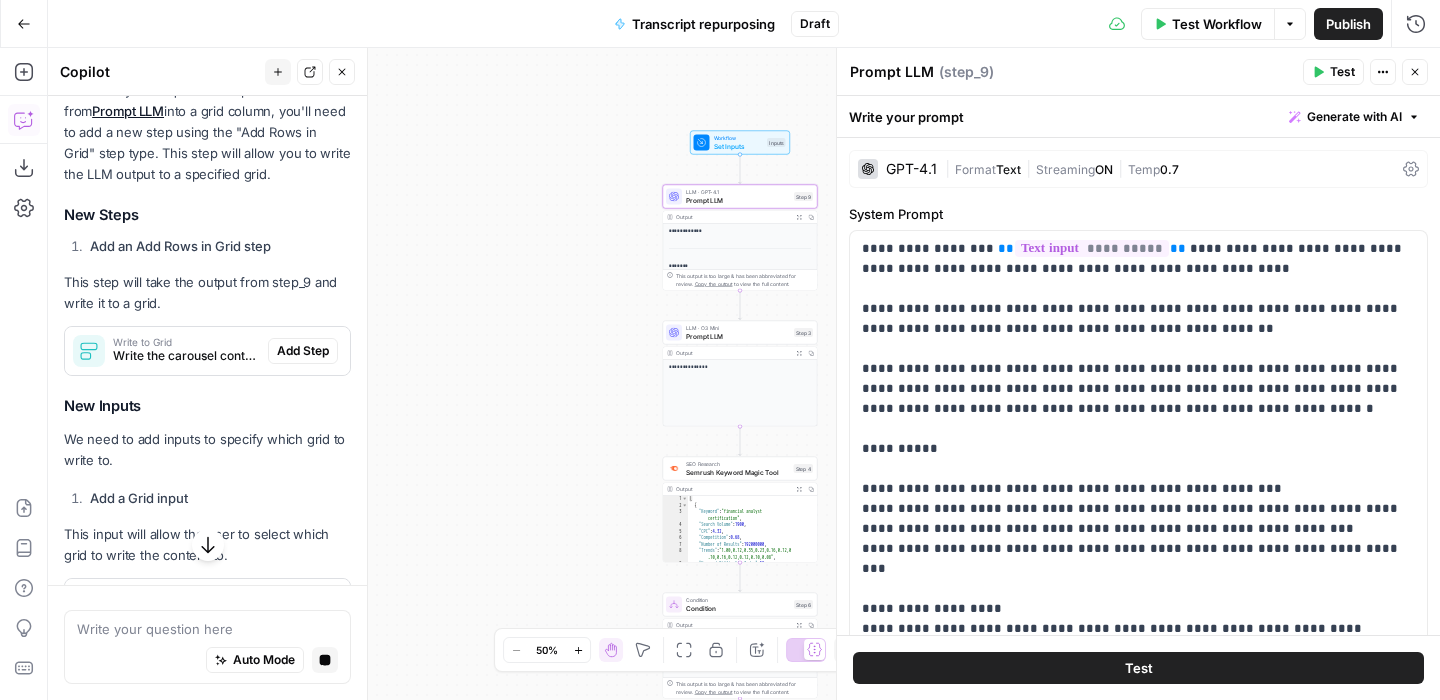 click on "Add Step" at bounding box center (303, 351) 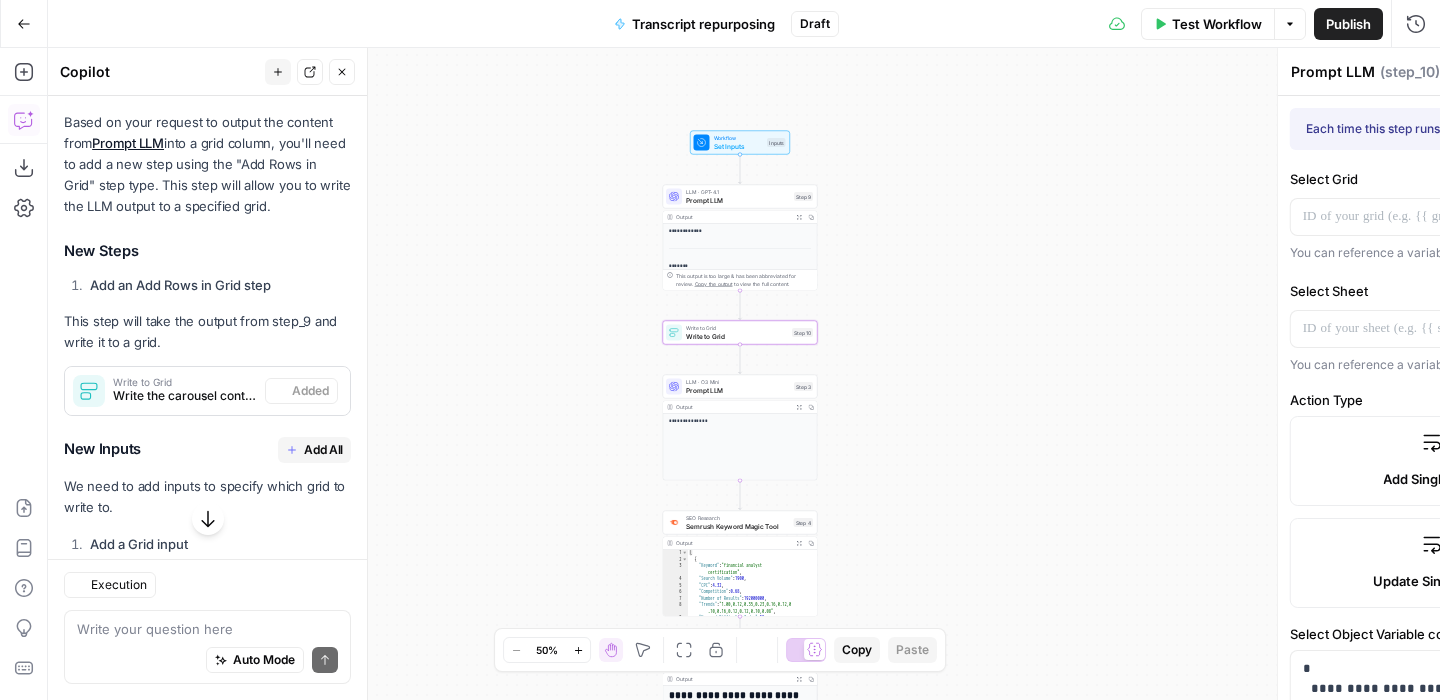 type on "Write to Grid" 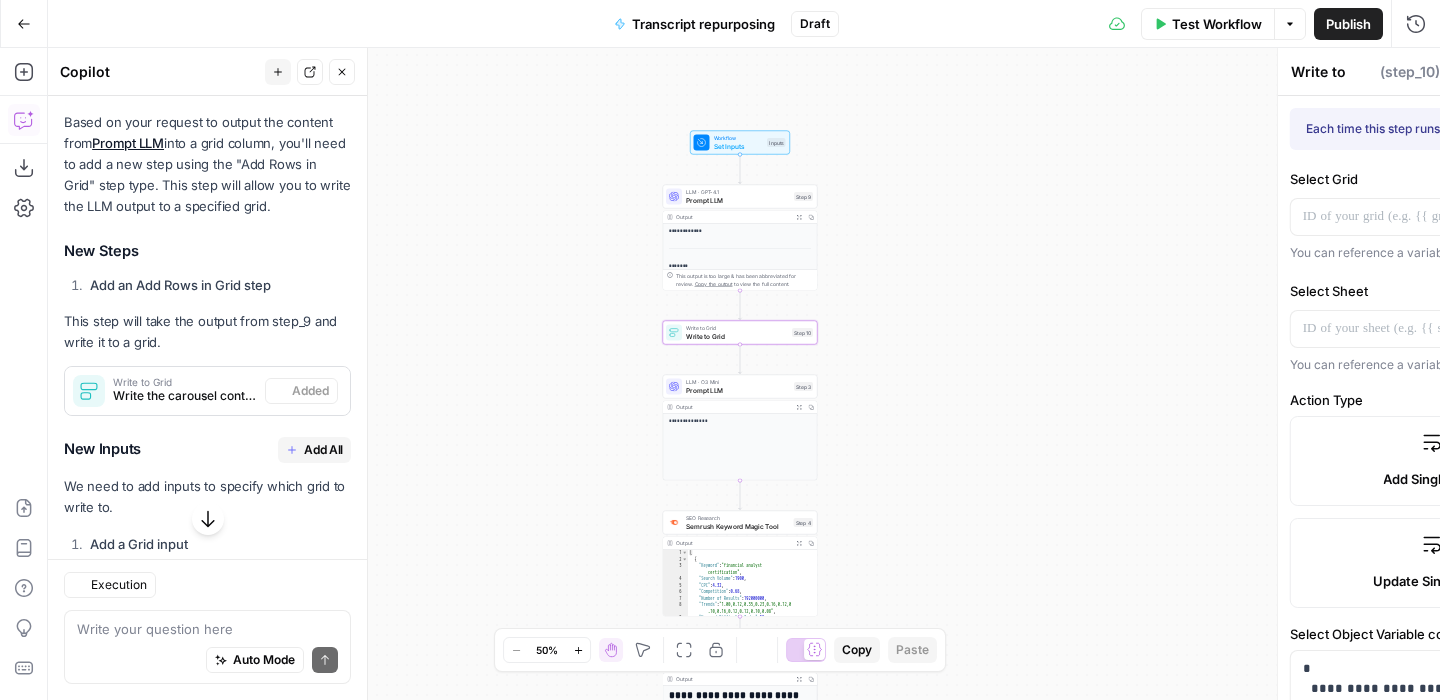 scroll, scrollTop: 312, scrollLeft: 0, axis: vertical 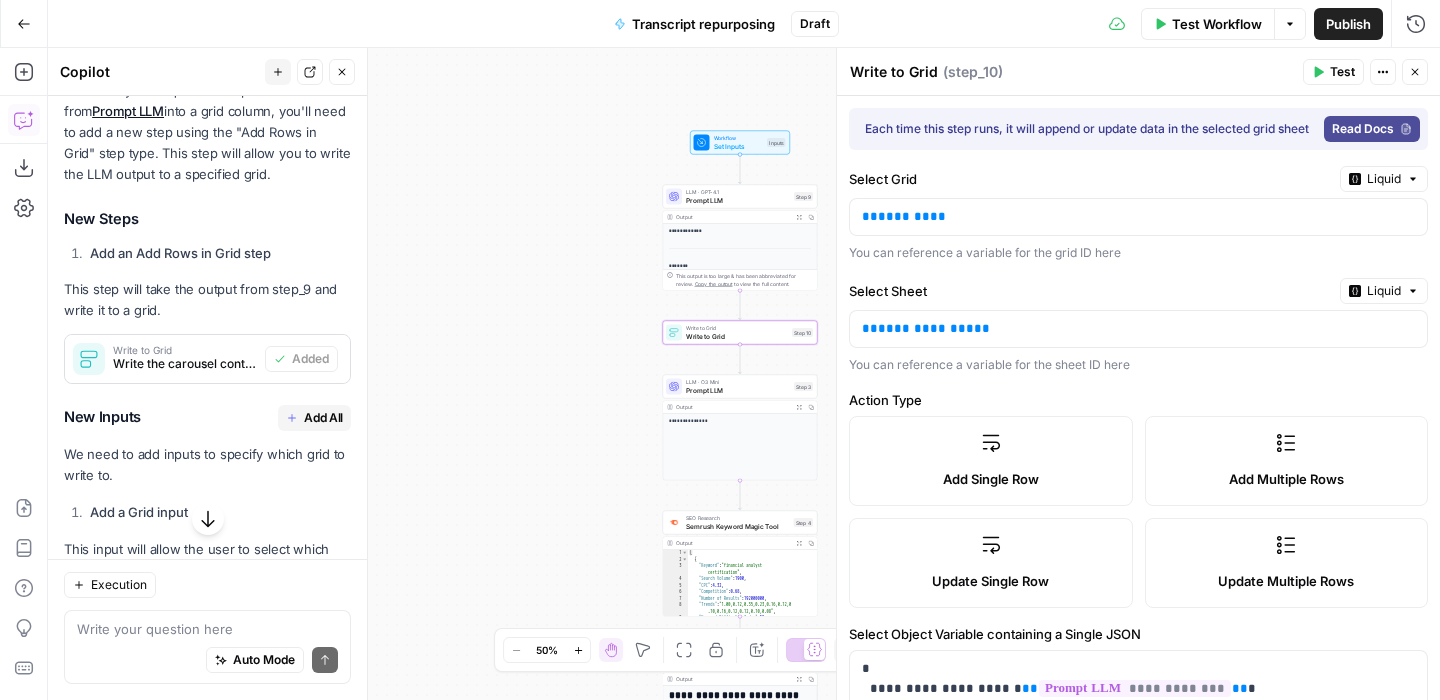 click on "Read Docs" at bounding box center [1363, 129] 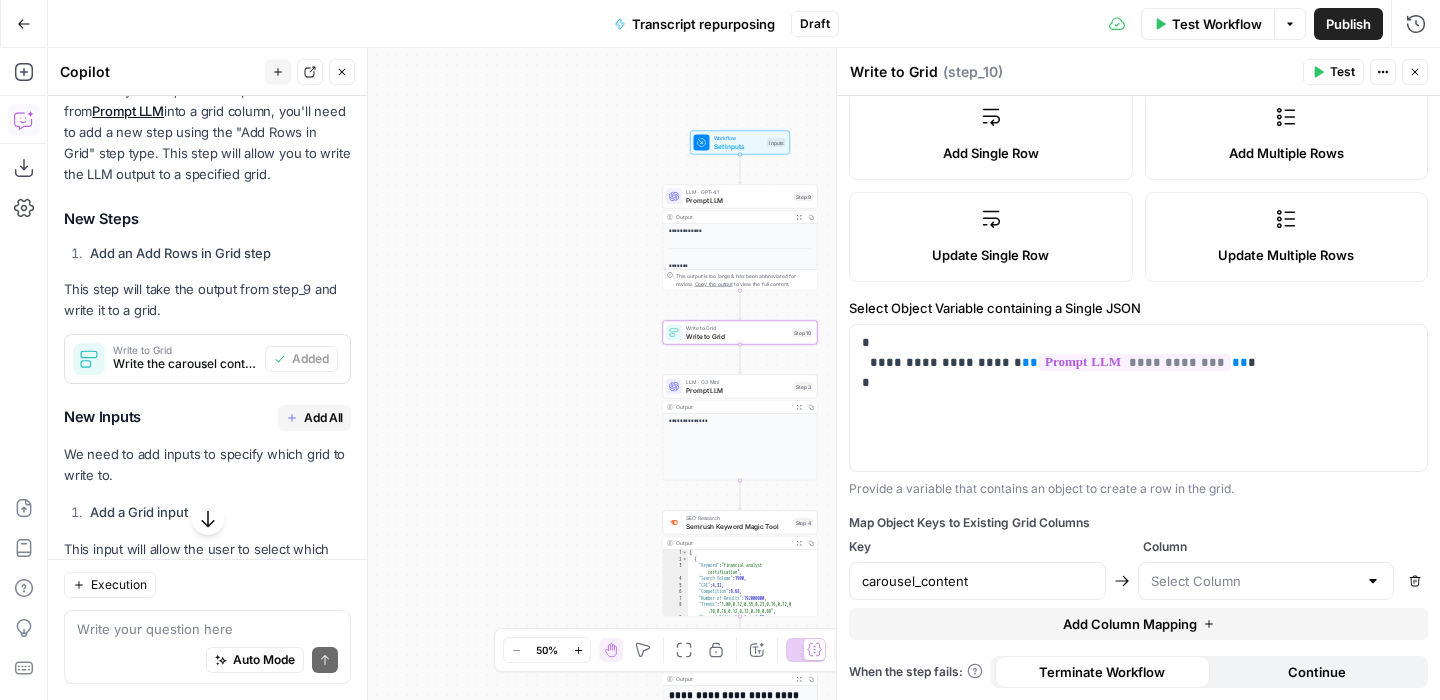 scroll, scrollTop: 0, scrollLeft: 0, axis: both 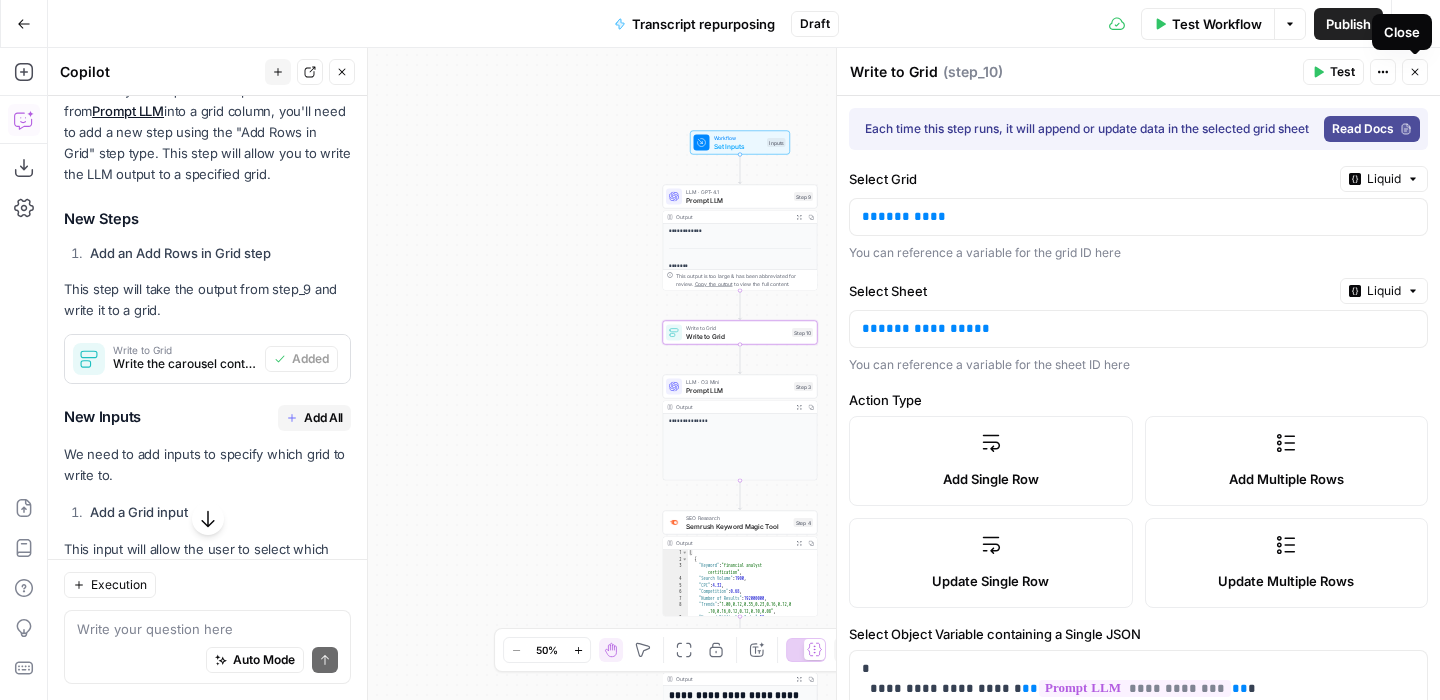click 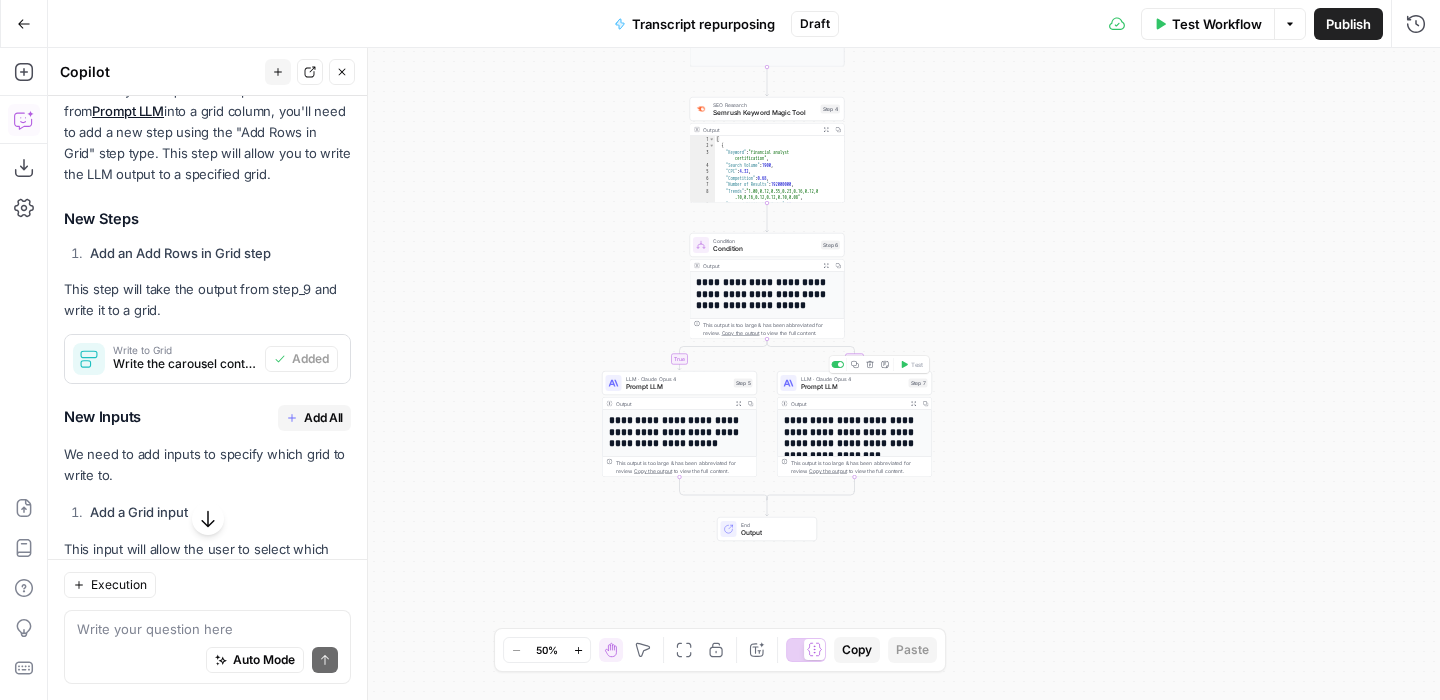 click on "Prompt LLM" at bounding box center [853, 387] 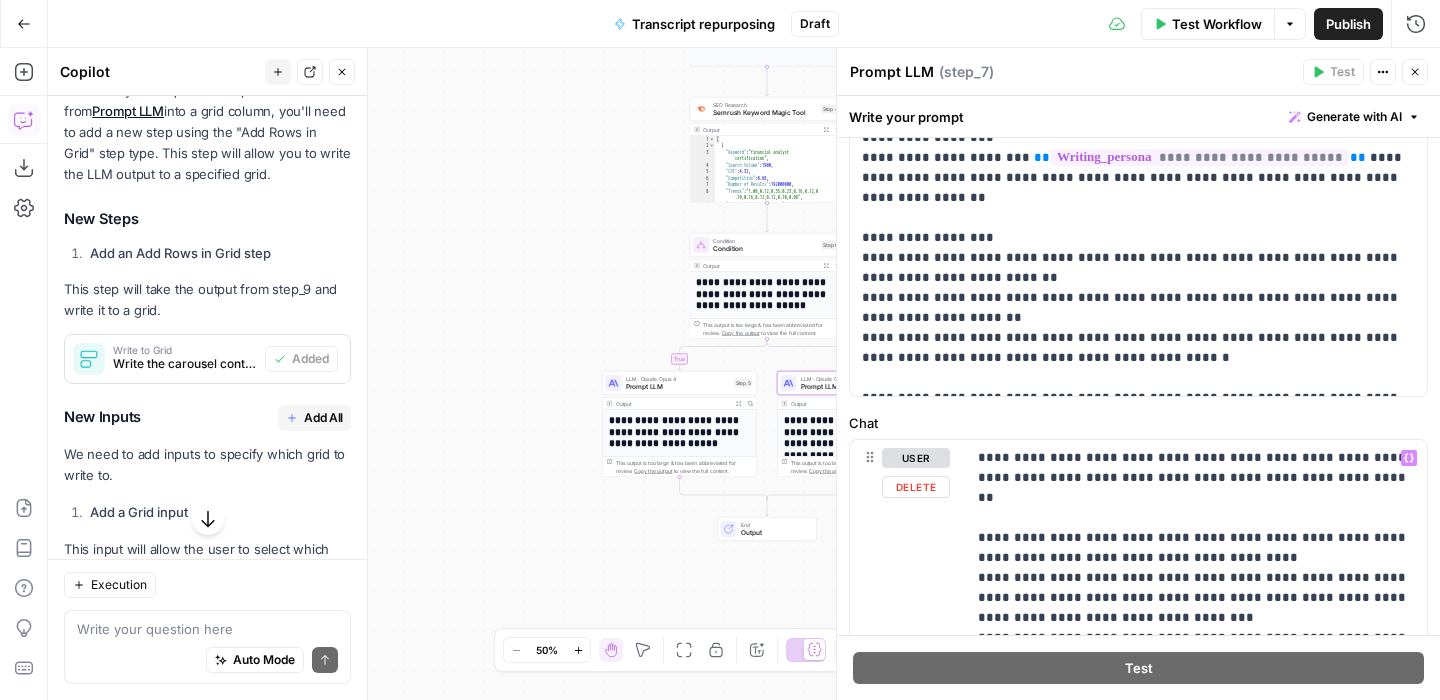 scroll, scrollTop: 0, scrollLeft: 0, axis: both 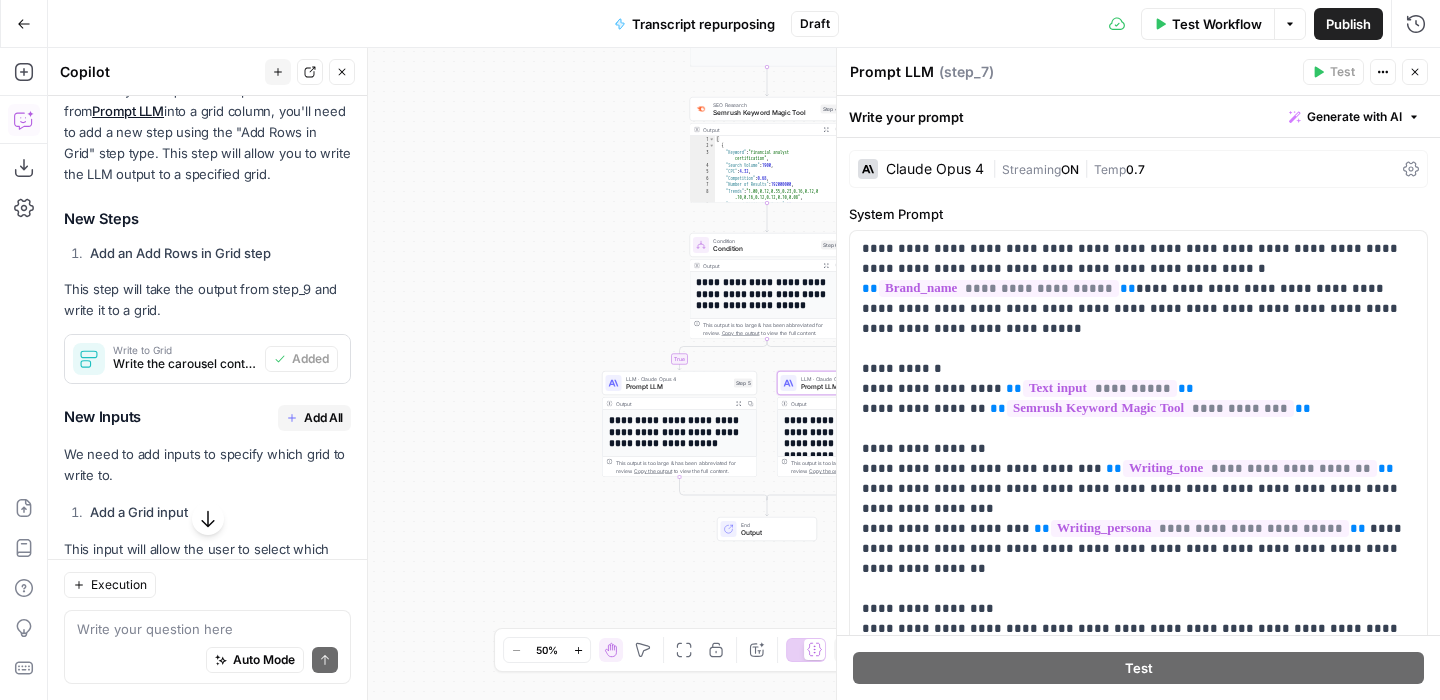 click 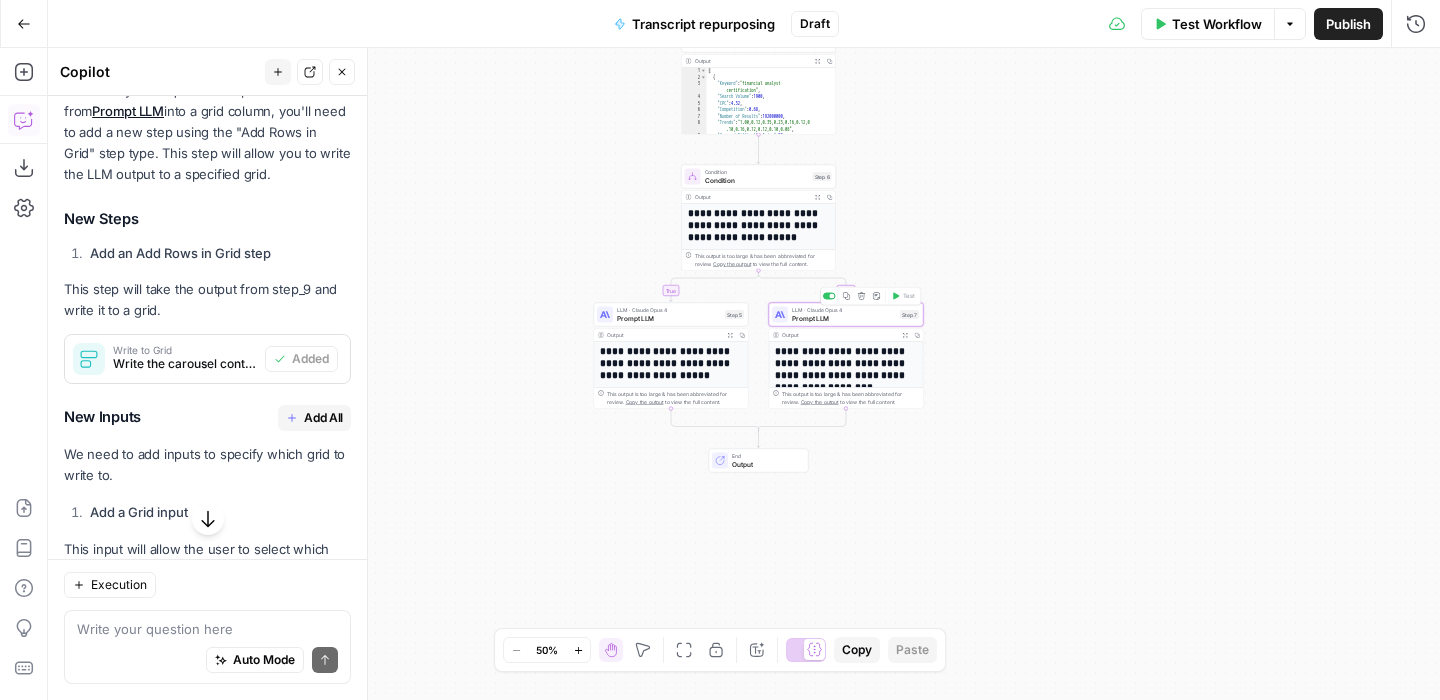 click on "Prompt LLM" at bounding box center (844, 318) 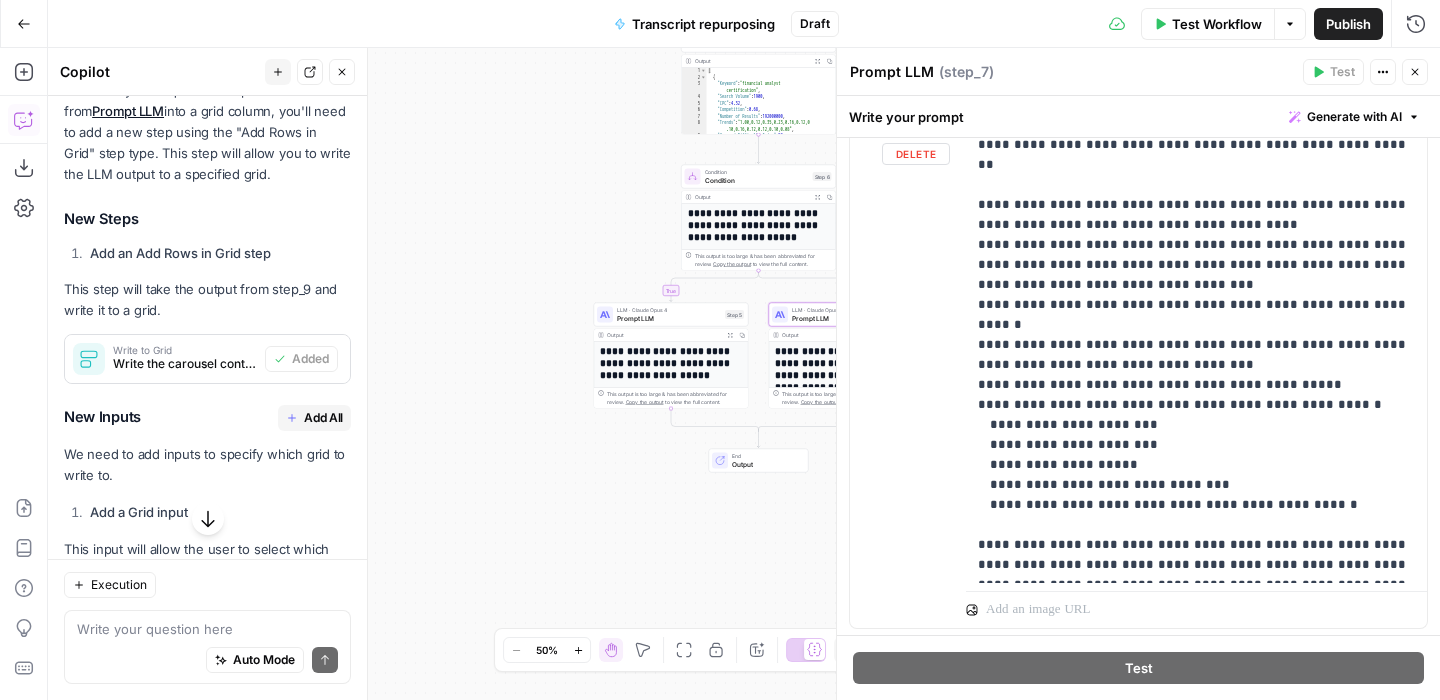 scroll, scrollTop: 705, scrollLeft: 0, axis: vertical 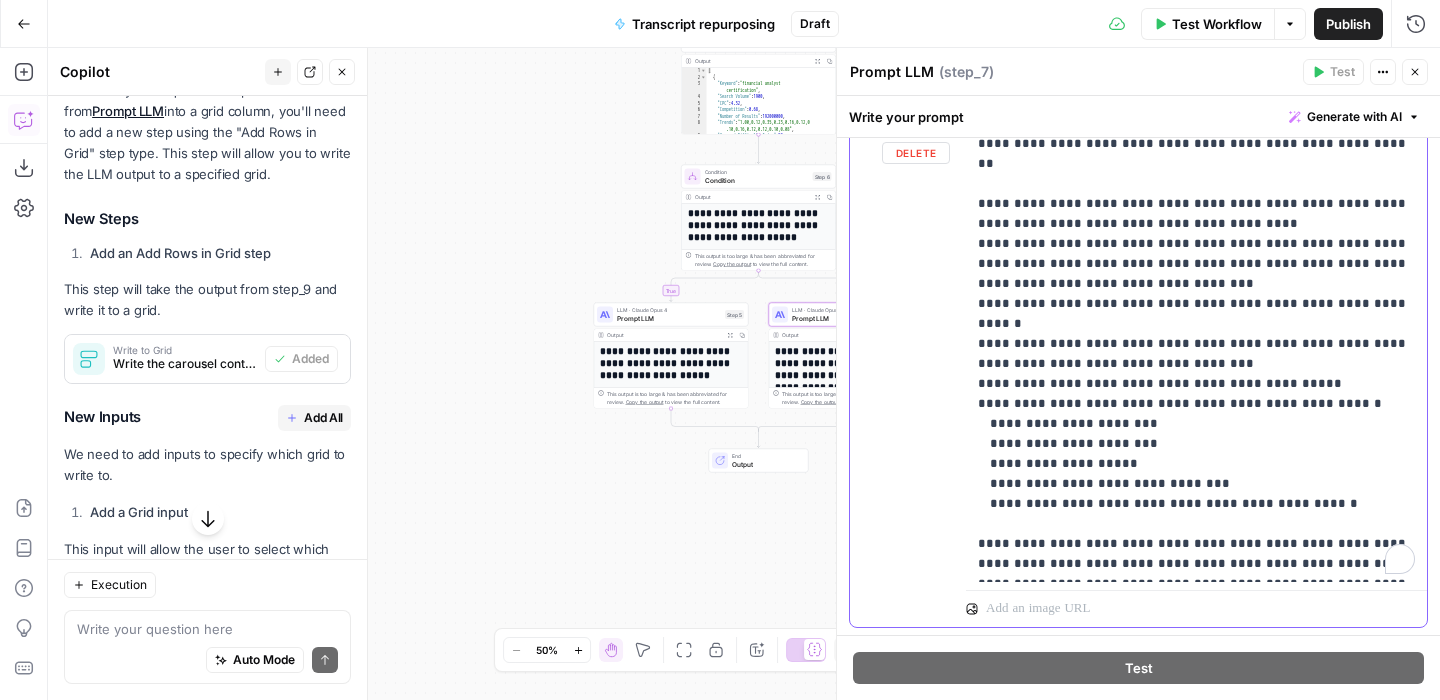 click on "**********" at bounding box center [1196, 344] 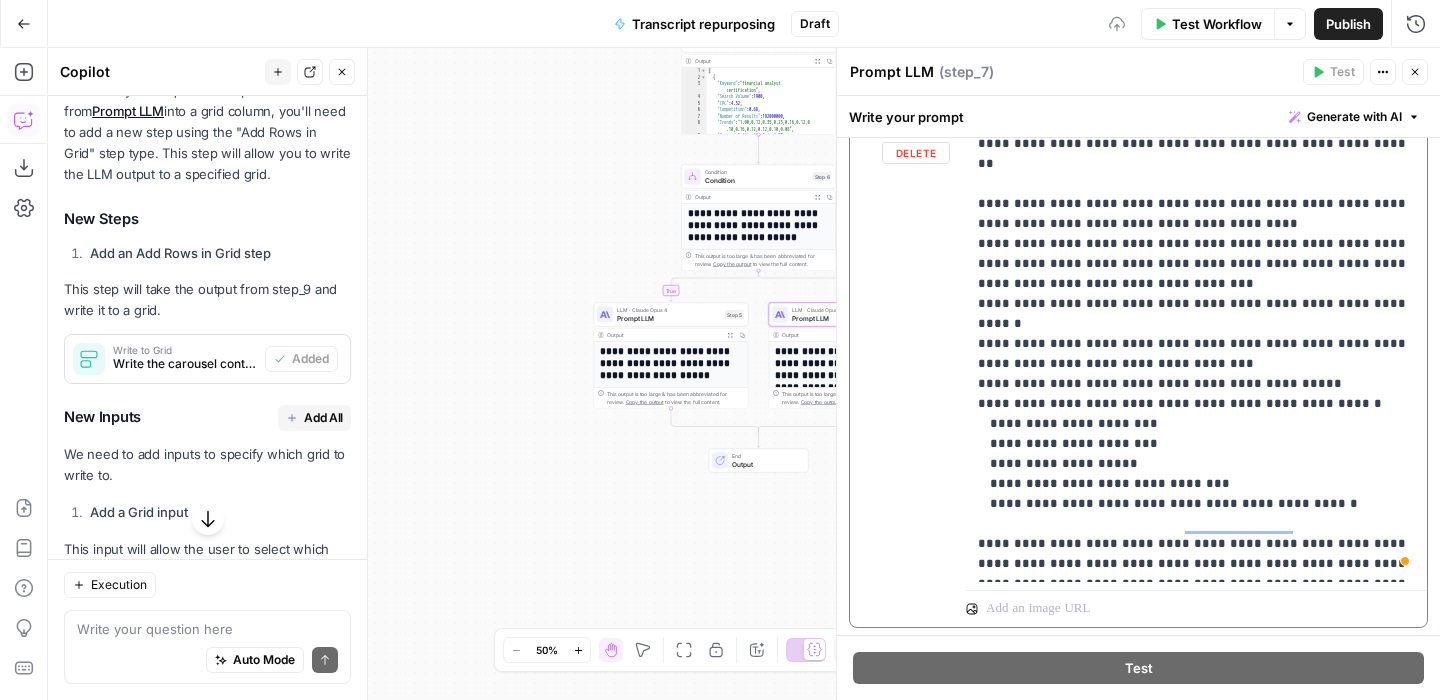 click on "**********" at bounding box center (1196, 344) 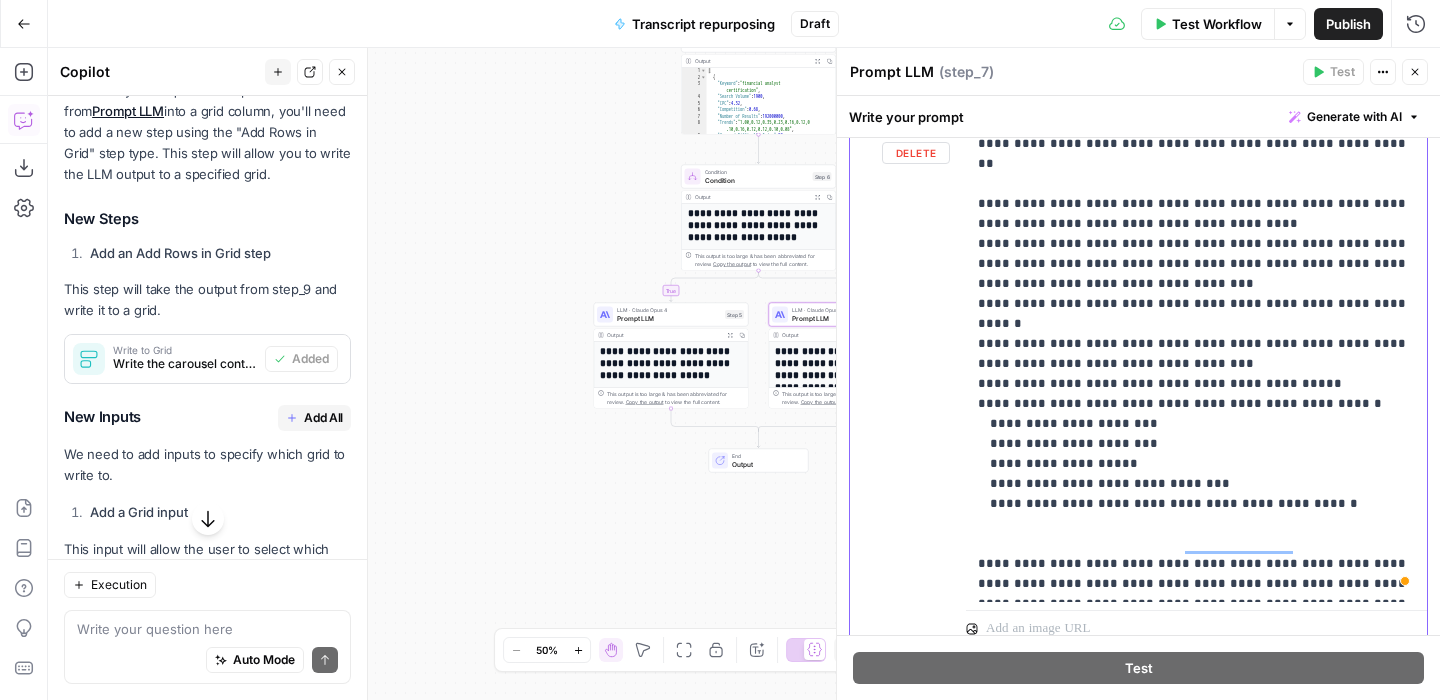 type 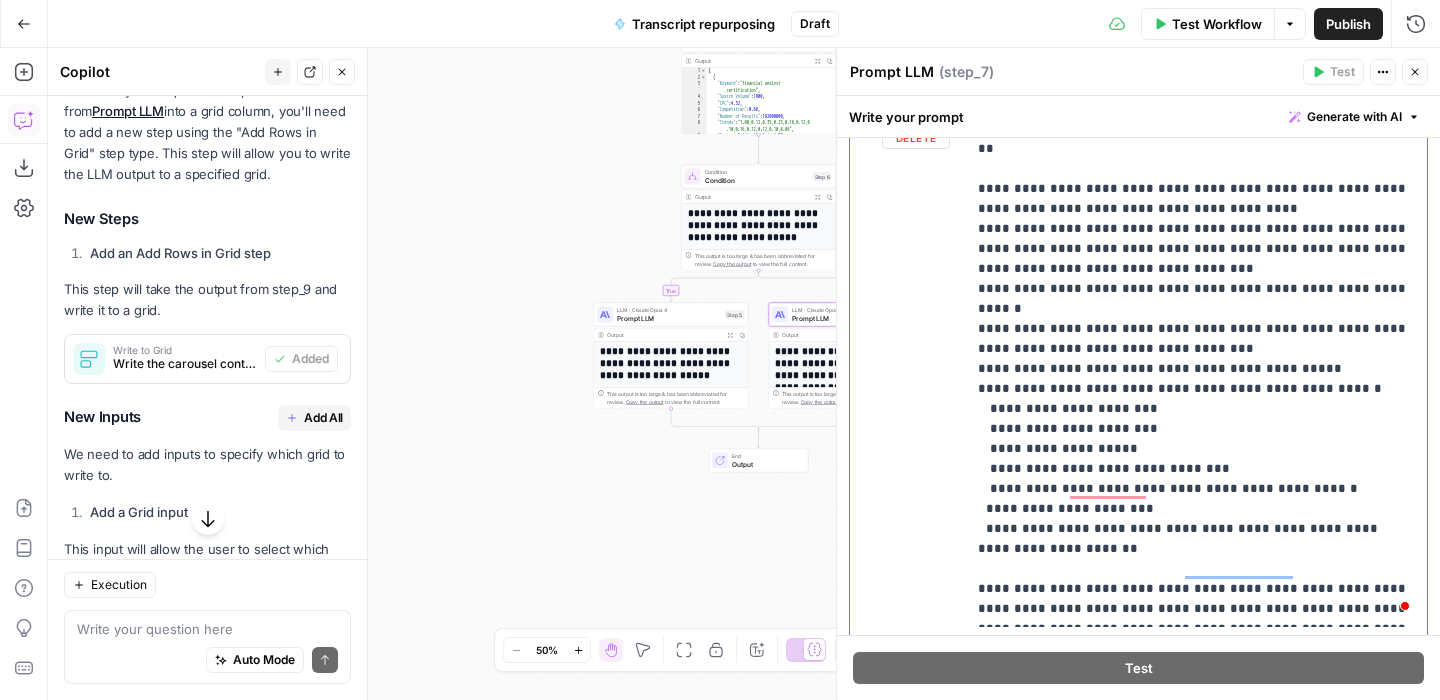 scroll, scrollTop: 721, scrollLeft: 0, axis: vertical 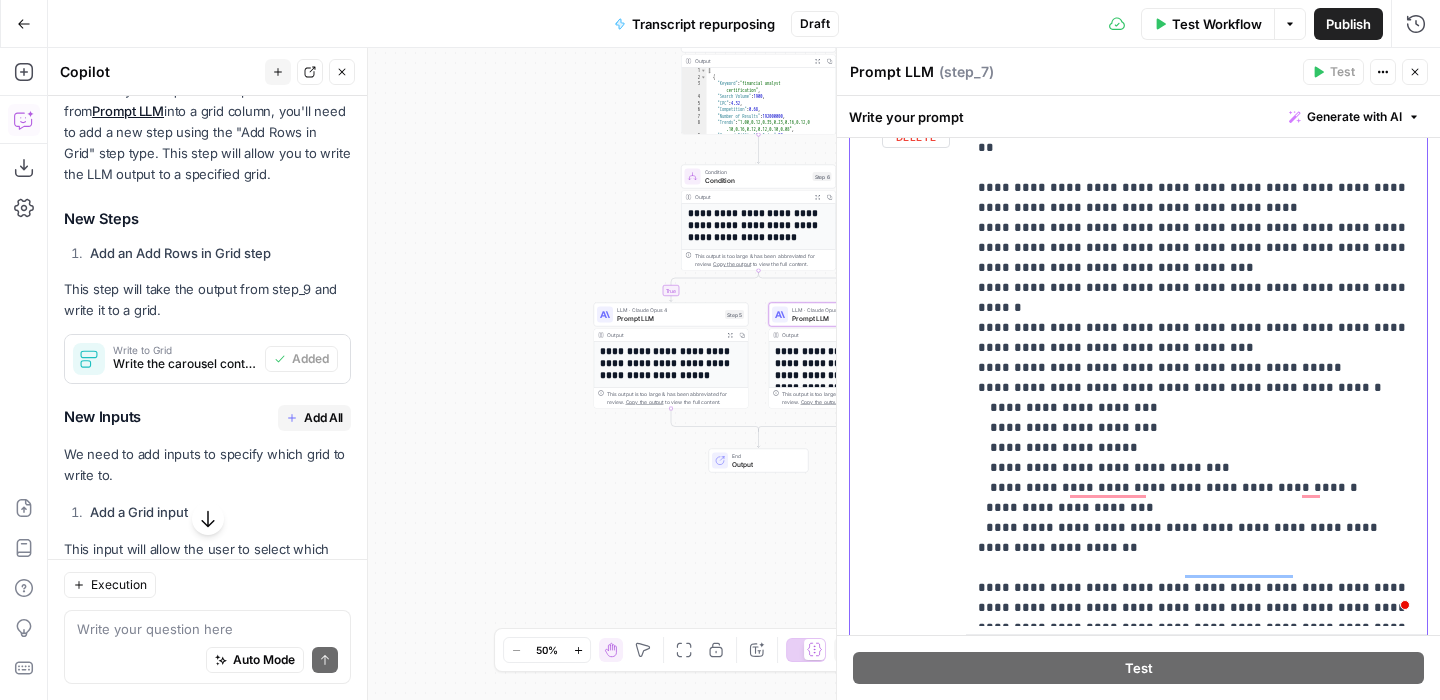 click on "**********" at bounding box center (1196, 358) 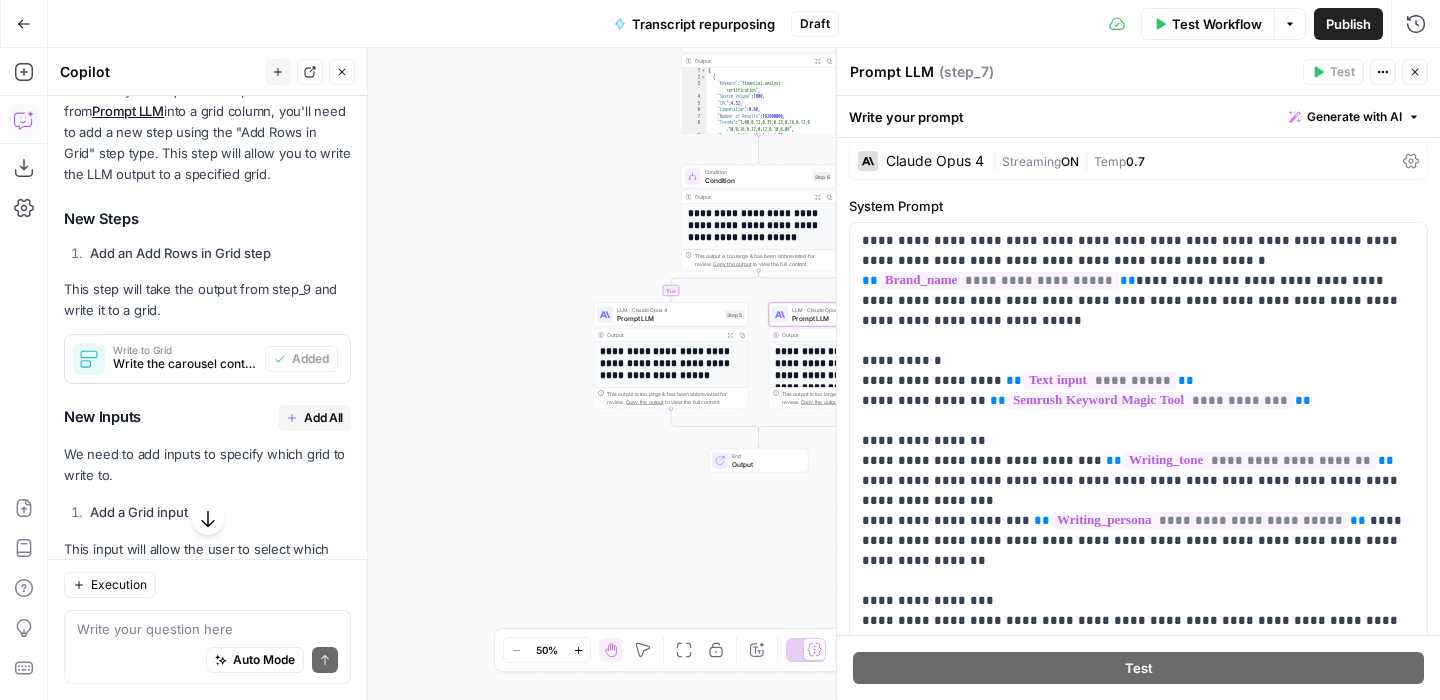 scroll, scrollTop: 0, scrollLeft: 0, axis: both 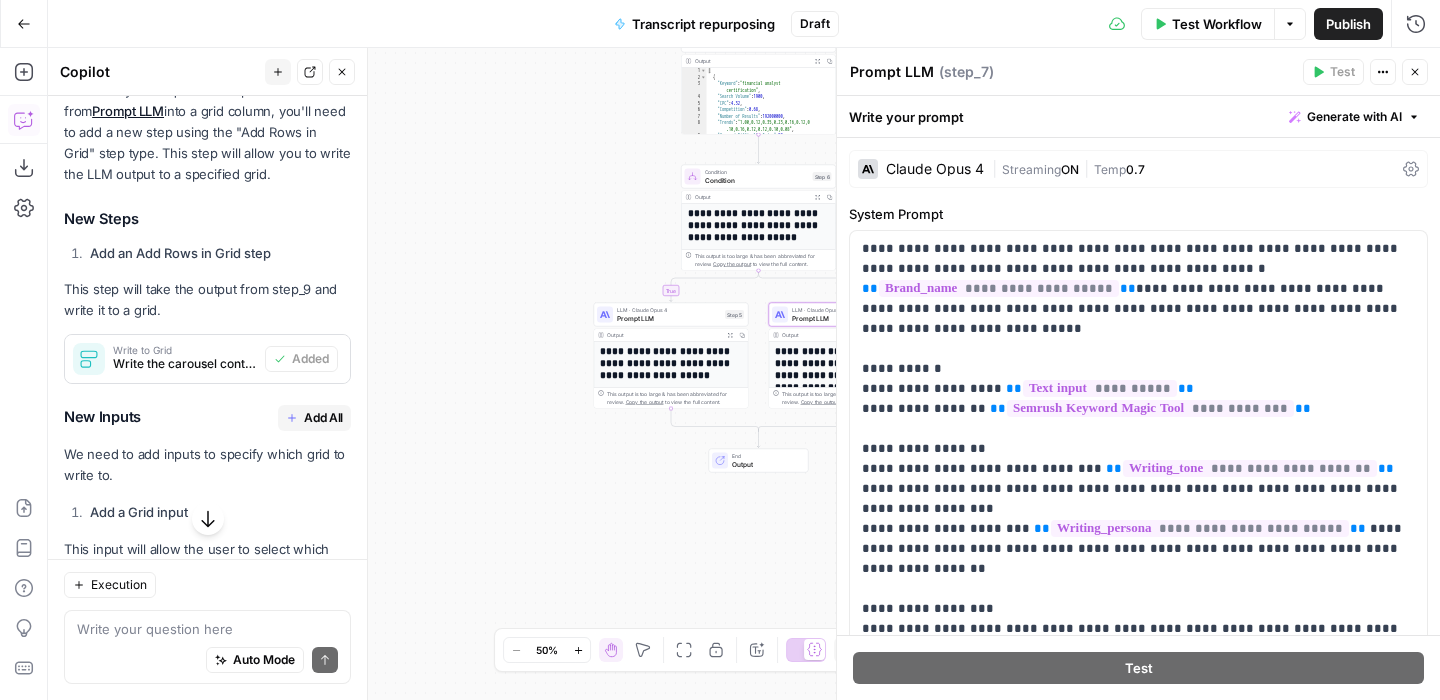 click 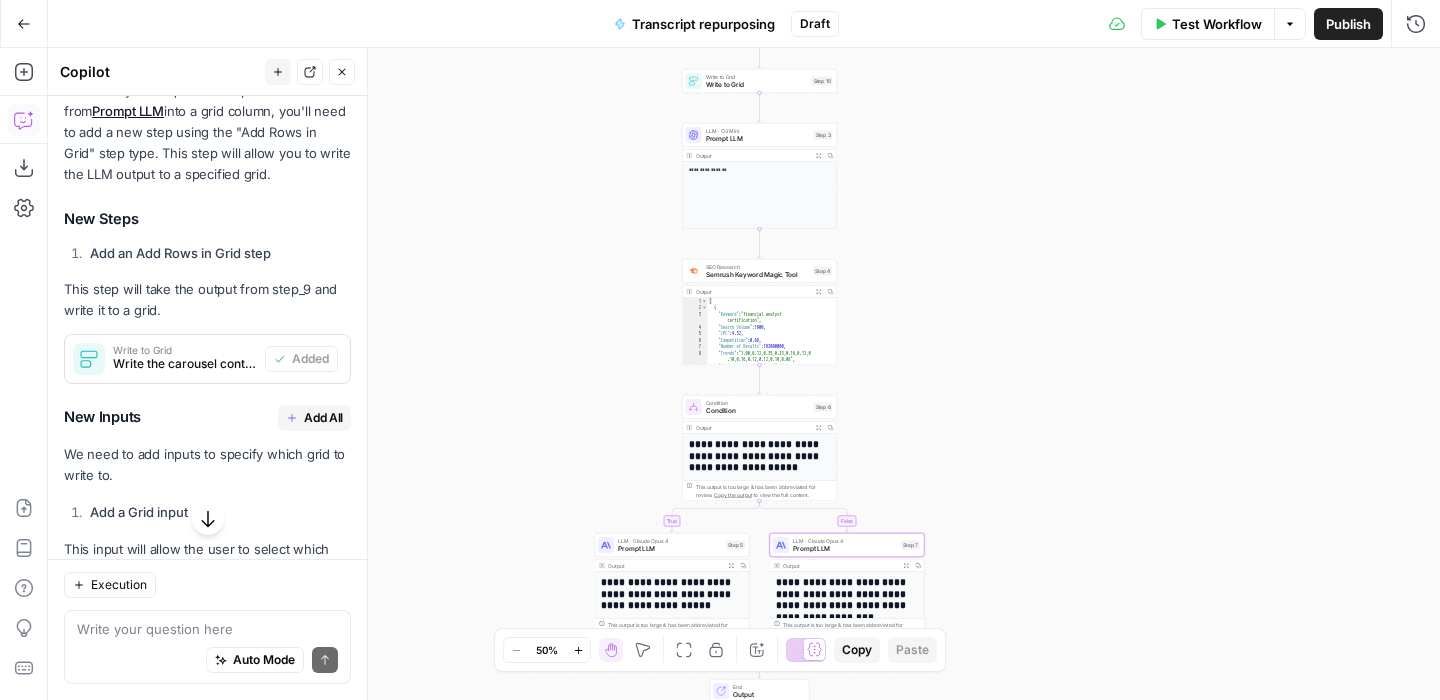 click on "Publish" at bounding box center [1348, 24] 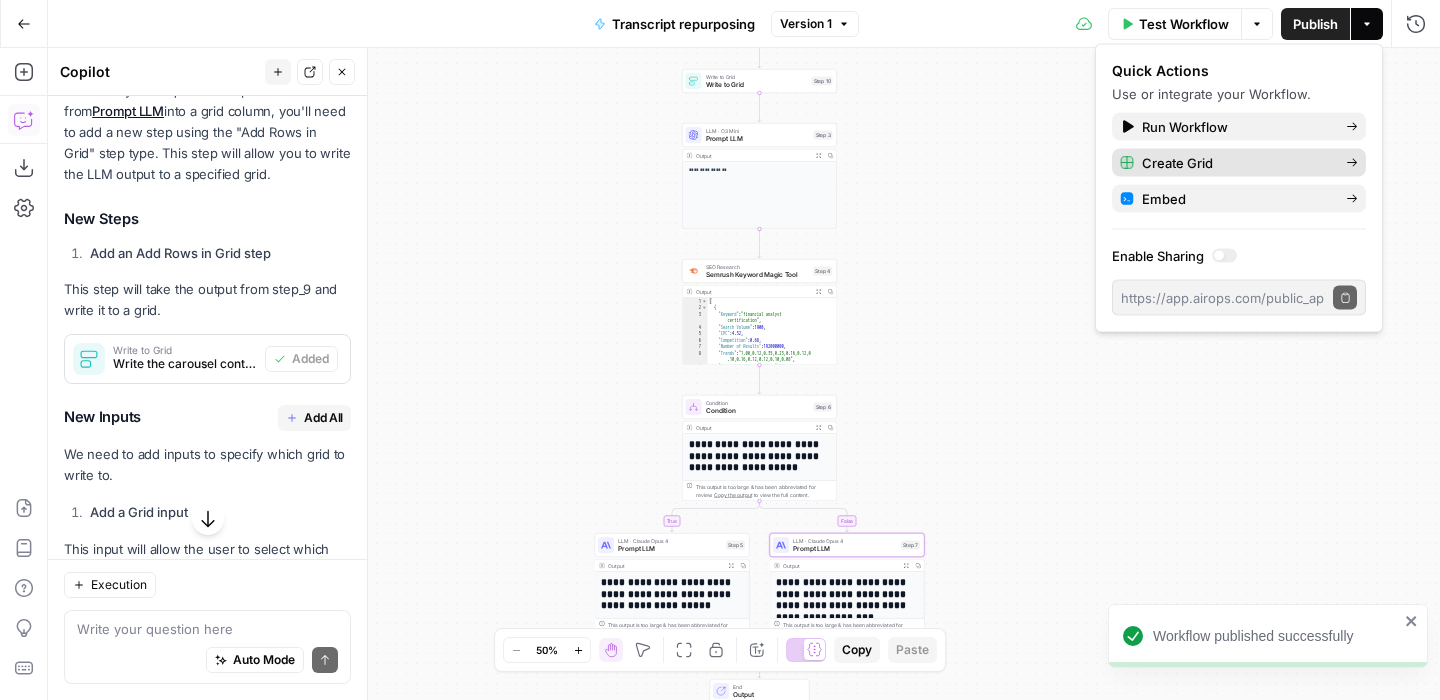 click on "Create Grid" at bounding box center [1236, 163] 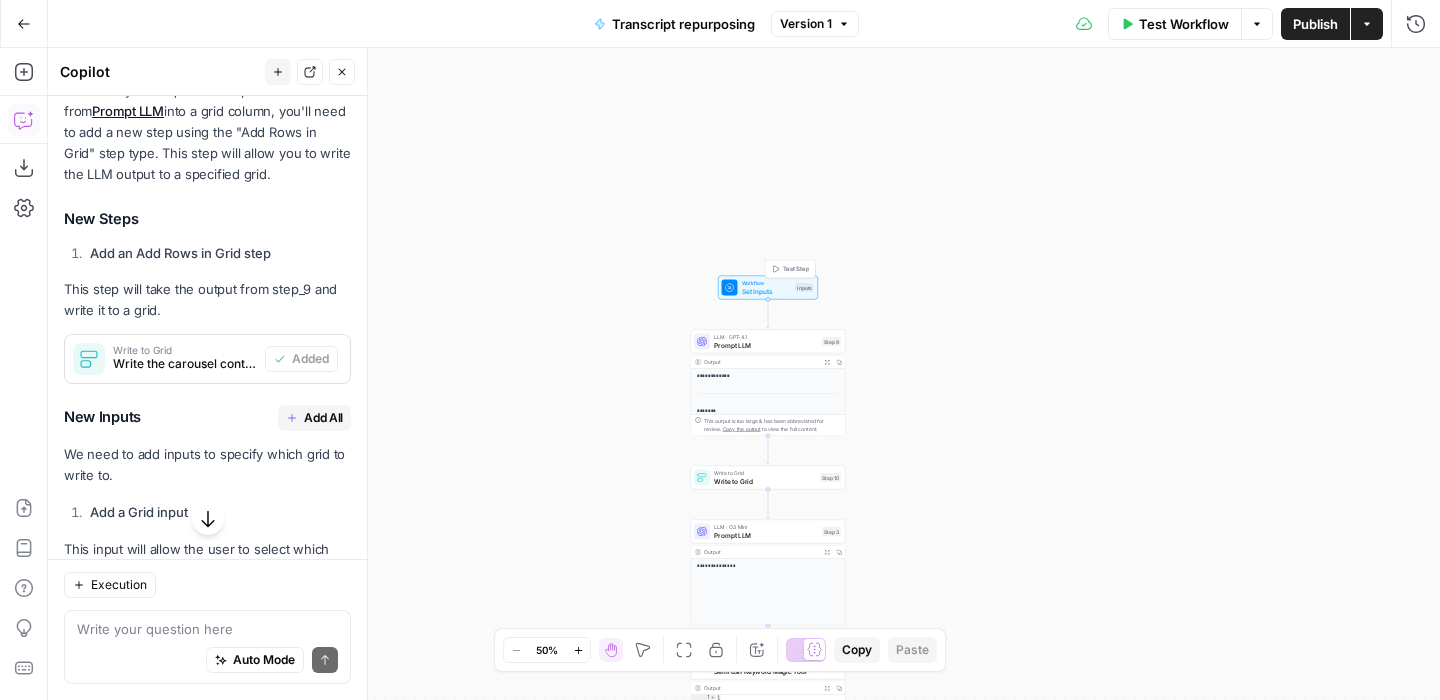 click on "Workflow" at bounding box center [767, 283] 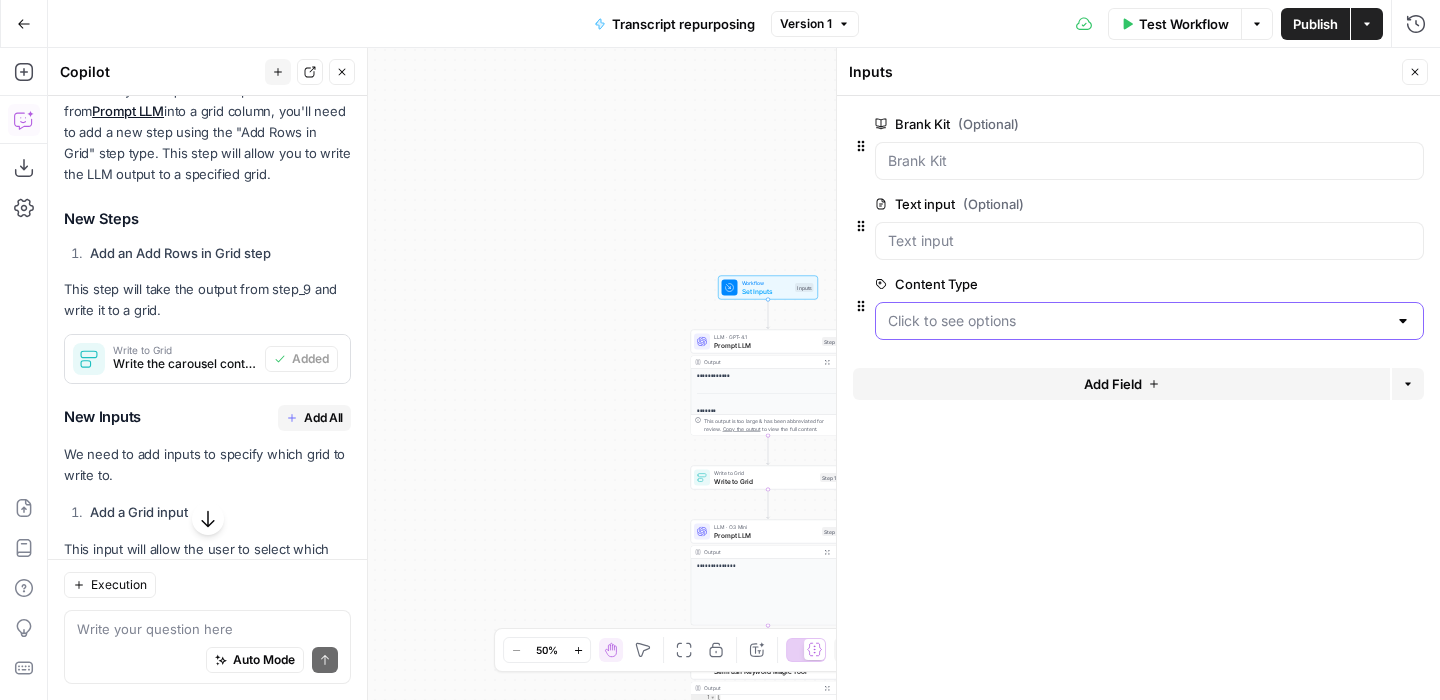 click on "Content Type" at bounding box center [1137, 321] 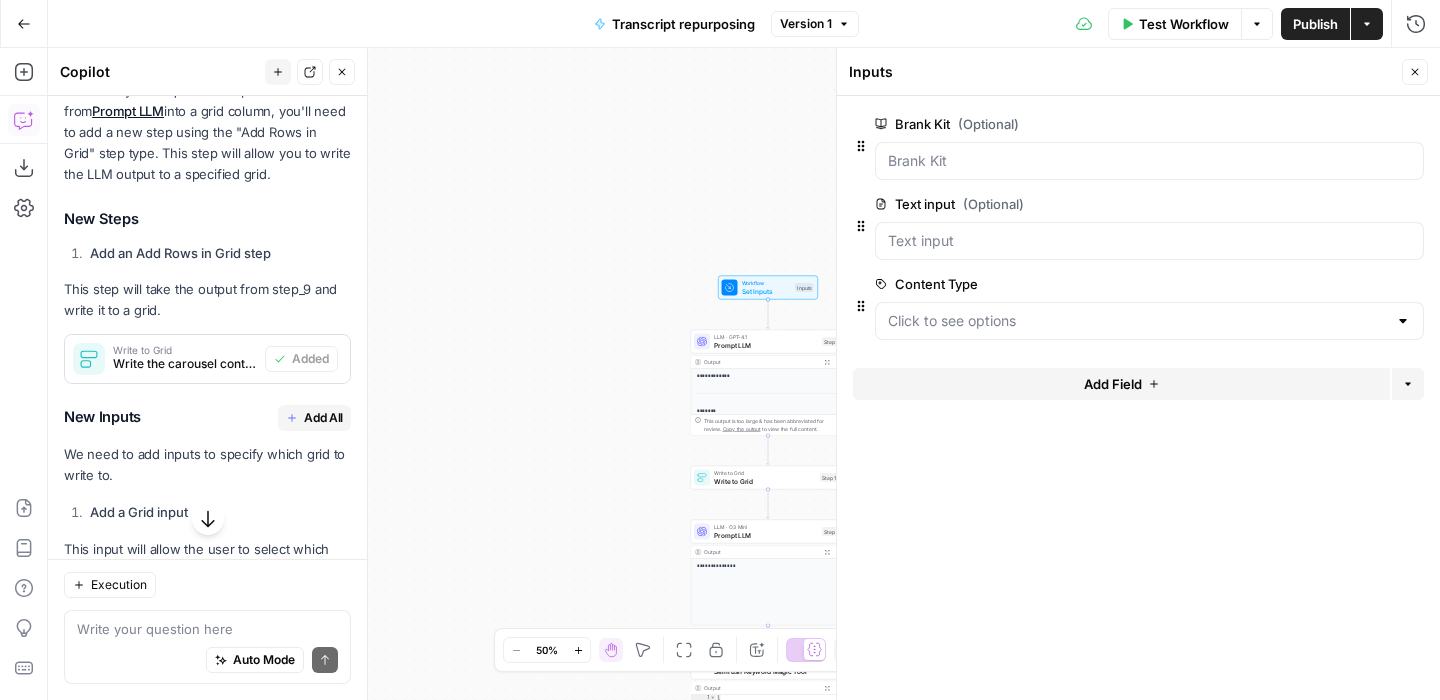 click on "edit field" at bounding box center (1349, 284) 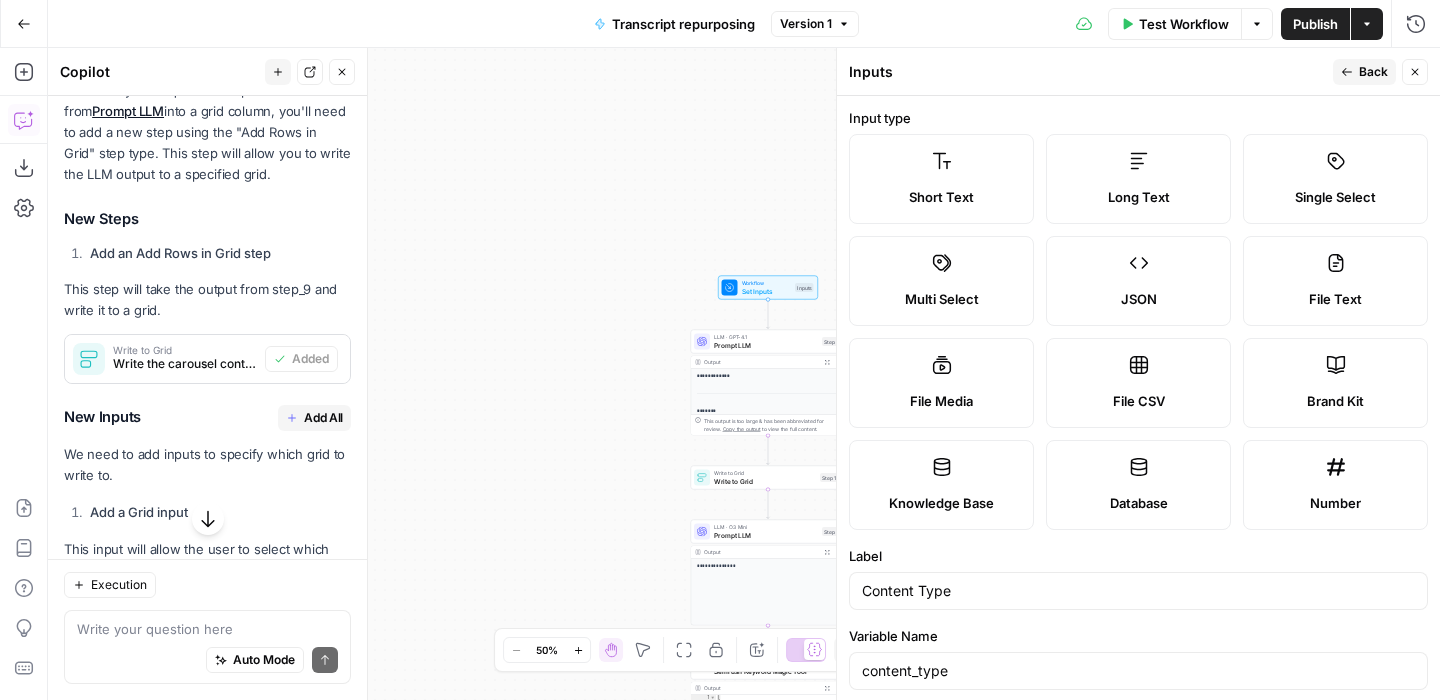 scroll, scrollTop: 469, scrollLeft: 0, axis: vertical 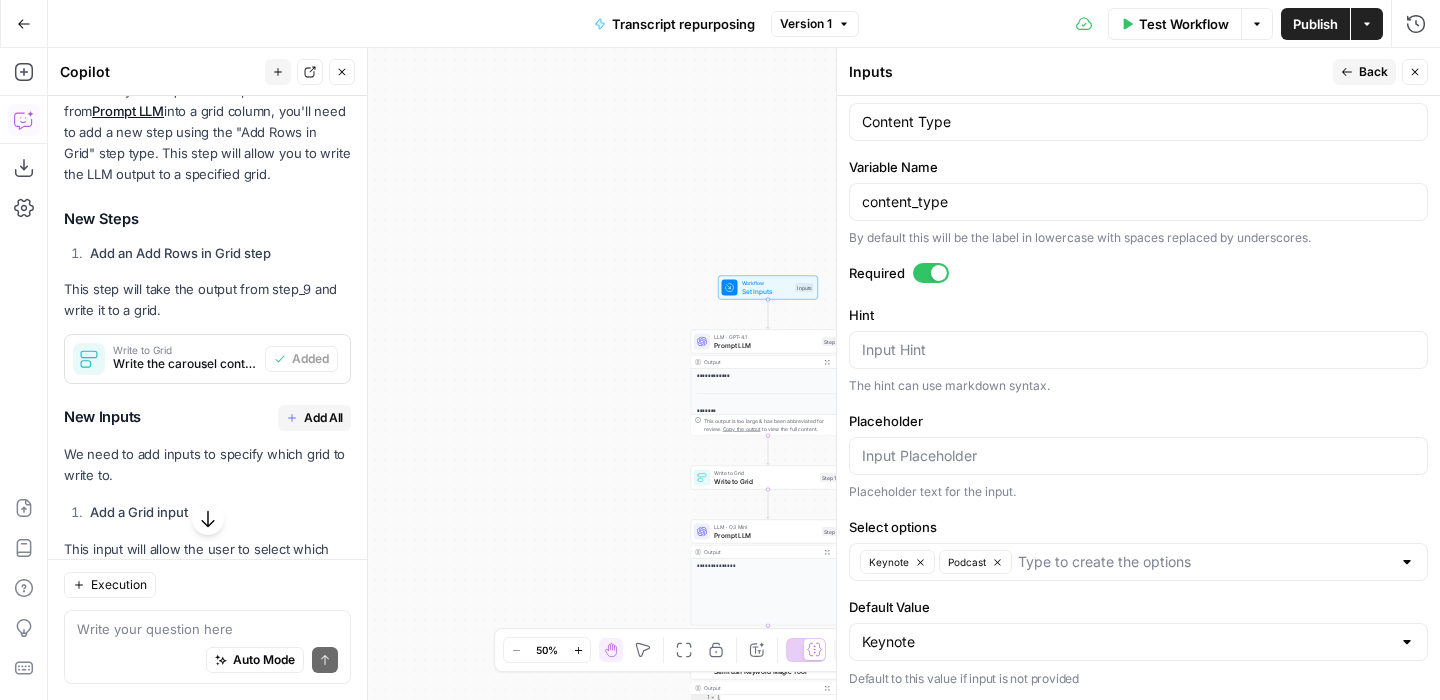click at bounding box center [931, 273] 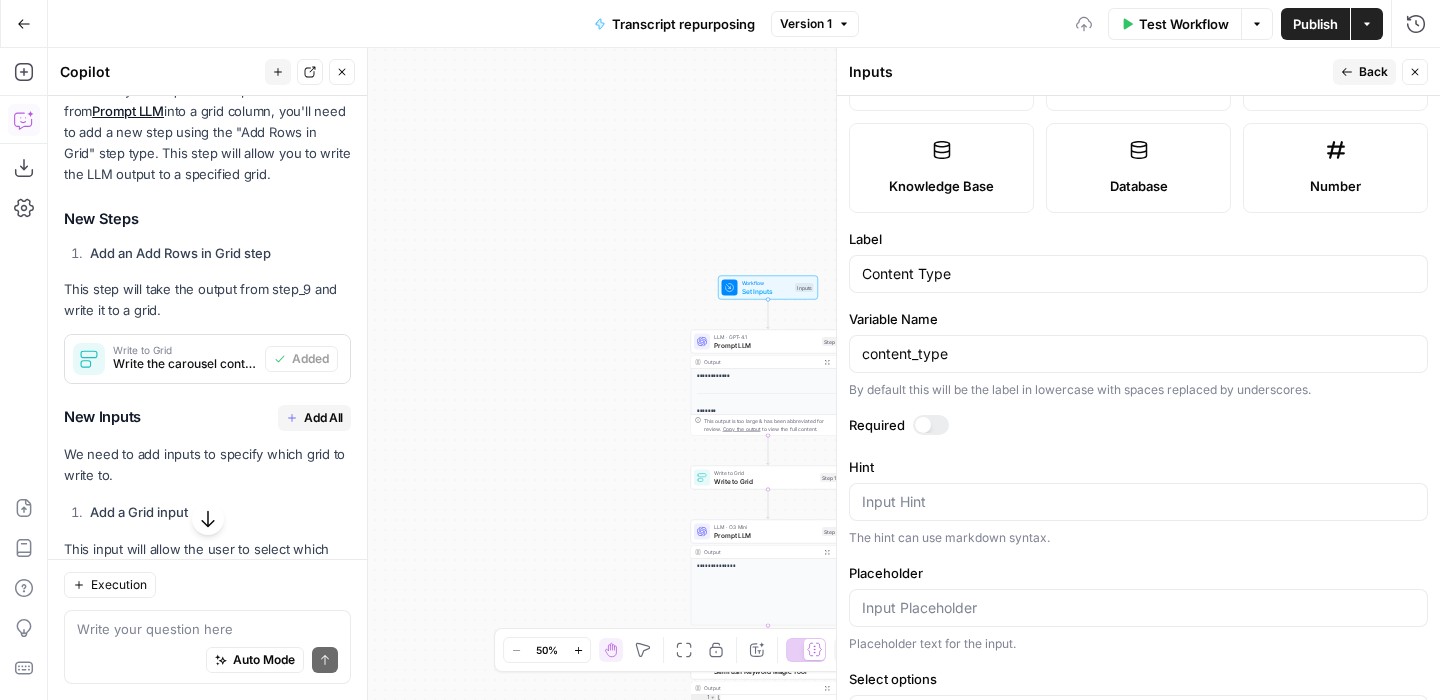 scroll, scrollTop: 0, scrollLeft: 0, axis: both 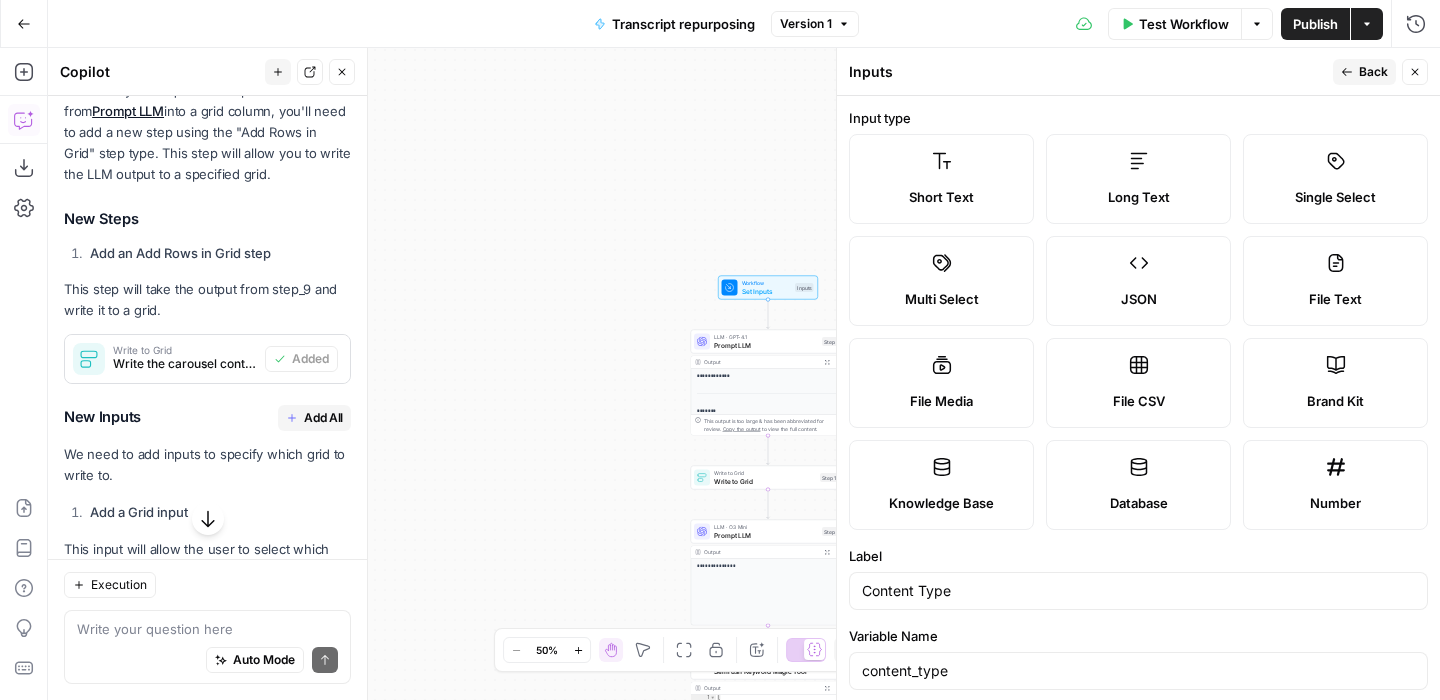 click on "Back" at bounding box center (1364, 72) 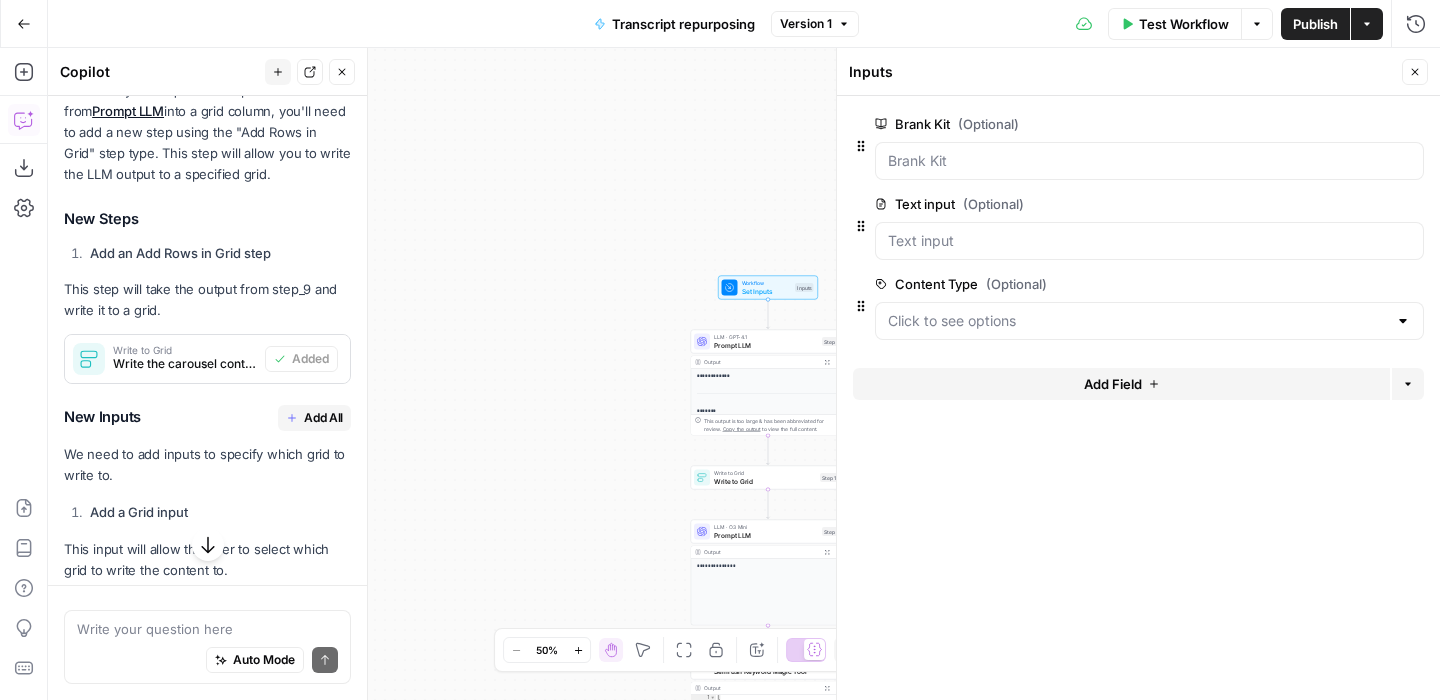scroll, scrollTop: 312, scrollLeft: 0, axis: vertical 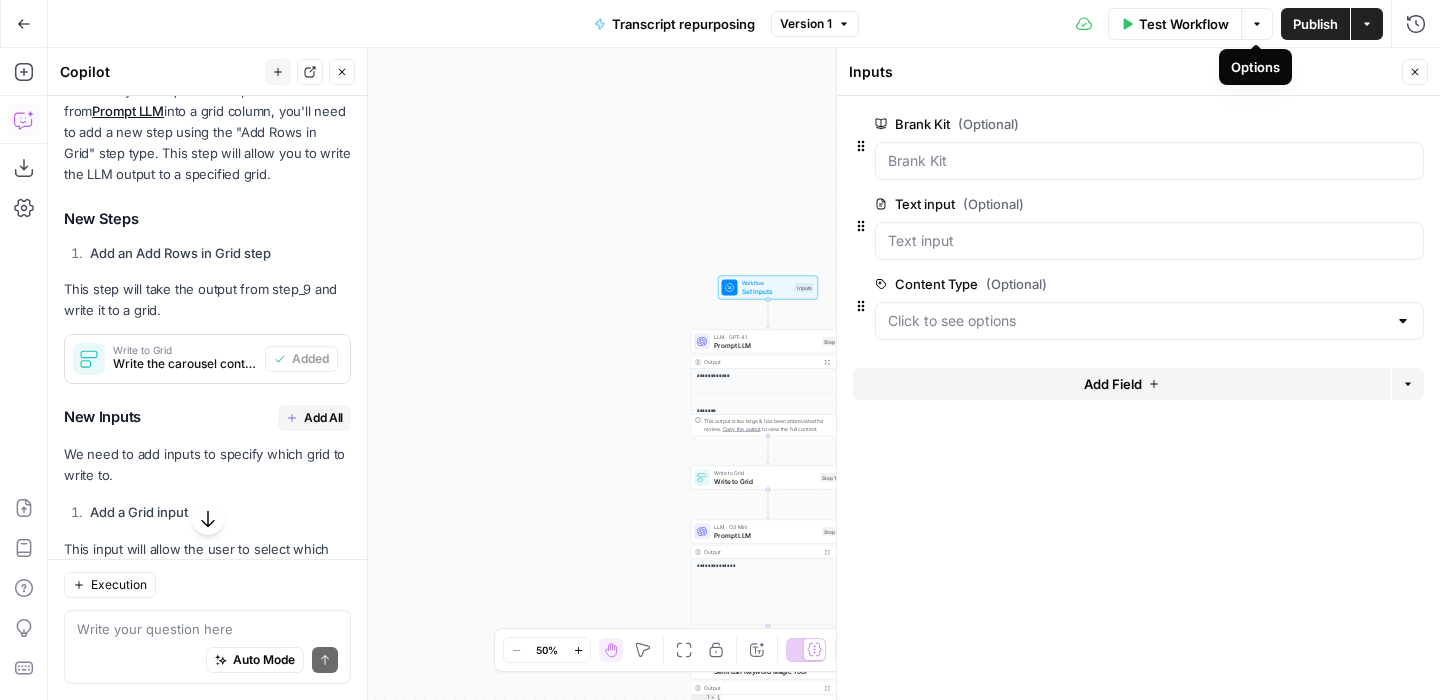 click on "Publish" at bounding box center (1315, 24) 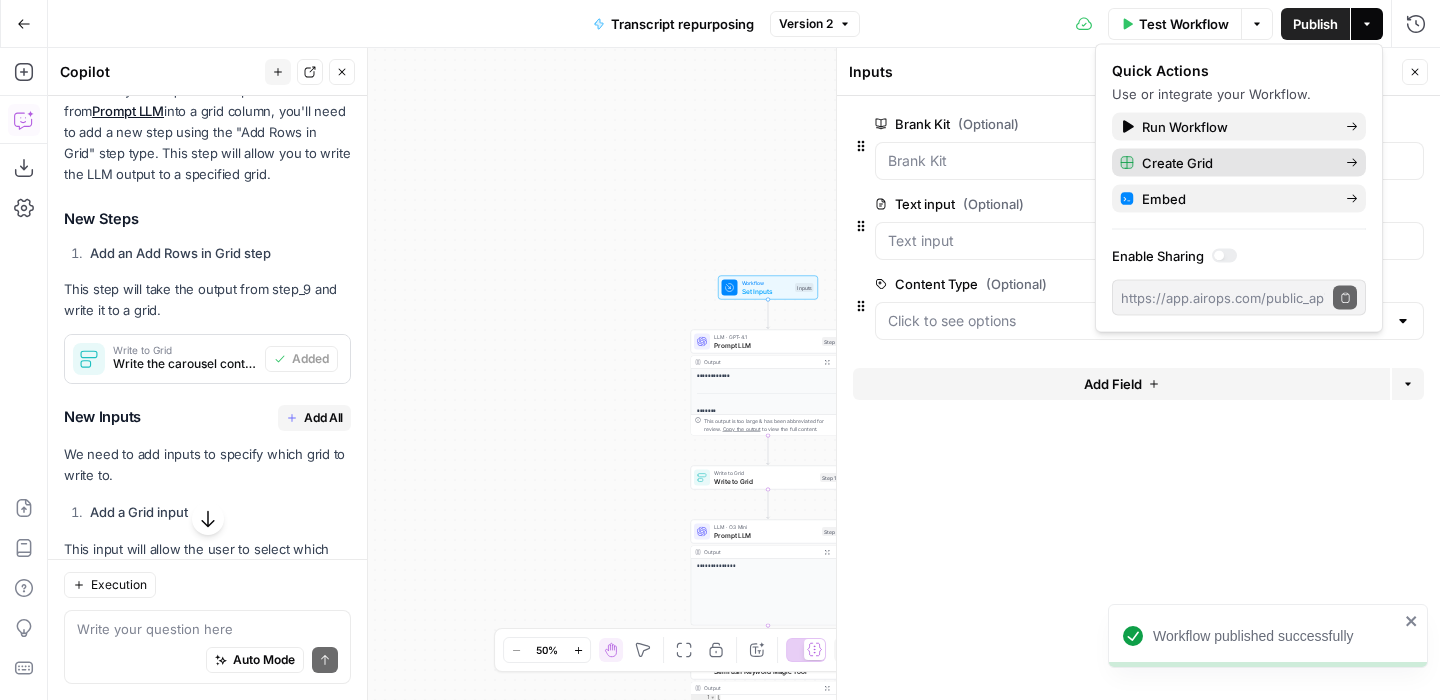 click on "Create Grid" at bounding box center (1236, 163) 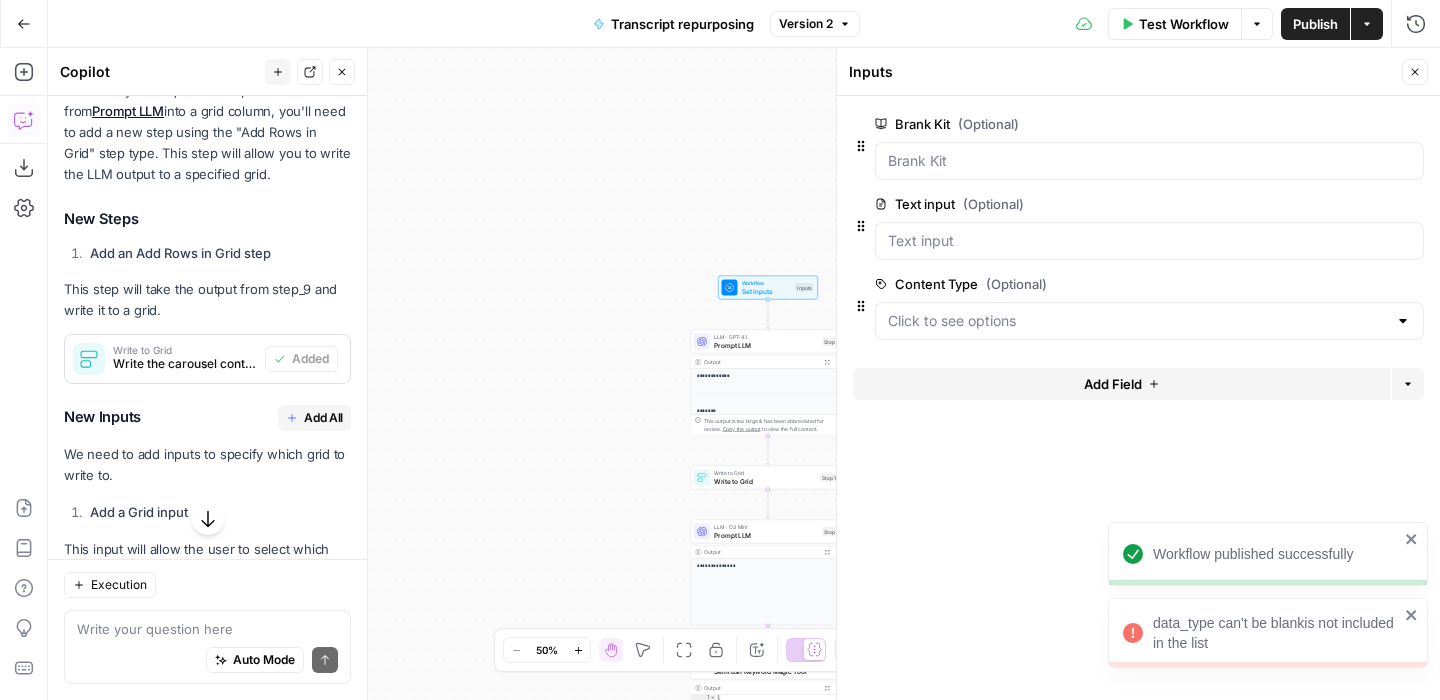 drag, startPoint x: 1219, startPoint y: 641, endPoint x: 1148, endPoint y: 618, distance: 74.63243 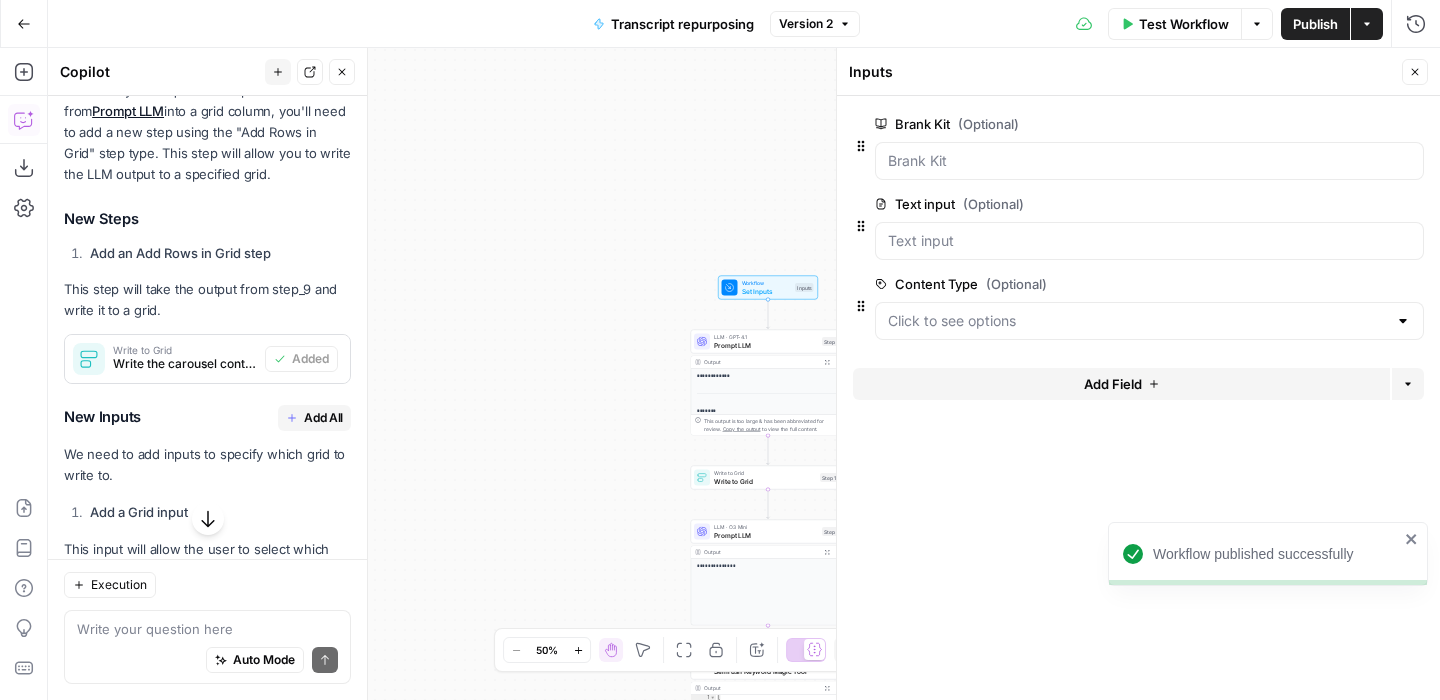 copy on "data_type can't be blankis not included in the list" 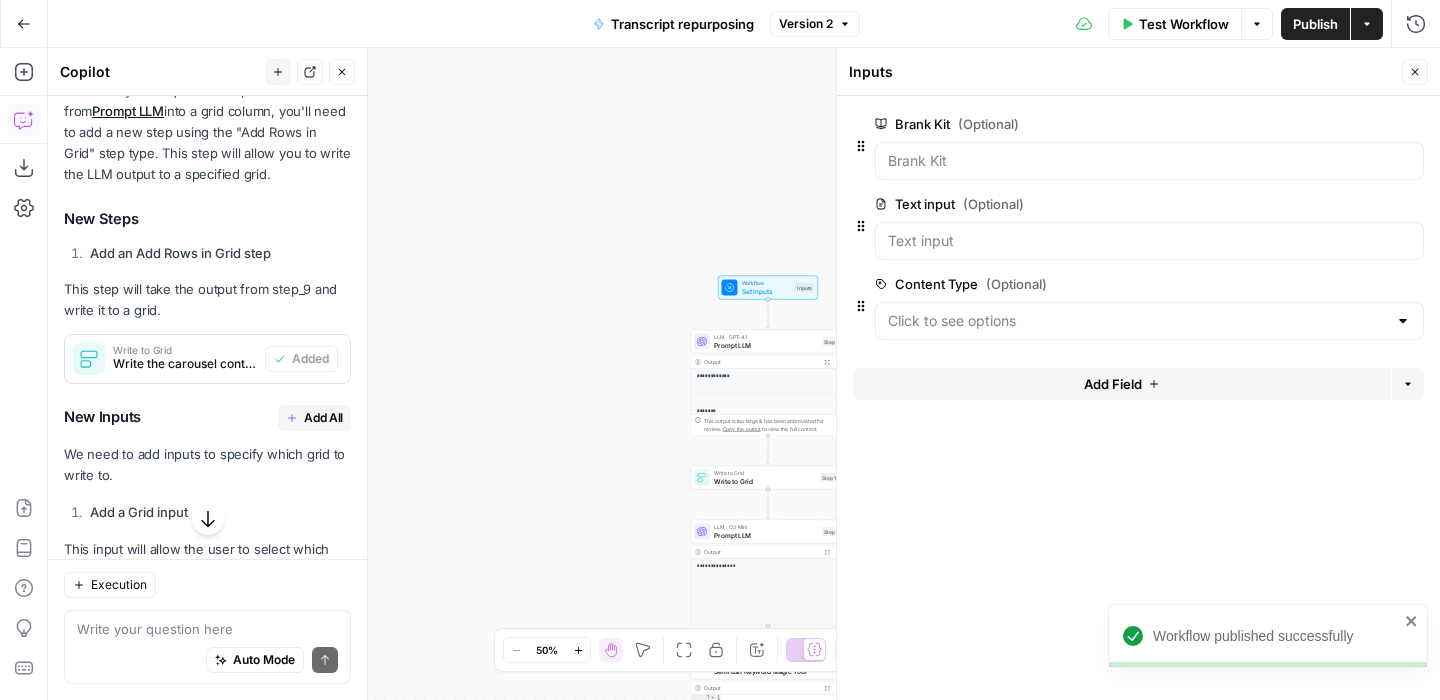 scroll, scrollTop: 862, scrollLeft: 0, axis: vertical 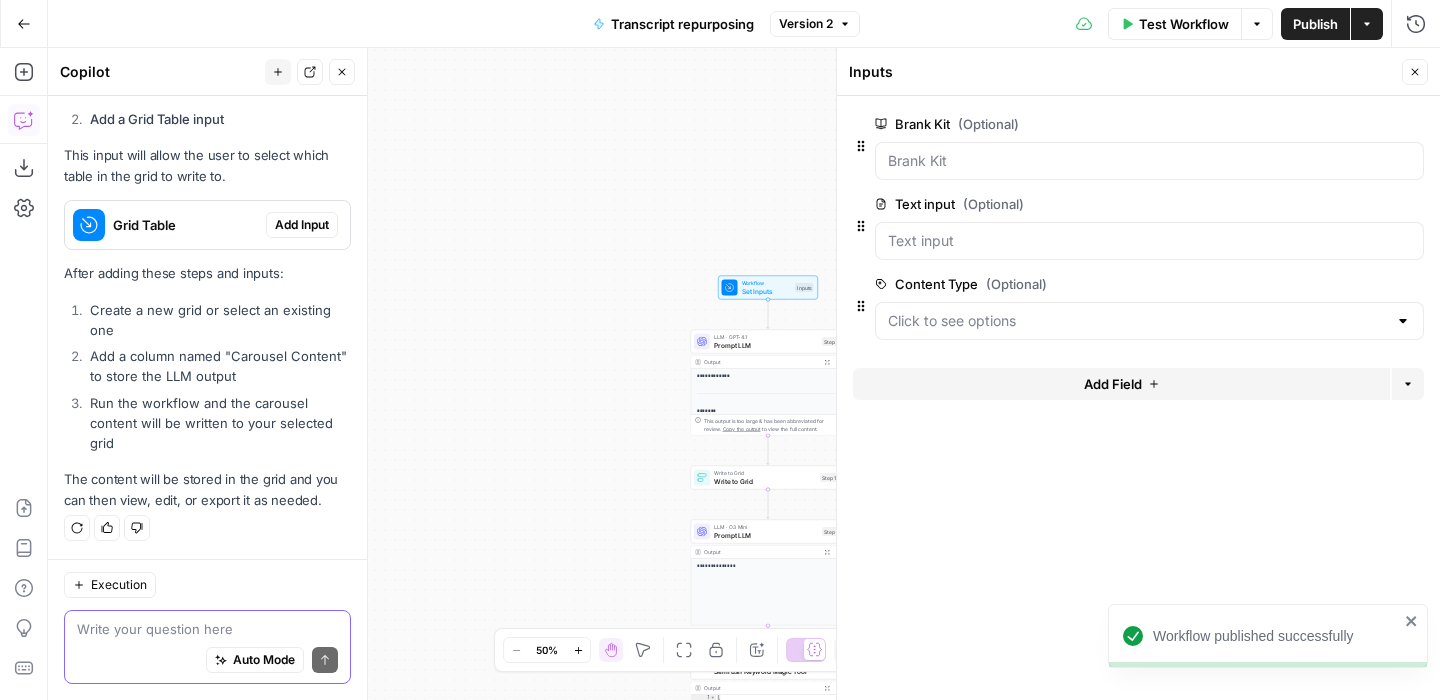 click at bounding box center (207, 629) 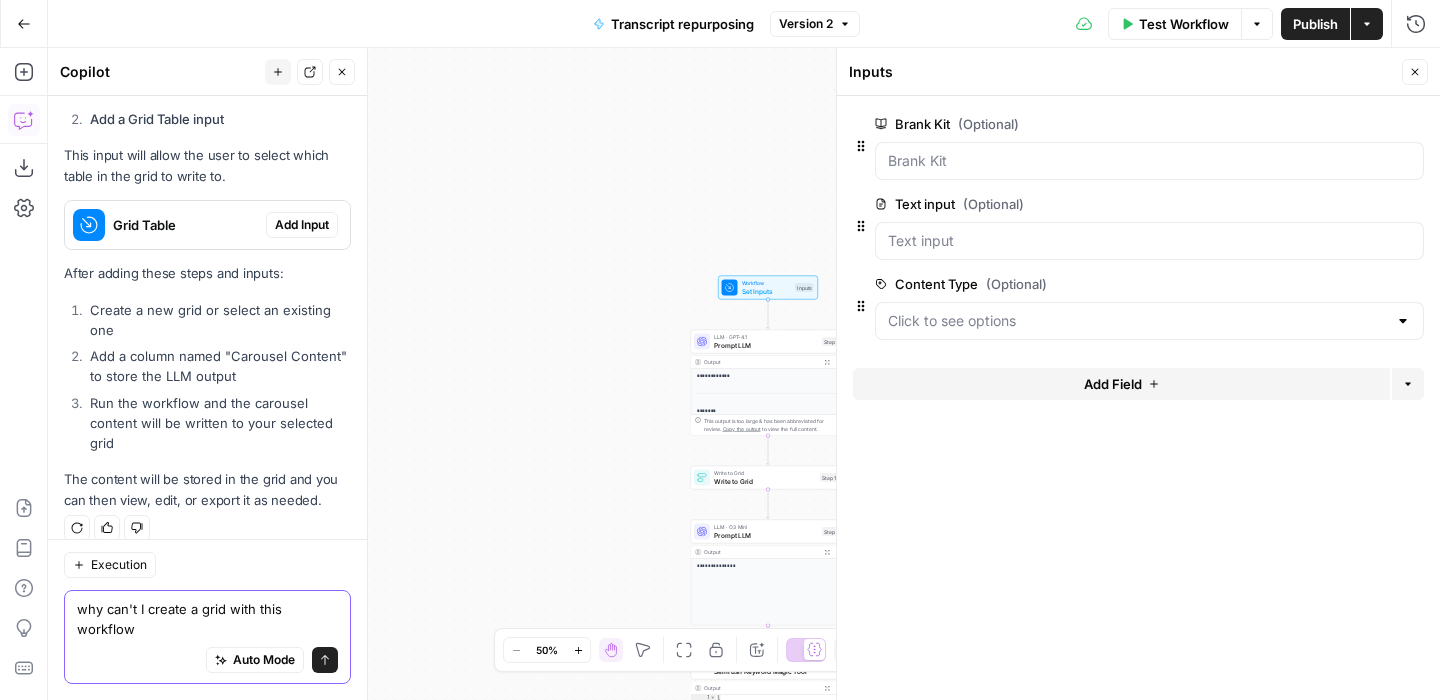 scroll, scrollTop: 882, scrollLeft: 0, axis: vertical 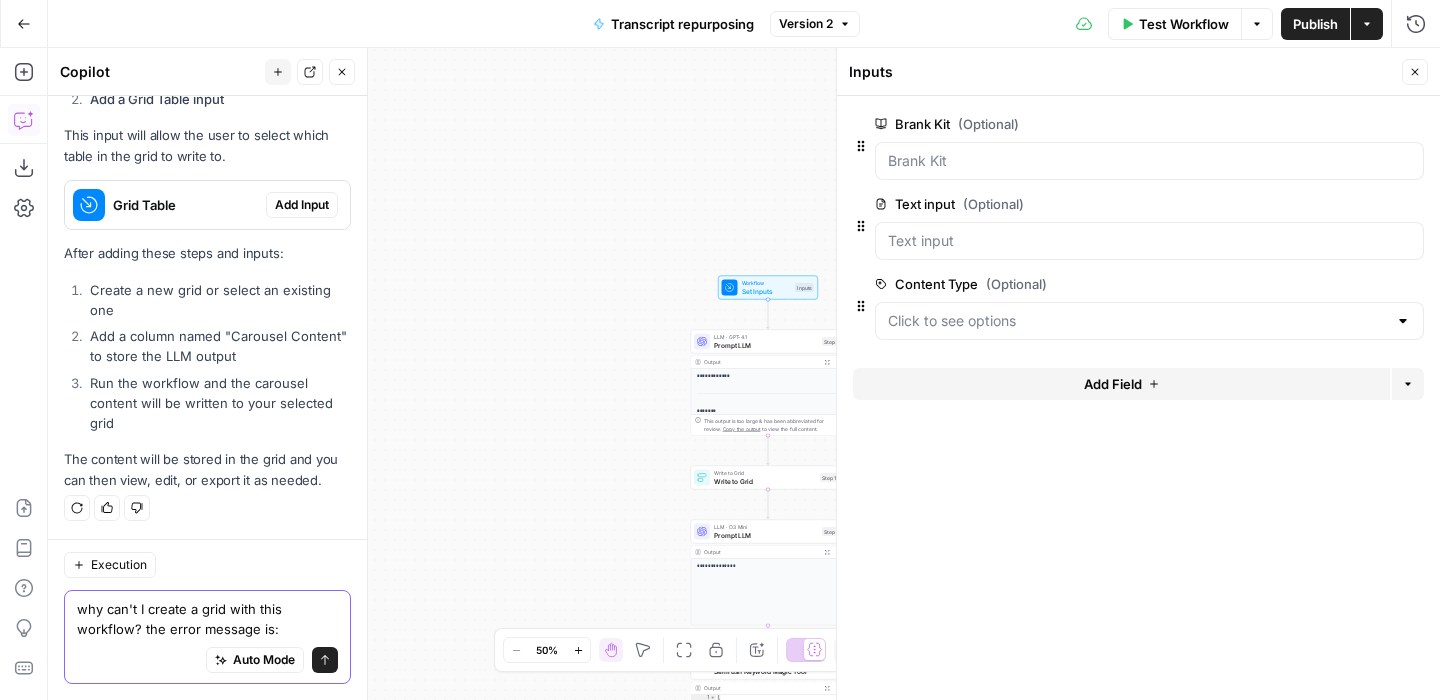 paste on "data_type can't be blankis not included in the list" 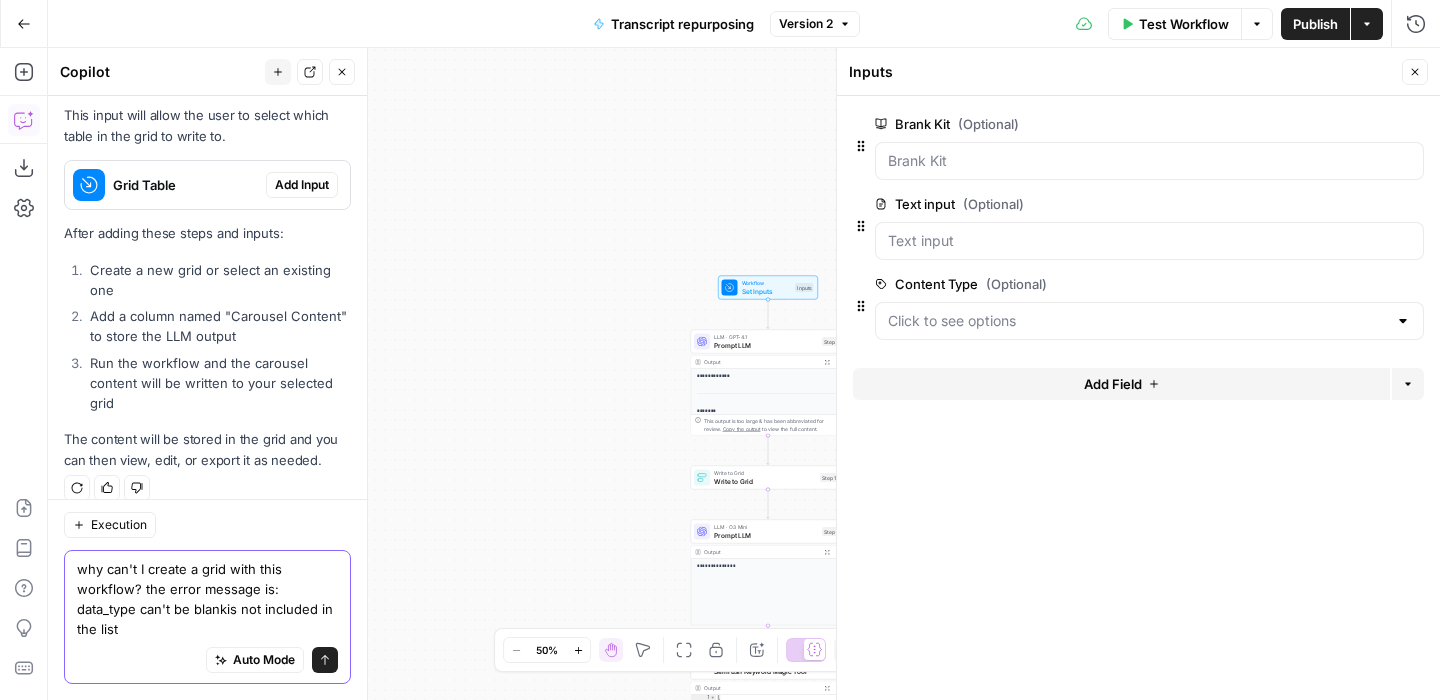 type 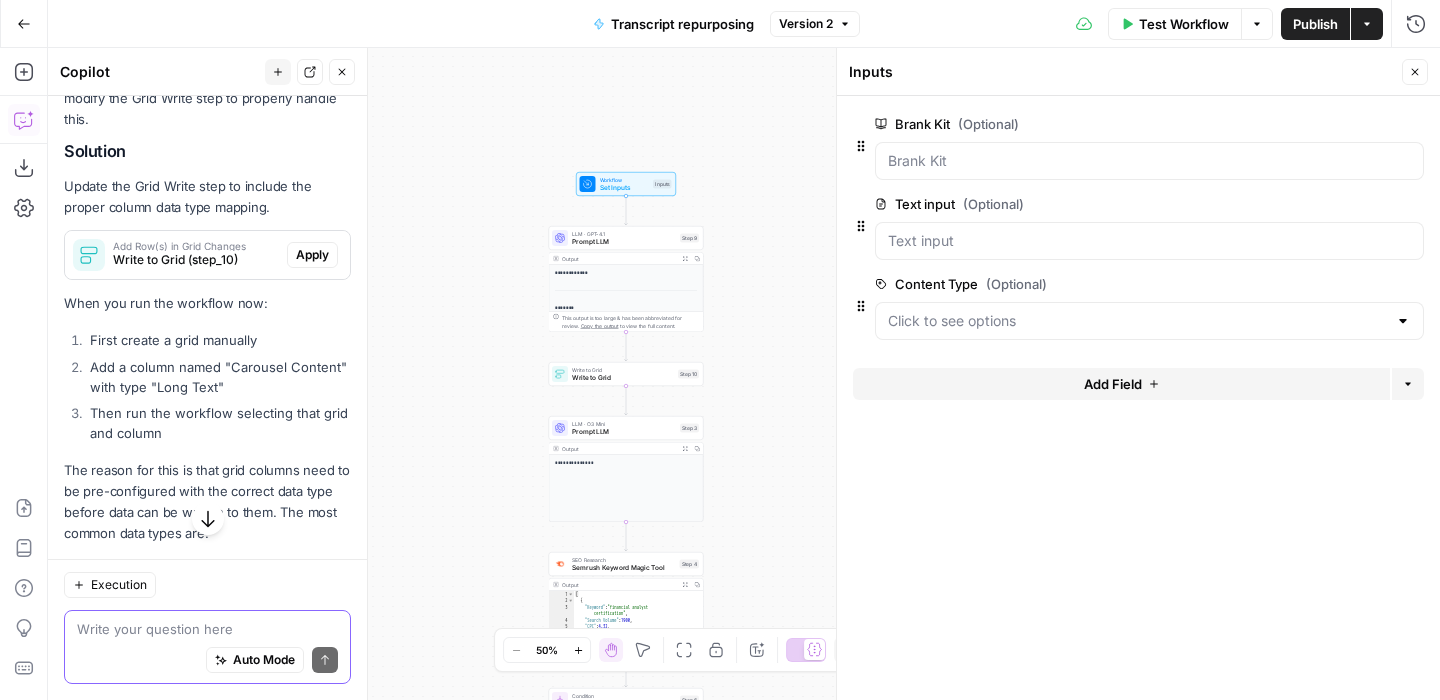 scroll, scrollTop: 1482, scrollLeft: 0, axis: vertical 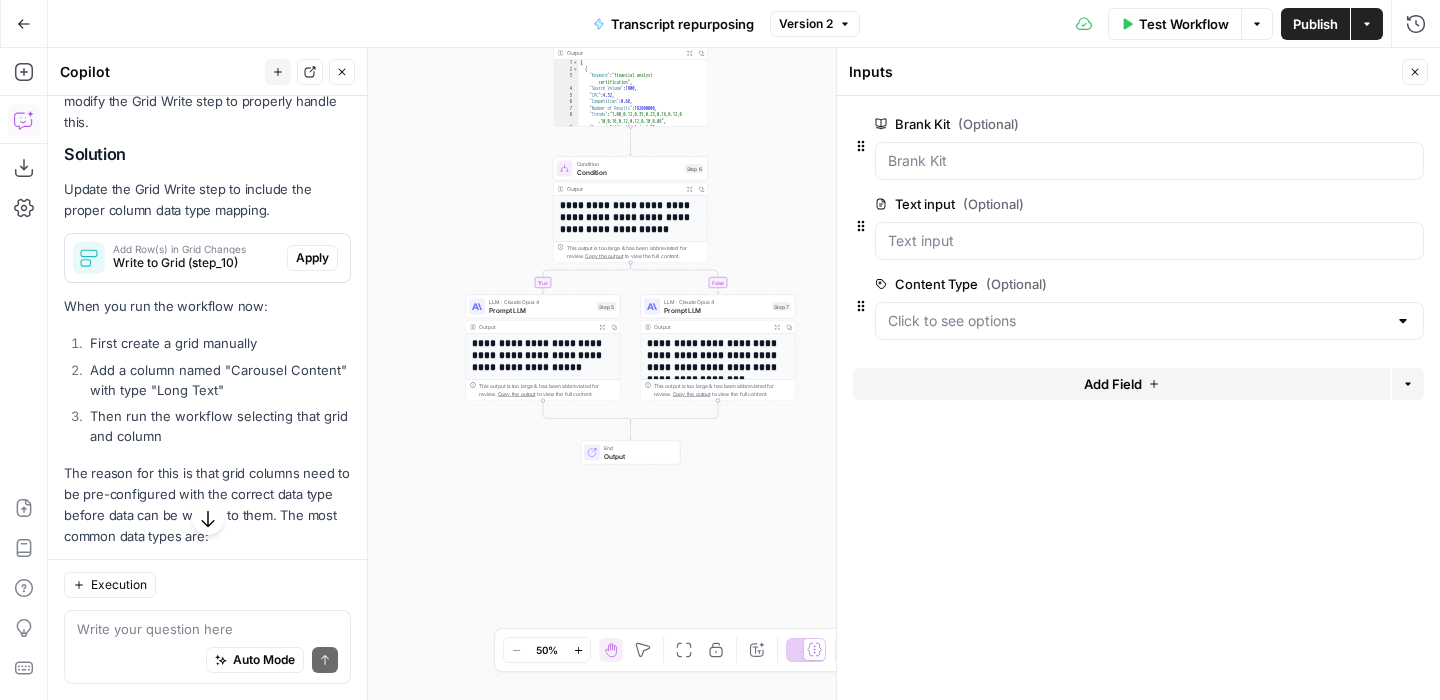 click on "Prompt LLM" at bounding box center (716, 310) 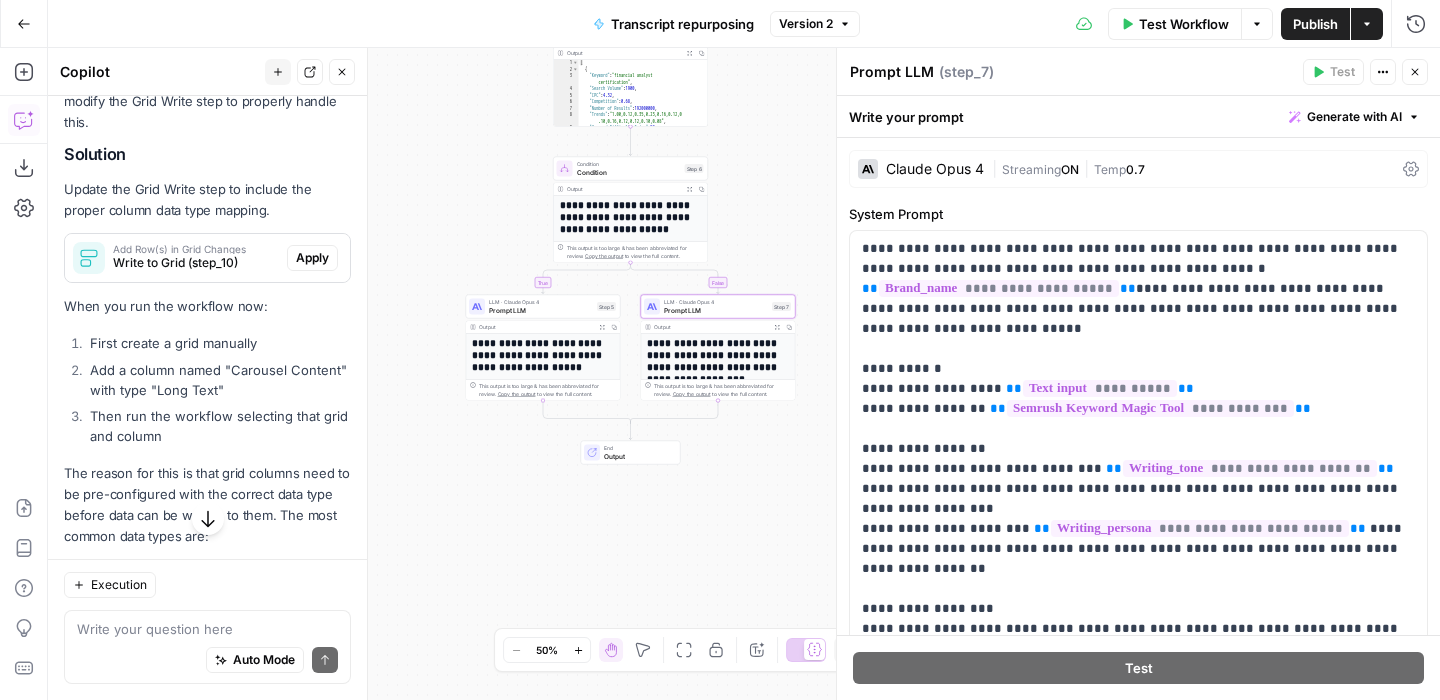 click on "Prompt LLM" at bounding box center (892, 72) 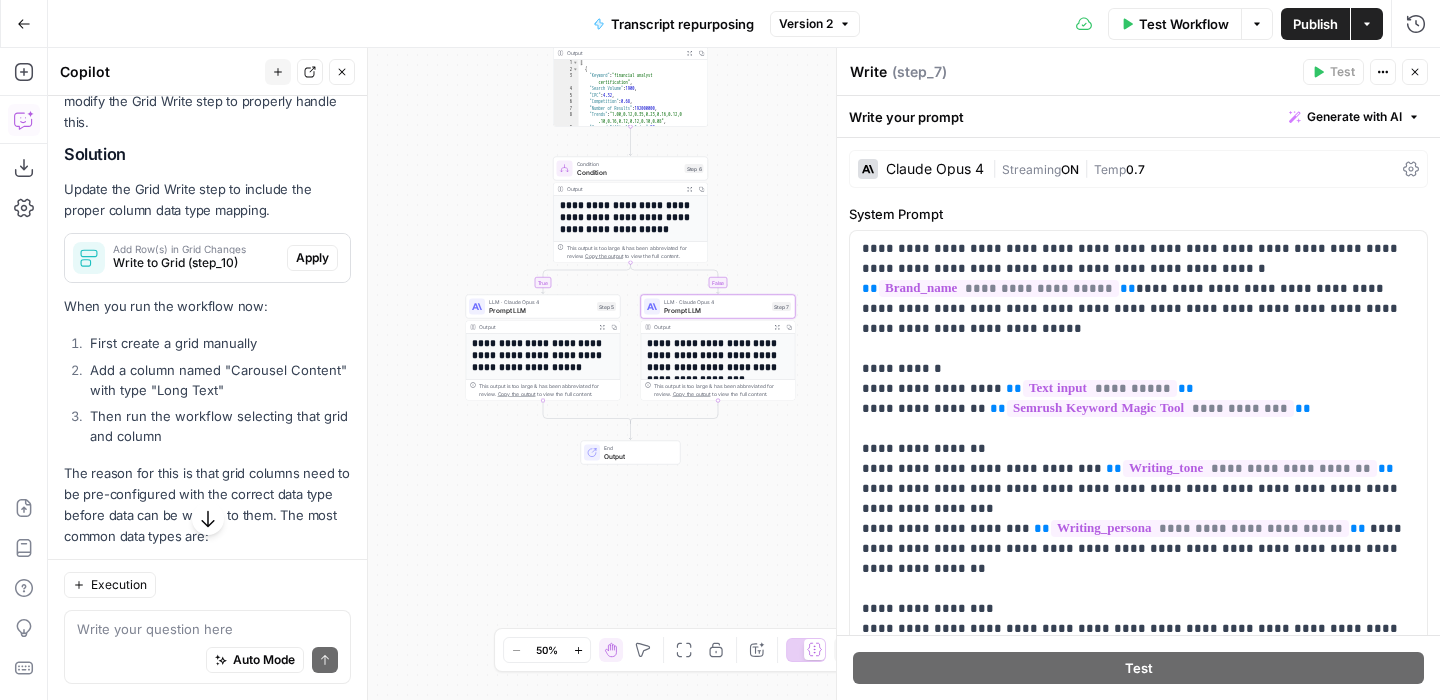 scroll, scrollTop: 1514, scrollLeft: 0, axis: vertical 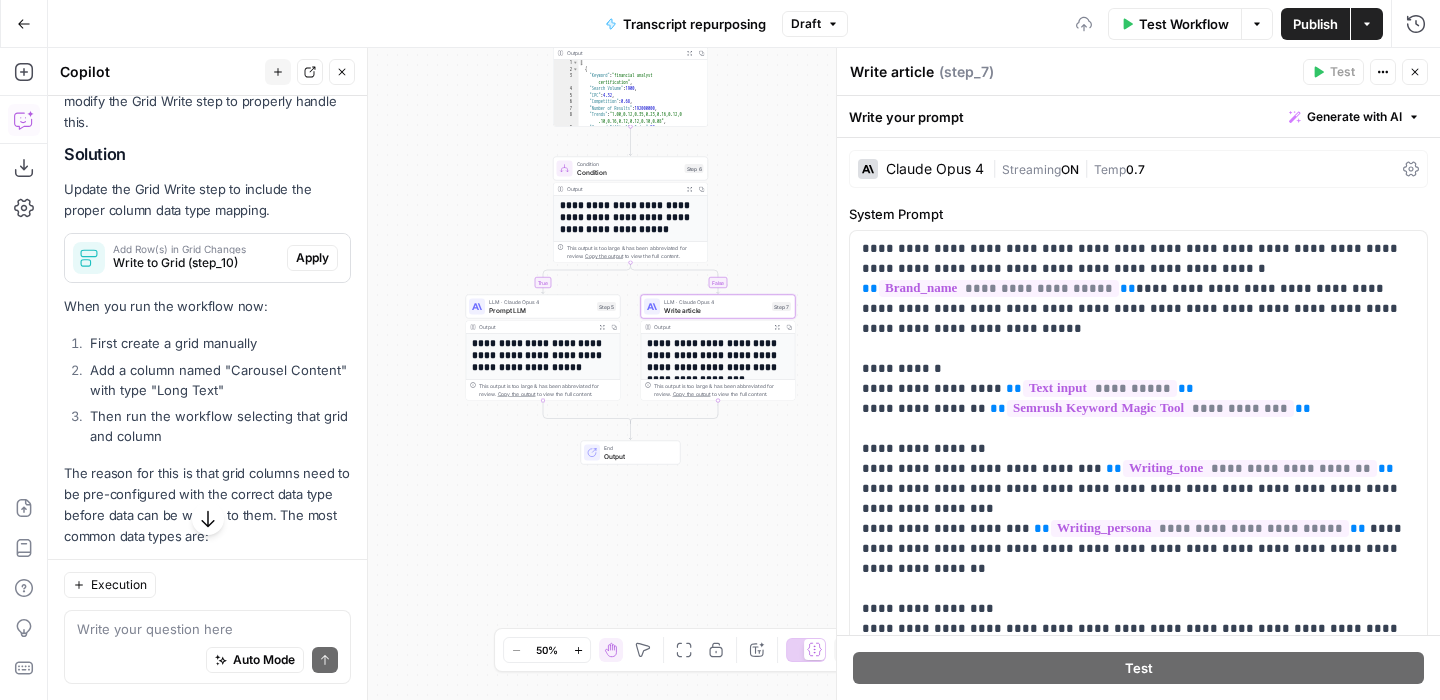 type on "Write article" 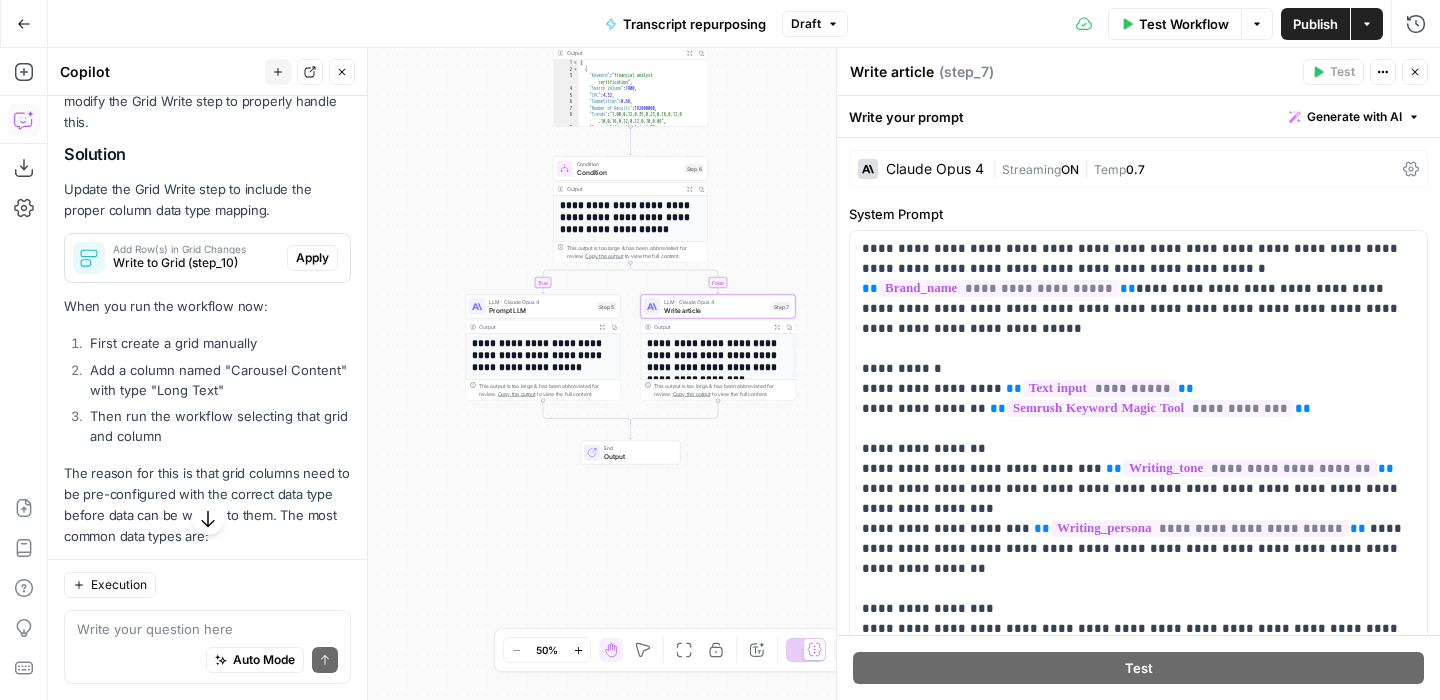 click 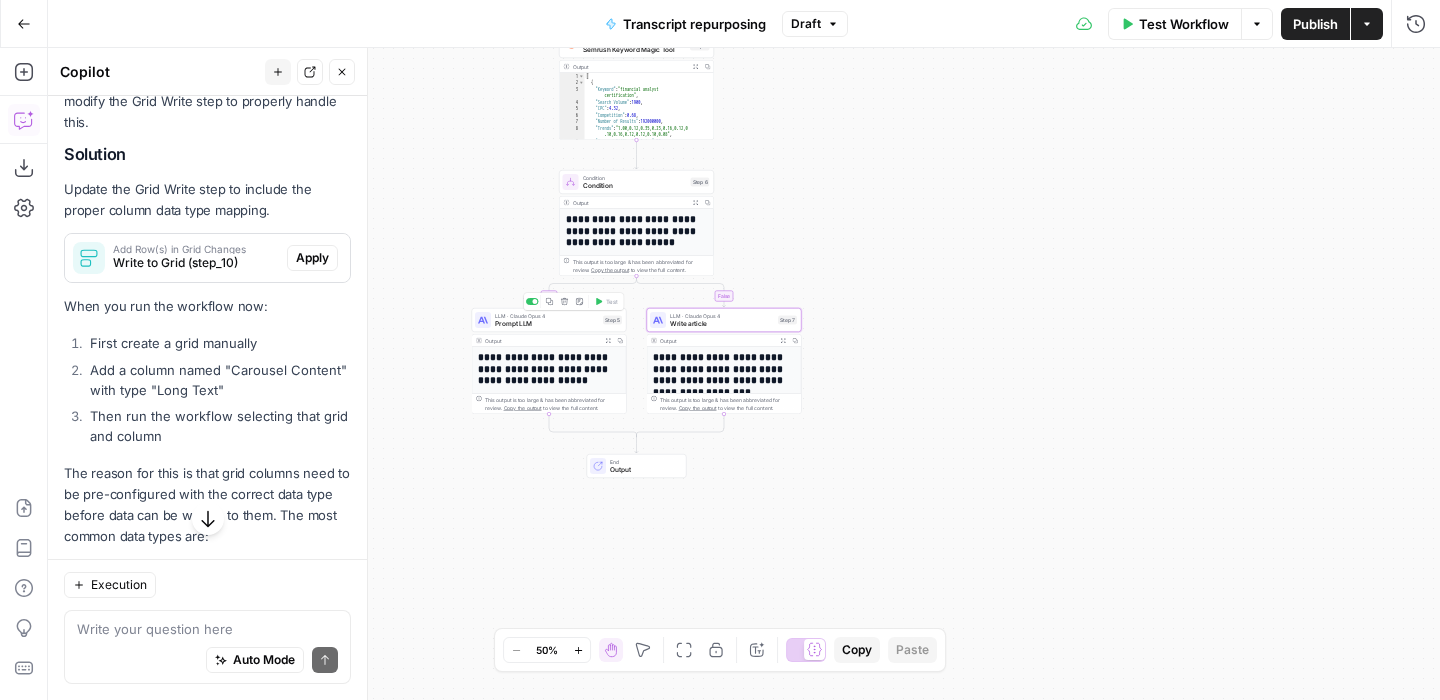 click on "Prompt LLM" at bounding box center (547, 324) 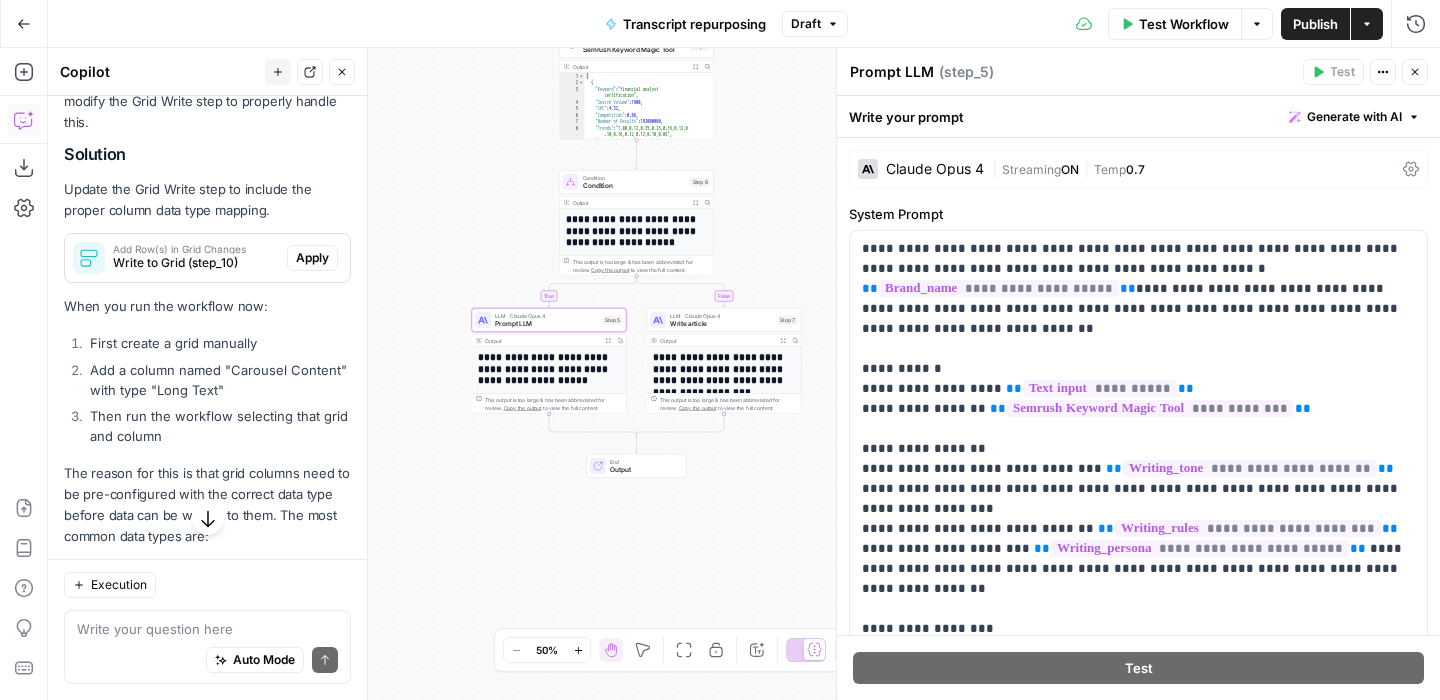click on "Prompt LLM" at bounding box center [892, 72] 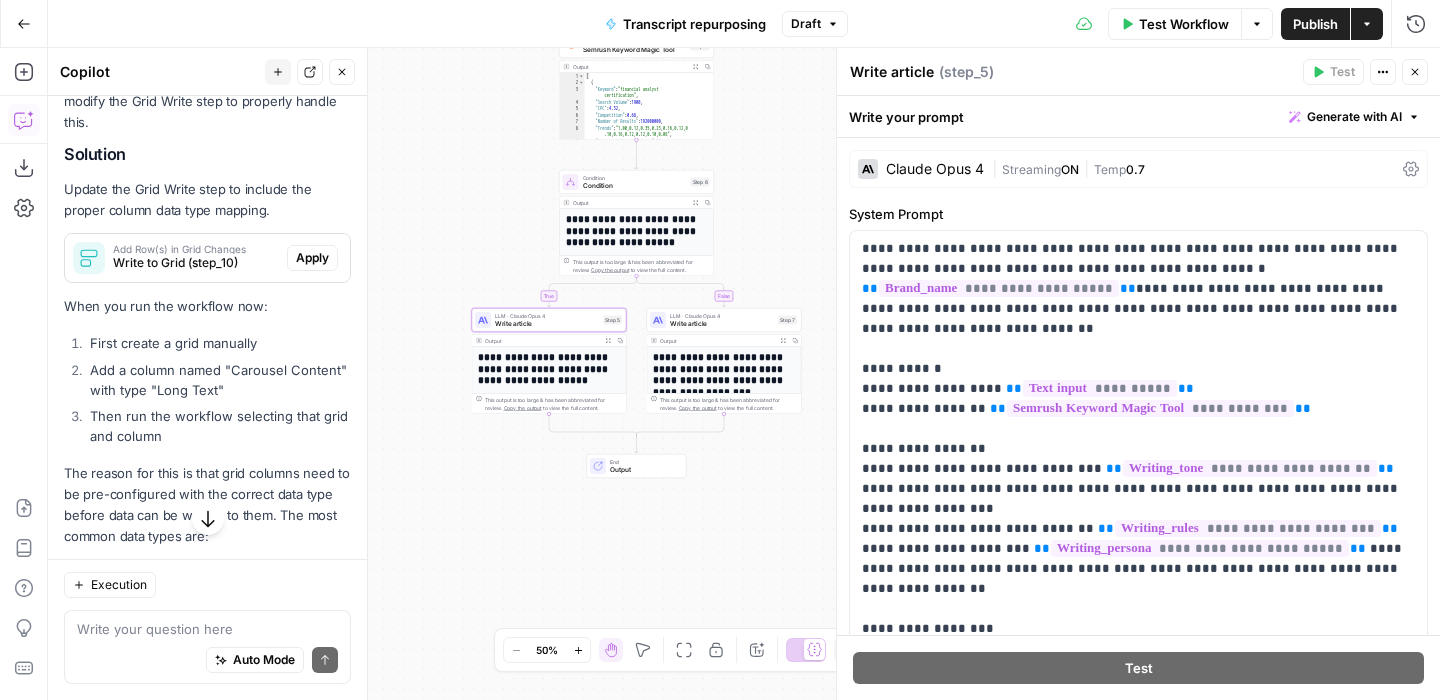 type on "Write article" 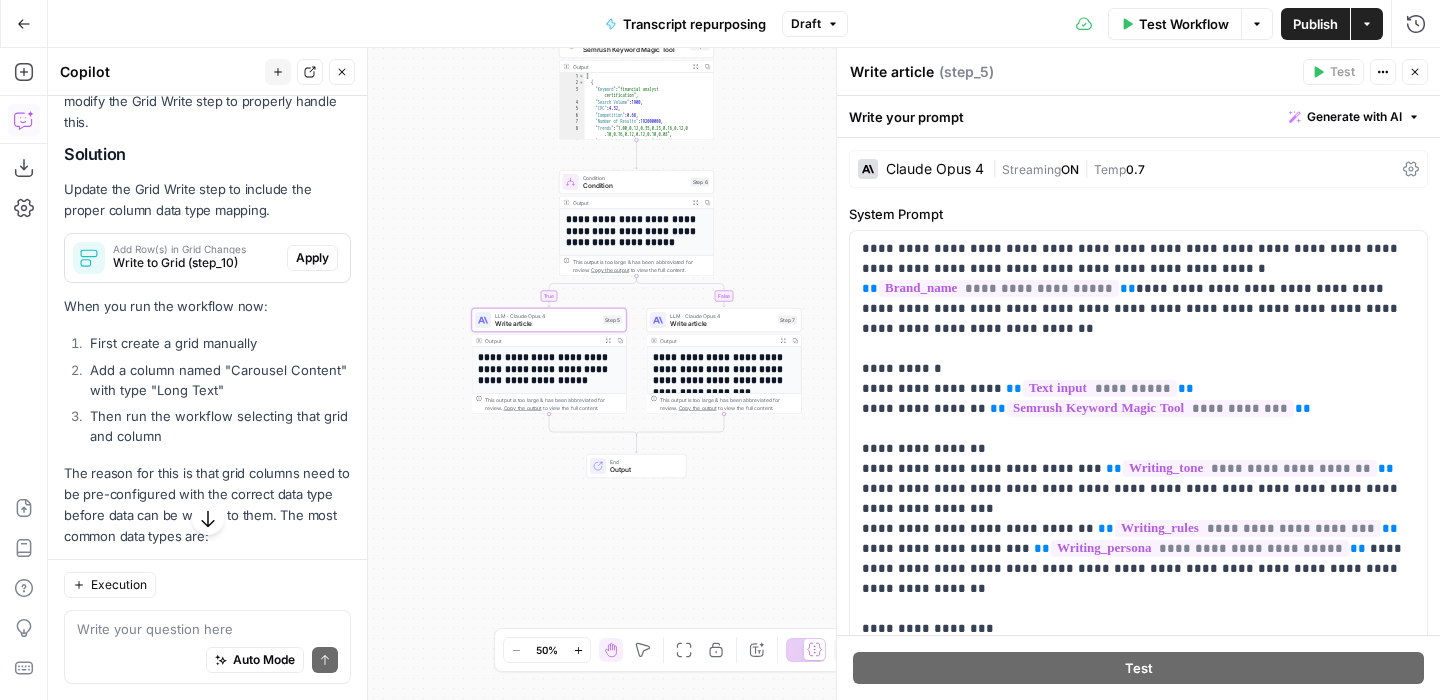 click 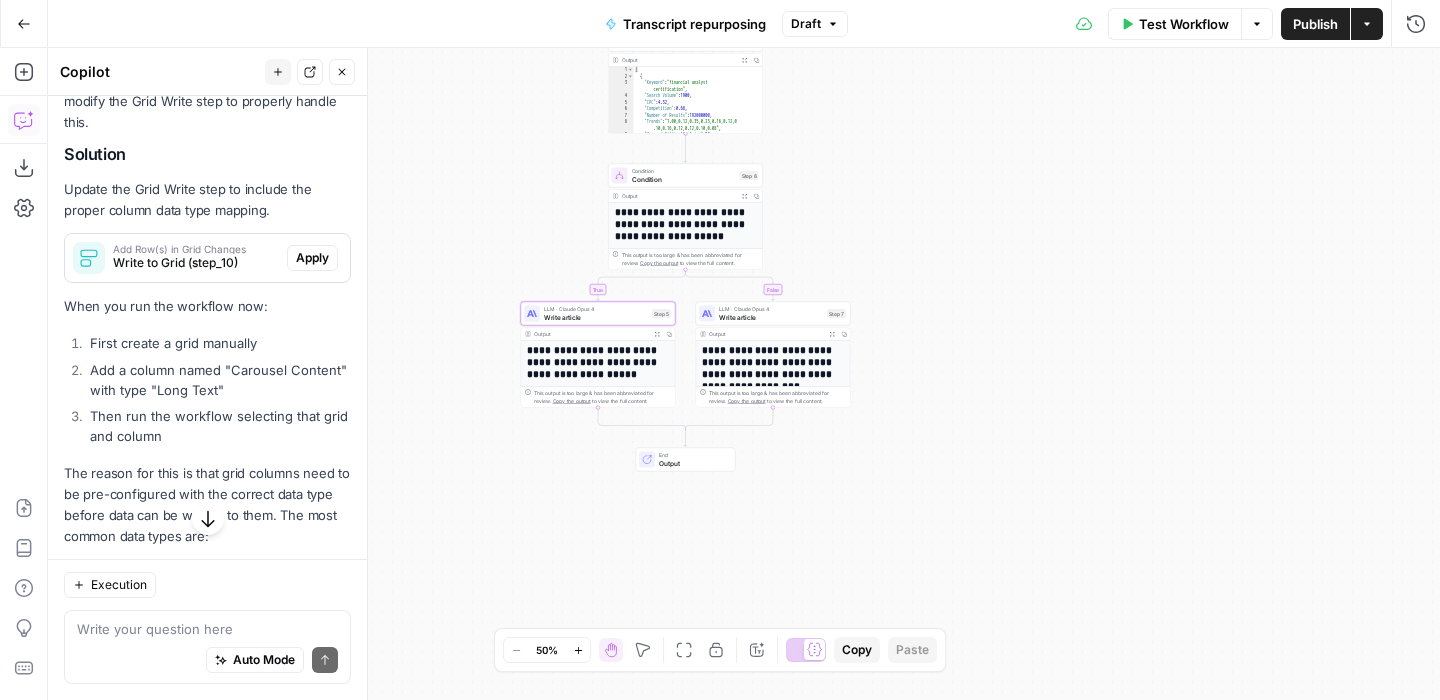 scroll, scrollTop: 1792, scrollLeft: 0, axis: vertical 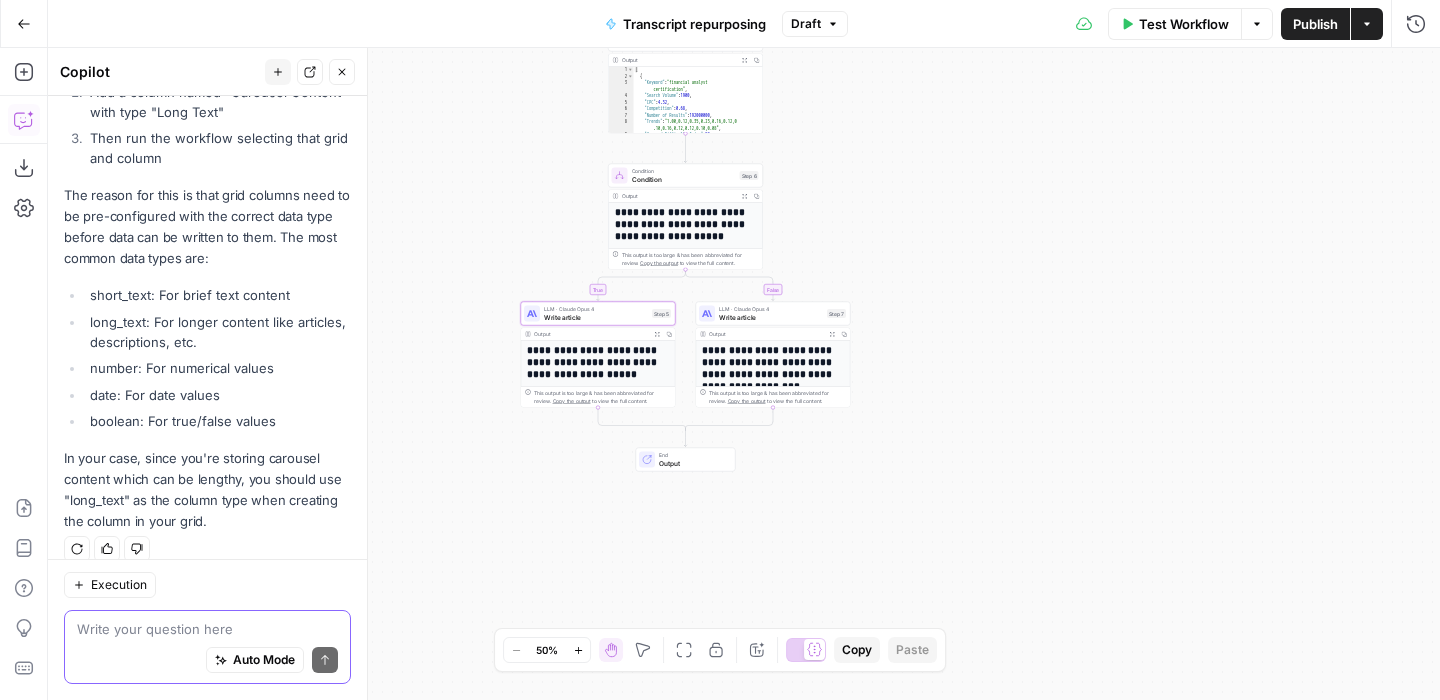 click at bounding box center [207, 629] 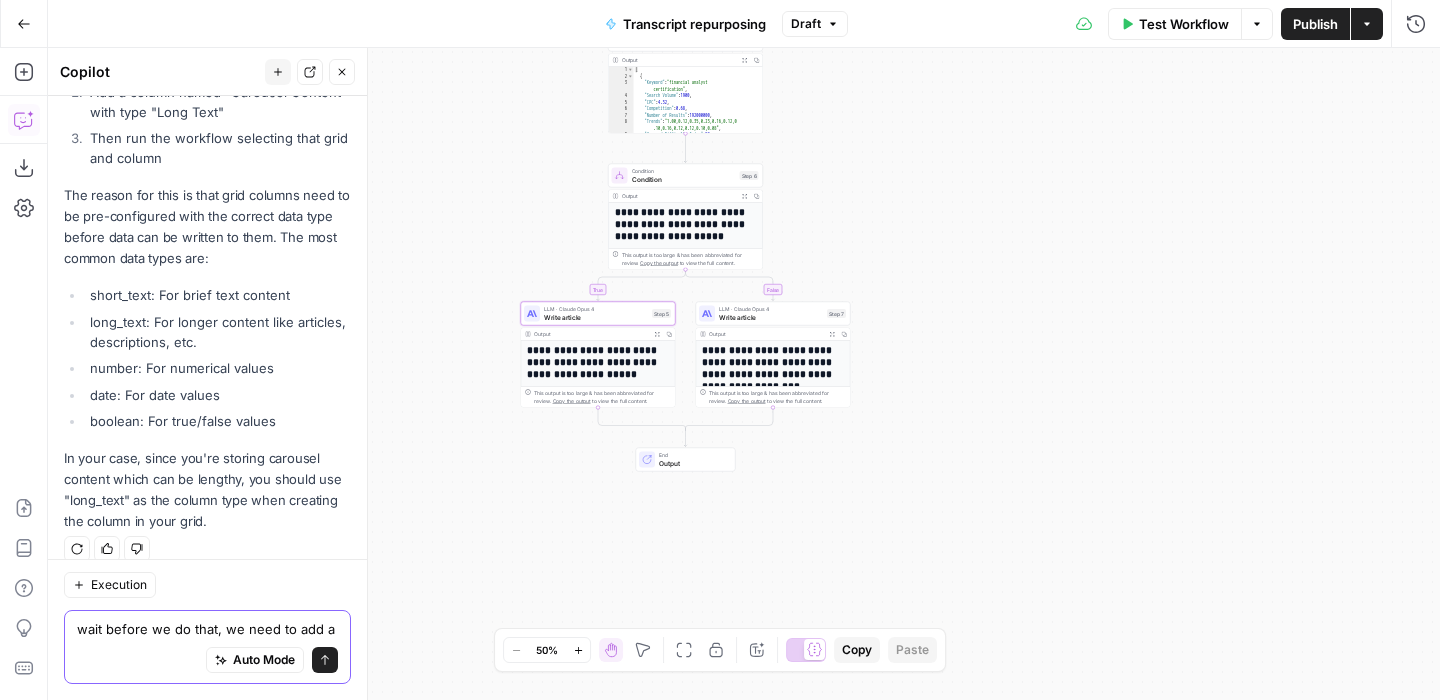 scroll, scrollTop: 1812, scrollLeft: 0, axis: vertical 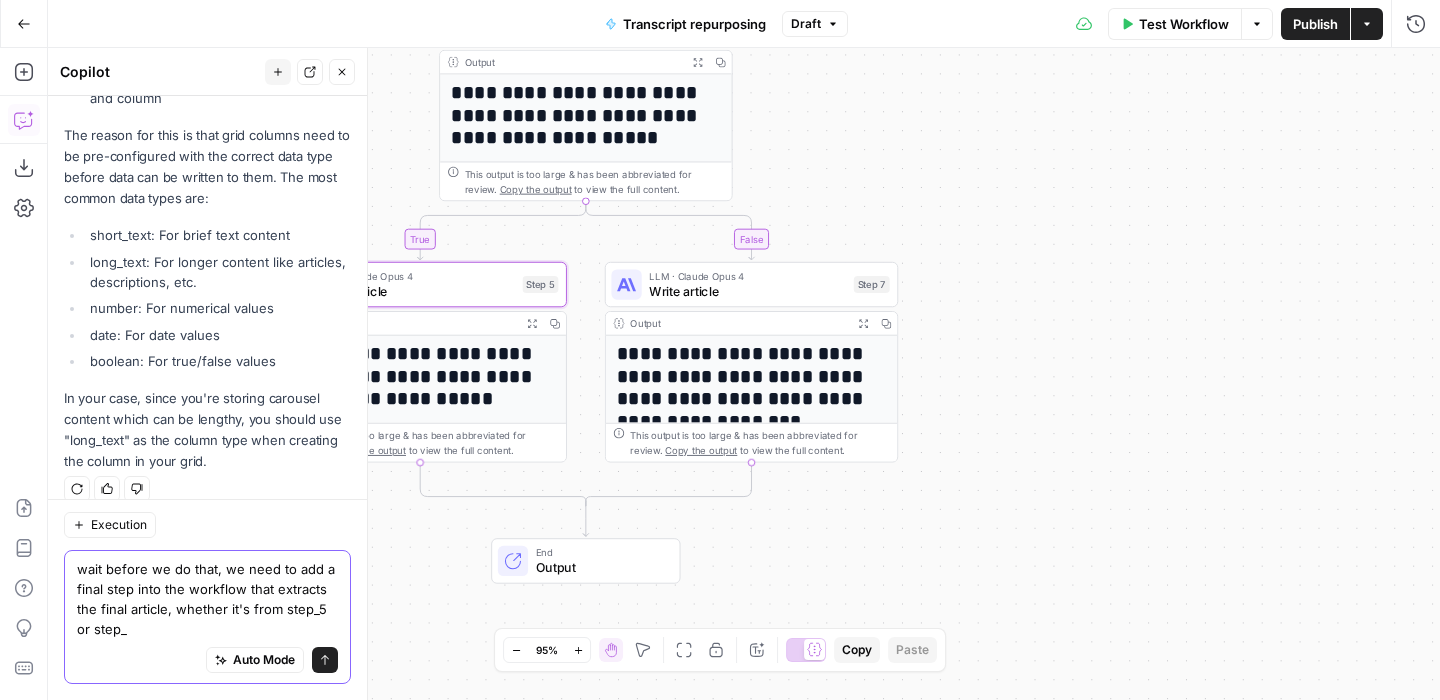 type on "wait before we do that, we need to add a final step into the workflow that extracts the final article, whether it's from step_5 or step_7" 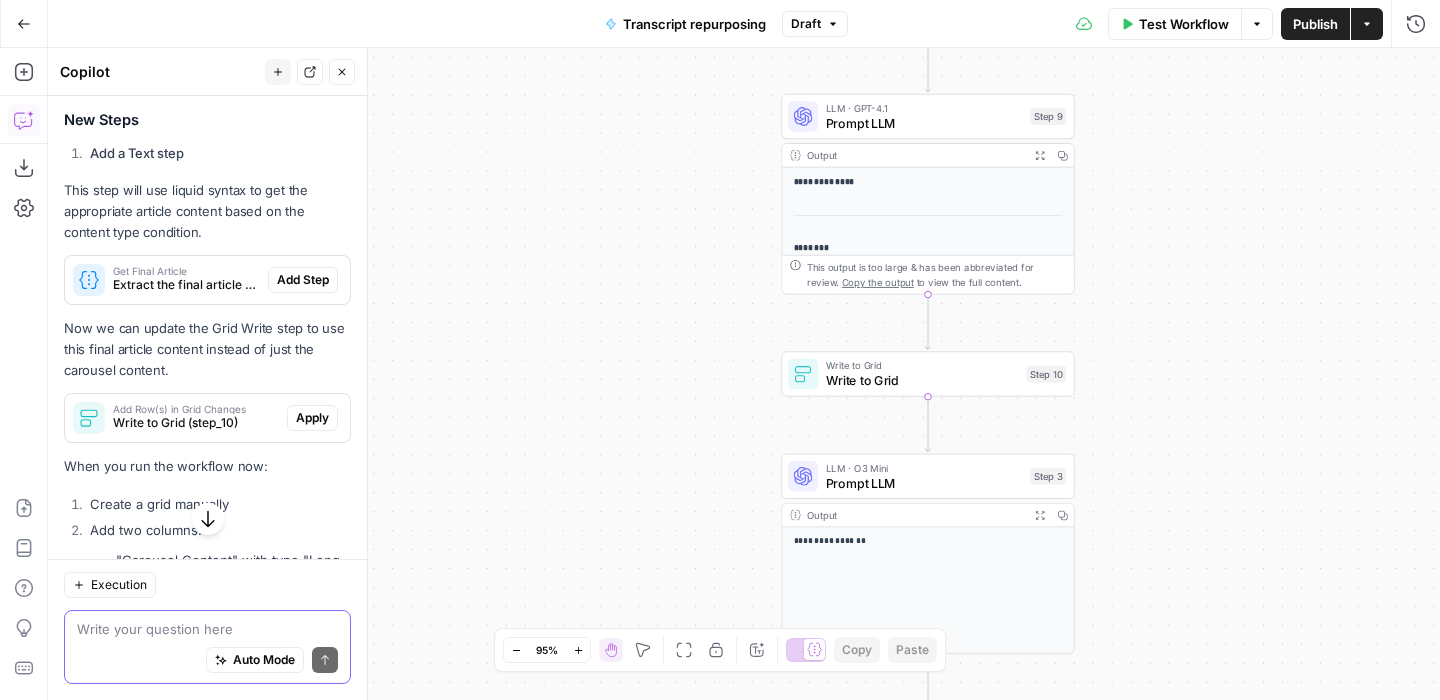scroll, scrollTop: 2755, scrollLeft: 0, axis: vertical 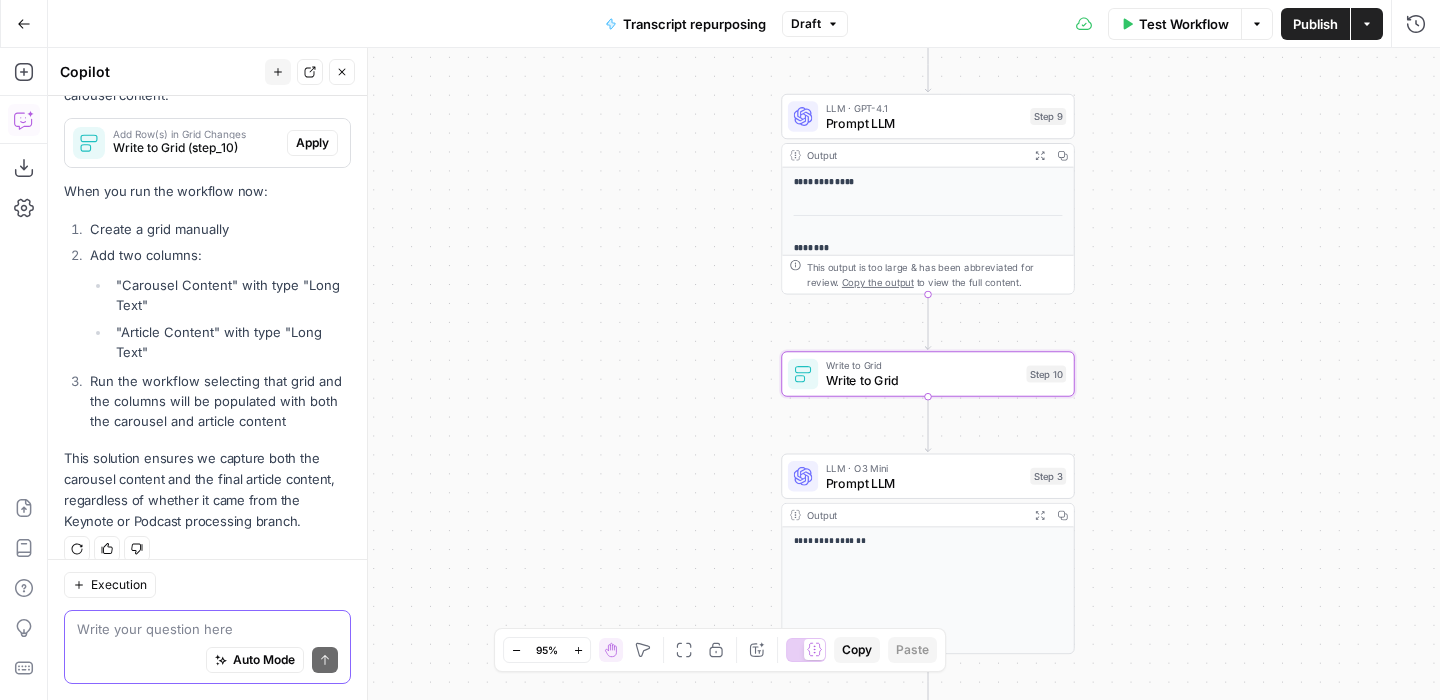 type 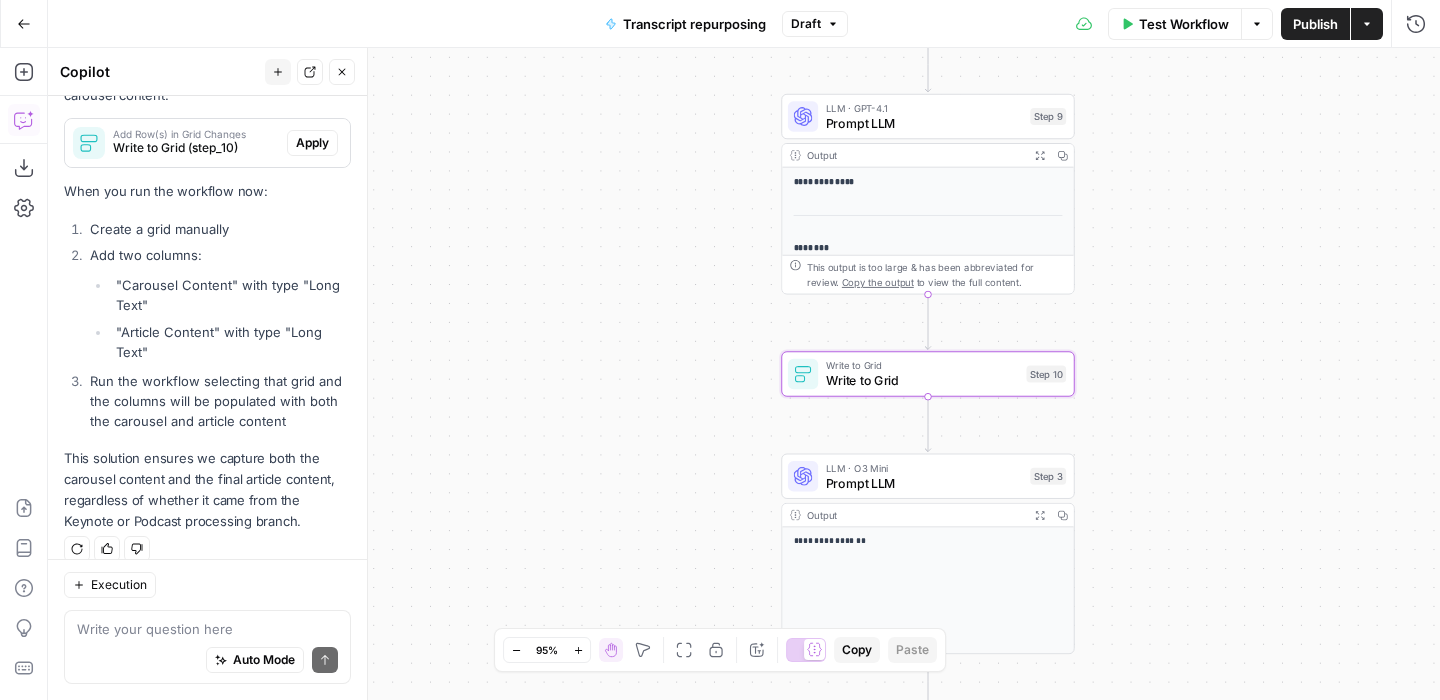 click on "Apply" at bounding box center (312, 143) 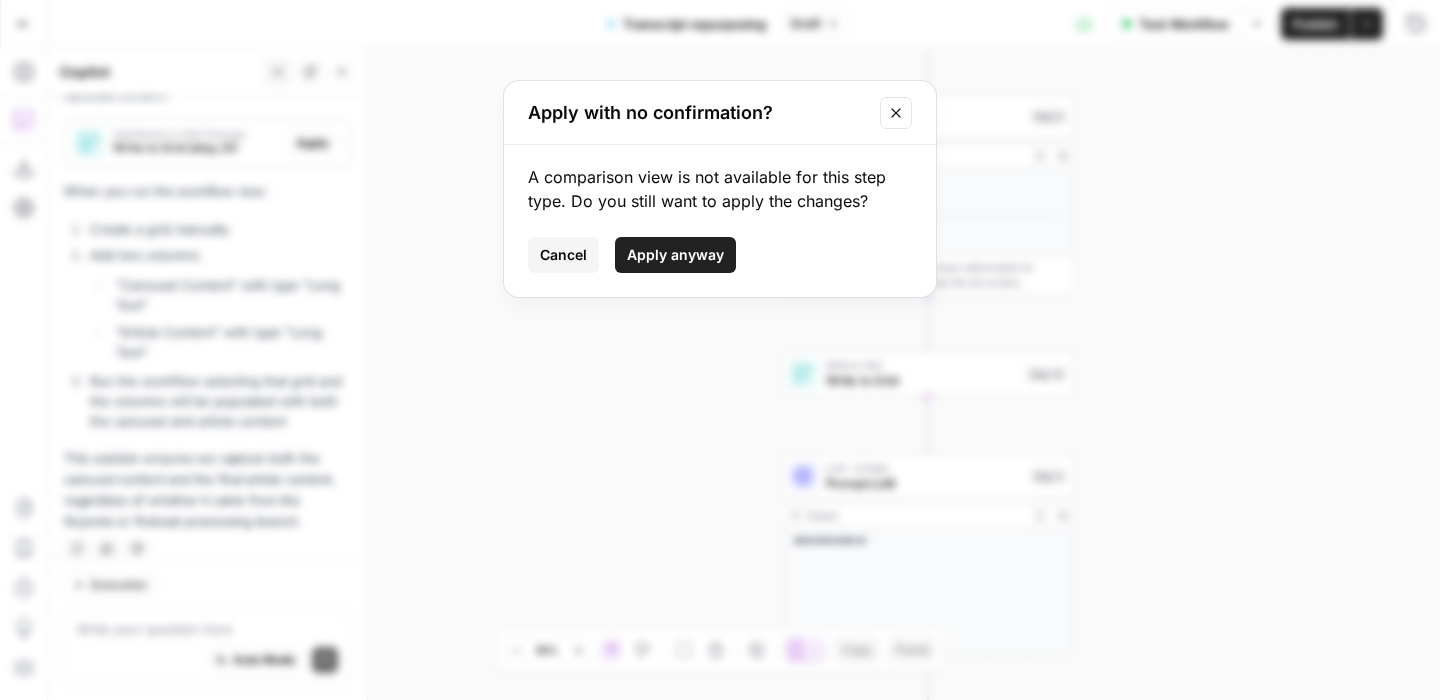 click on "Cancel" at bounding box center [563, 255] 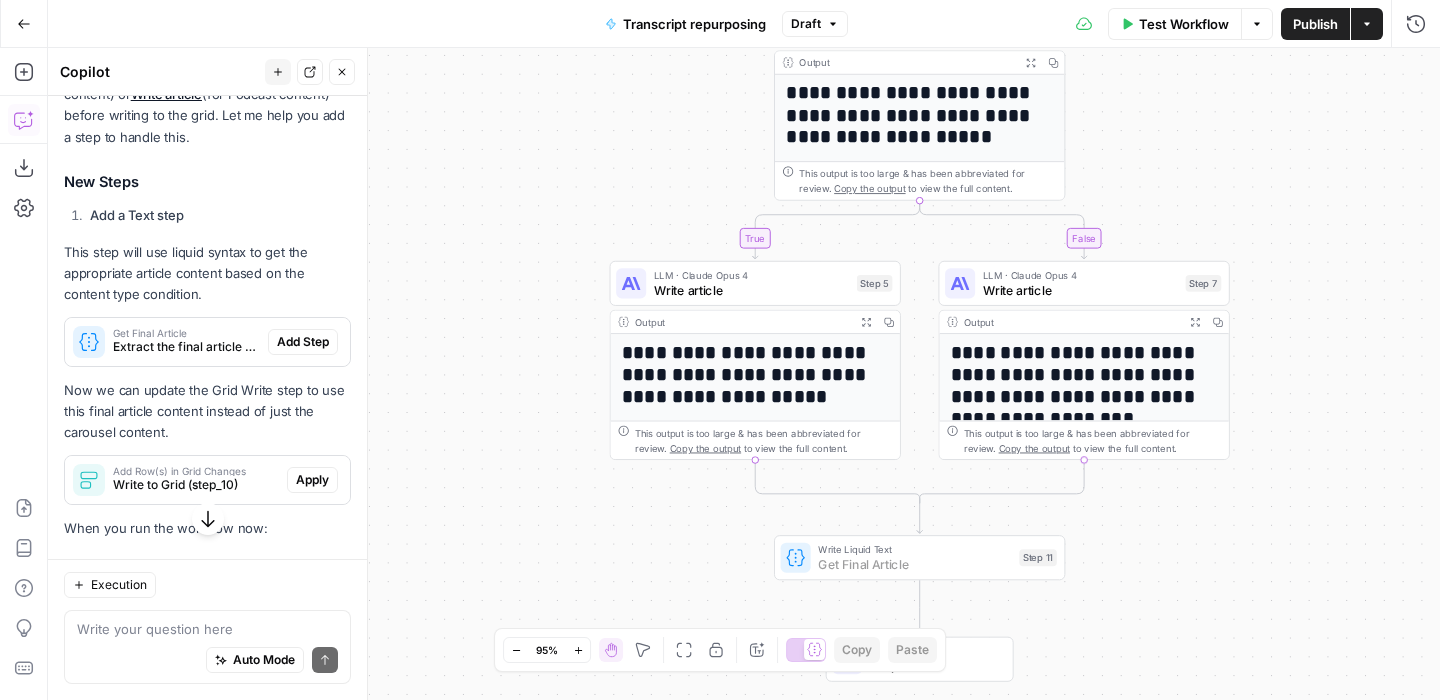 click on "Add Step" at bounding box center [303, 342] 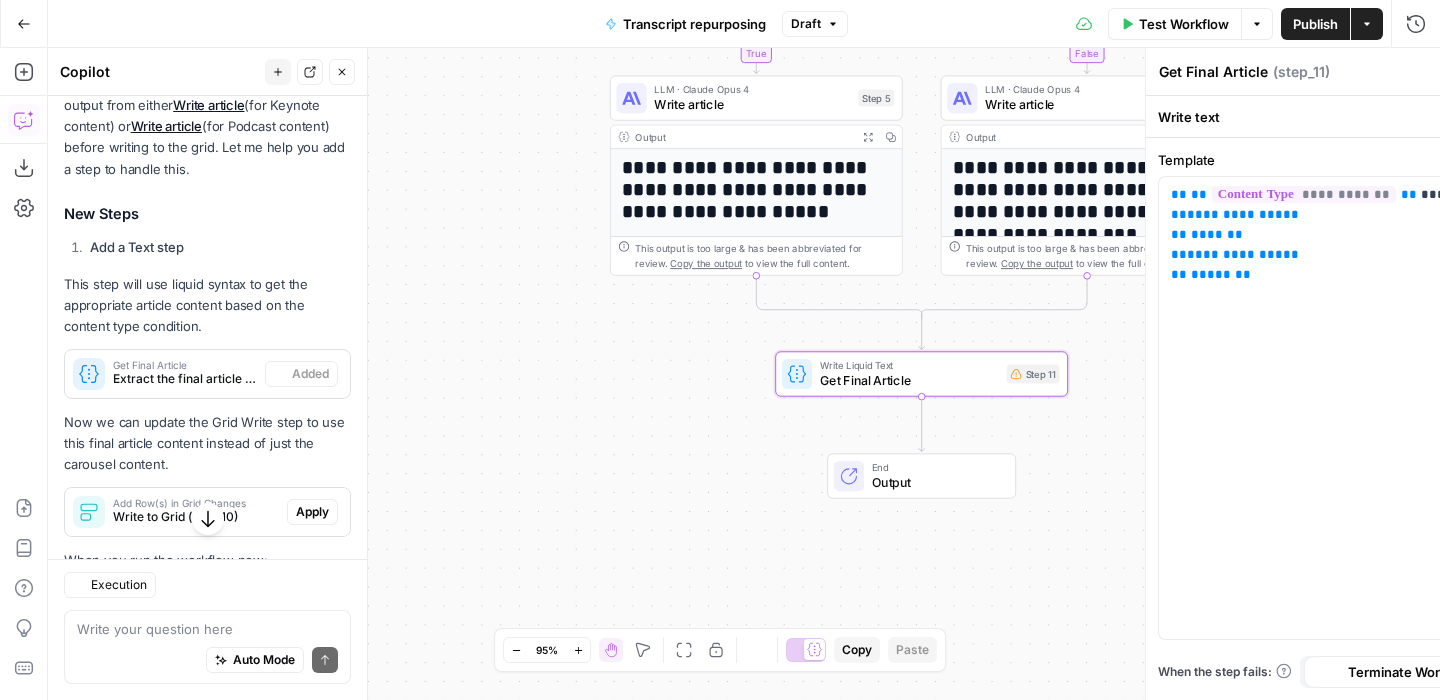 scroll, scrollTop: 2450, scrollLeft: 0, axis: vertical 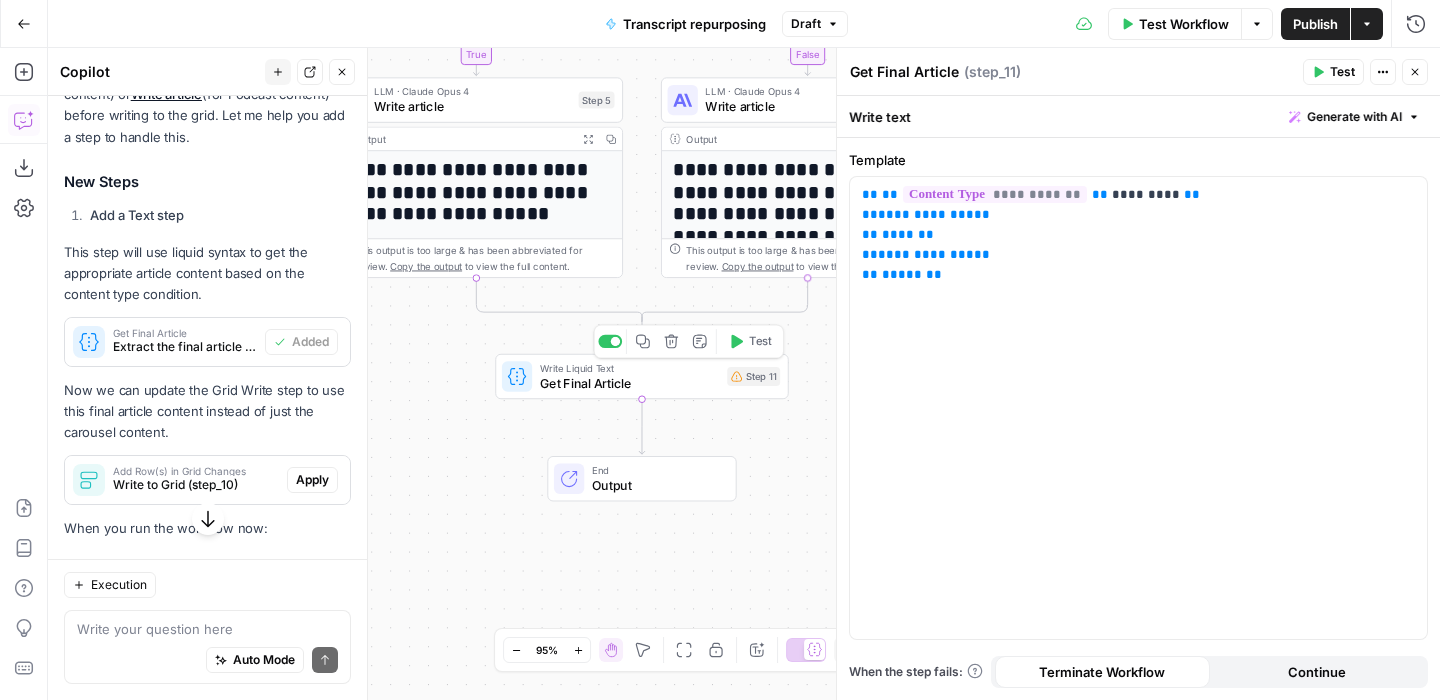 click on "Get Final Article" at bounding box center [630, 383] 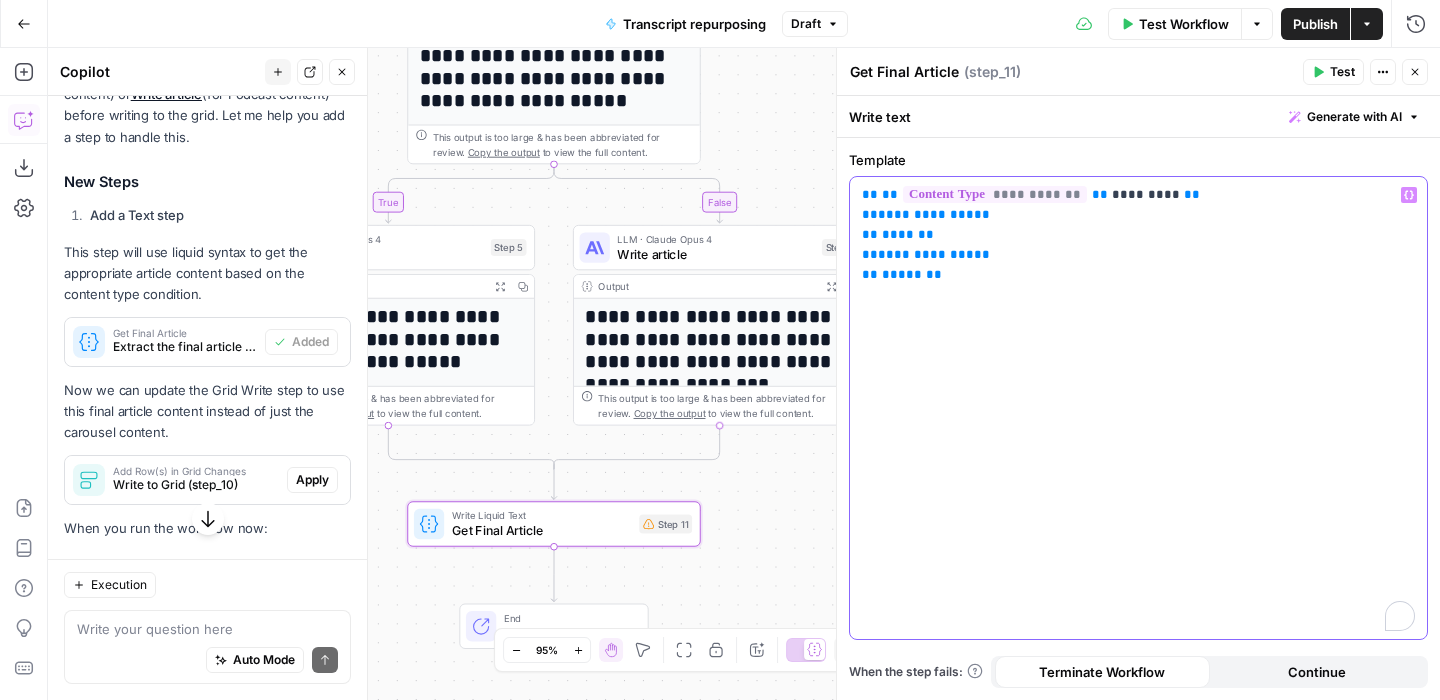 drag, startPoint x: 976, startPoint y: 211, endPoint x: 858, endPoint y: 216, distance: 118.10589 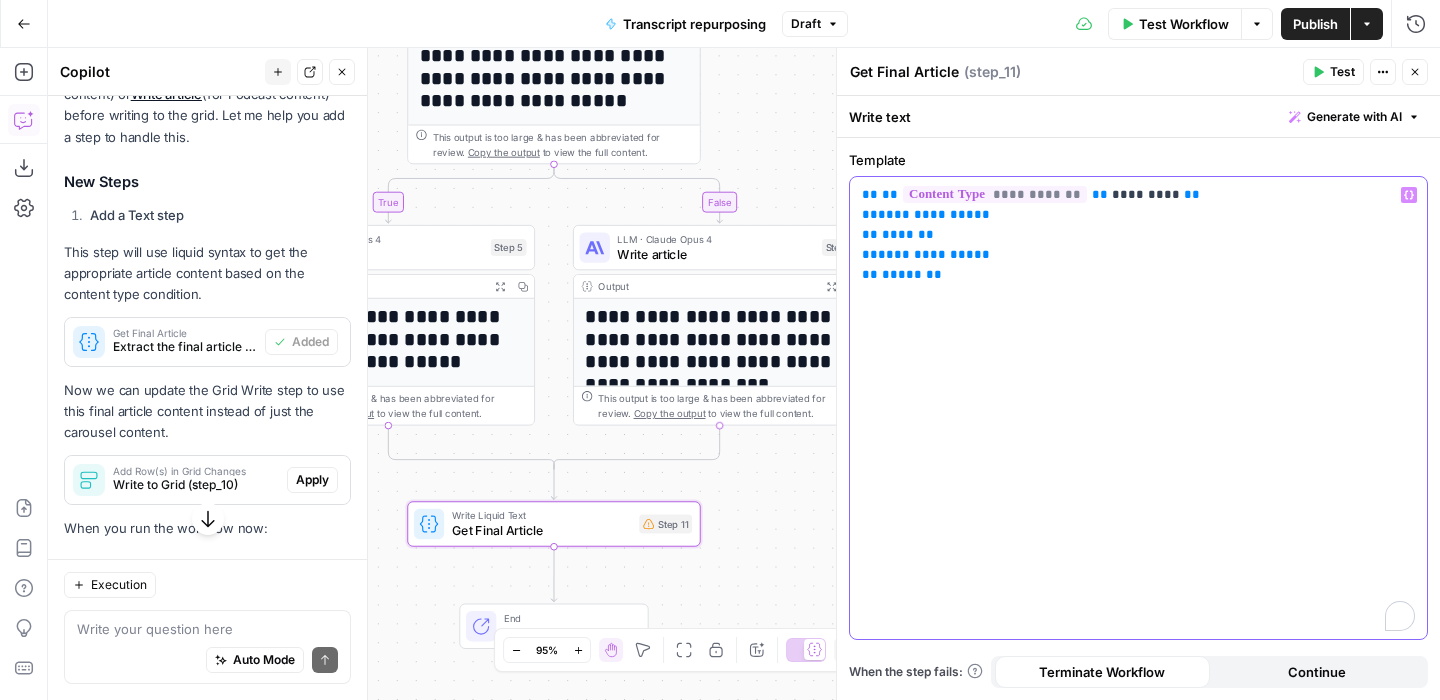 click on "**********" at bounding box center [1138, 408] 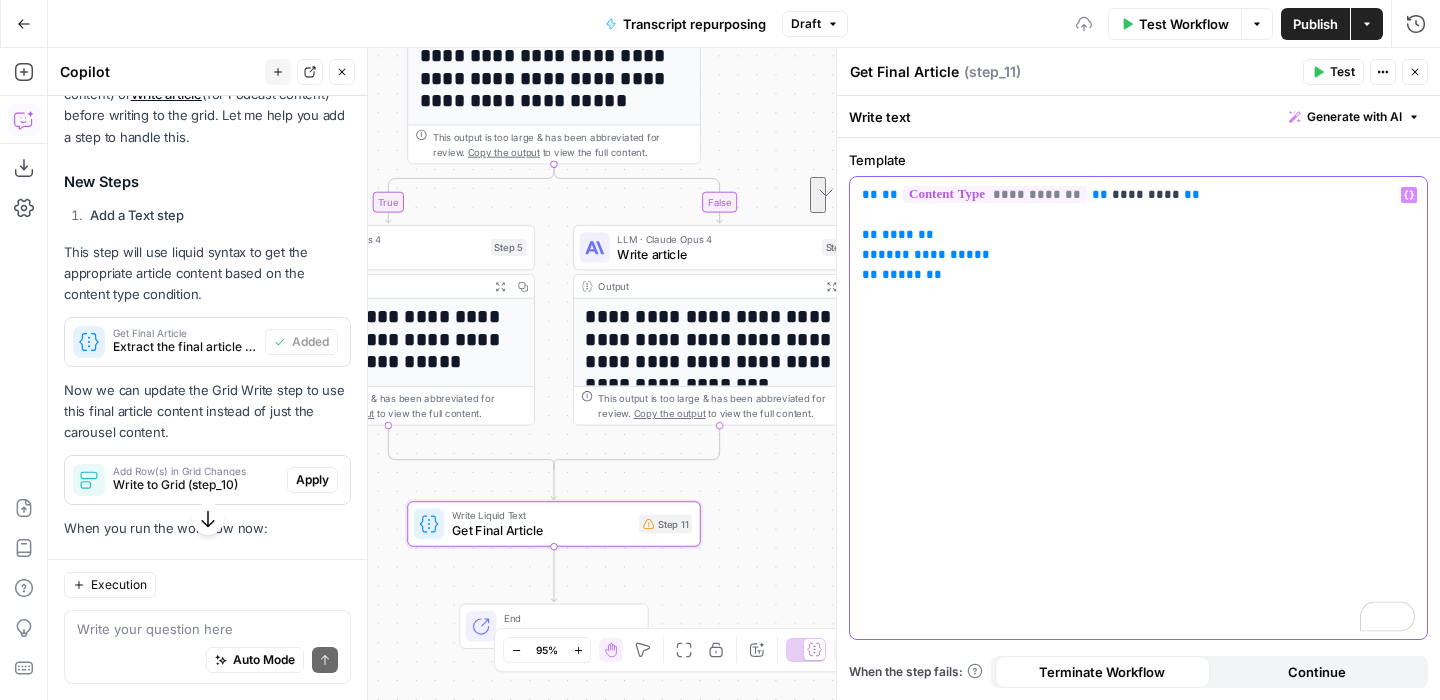 click 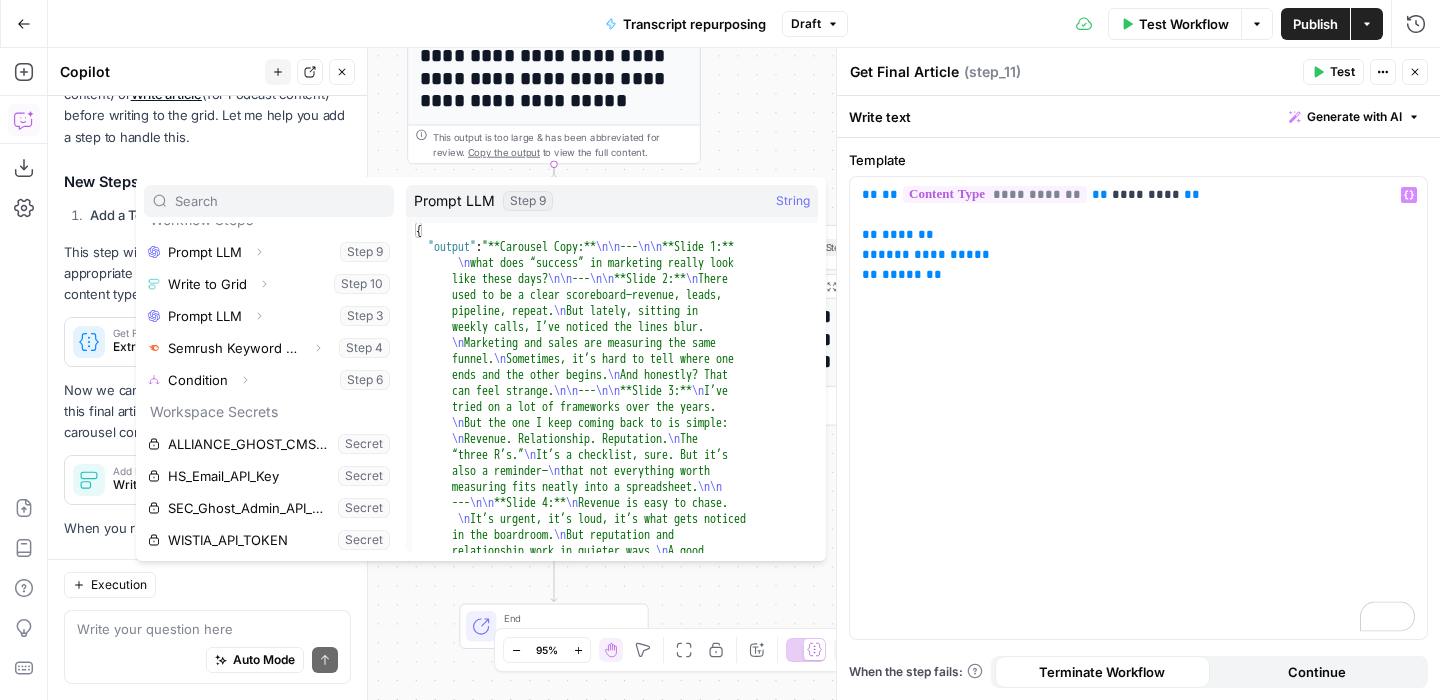 scroll, scrollTop: 149, scrollLeft: 0, axis: vertical 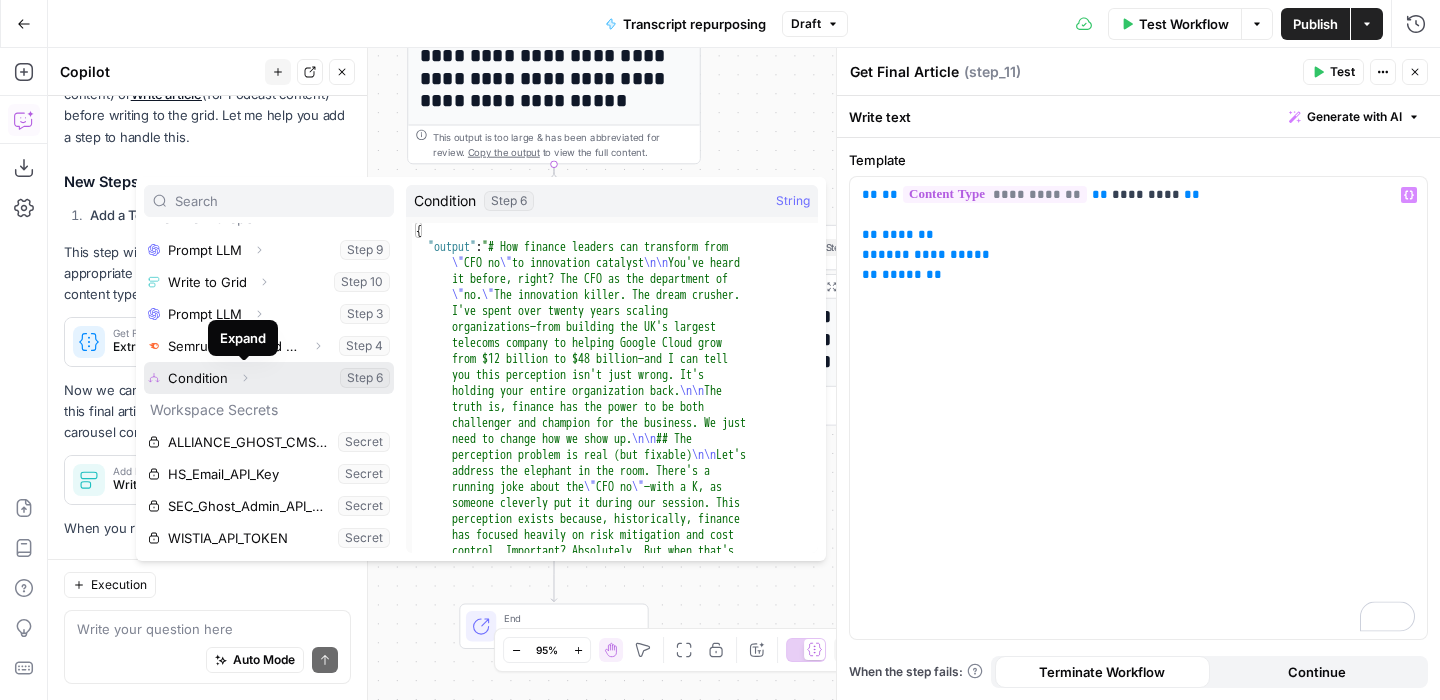 click on "Expand" at bounding box center [245, 378] 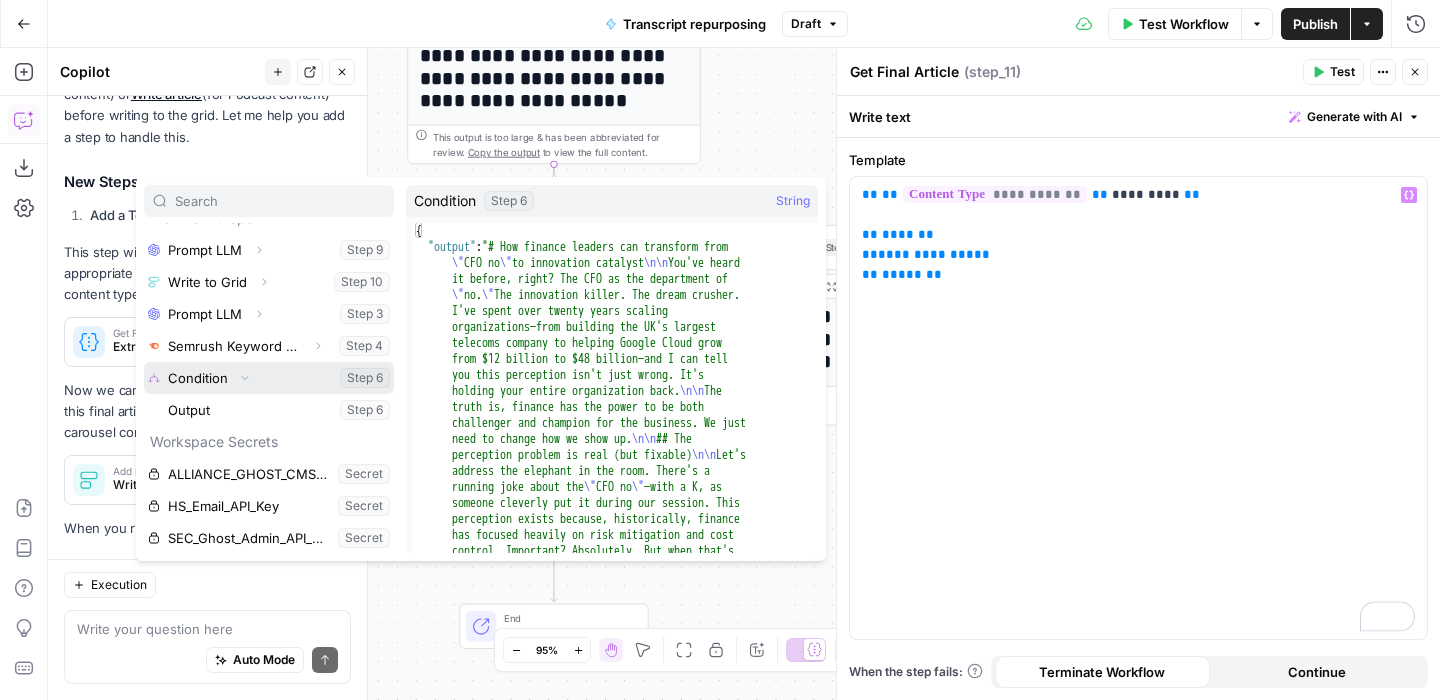 scroll, scrollTop: 182, scrollLeft: 0, axis: vertical 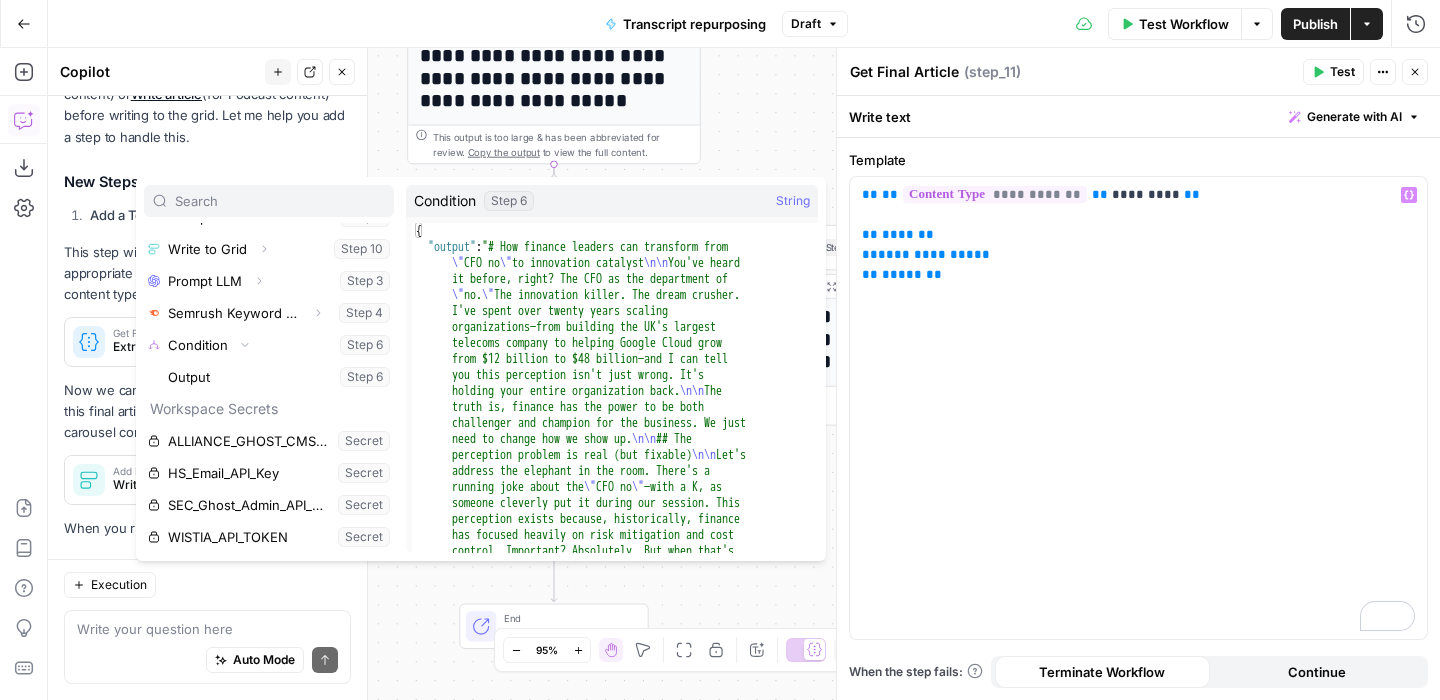 click on "**********" at bounding box center [744, 374] 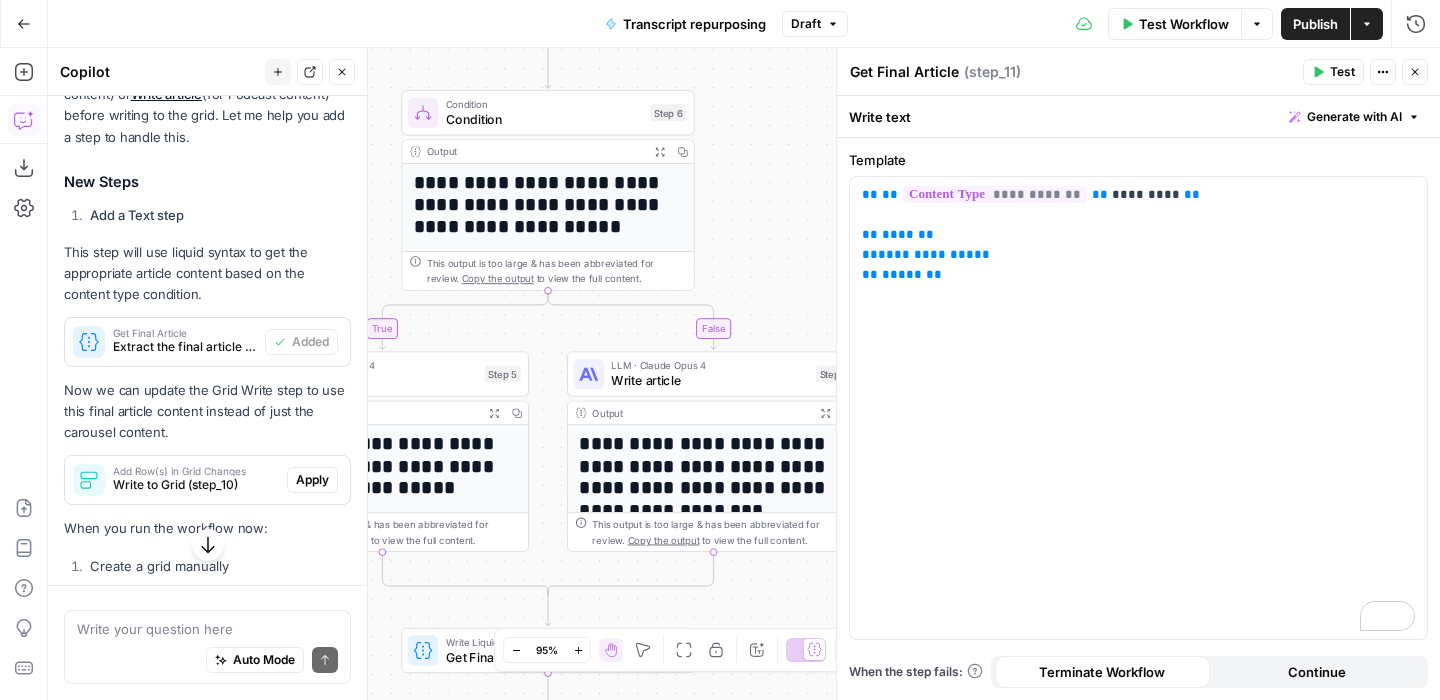 scroll, scrollTop: 2450, scrollLeft: 0, axis: vertical 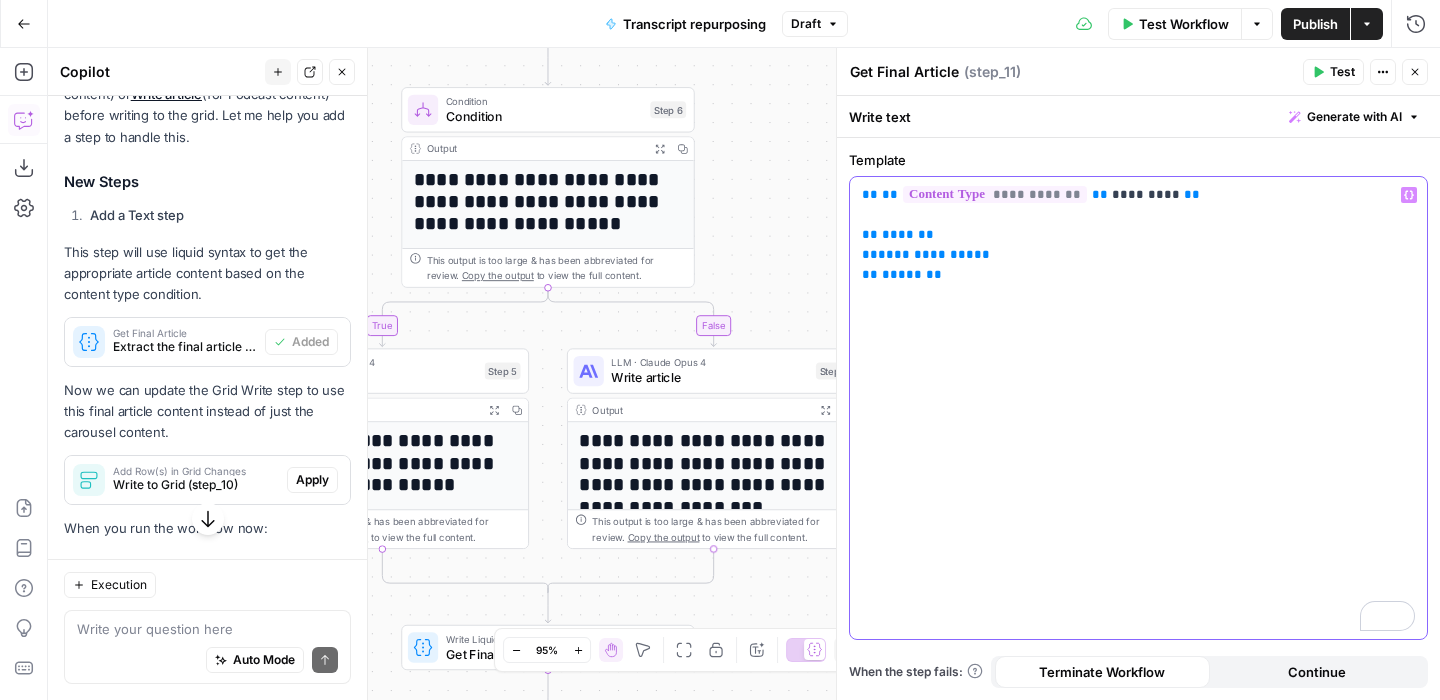 click on "**********" at bounding box center [1138, 235] 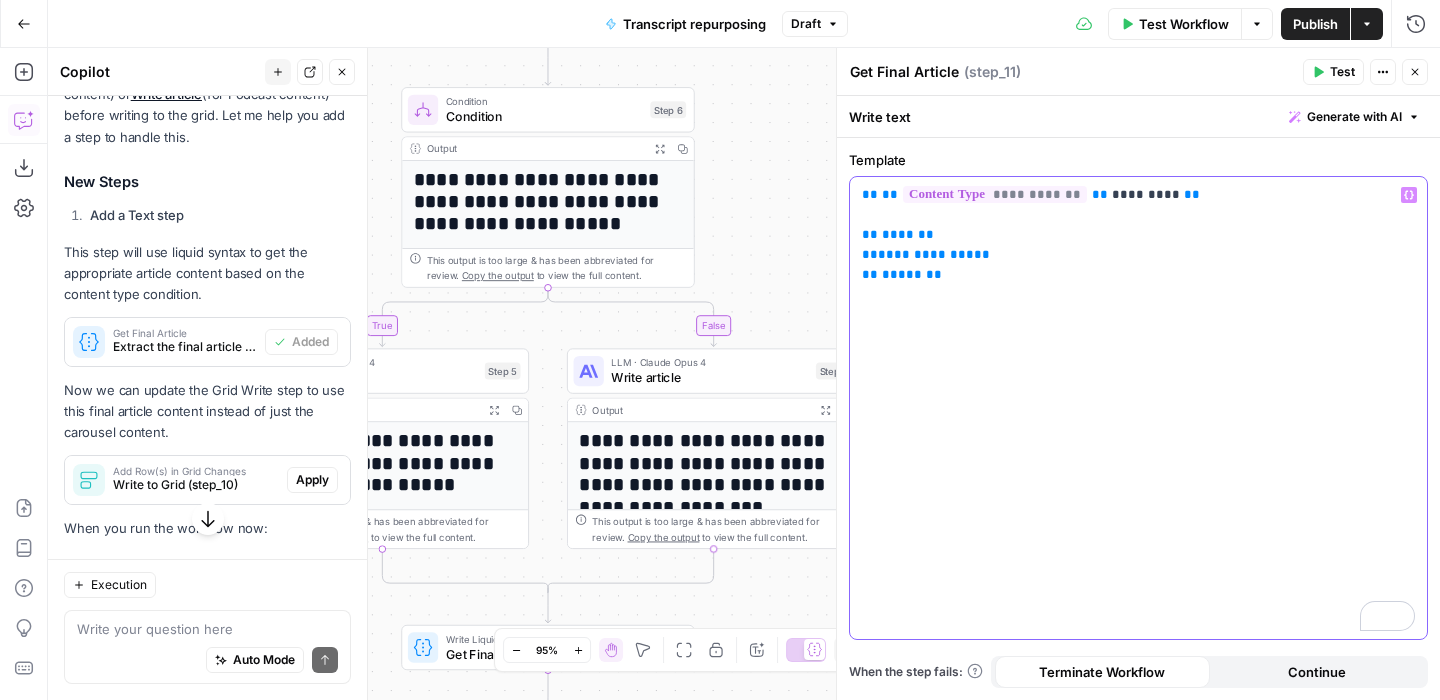type 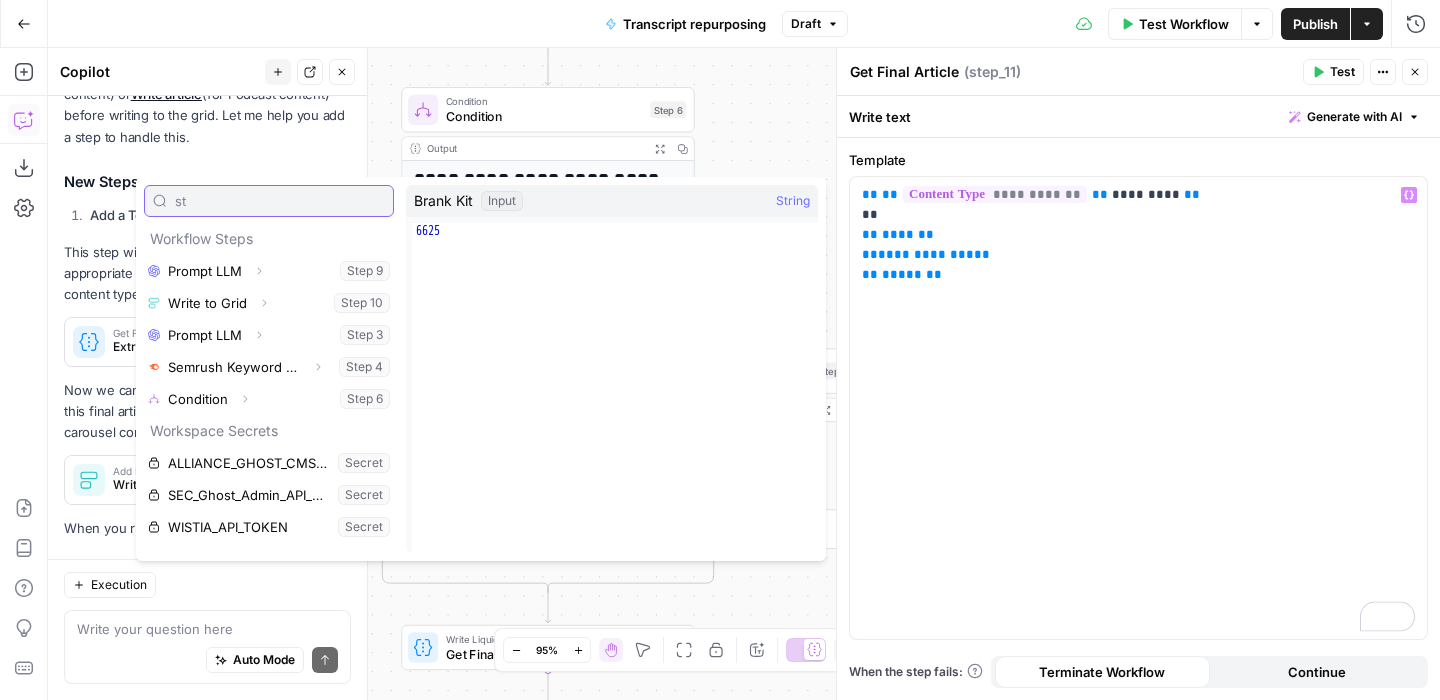 type on "s" 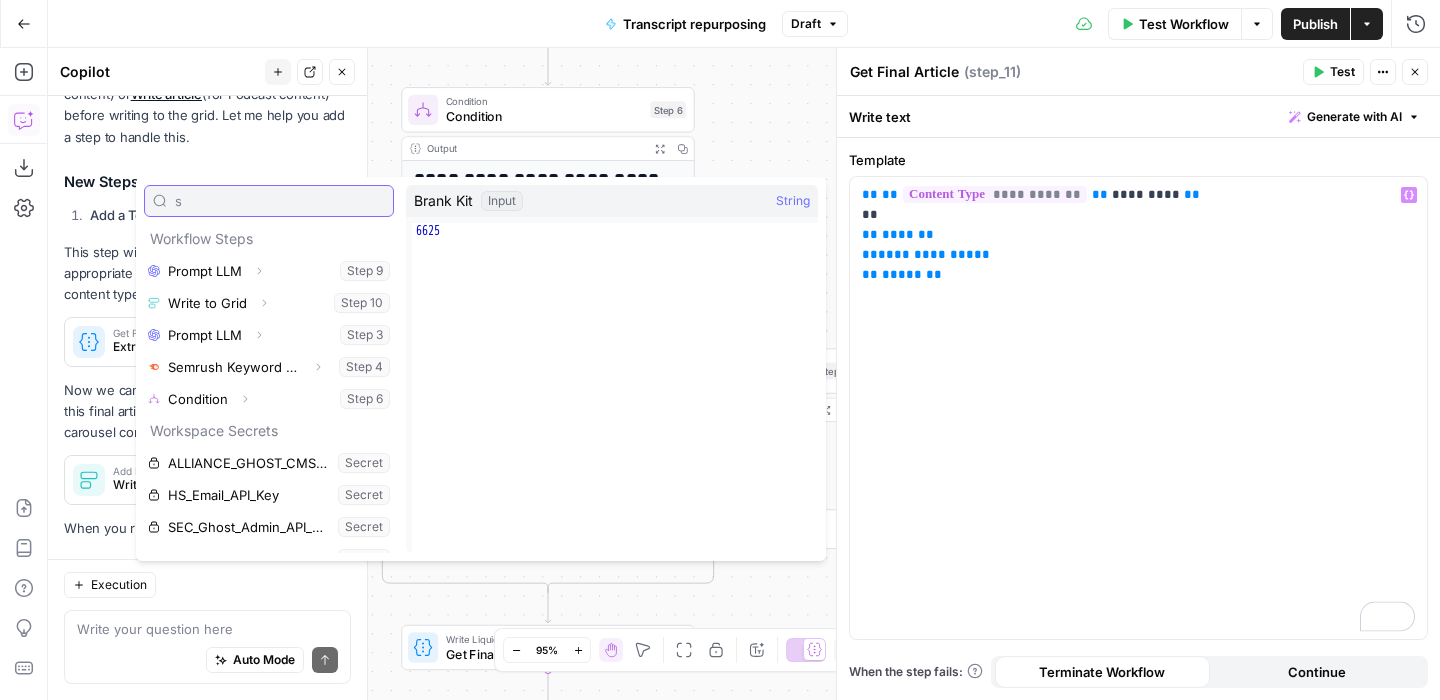 type 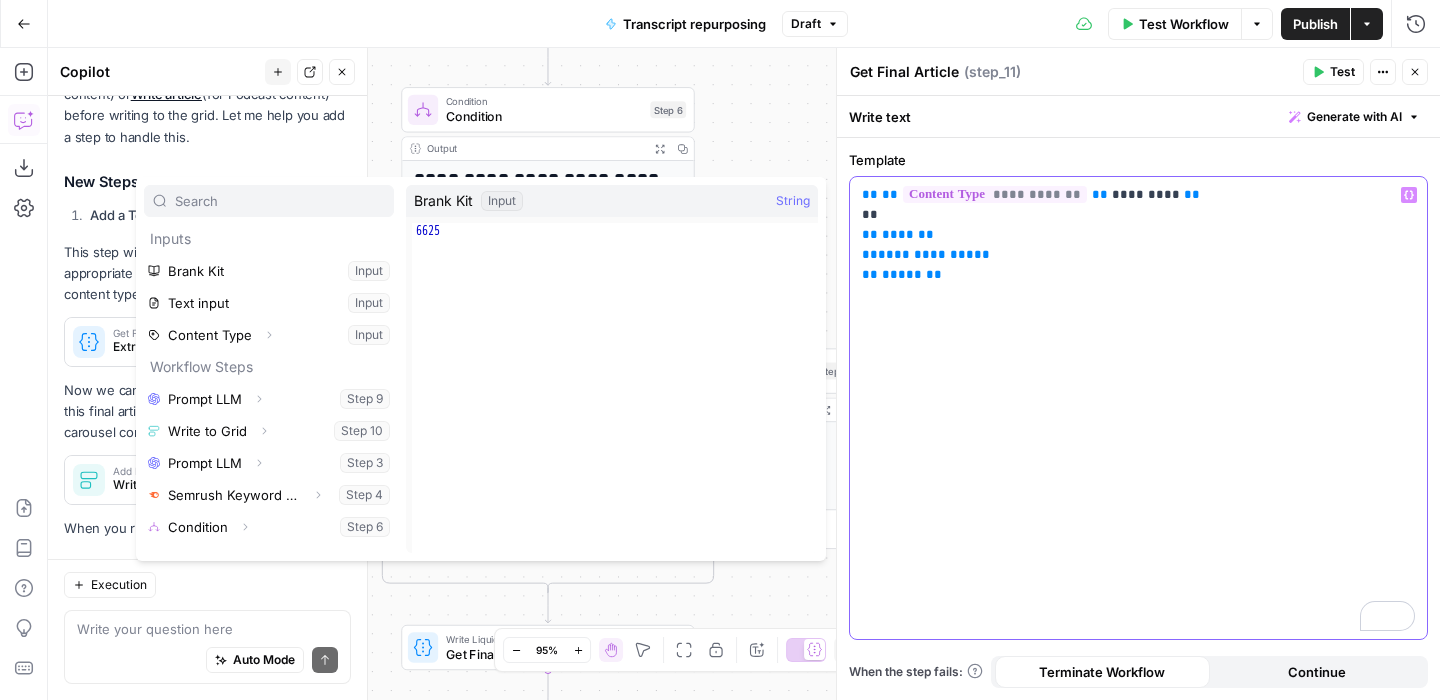 click on "**********" at bounding box center (1138, 235) 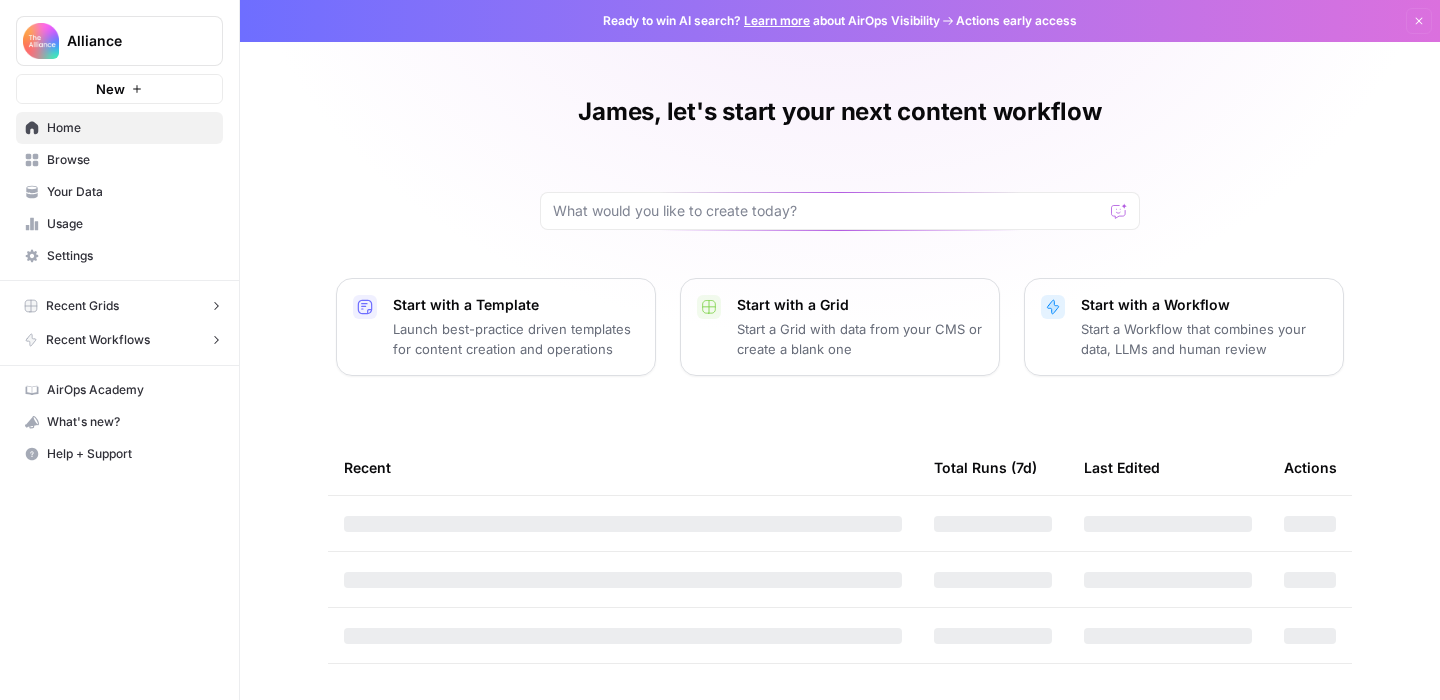 scroll, scrollTop: 0, scrollLeft: 0, axis: both 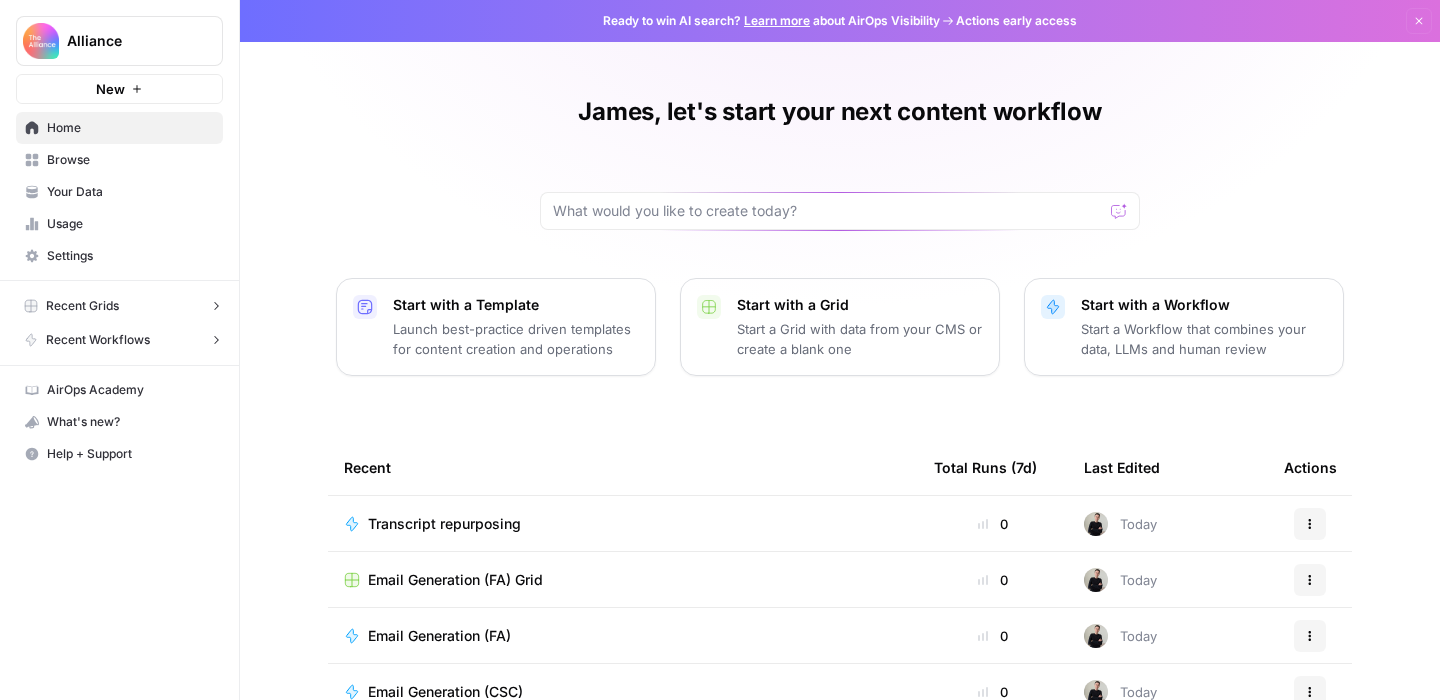 click on "Start a Grid with data from your CMS or create a blank one" at bounding box center (860, 339) 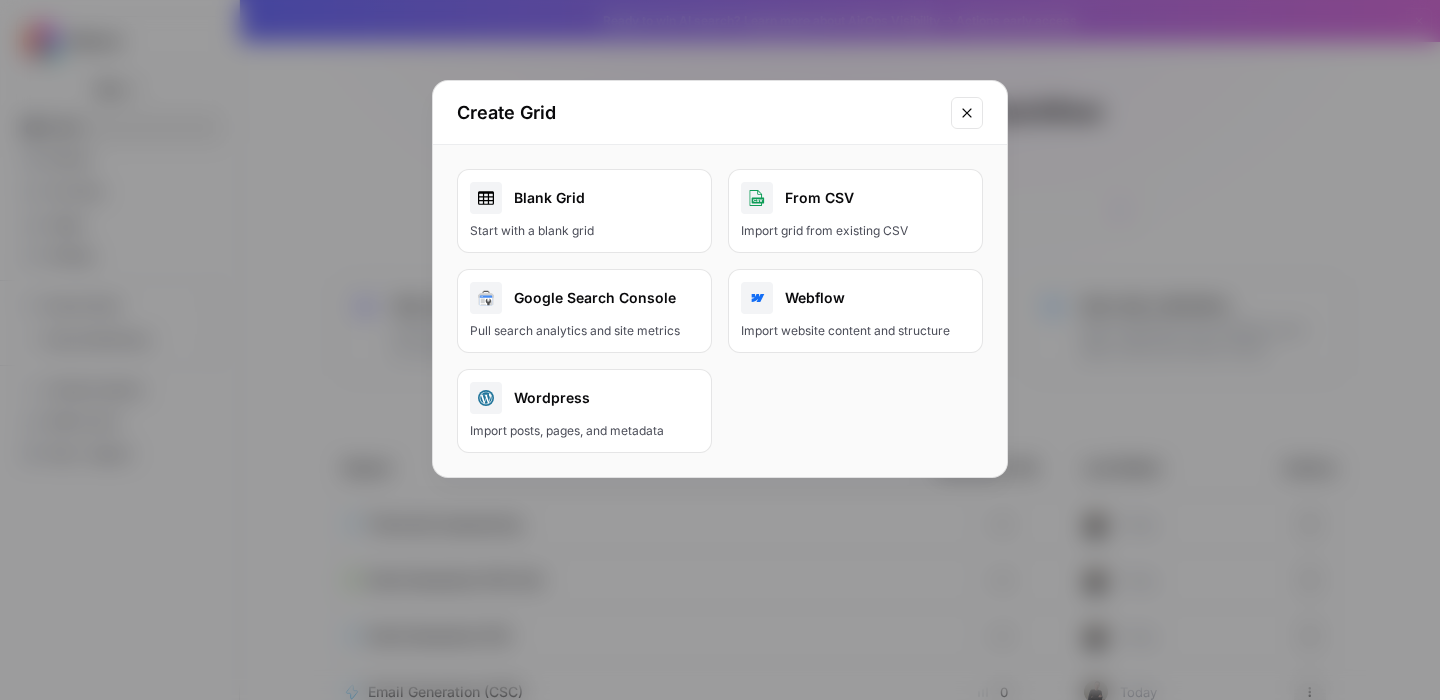 click on "Blank Grid" at bounding box center [584, 198] 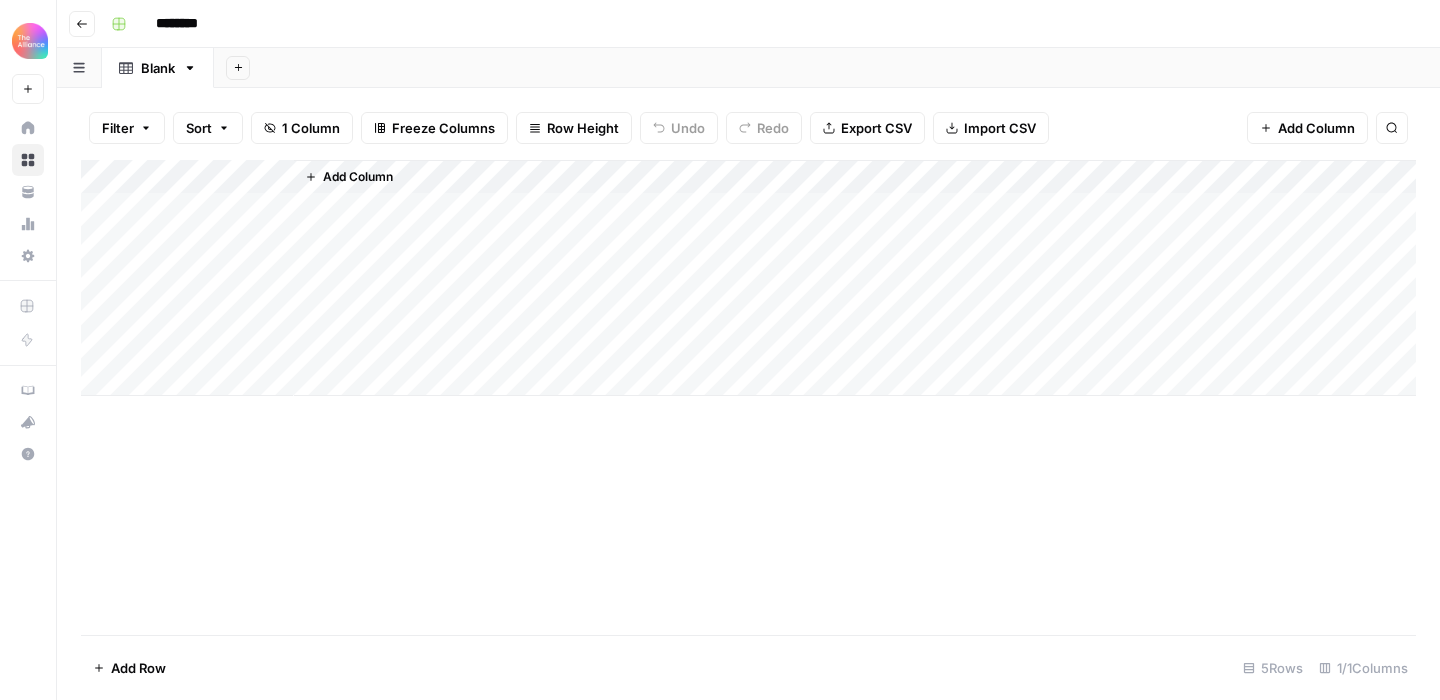 click on "********" at bounding box center (203, 24) 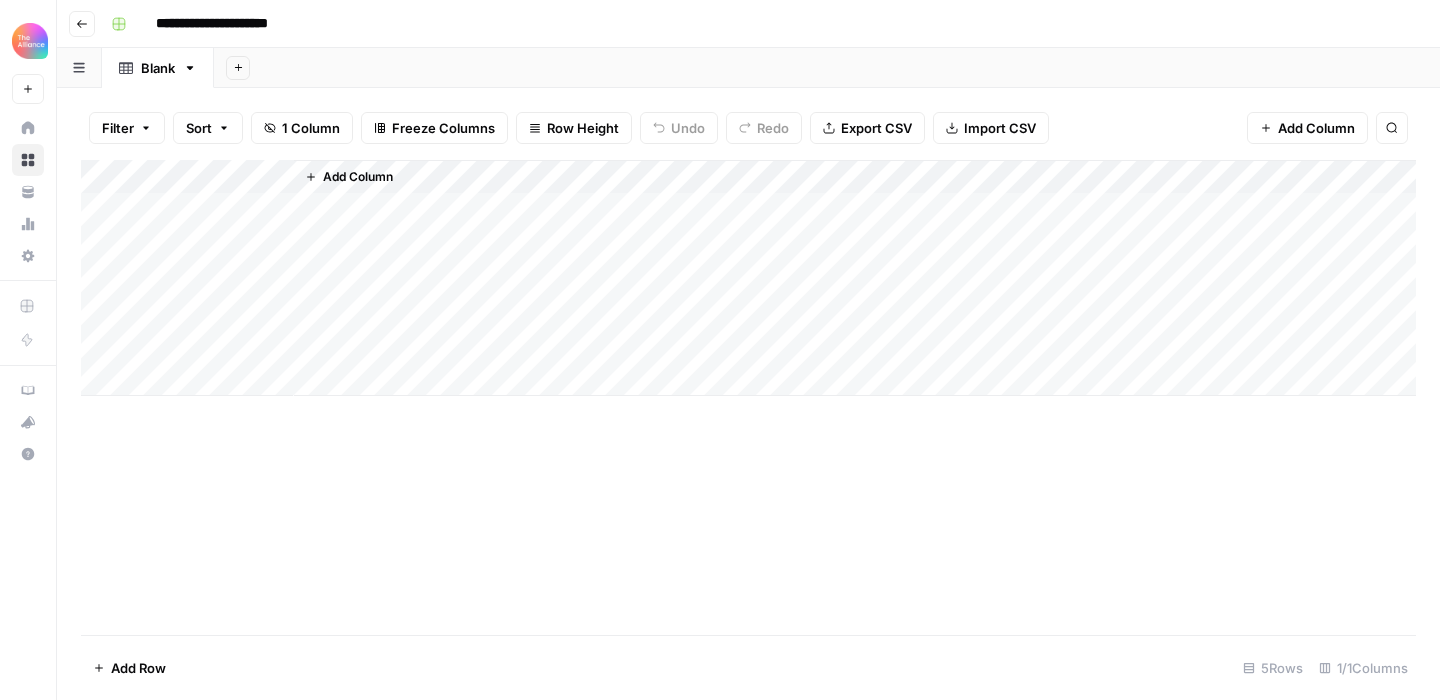 type on "**********" 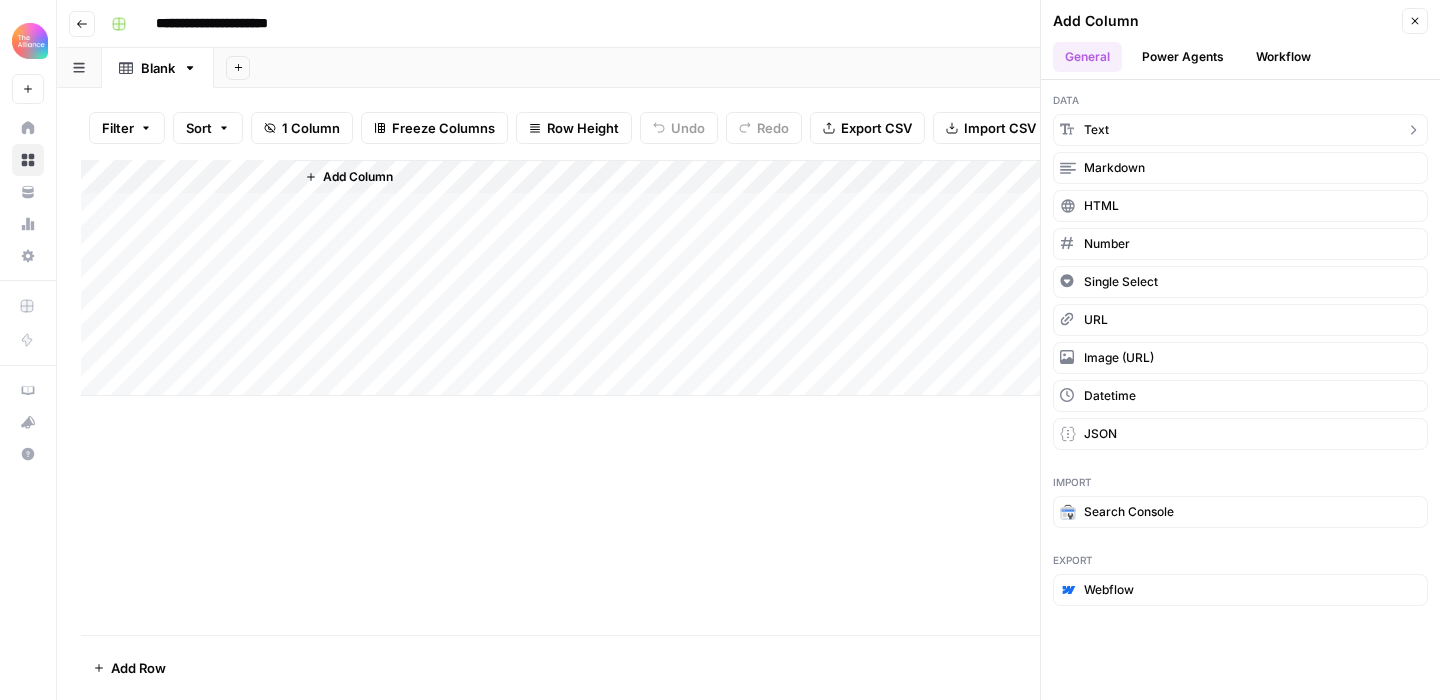 click on "Text" at bounding box center (1240, 130) 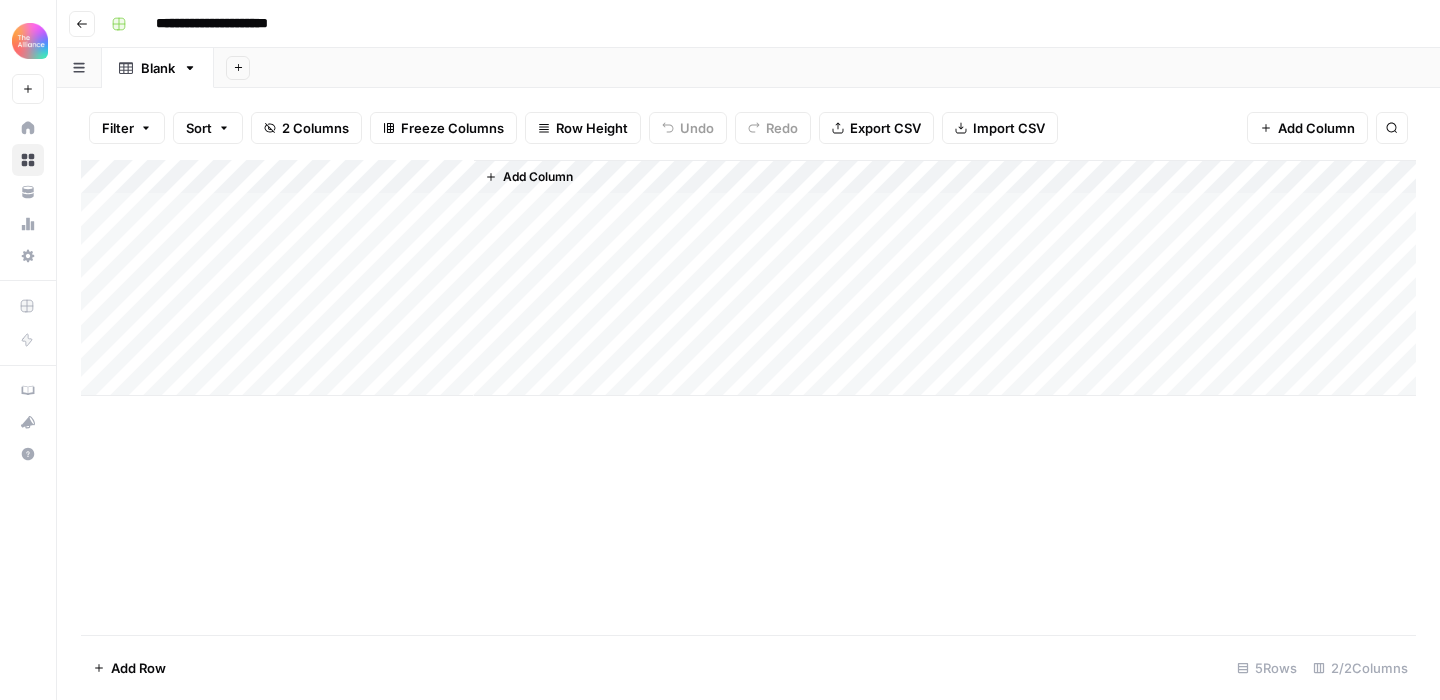 click on "Add Column" at bounding box center [748, 278] 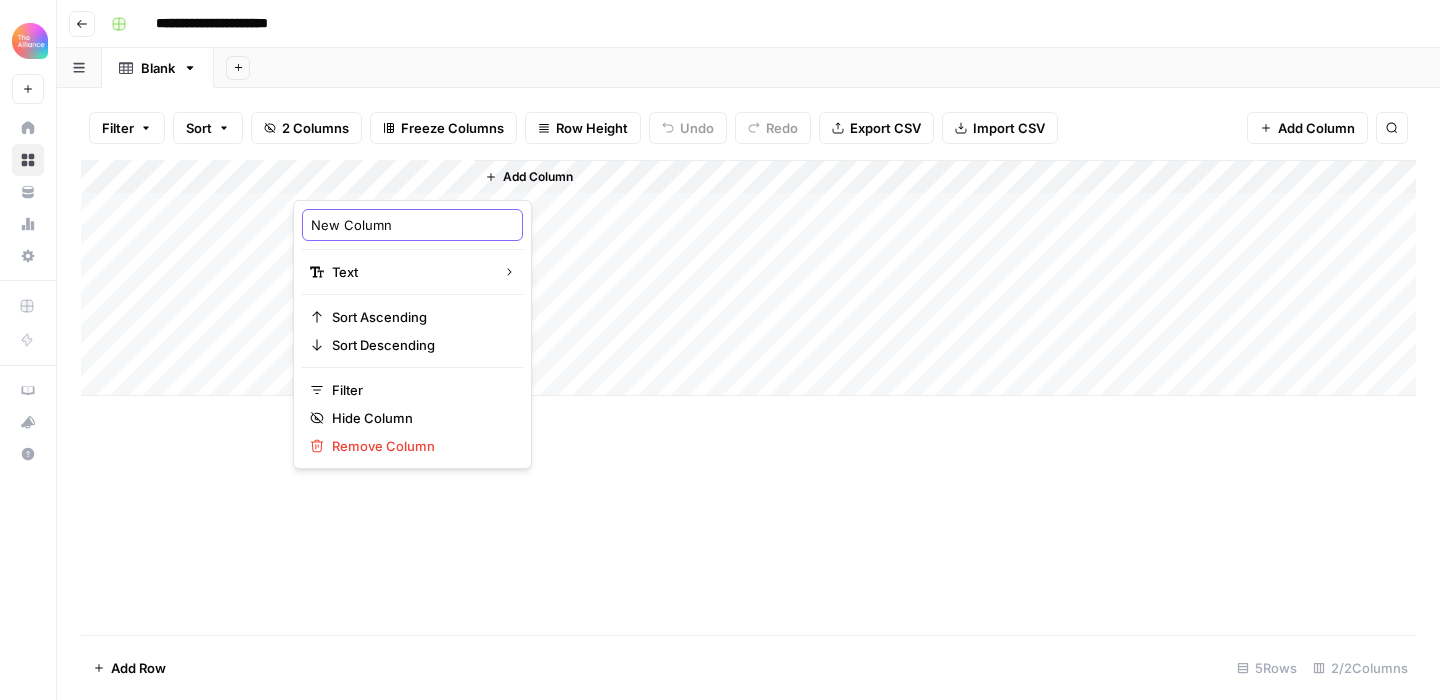 drag, startPoint x: 403, startPoint y: 227, endPoint x: 306, endPoint y: 222, distance: 97.128784 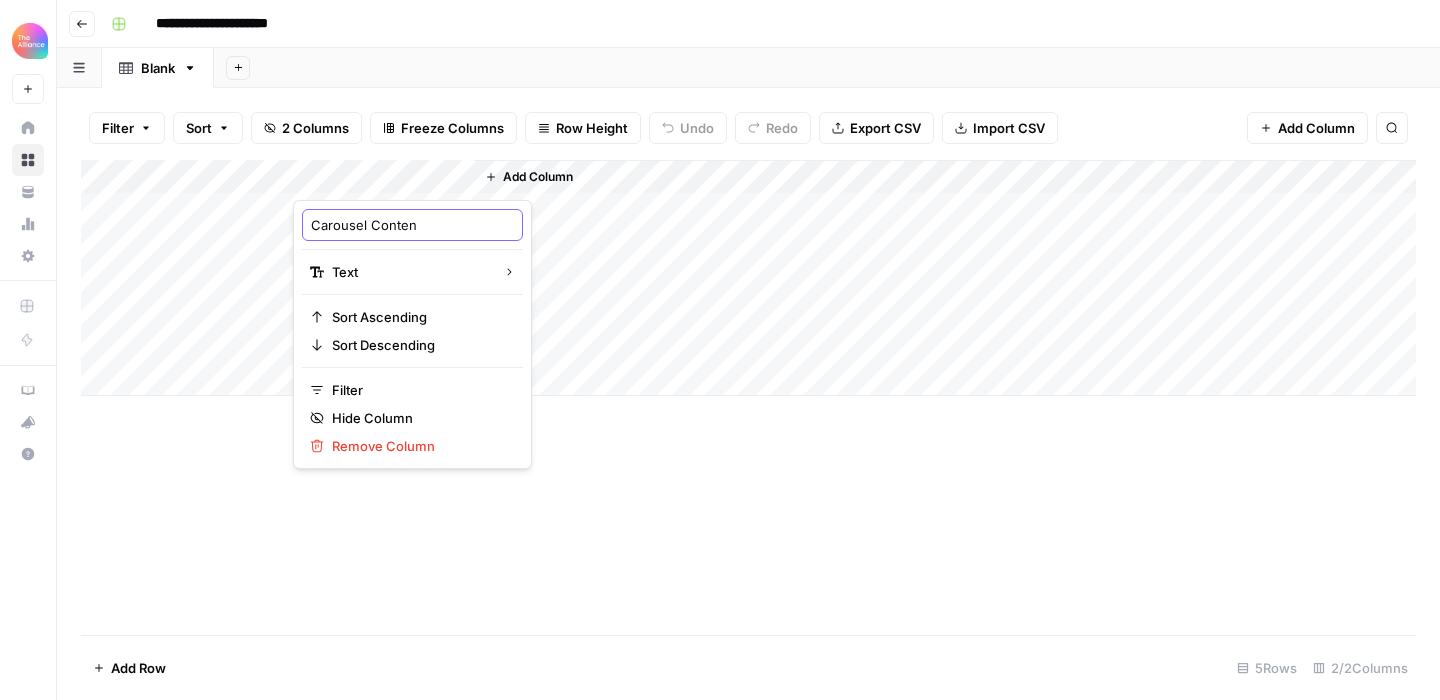 type on "Carousel Content" 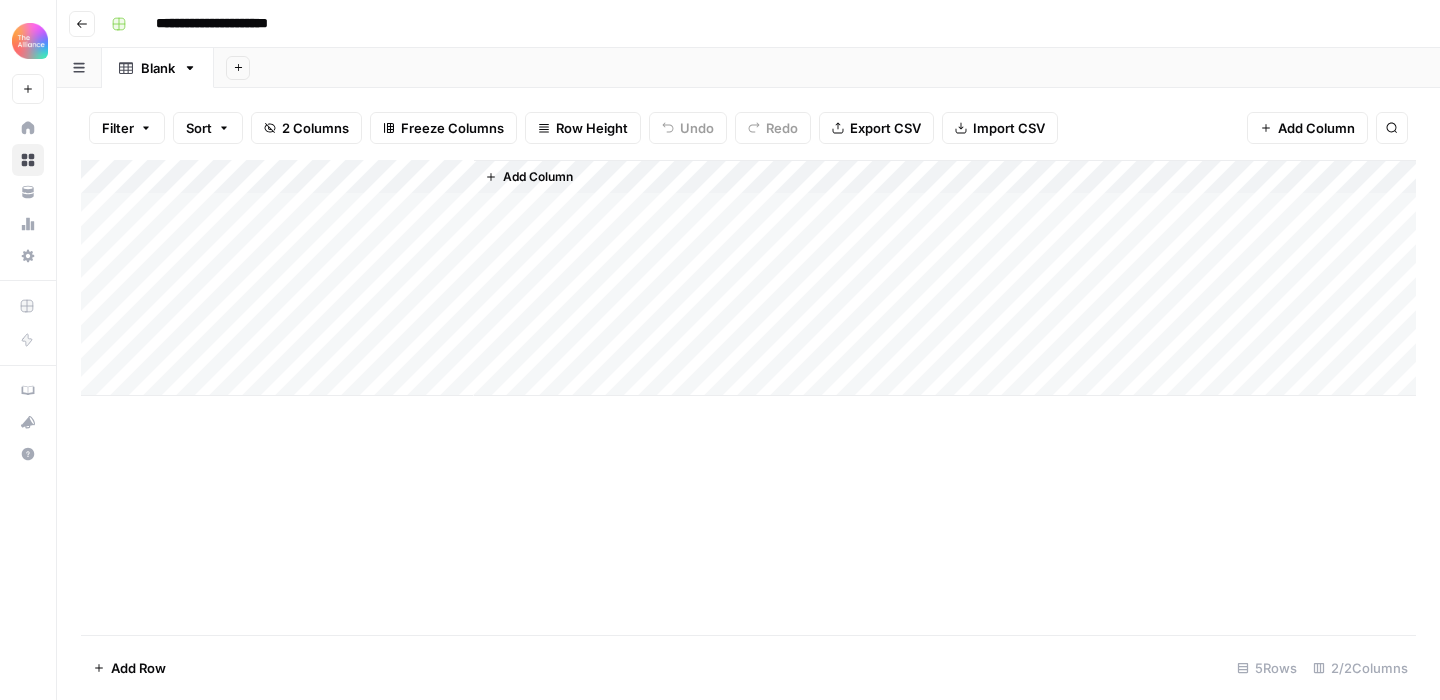click on "Add Sheet" at bounding box center (827, 68) 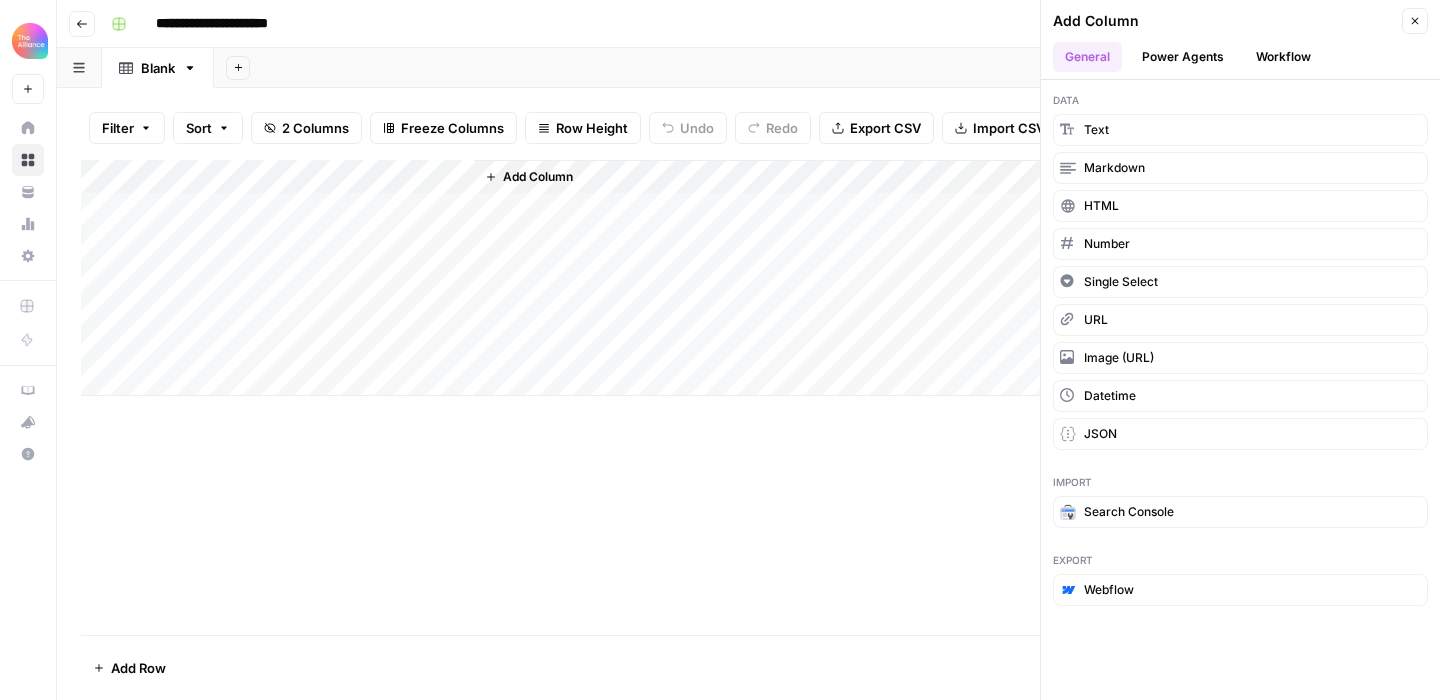 click on "Workflow" at bounding box center [1283, 57] 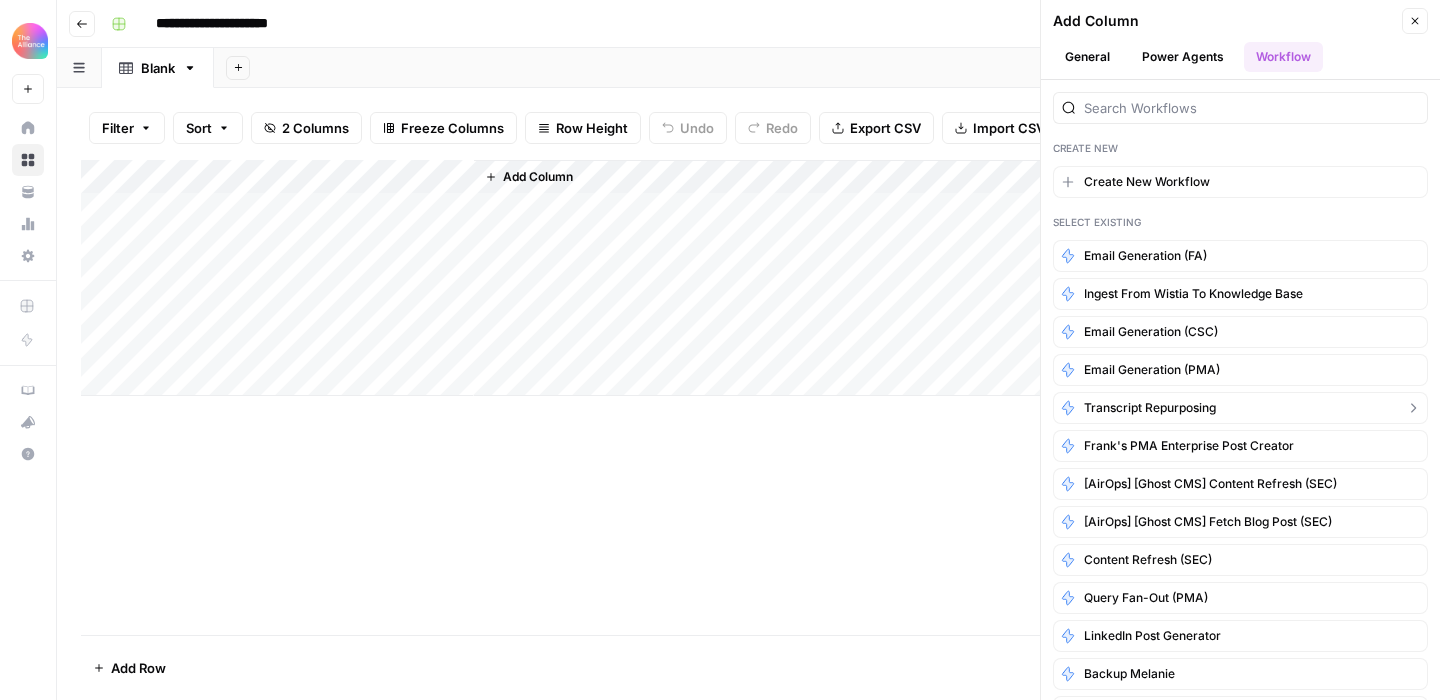 click on "Transcript repurposing" at bounding box center [1150, 408] 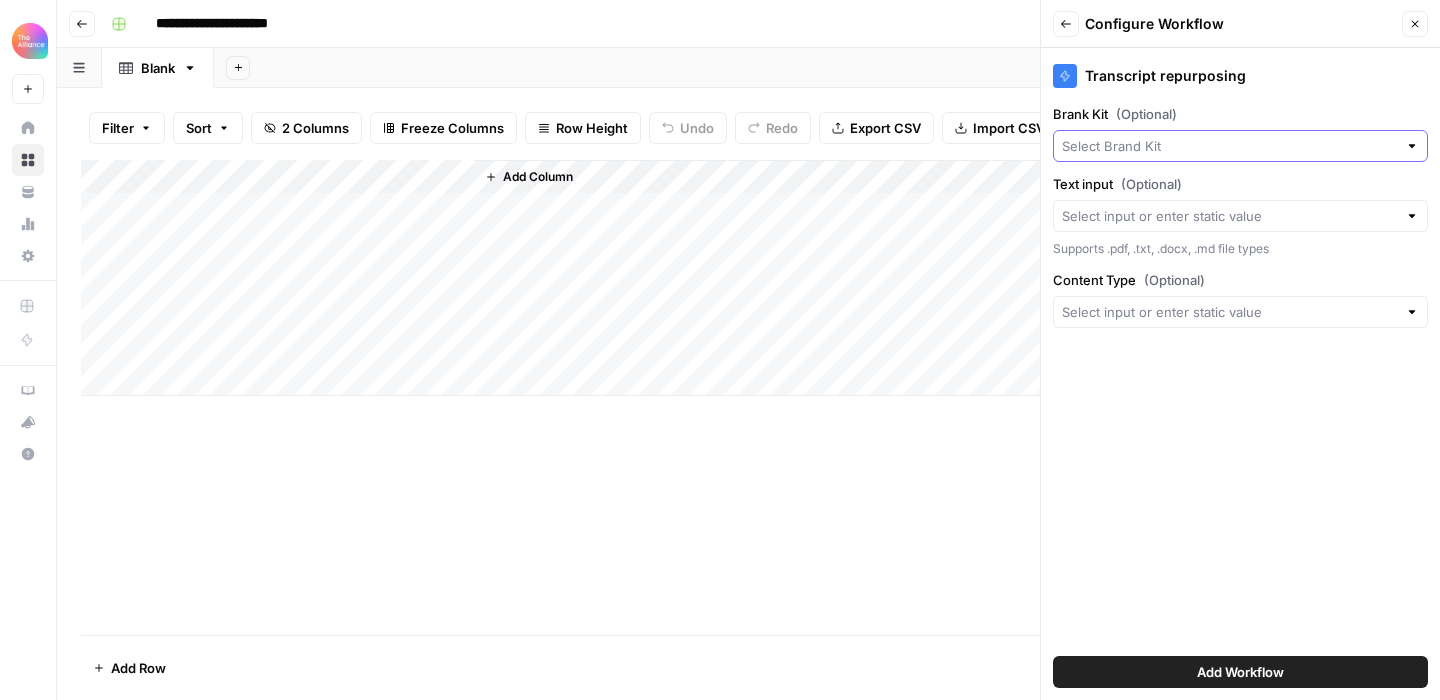 click on "Brank Kit   (Optional)" at bounding box center (1229, 146) 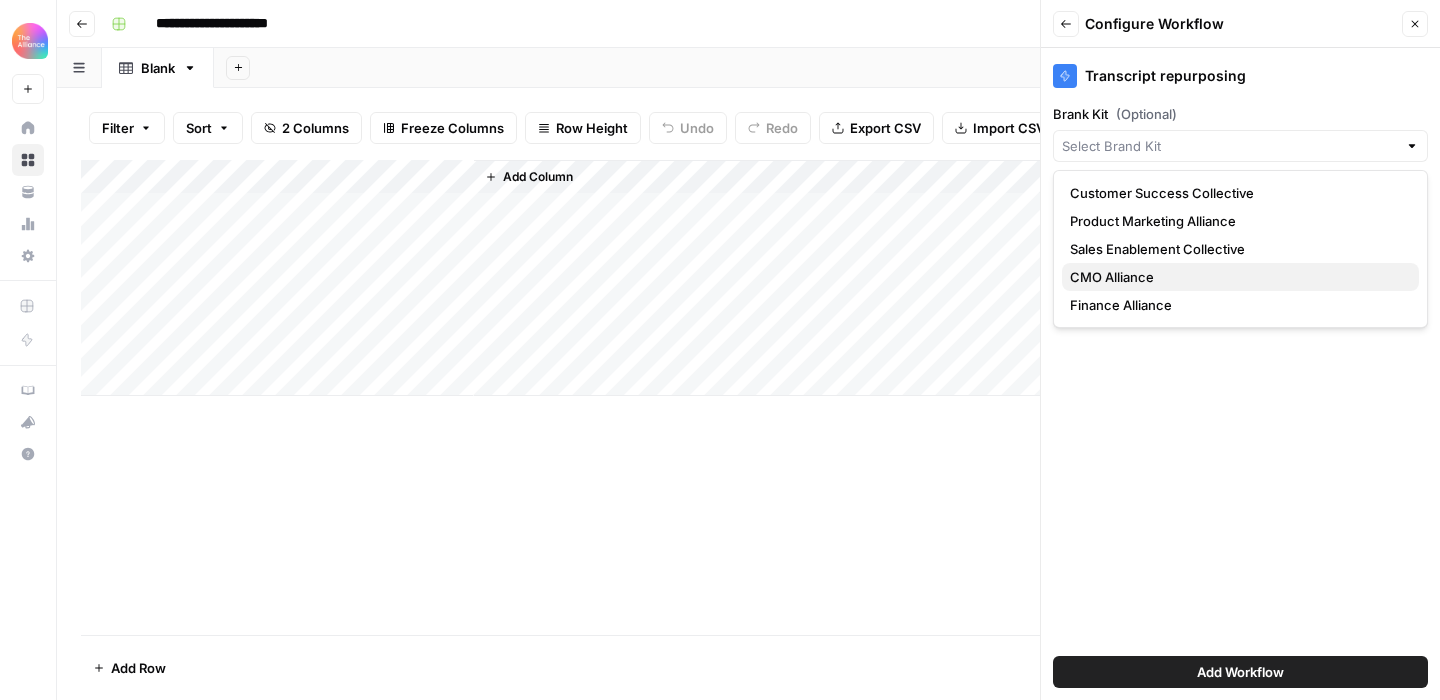 click on "CMO Alliance" at bounding box center (1236, 277) 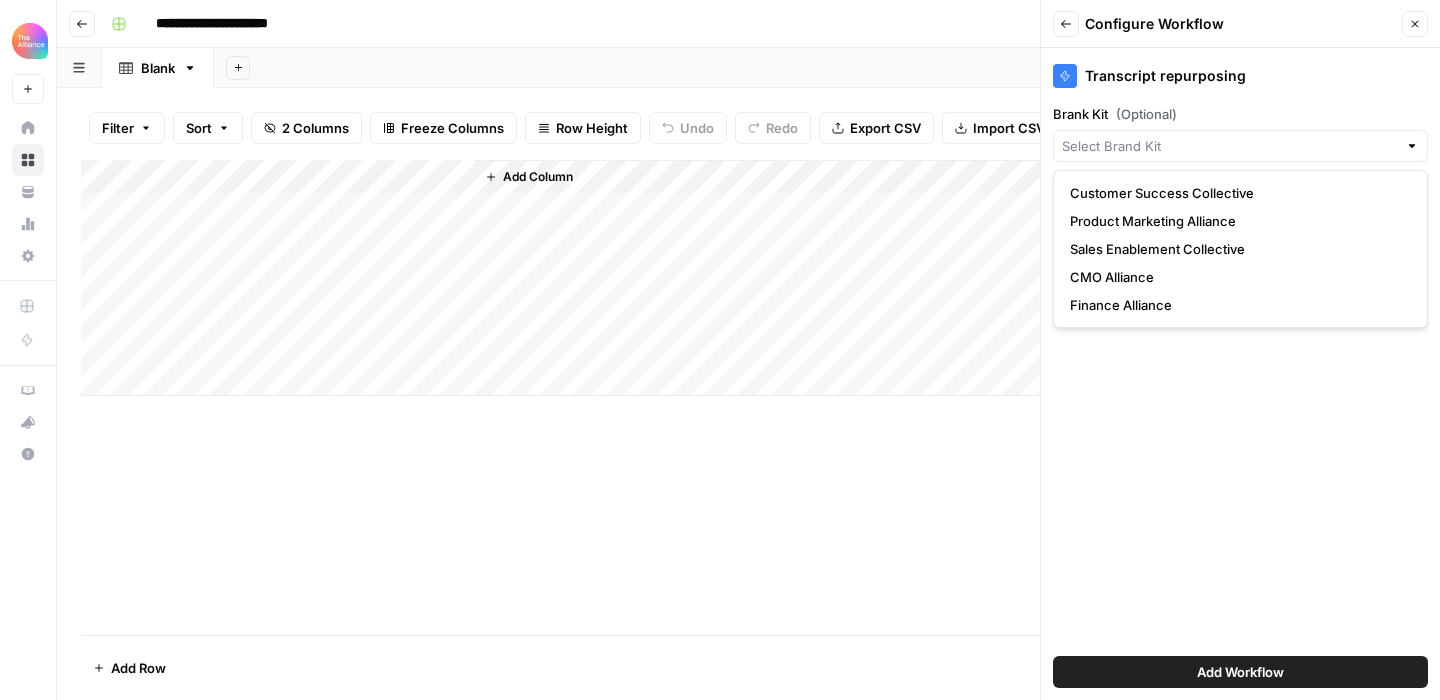 type on "CMO Alliance" 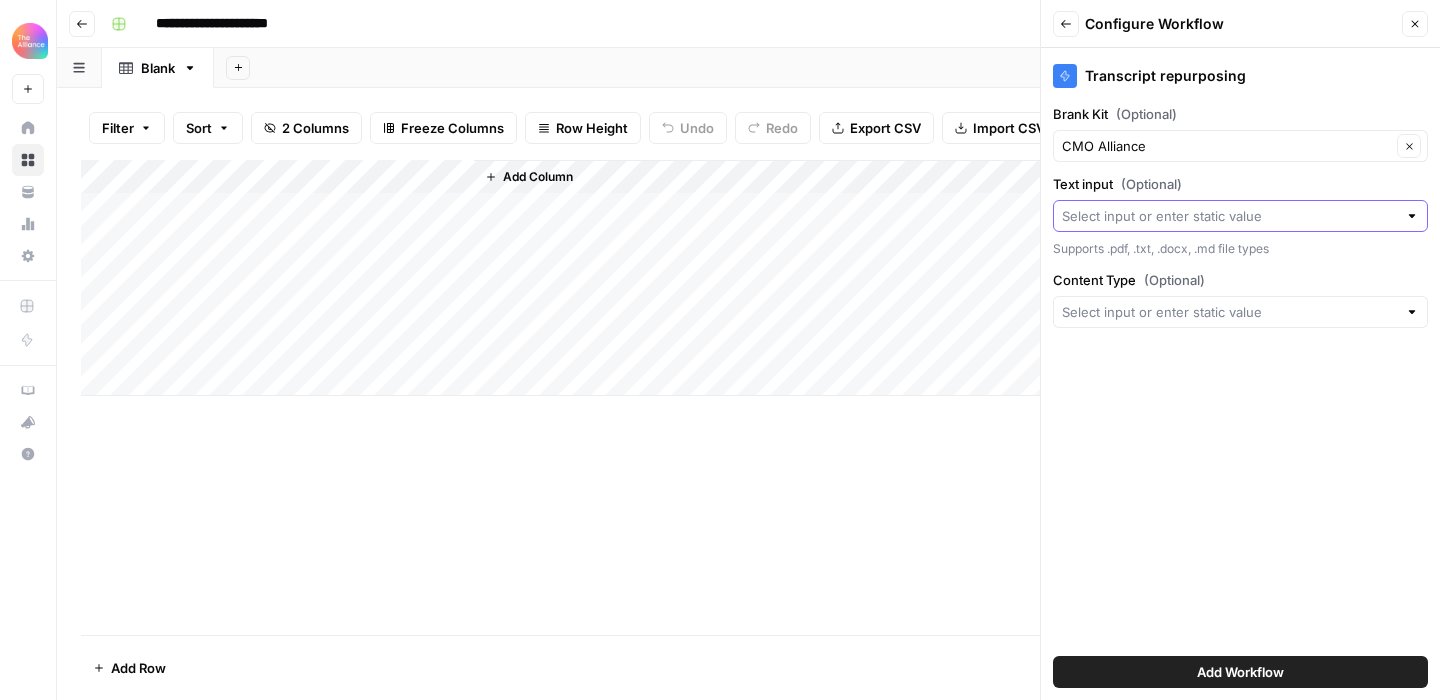 click on "Text input   (Optional)" at bounding box center (1229, 216) 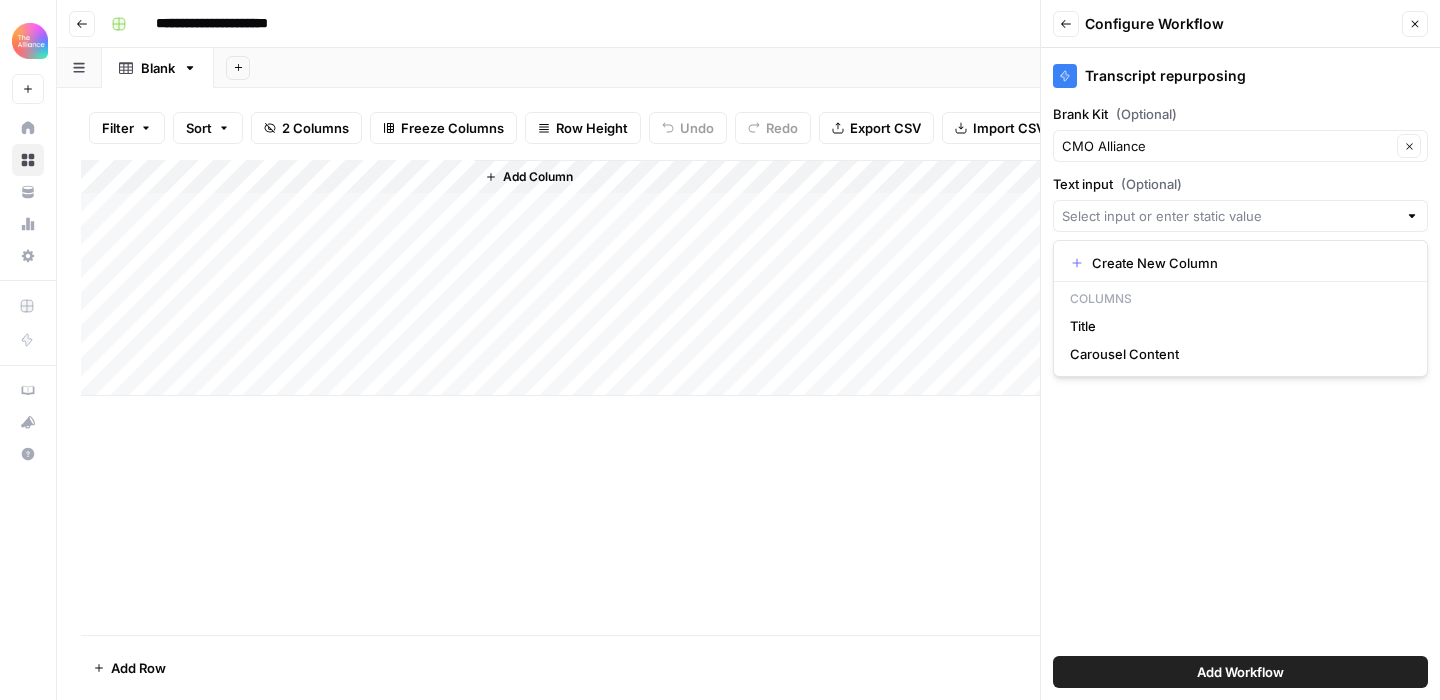 click on "Transcript repurposing" at bounding box center [1240, 70] 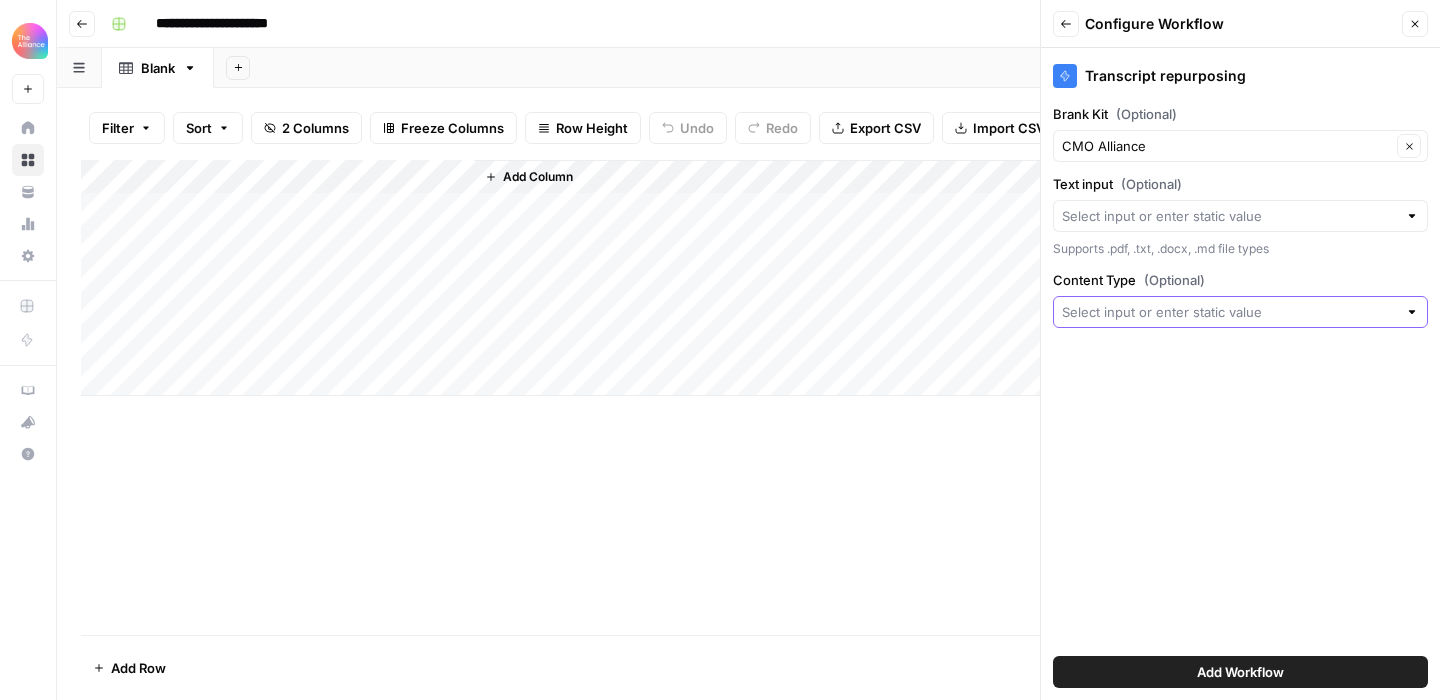 click on "Content Type   (Optional)" at bounding box center (1229, 312) 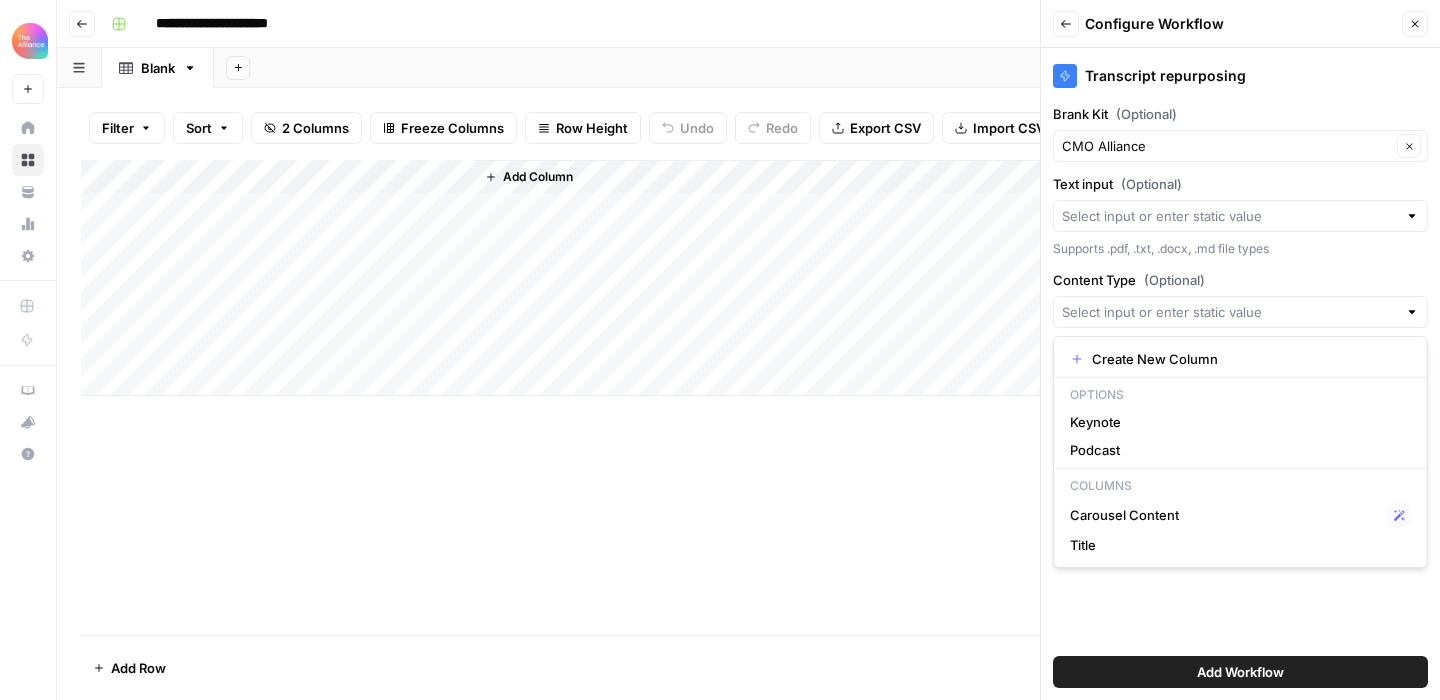 click on "Add Column" at bounding box center [748, 397] 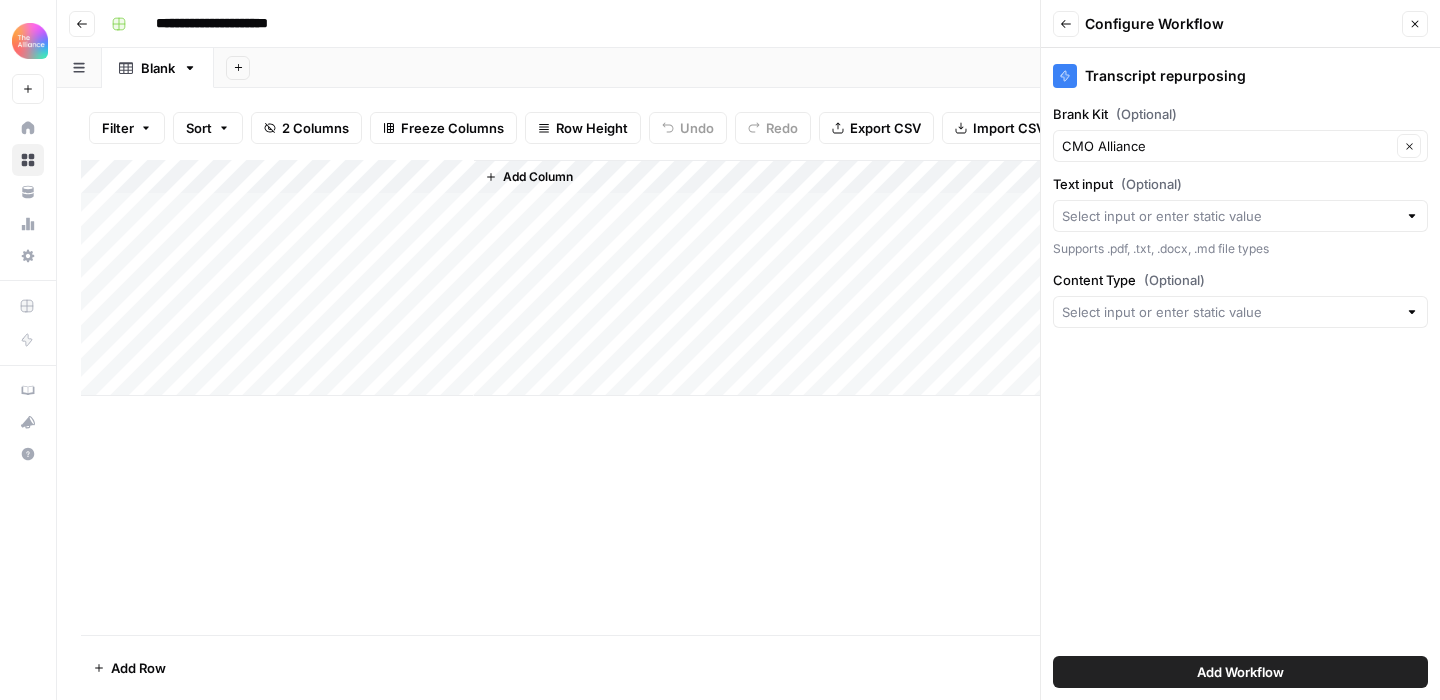 click on "Close" at bounding box center [1415, 24] 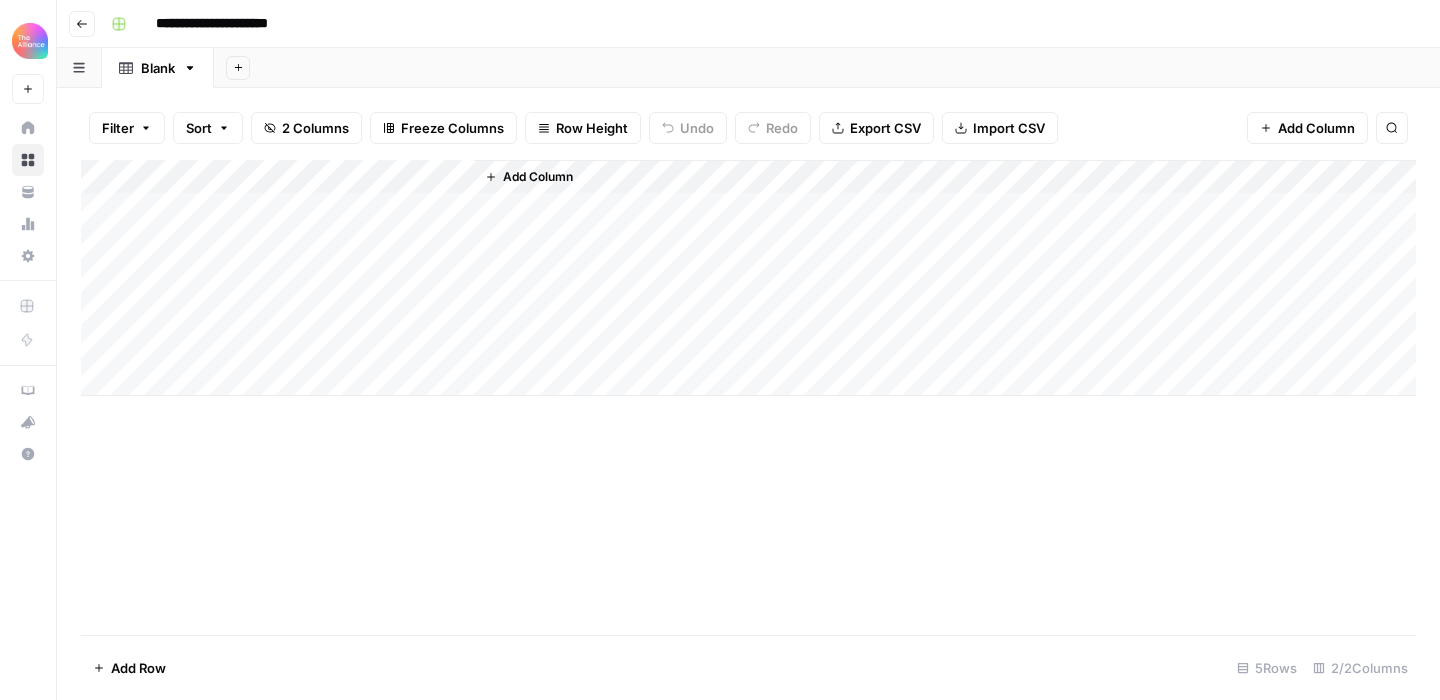 click on "Add Column" at bounding box center (1316, 128) 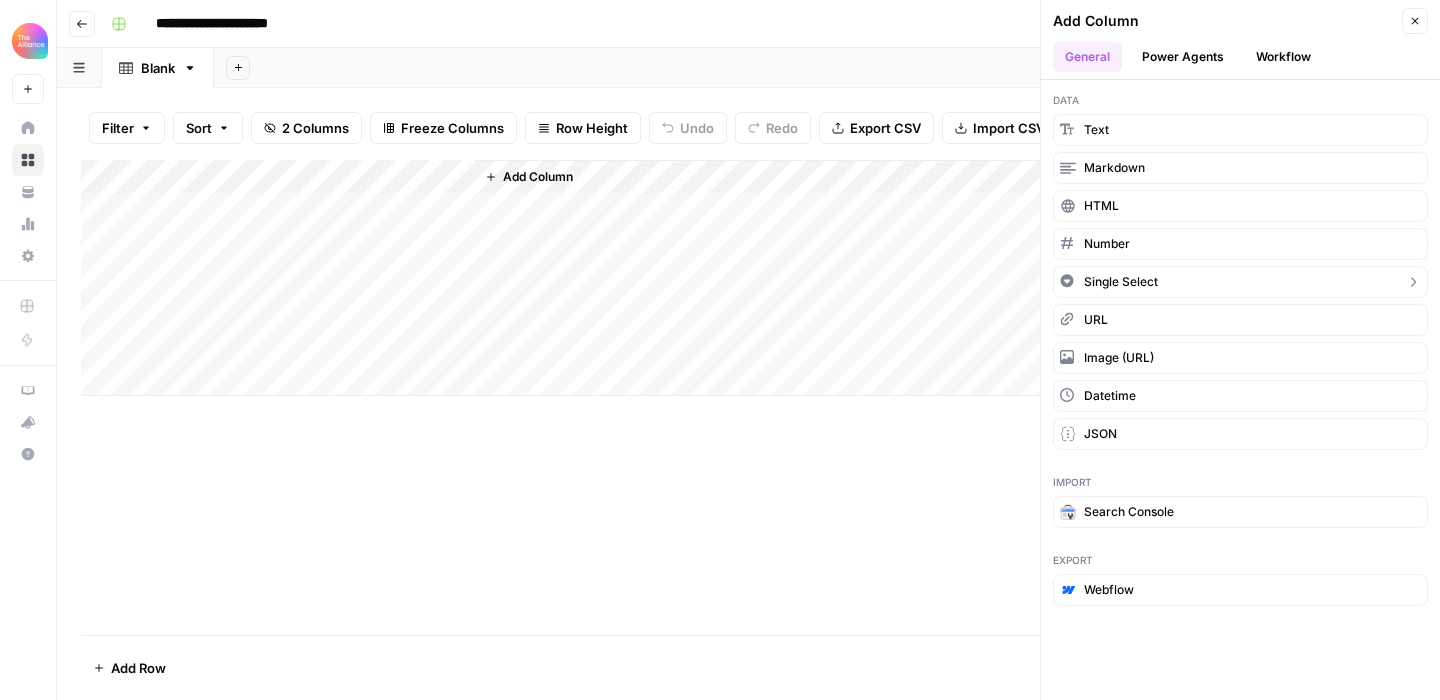click on "Single Select" at bounding box center (1240, 282) 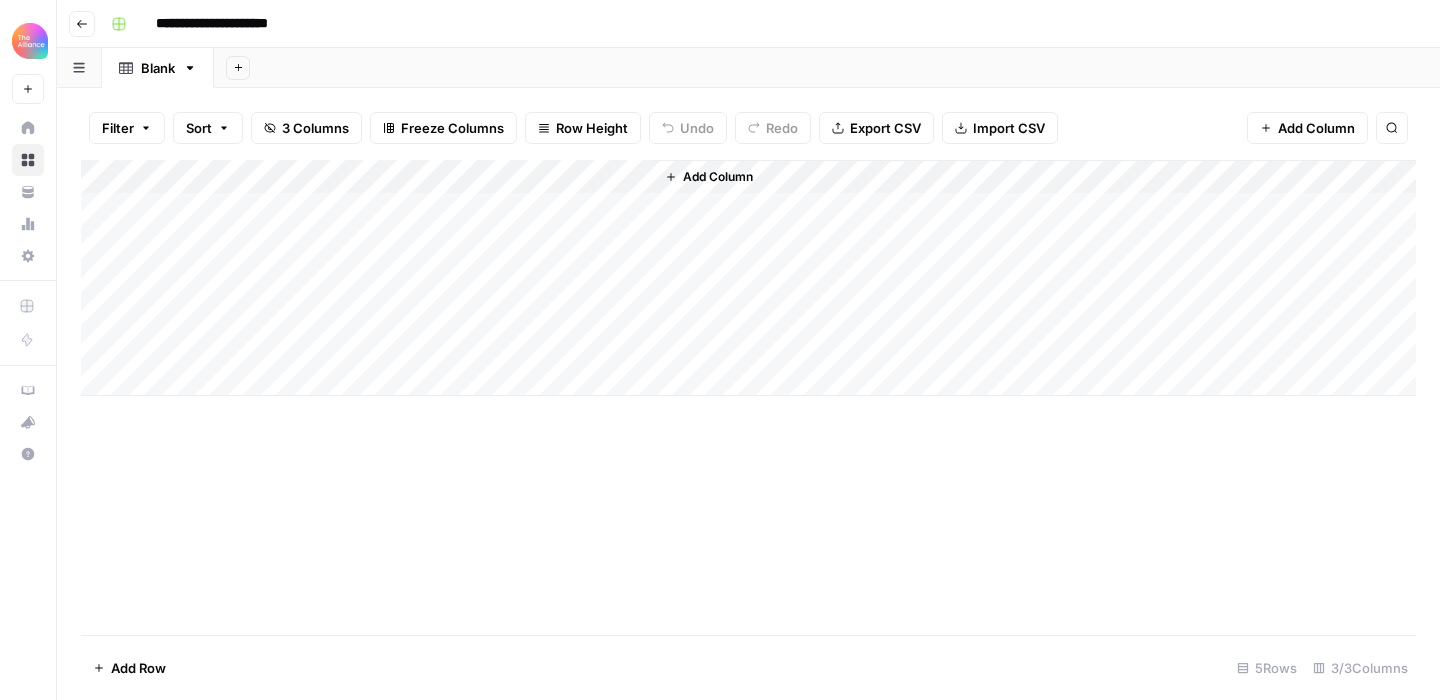 drag, startPoint x: 604, startPoint y: 175, endPoint x: 371, endPoint y: 188, distance: 233.36238 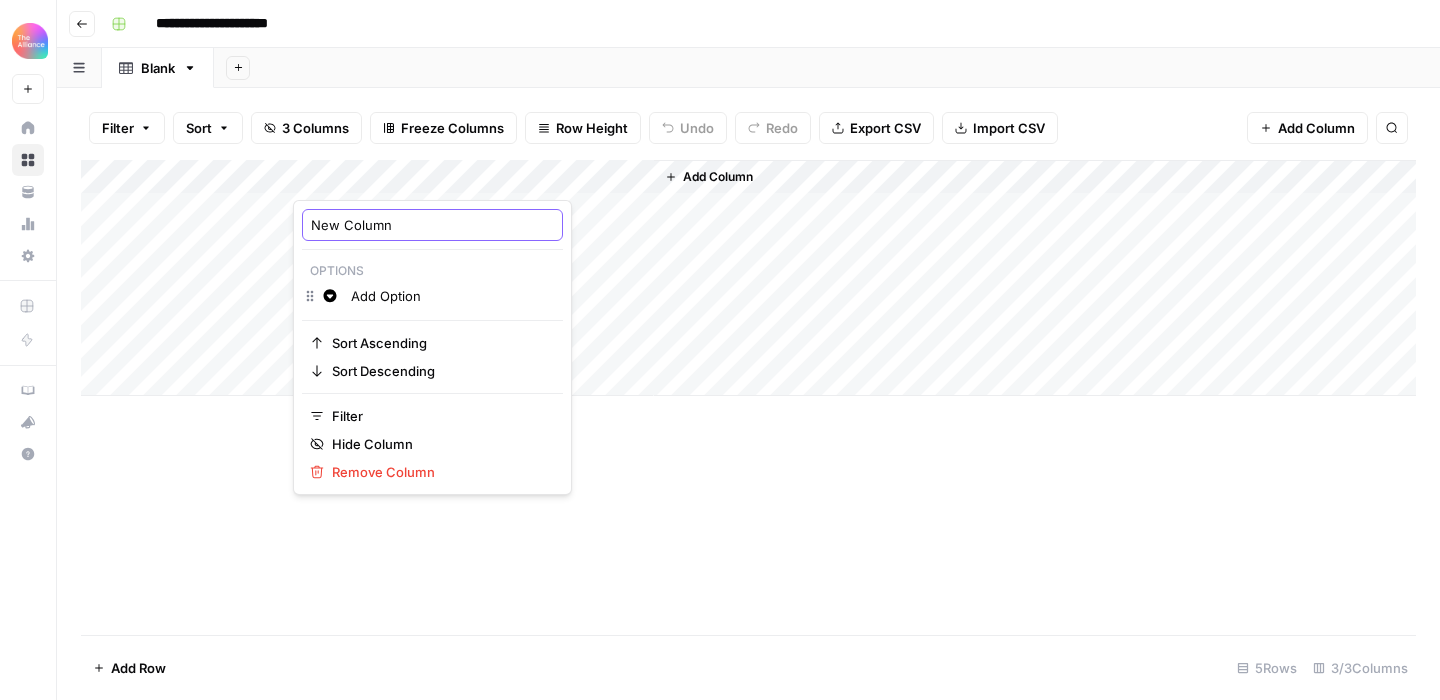 drag, startPoint x: 396, startPoint y: 227, endPoint x: 307, endPoint y: 222, distance: 89.140335 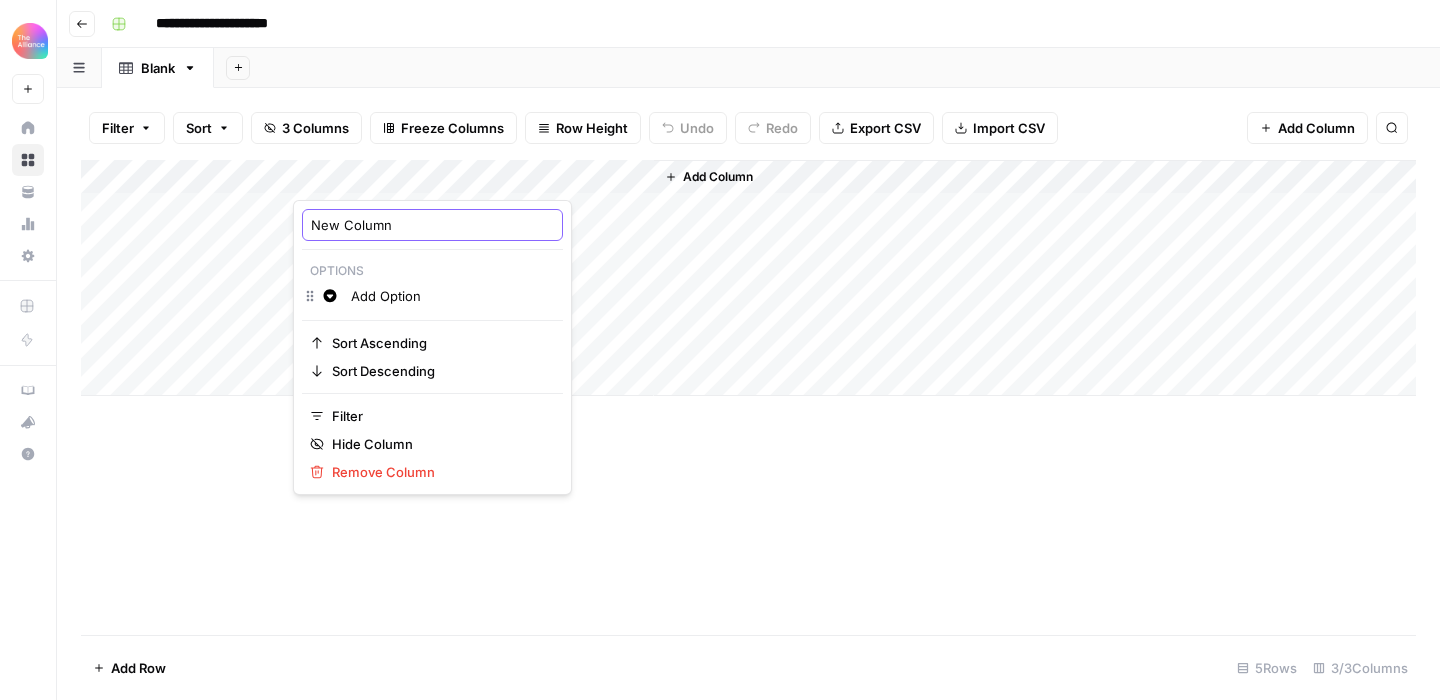 click on "New Column" at bounding box center [432, 225] 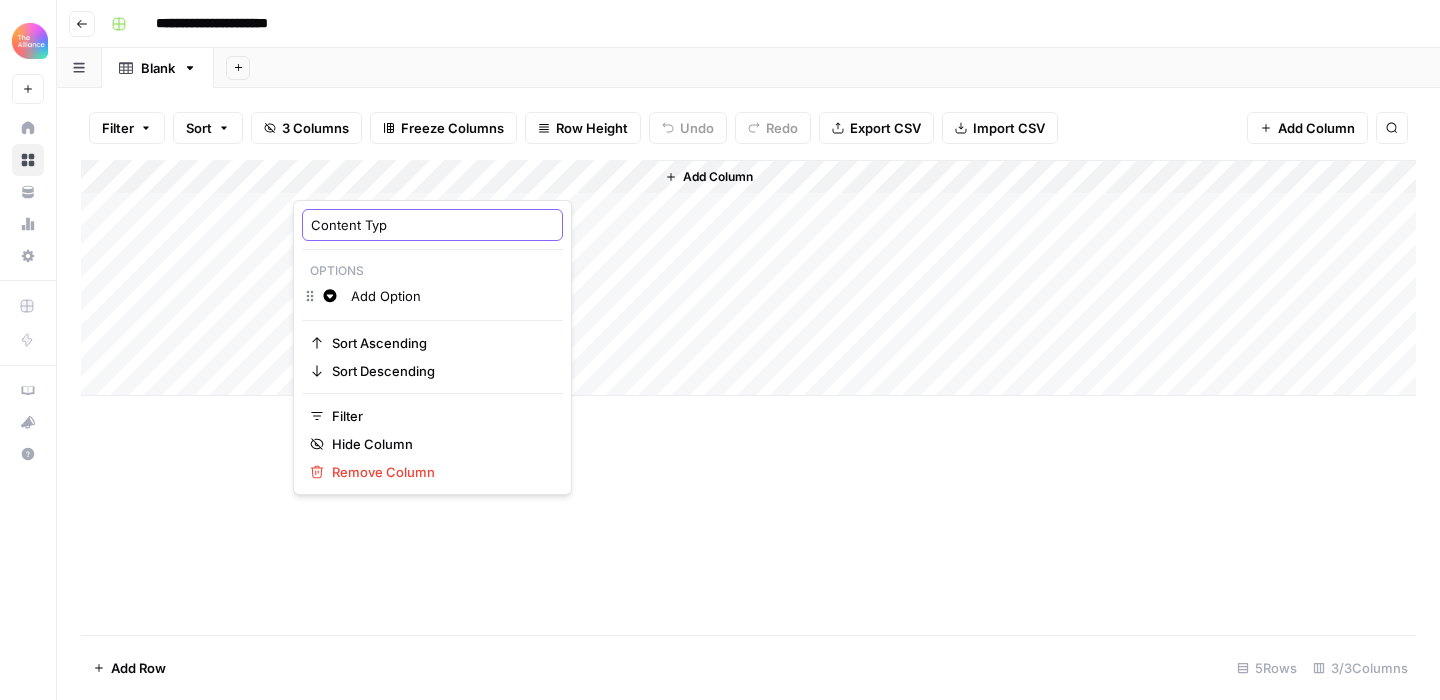 type on "Content Type" 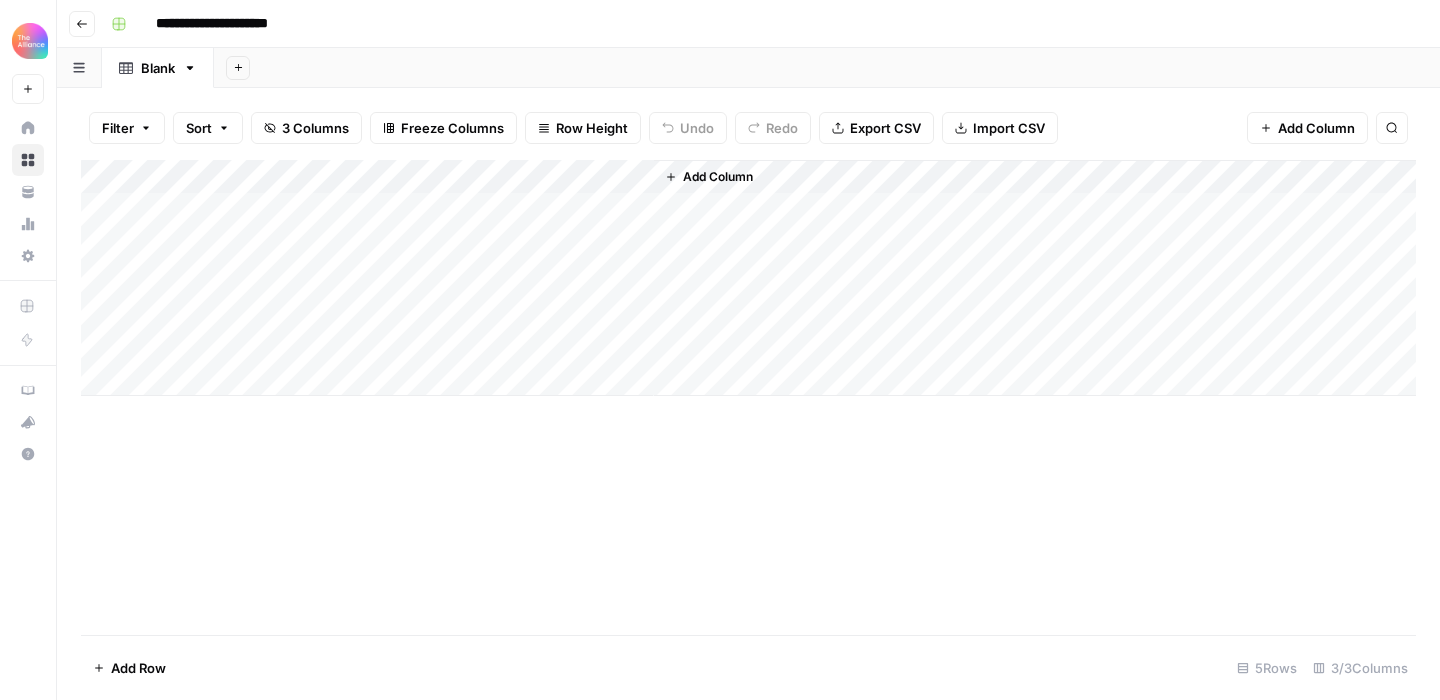 click on "Add Column" at bounding box center [718, 177] 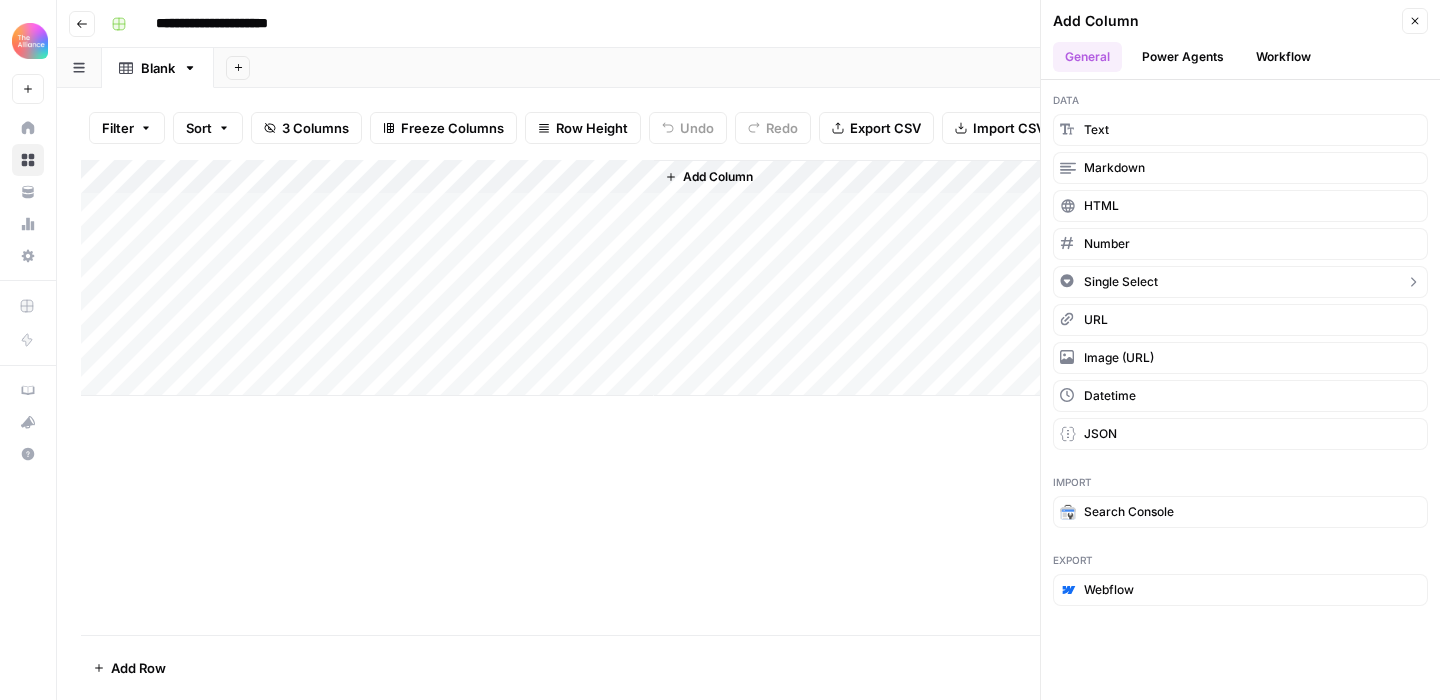 click on "Single Select" at bounding box center (1240, 282) 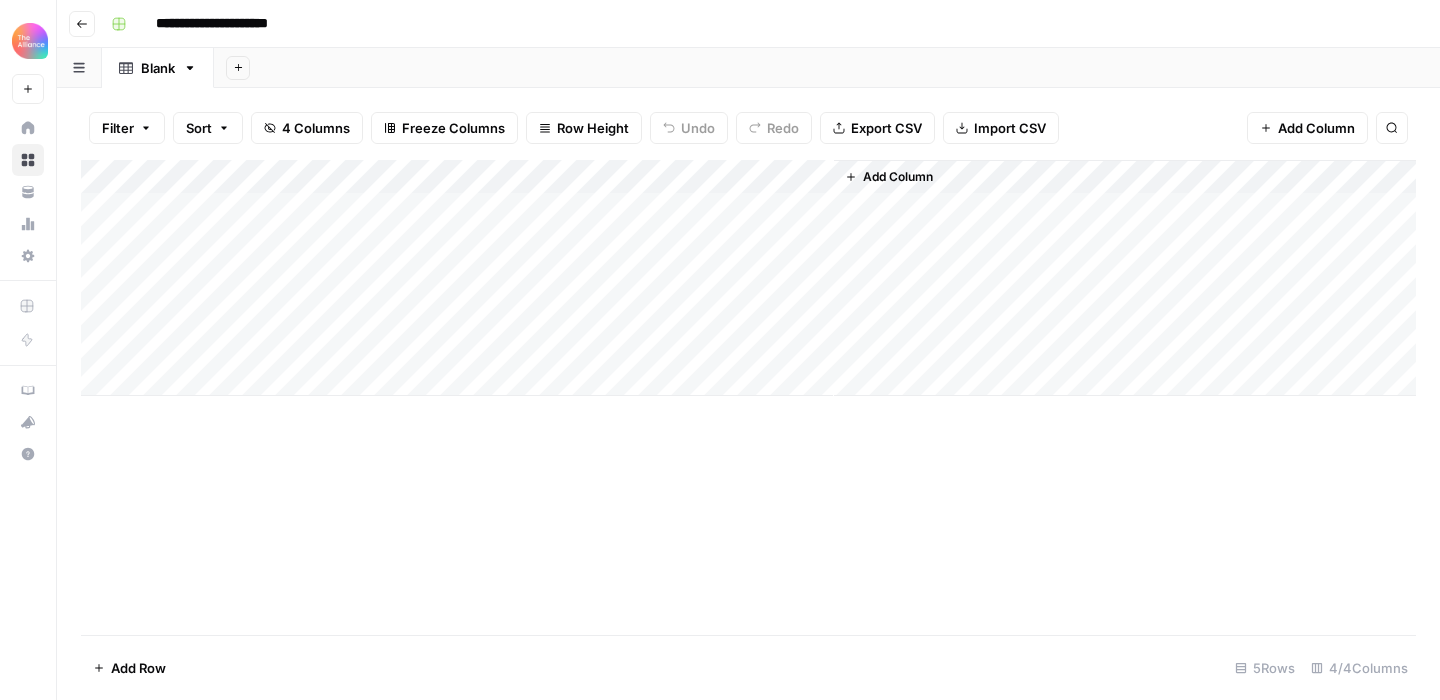 click on "Add Column" at bounding box center [748, 278] 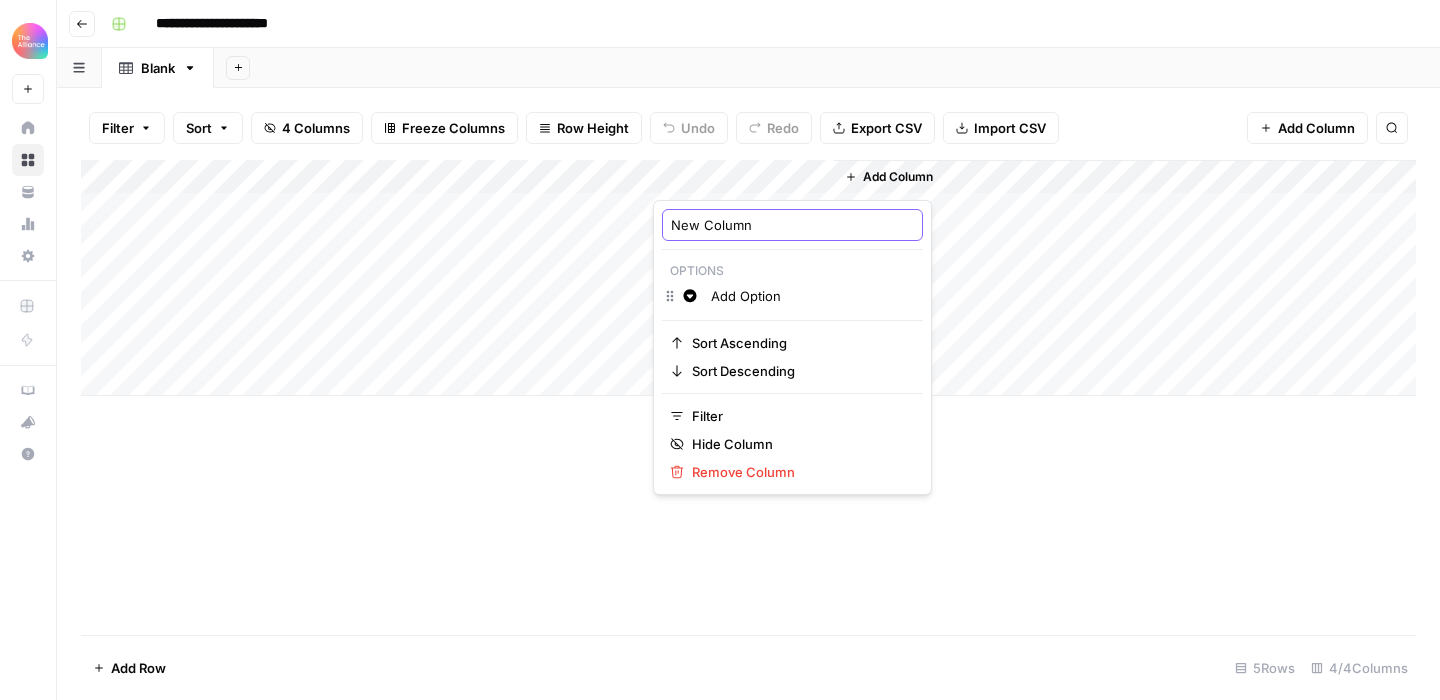 drag, startPoint x: 770, startPoint y: 231, endPoint x: 666, endPoint y: 231, distance: 104 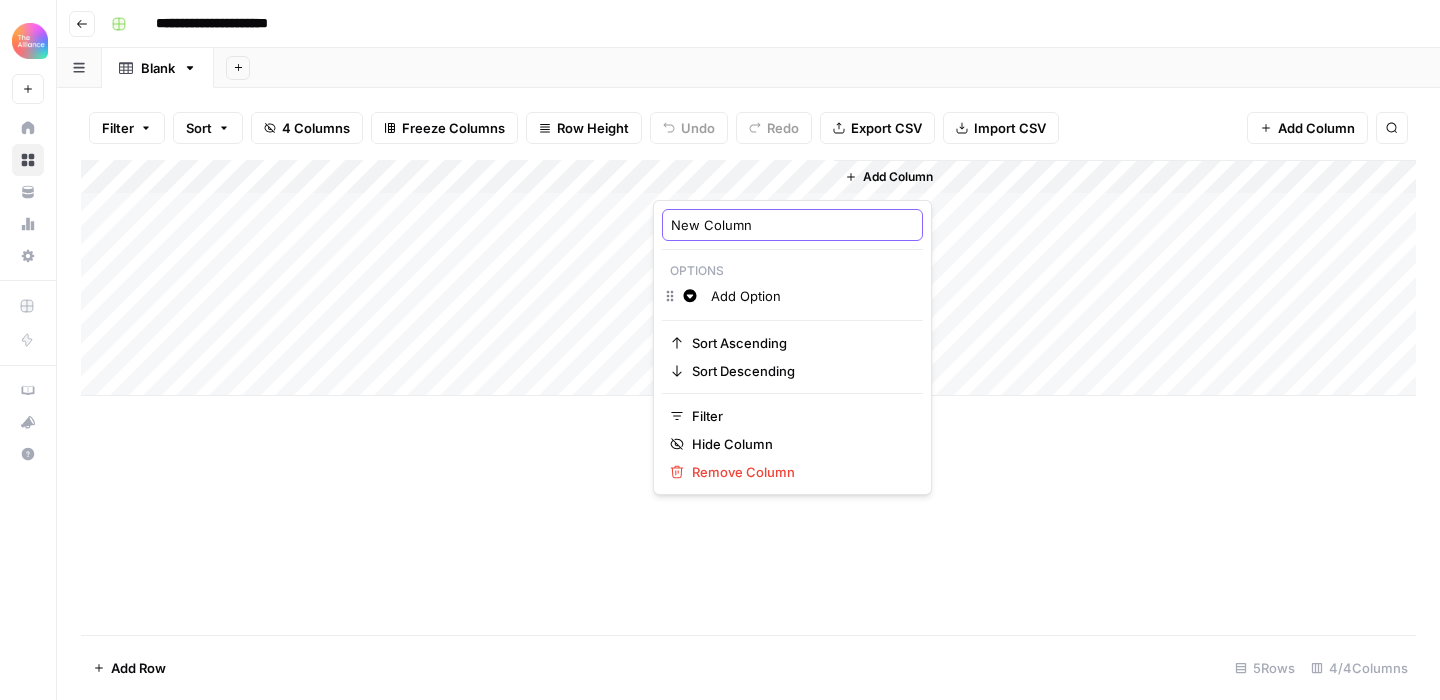 click on "New Column" at bounding box center (792, 225) 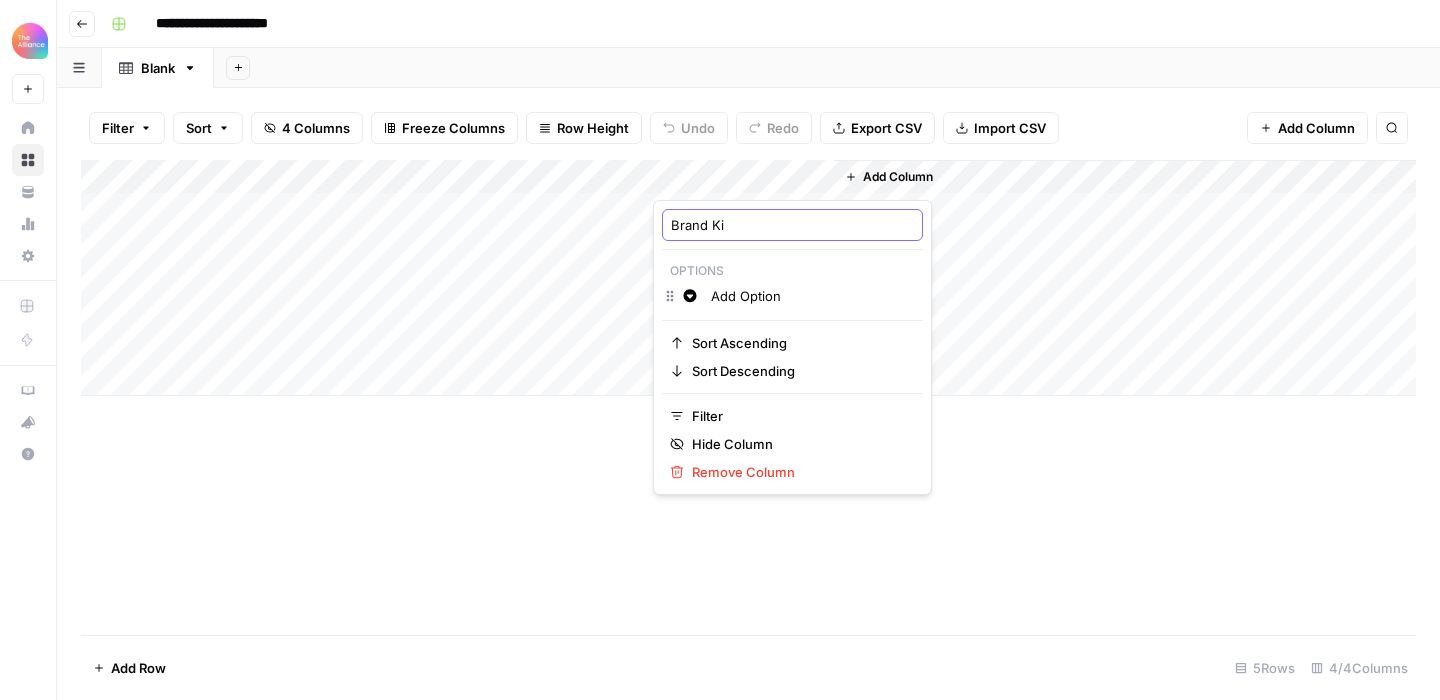 type on "Brand Kit" 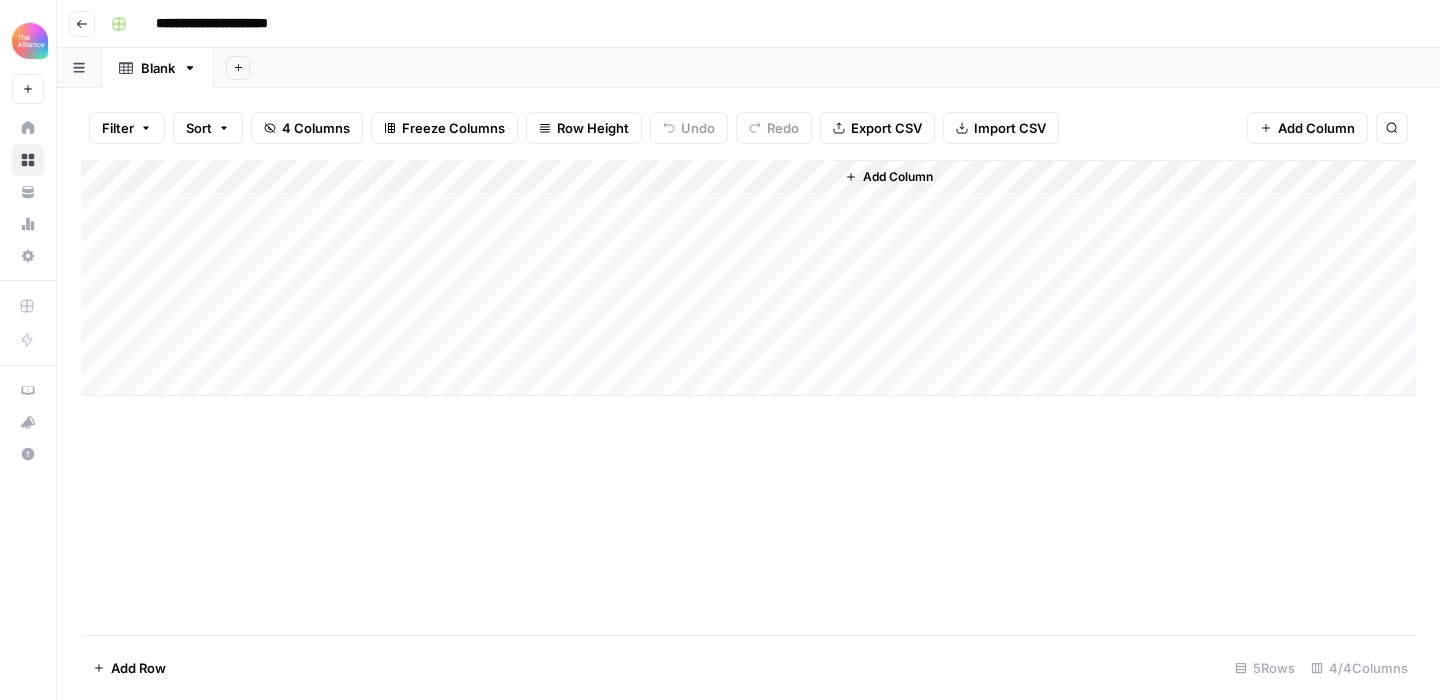 drag, startPoint x: 776, startPoint y: 171, endPoint x: 431, endPoint y: 183, distance: 345.20862 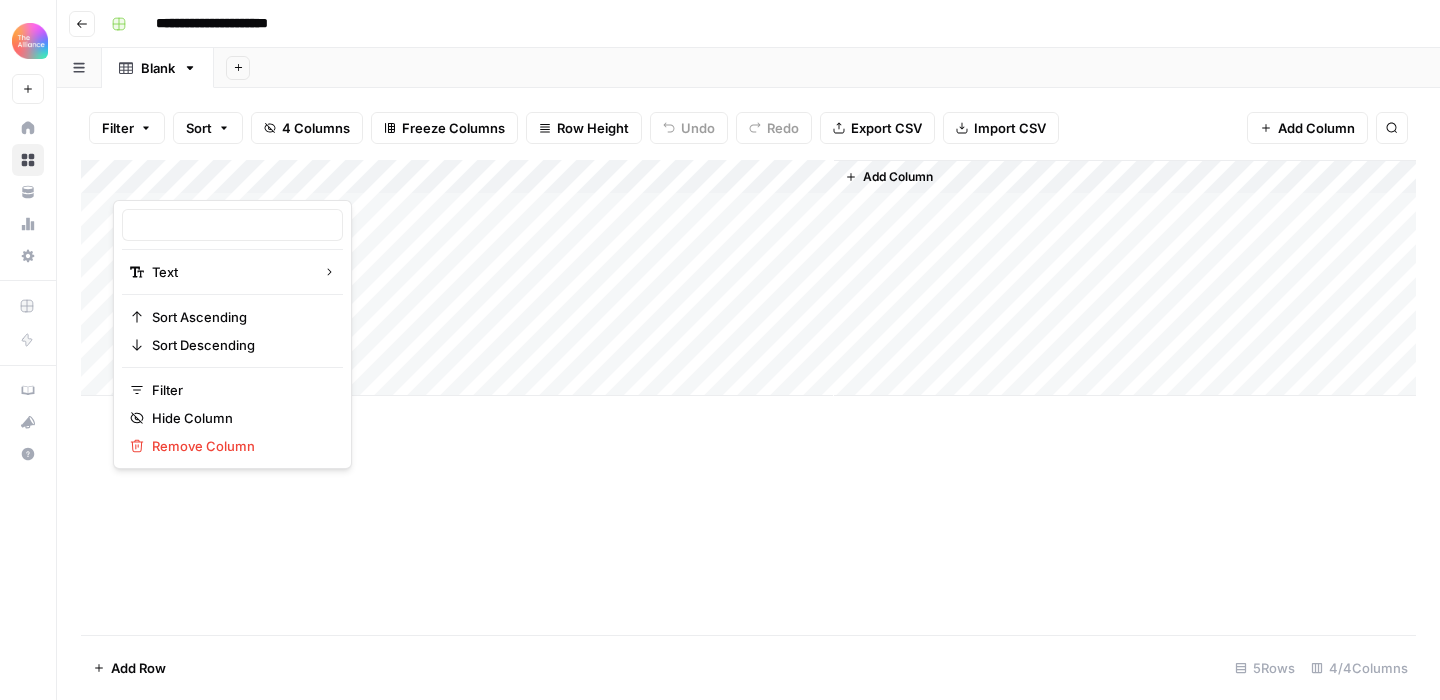 type on "Title" 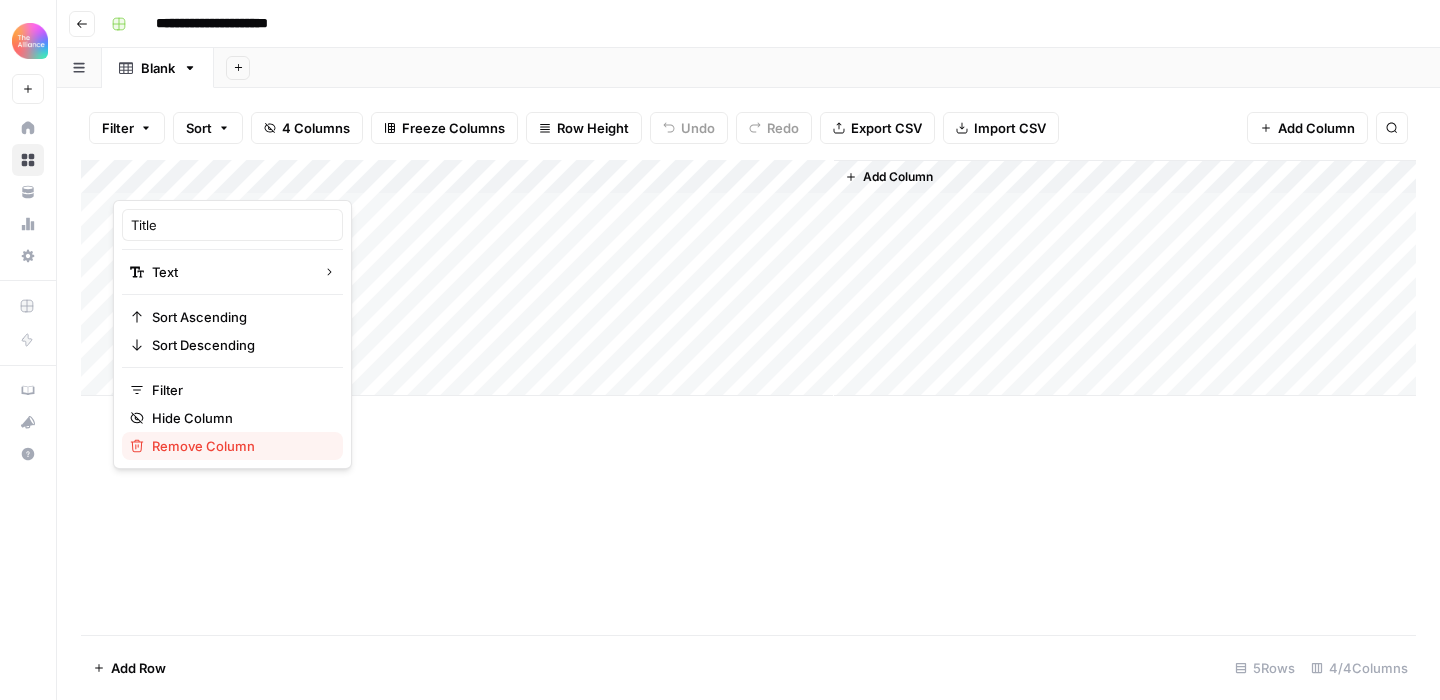 click on "Remove Column" at bounding box center [239, 446] 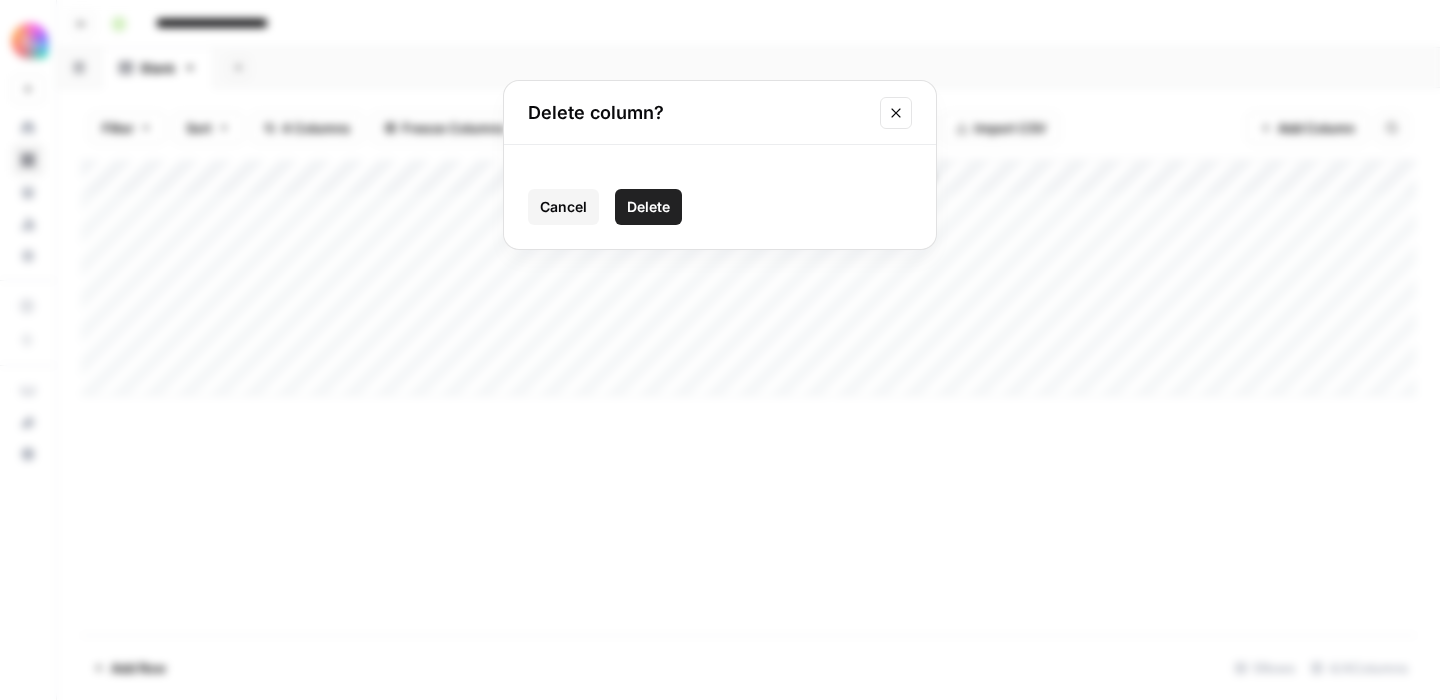click on "Delete" at bounding box center [648, 207] 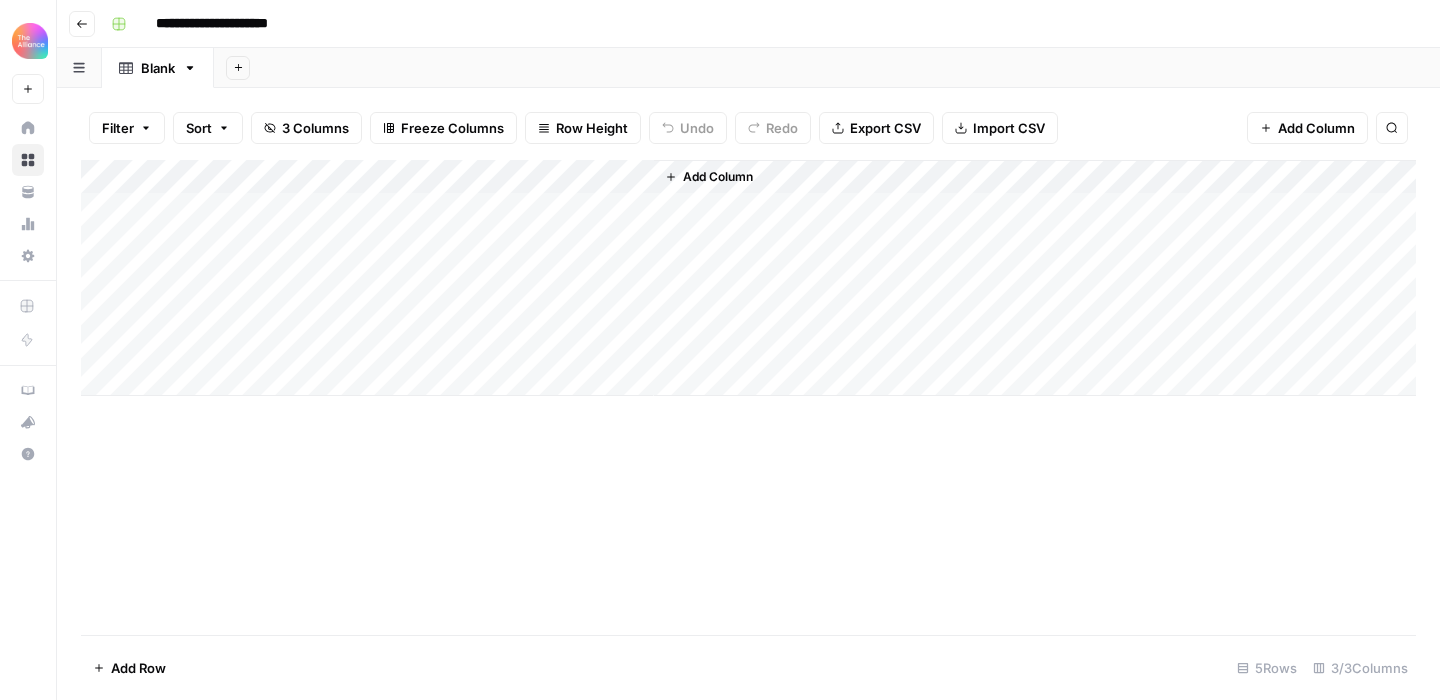 click on "Add Column" at bounding box center [718, 177] 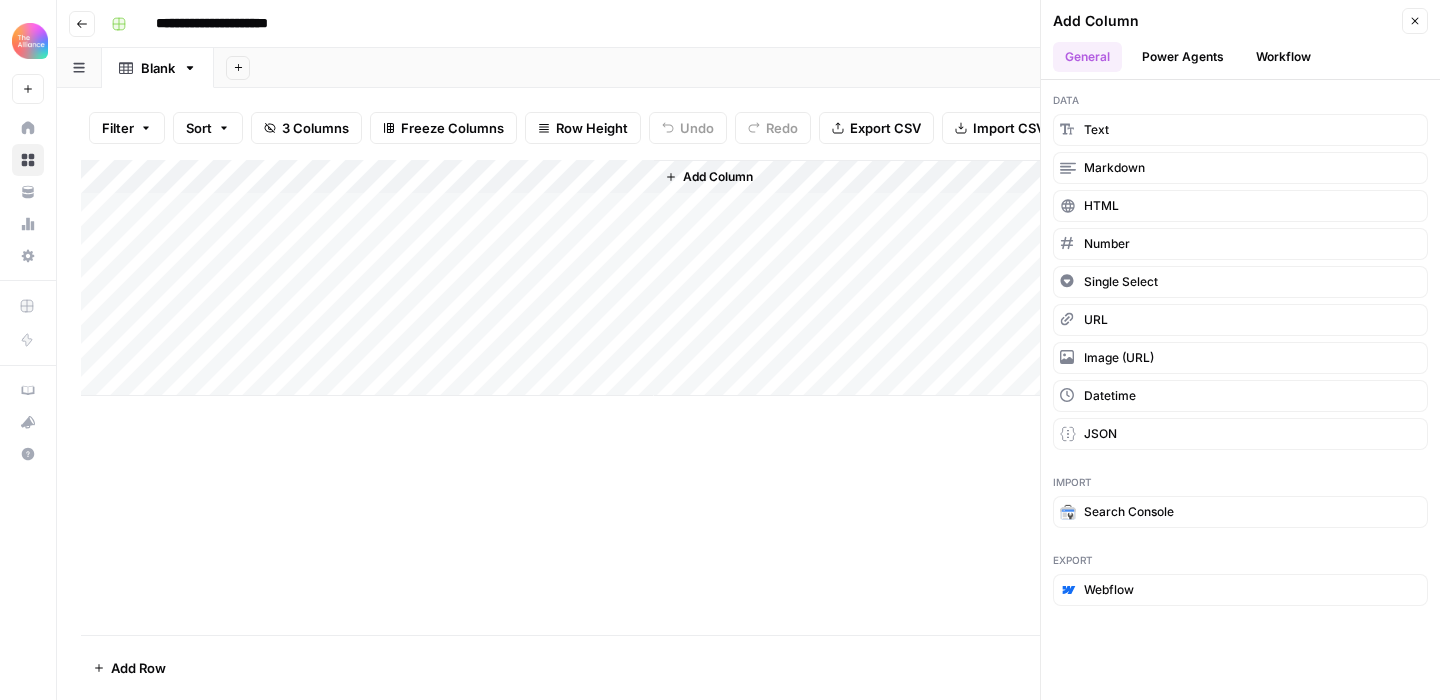 click on "Workflow" at bounding box center [1283, 57] 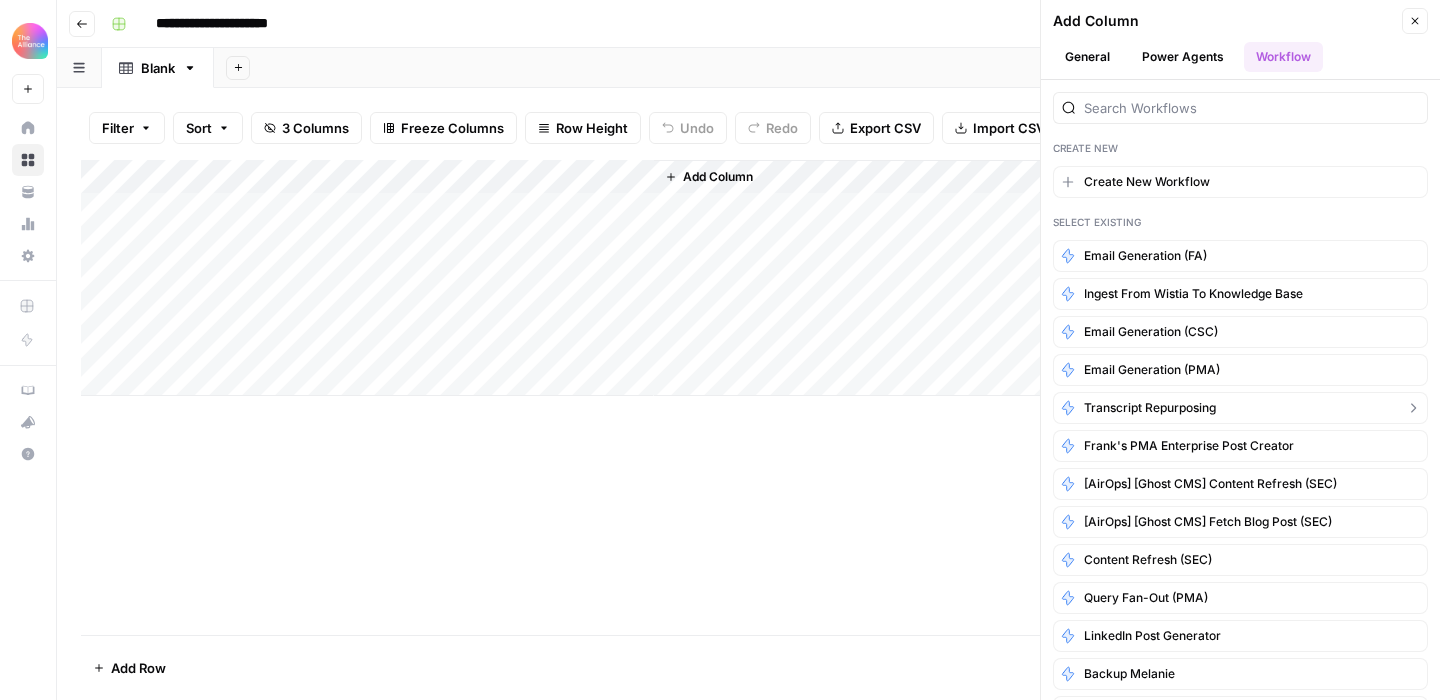 click on "Transcript repurposing" at bounding box center [1150, 408] 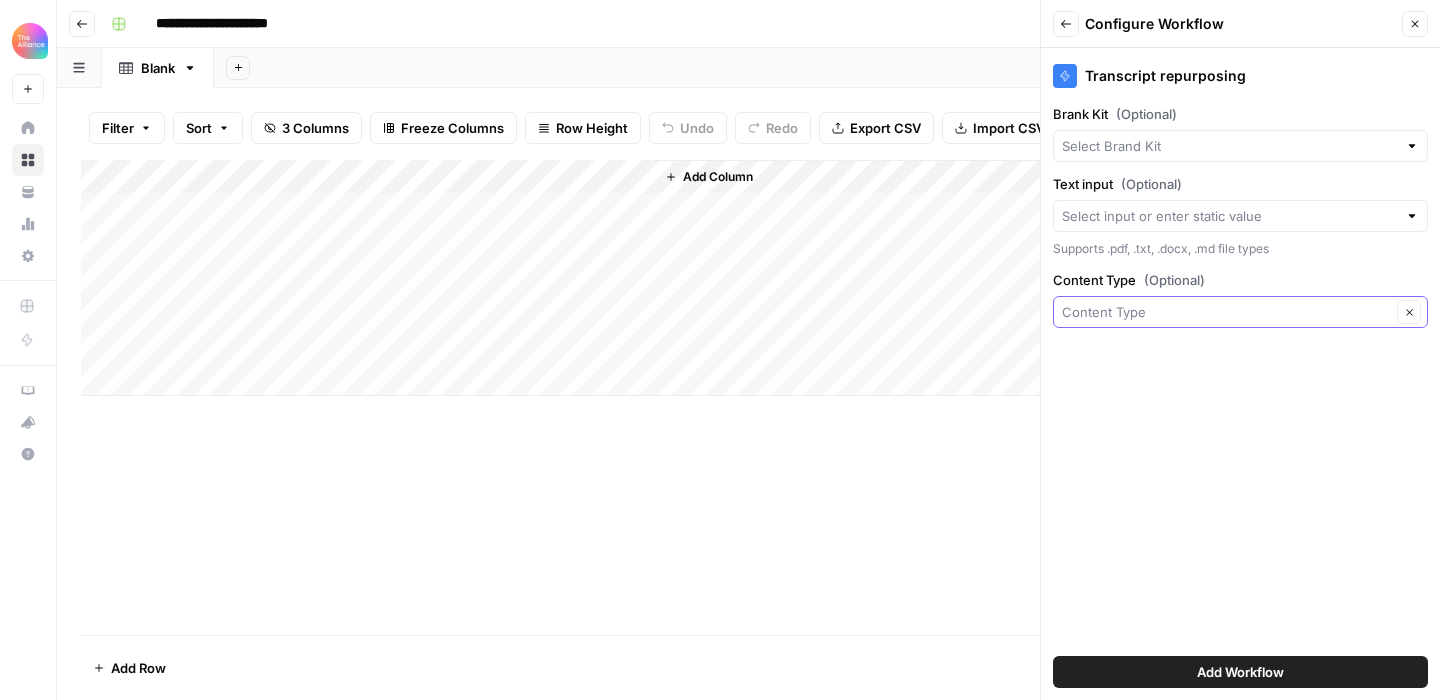 click on "Content Type   (Optional)" at bounding box center [1226, 312] 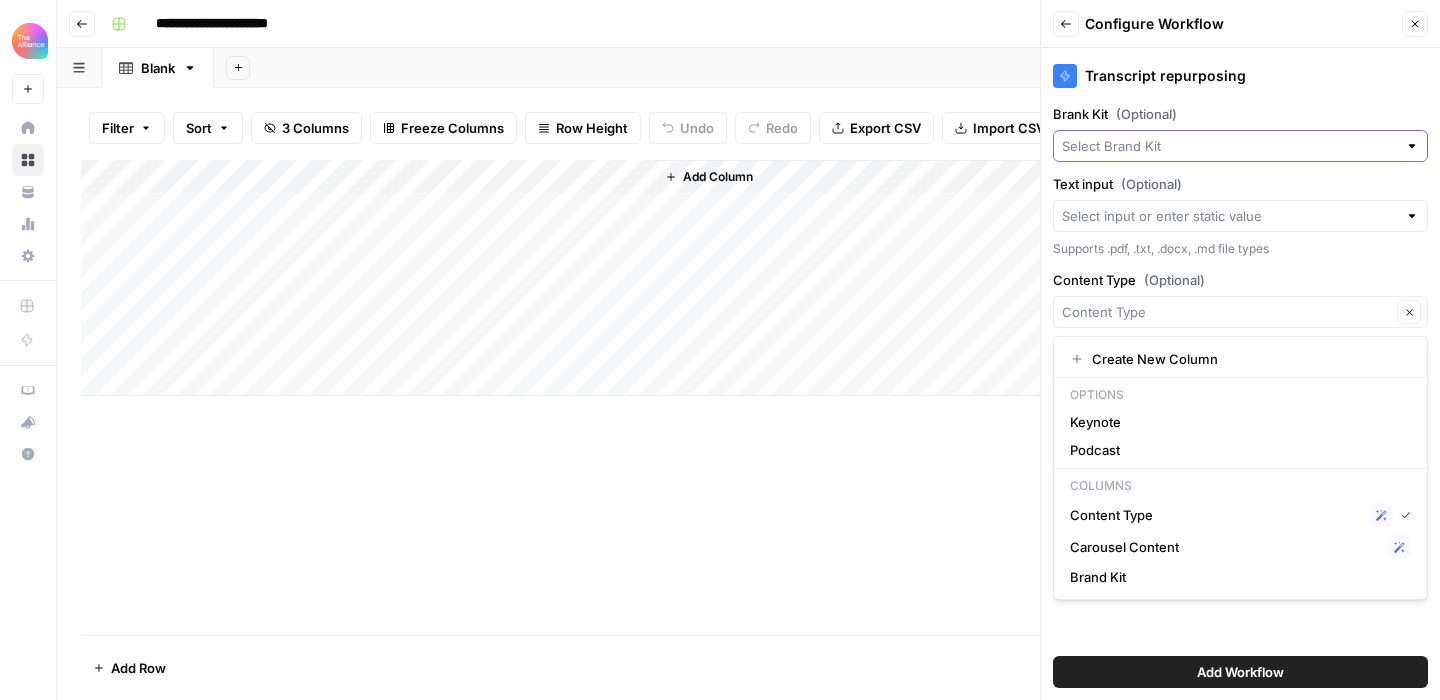 type on "Content Type" 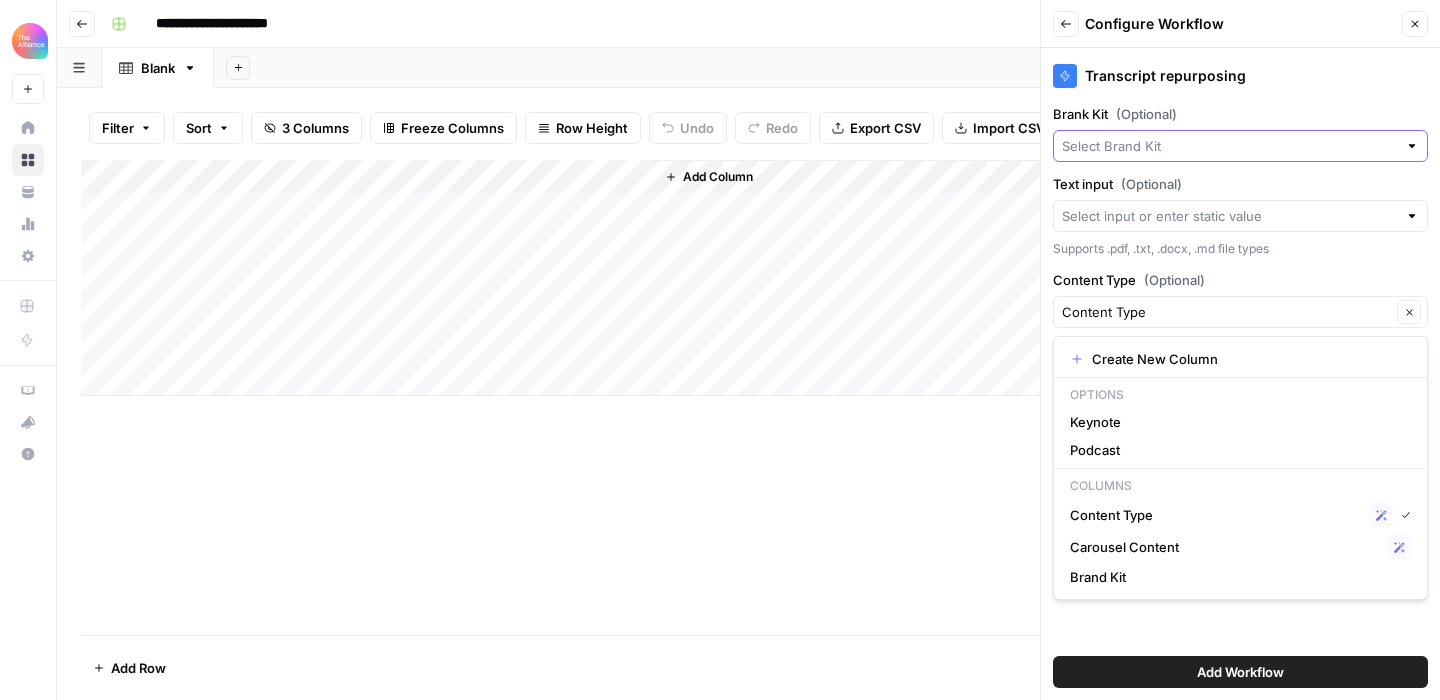click on "Brank Kit   (Optional)" at bounding box center [1229, 146] 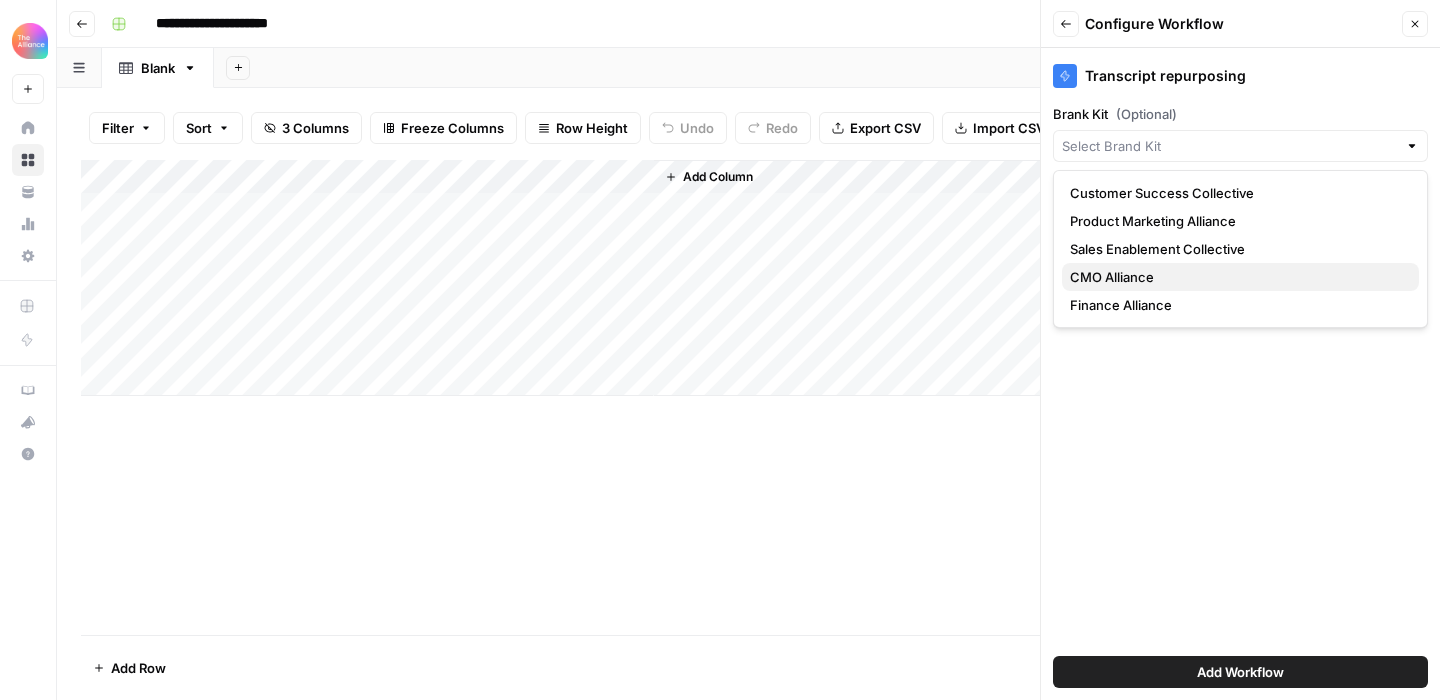 click on "CMO Alliance" at bounding box center [1236, 277] 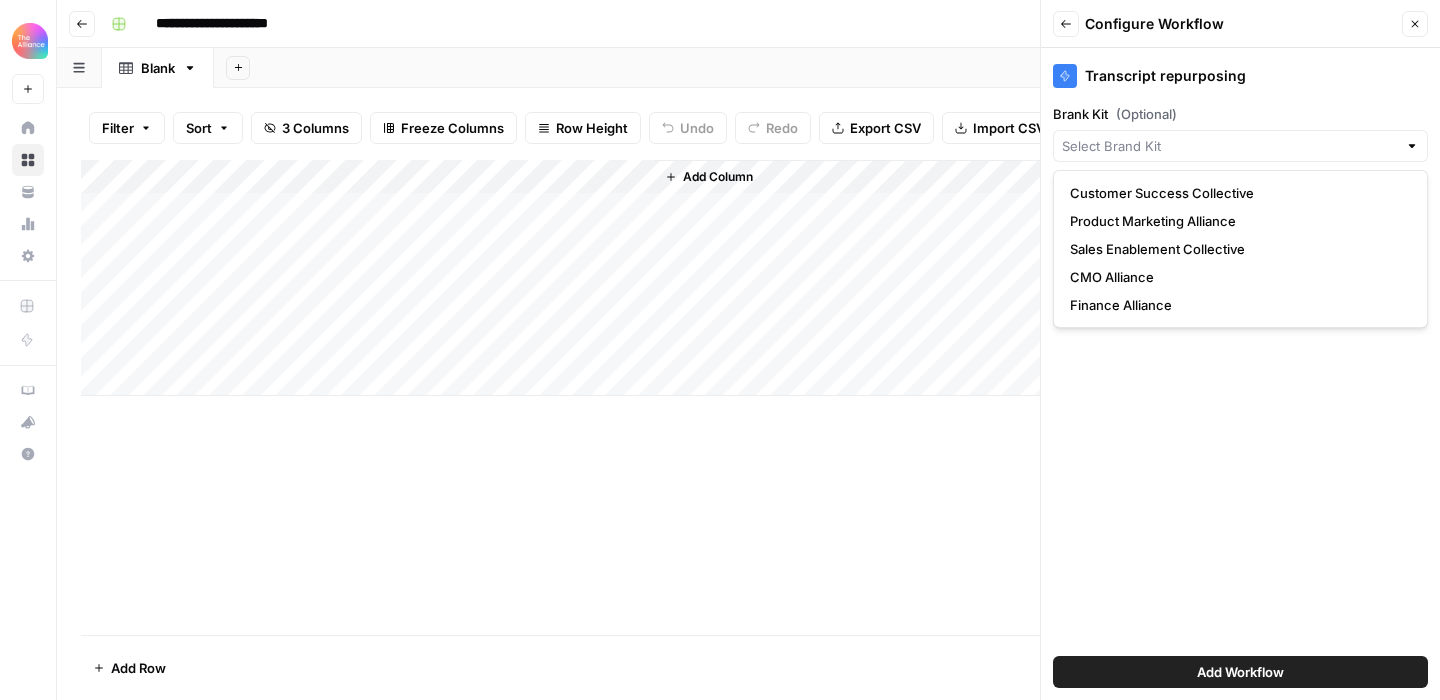 type on "CMO Alliance" 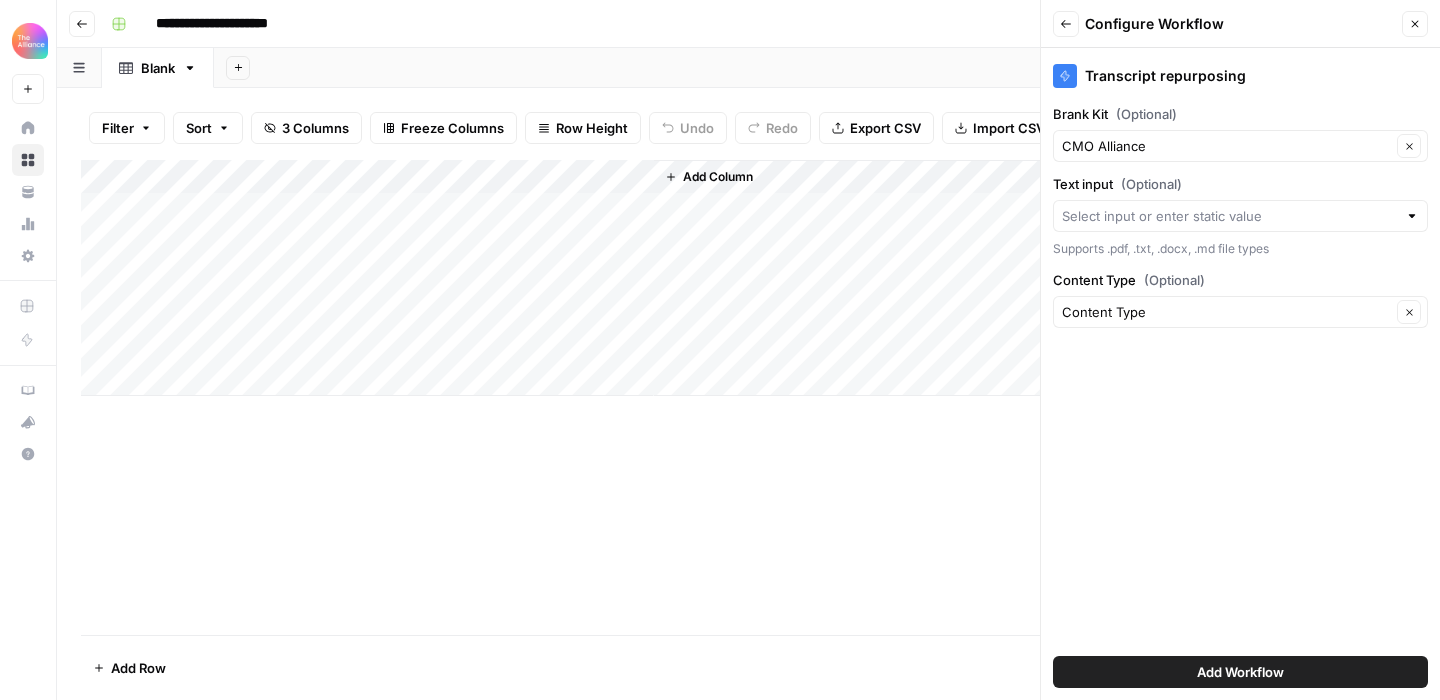 click on "Add Workflow" at bounding box center (1240, 672) 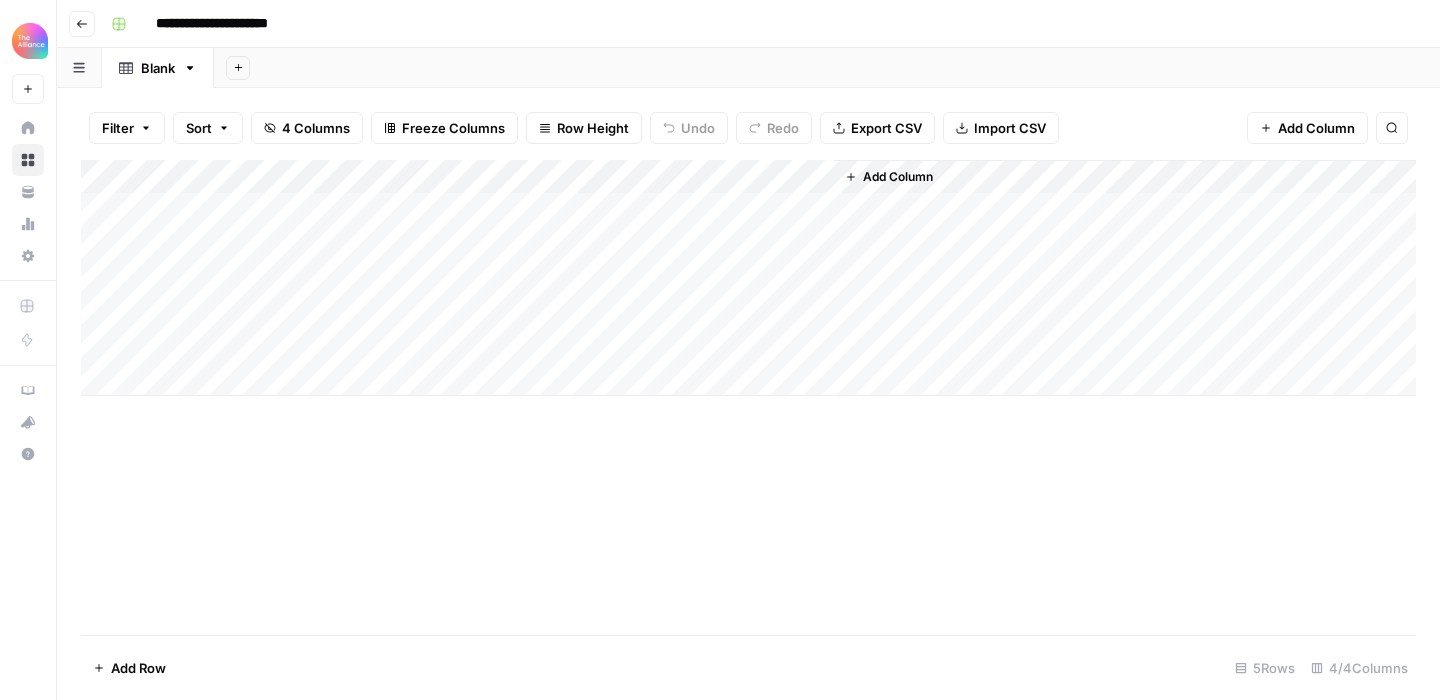 click on "Add Column" at bounding box center (898, 177) 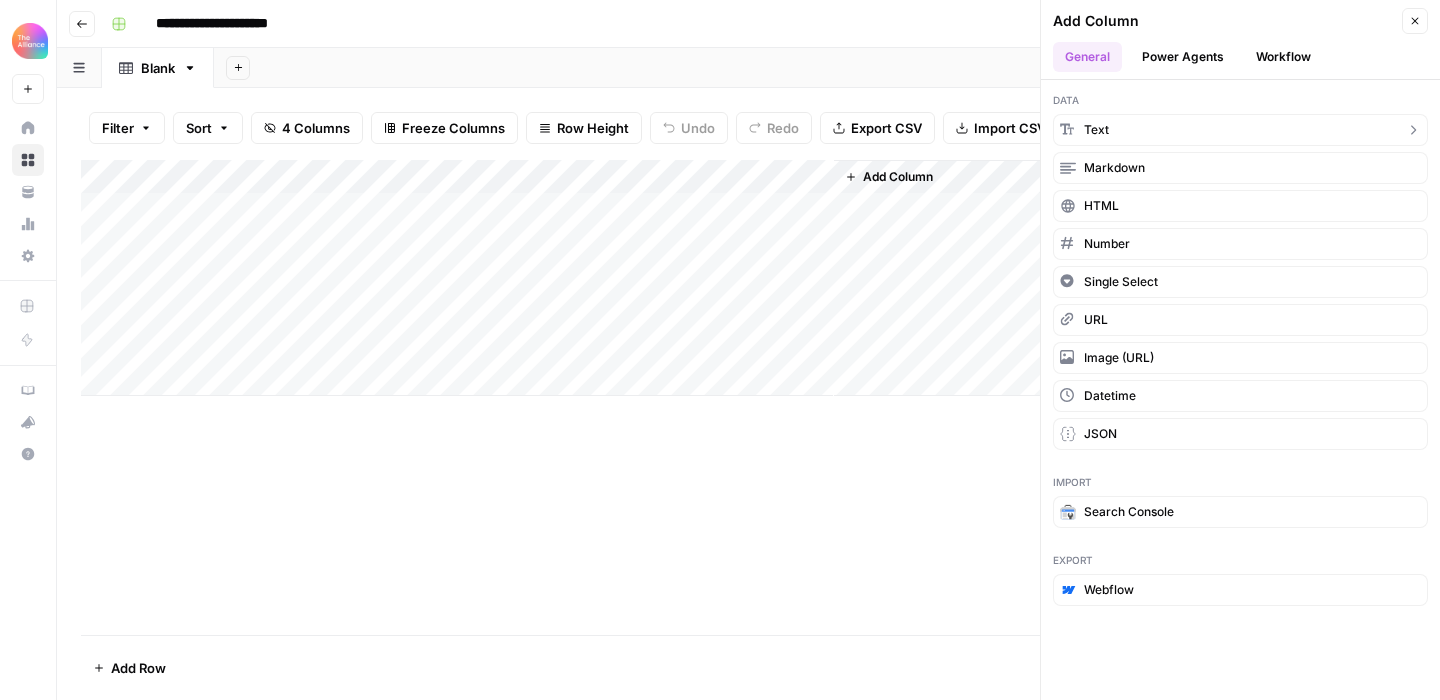 click on "Text" at bounding box center (1240, 130) 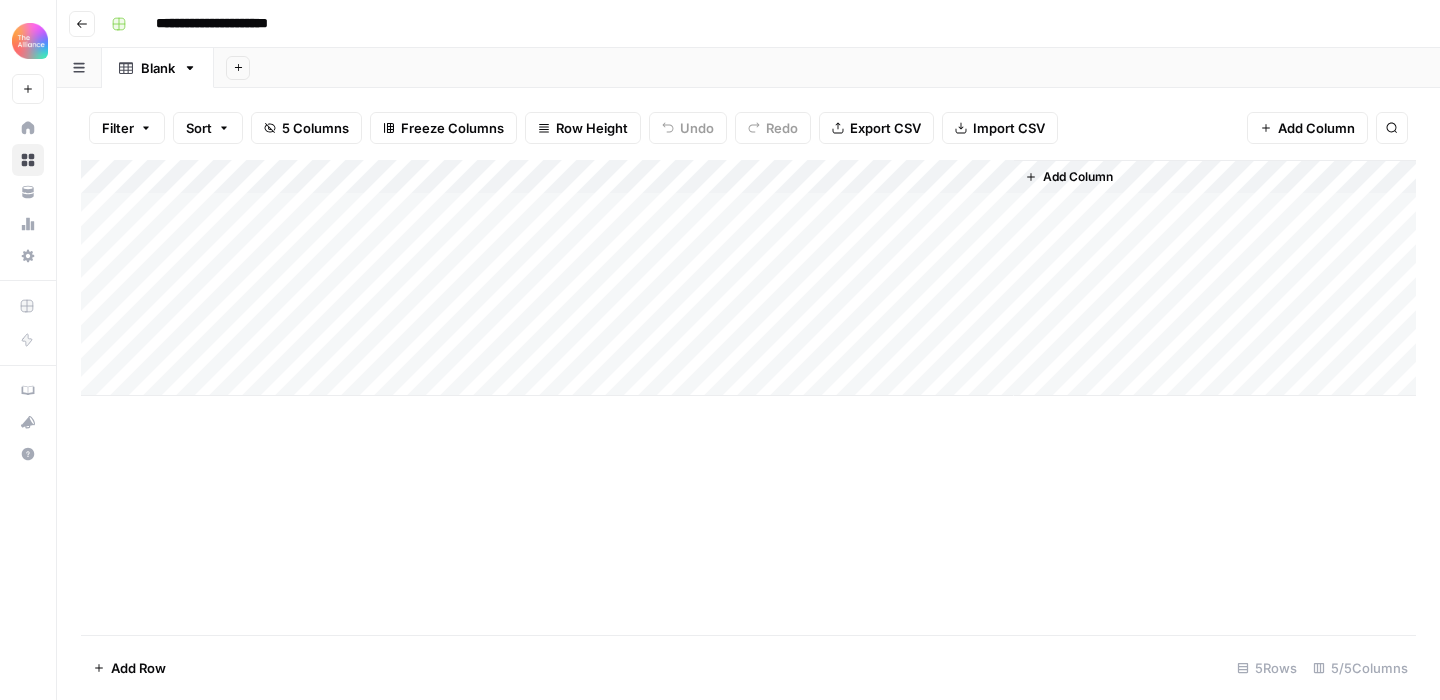 click on "Add Column" at bounding box center (748, 278) 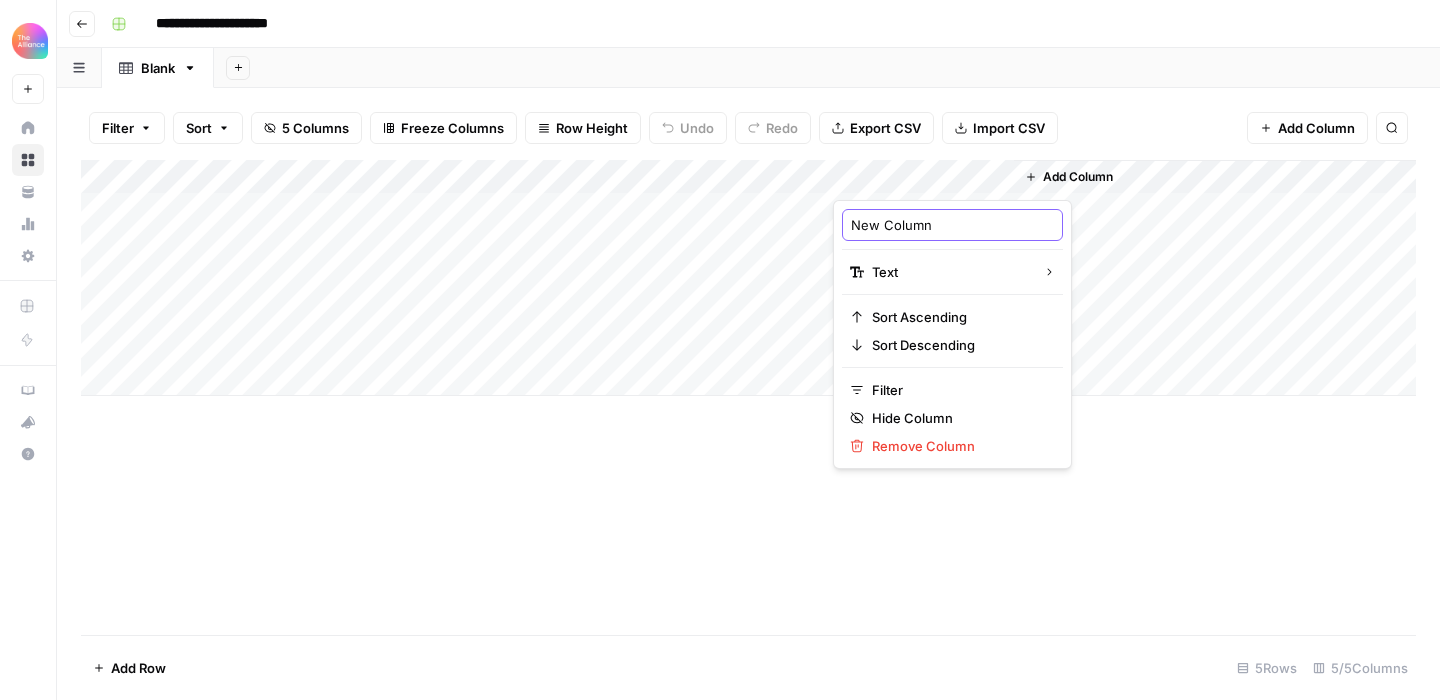 click on "New Column" at bounding box center (952, 225) 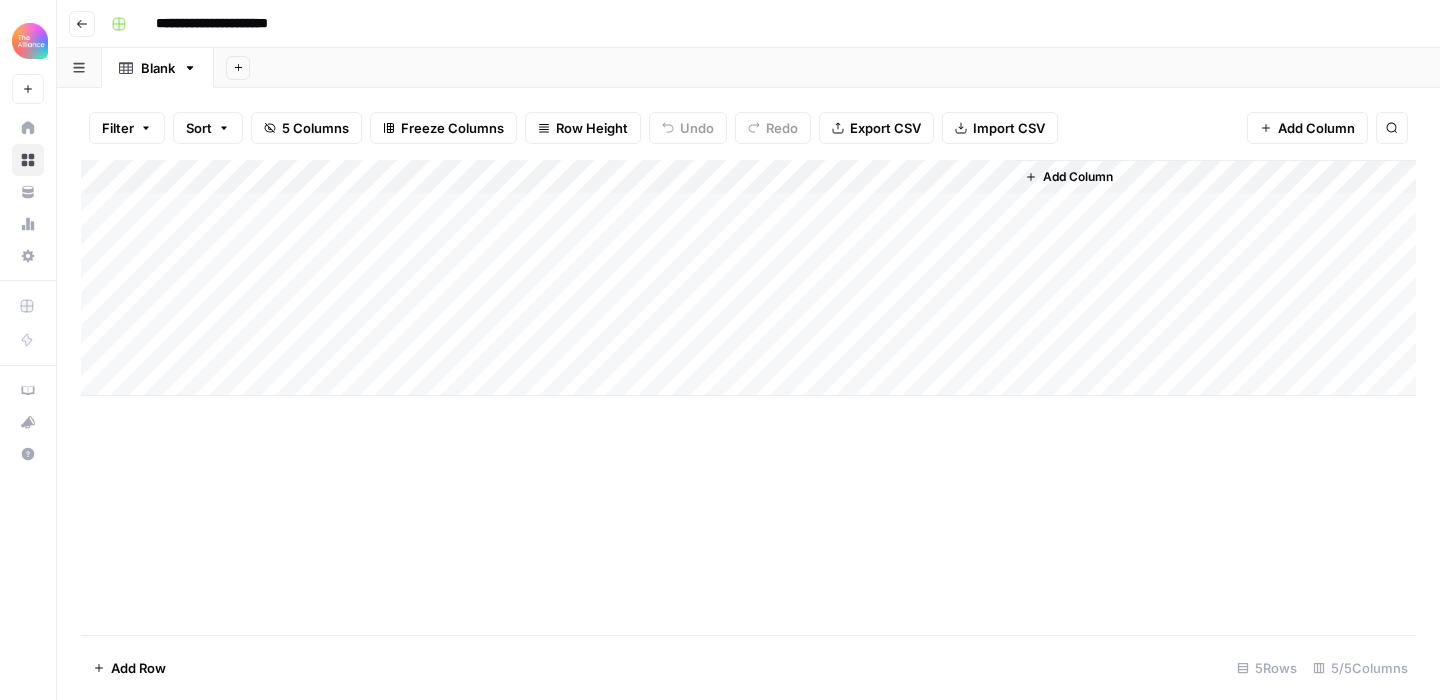 click on "Add Column" at bounding box center (748, 397) 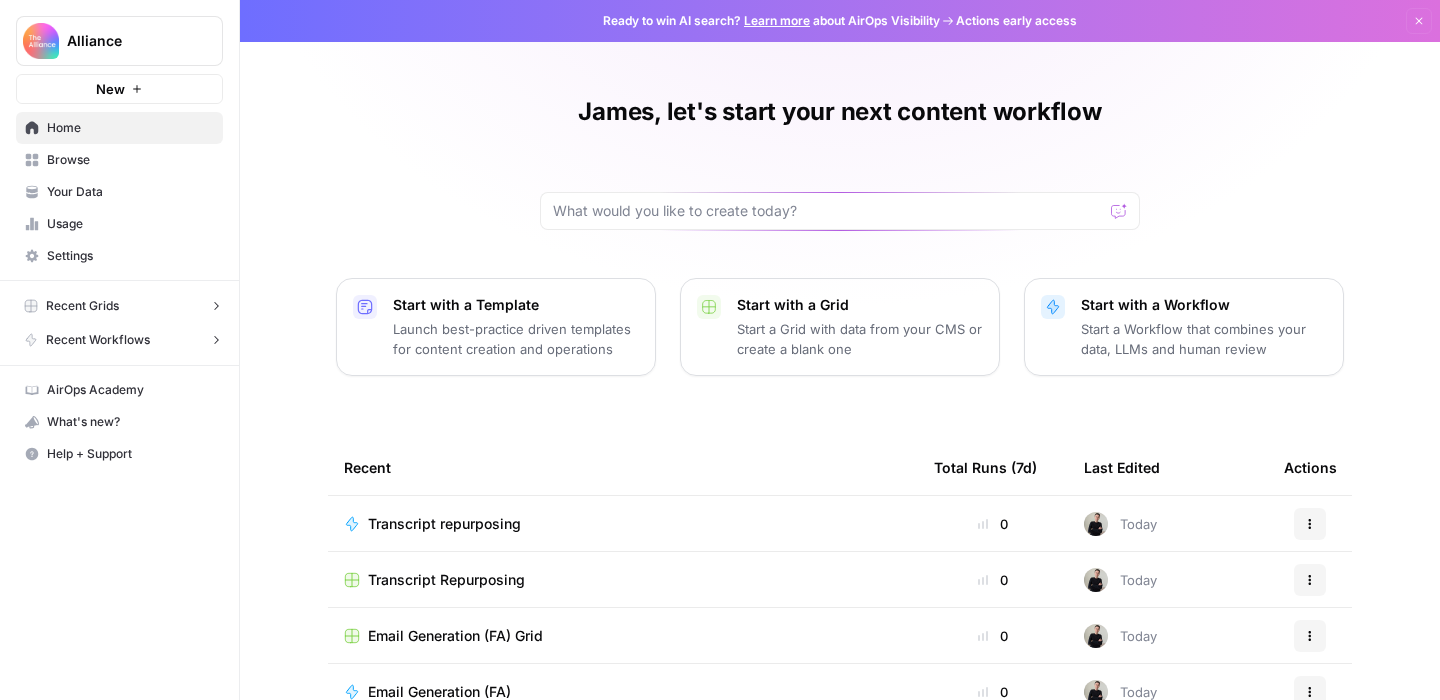 click 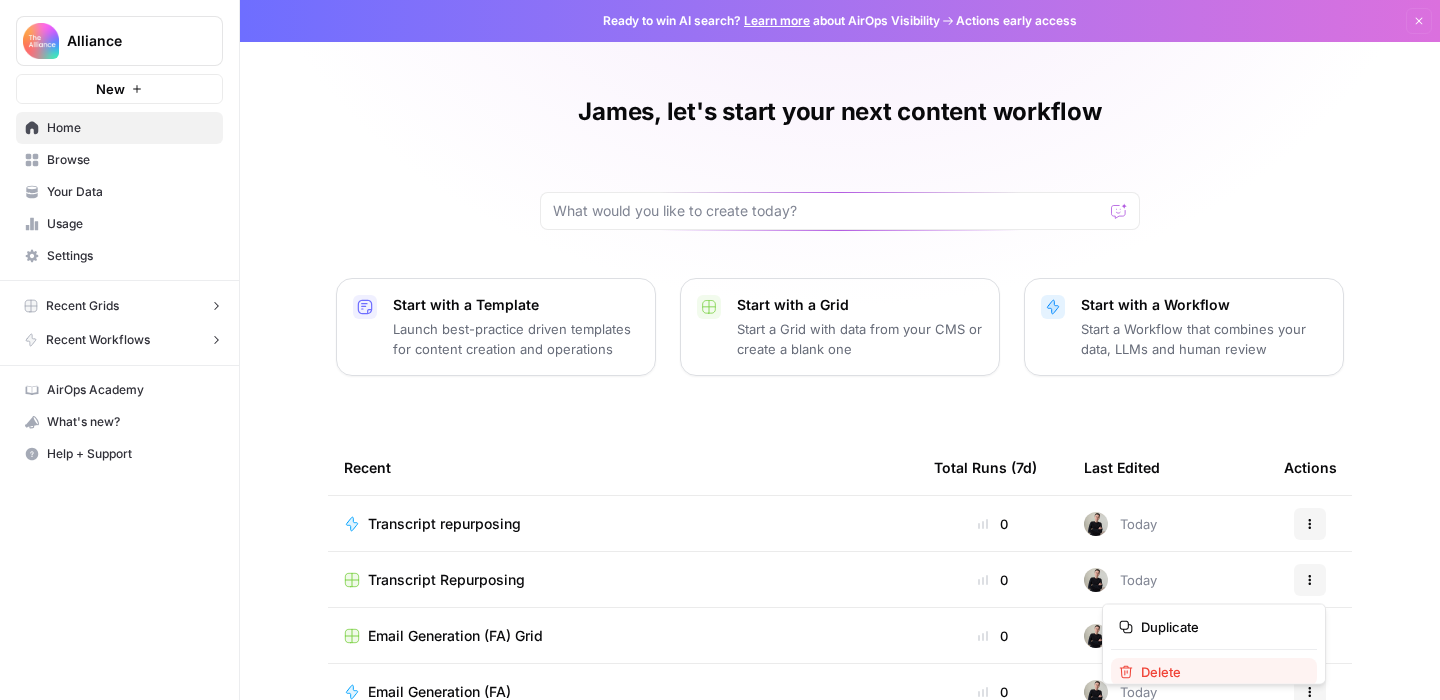 click on "Delete" at bounding box center [1221, 672] 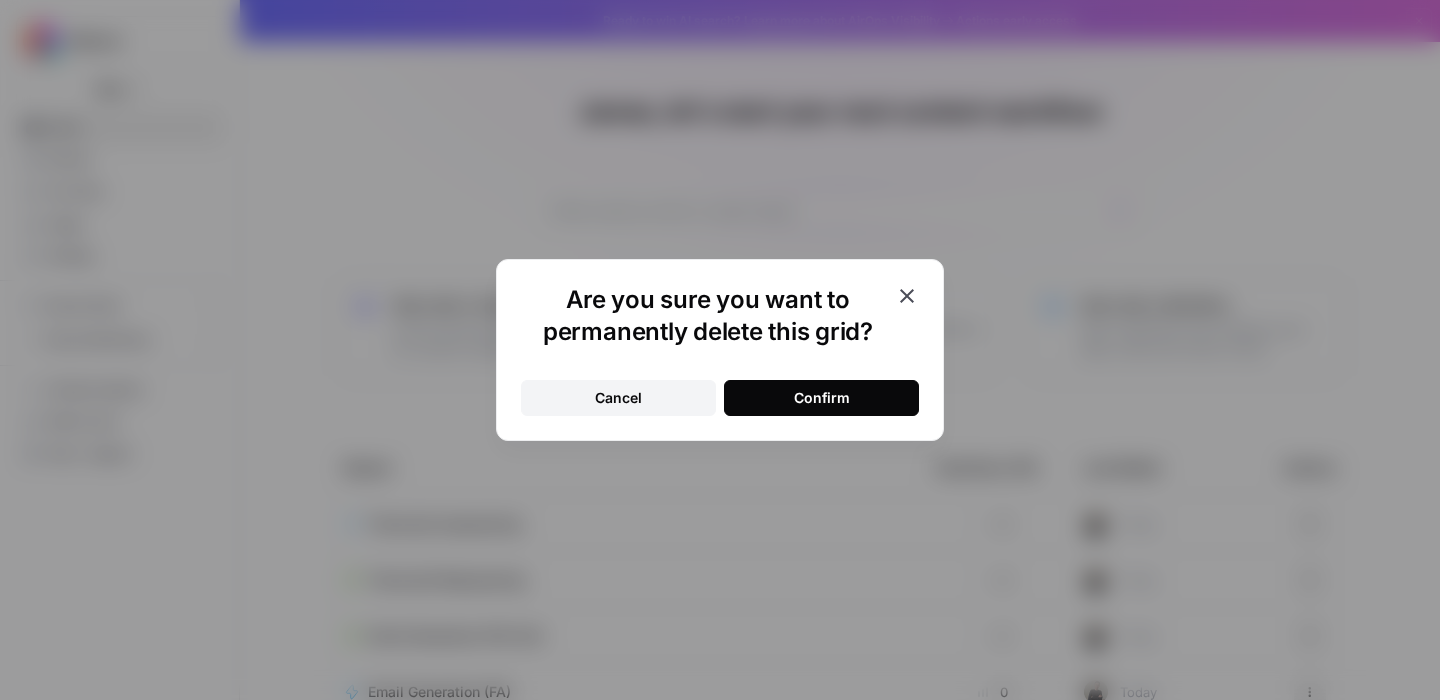 click on "Confirm" at bounding box center [821, 398] 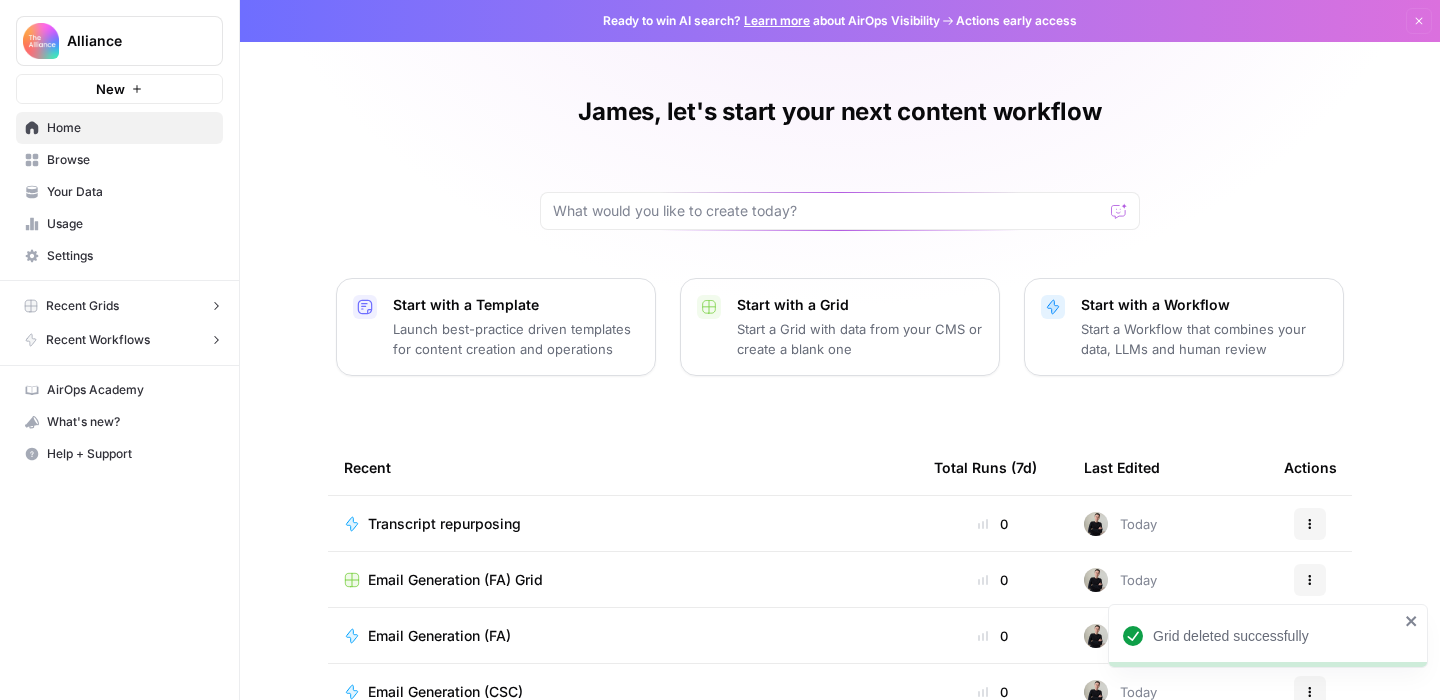 click on "Start a Grid with data from your CMS or create a blank one" at bounding box center (860, 339) 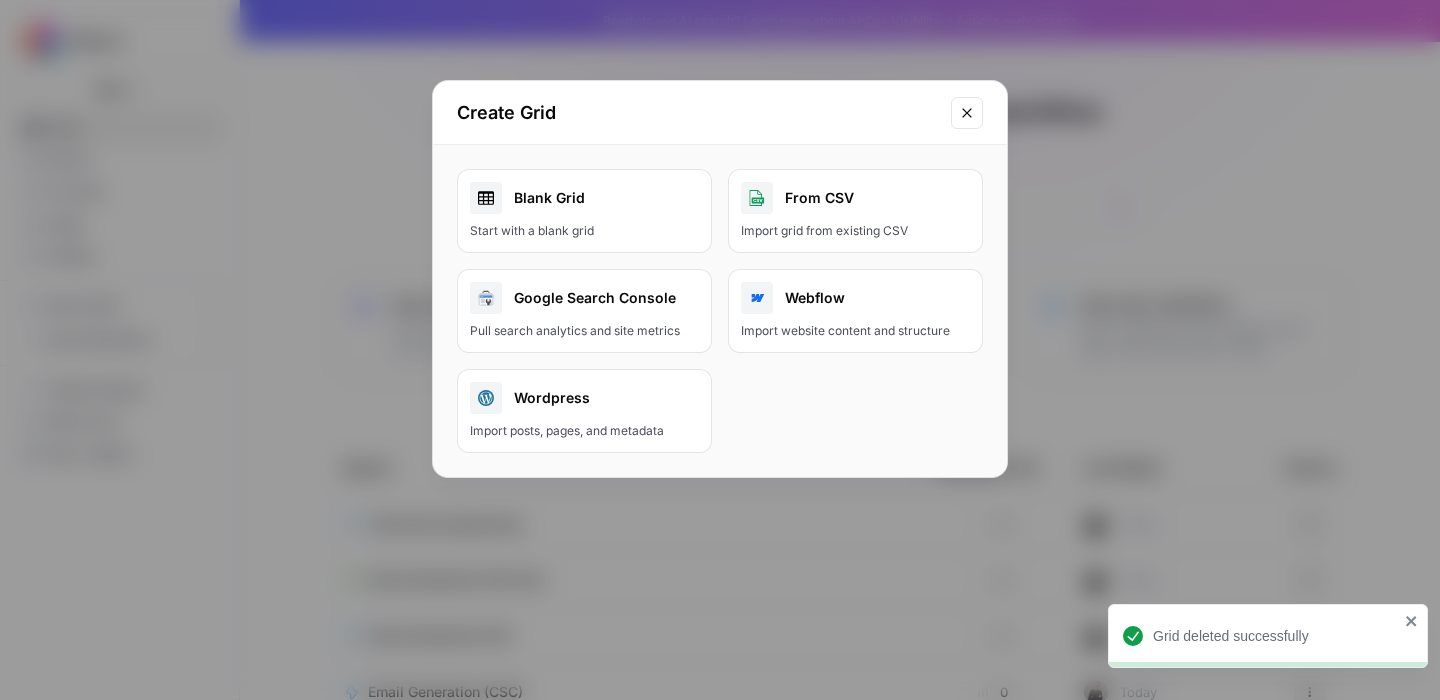 click on "Blank Grid" at bounding box center (584, 198) 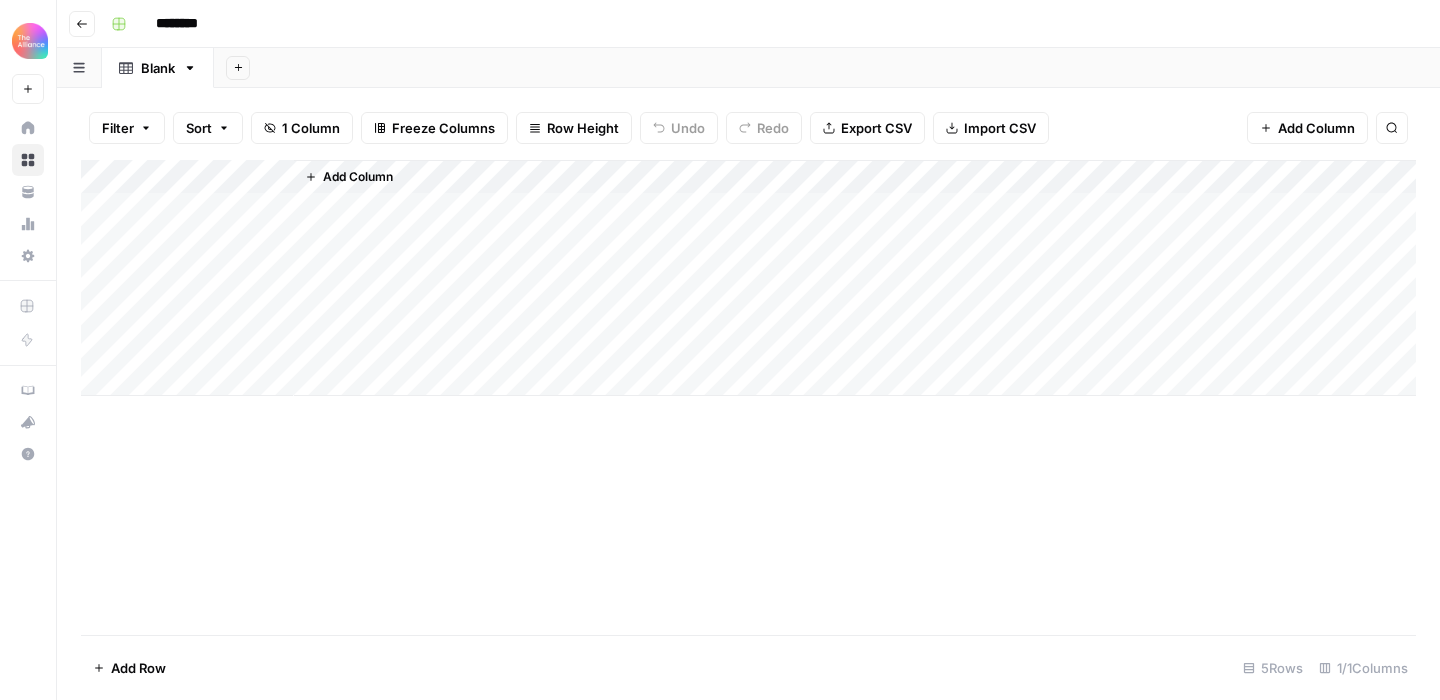 click on "Add Column" at bounding box center [358, 177] 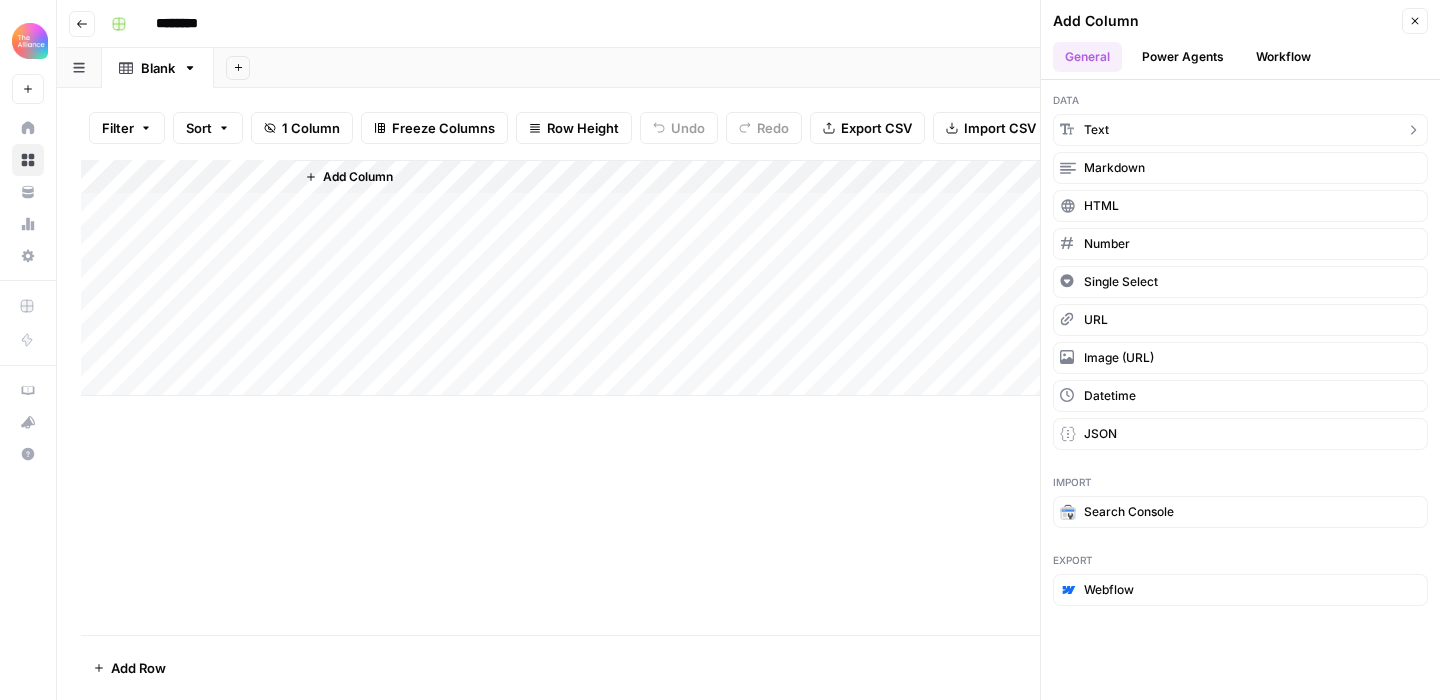 click on "Text" at bounding box center [1240, 130] 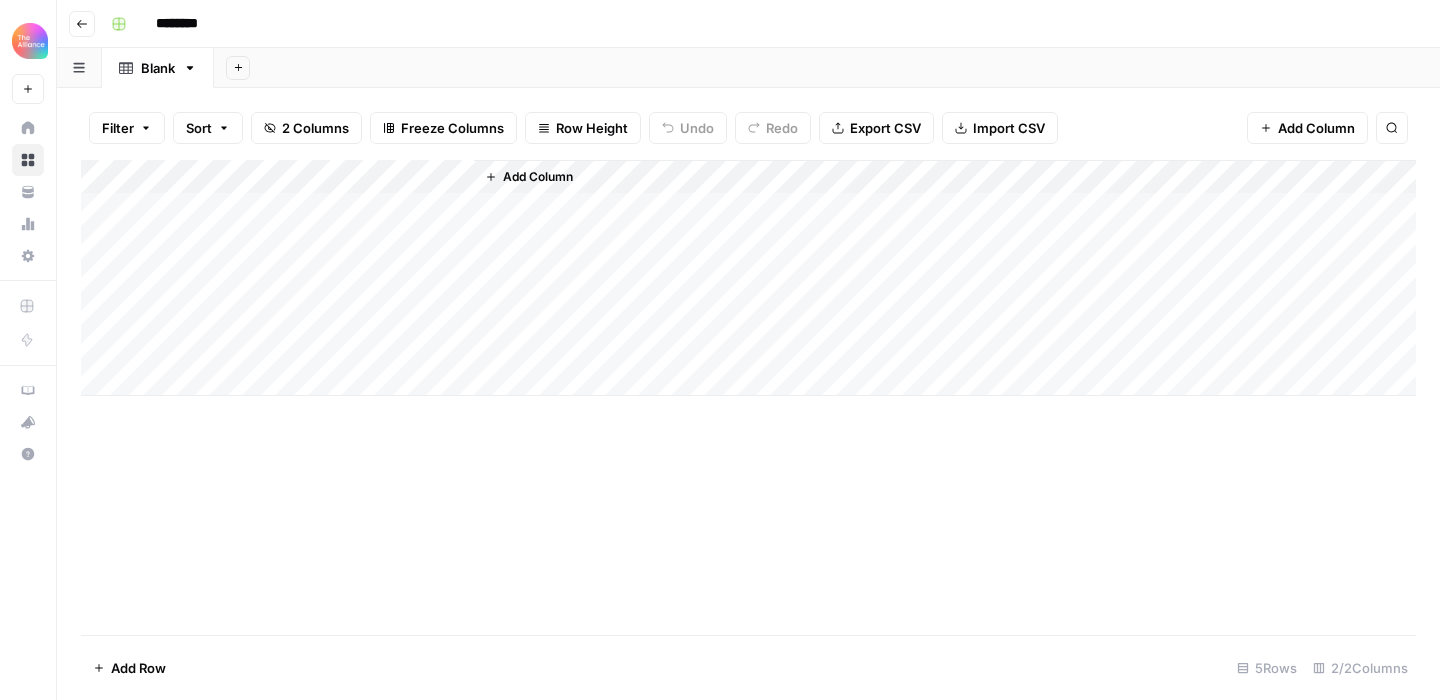 click on "Add Column" at bounding box center (748, 278) 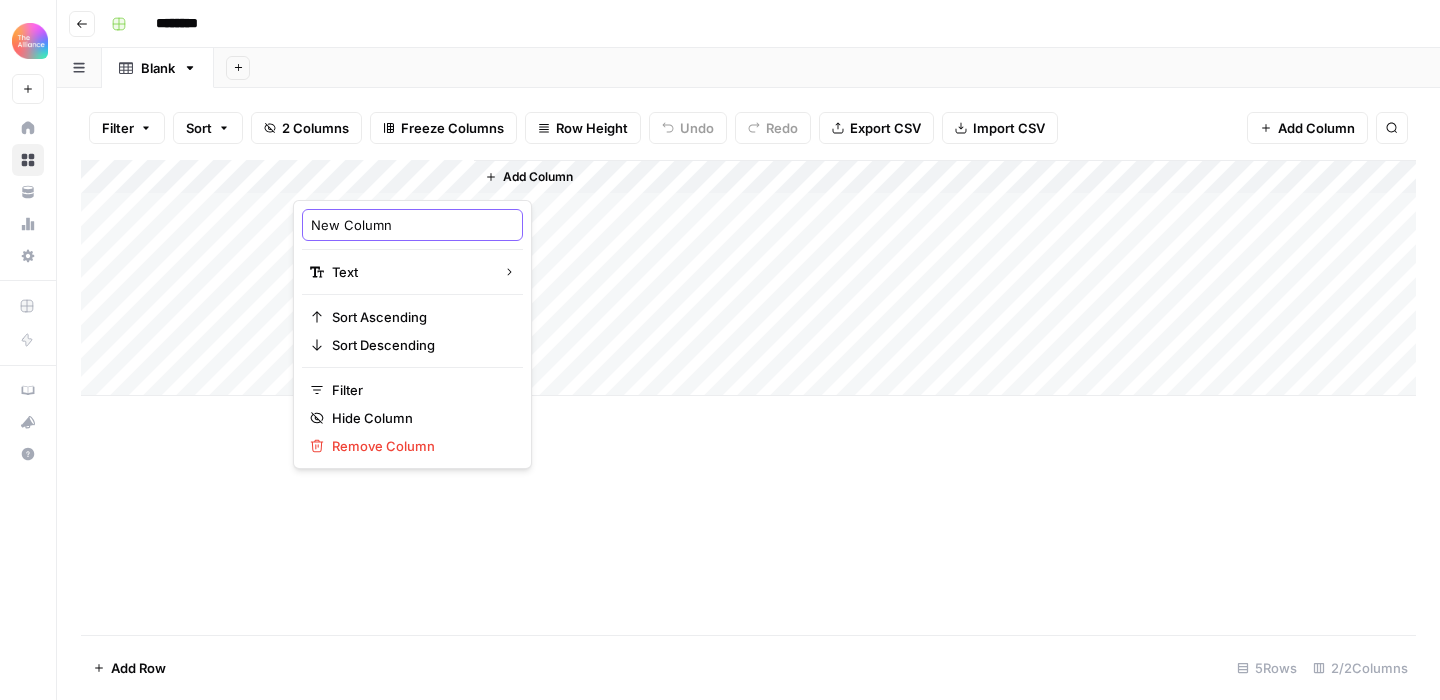 click on "New Column" at bounding box center (412, 225) 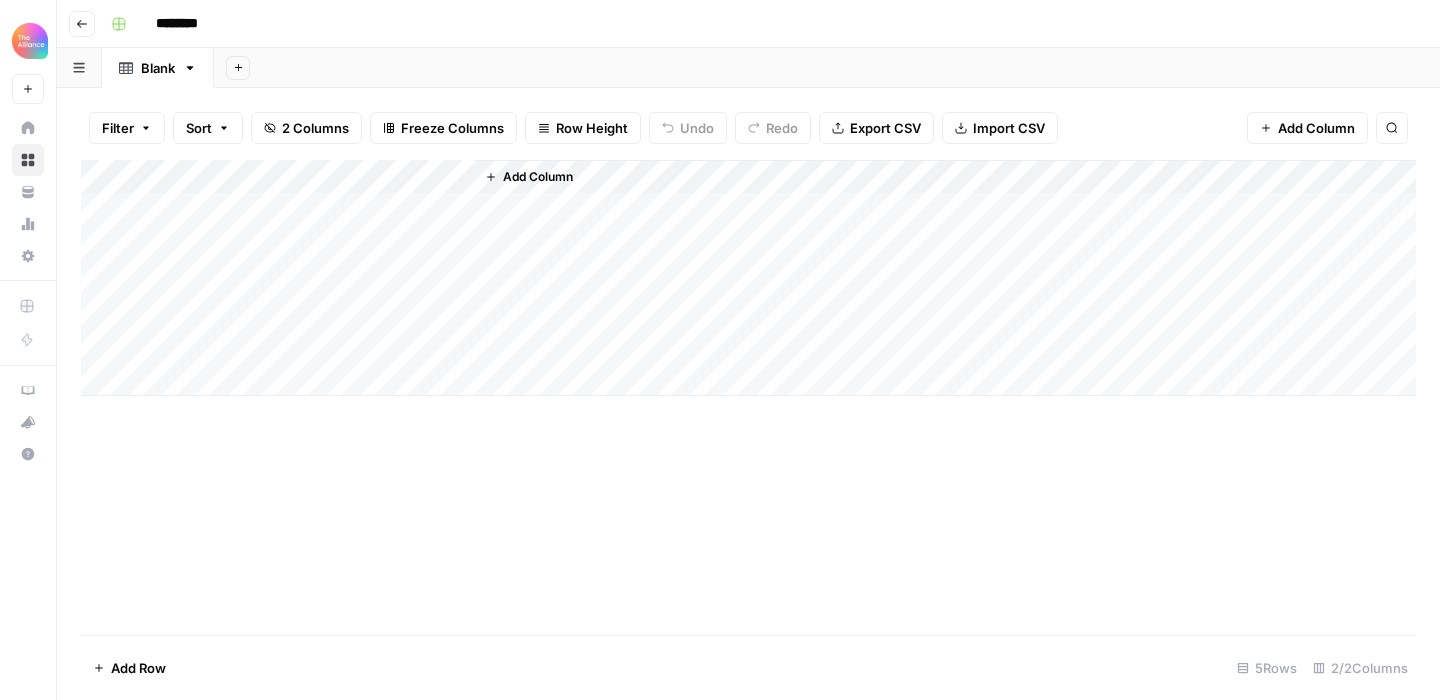 click on "Add Column" at bounding box center [748, 397] 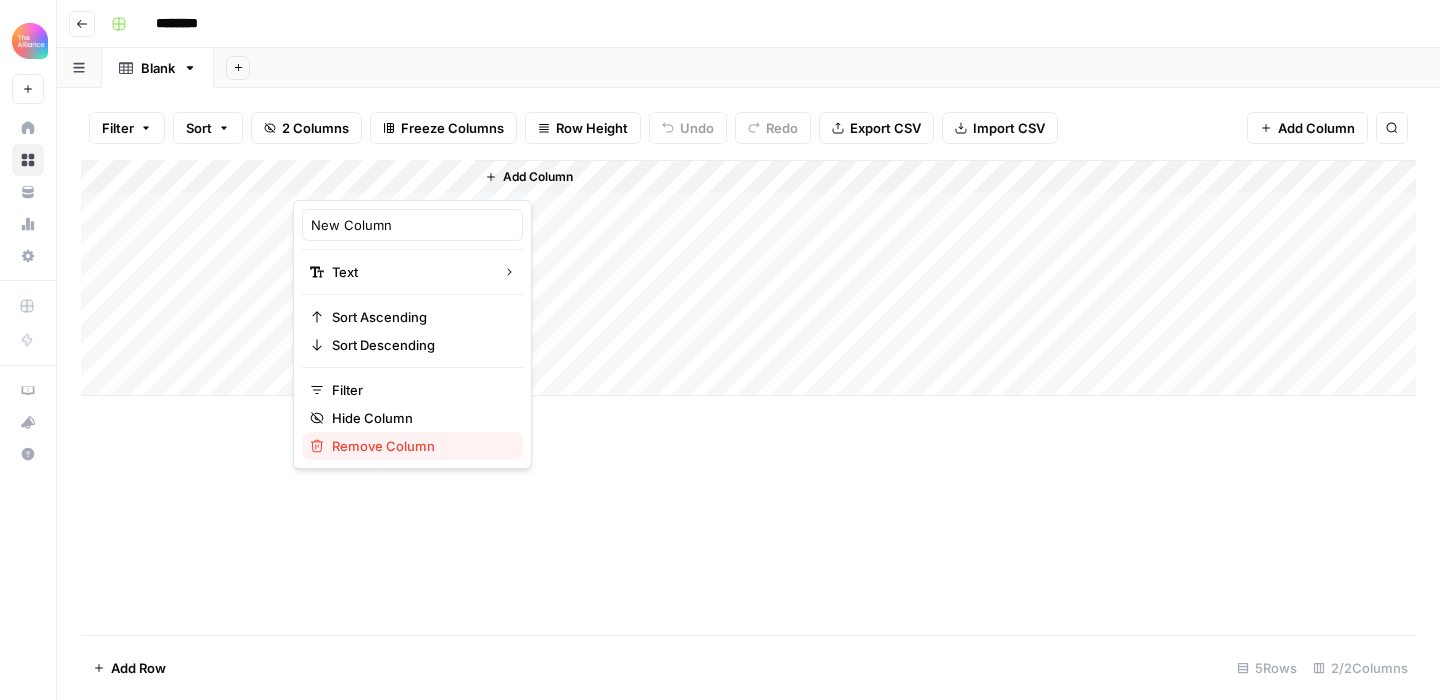 click on "Remove Column" at bounding box center (419, 446) 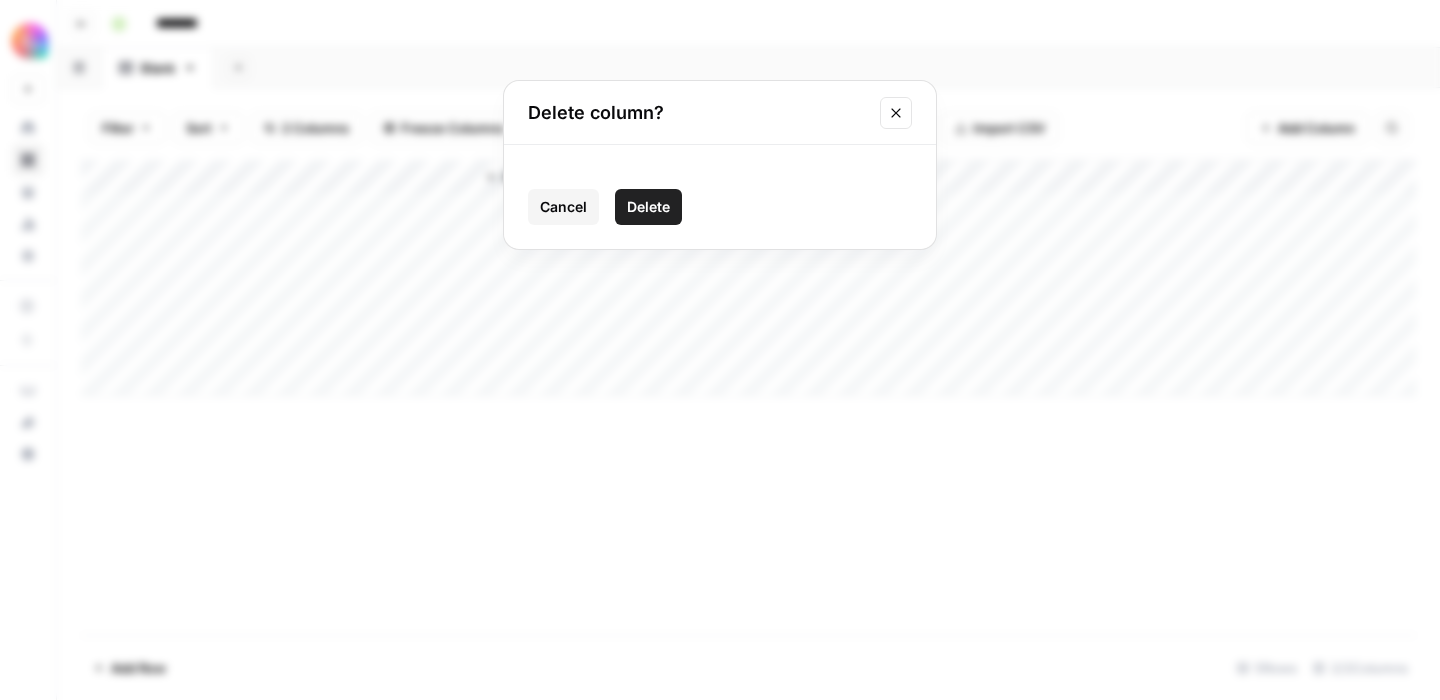 click on "Delete" at bounding box center [648, 207] 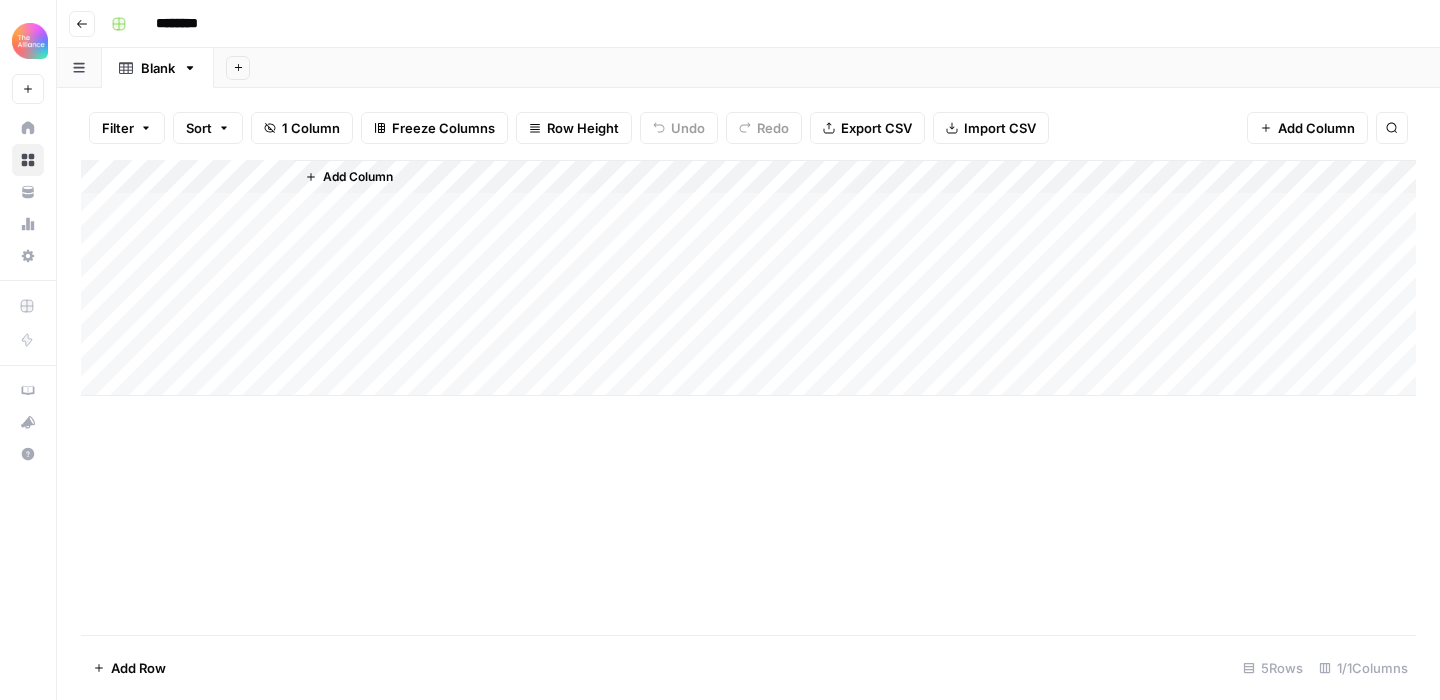click 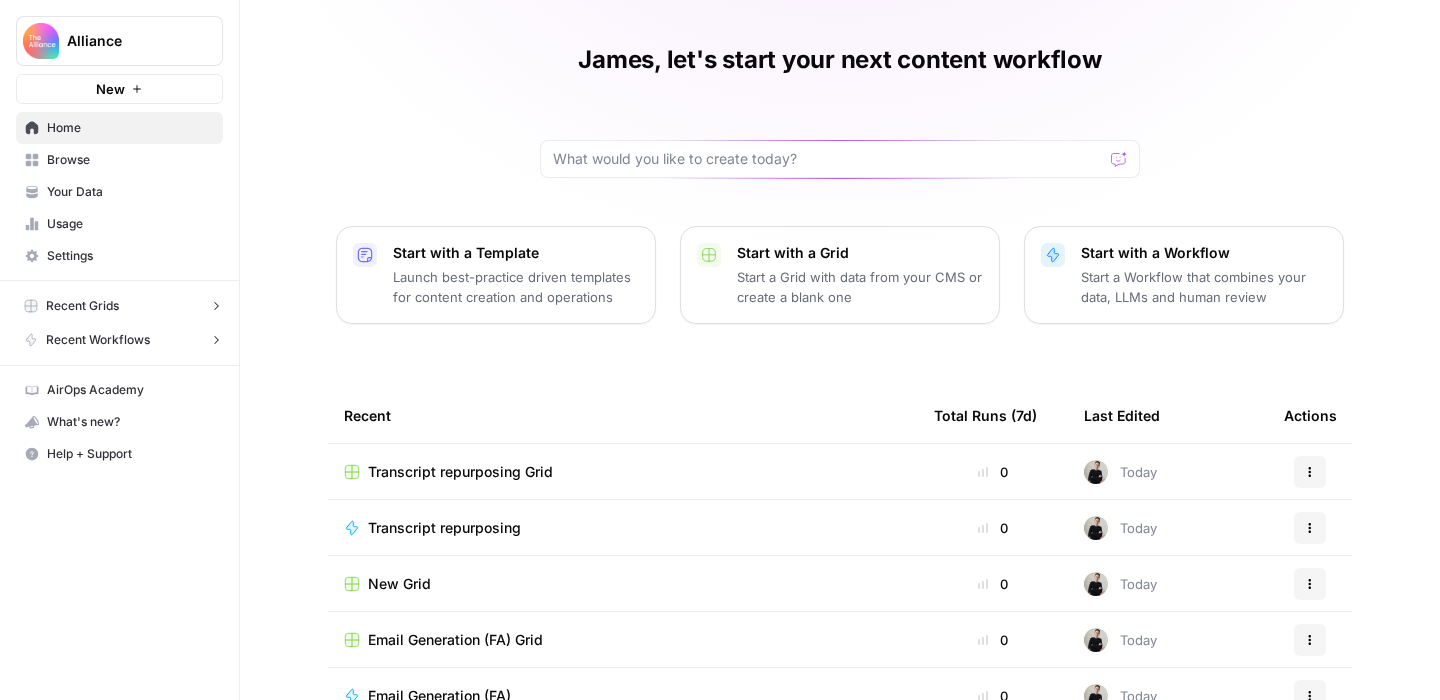 scroll, scrollTop: 53, scrollLeft: 0, axis: vertical 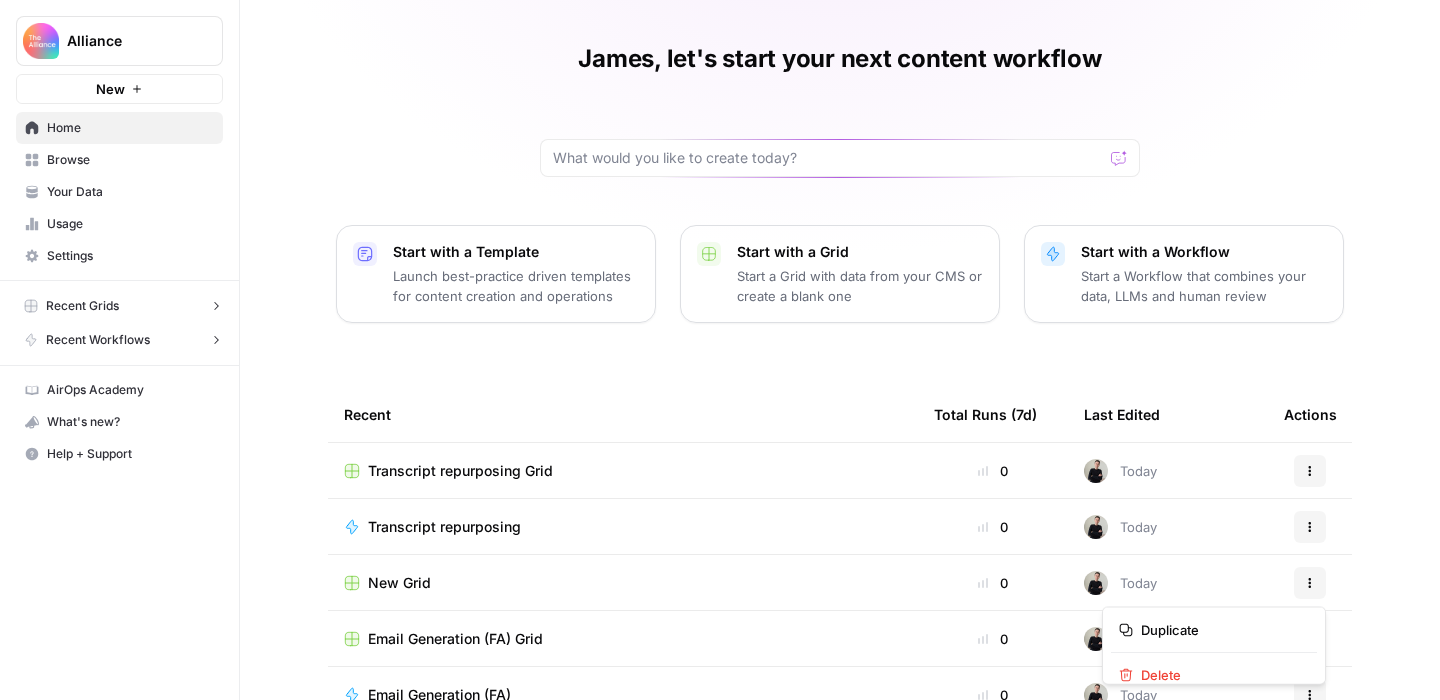 click 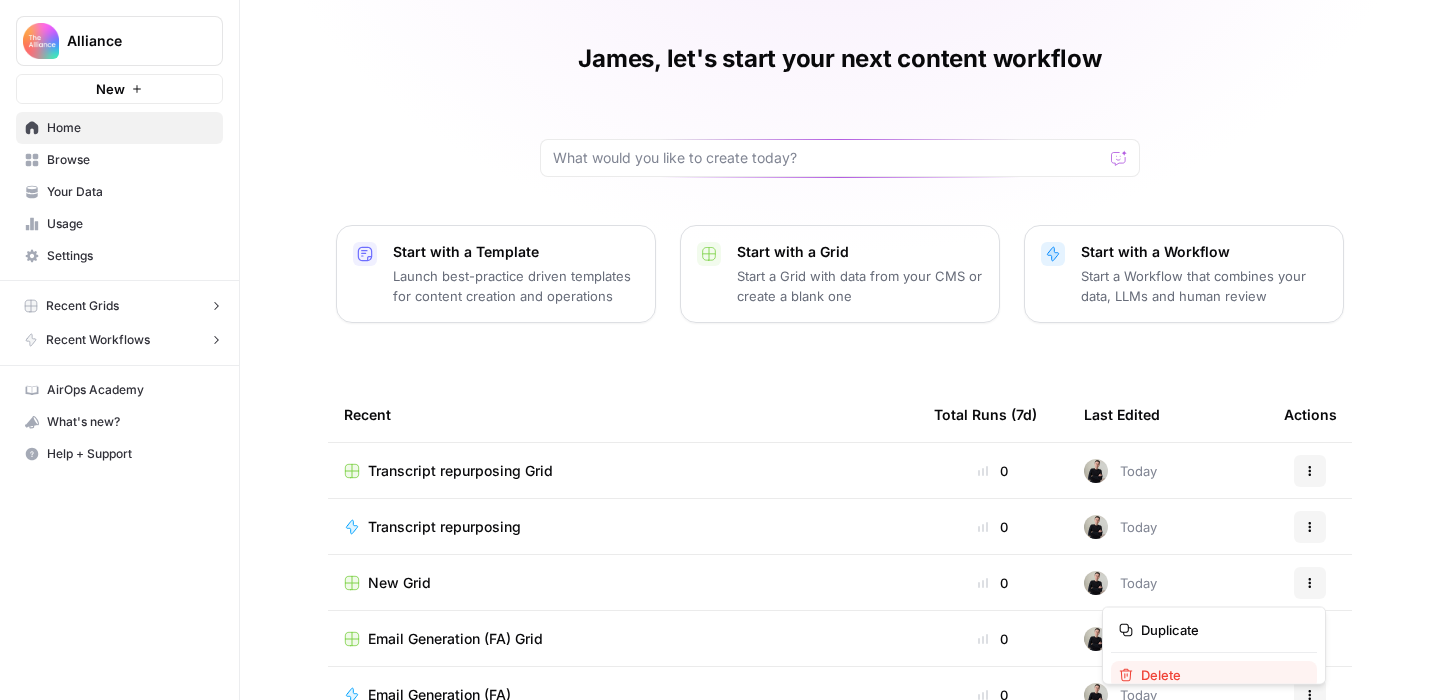 click on "Delete" at bounding box center (1221, 675) 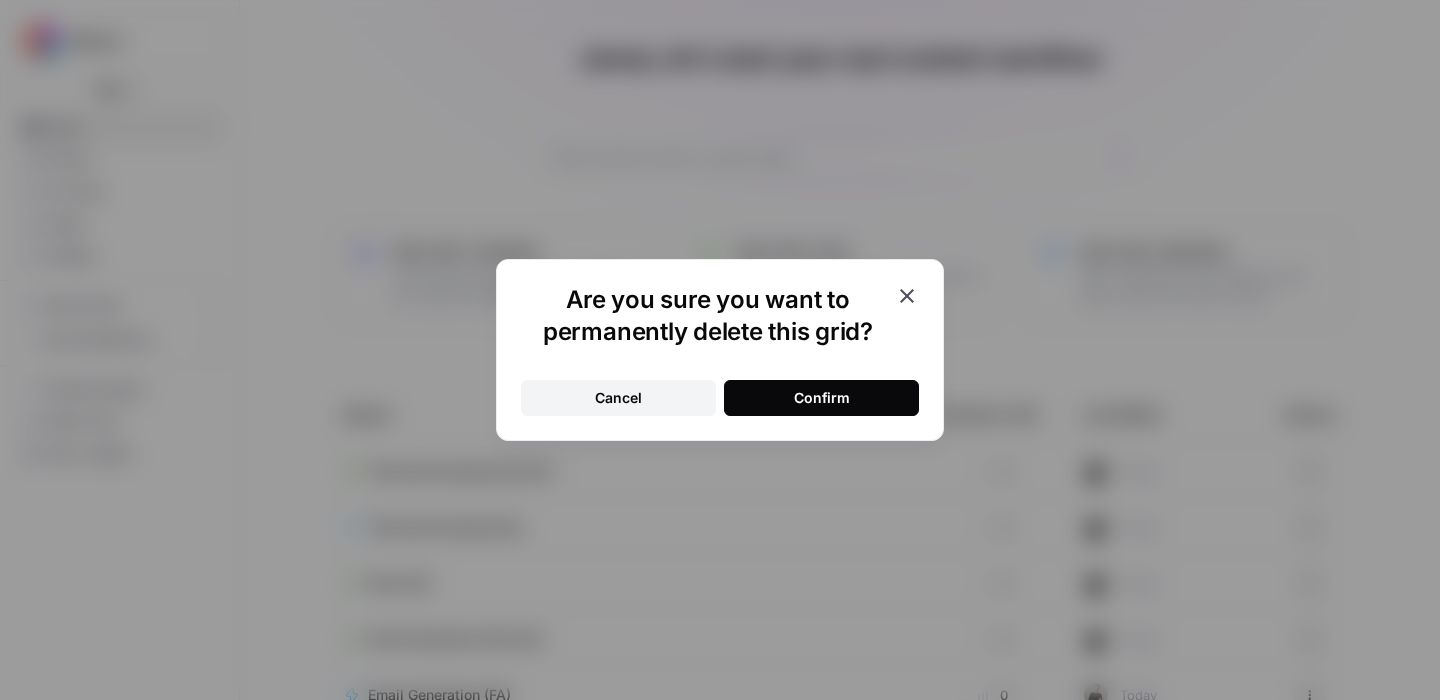 click on "Confirm" at bounding box center [821, 398] 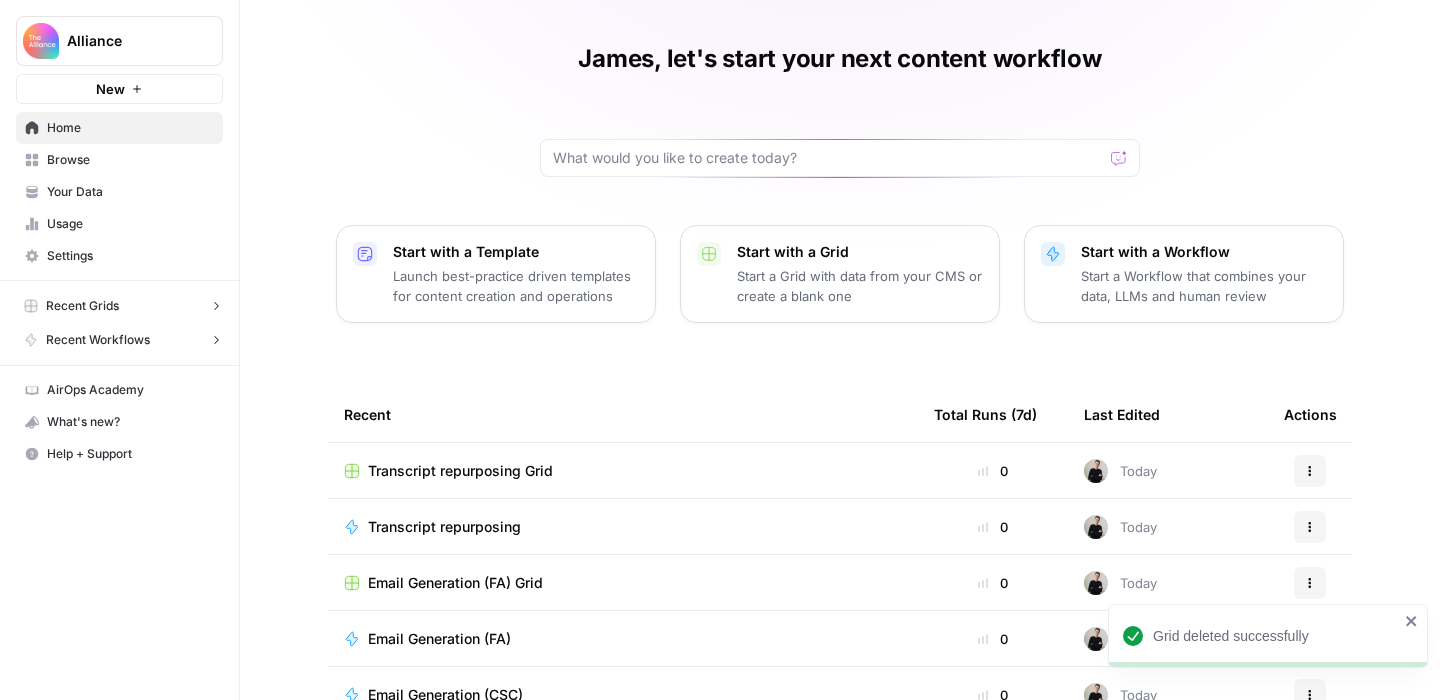 click on "Transcript repurposing" at bounding box center [444, 527] 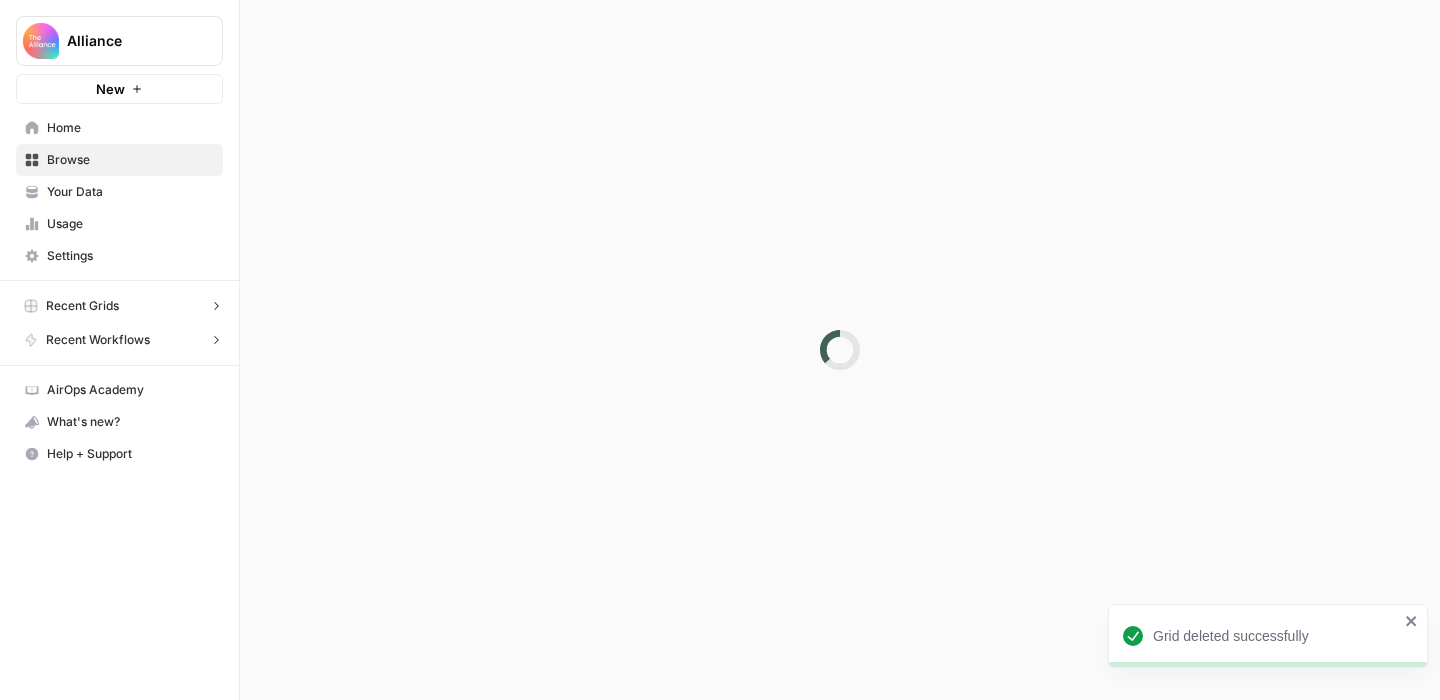 scroll, scrollTop: 0, scrollLeft: 0, axis: both 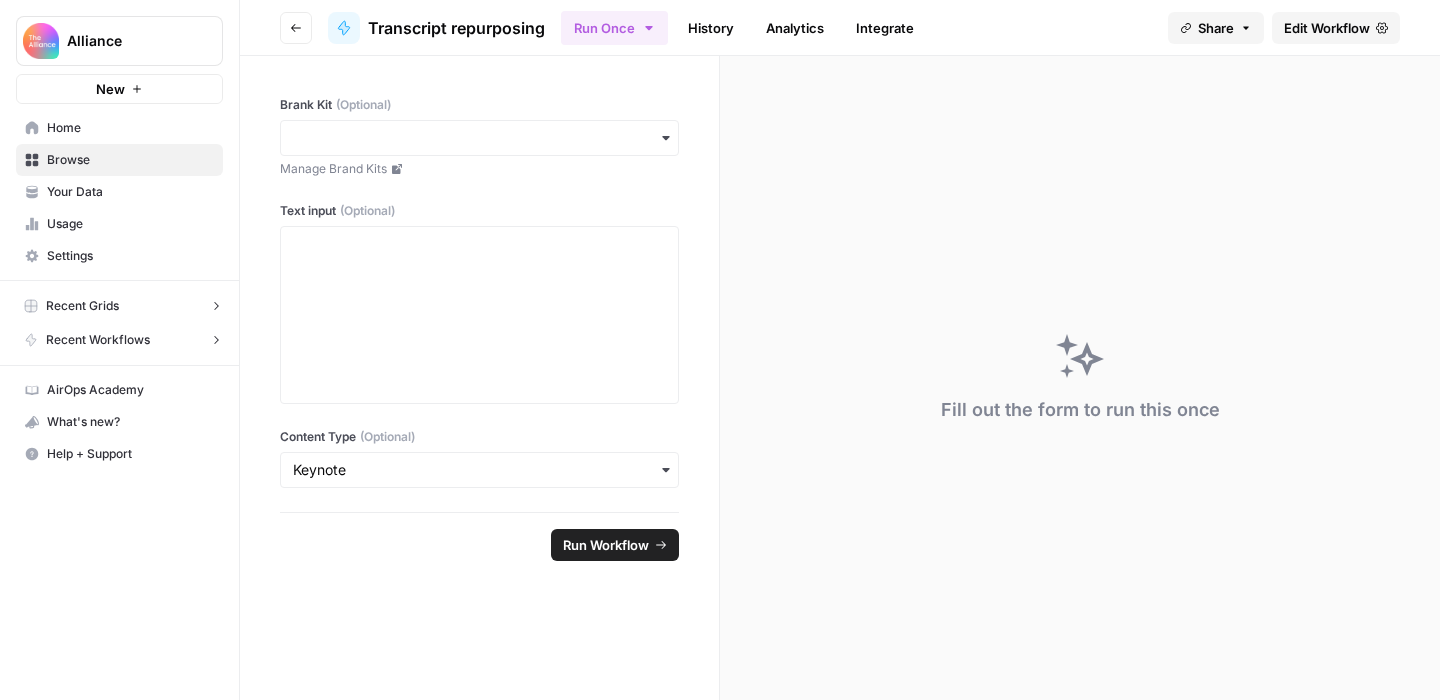 click on "Edit Workflow" at bounding box center [1327, 28] 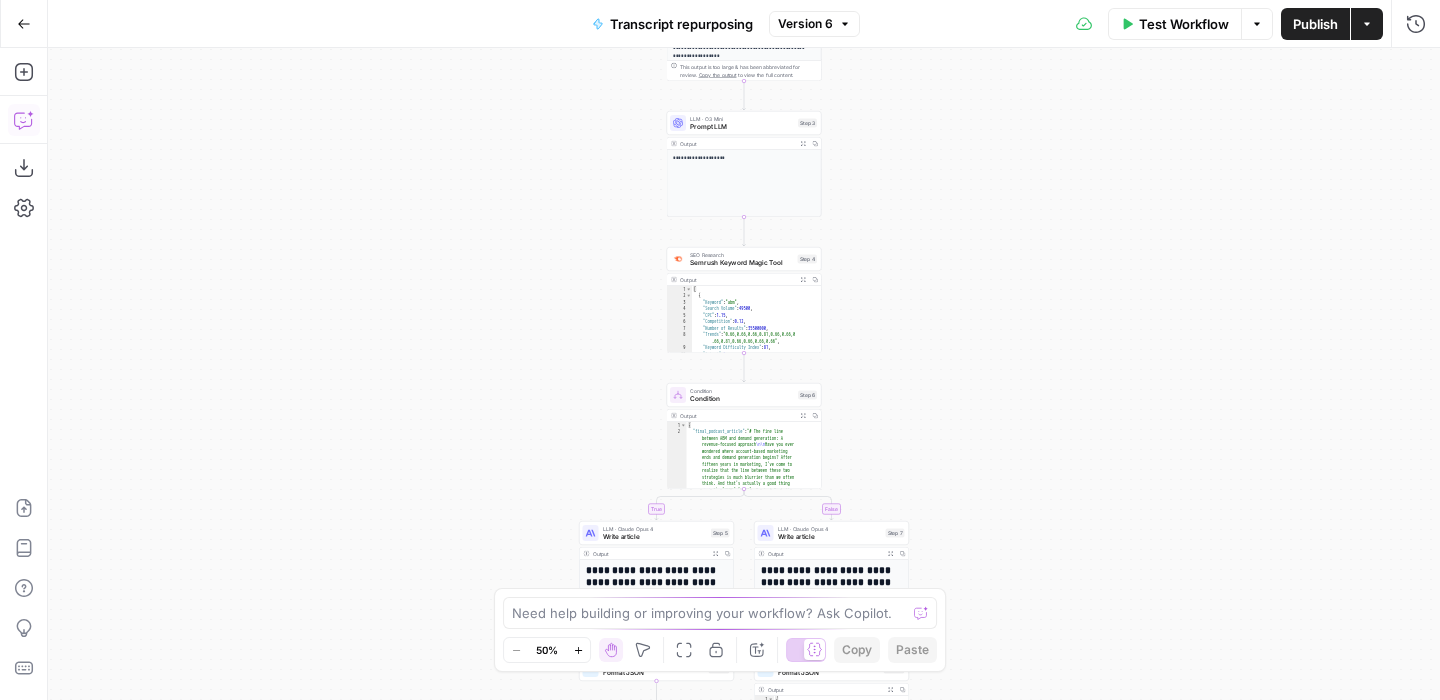 click 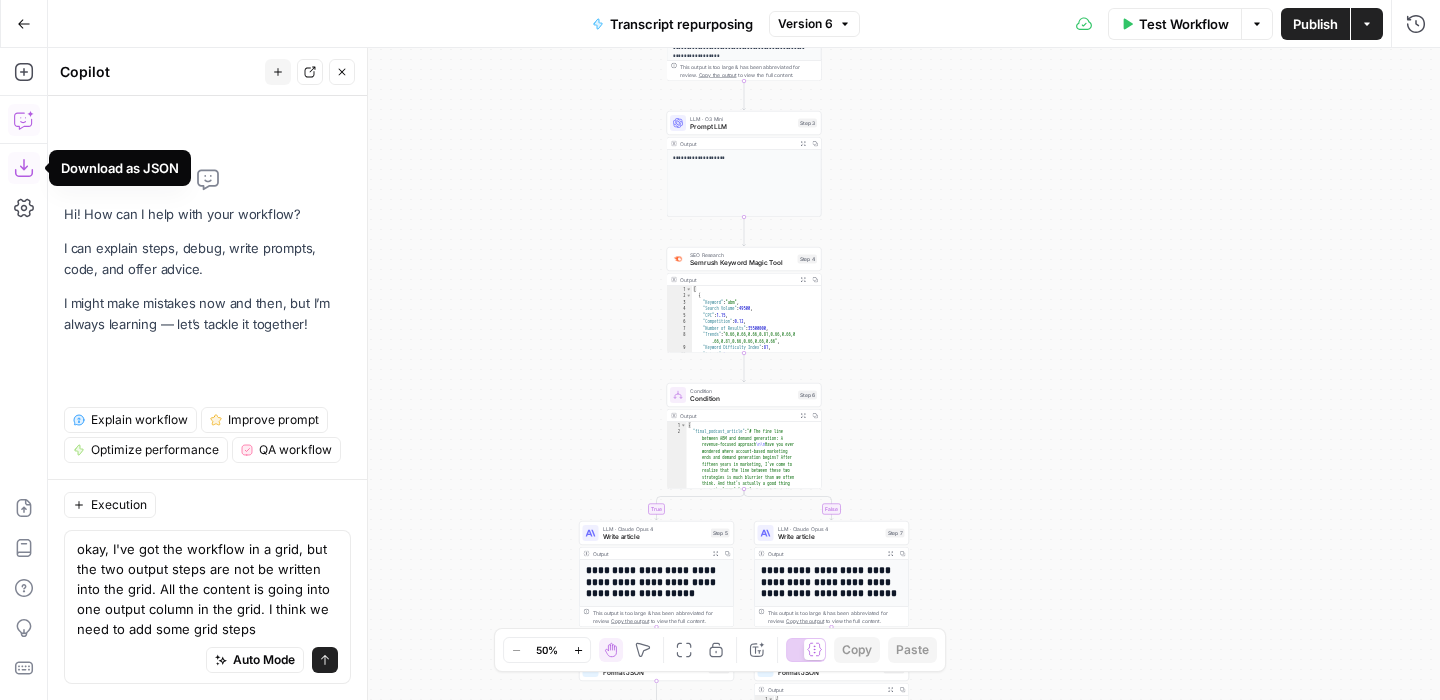 type on "okay, I've got the workflow in a grid, but the two output steps are not be written into the grid. All the content is going into one output column in the grid. I think we need to add some grid steps?" 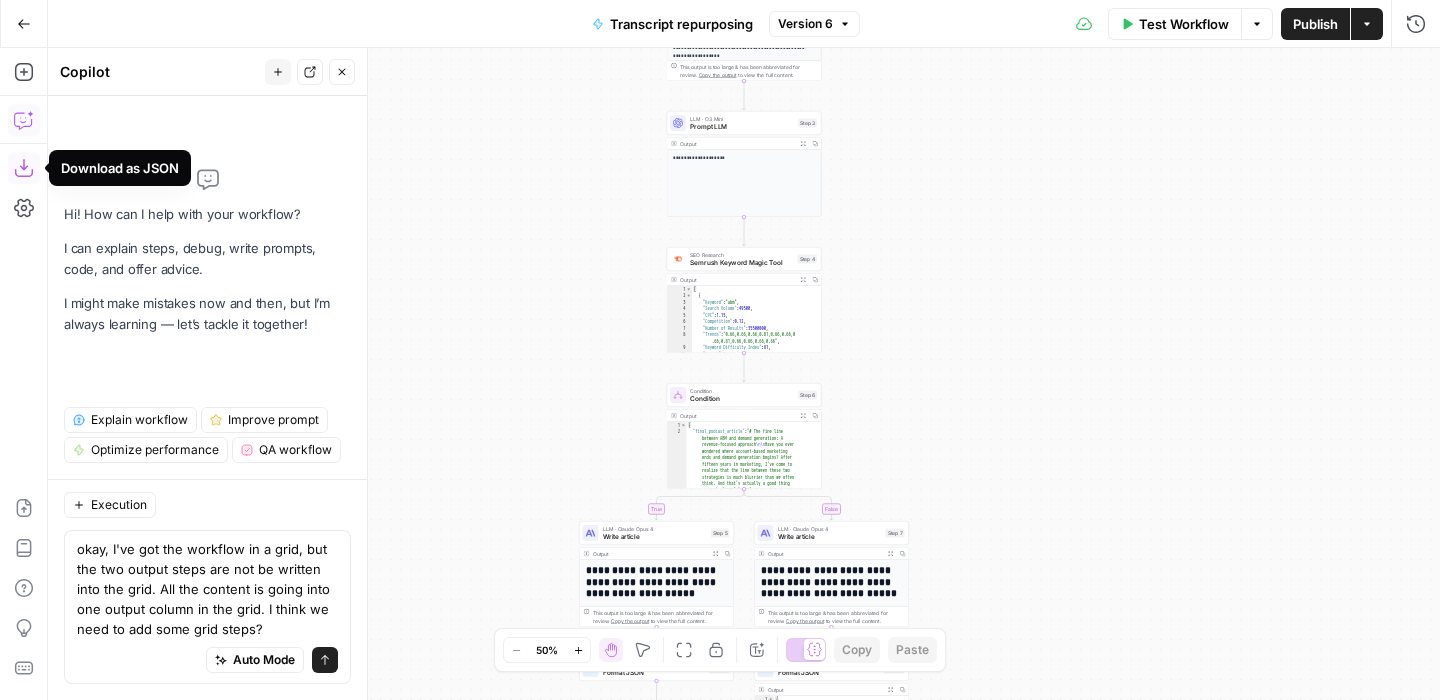 type 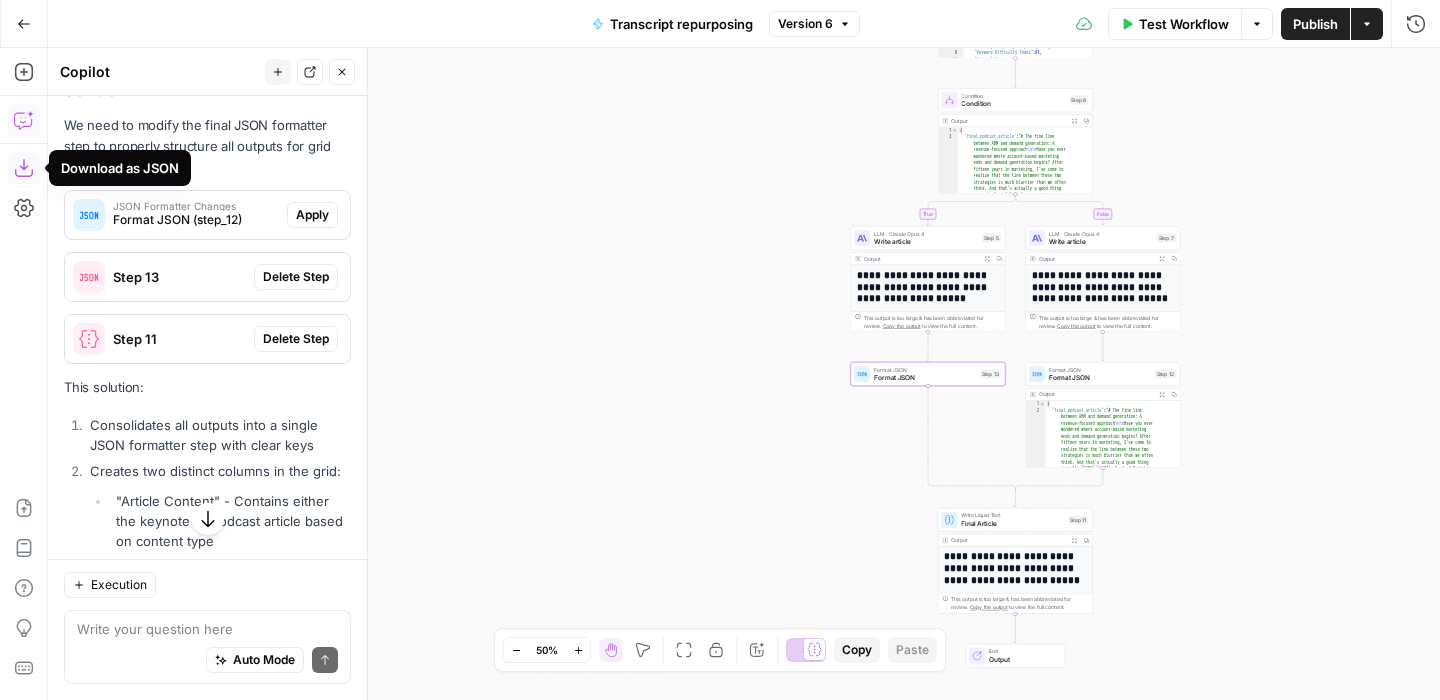 scroll, scrollTop: 500, scrollLeft: 0, axis: vertical 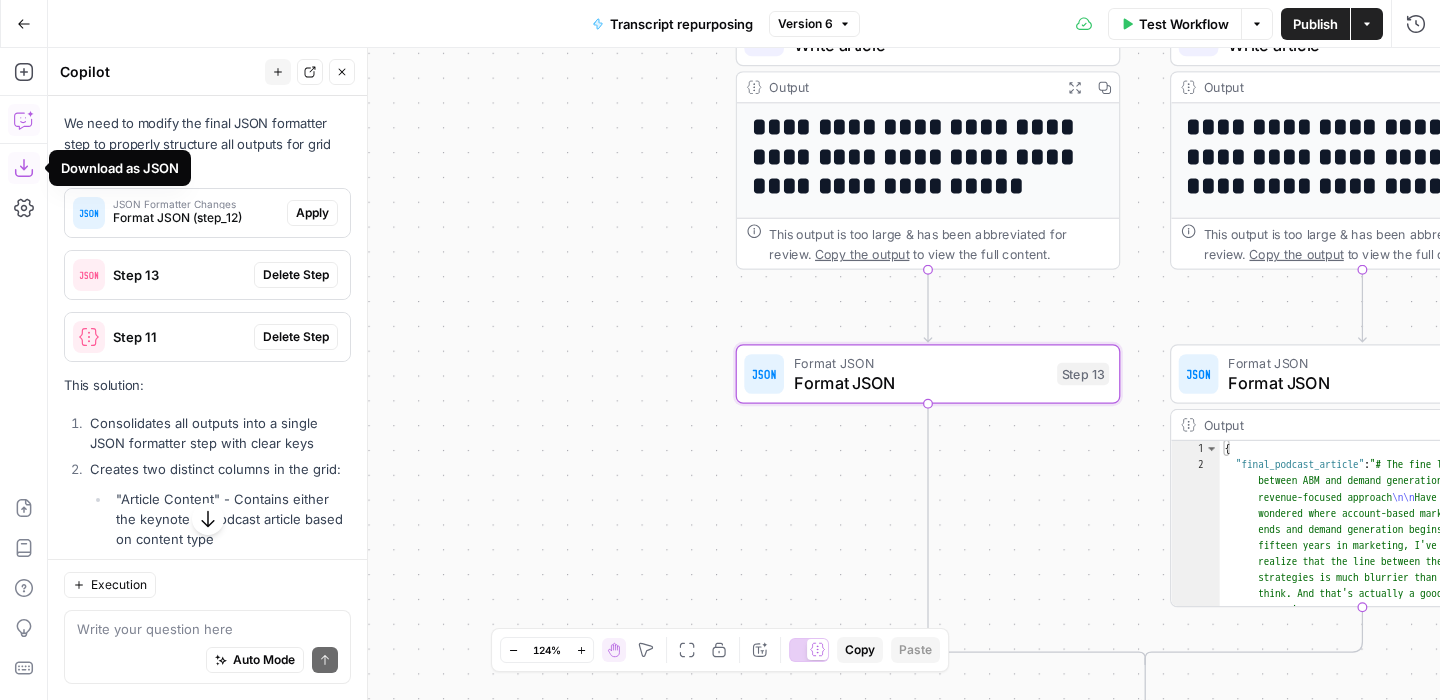 click on "Delete Step" at bounding box center [296, 275] 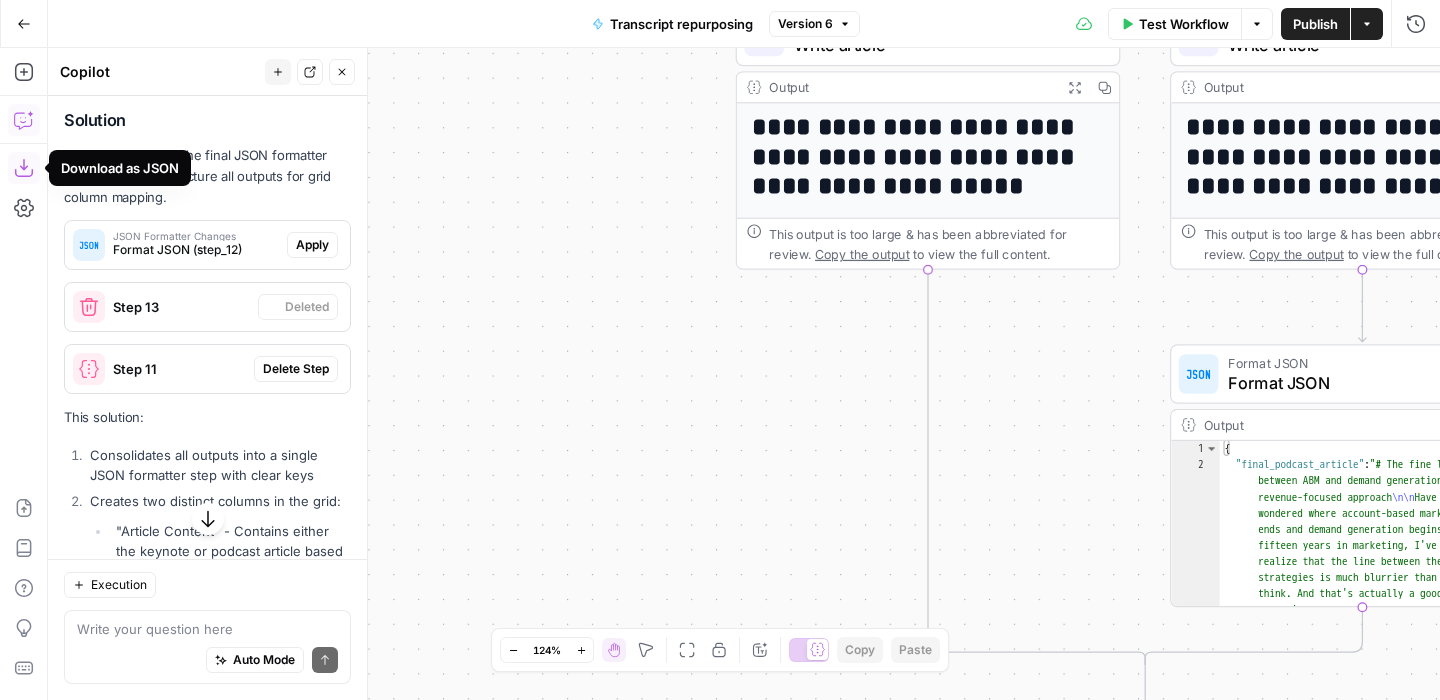 scroll, scrollTop: 532, scrollLeft: 0, axis: vertical 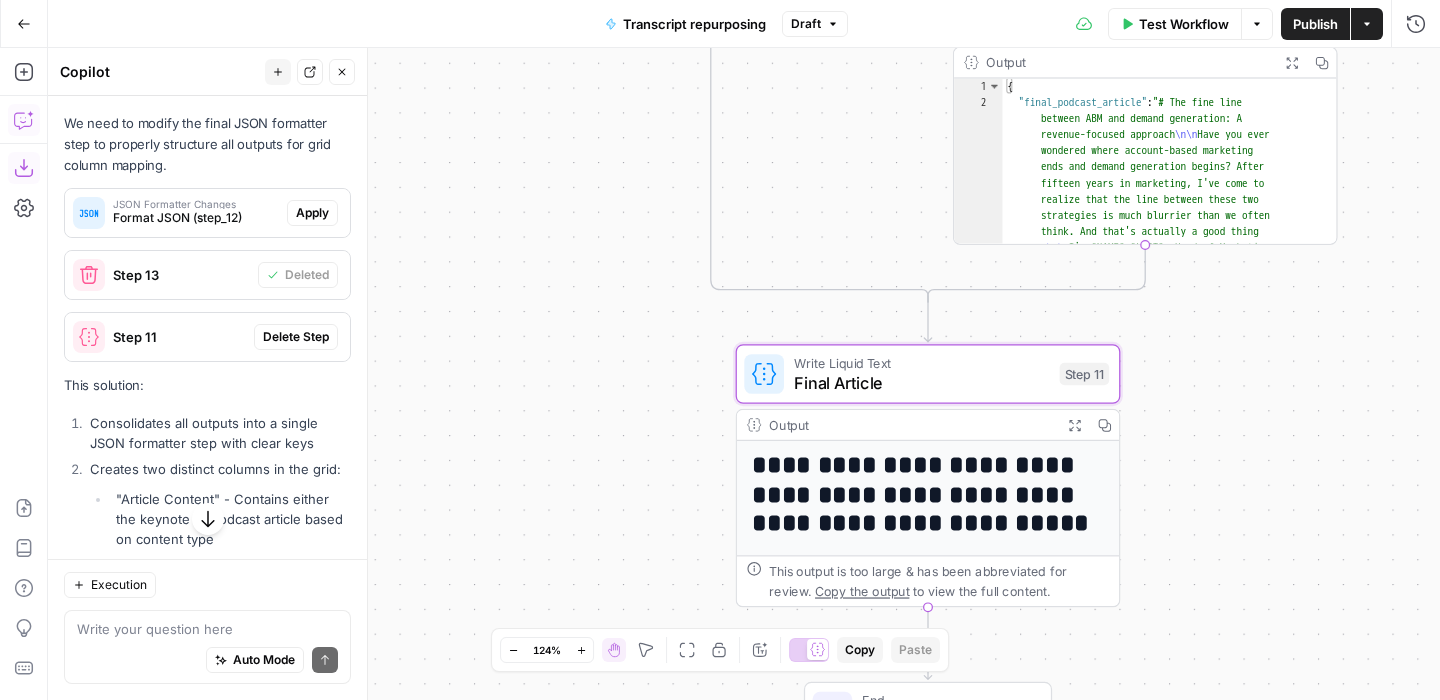 click on "Delete Step" at bounding box center (296, 337) 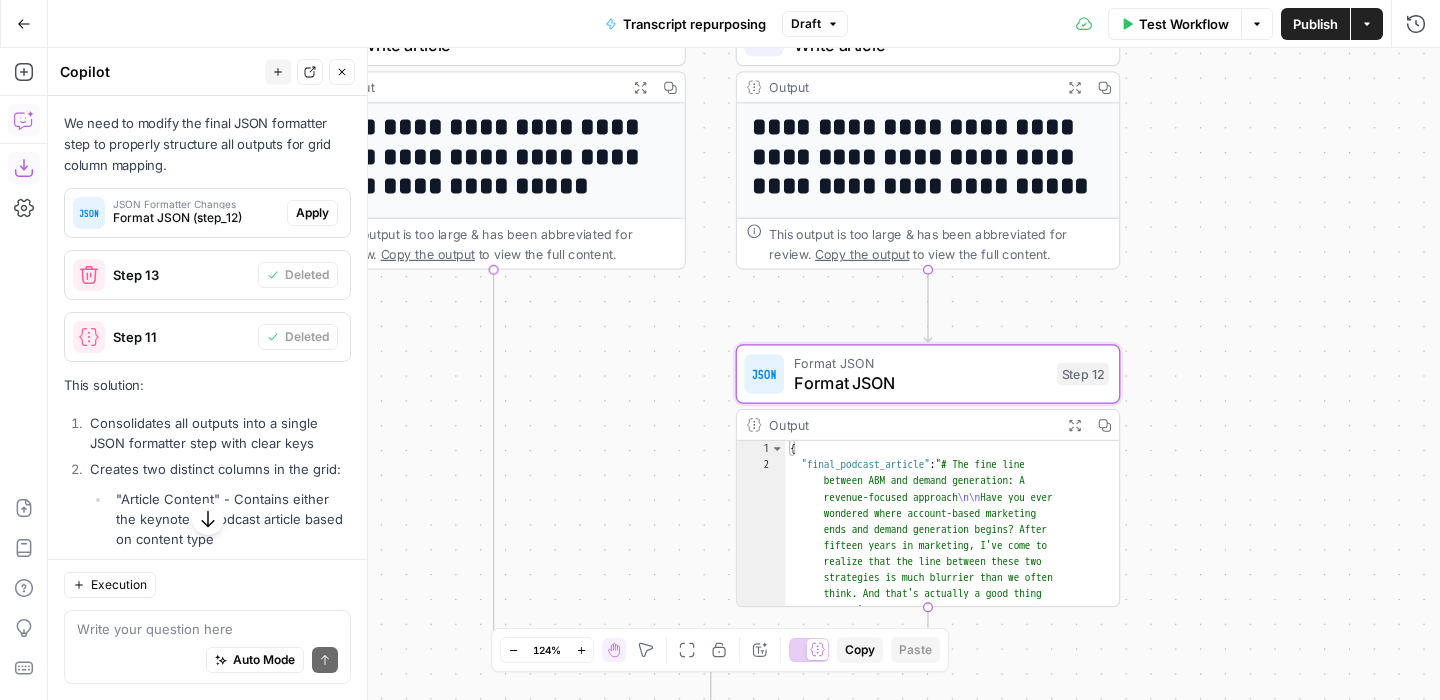 click on "Apply" at bounding box center [312, 213] 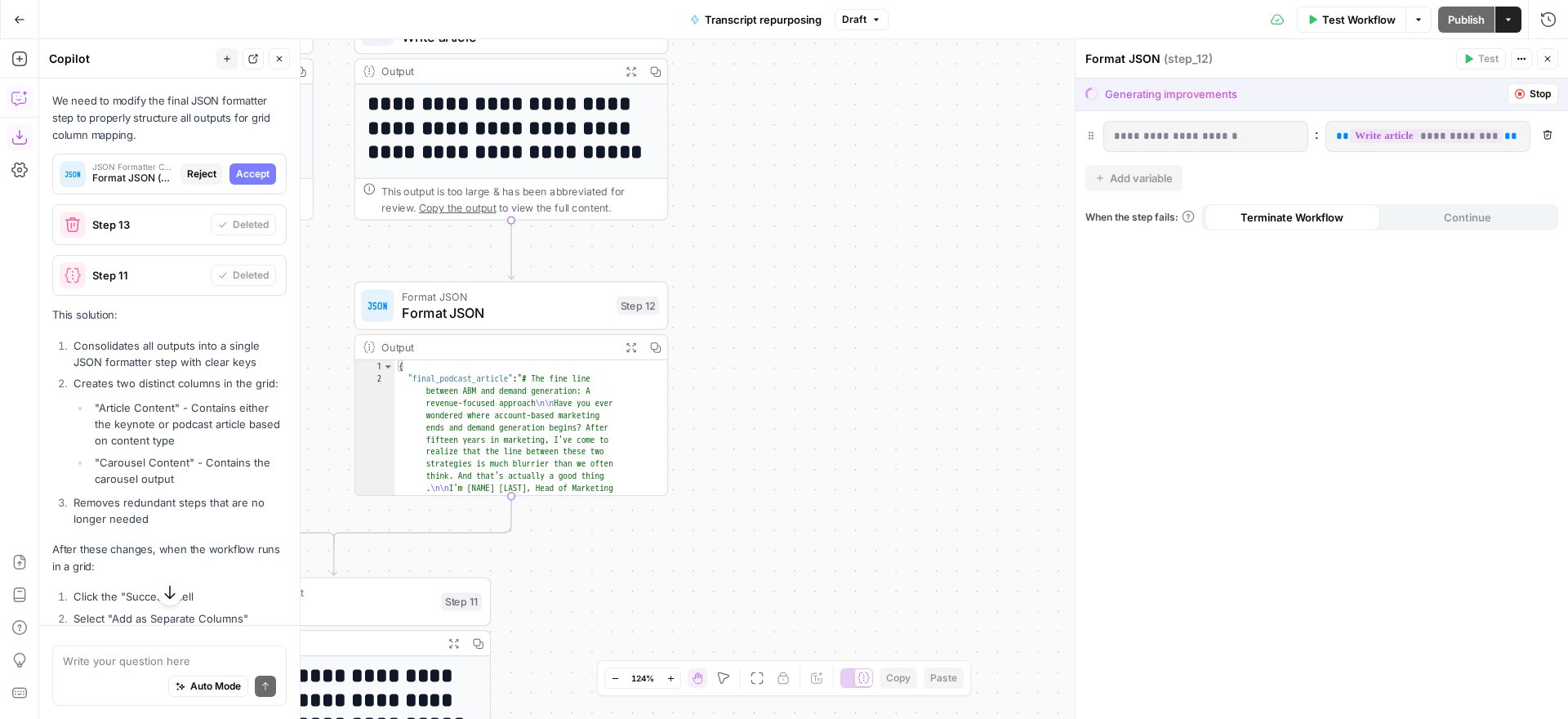 scroll, scrollTop: 409, scrollLeft: 0, axis: vertical 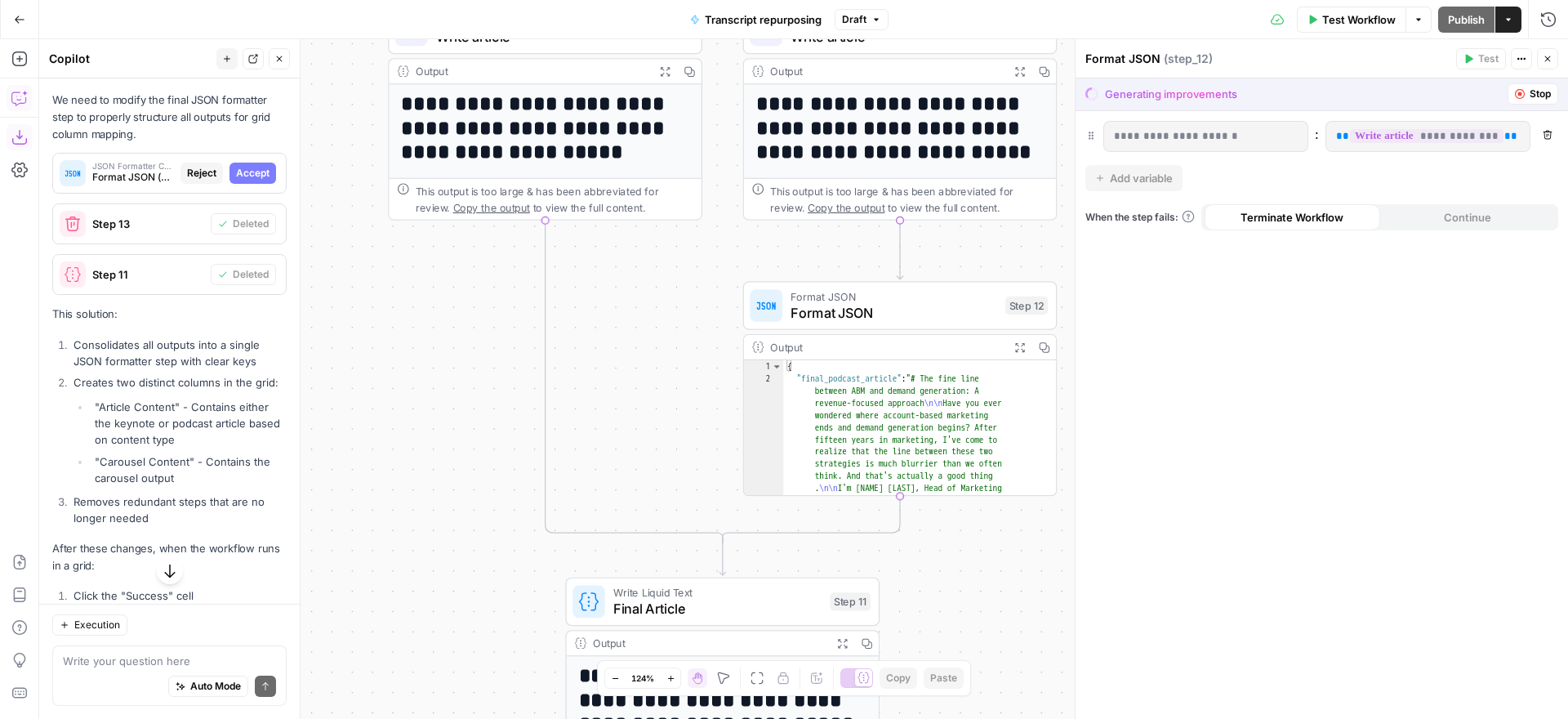 click on "Stop" at bounding box center (1533, 94) 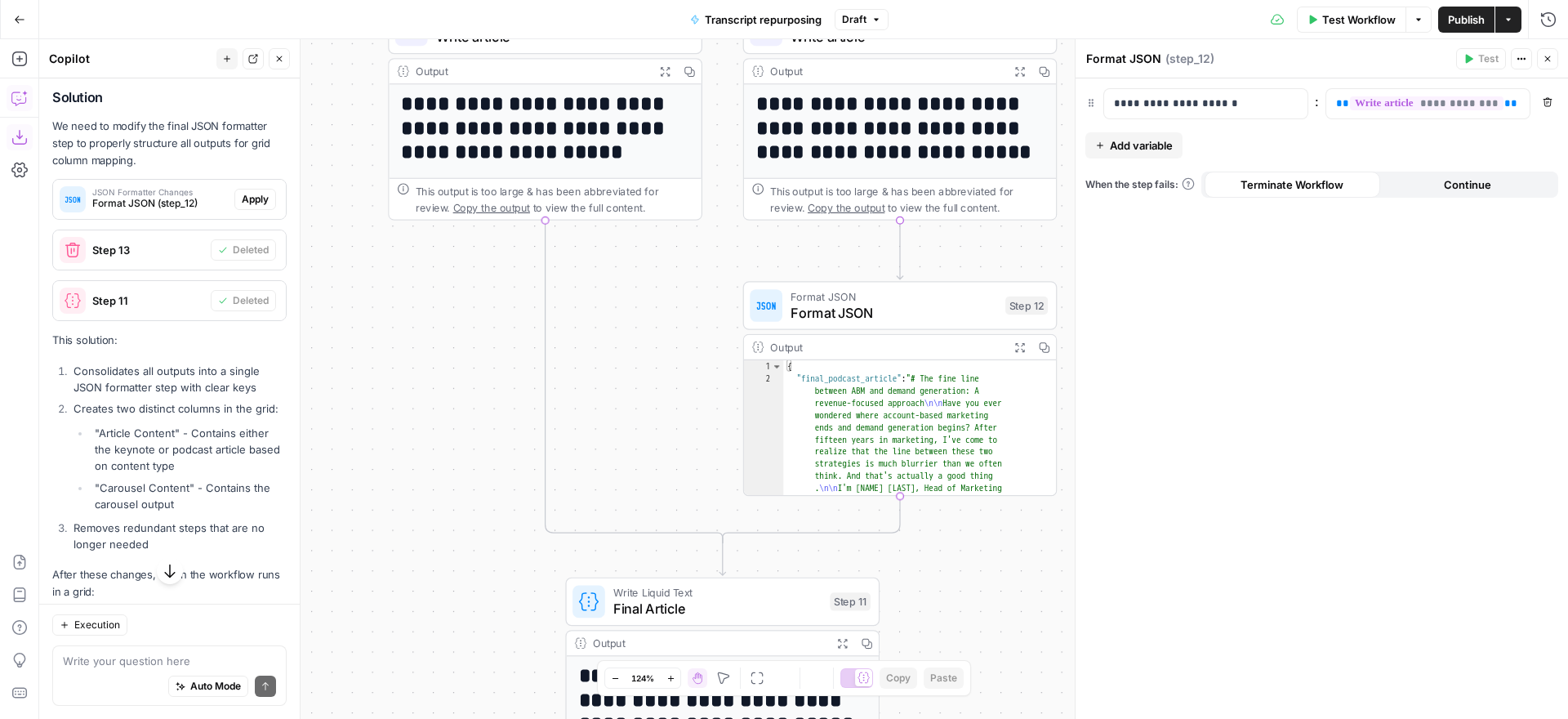 scroll, scrollTop: 435, scrollLeft: 0, axis: vertical 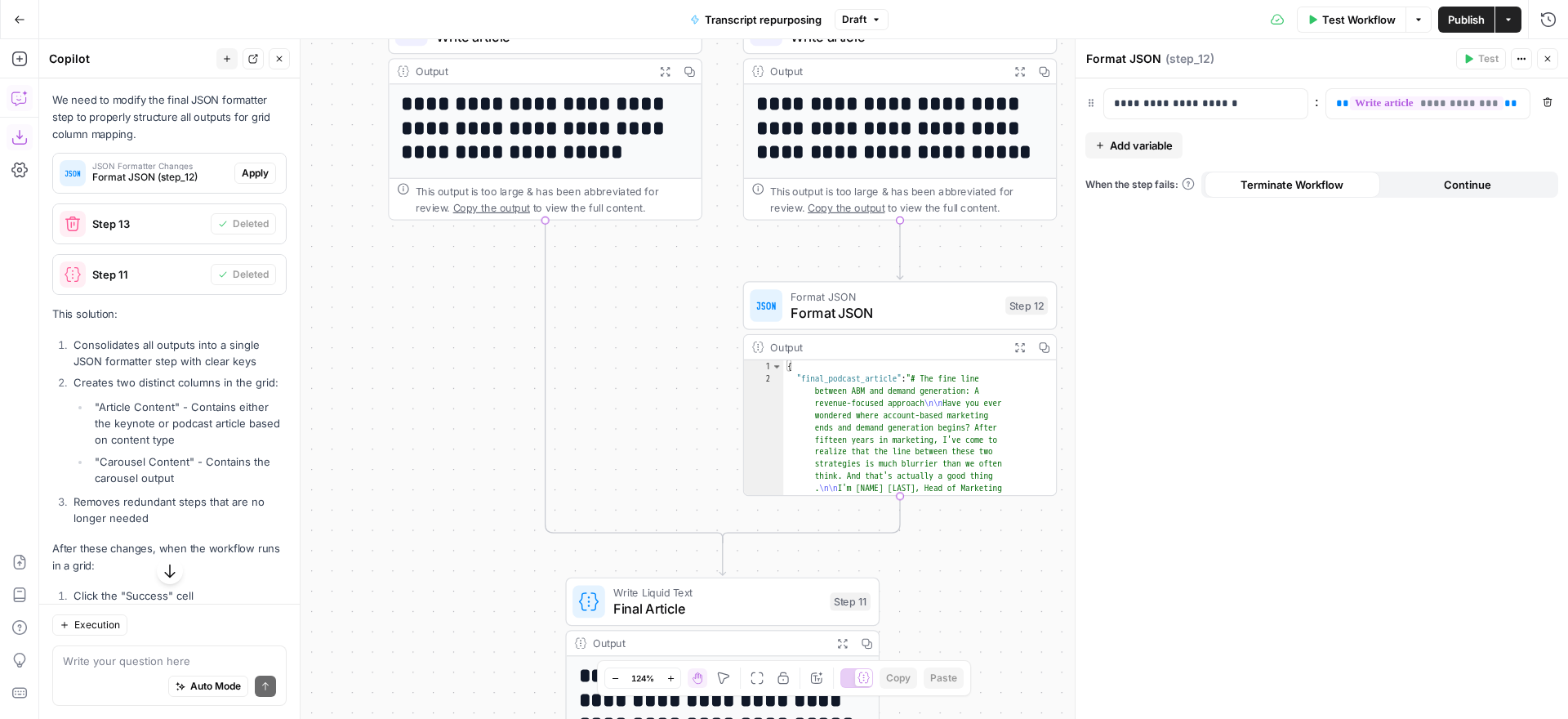 click 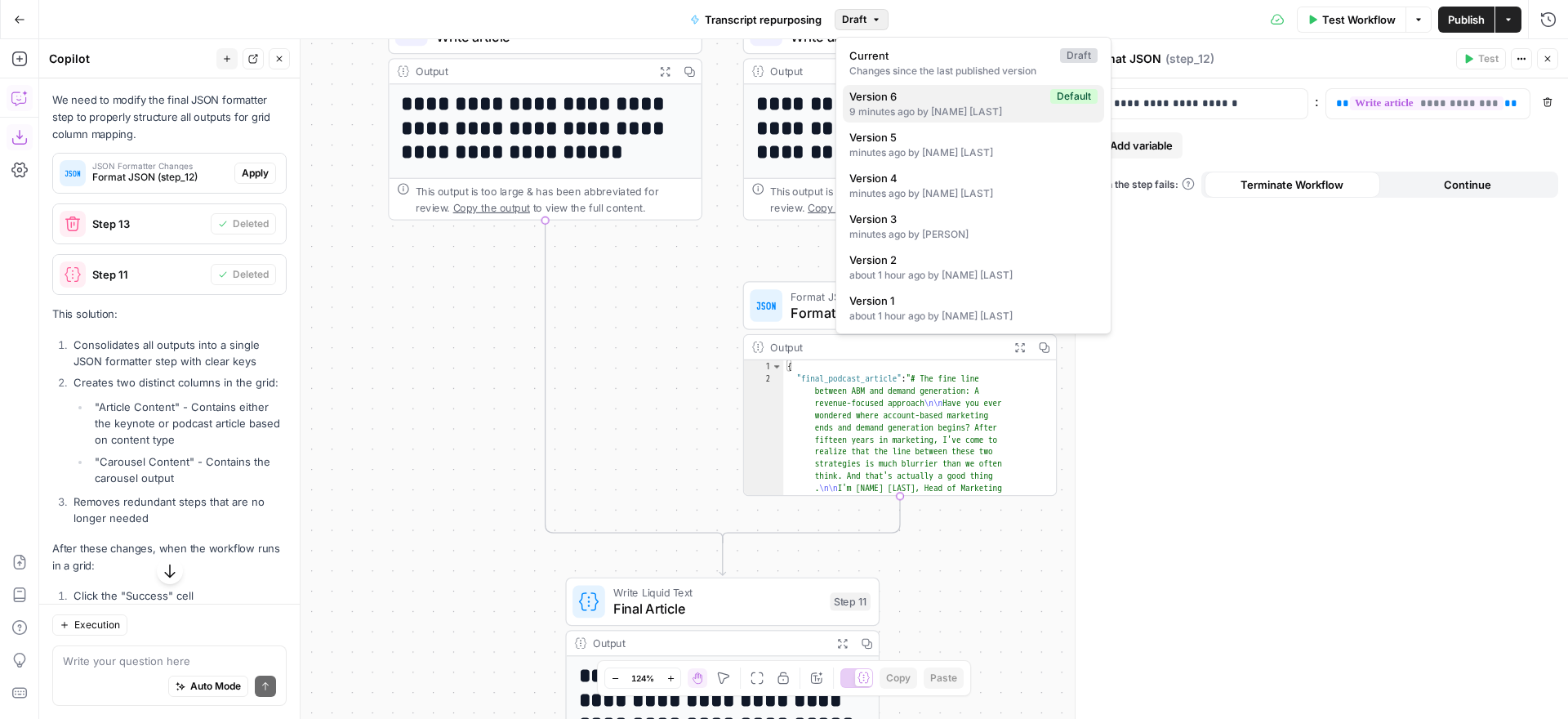 click on "Version 6" at bounding box center (947, 96) 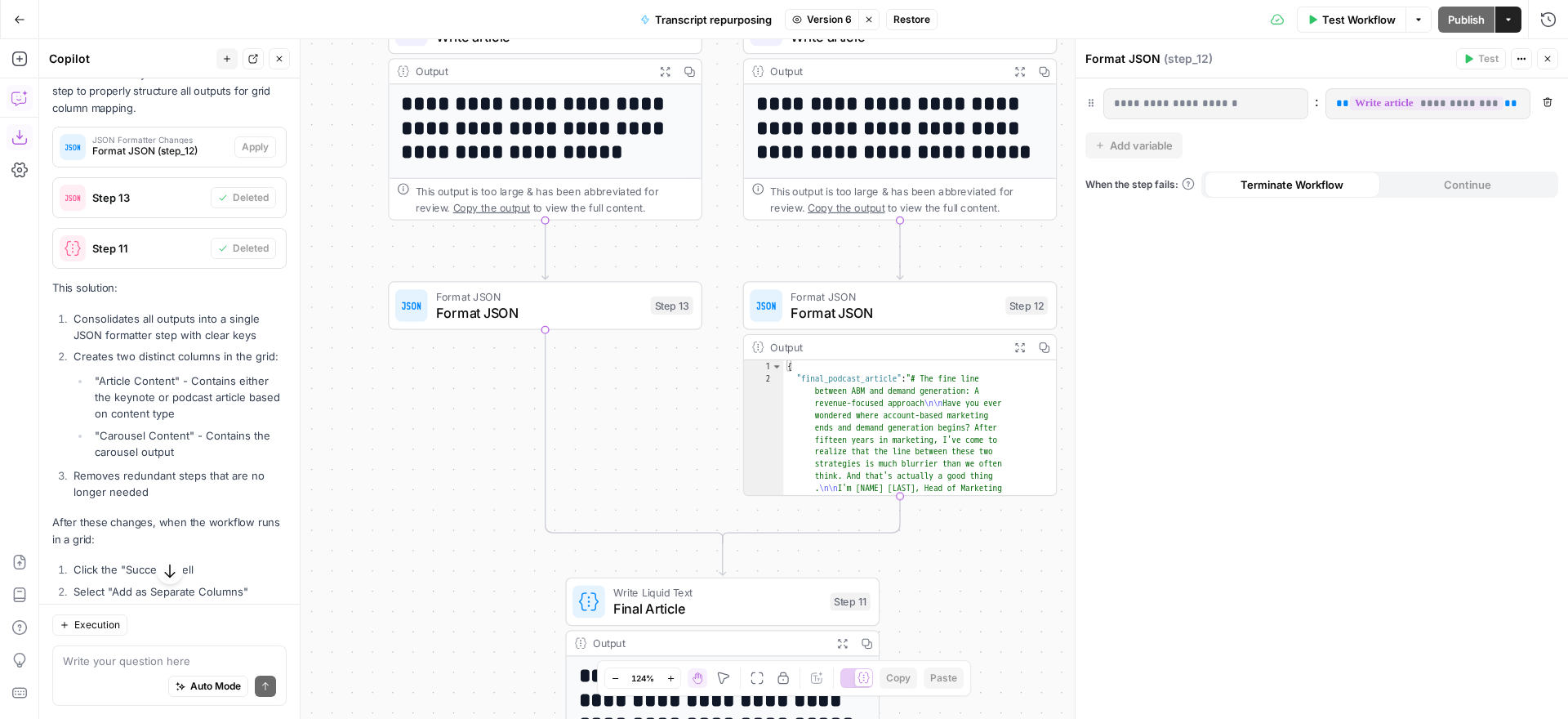 scroll, scrollTop: 409, scrollLeft: 0, axis: vertical 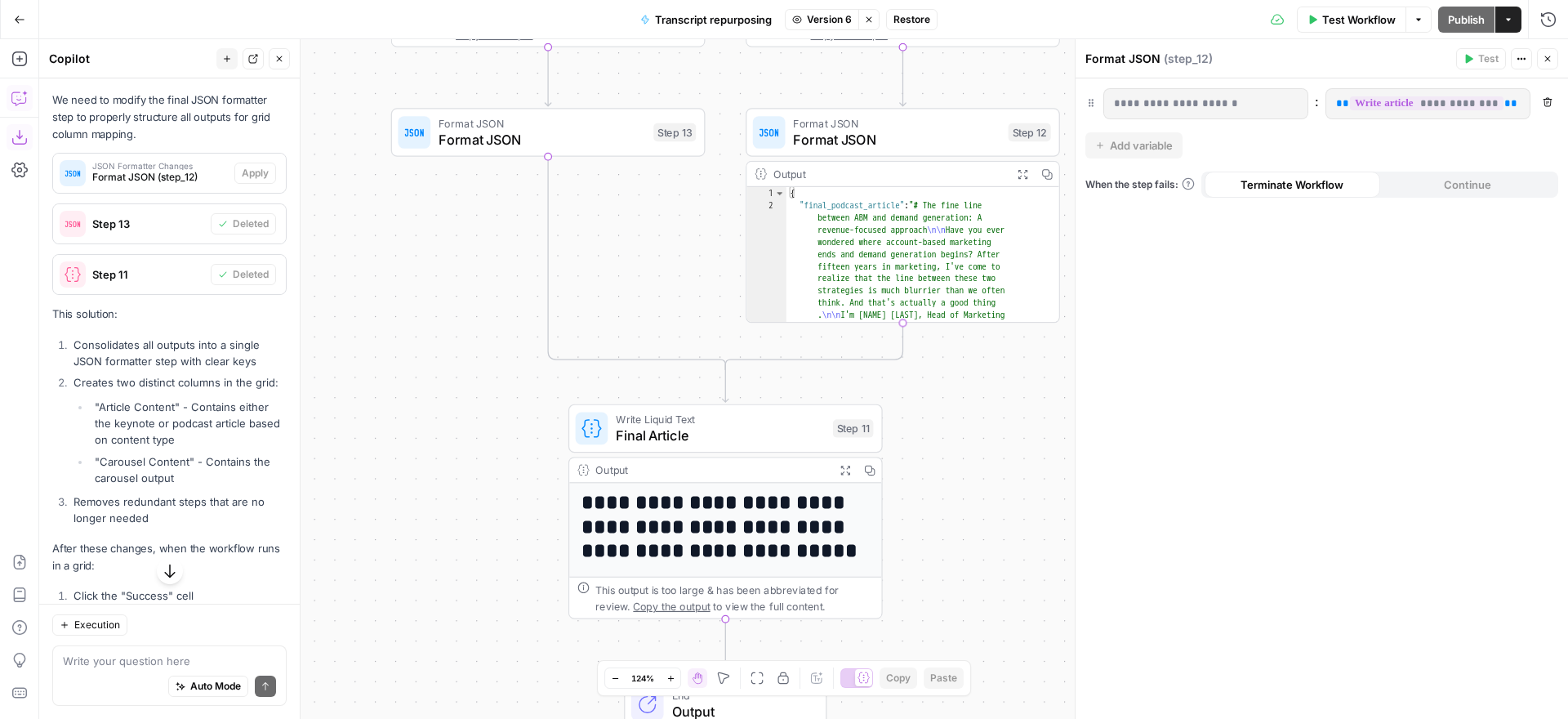 click on "Format JSON" at bounding box center [896, 139] 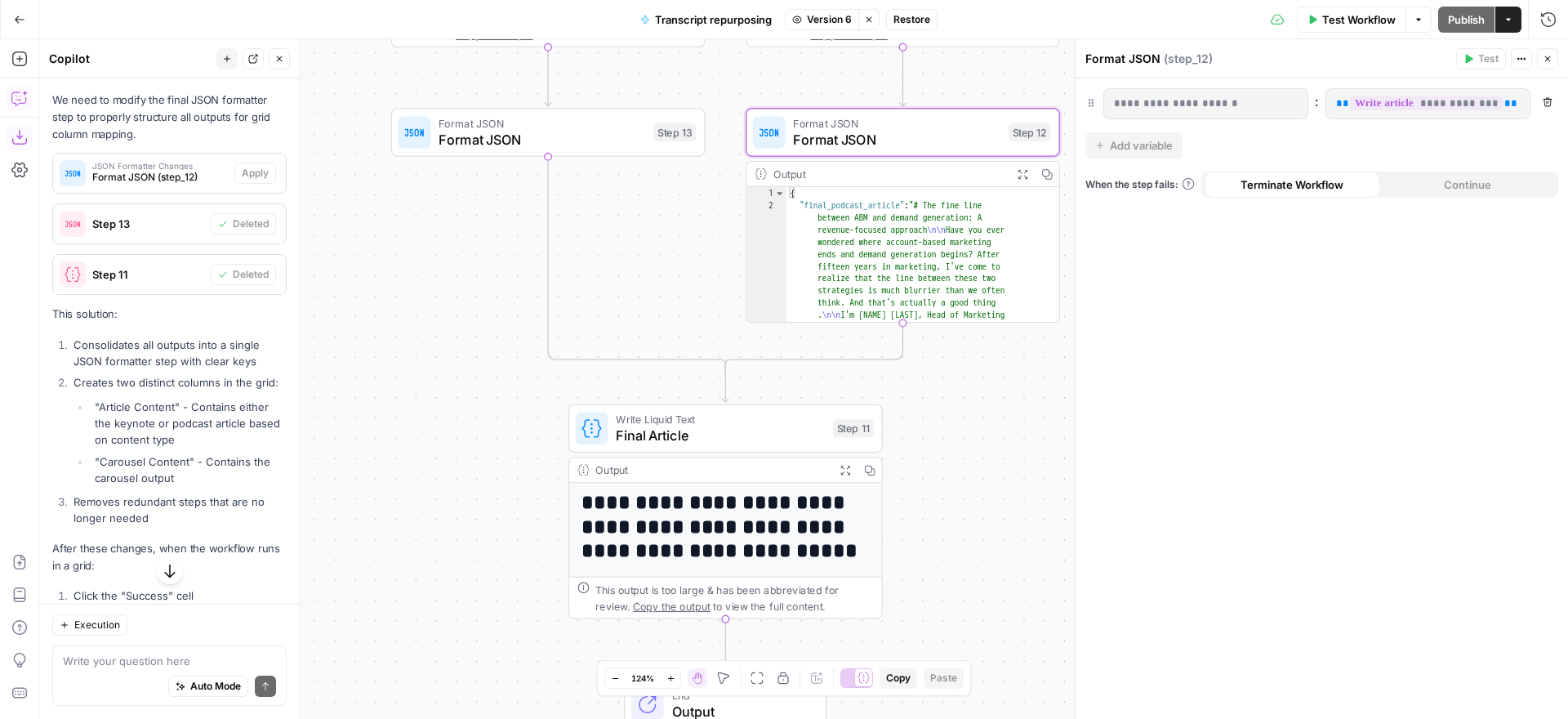 click on "Final Article" at bounding box center (720, 435) 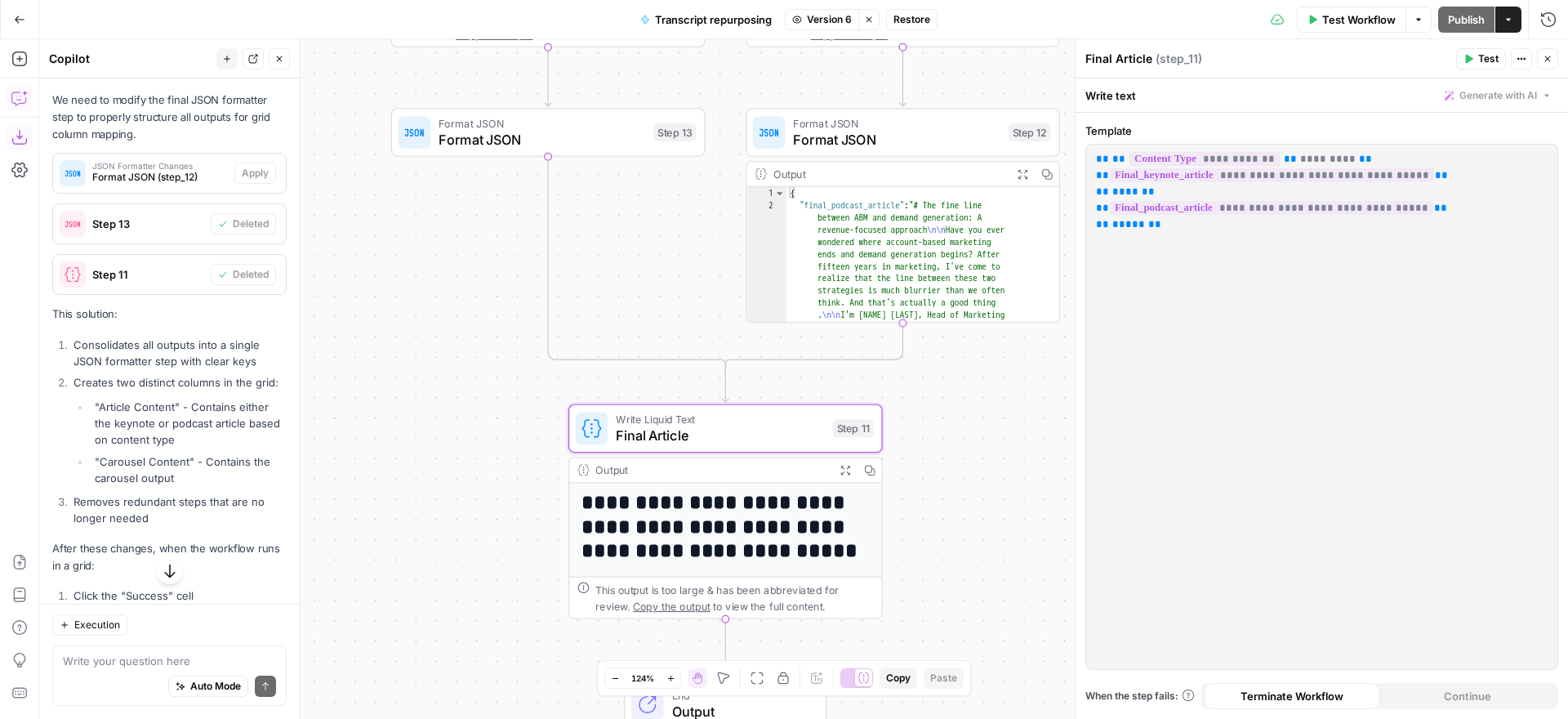 click on "Final Article" at bounding box center (720, 435) 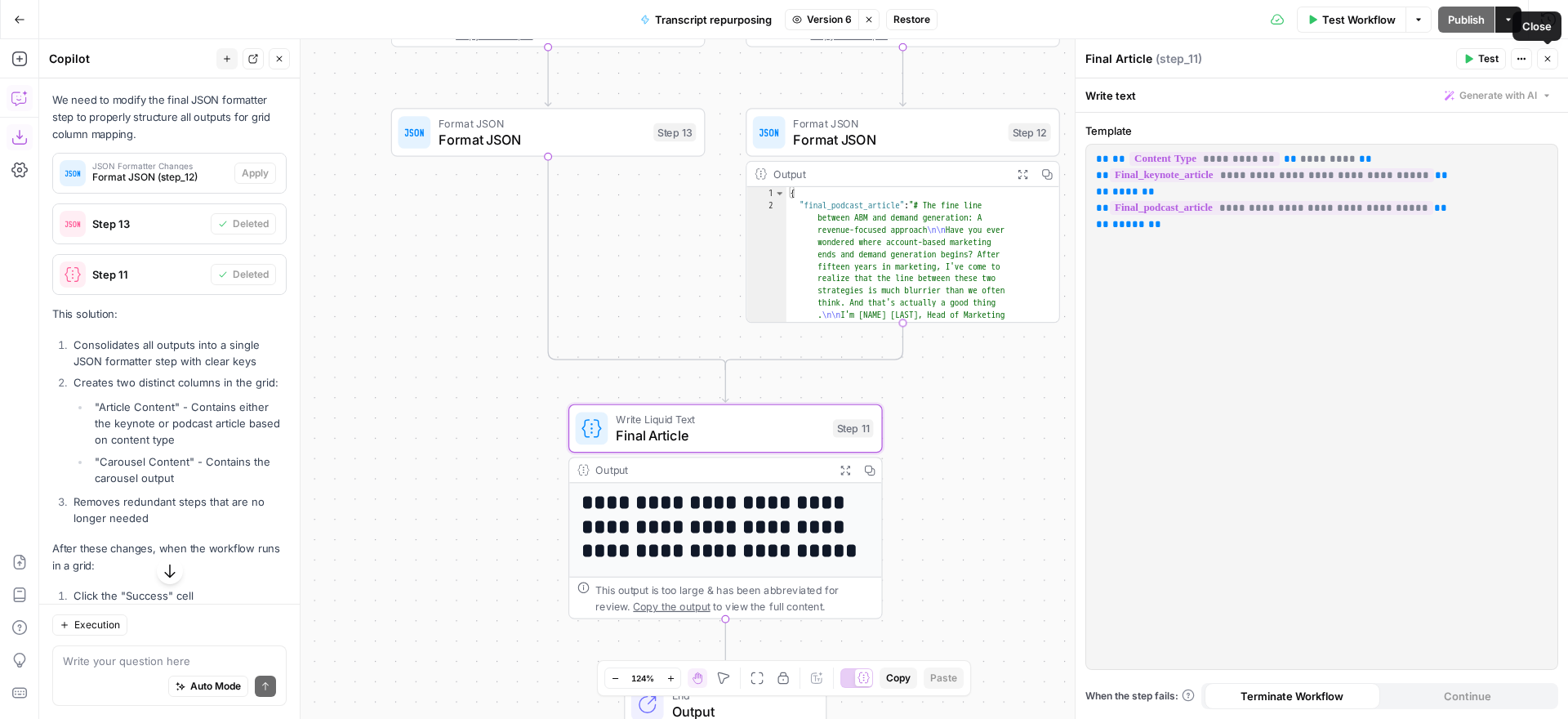 click 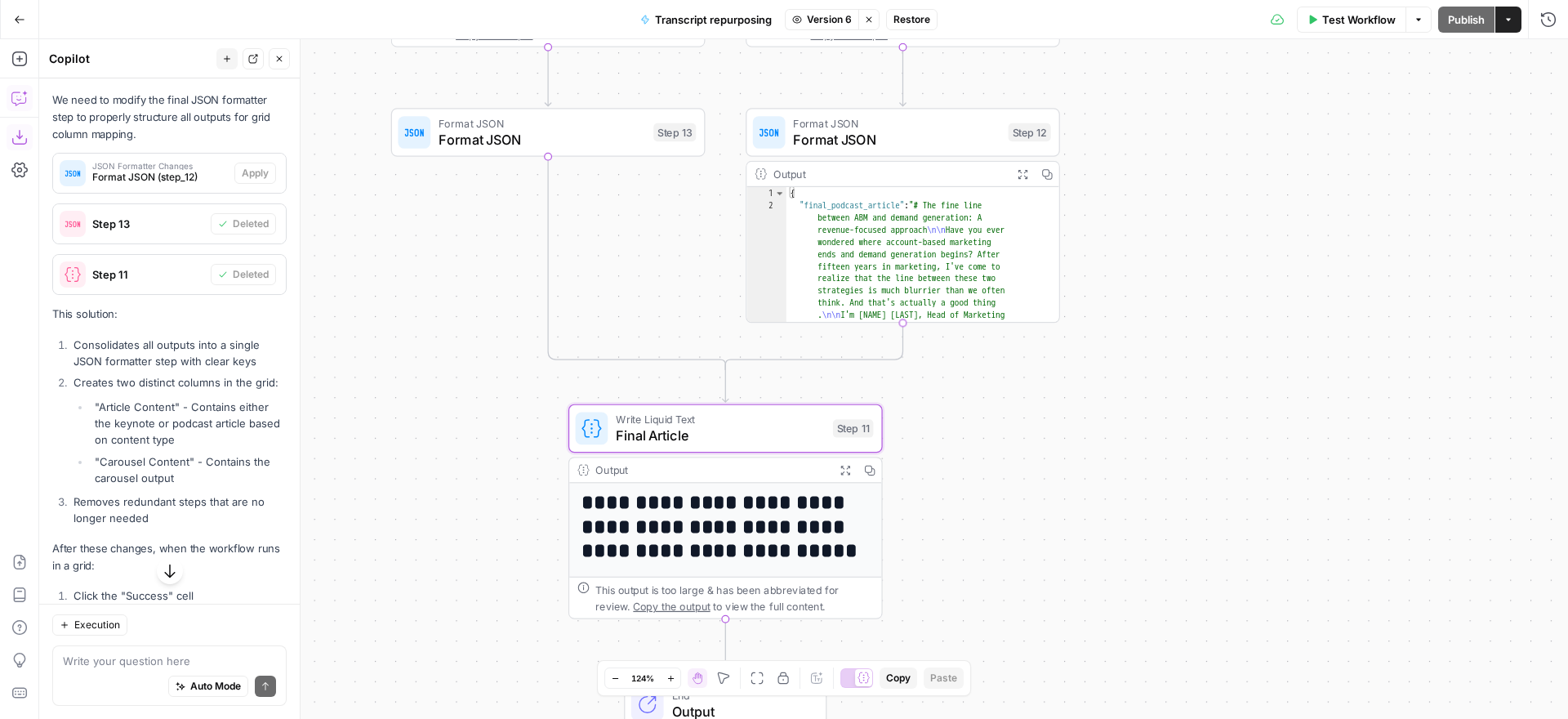 drag, startPoint x: 788, startPoint y: 420, endPoint x: 947, endPoint y: 415, distance: 159.0786 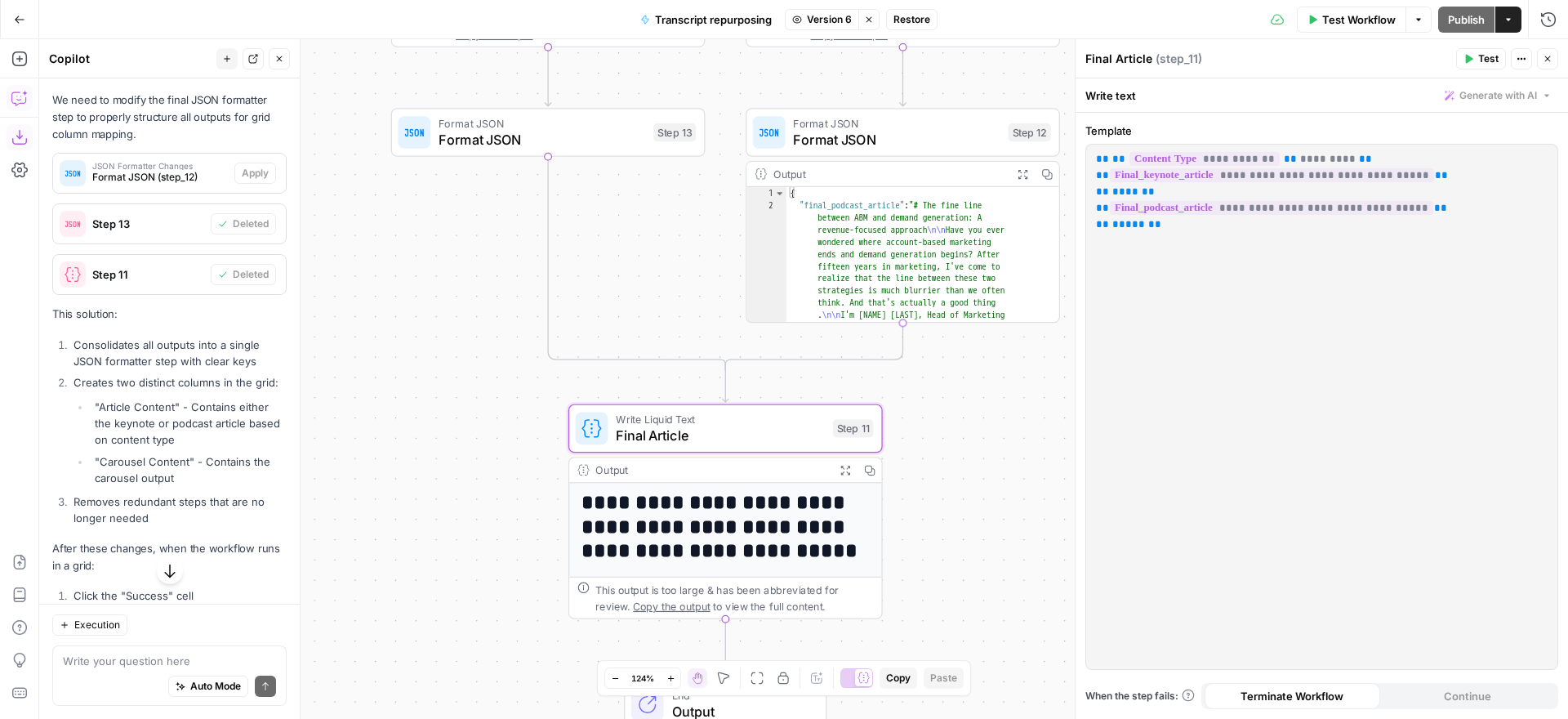 click on "**********" at bounding box center (804, 379) 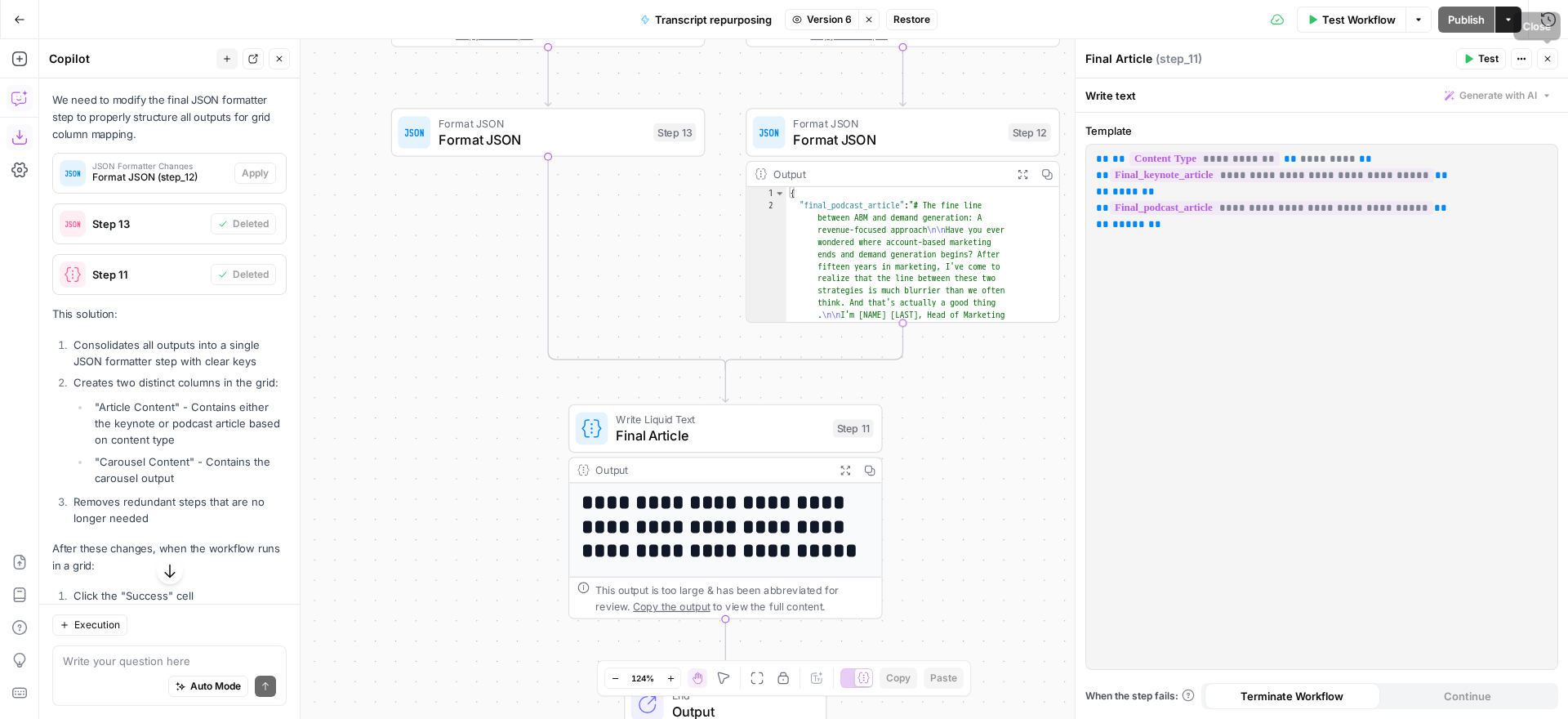 click 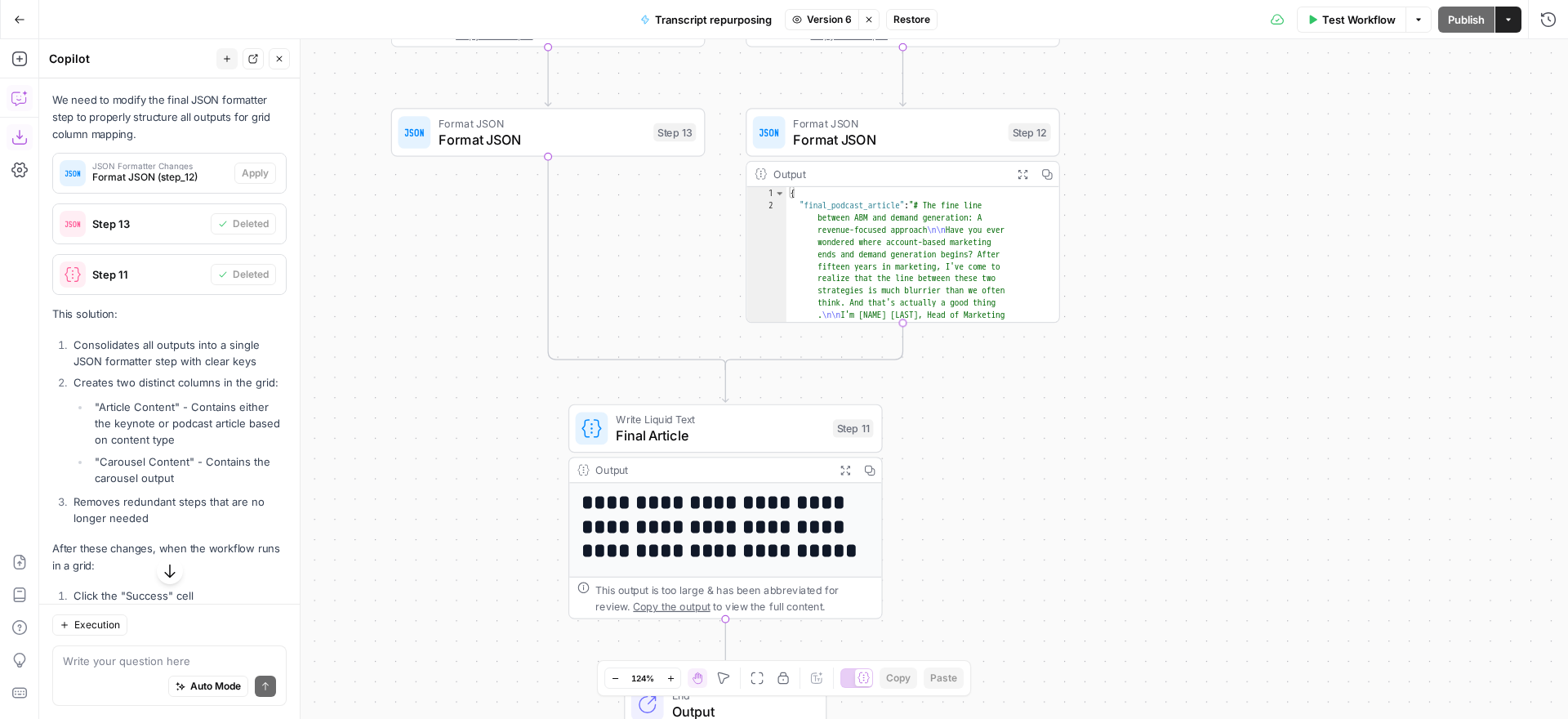drag, startPoint x: 916, startPoint y: 20, endPoint x: 960, endPoint y: 53, distance: 55 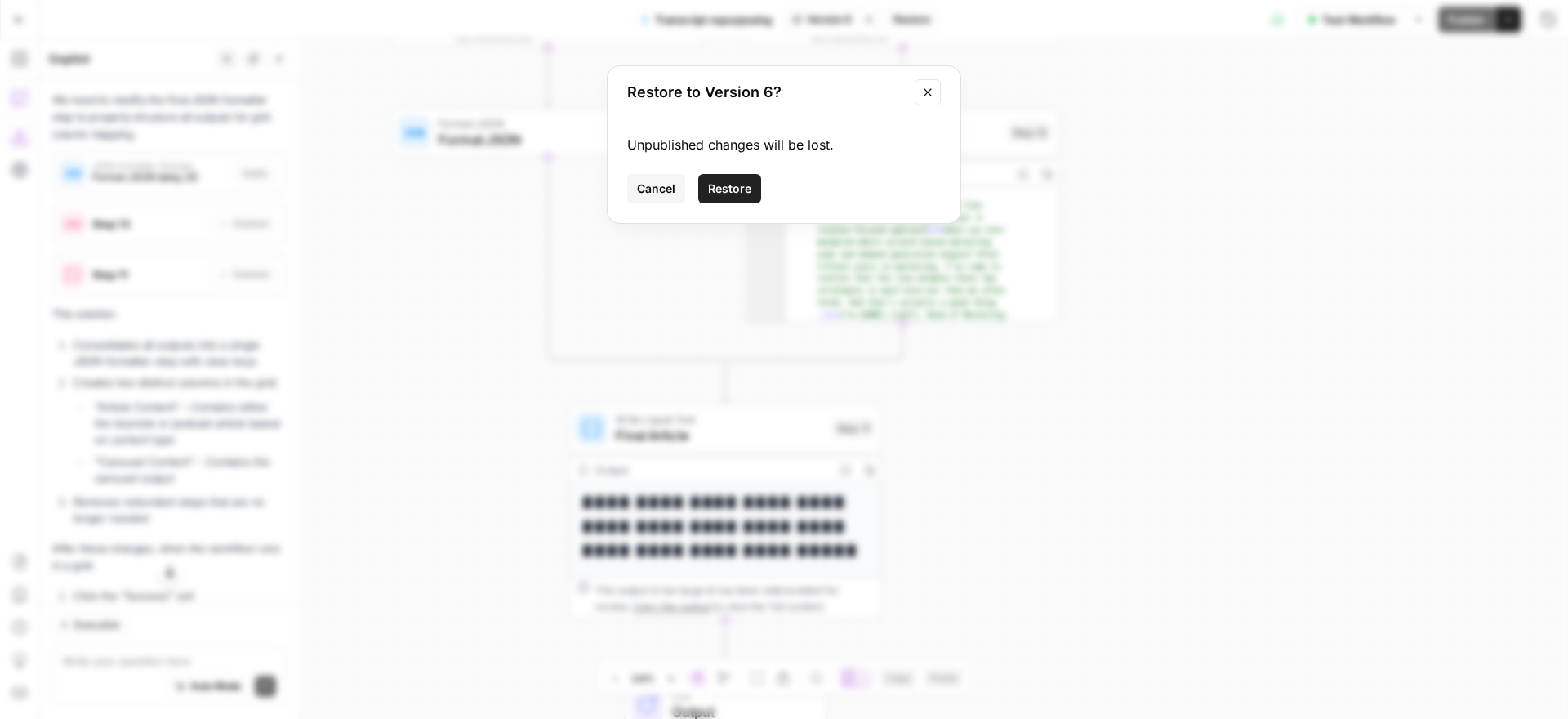 click on "Restore" at bounding box center [729, 189] 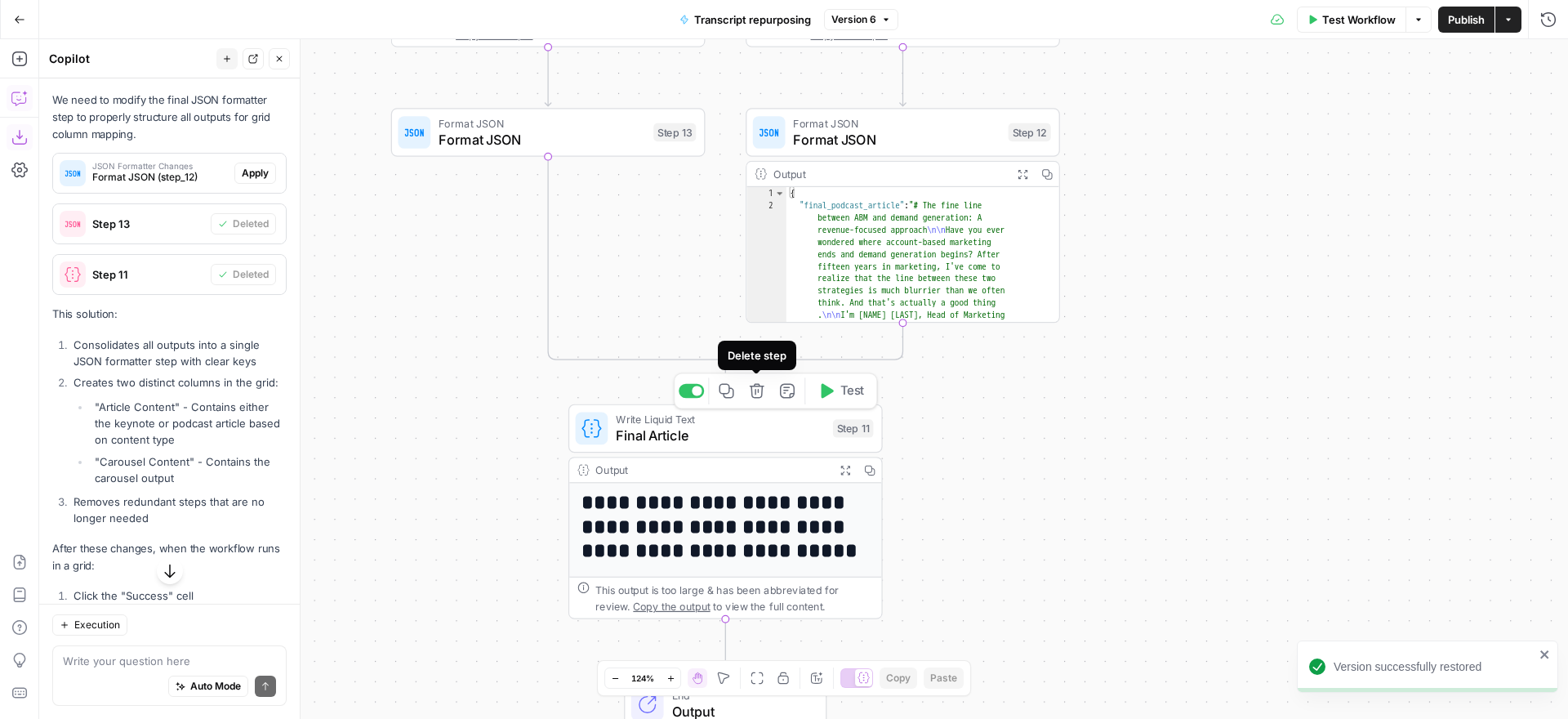 click 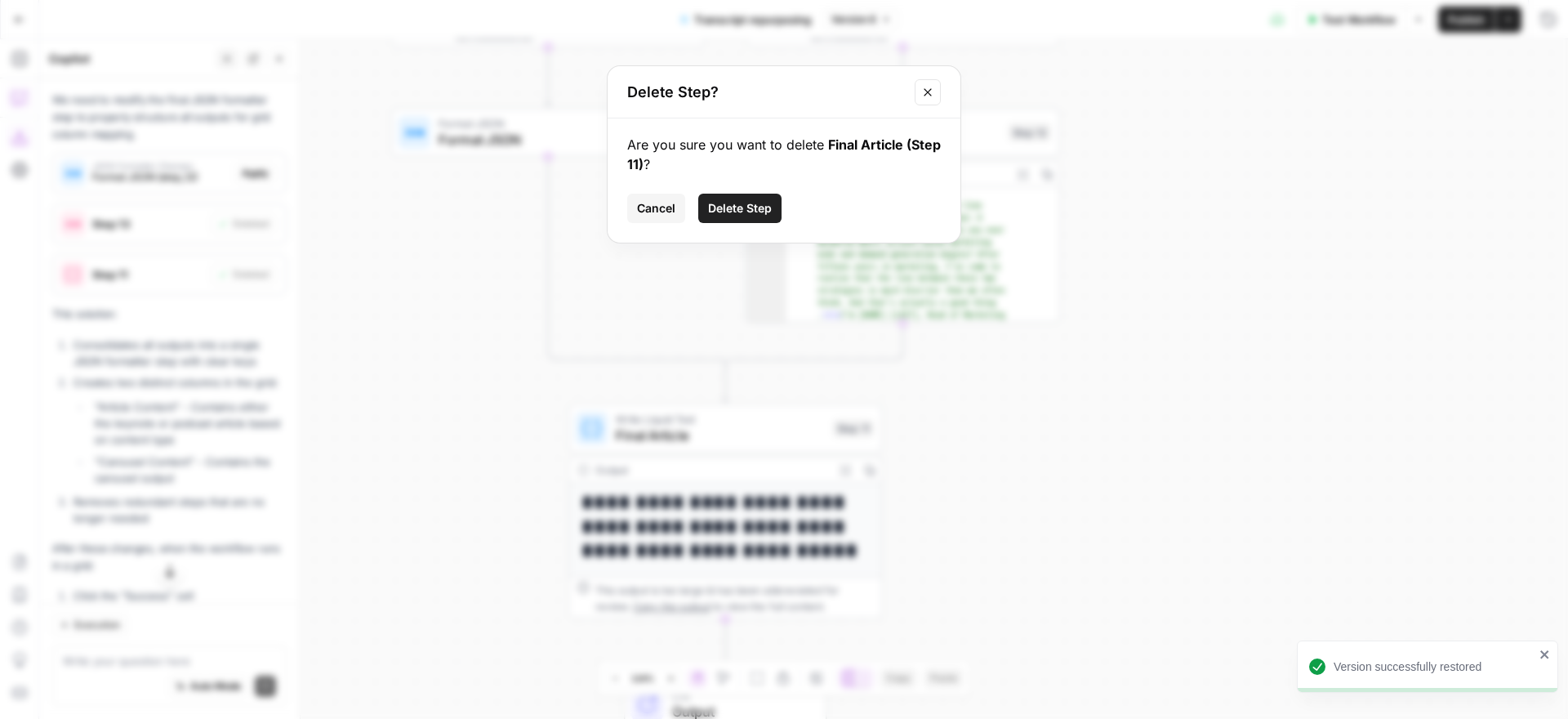 click on "Delete Step" at bounding box center (740, 208) 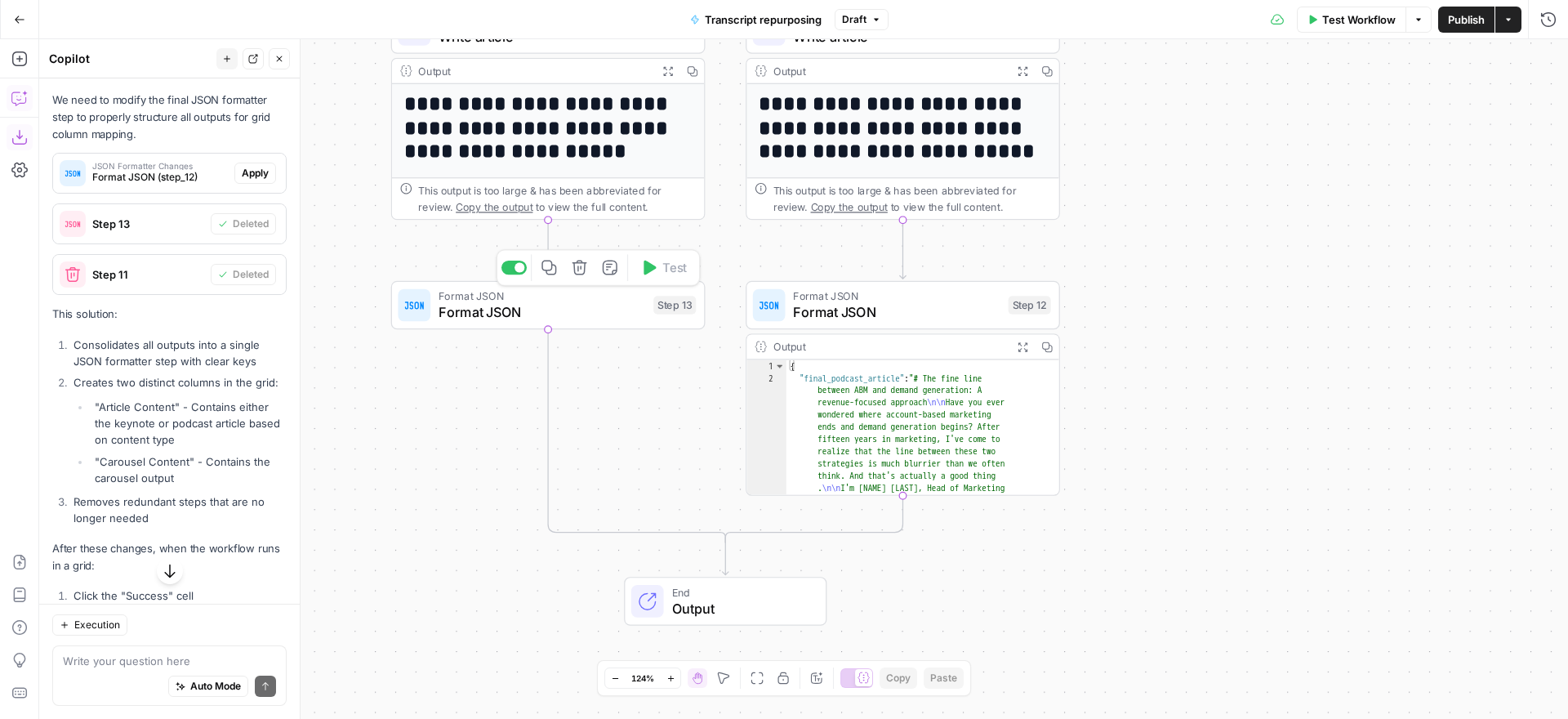 click 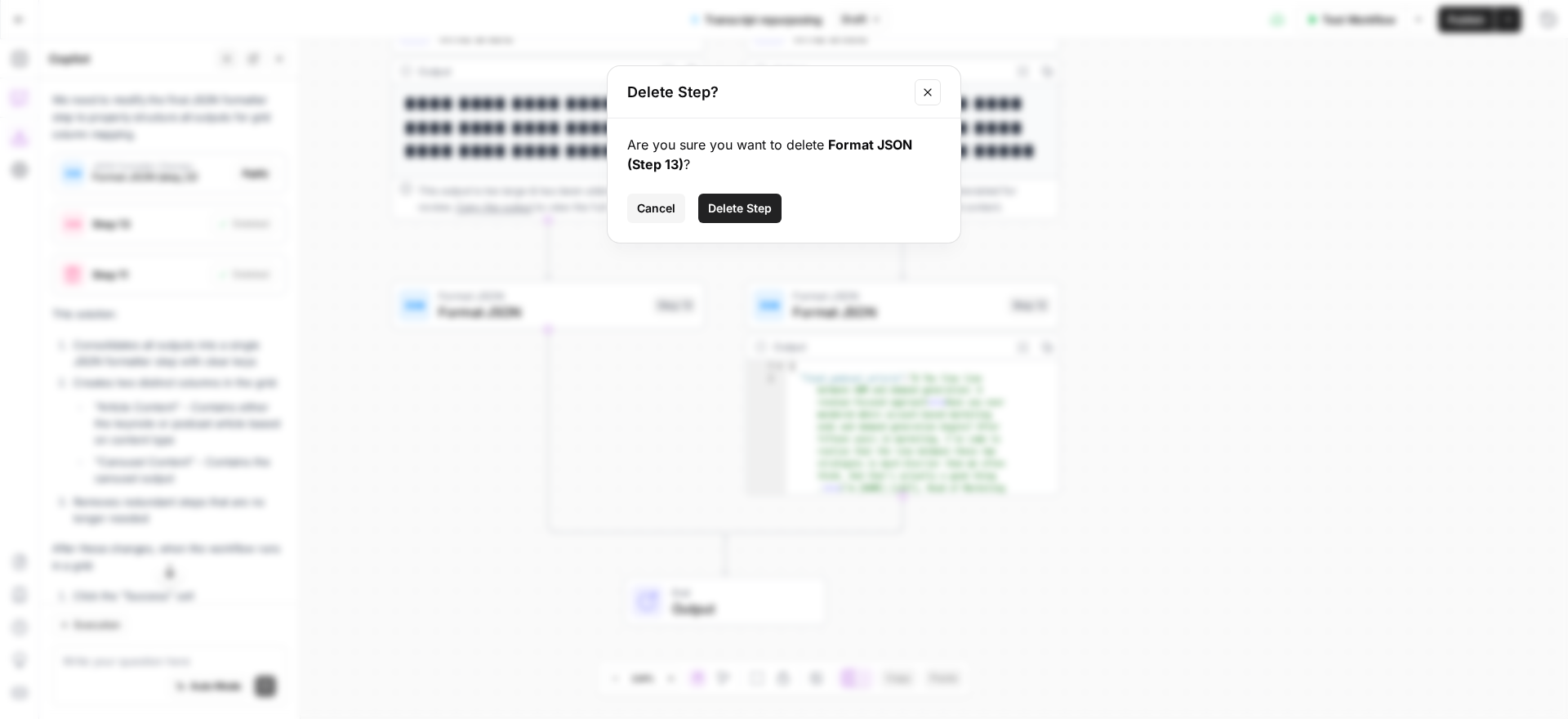 click on "Delete Step" at bounding box center (740, 208) 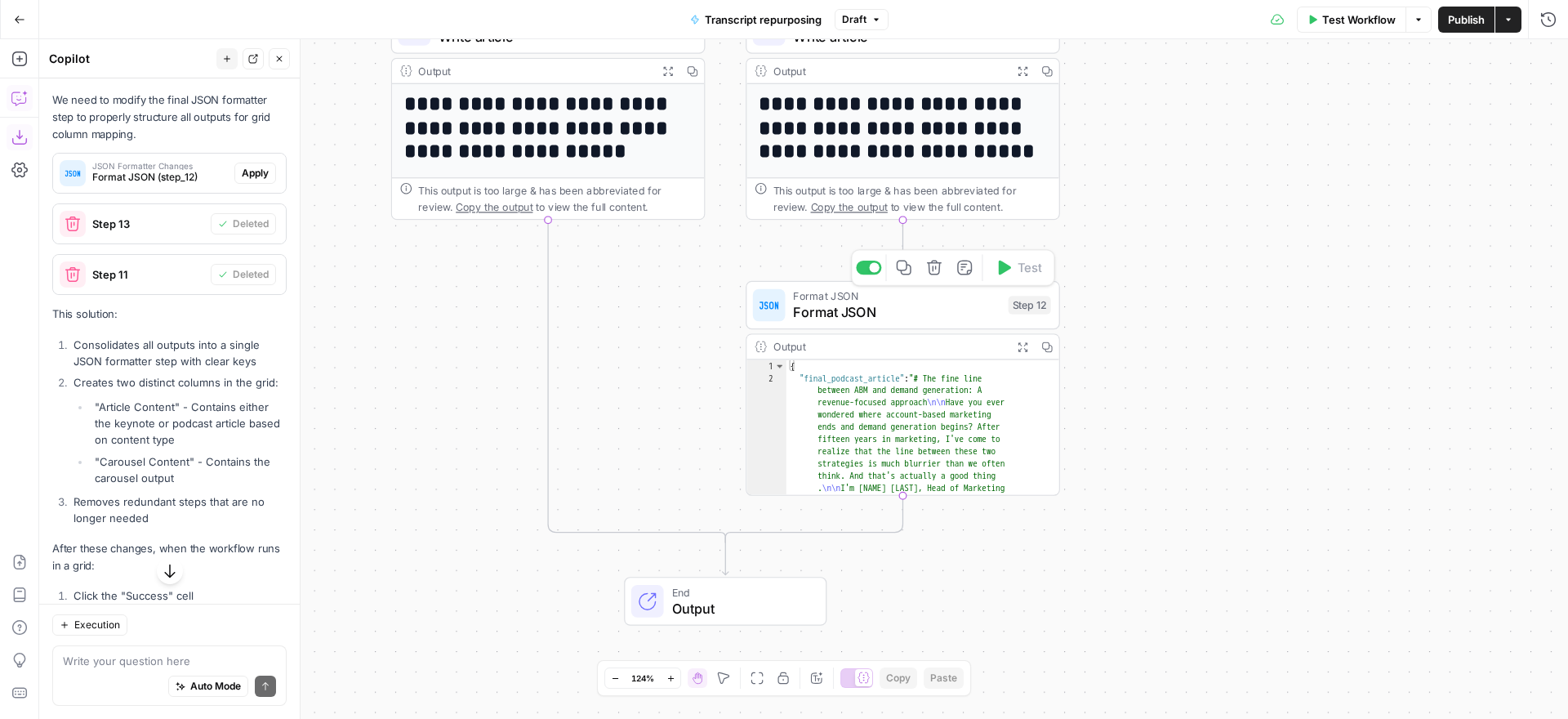 click 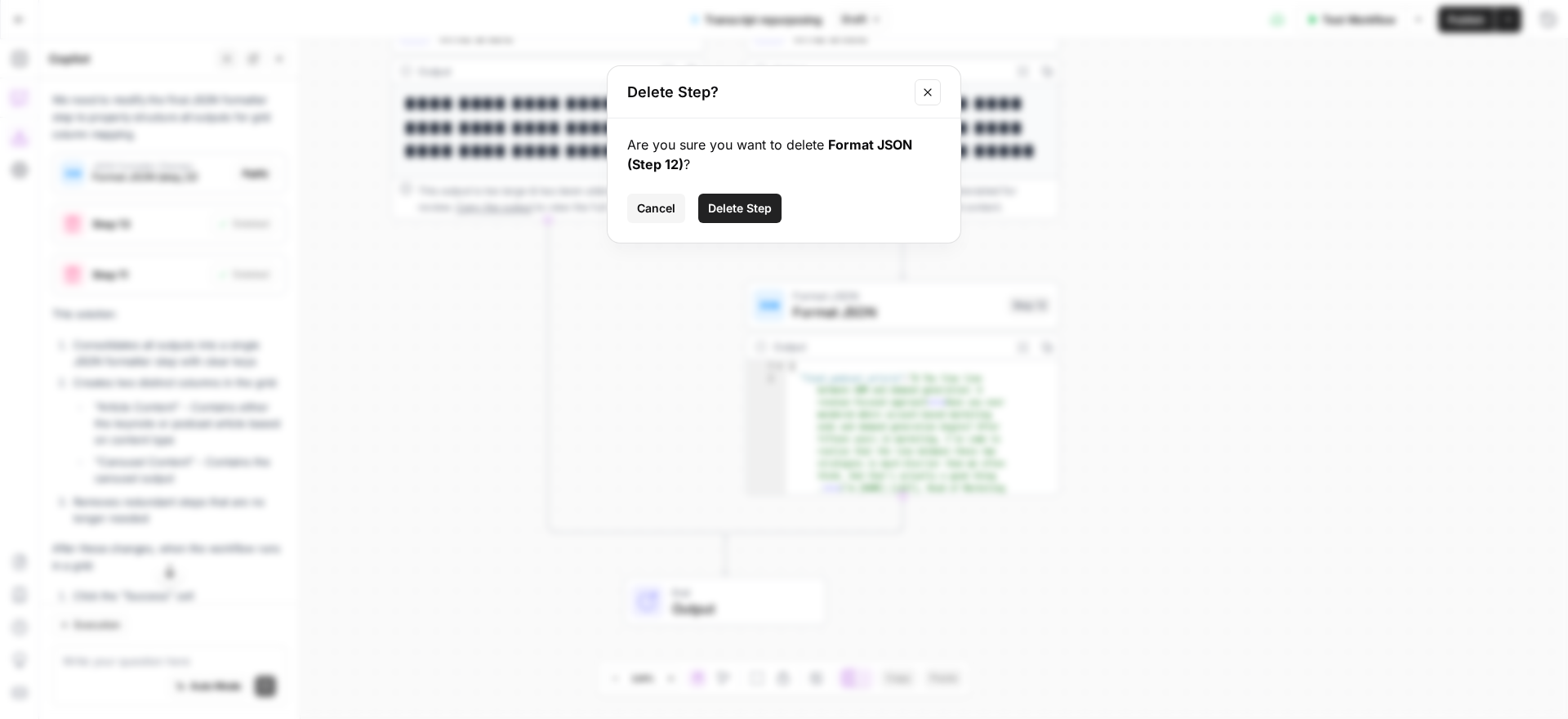 click on "Delete Step" at bounding box center (740, 208) 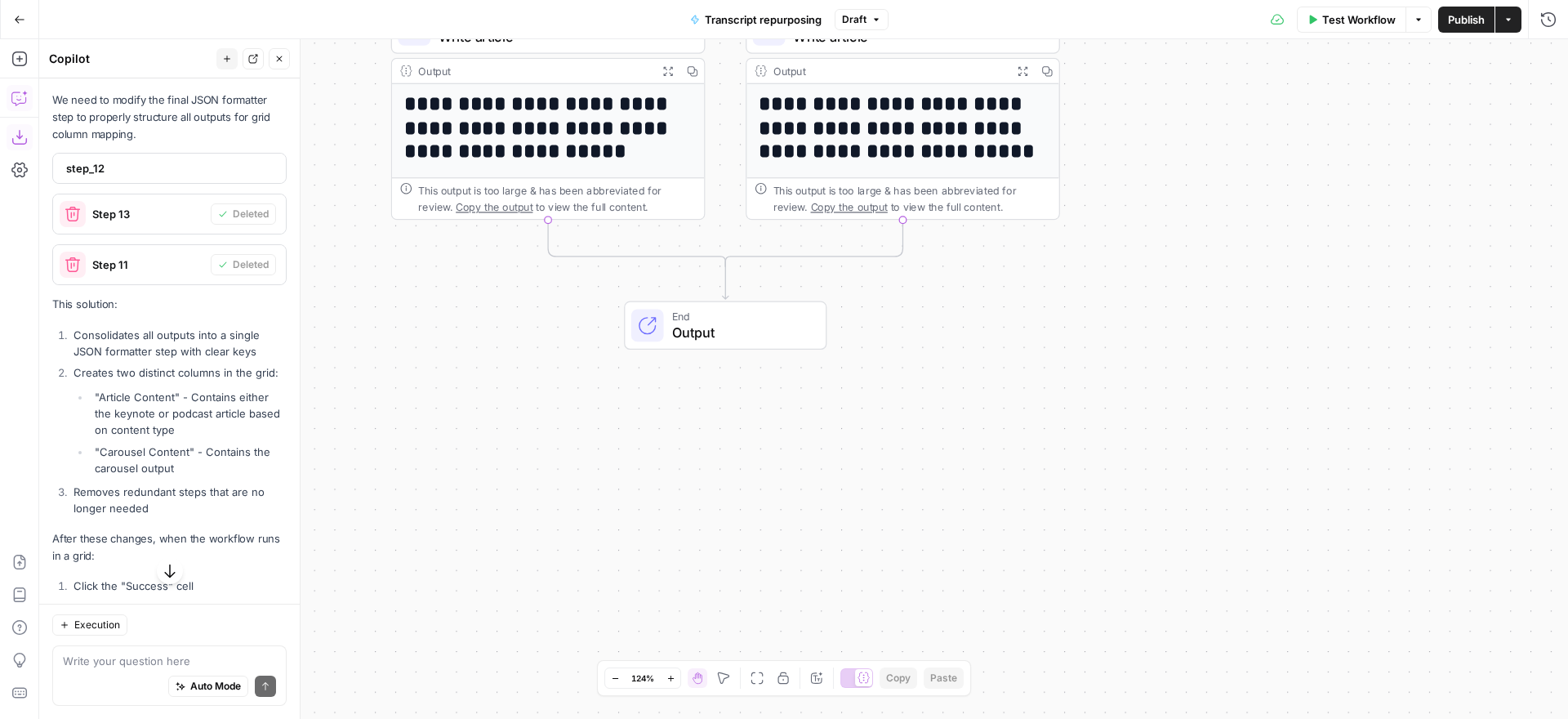 click 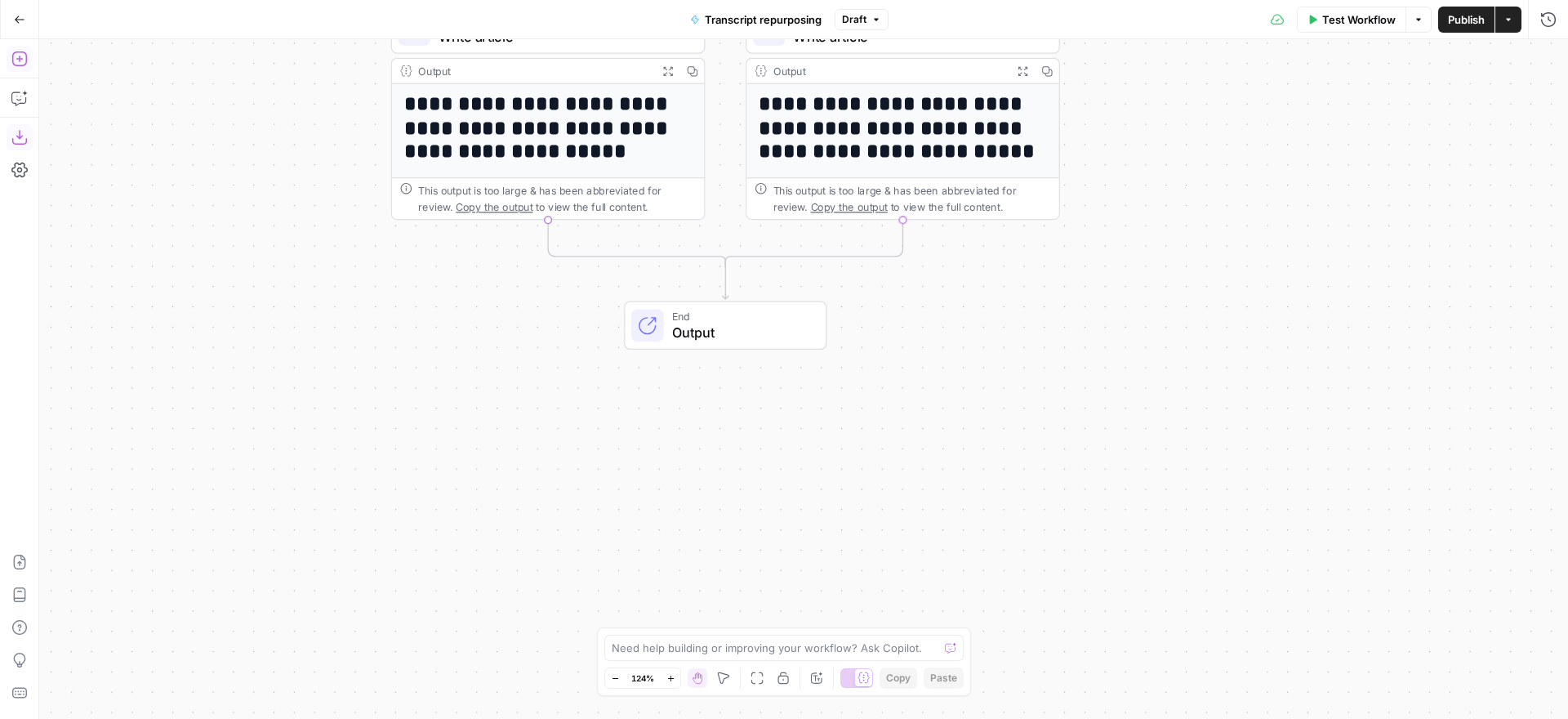 click 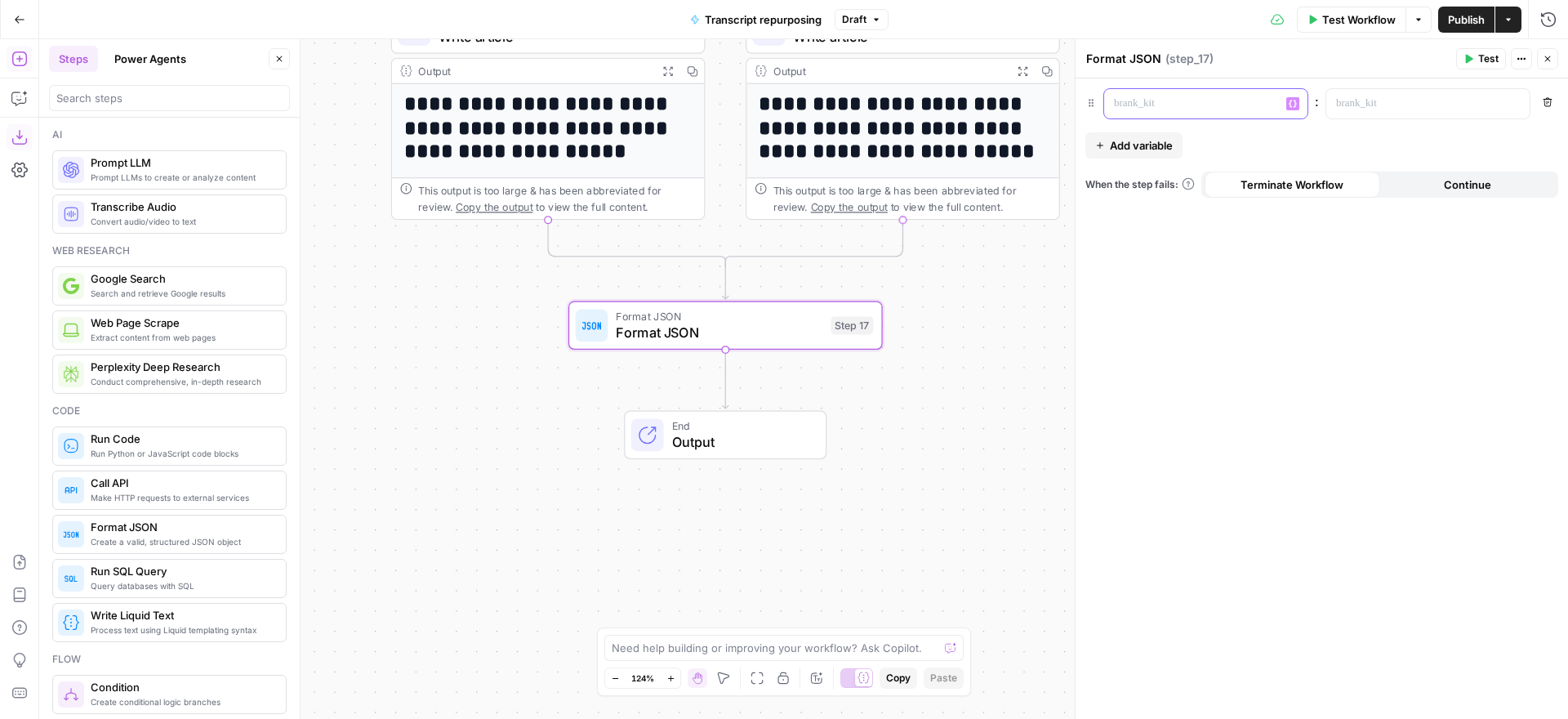 click at bounding box center [1192, 104] 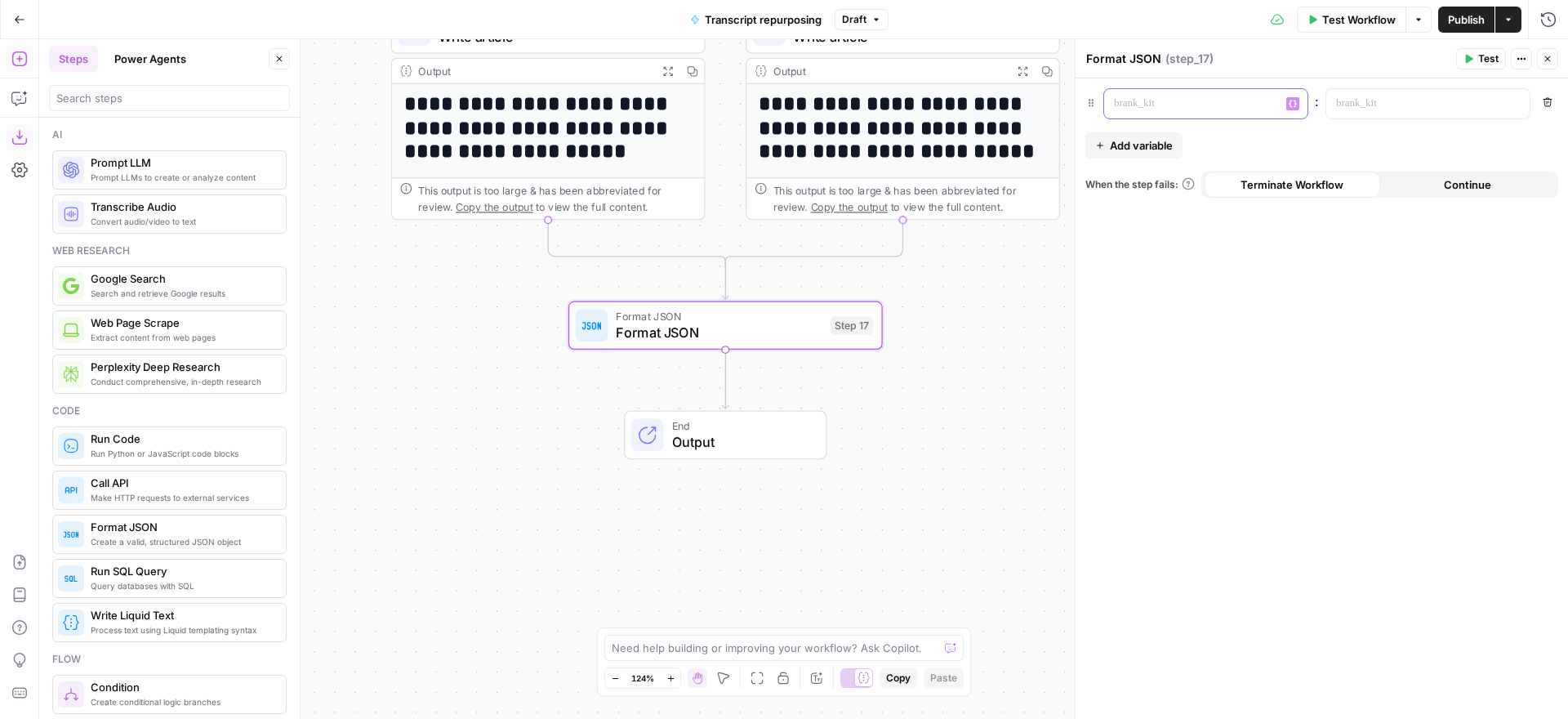 type 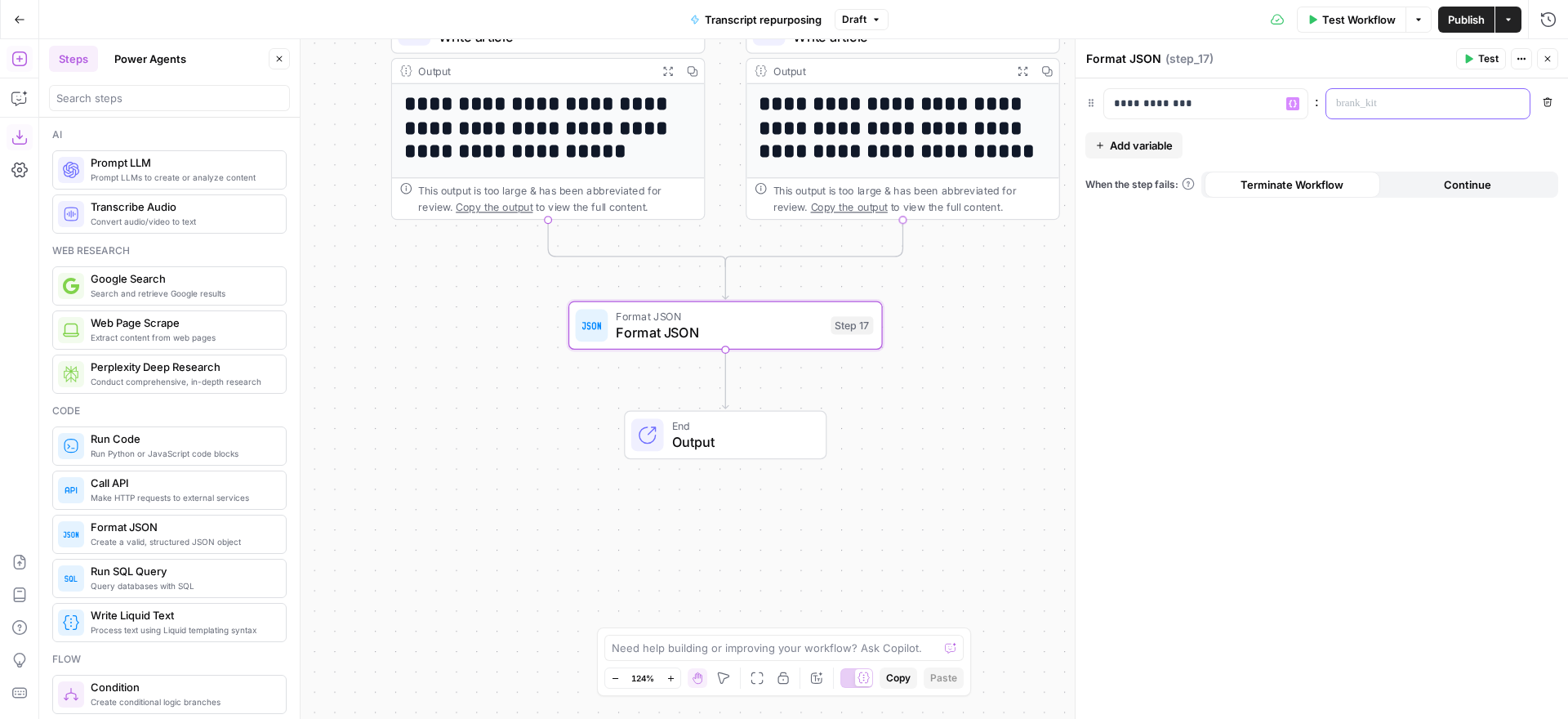 drag, startPoint x: 1465, startPoint y: 103, endPoint x: 1498, endPoint y: 104, distance: 33.015148 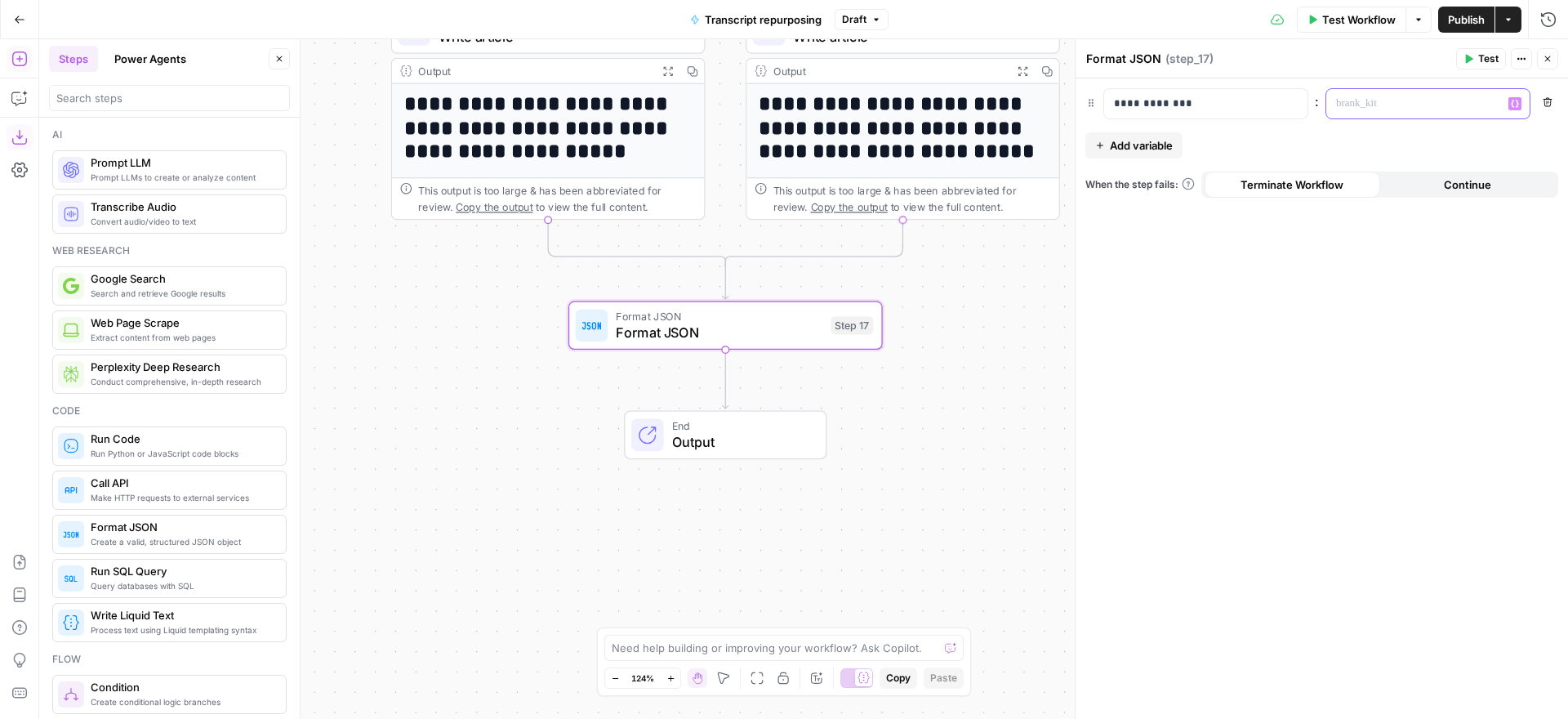 click 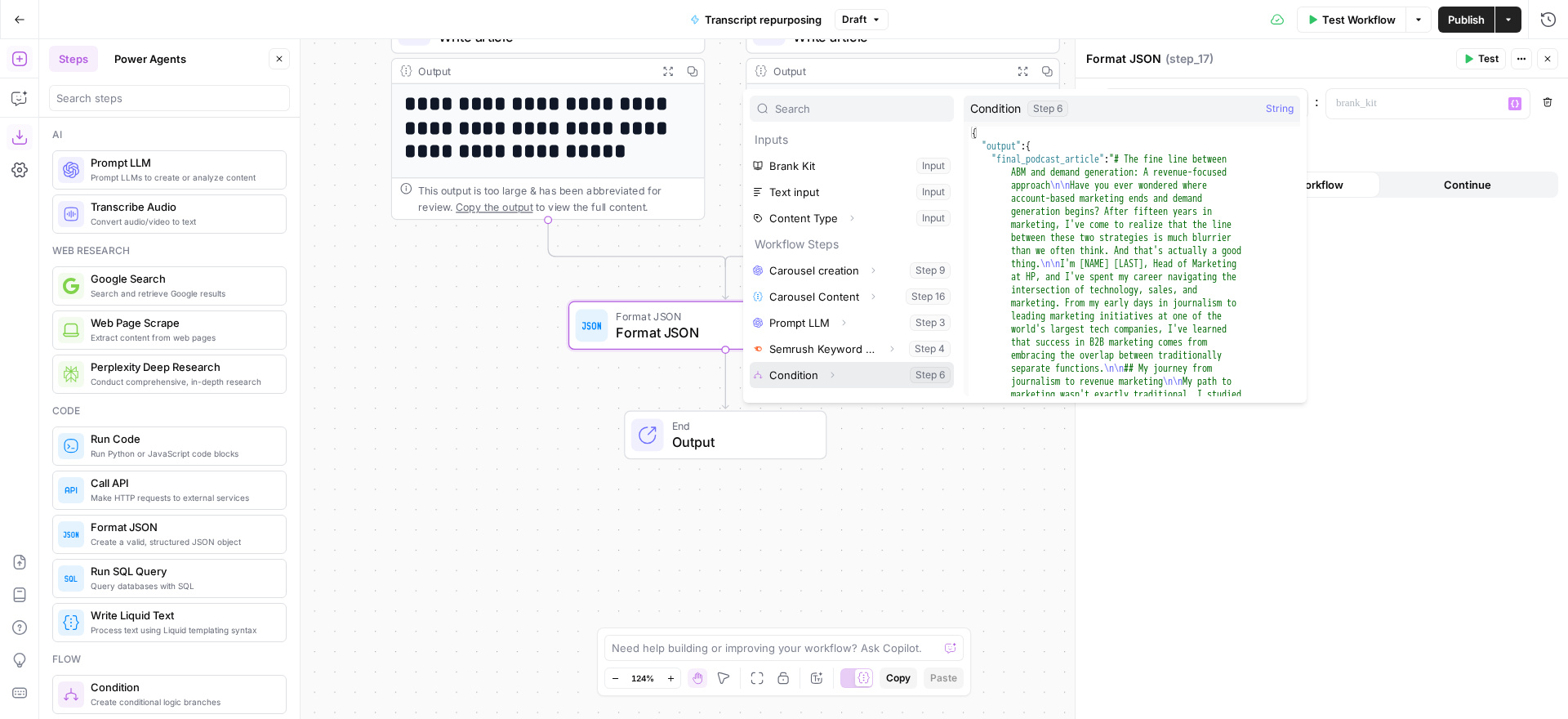 click 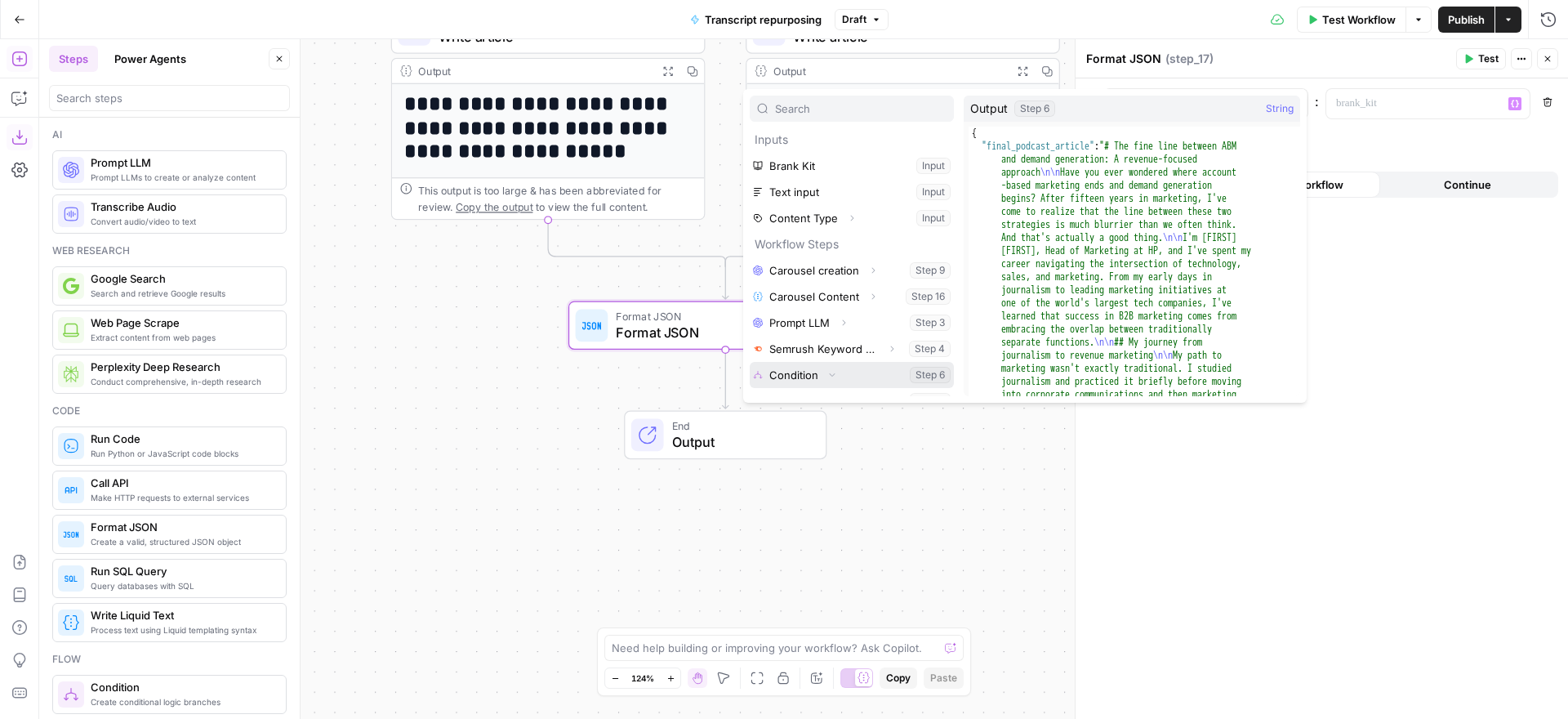 scroll, scrollTop: 72, scrollLeft: 0, axis: vertical 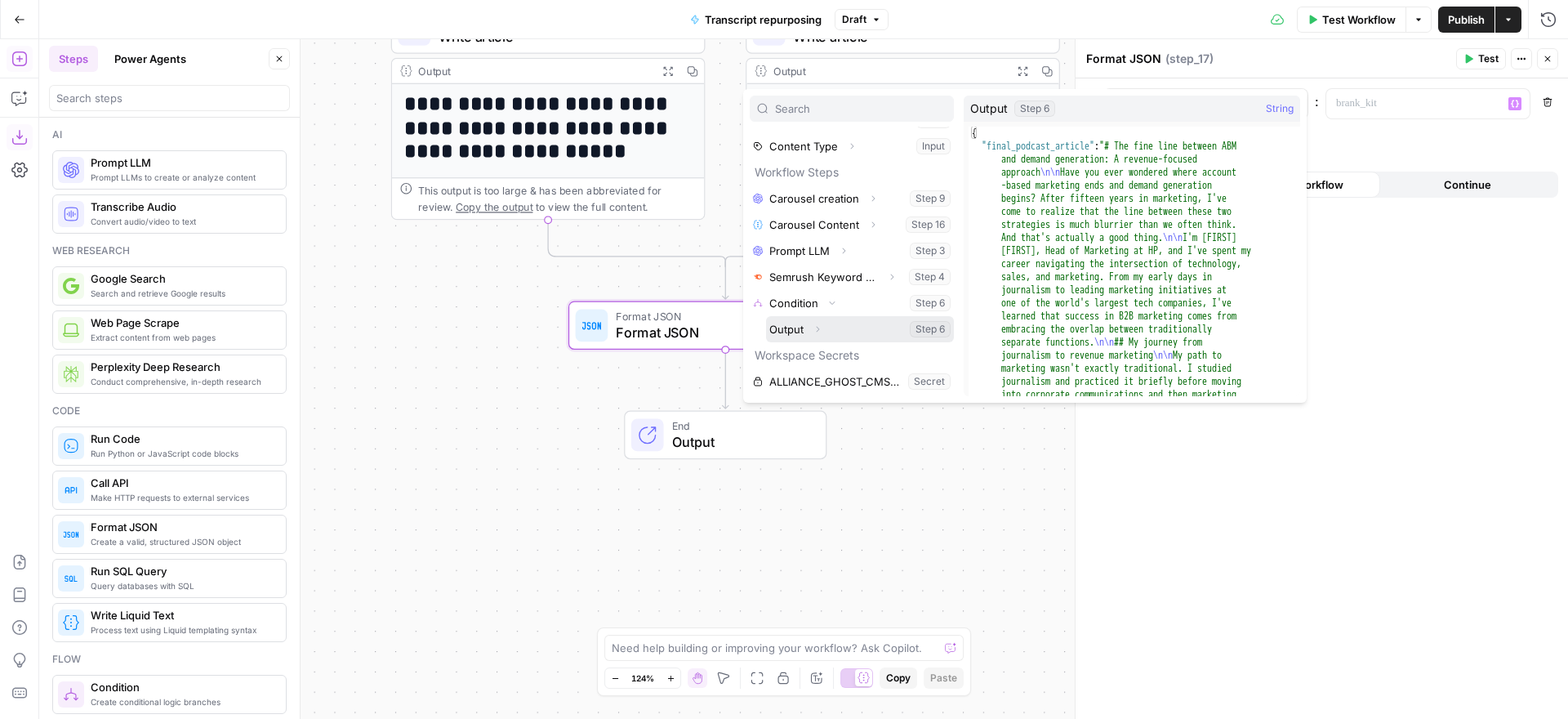 click at bounding box center (860, 329) 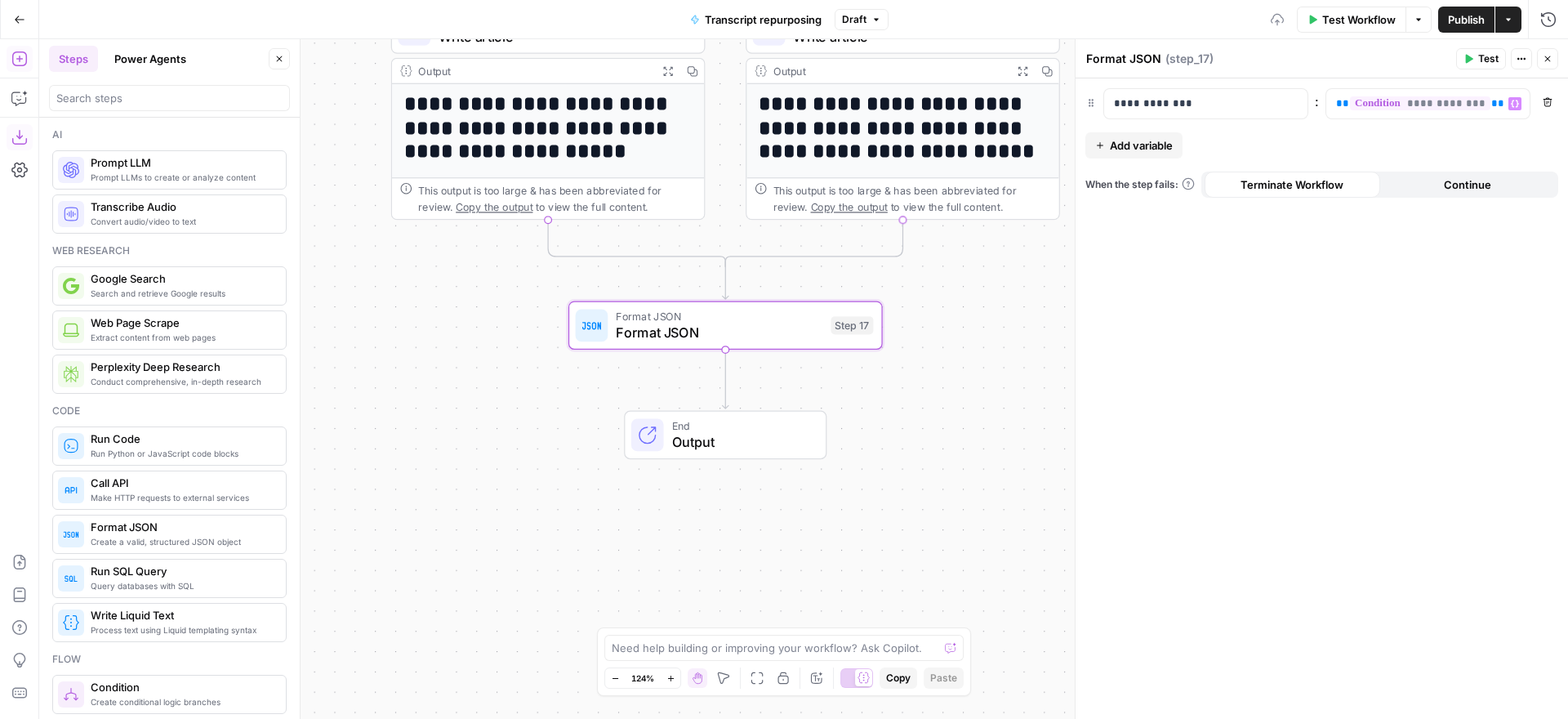 drag, startPoint x: 1349, startPoint y: 334, endPoint x: 1352, endPoint y: 324, distance: 10.440307 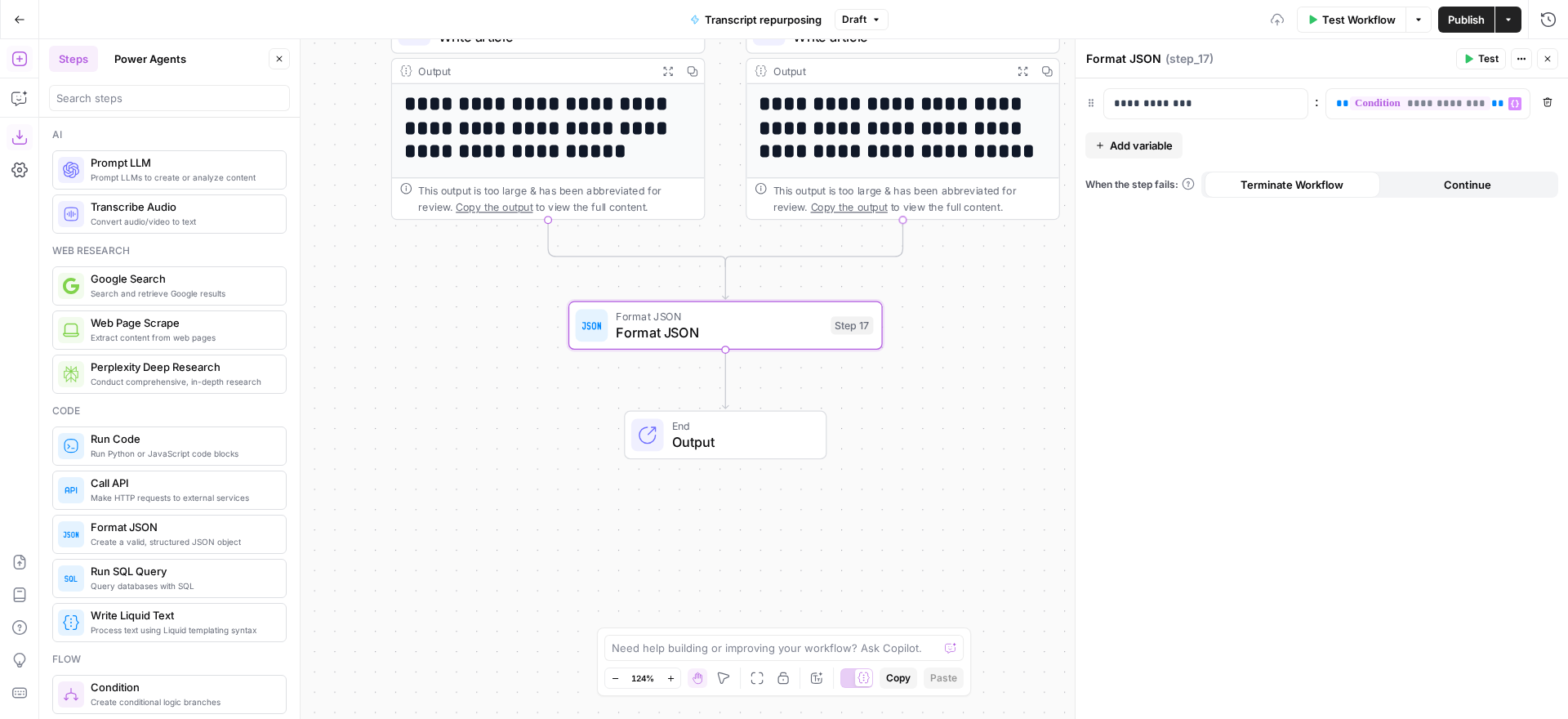 click on "**********" at bounding box center [1321, 399] 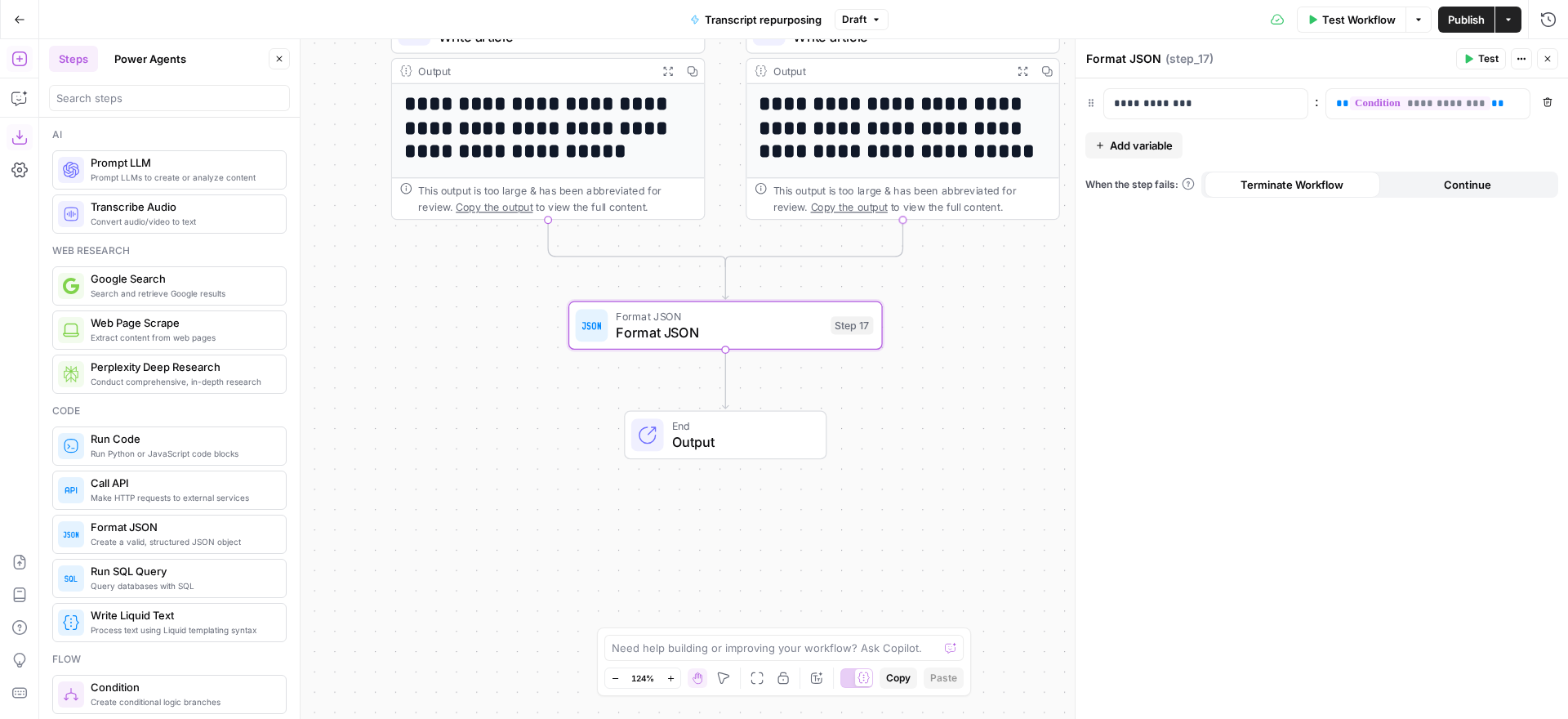 click on "Close" at bounding box center (1548, 59) 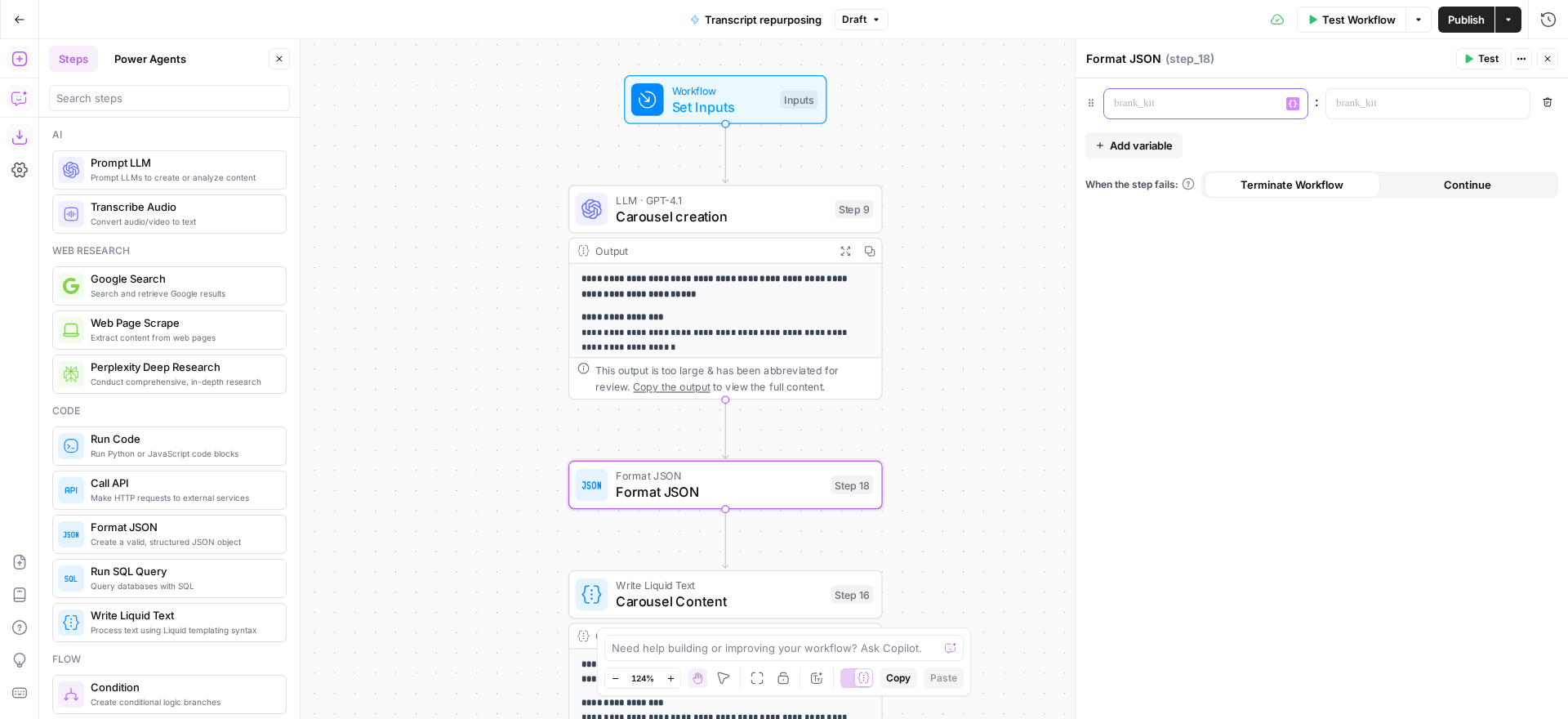 click at bounding box center [1192, 104] 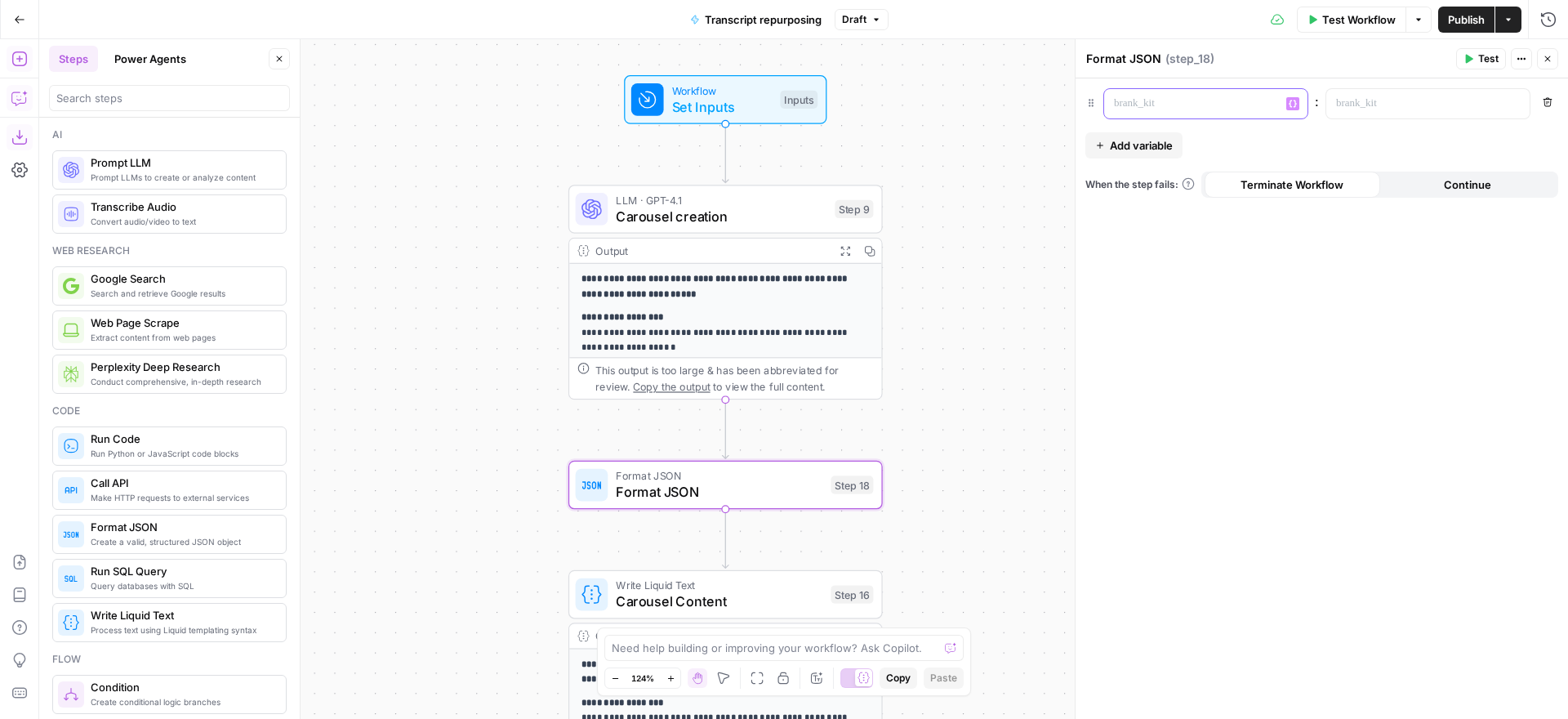 type 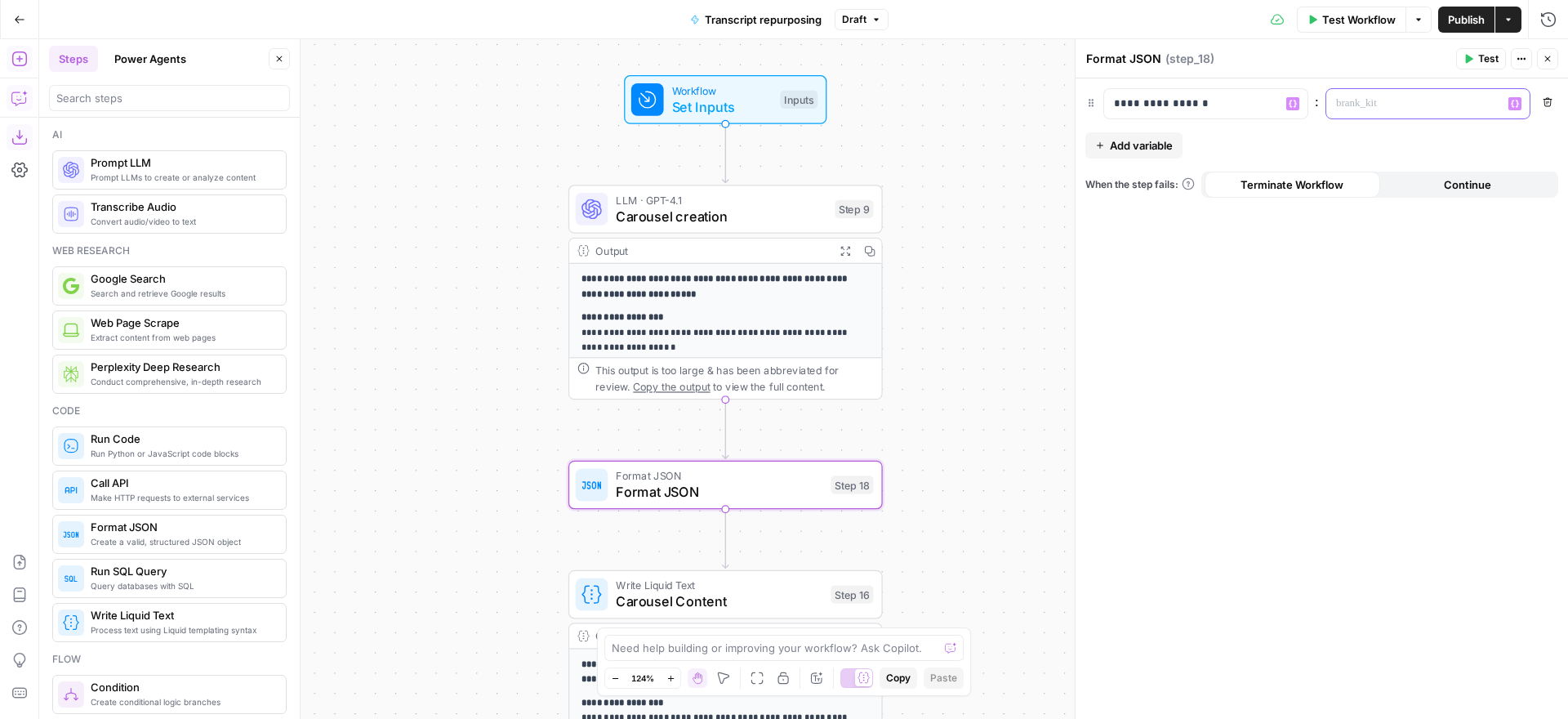 click 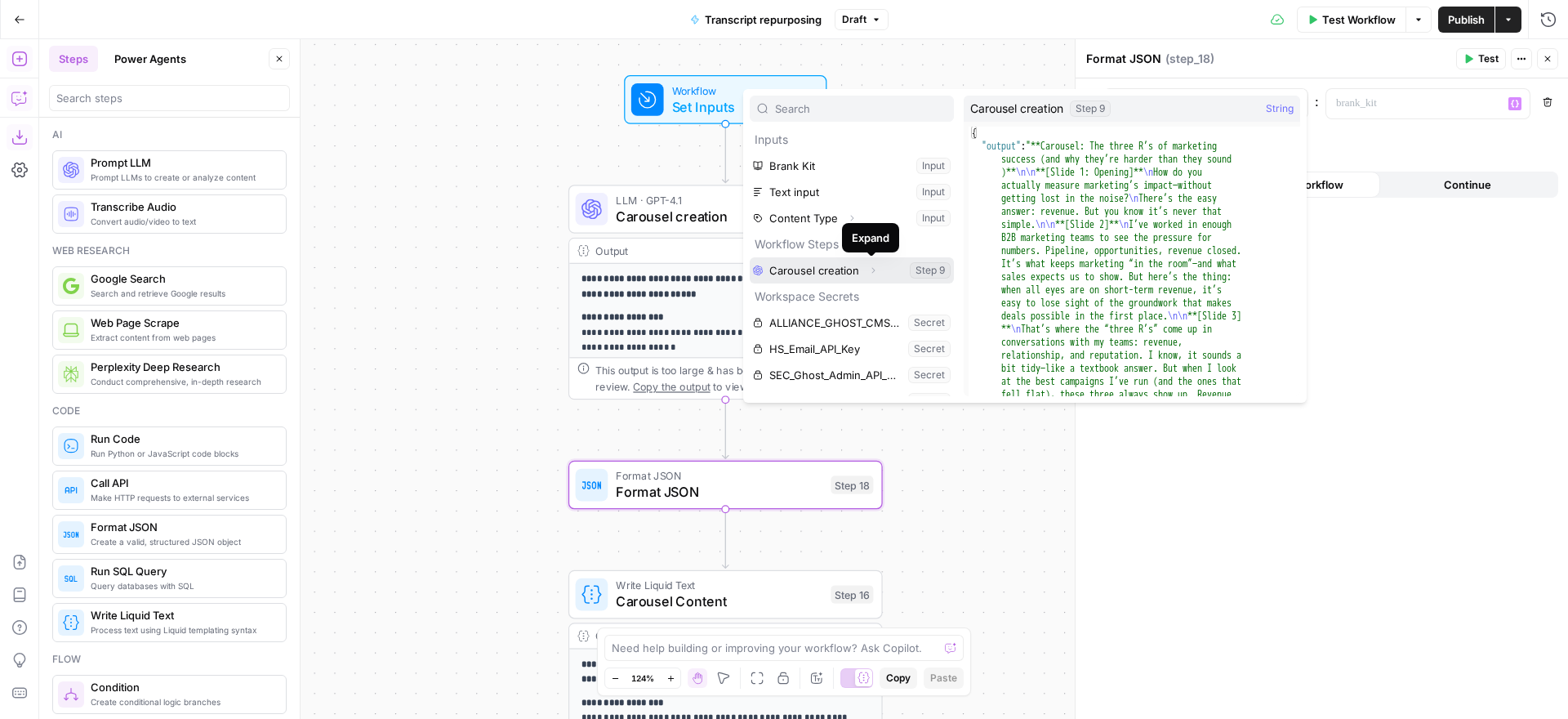click 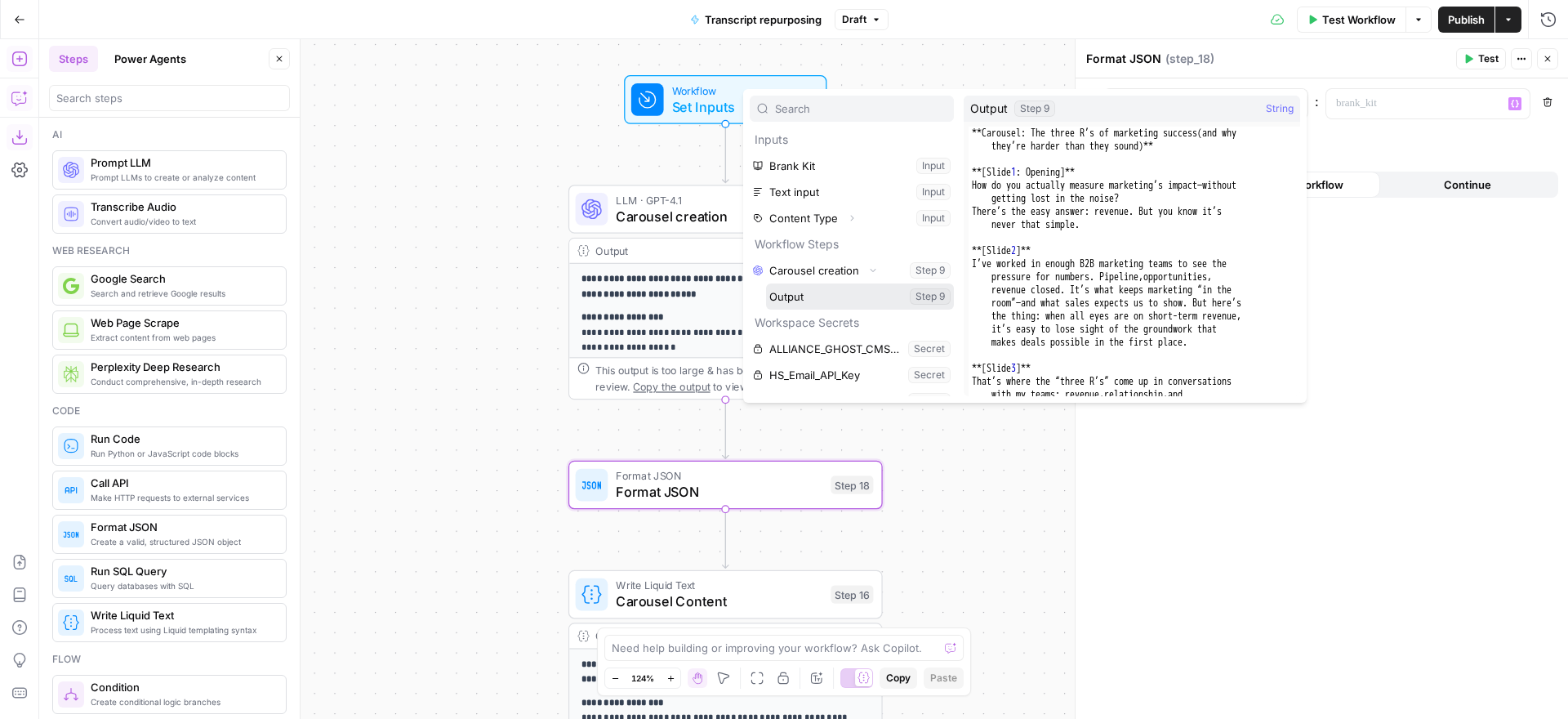 click at bounding box center (860, 297) 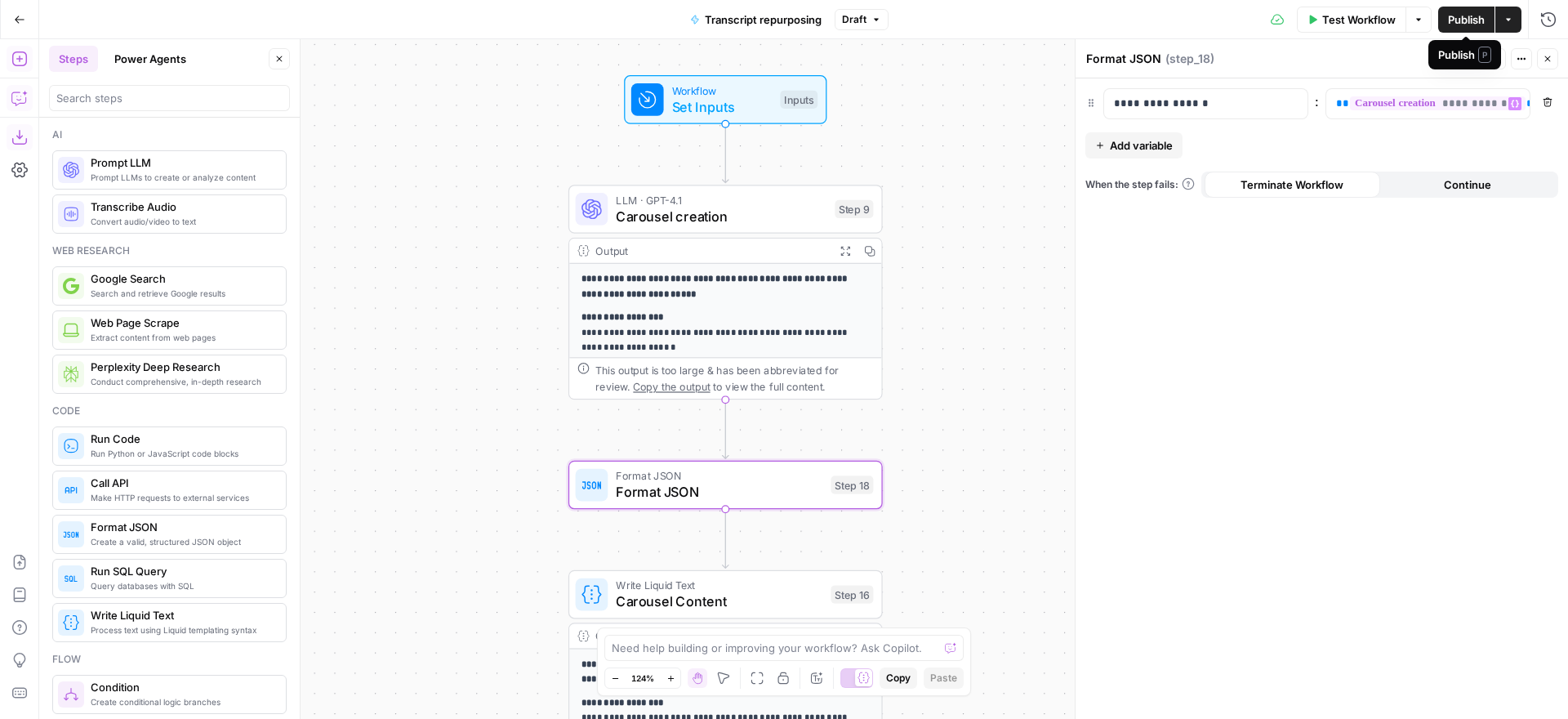 click on "Publish" at bounding box center (1466, 20) 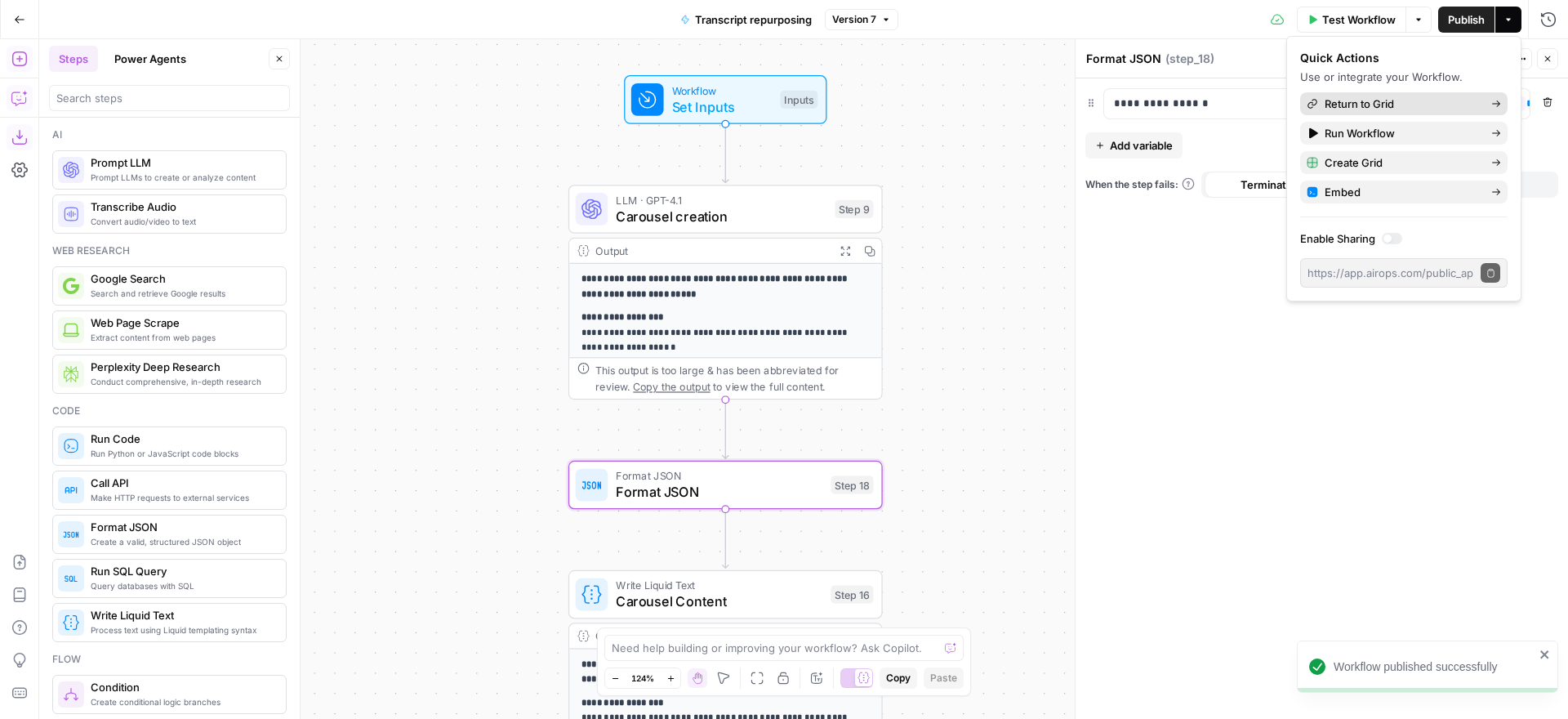 click on "Return to Grid" at bounding box center [1401, 104] 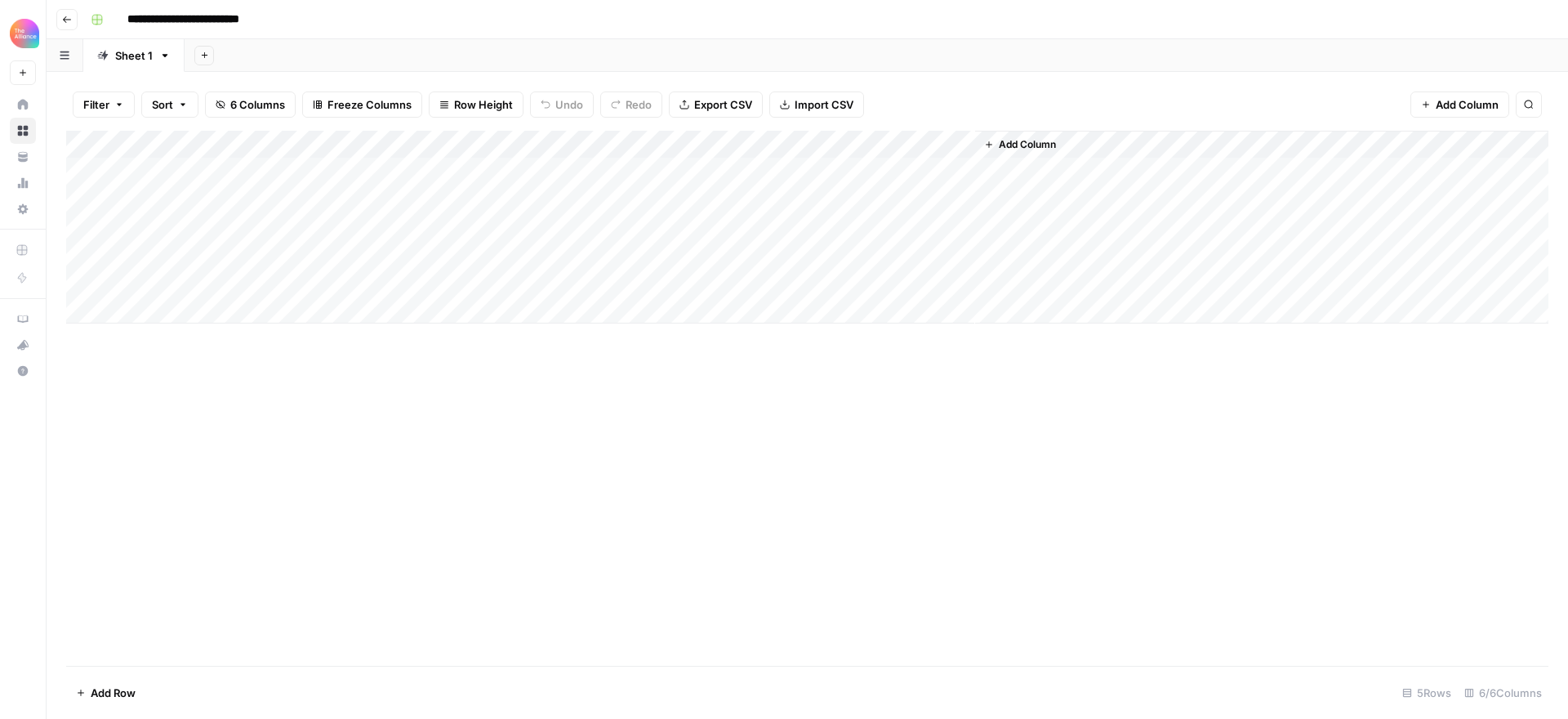 click on "Add Column" at bounding box center [807, 227] 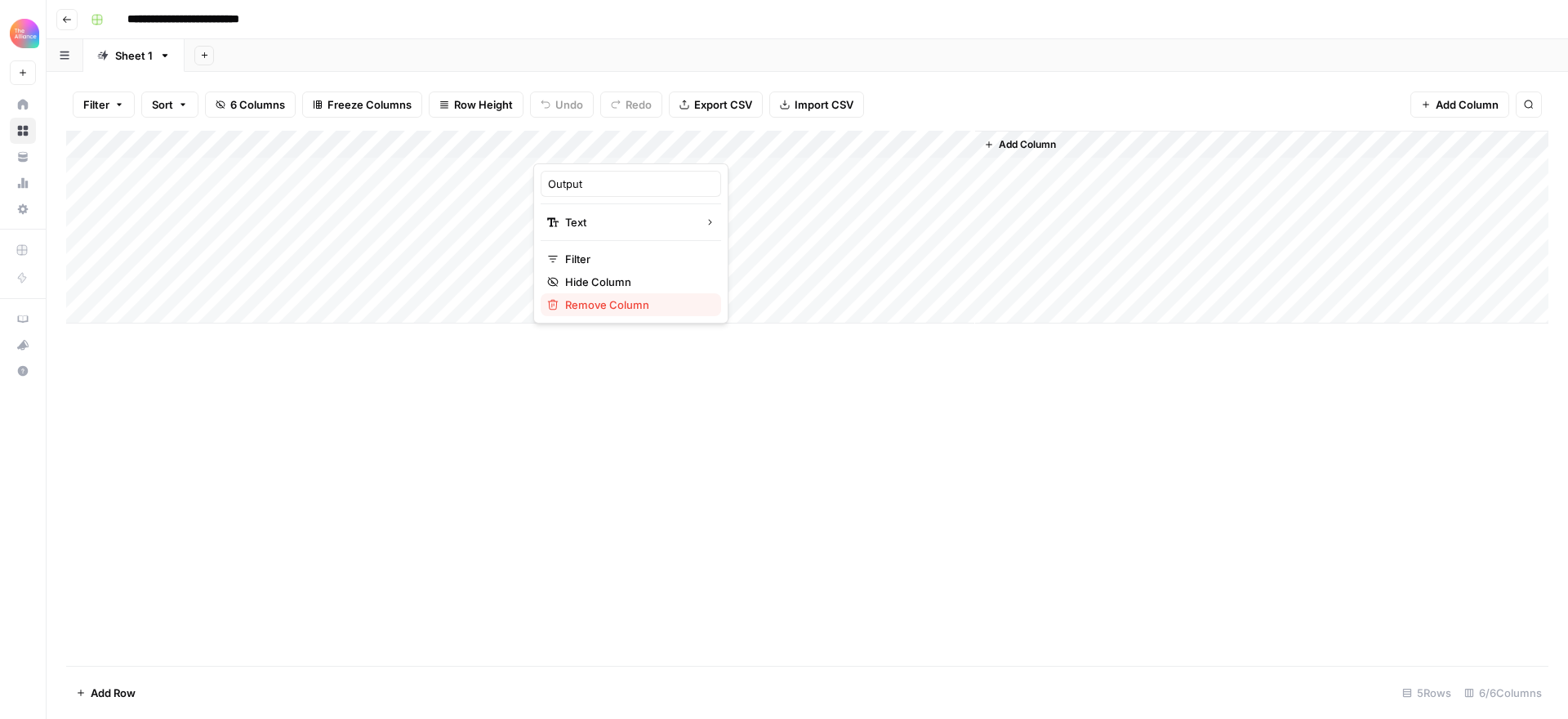 click on "Remove Column" at bounding box center [636, 305] 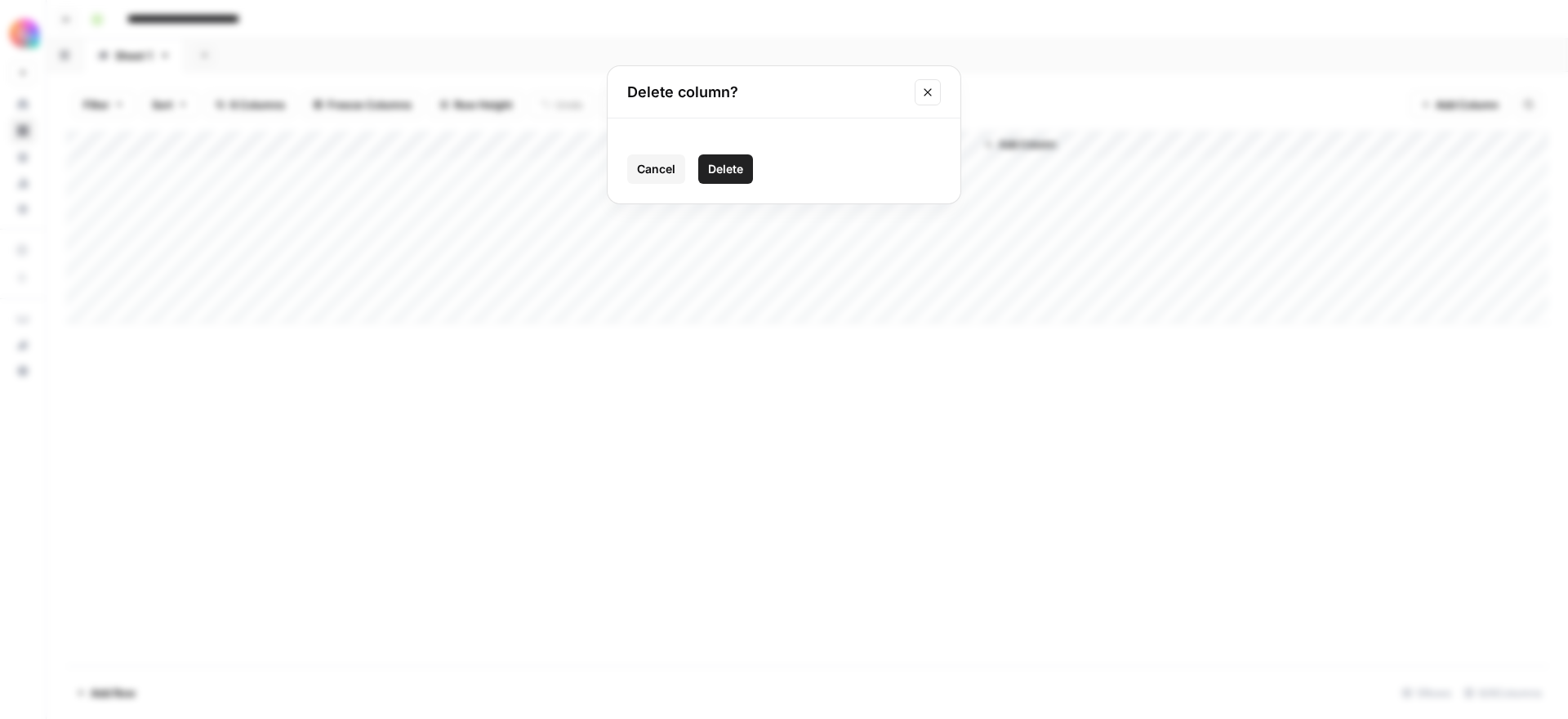 click on "Delete" at bounding box center [725, 169] 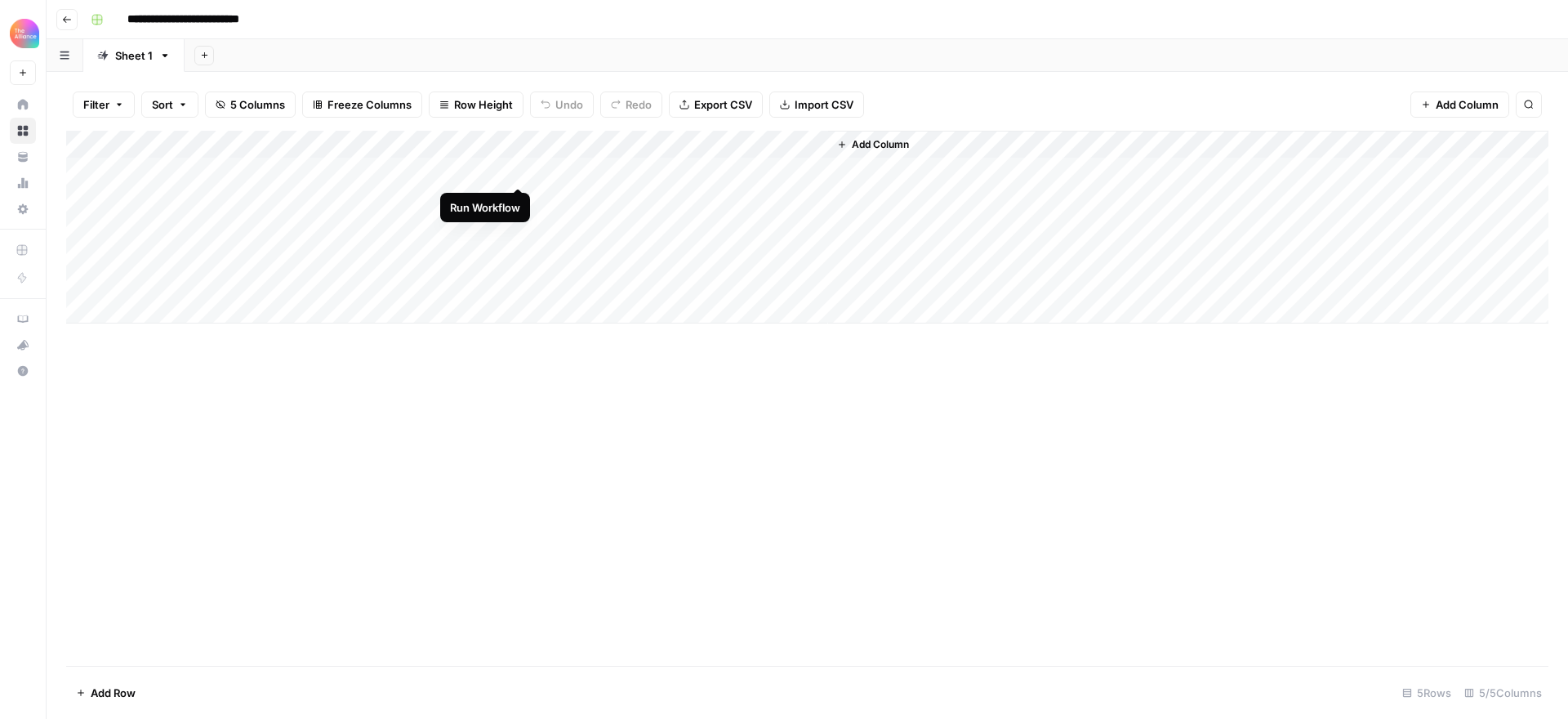 click on "Add Column" at bounding box center (807, 227) 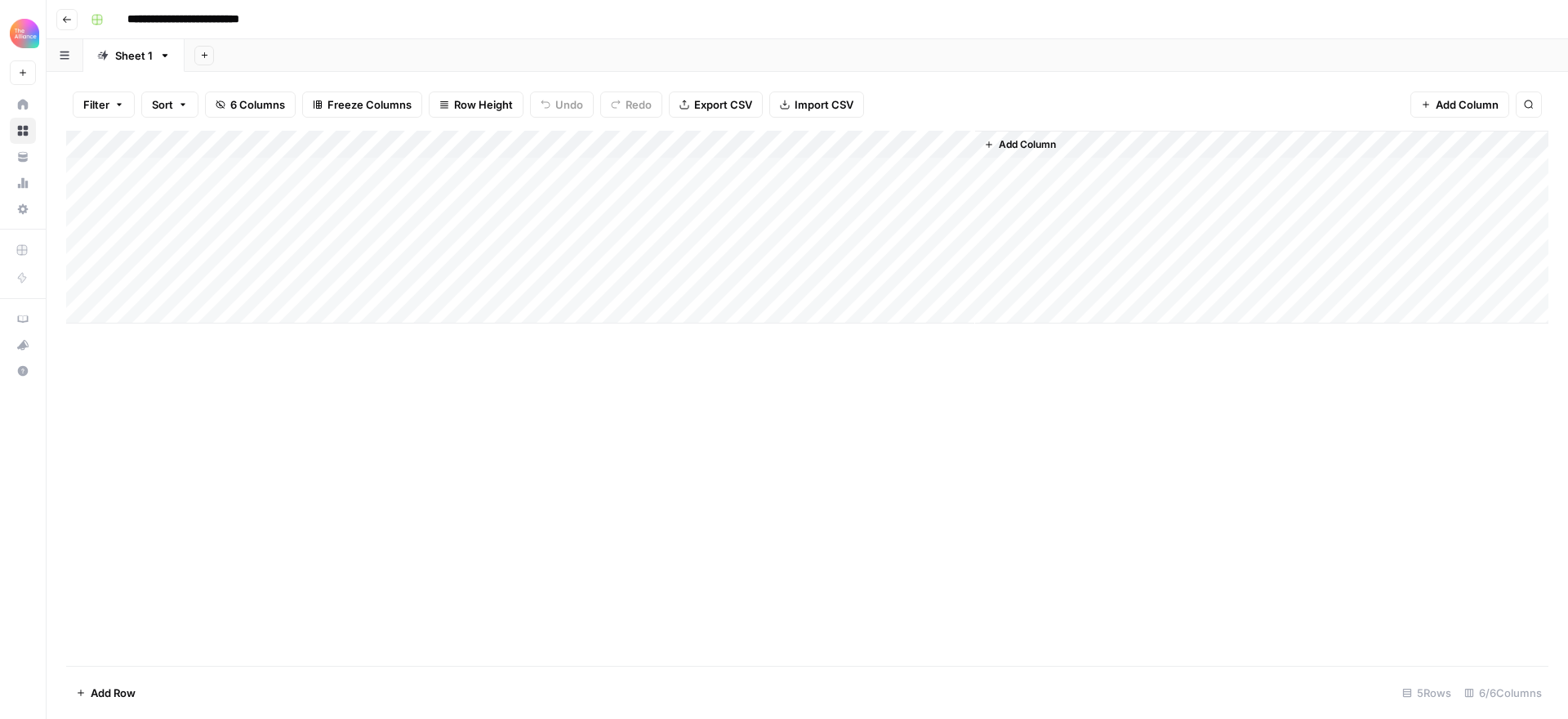 click on "Add Column" at bounding box center [807, 227] 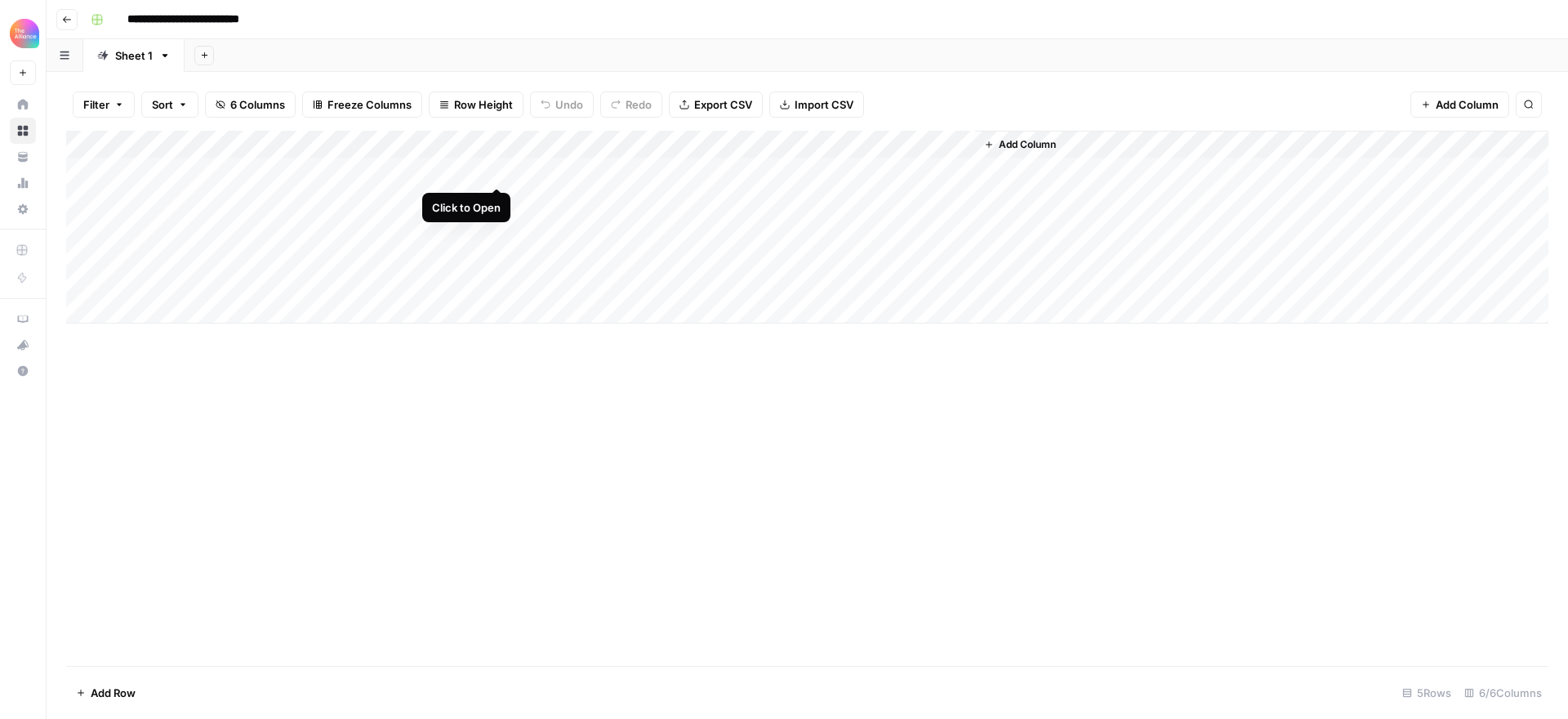 click on "Add Column" at bounding box center [807, 227] 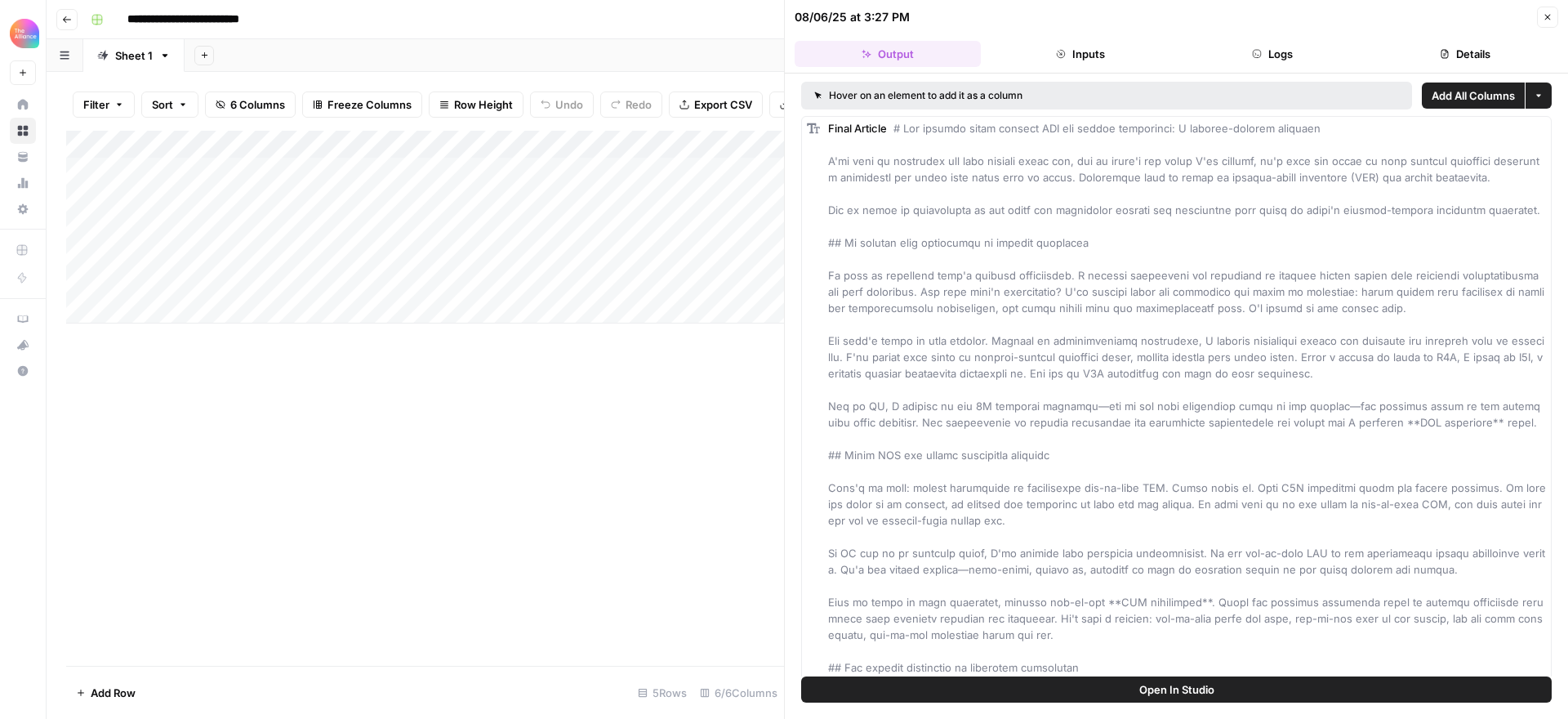 click on "Add All Columns" at bounding box center (1473, 96) 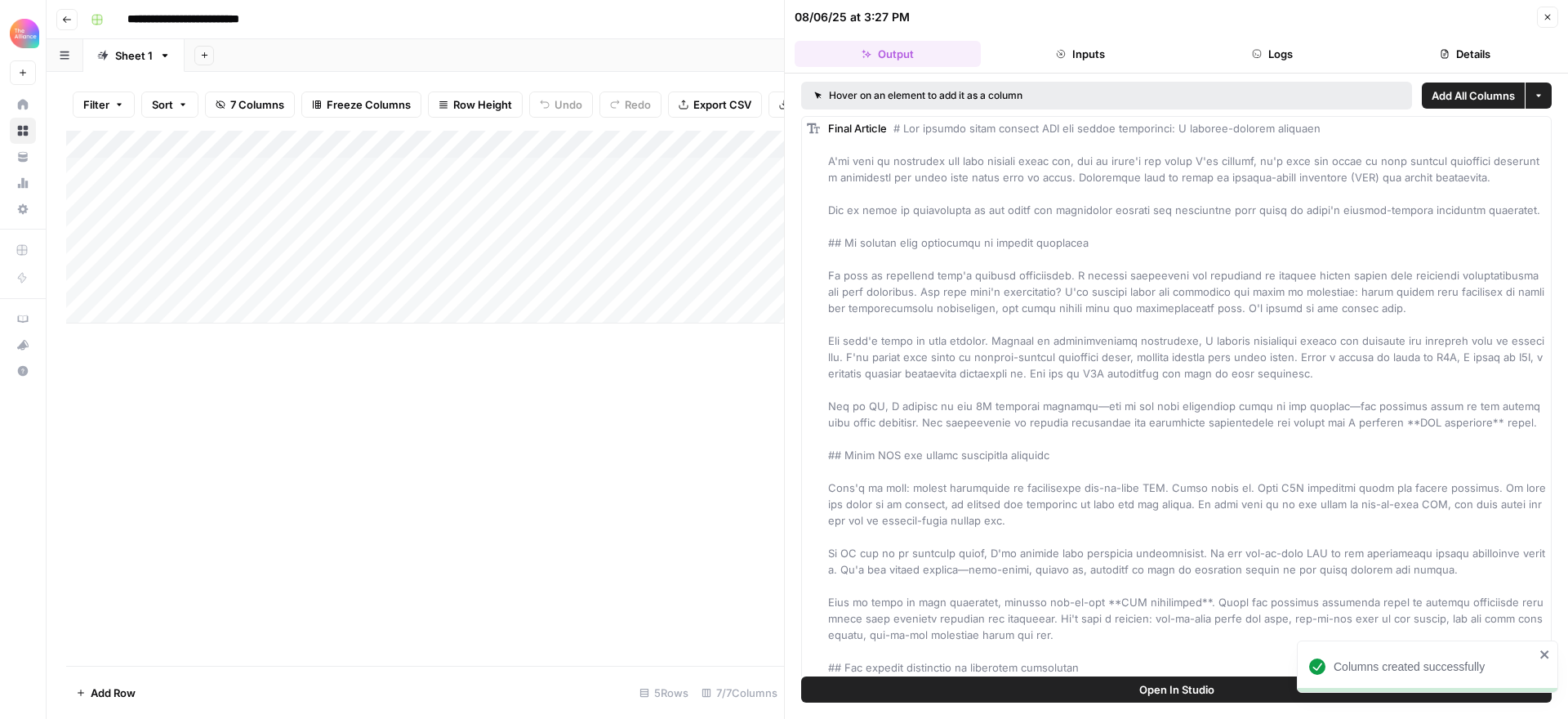 scroll, scrollTop: 0, scrollLeft: 20, axis: horizontal 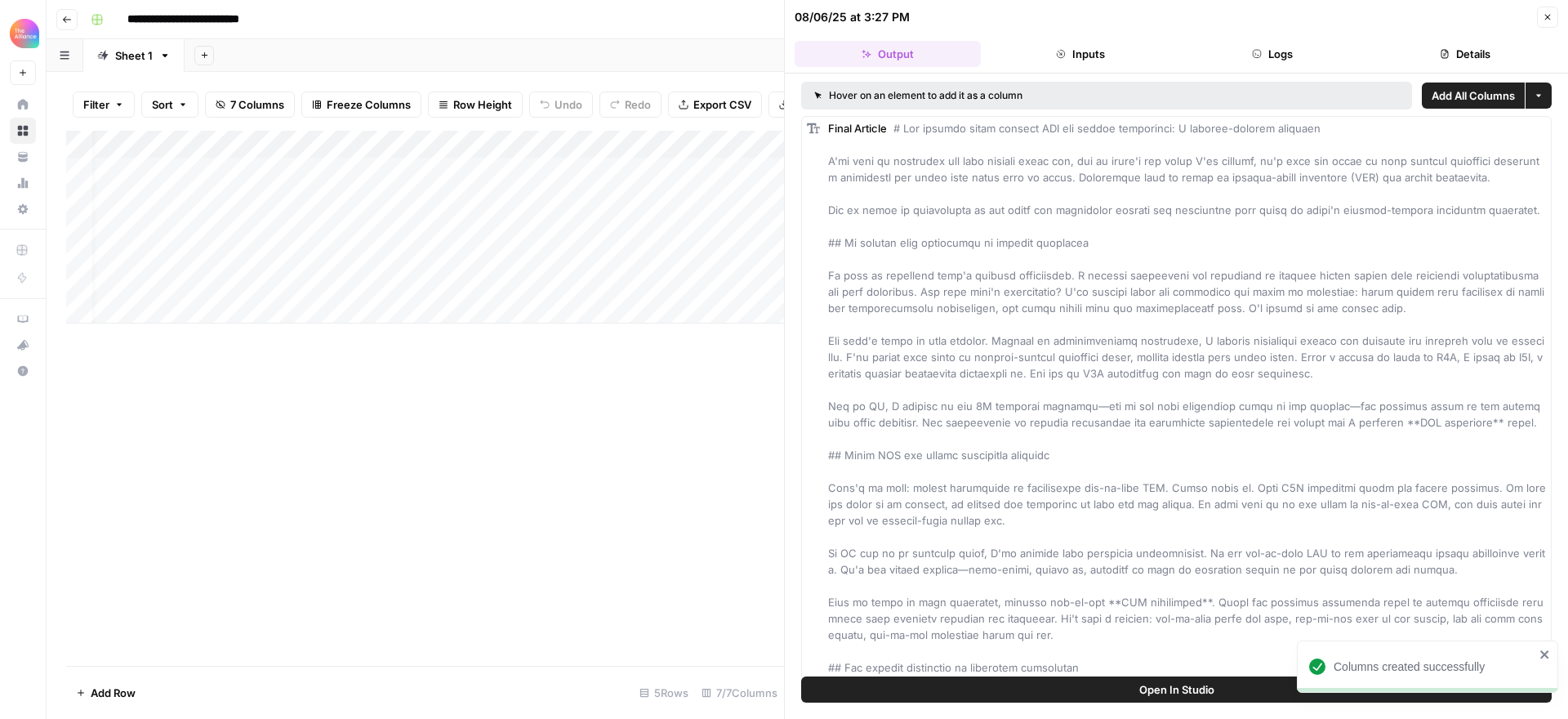 click 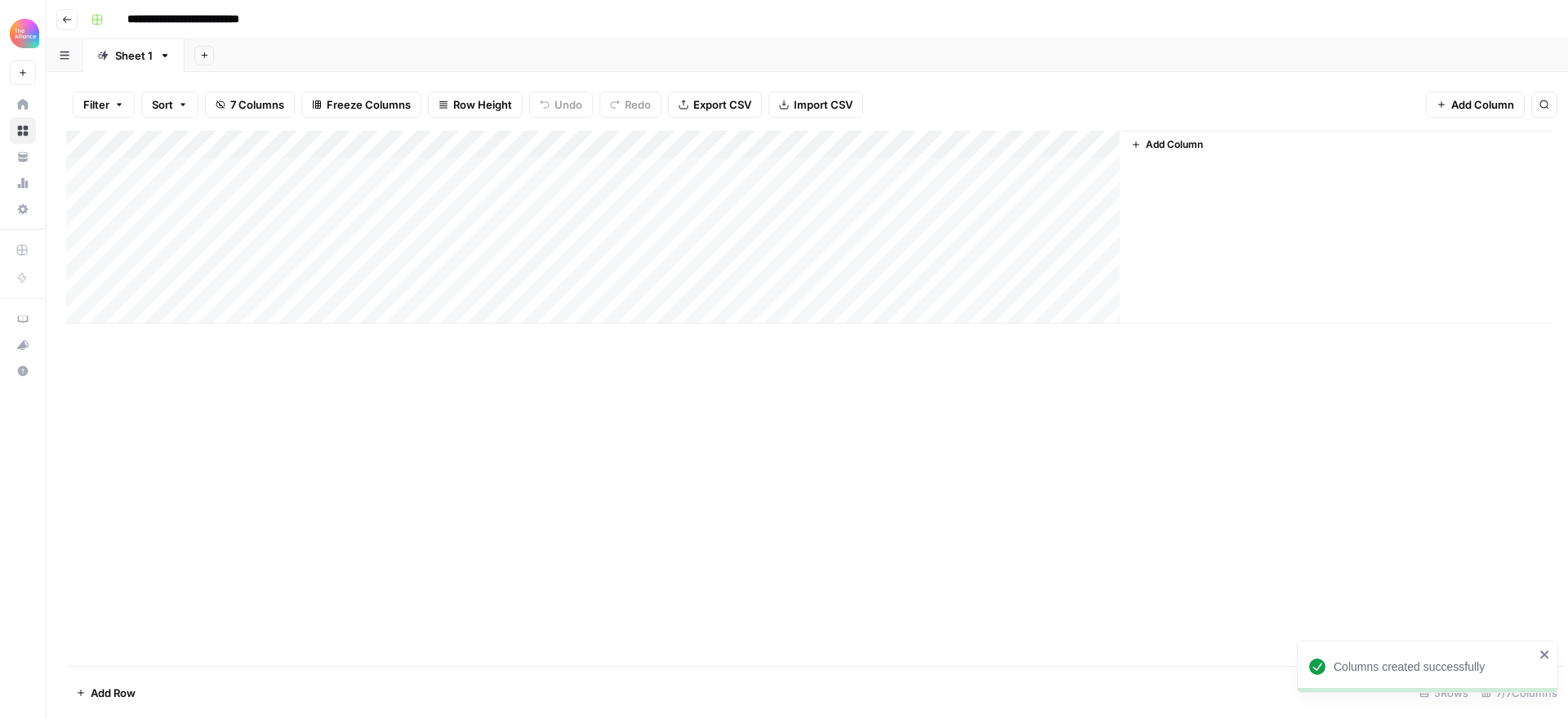 scroll, scrollTop: 0, scrollLeft: 0, axis: both 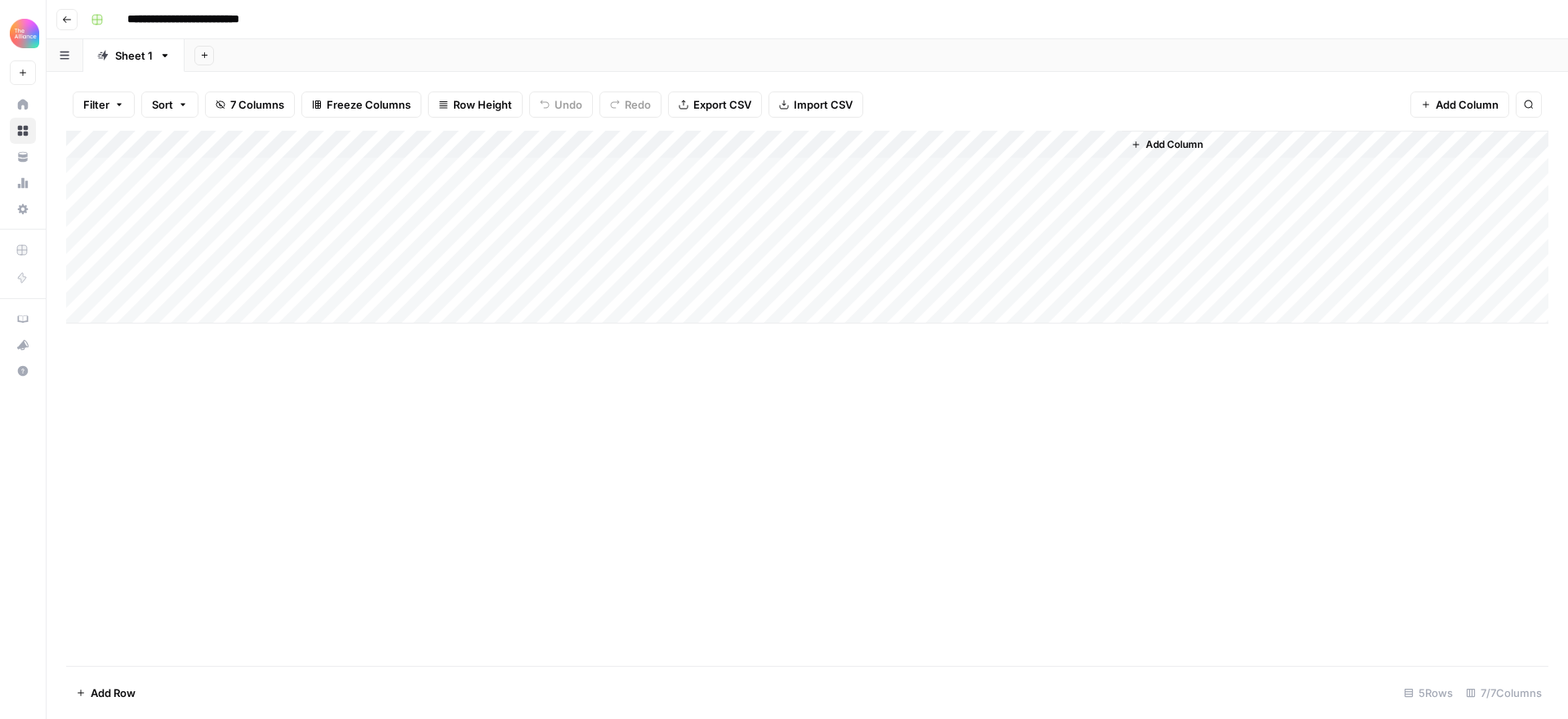 click on "Add Column" at bounding box center [807, 227] 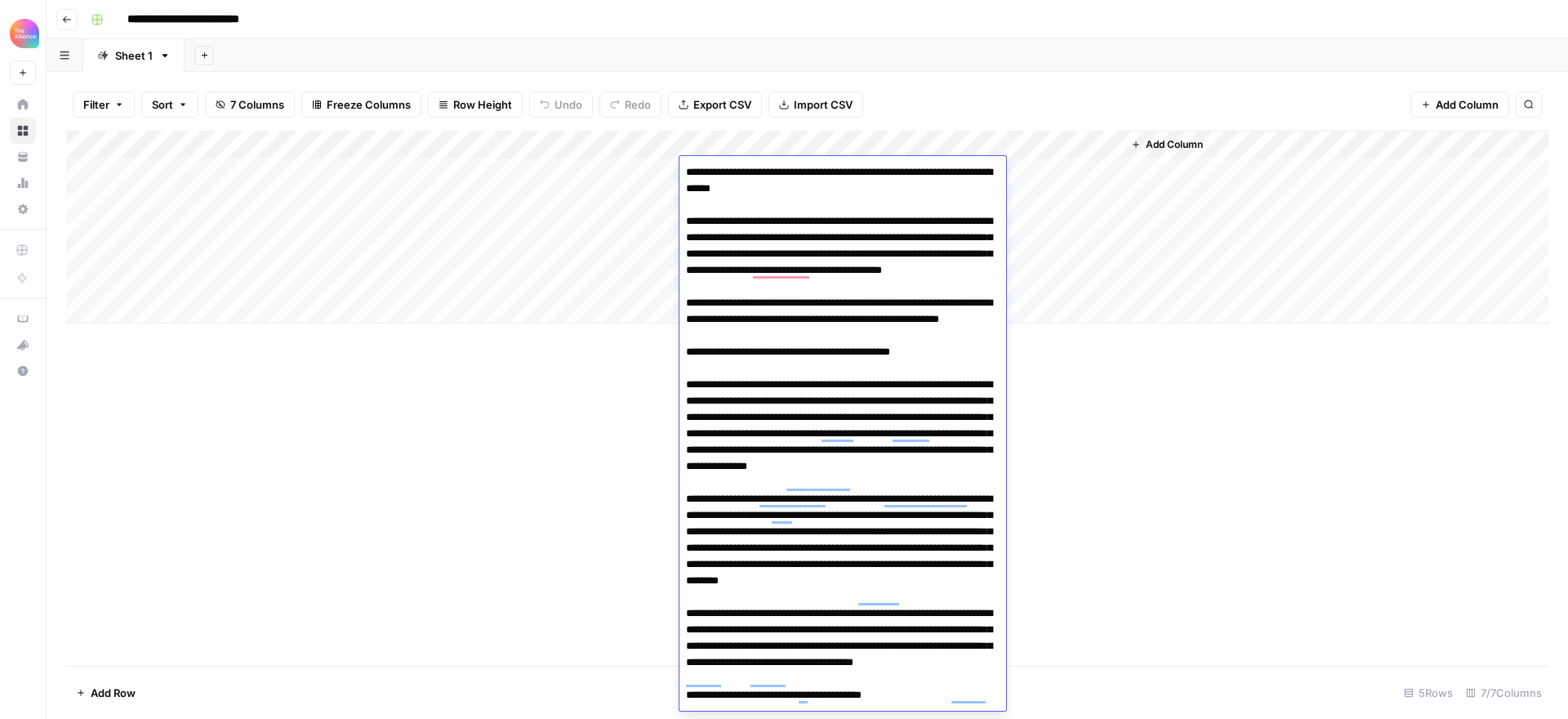 scroll, scrollTop: 11, scrollLeft: 0, axis: vertical 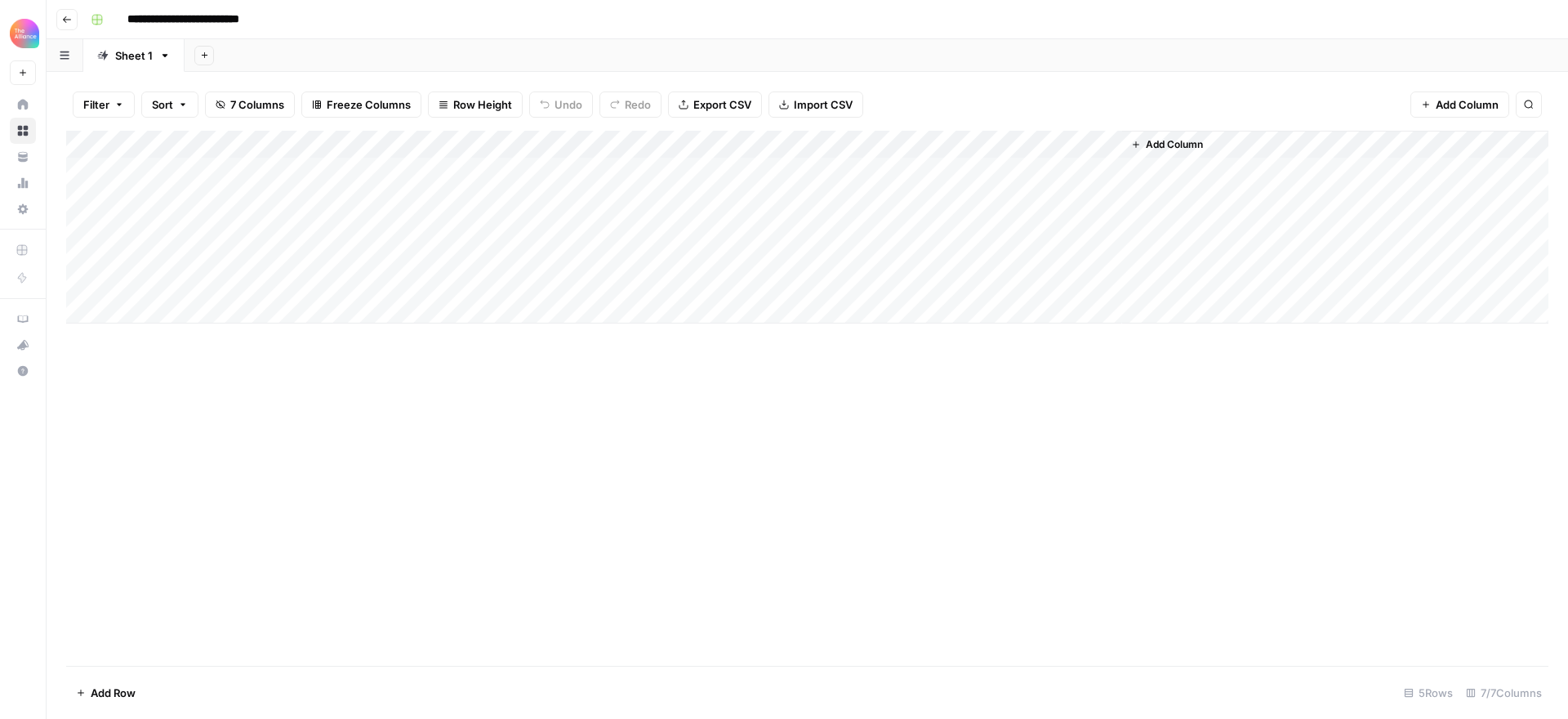 click on "Add Column" at bounding box center [807, 398] 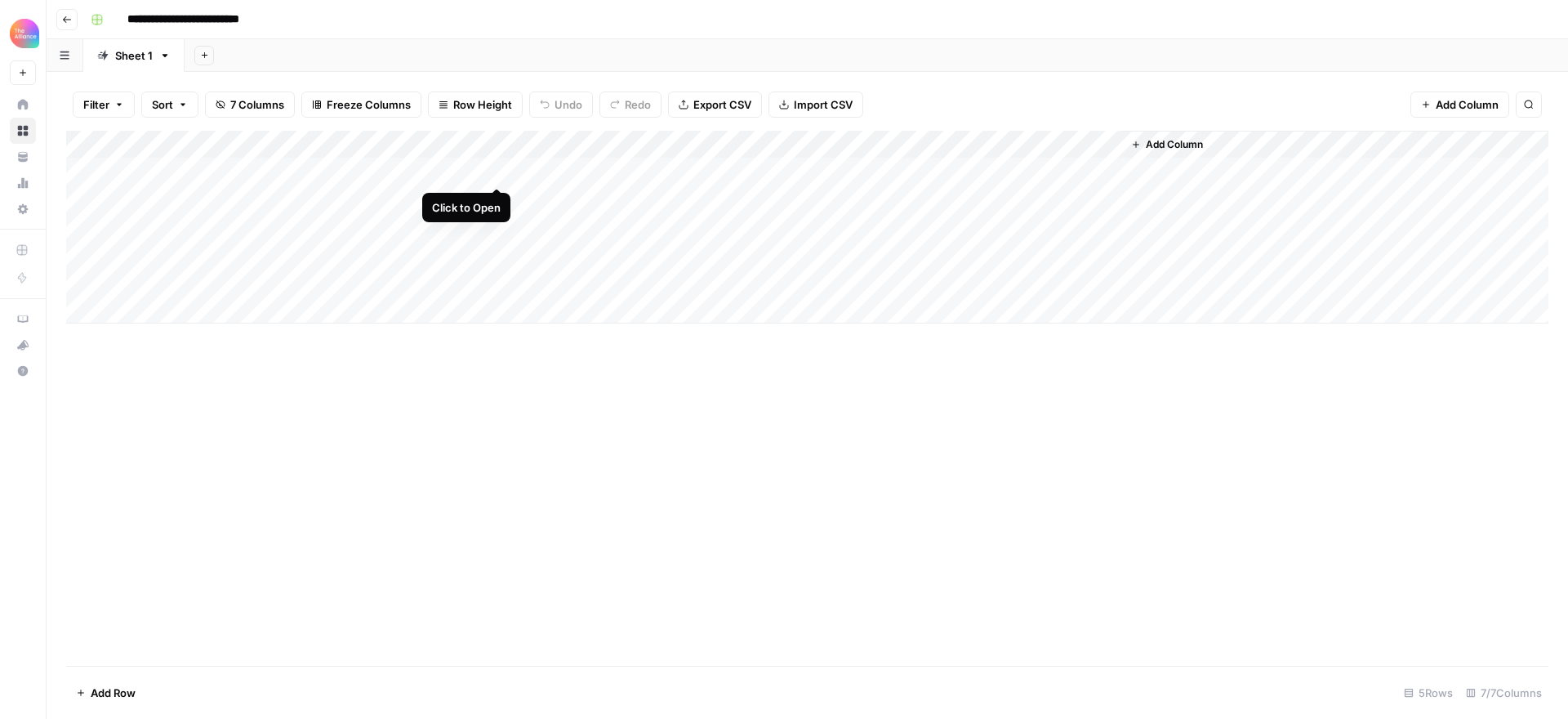 click on "Add Column" at bounding box center [807, 227] 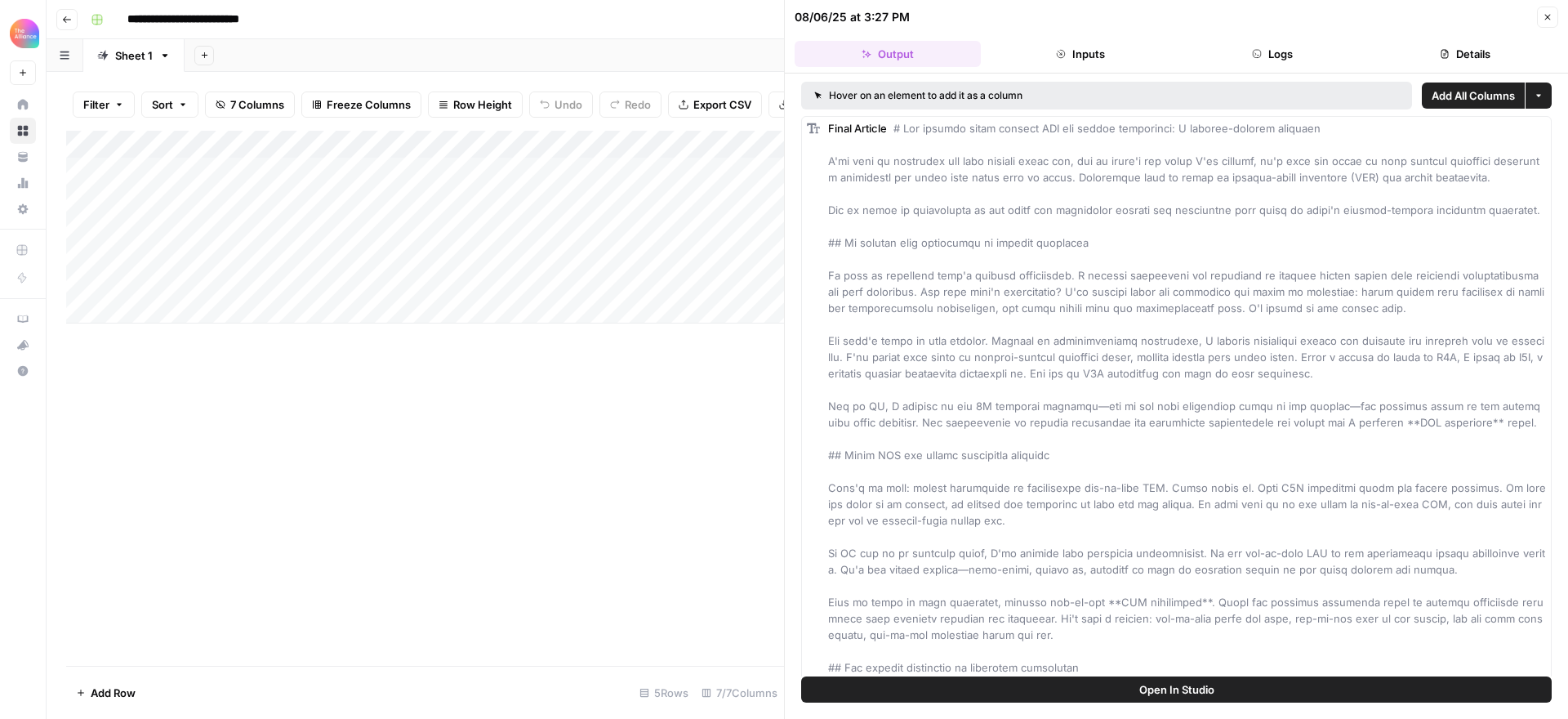click 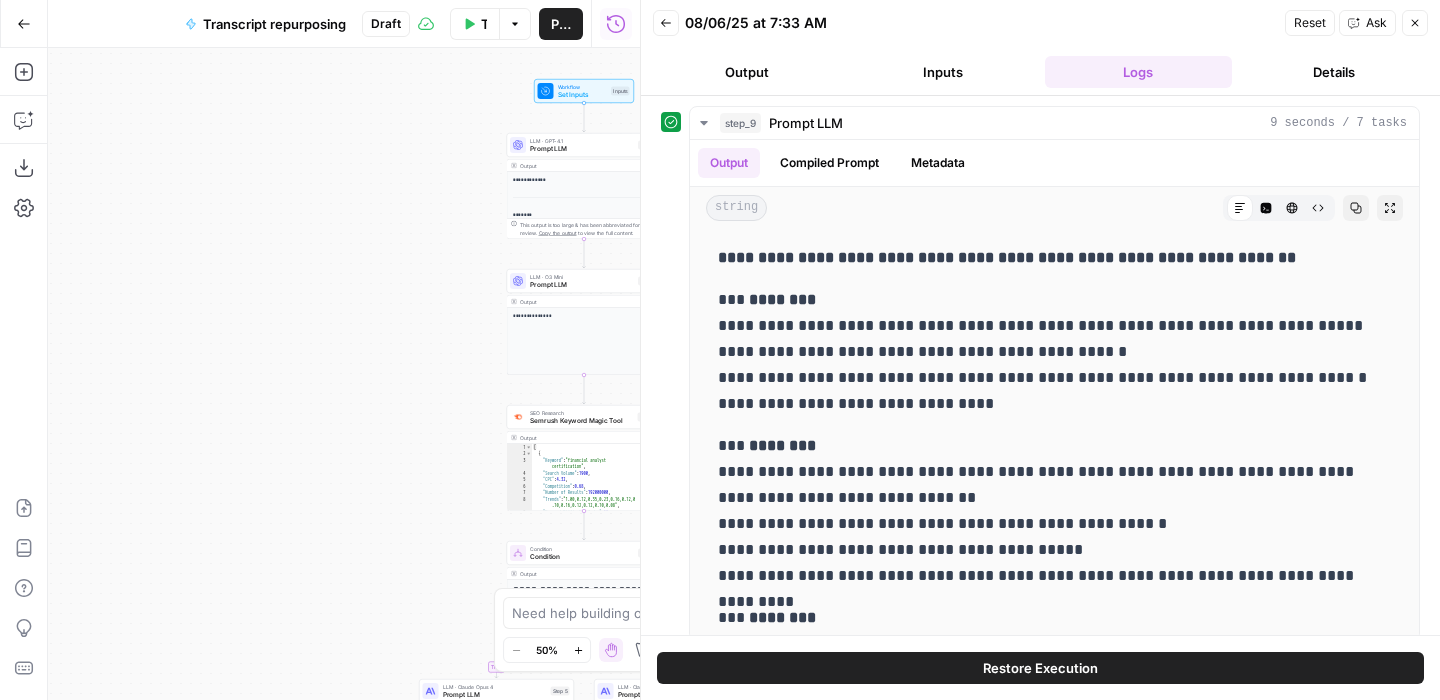 scroll, scrollTop: 0, scrollLeft: 0, axis: both 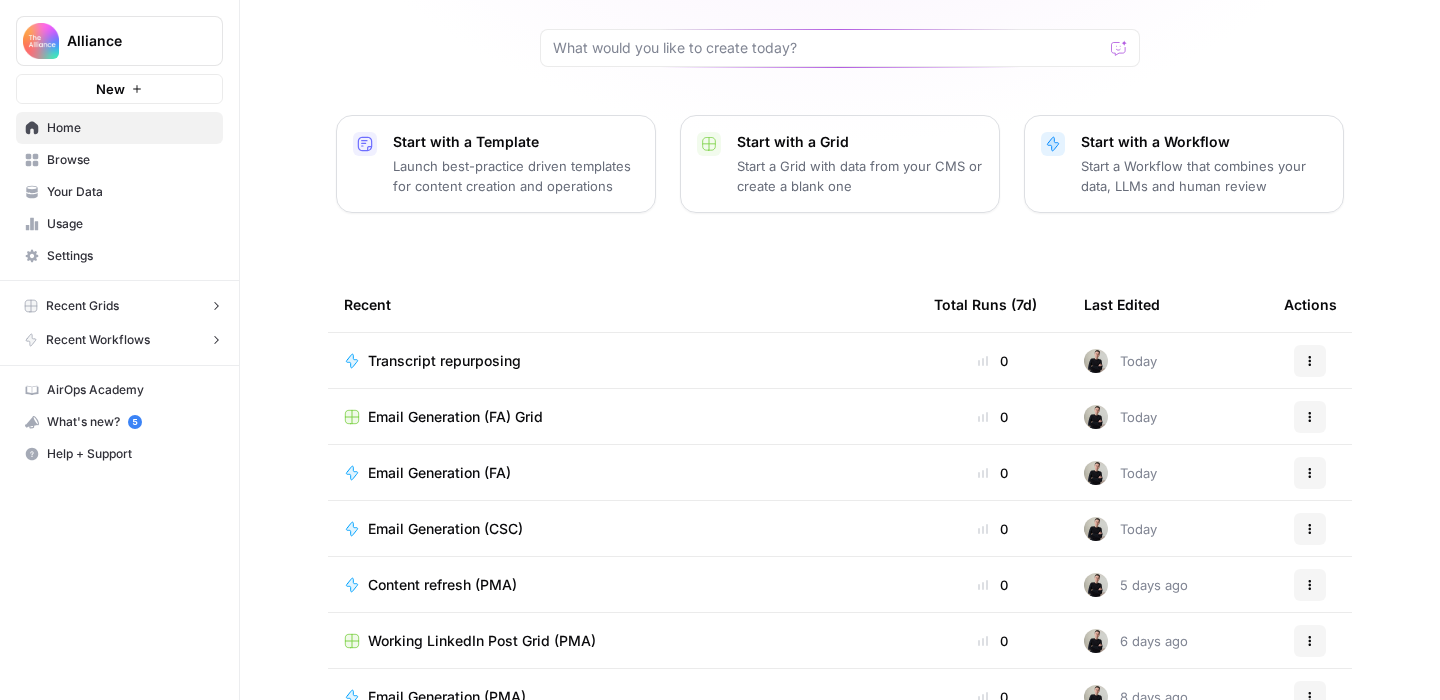 click on "Browse" at bounding box center (130, 160) 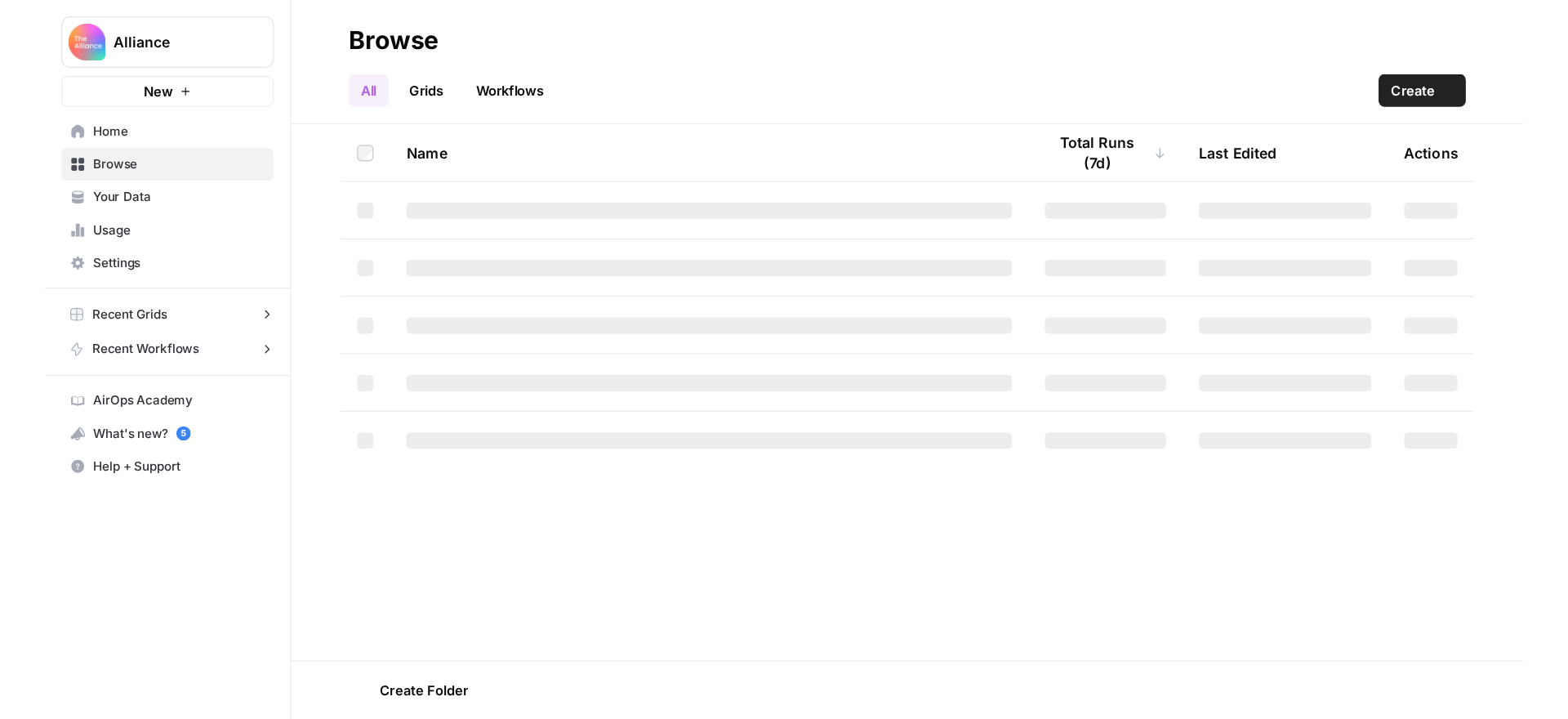 scroll, scrollTop: 0, scrollLeft: 0, axis: both 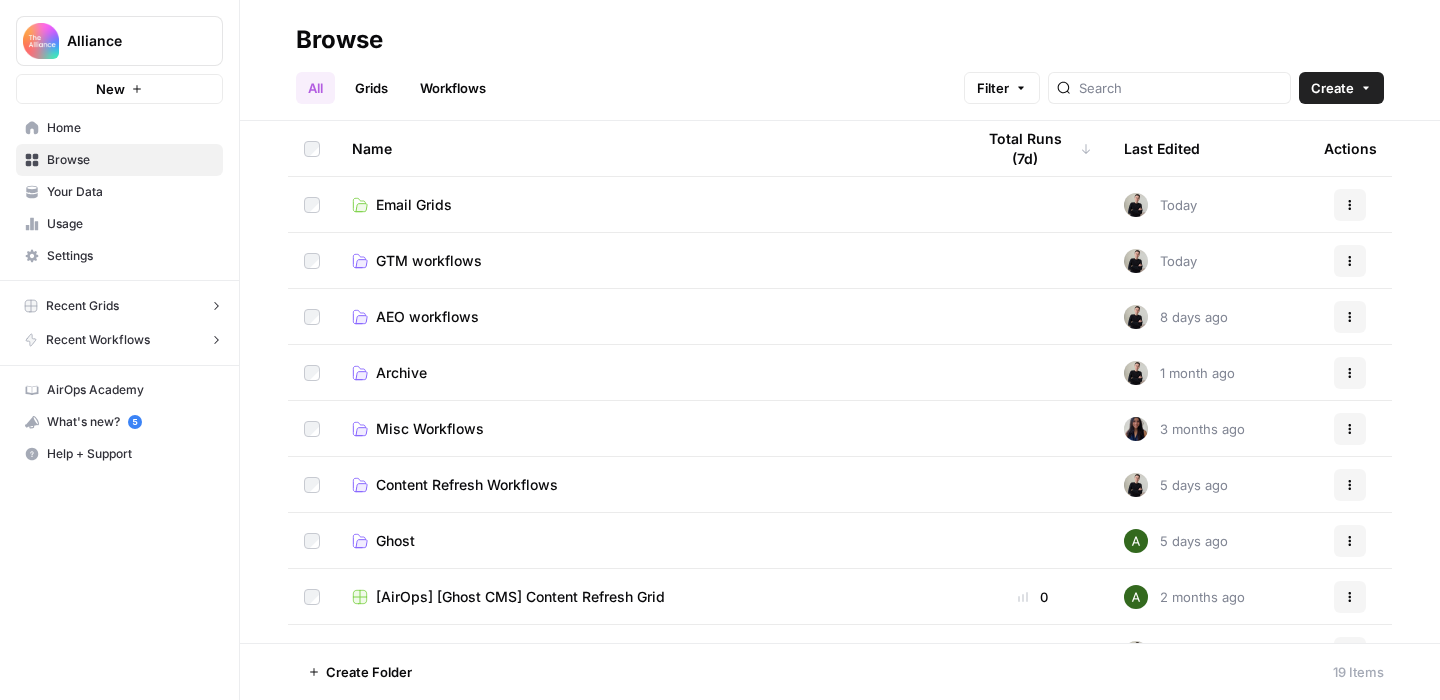 click on "GTM workflows" at bounding box center (429, 261) 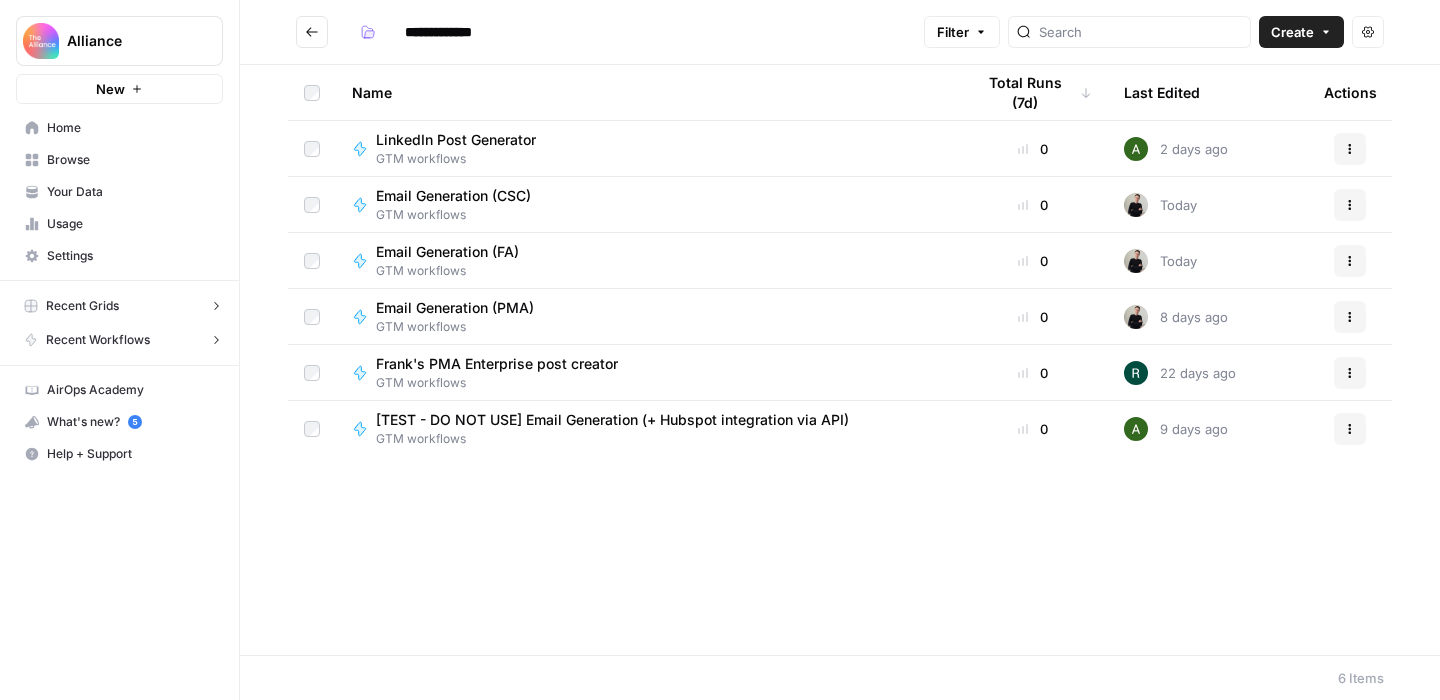 click on "LinkedIn Post Generator" at bounding box center (456, 140) 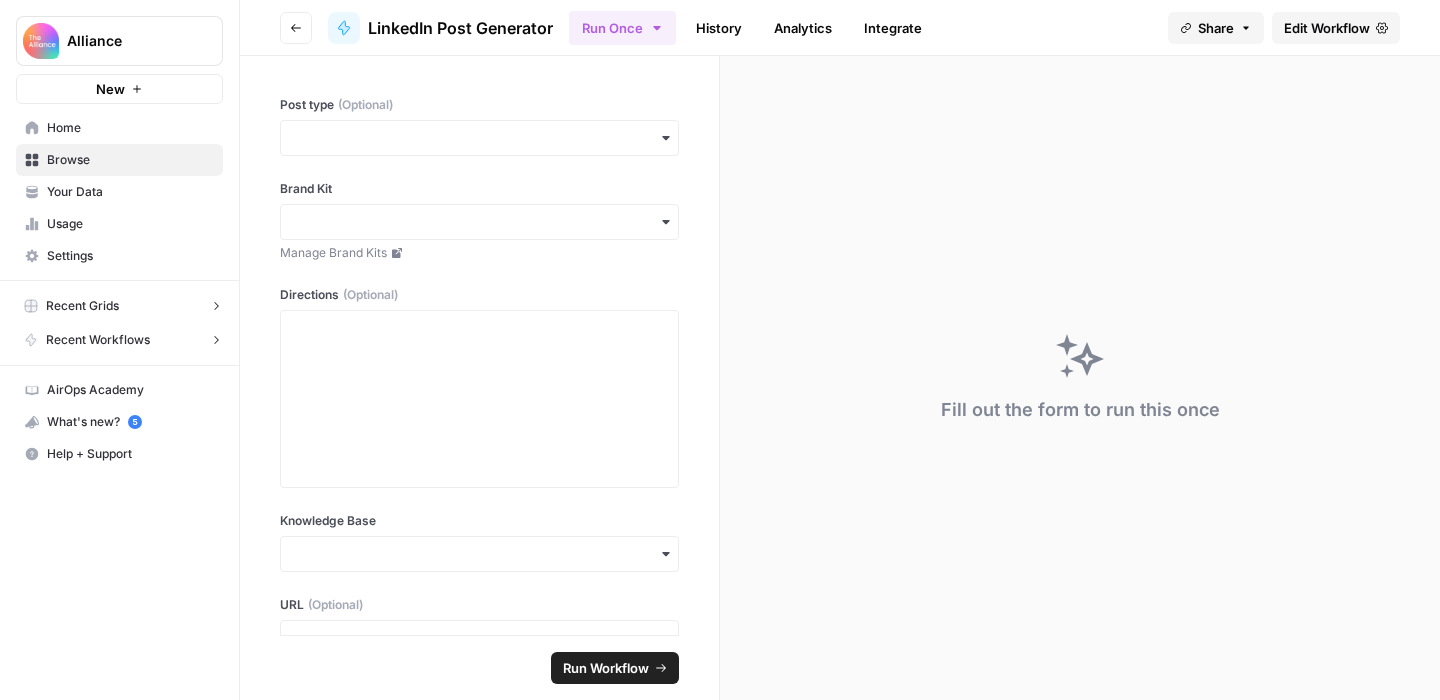 click on "Edit Workflow" at bounding box center [1327, 28] 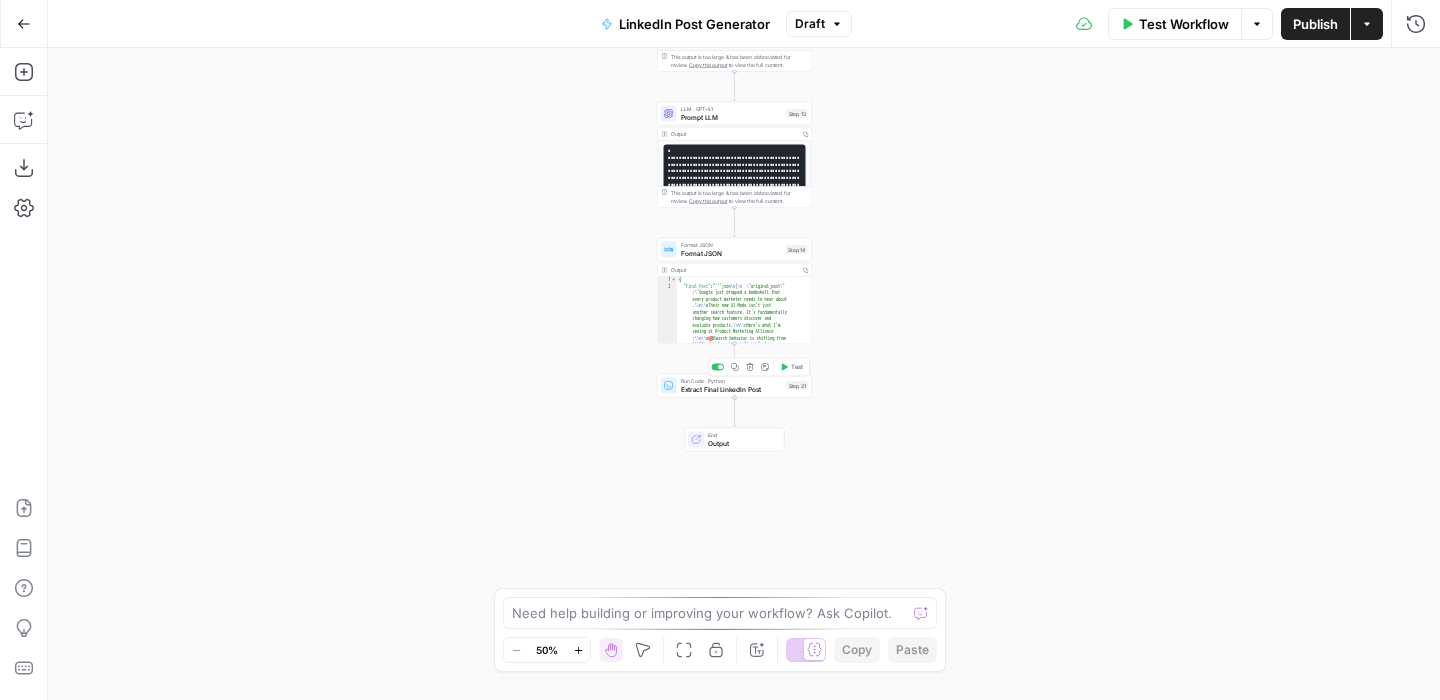 click on "Extract Final LinkedIn Post" at bounding box center [732, 389] 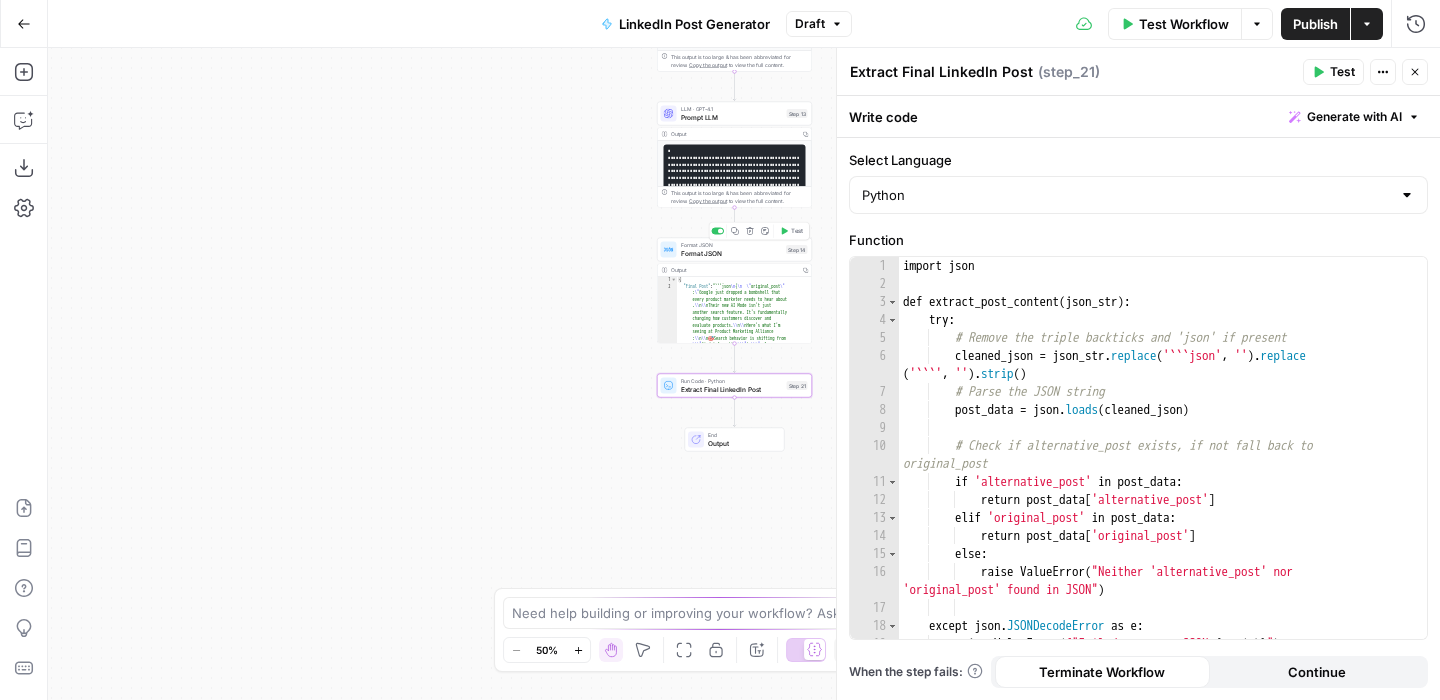 click on "Format JSON" at bounding box center (732, 253) 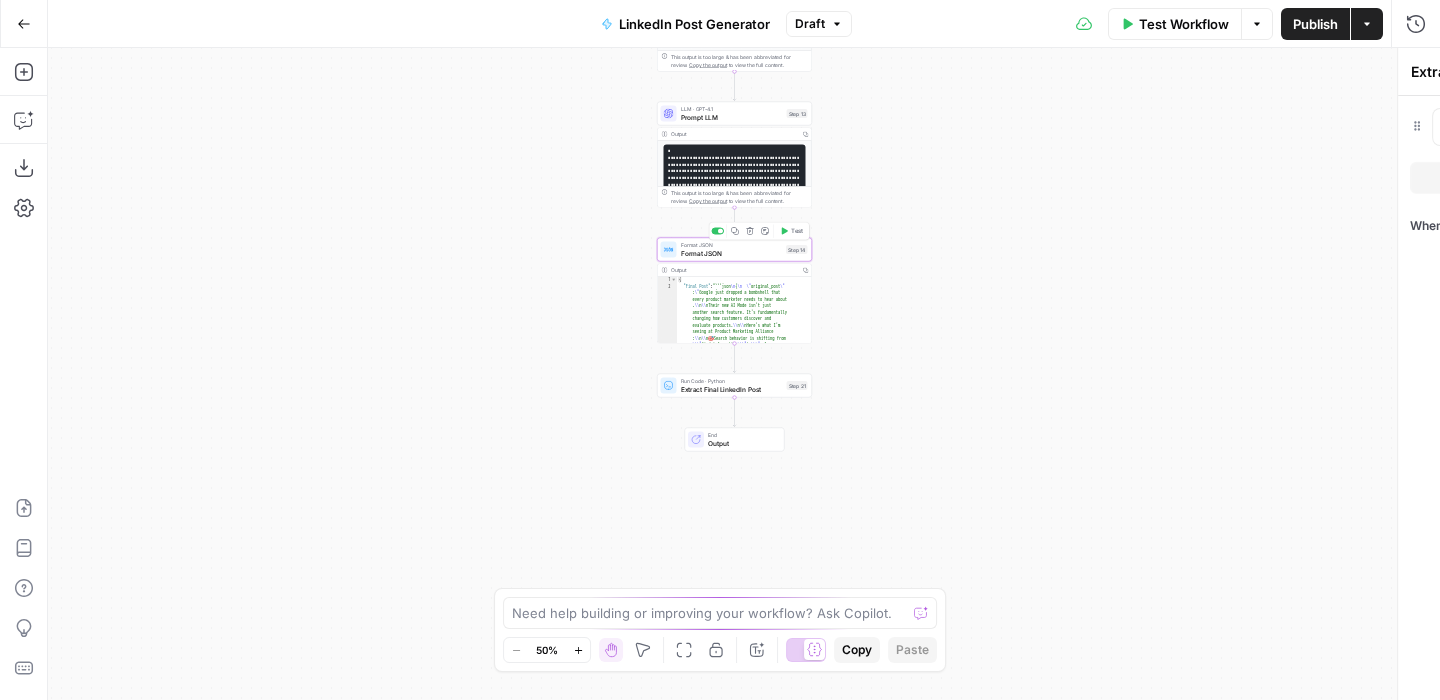 type on "Format JSON" 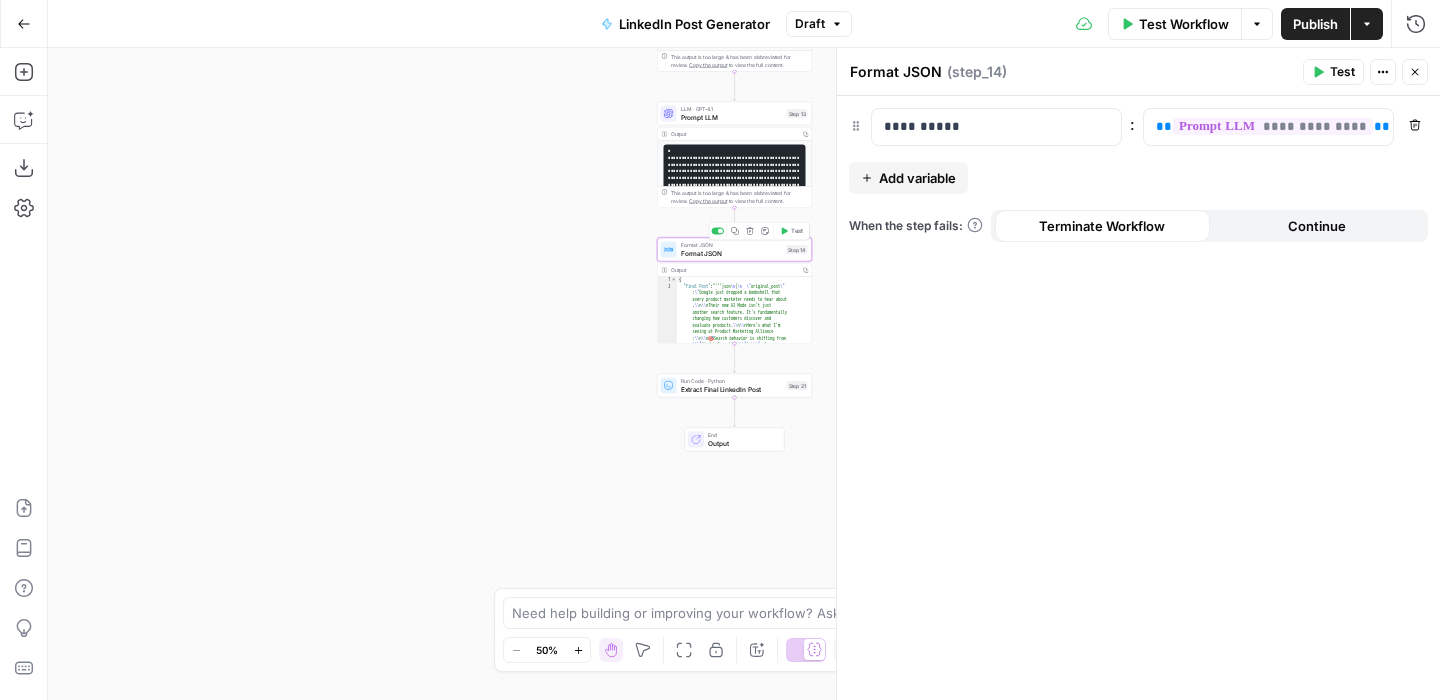 click on "Format JSON" at bounding box center (732, 253) 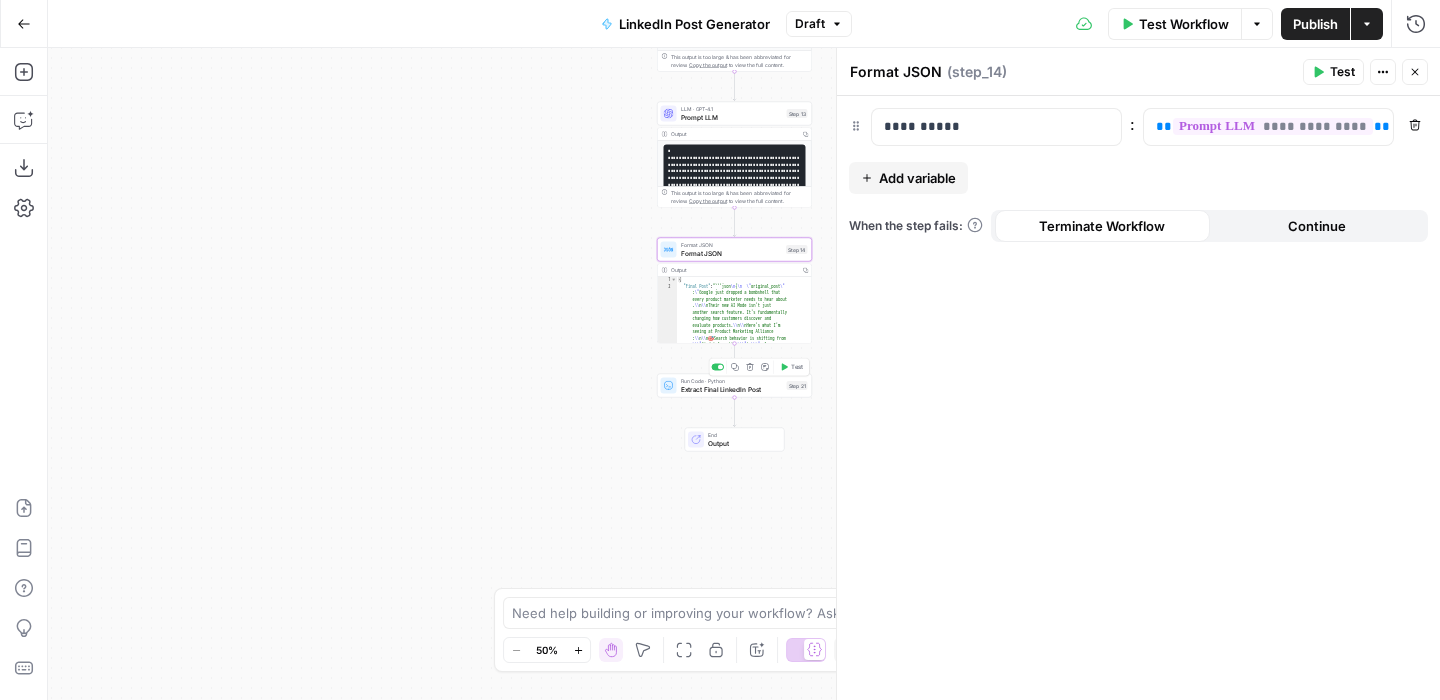 click on "Extract Final LinkedIn Post" at bounding box center (732, 389) 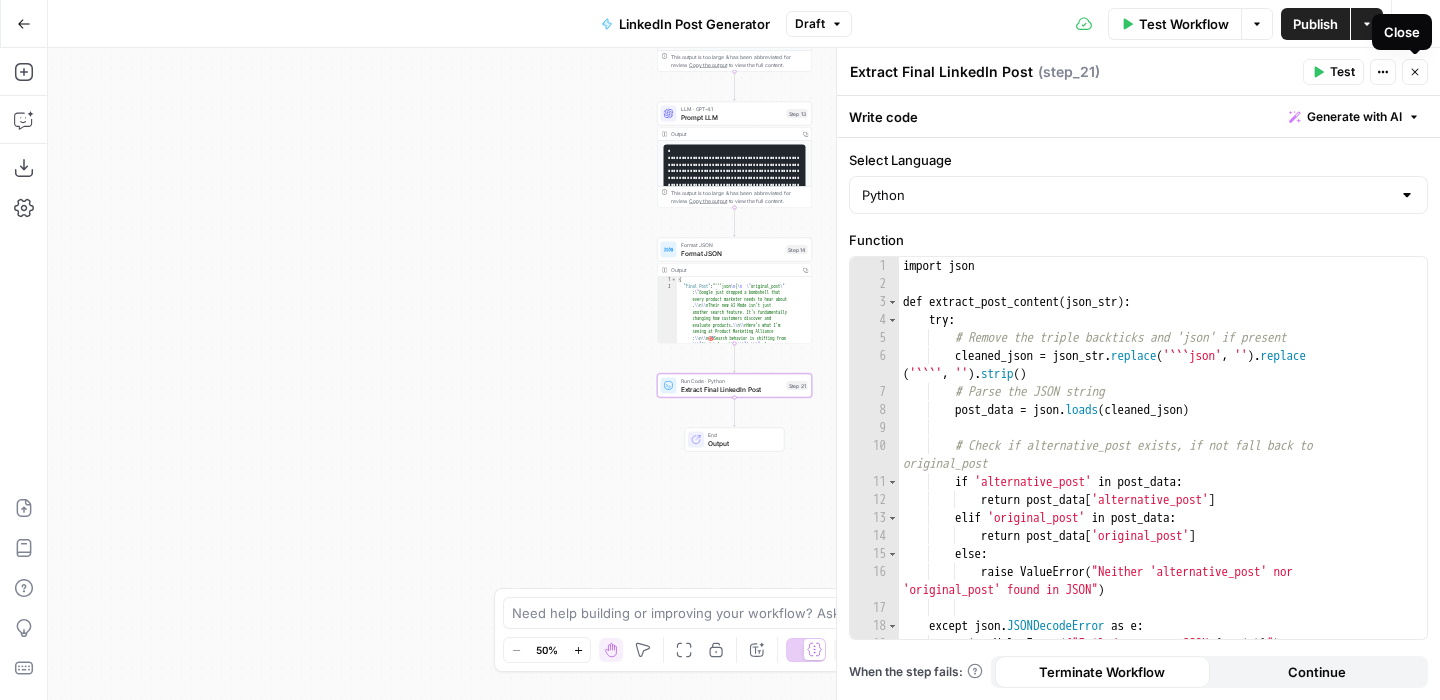 click 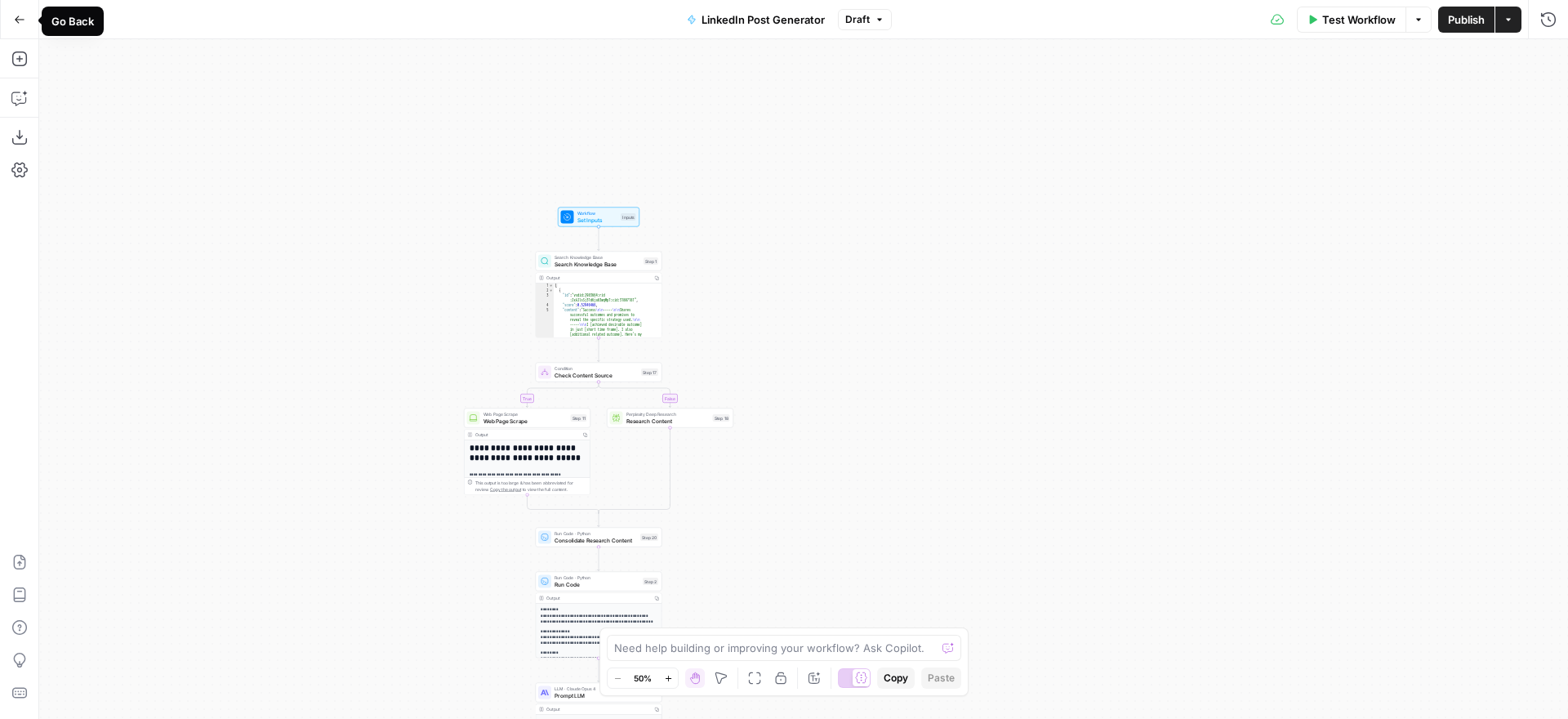 click 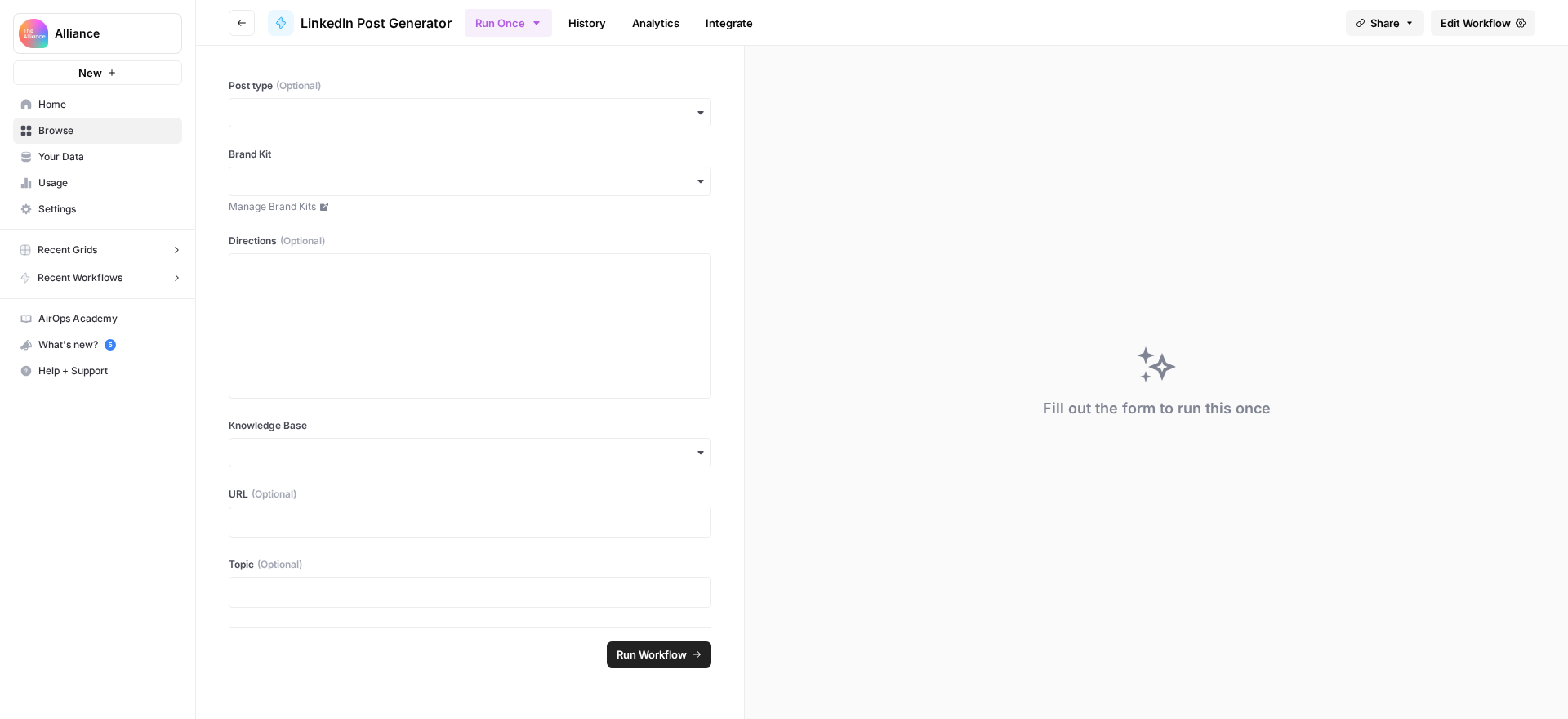 click on "Home" at bounding box center (106, 105) 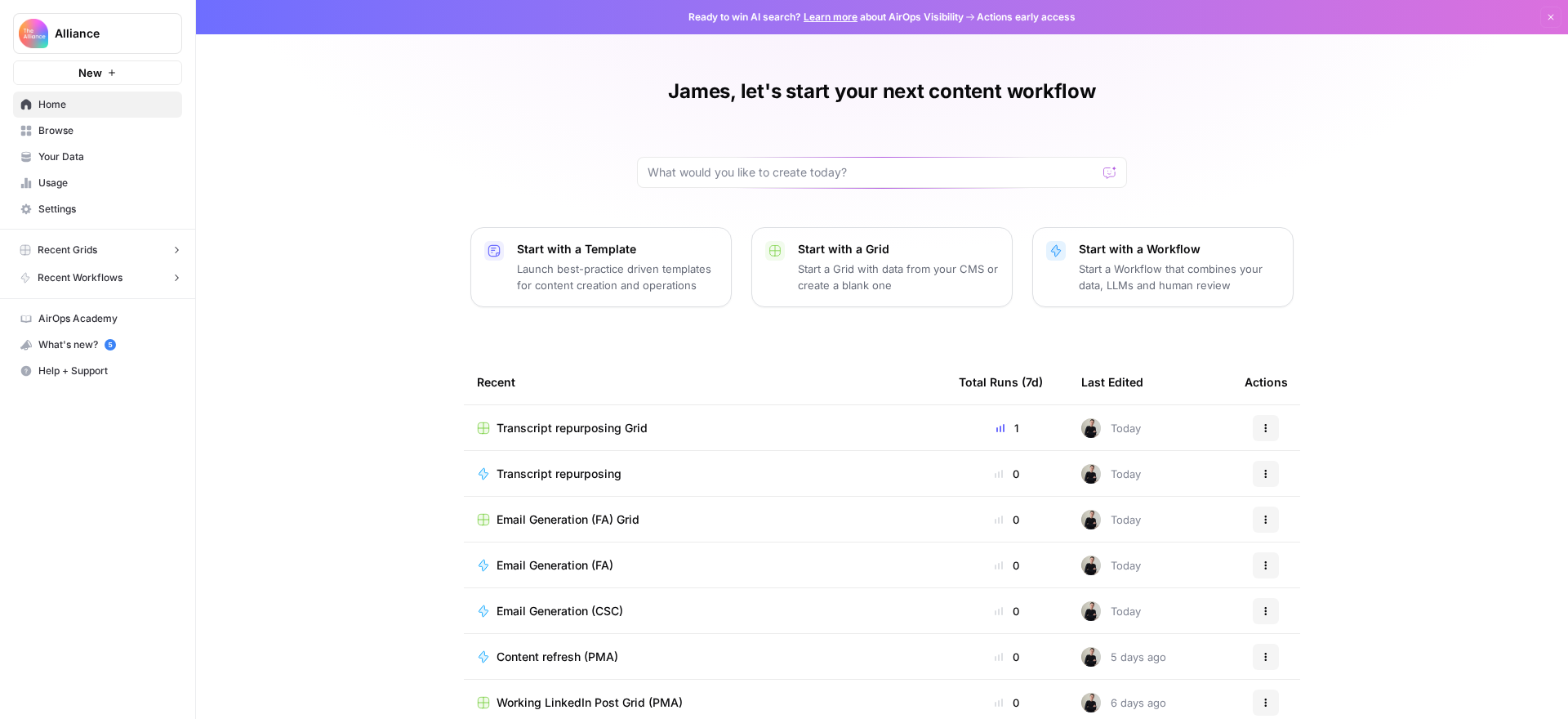 click on "Transcript repurposing" at bounding box center [559, 474] 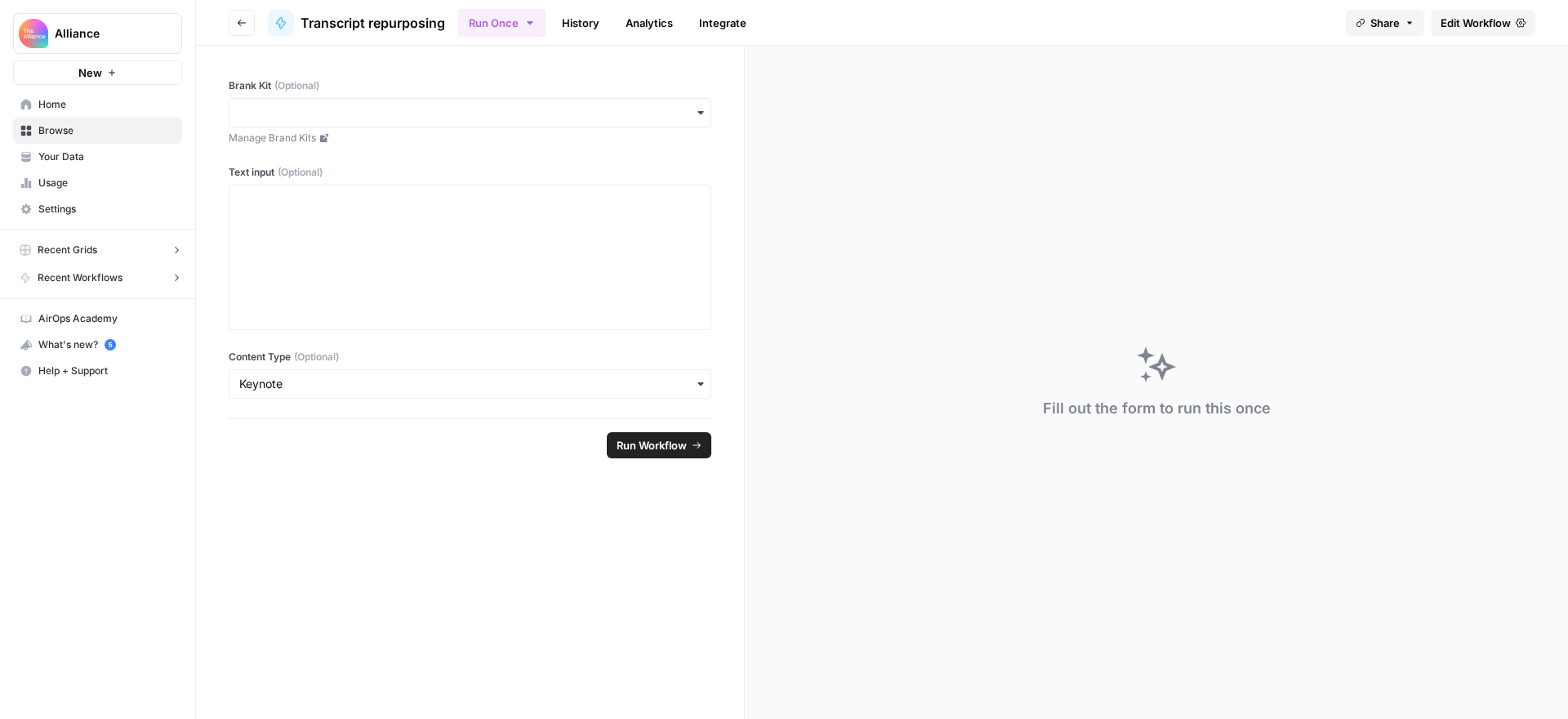 click on "Edit Workflow" at bounding box center [1476, 23] 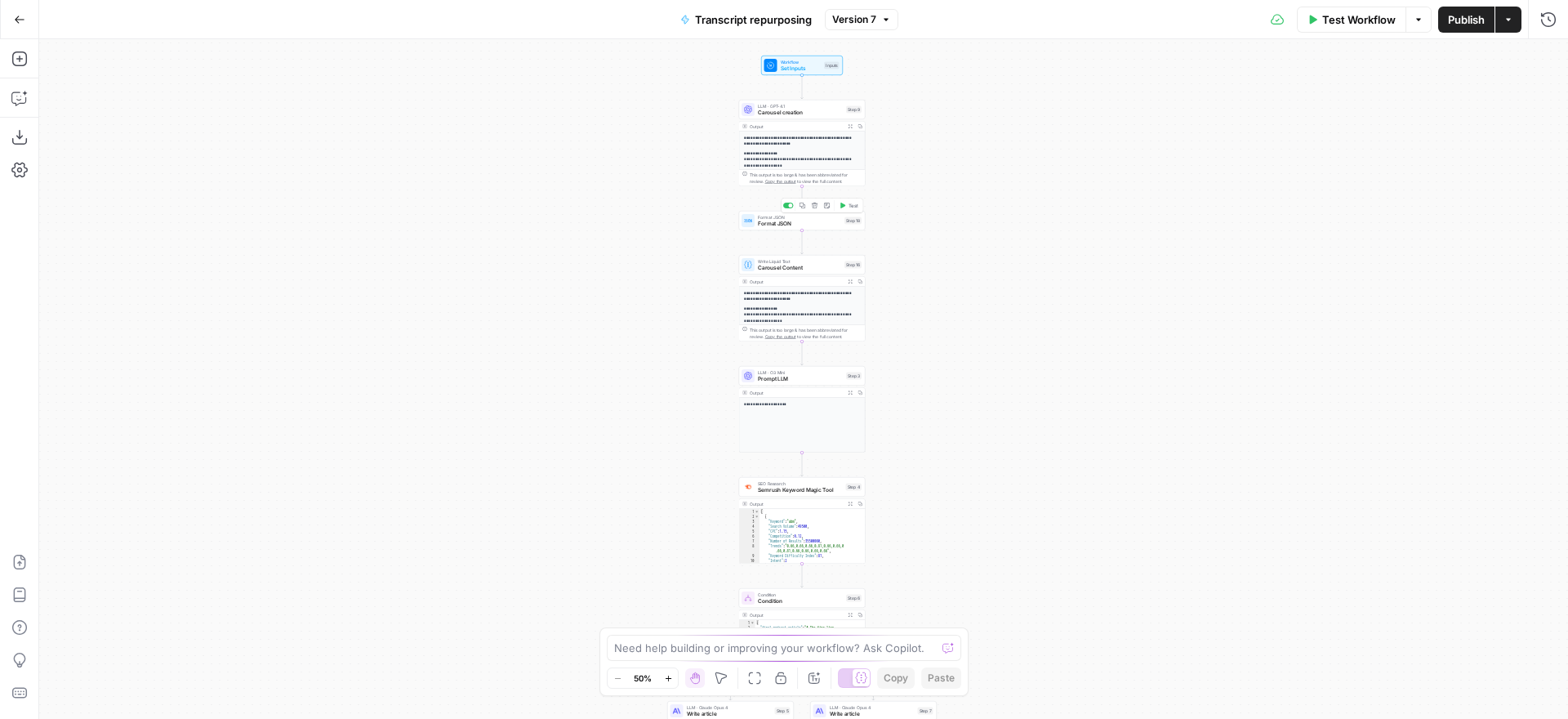 click on "Format JSON" at bounding box center [800, 224] 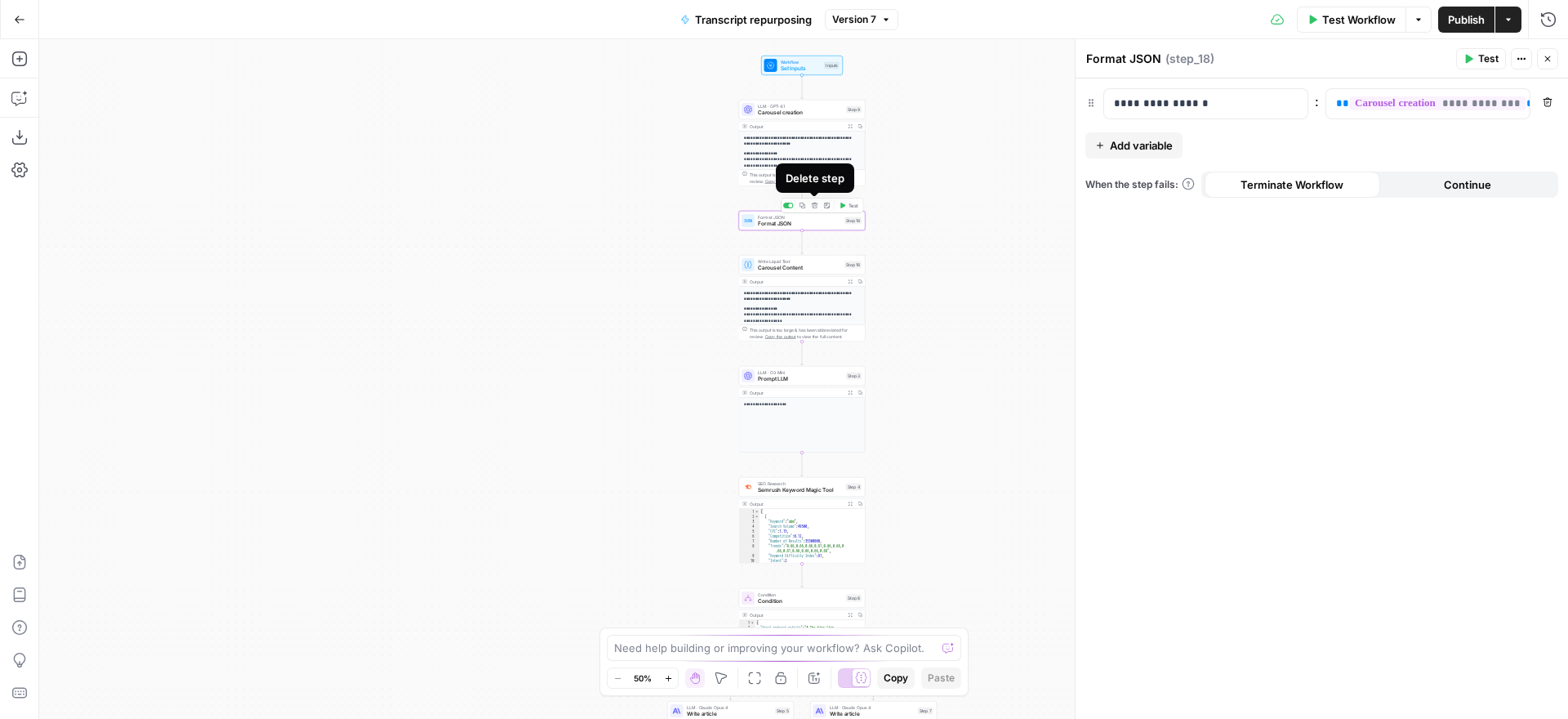 click 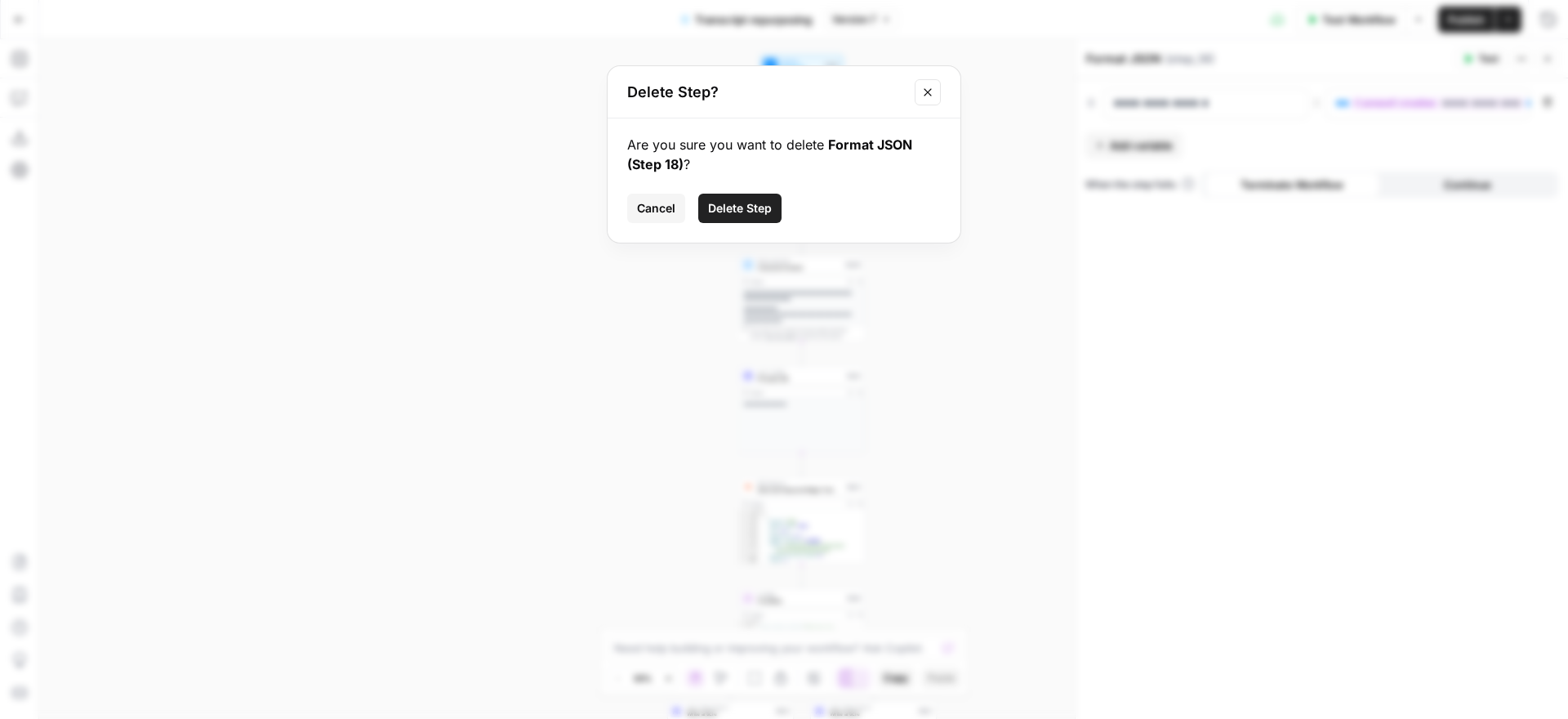 click on "Delete Step" at bounding box center [740, 208] 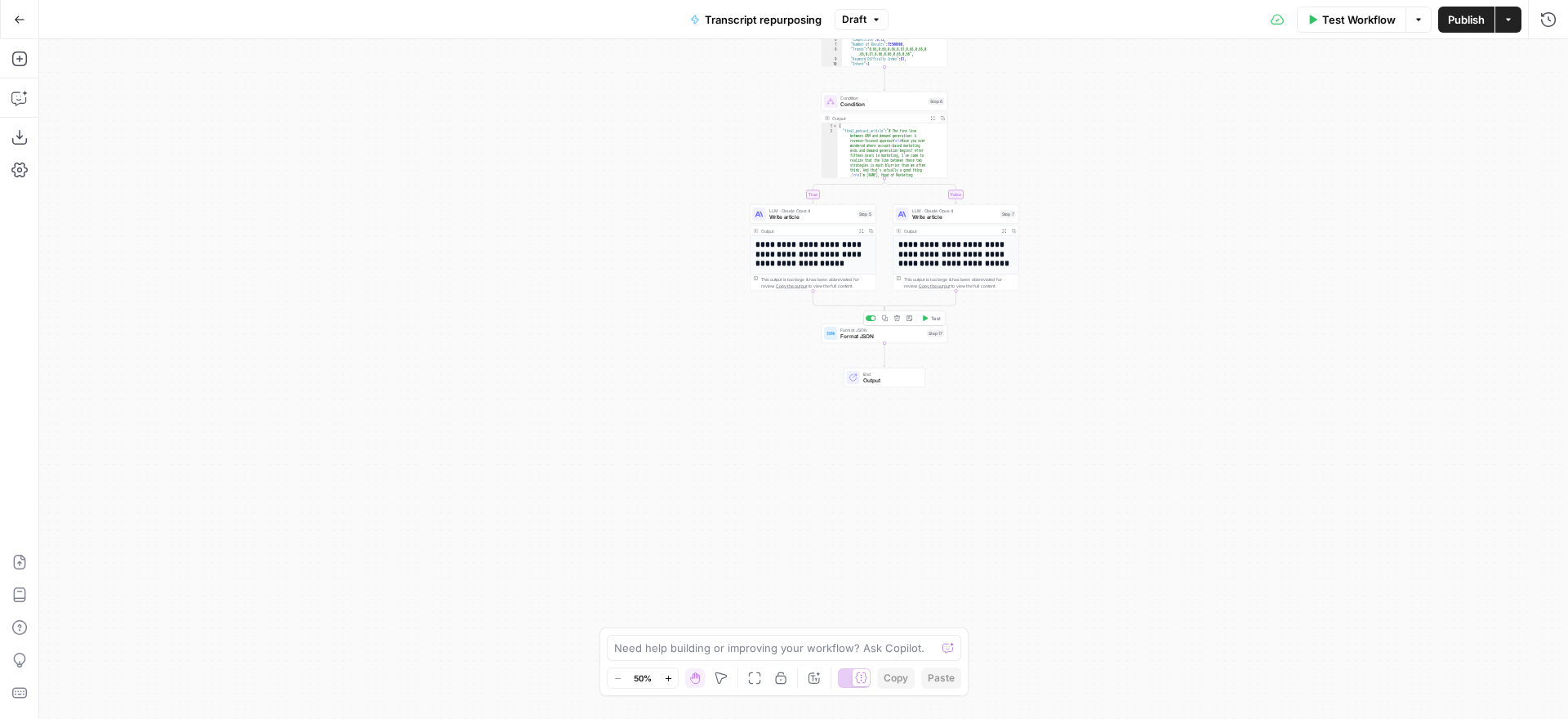 click on "Format JSON" at bounding box center [882, 337] 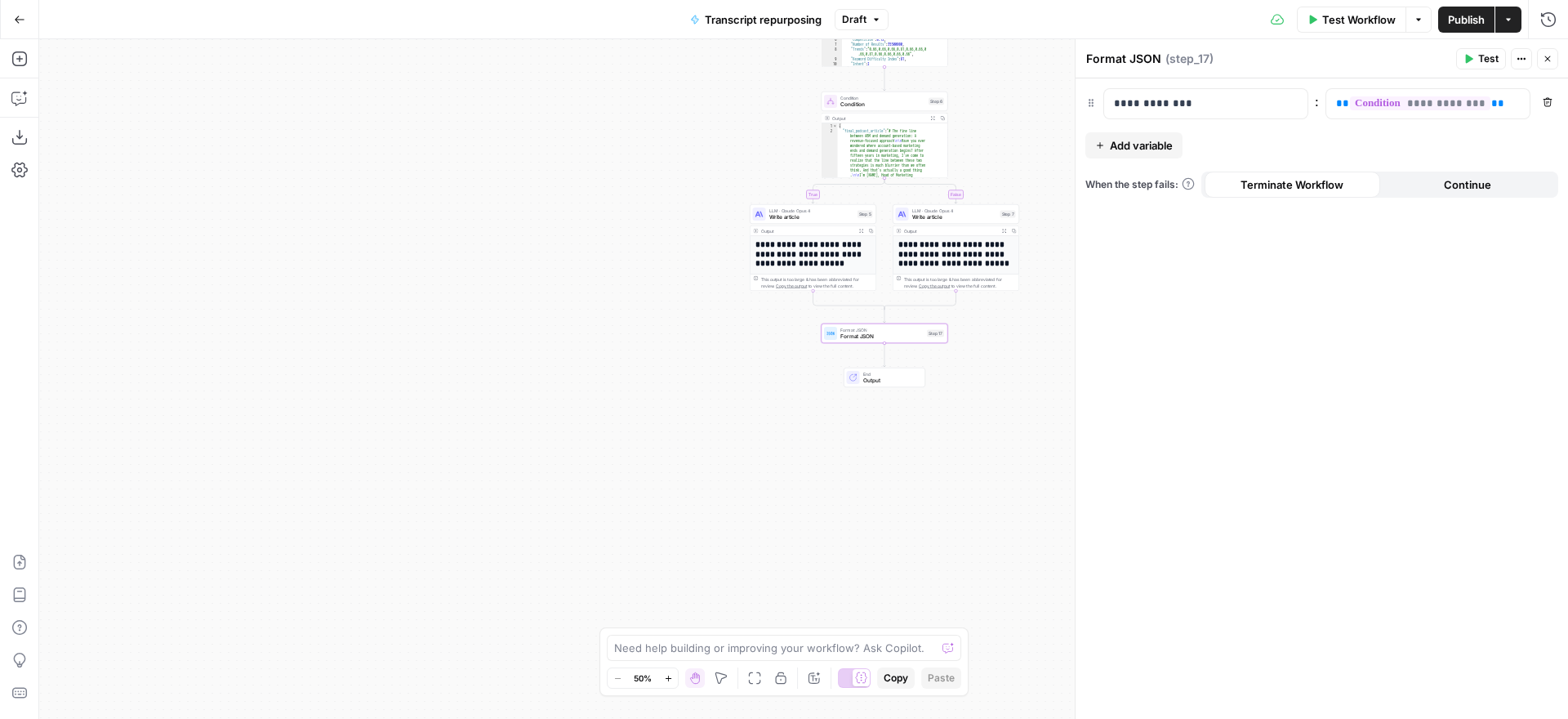 click on "Add variable" at bounding box center (1141, 145) 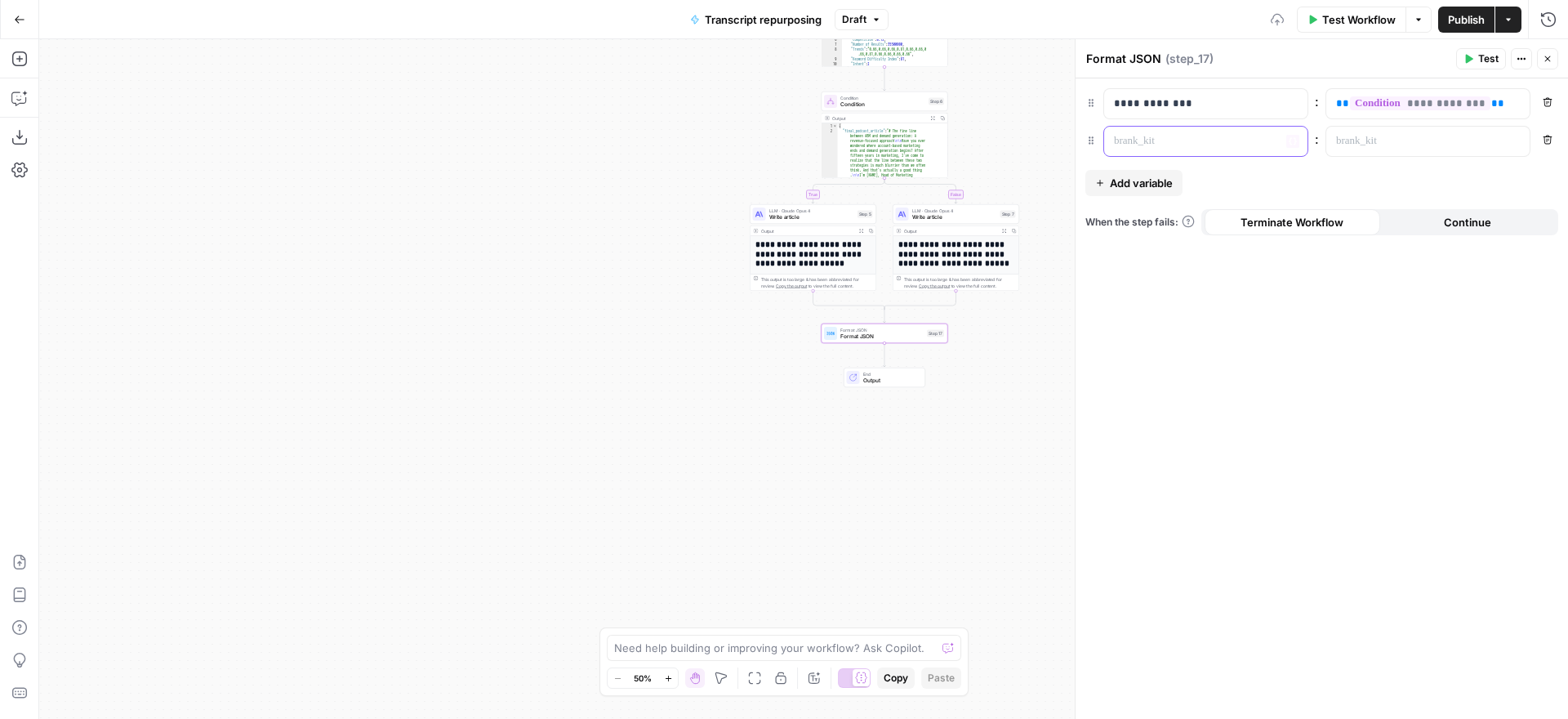 click at bounding box center (1192, 141) 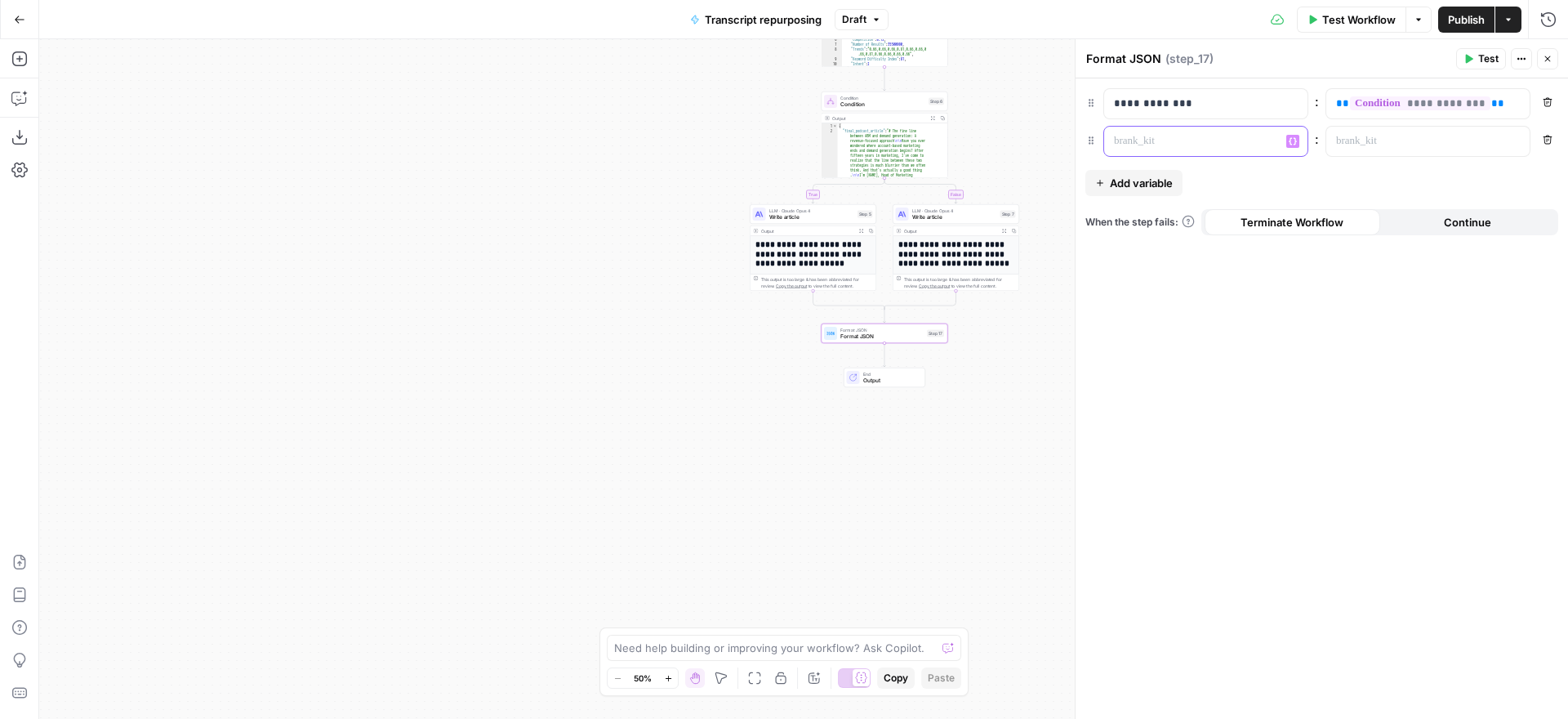 type 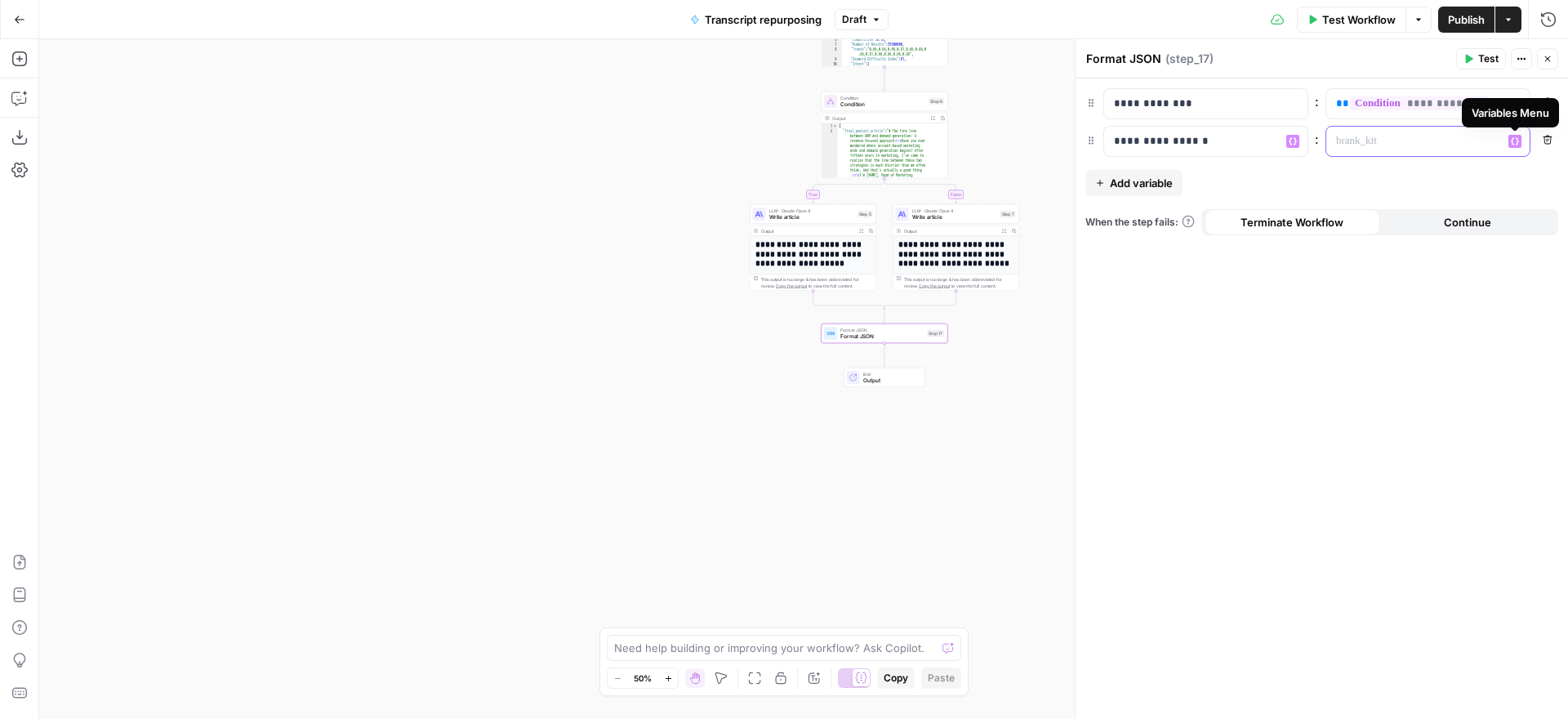 click 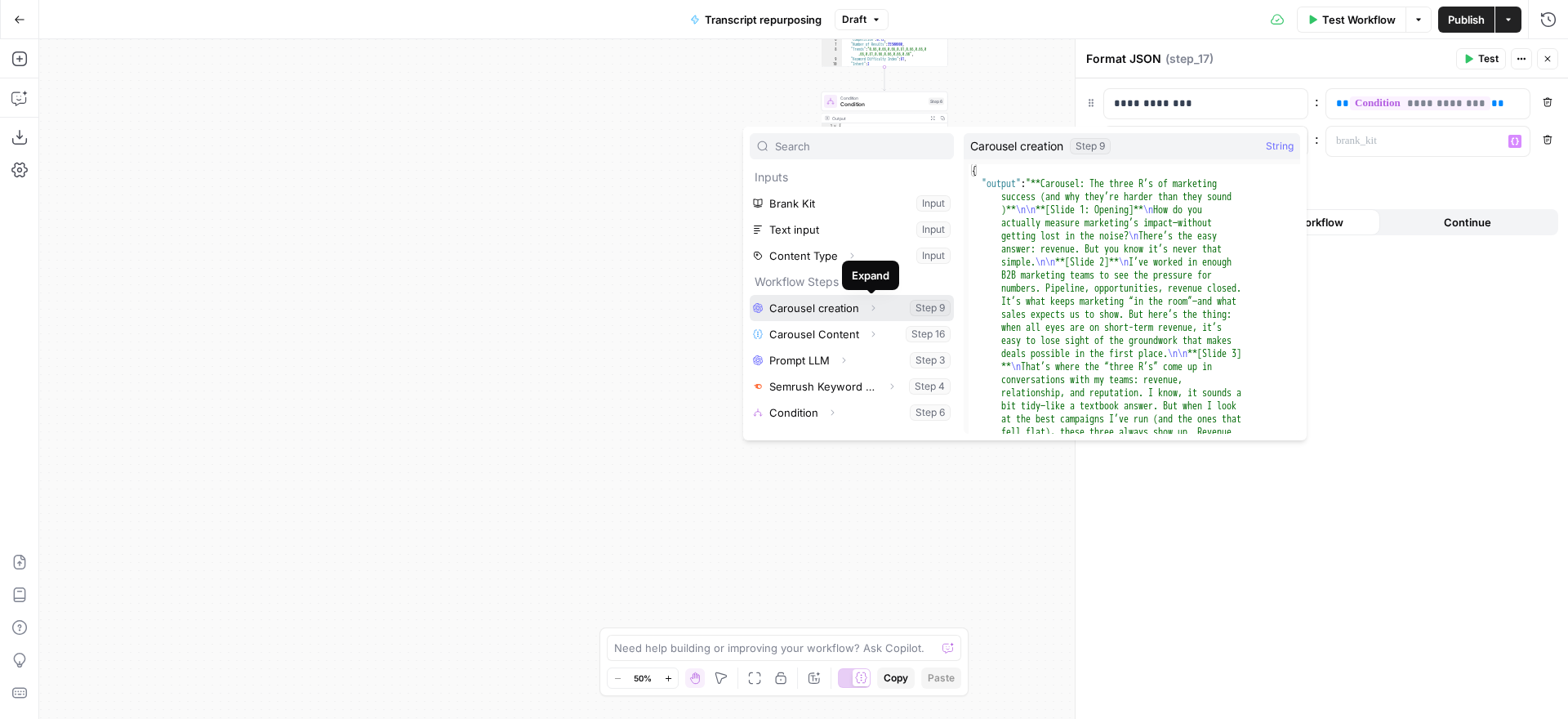 click 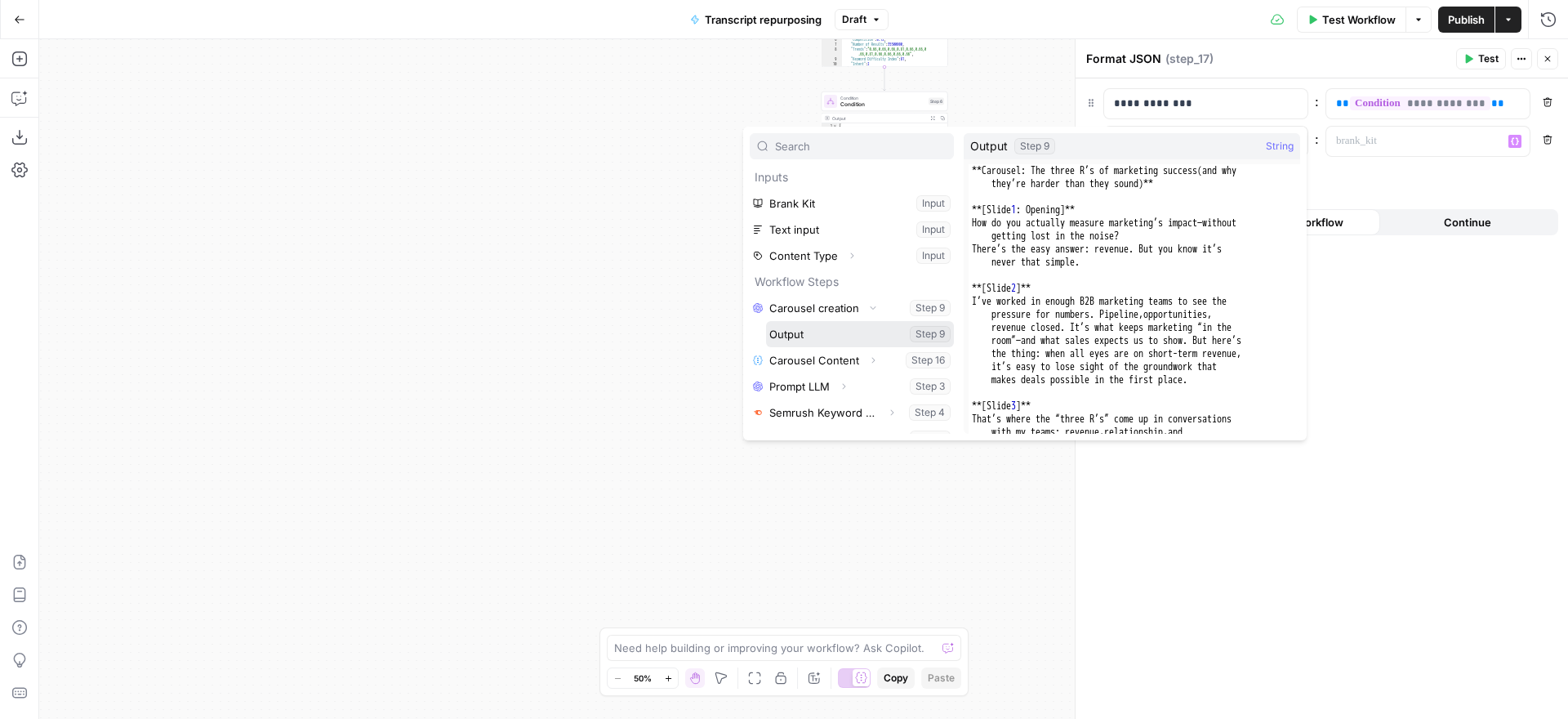 click at bounding box center (860, 334) 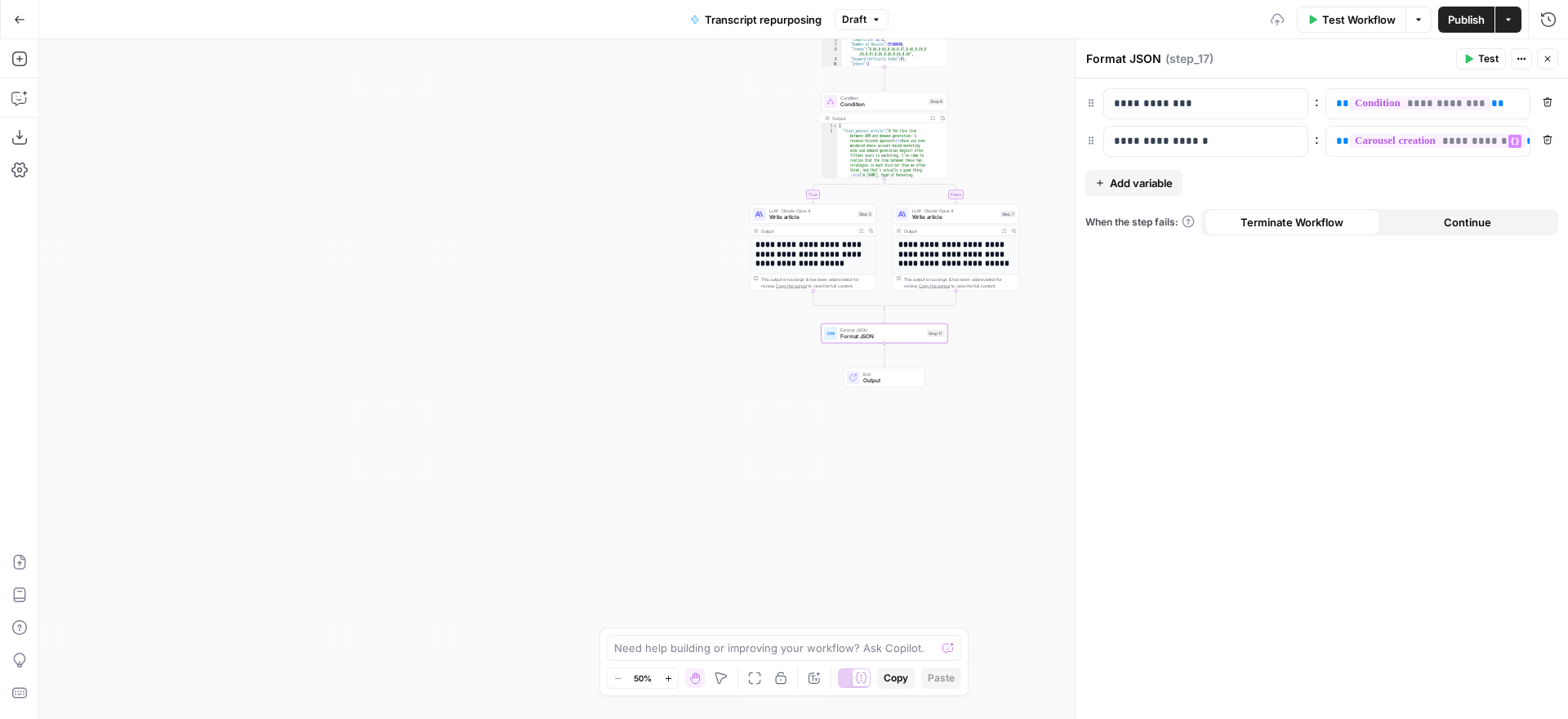 click on "**********" at bounding box center (1321, 399) 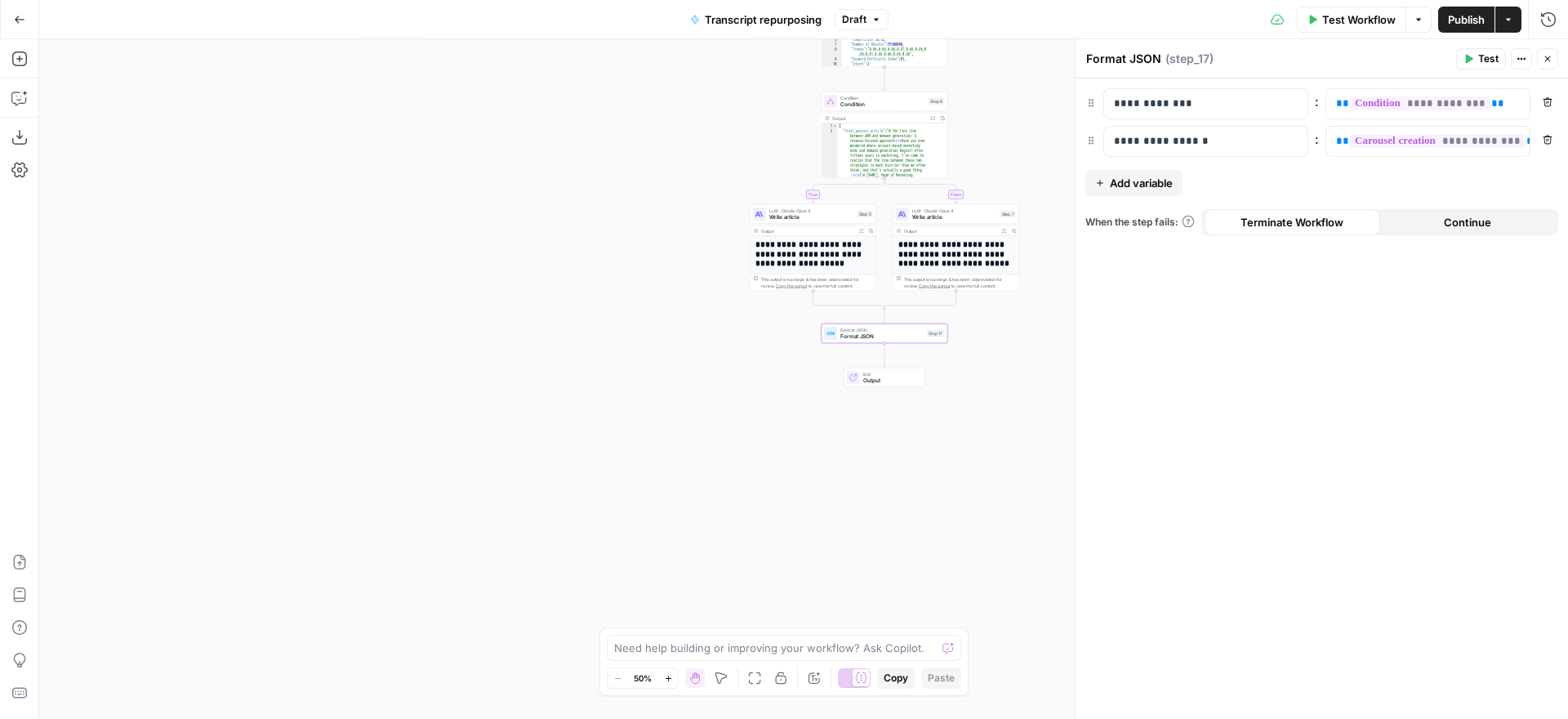 click 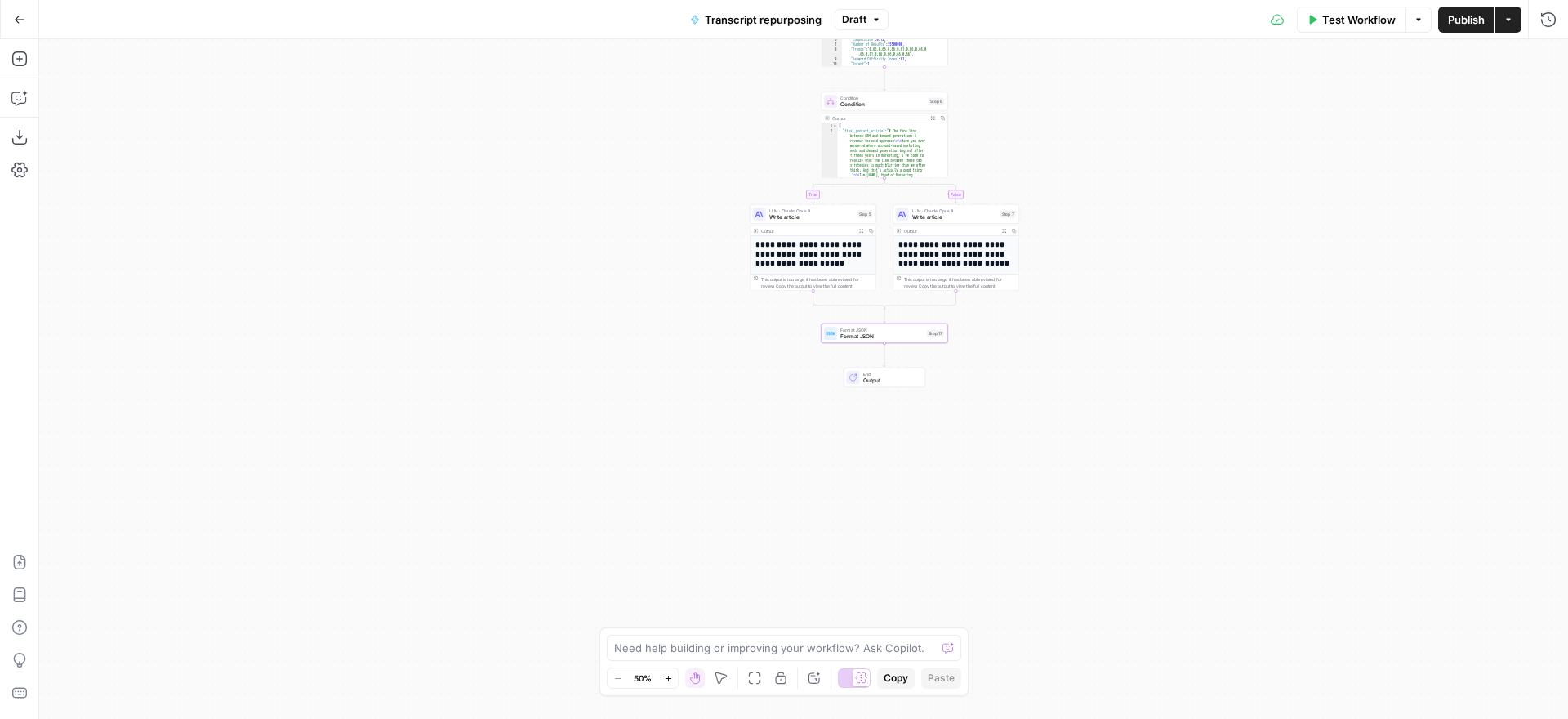 click on "Publish" at bounding box center [1466, 20] 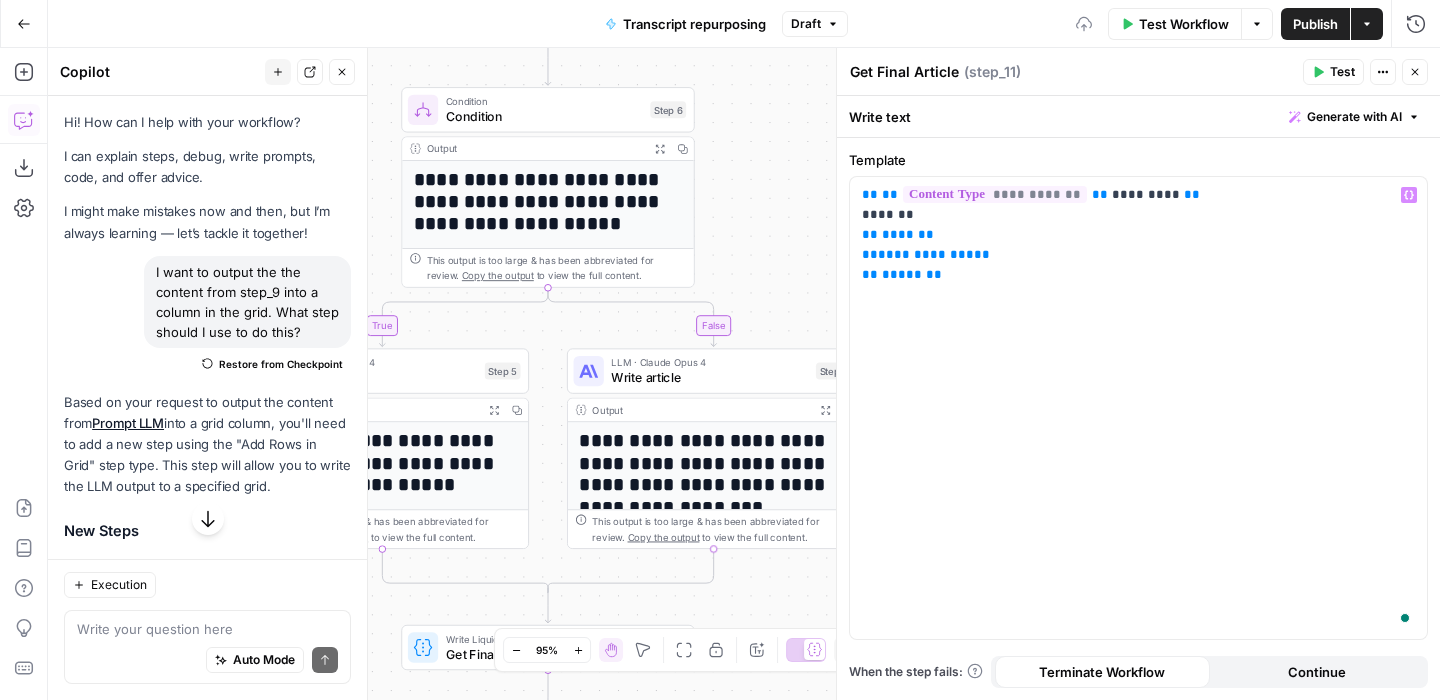 scroll, scrollTop: 0, scrollLeft: 0, axis: both 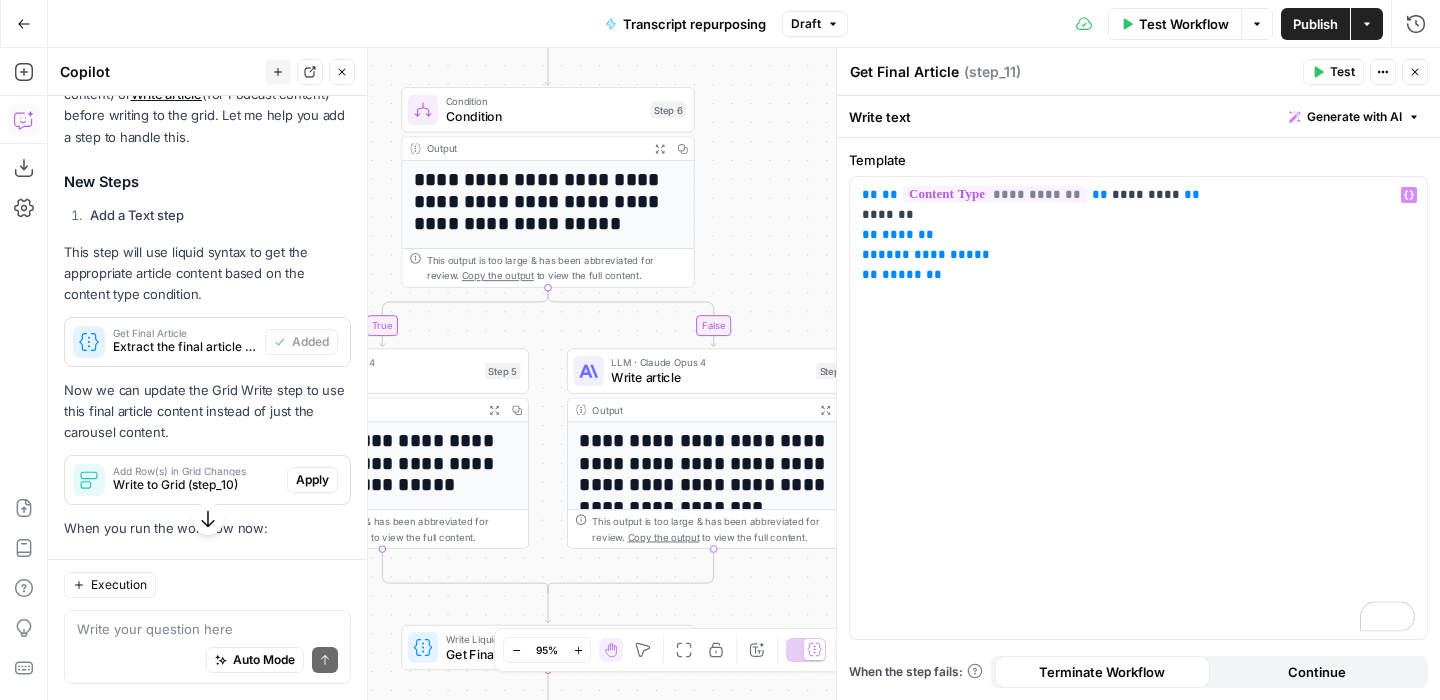 type 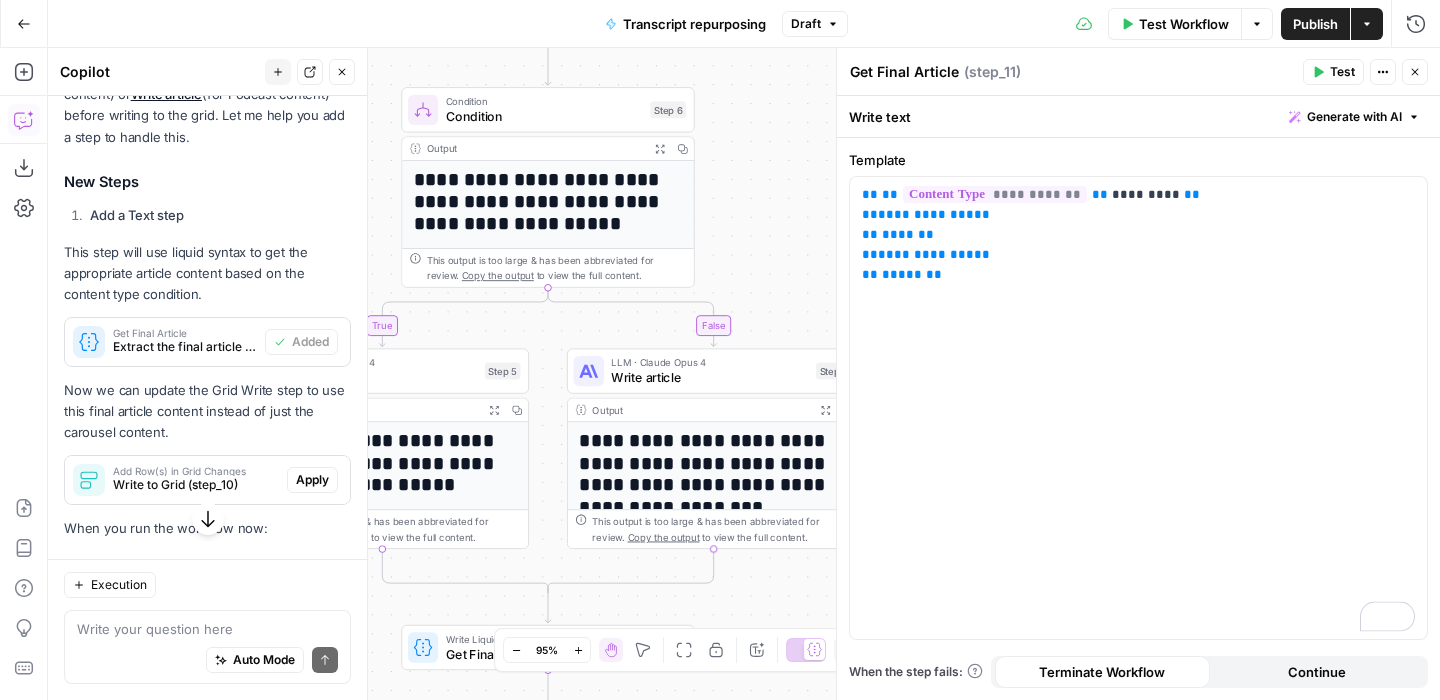 click on "Test" at bounding box center (1333, 72) 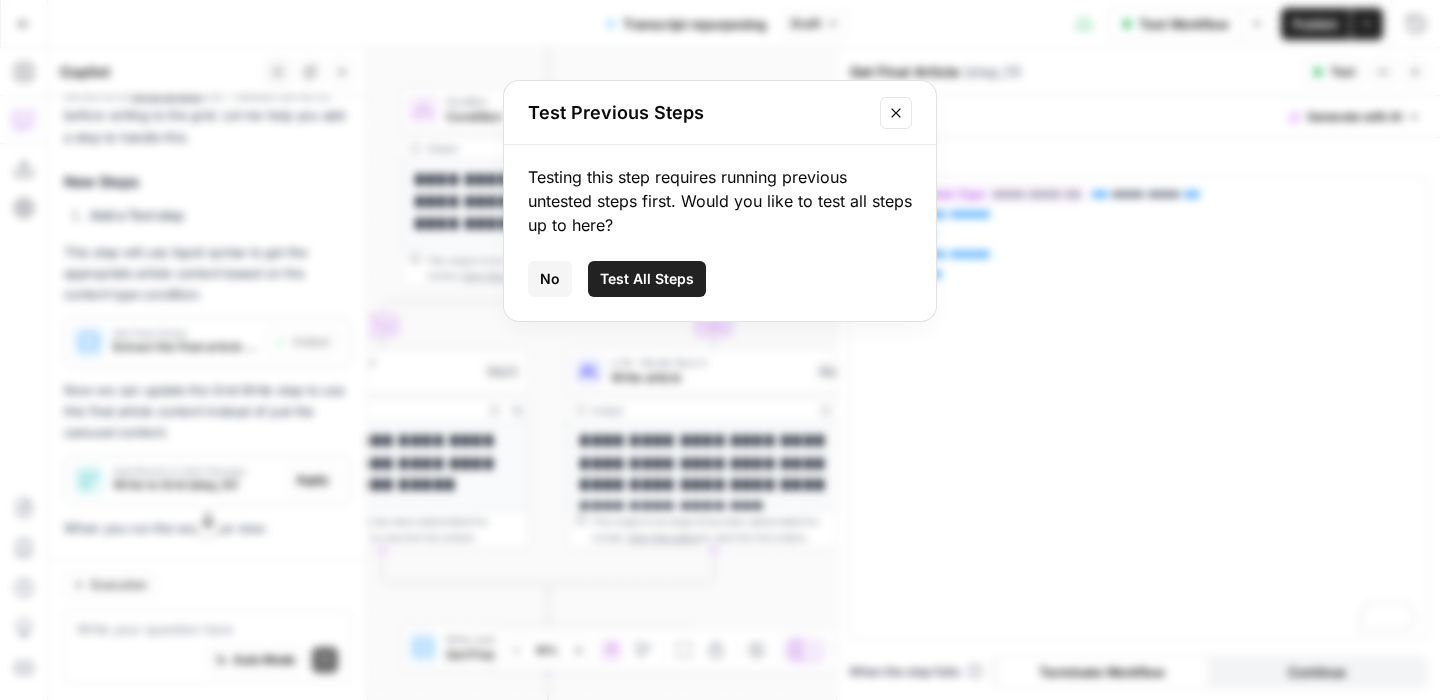 click on "Test All Steps" at bounding box center [647, 279] 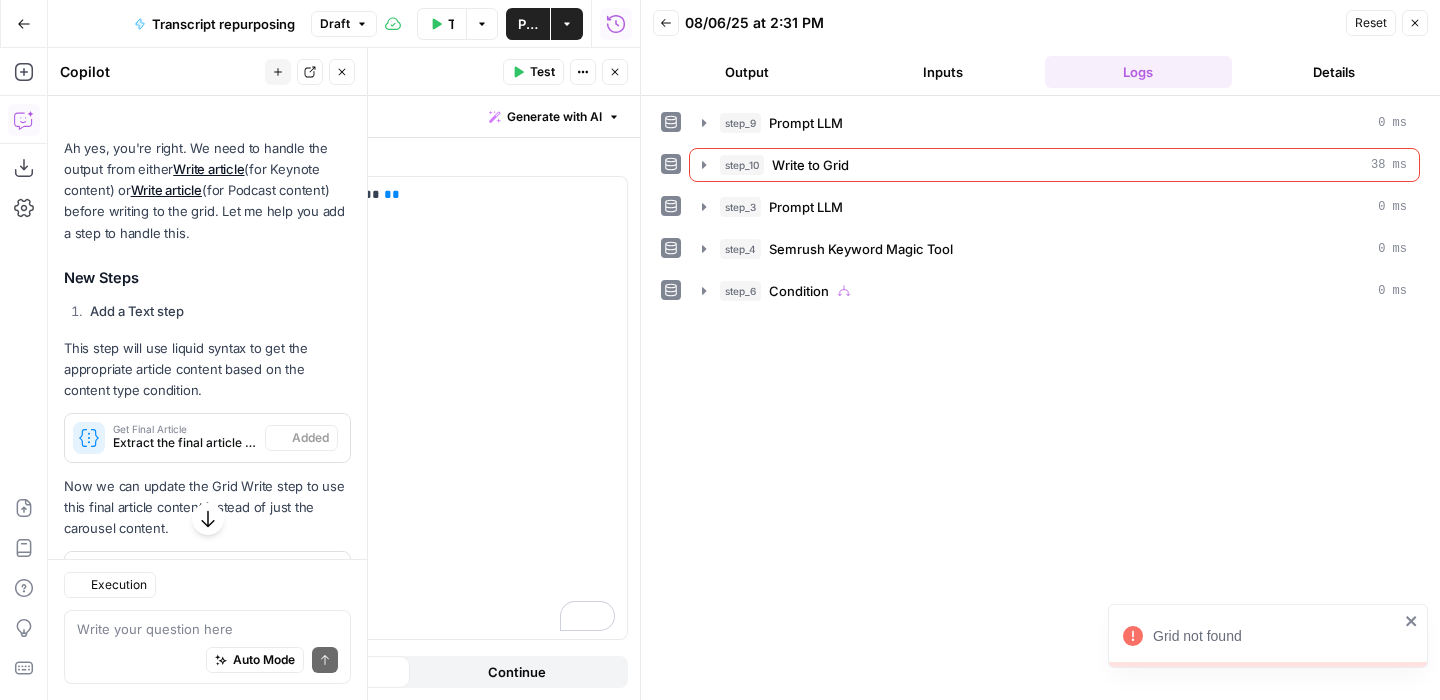 scroll, scrollTop: 2450, scrollLeft: 0, axis: vertical 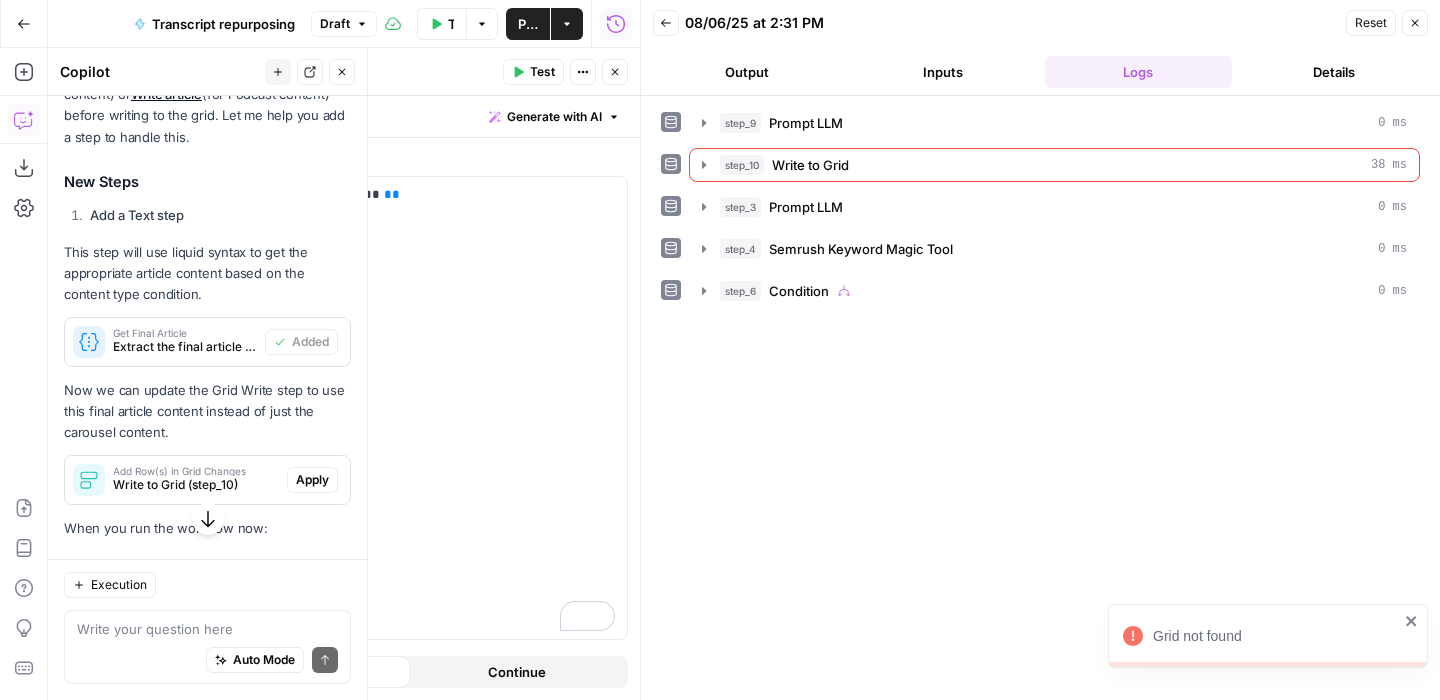 click 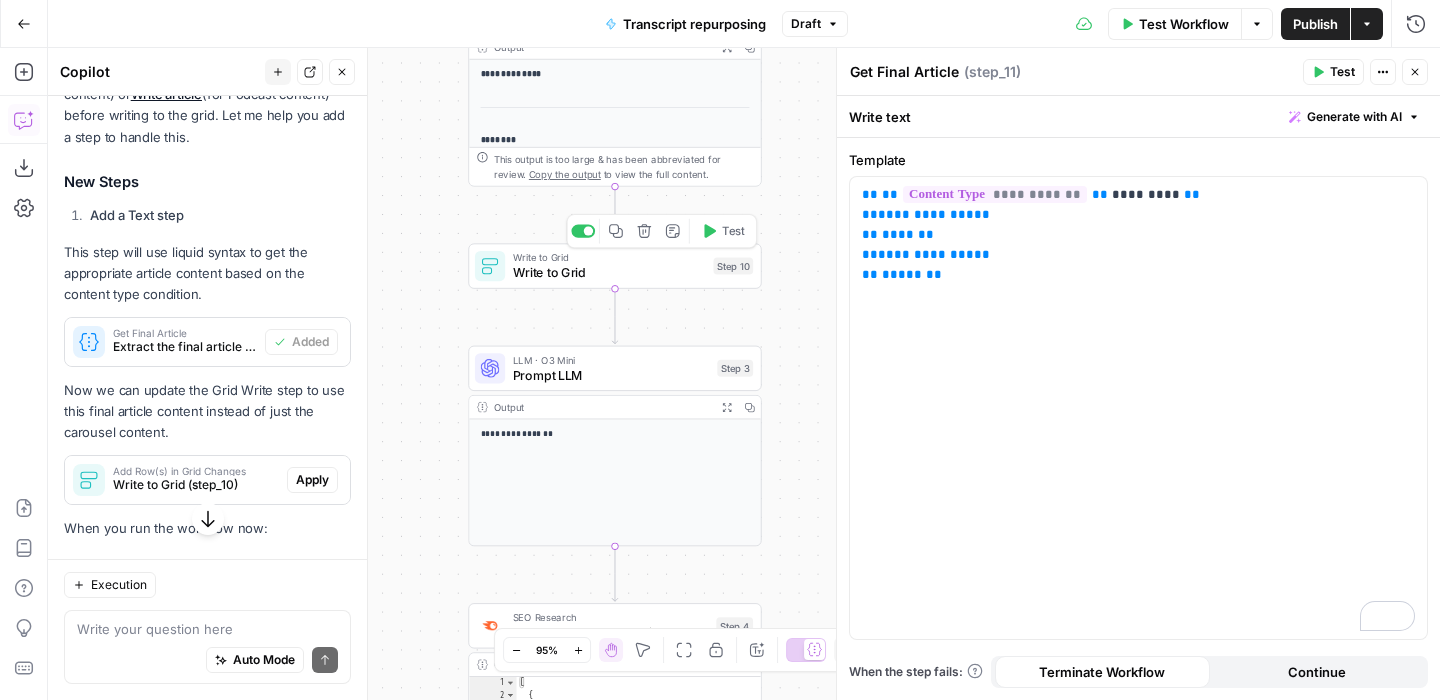 click 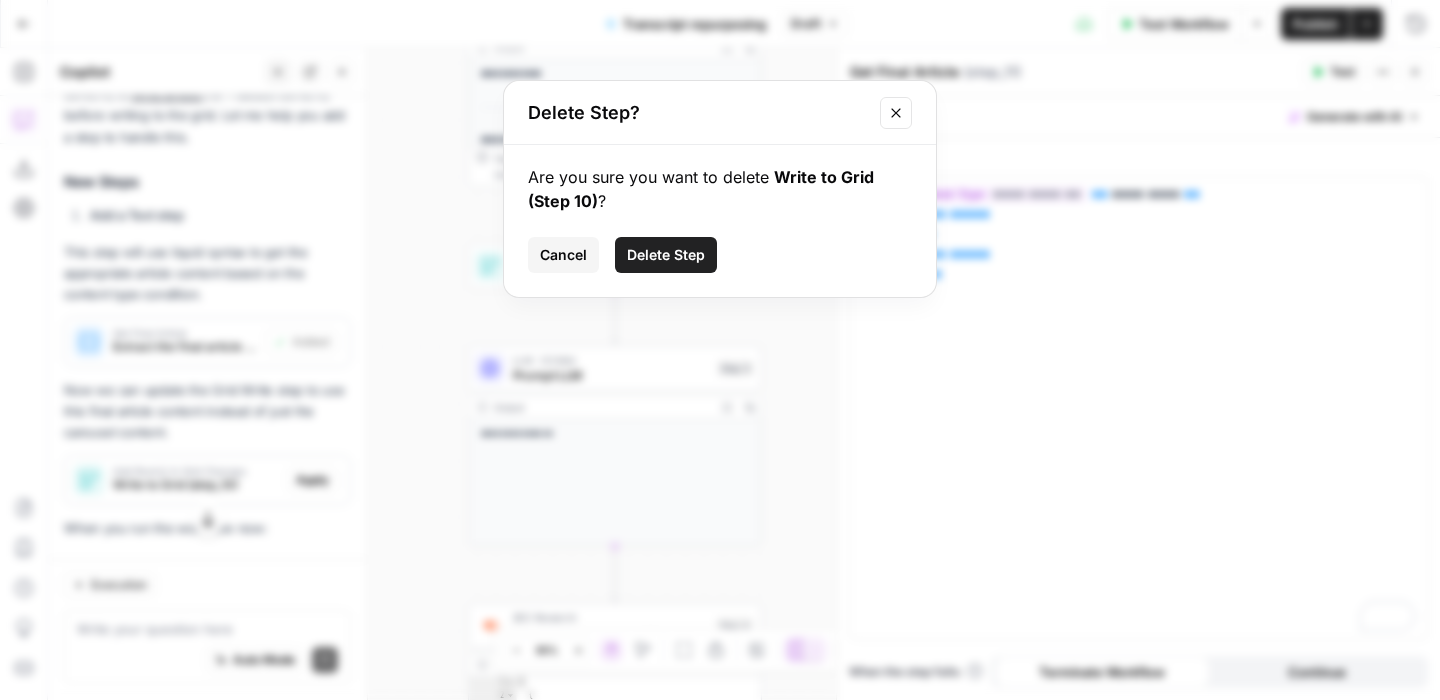 click on "Delete Step" at bounding box center [666, 255] 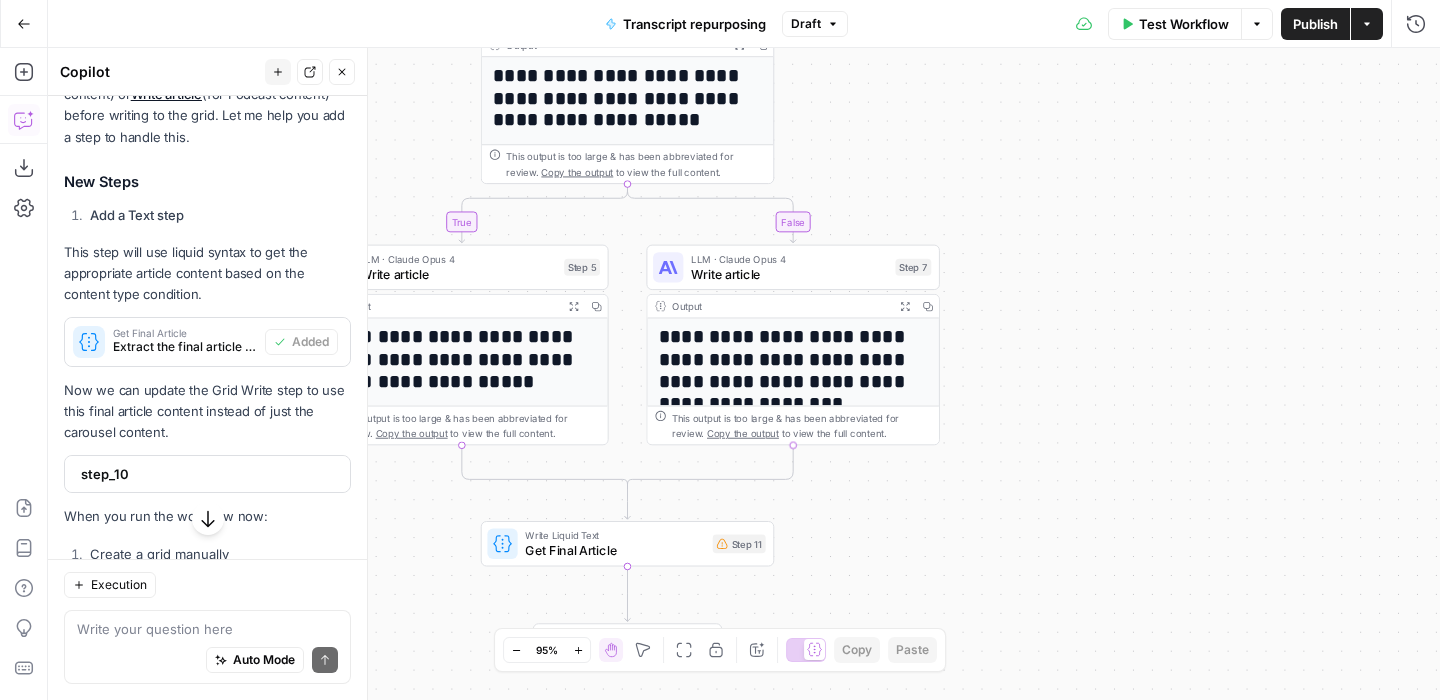 click on "Get Final Article" at bounding box center (615, 550) 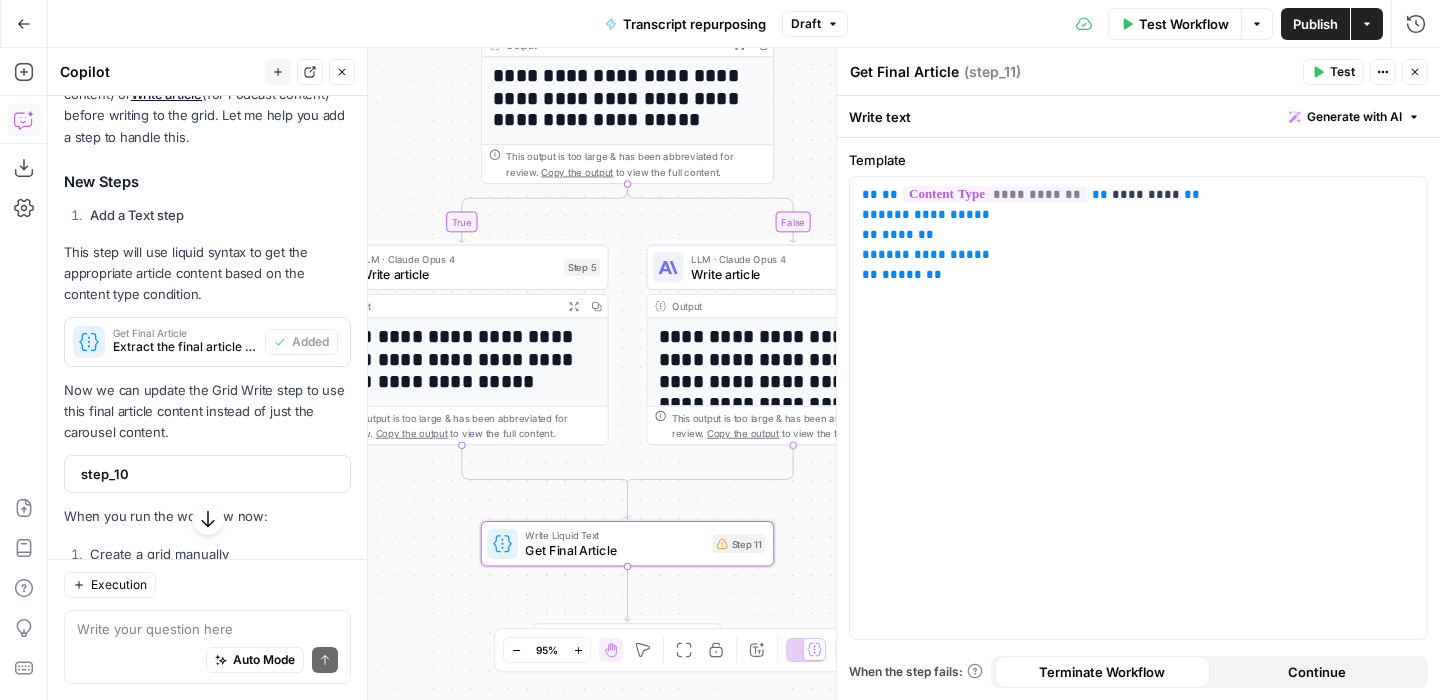 click on "Test" at bounding box center [1333, 72] 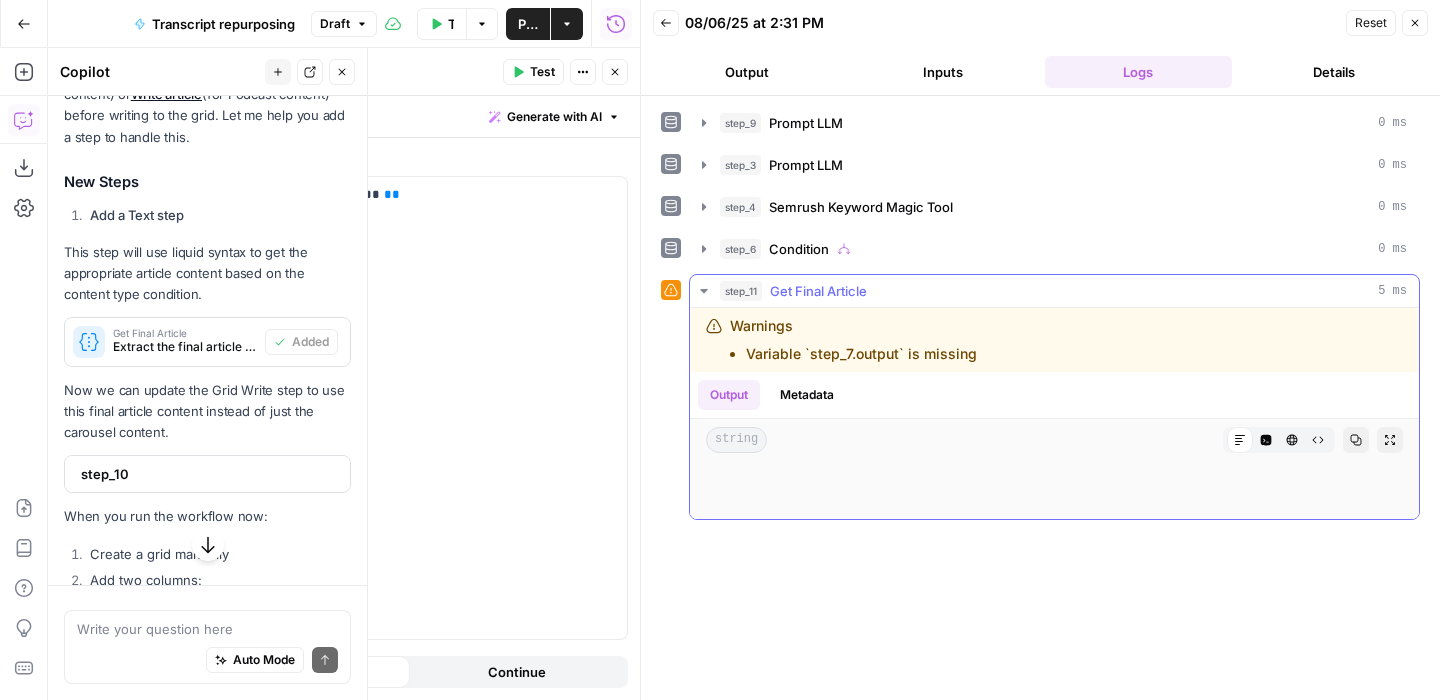 scroll, scrollTop: 2438, scrollLeft: 0, axis: vertical 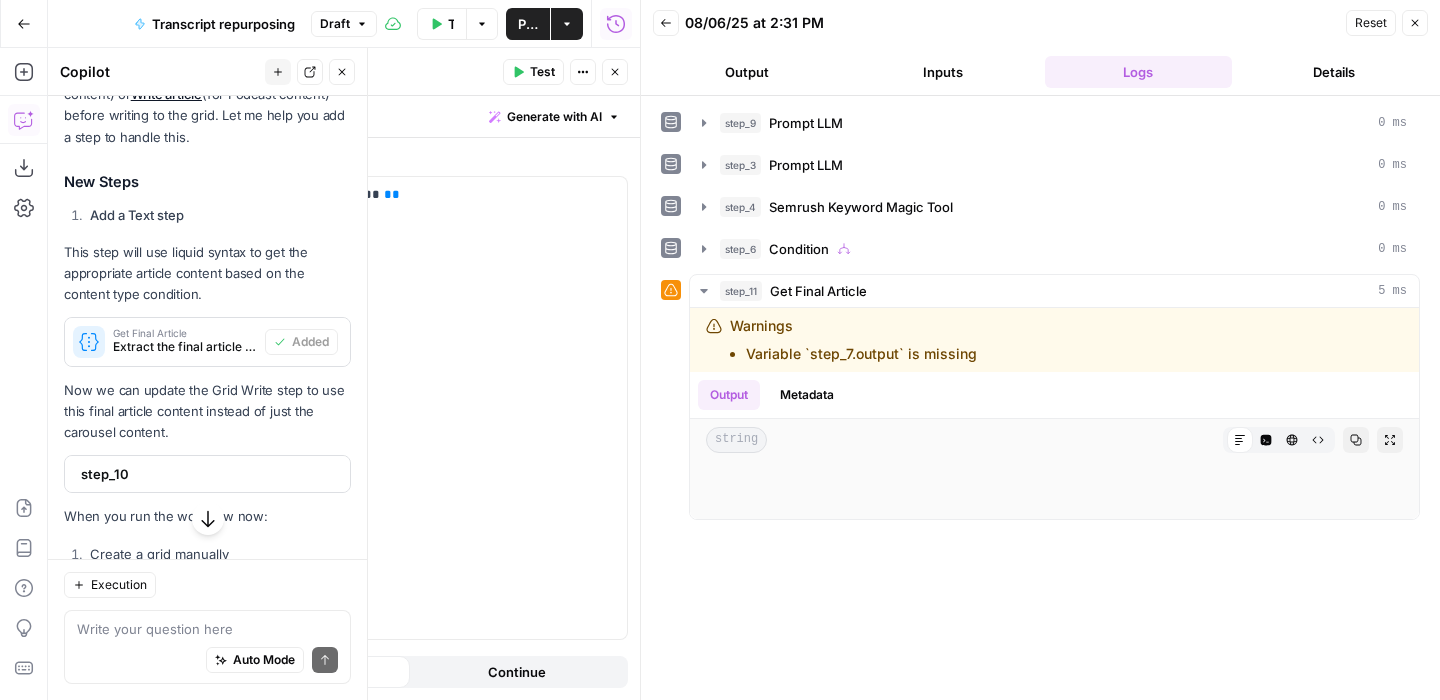 click 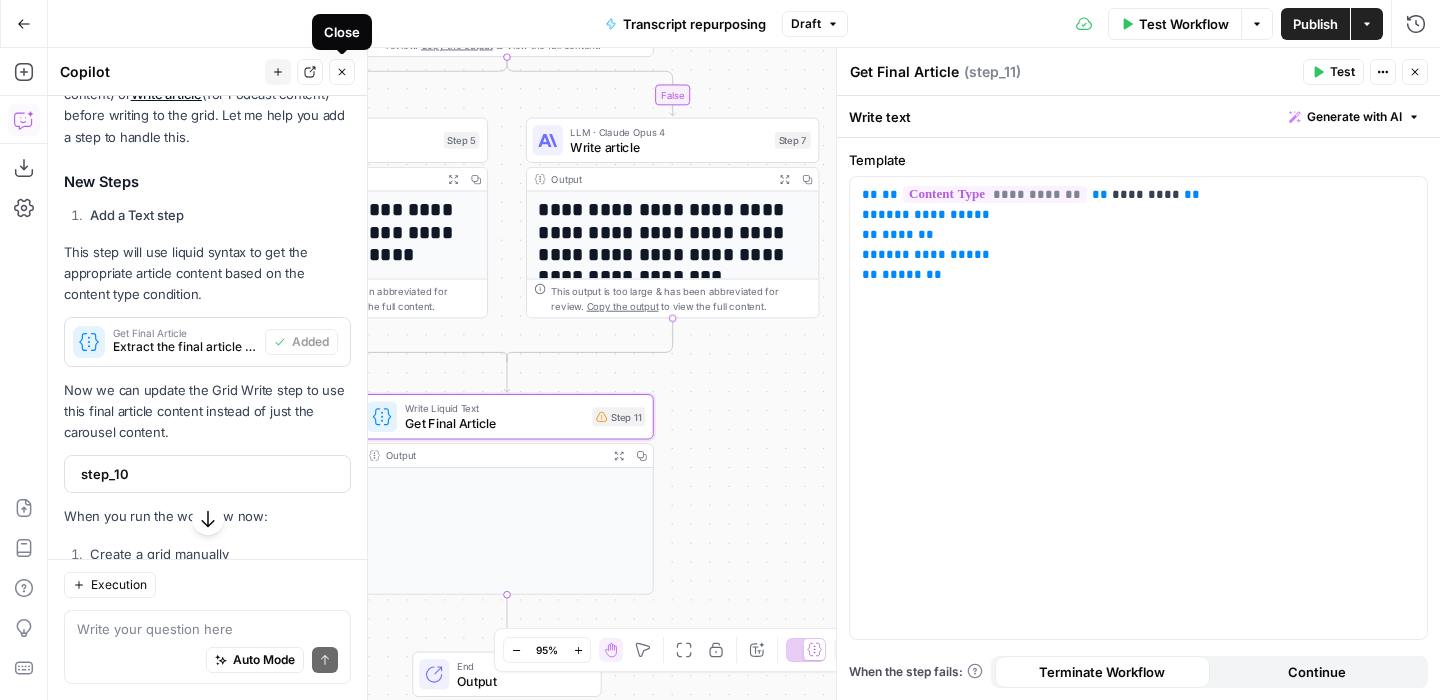 click 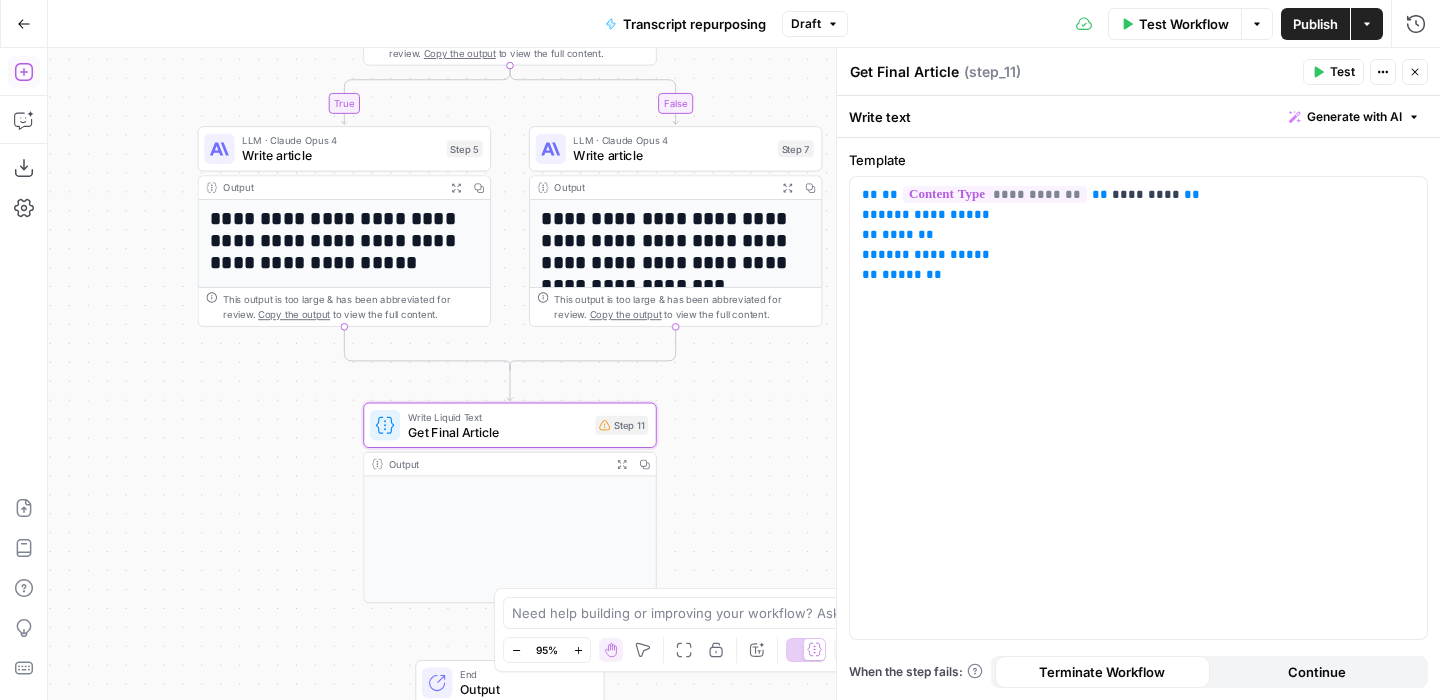 click 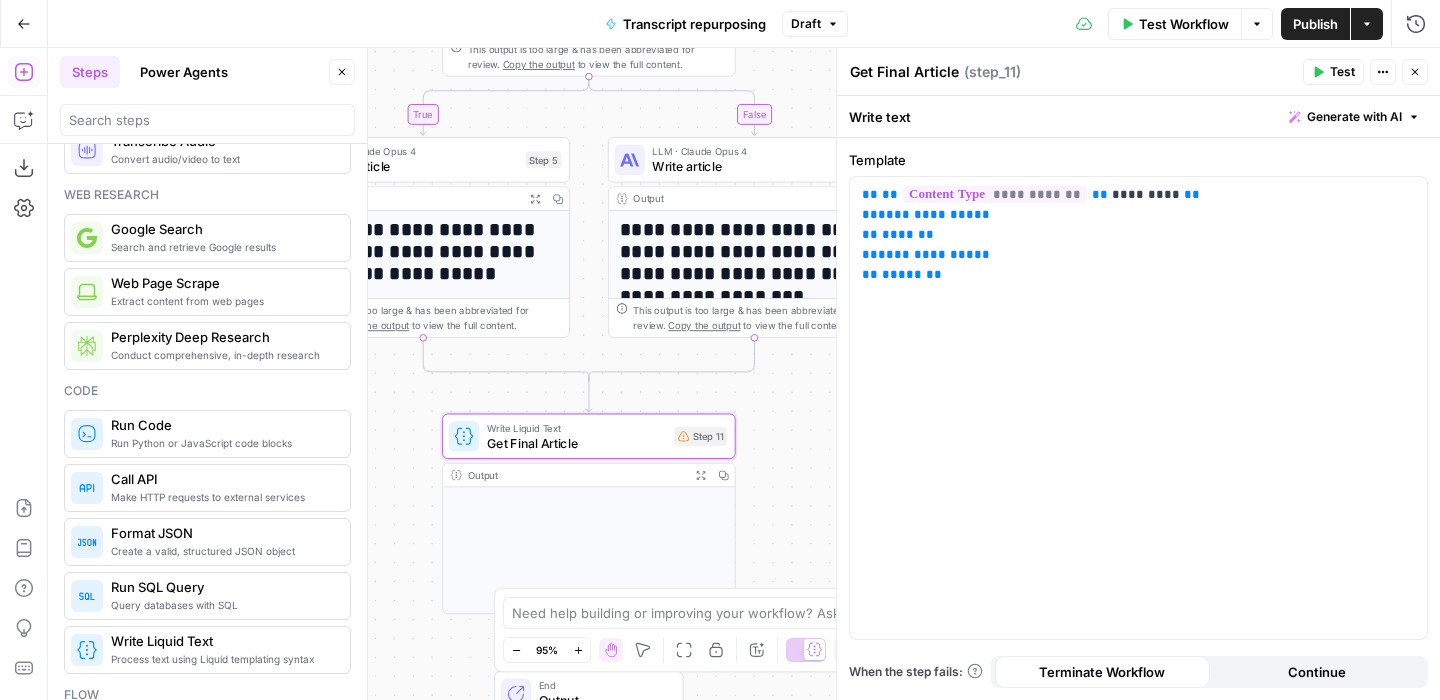 scroll, scrollTop: 113, scrollLeft: 0, axis: vertical 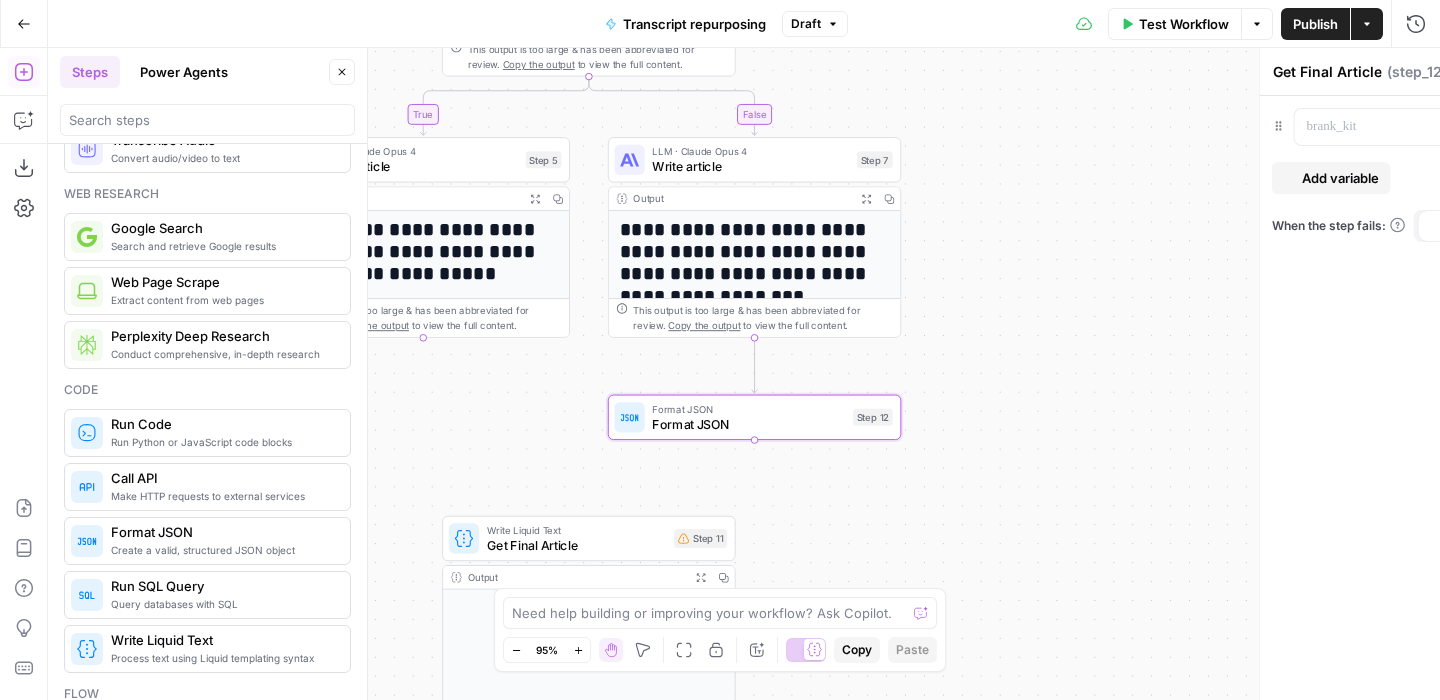 type on "Format JSON" 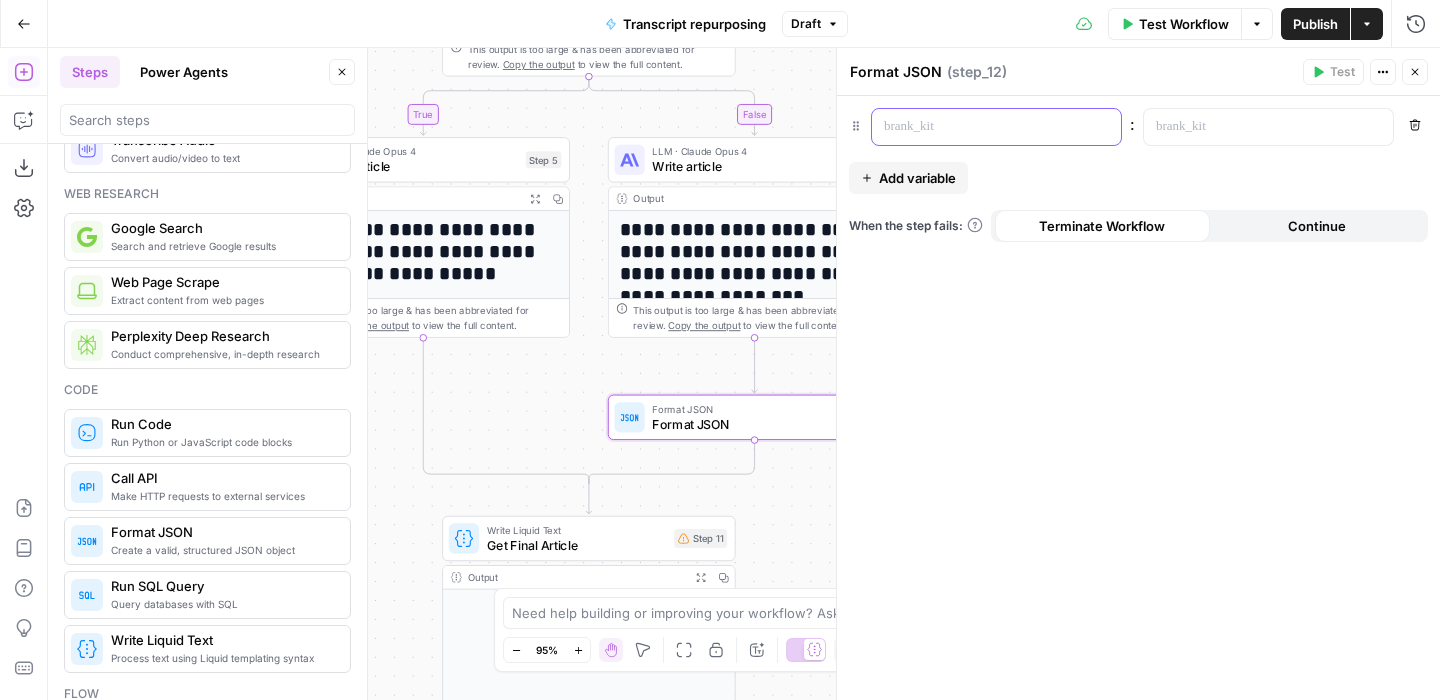 click at bounding box center (980, 127) 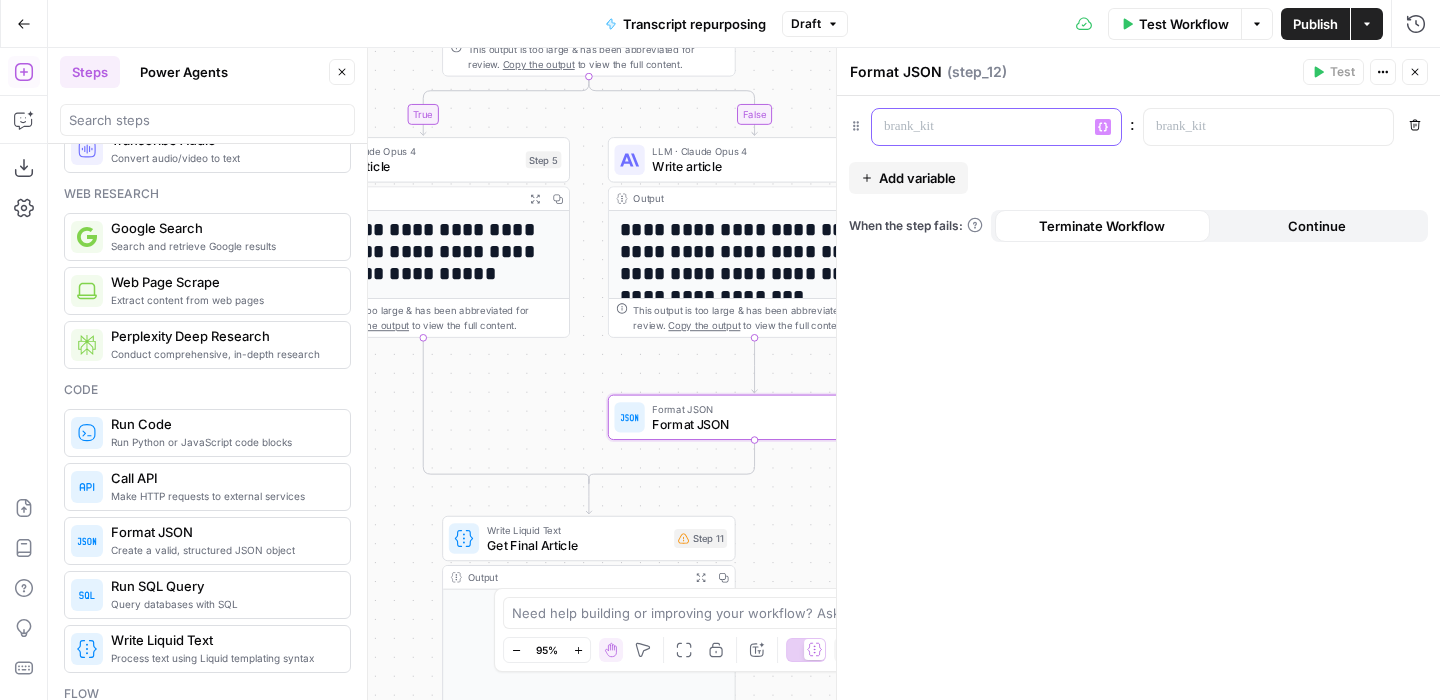 type 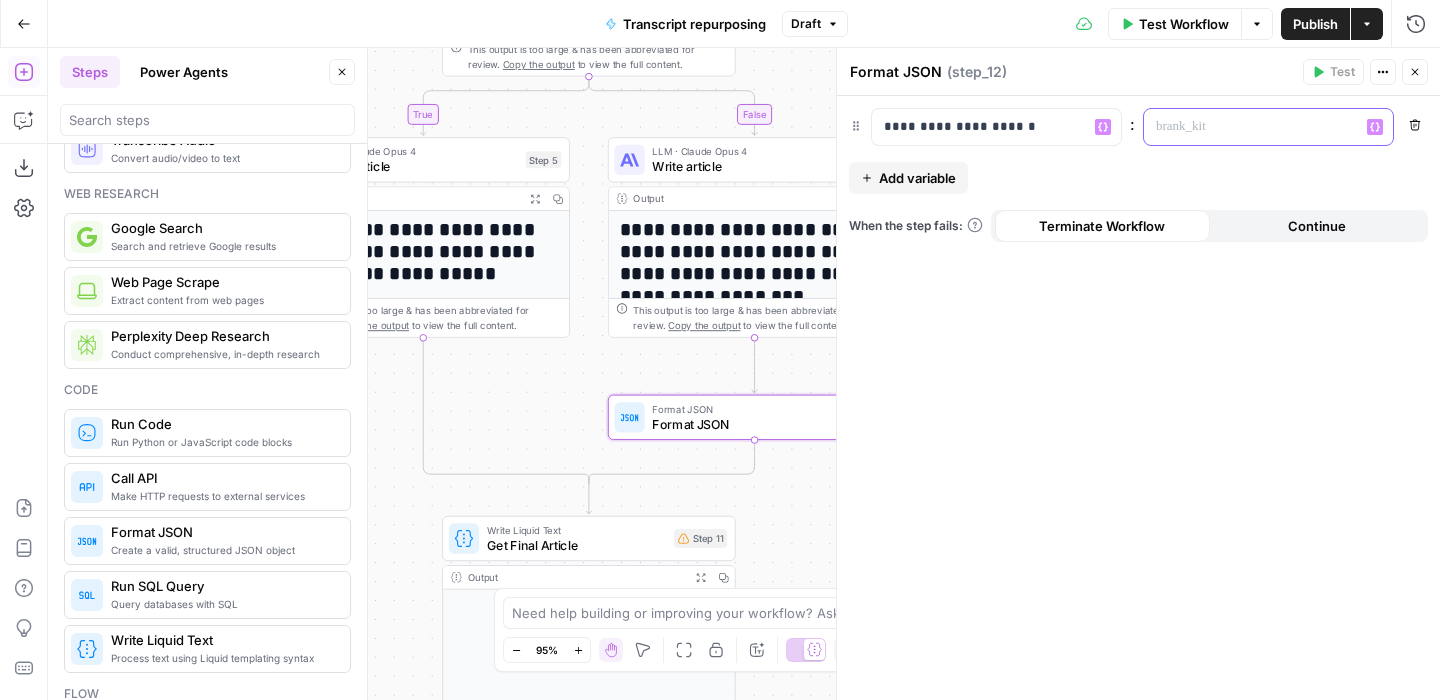 click 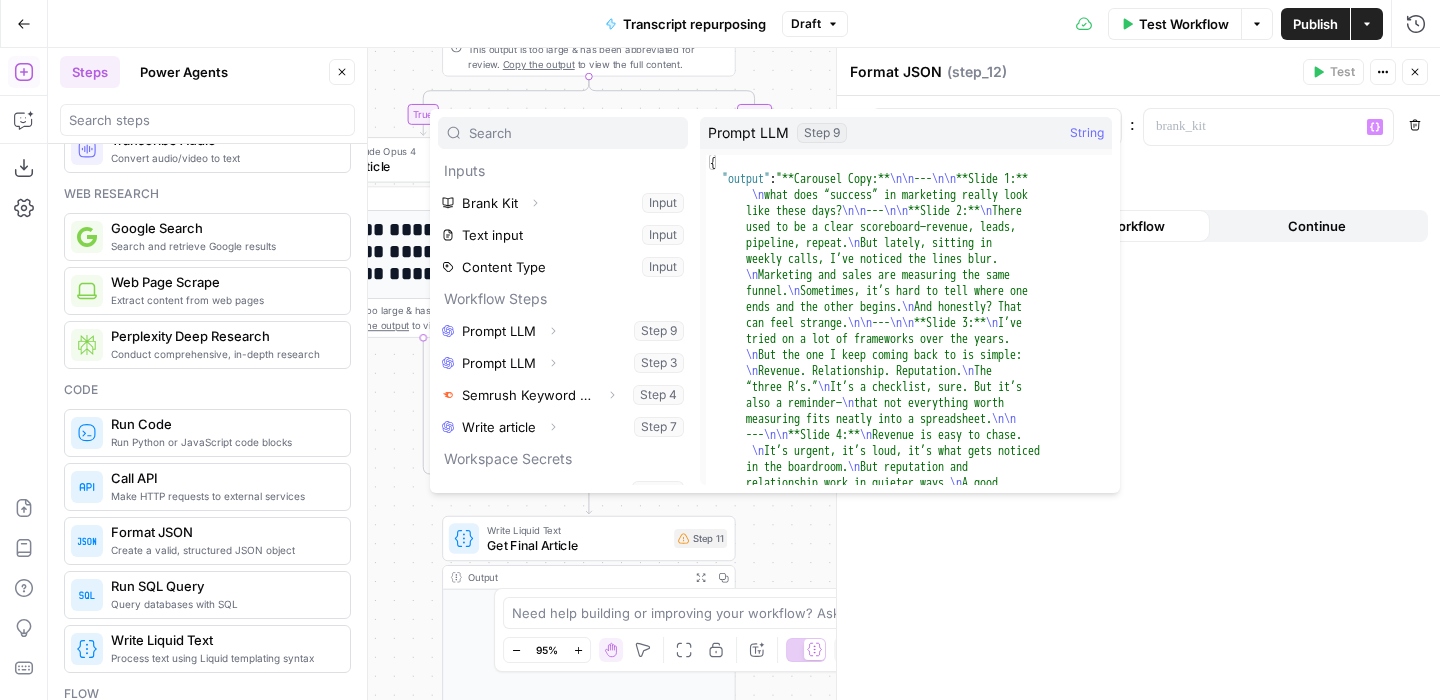 scroll, scrollTop: 70, scrollLeft: 0, axis: vertical 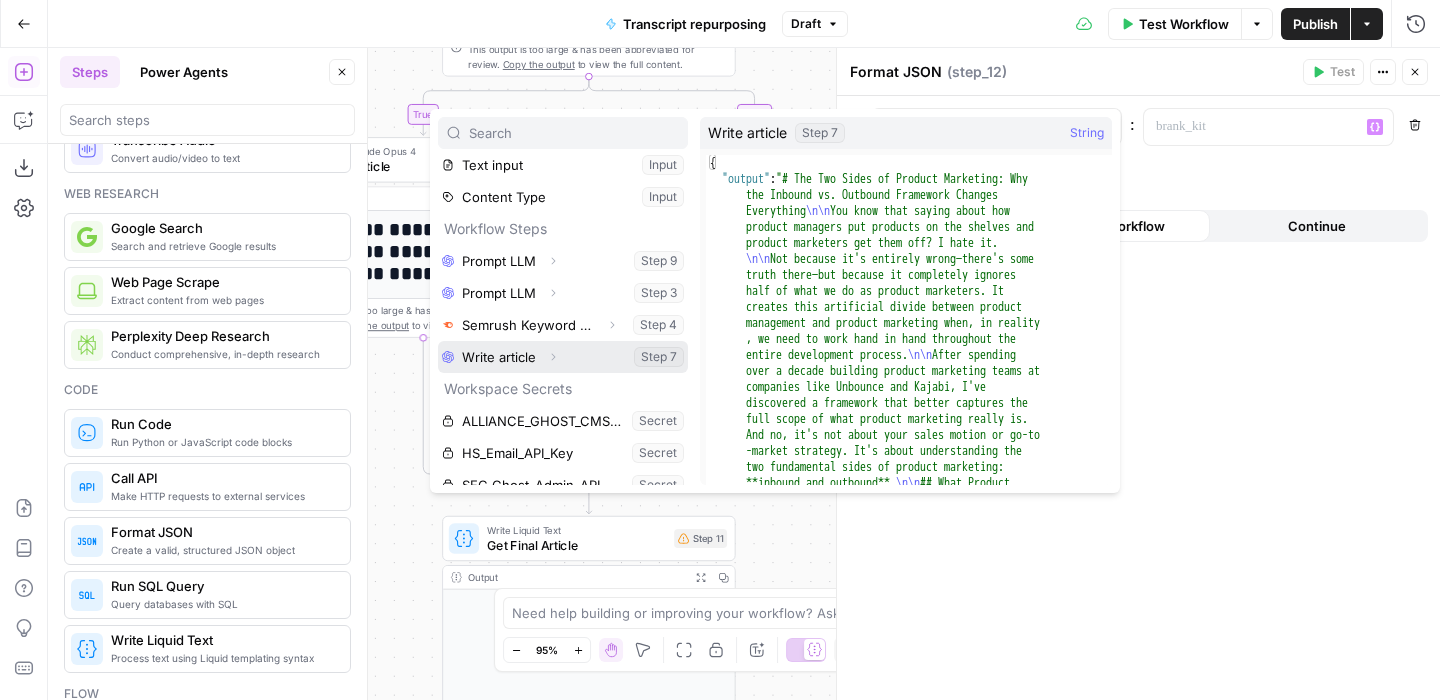 click 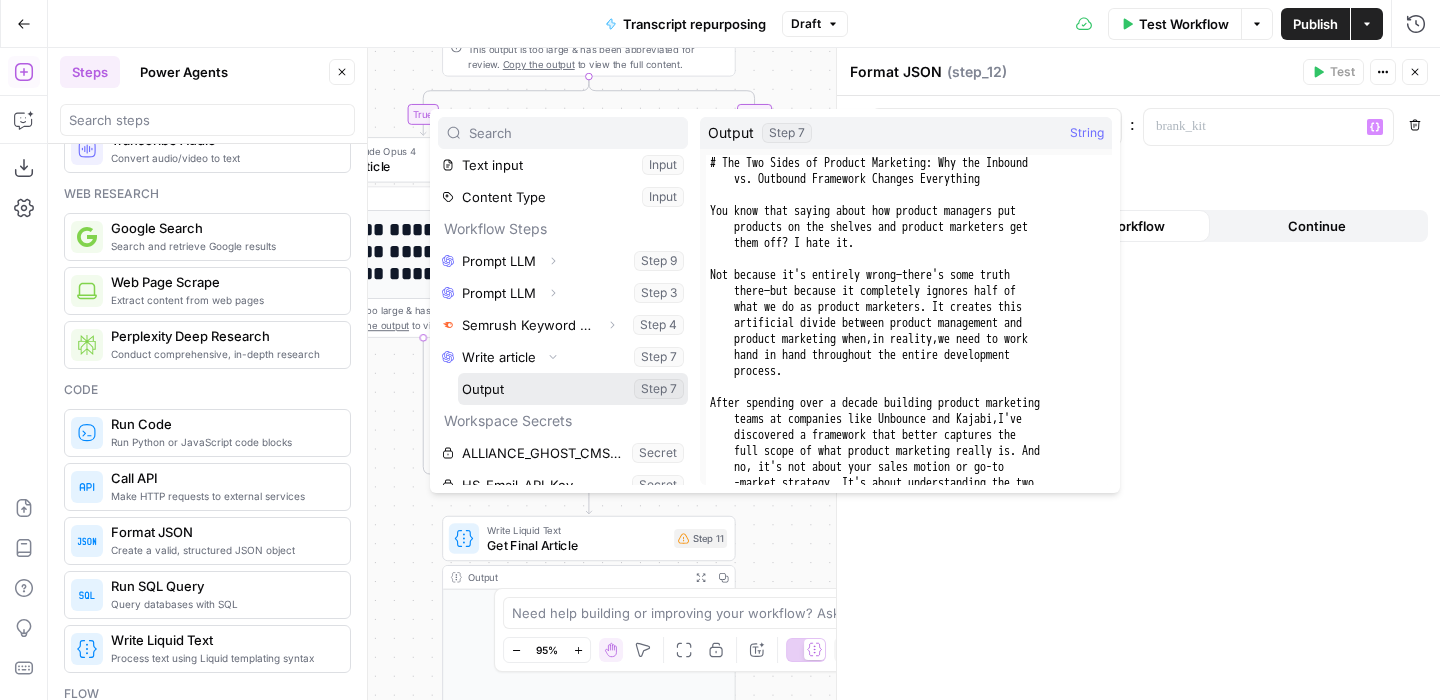 click at bounding box center (573, 389) 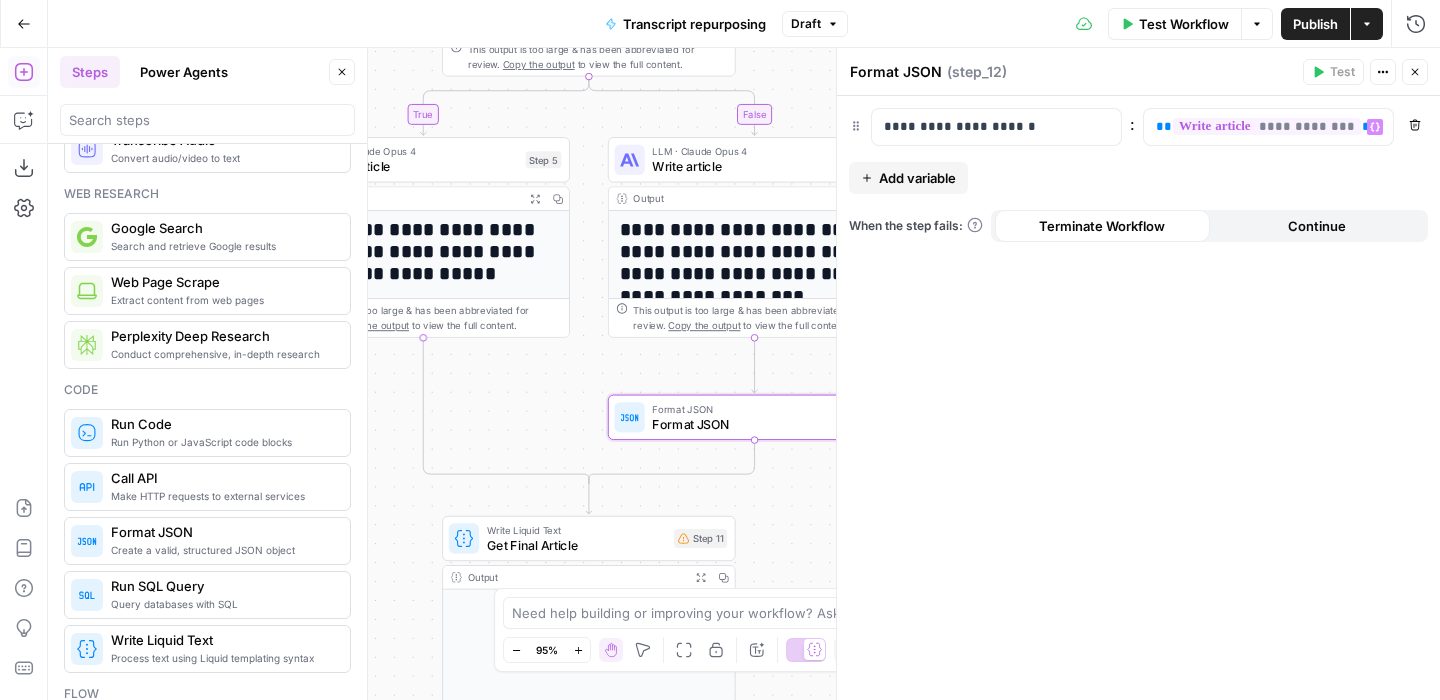 click on "**********" at bounding box center (1138, 398) 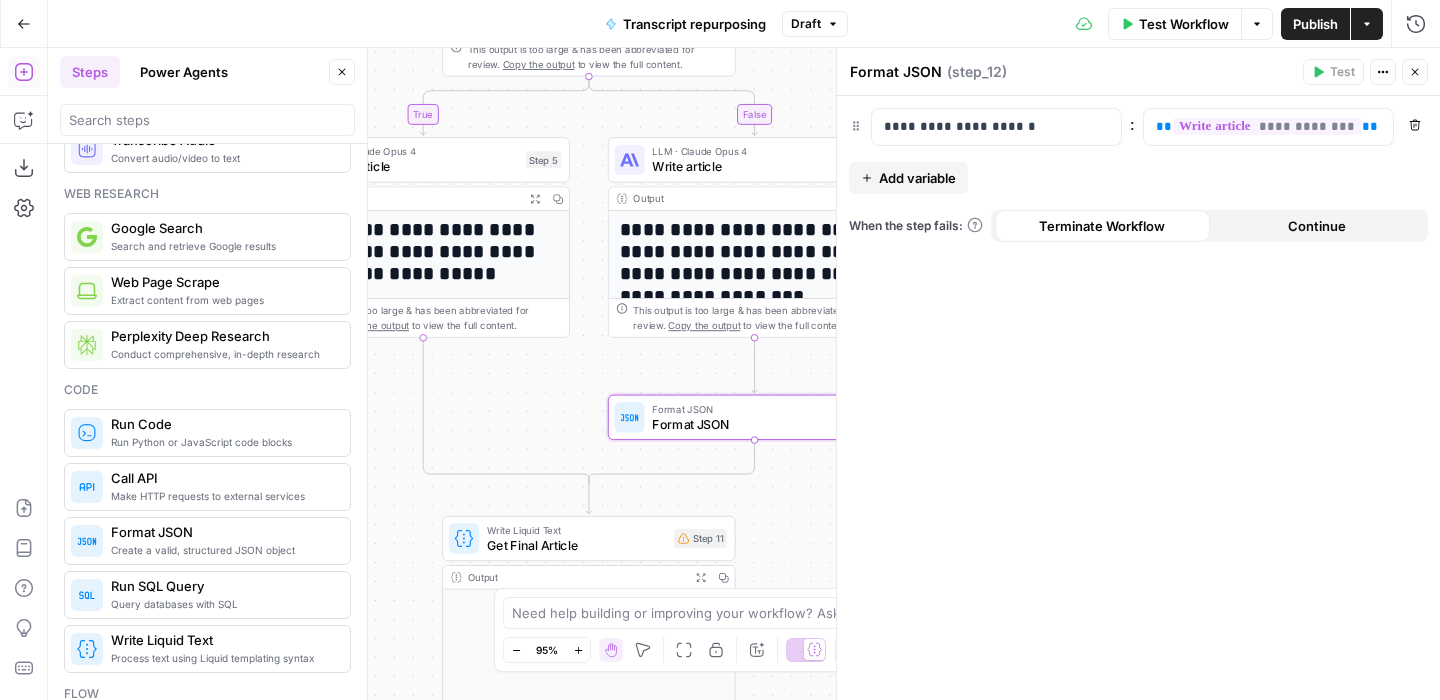click 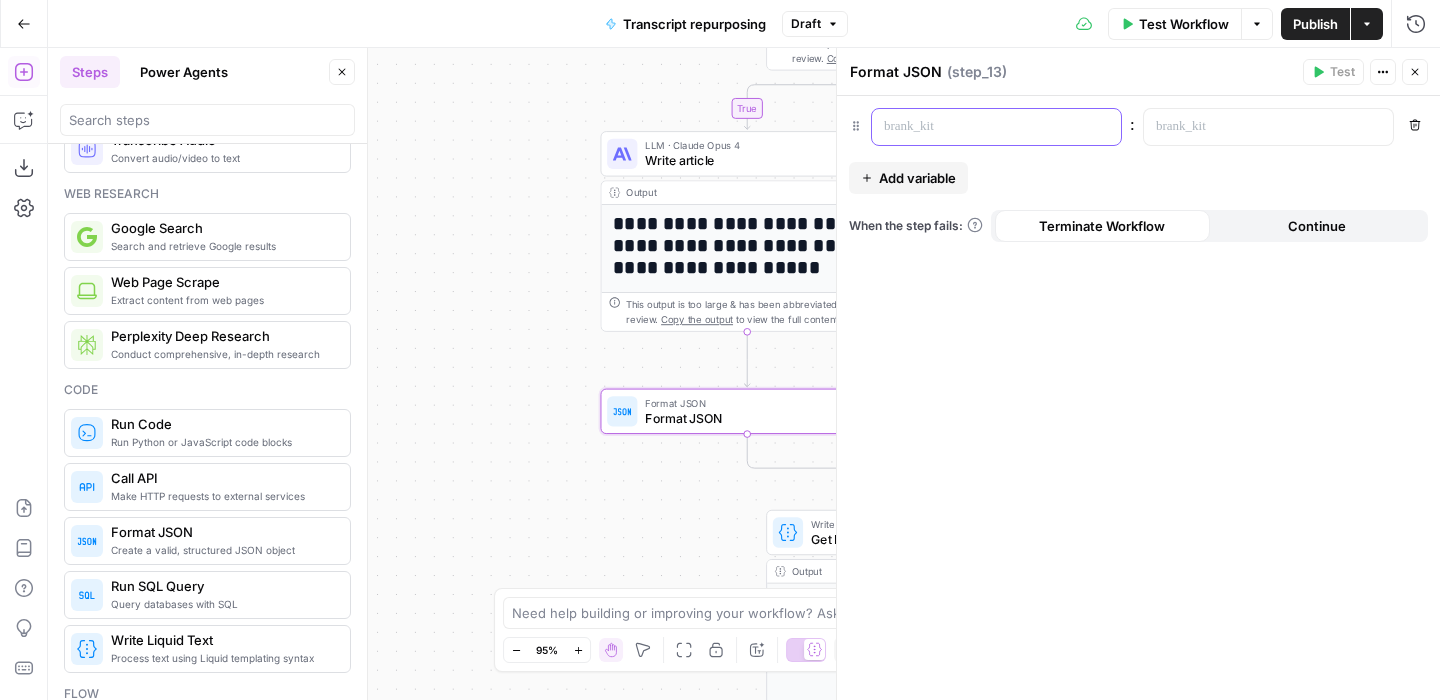 click at bounding box center (980, 127) 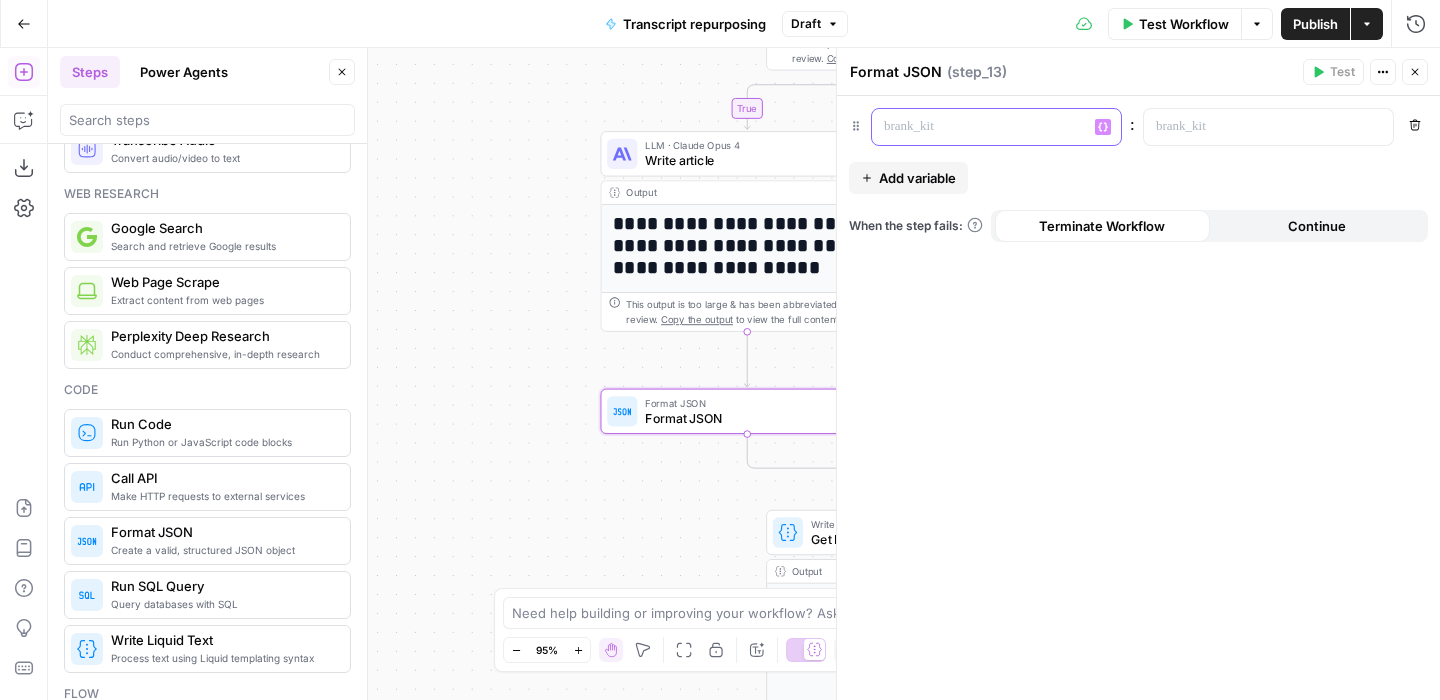 type 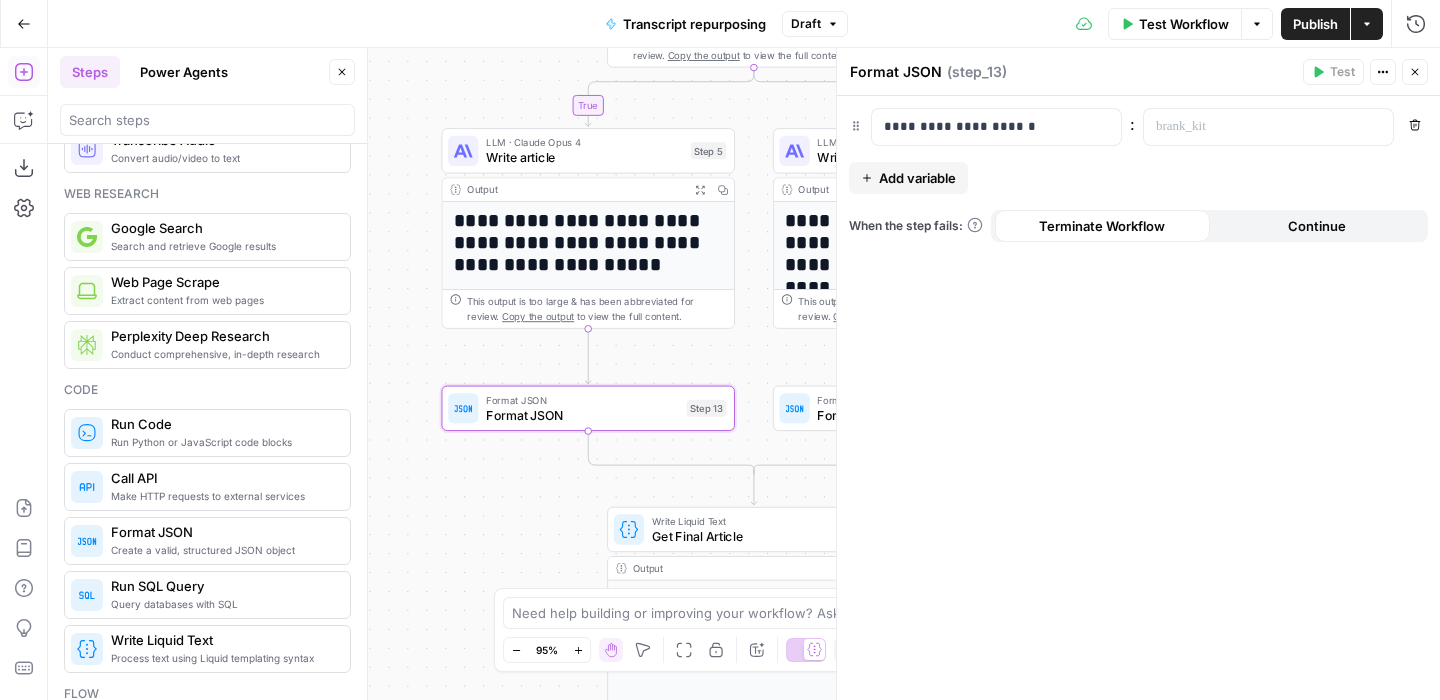 drag, startPoint x: 551, startPoint y: 307, endPoint x: 392, endPoint y: 304, distance: 159.0283 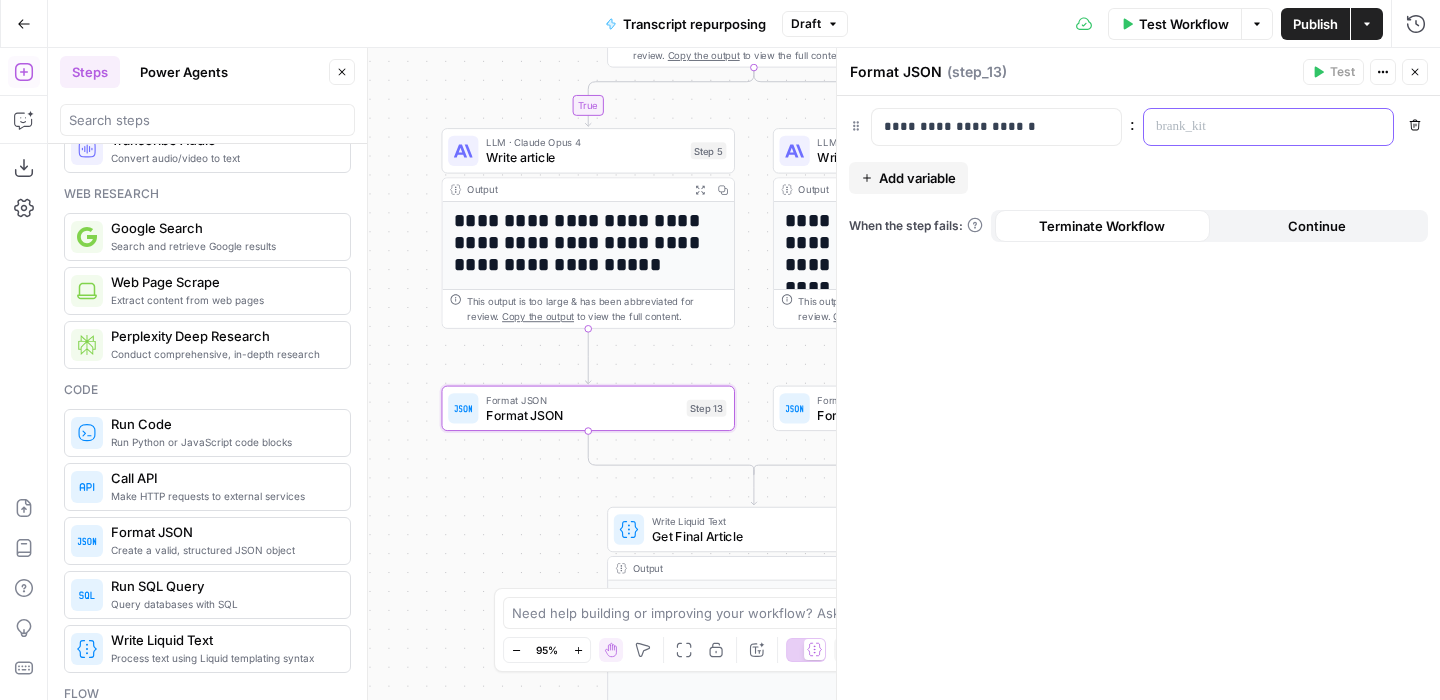 click at bounding box center (1252, 127) 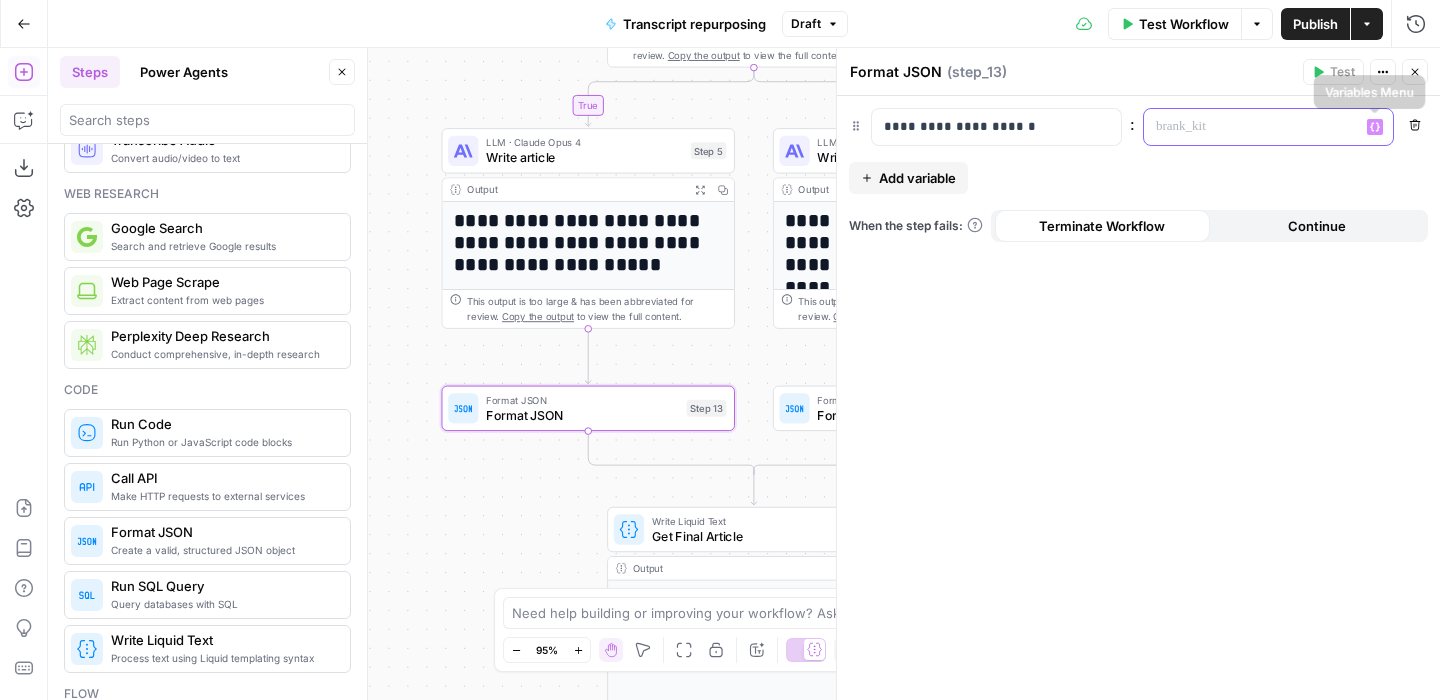 click 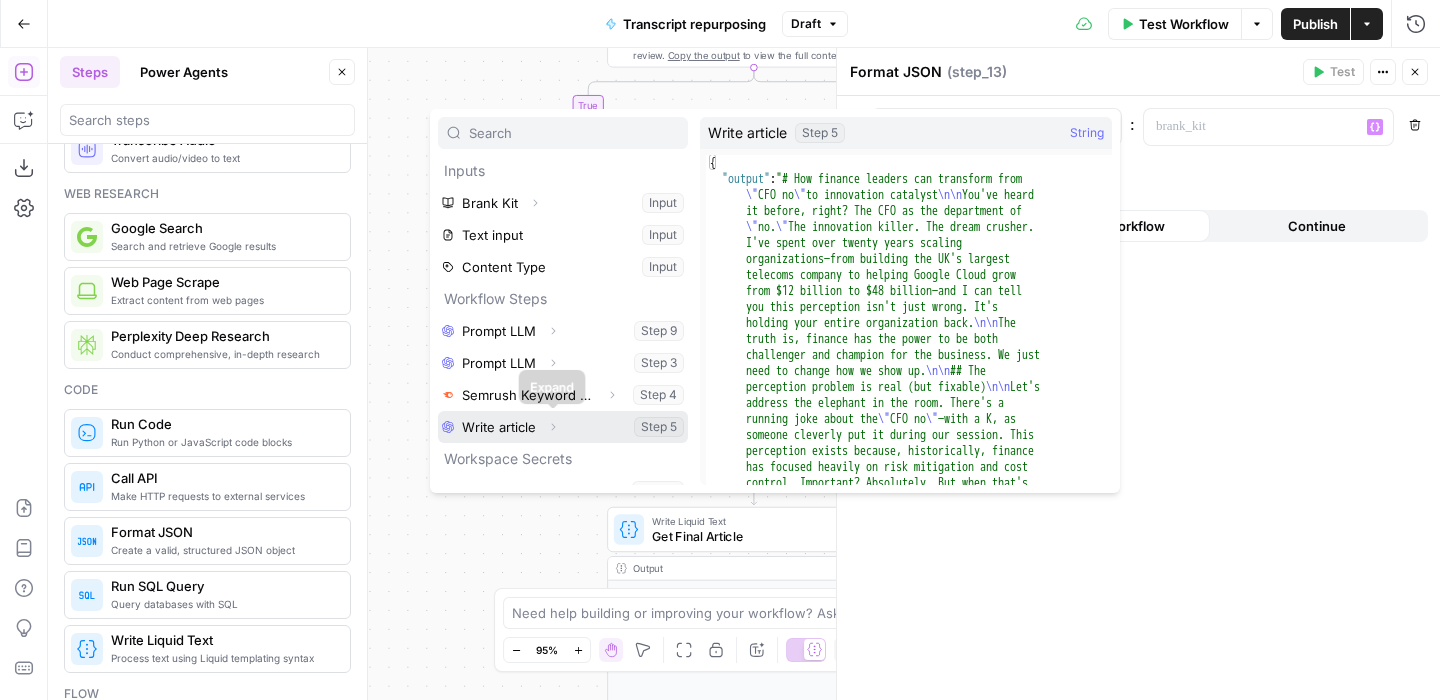 click 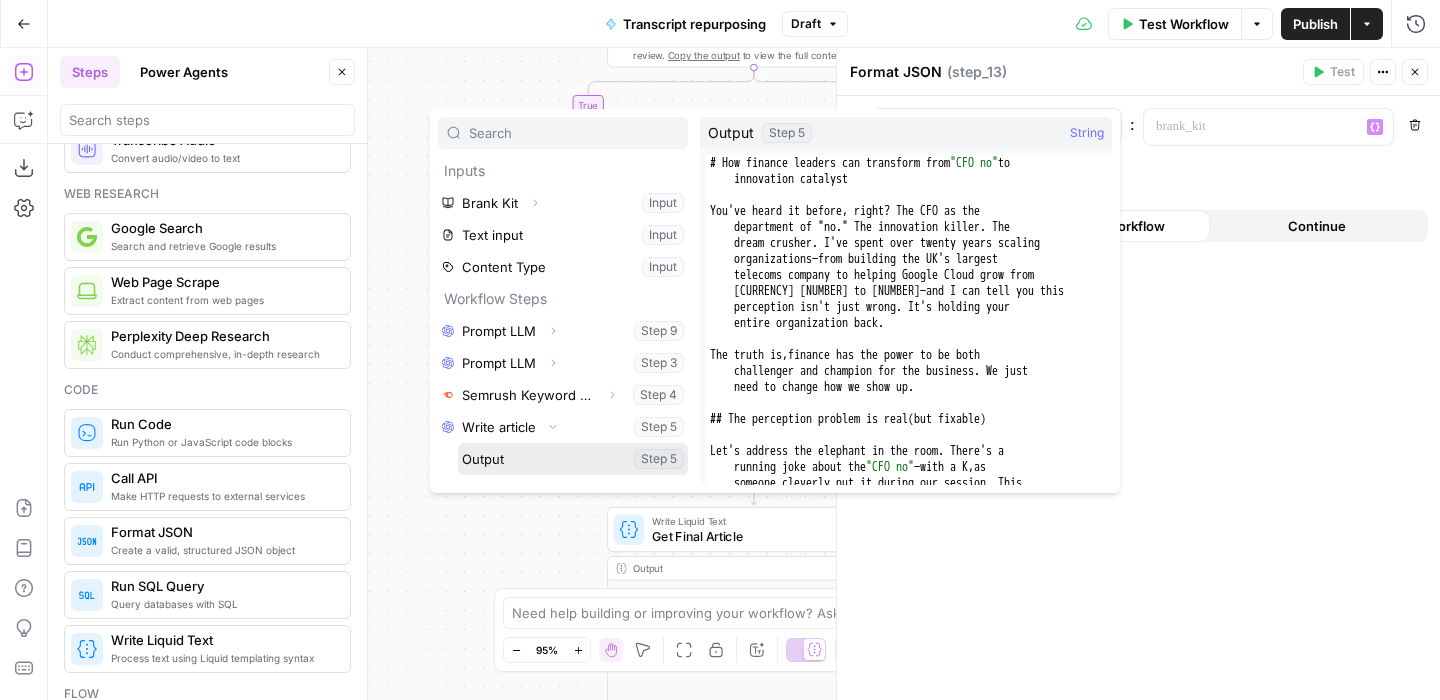 click at bounding box center [573, 459] 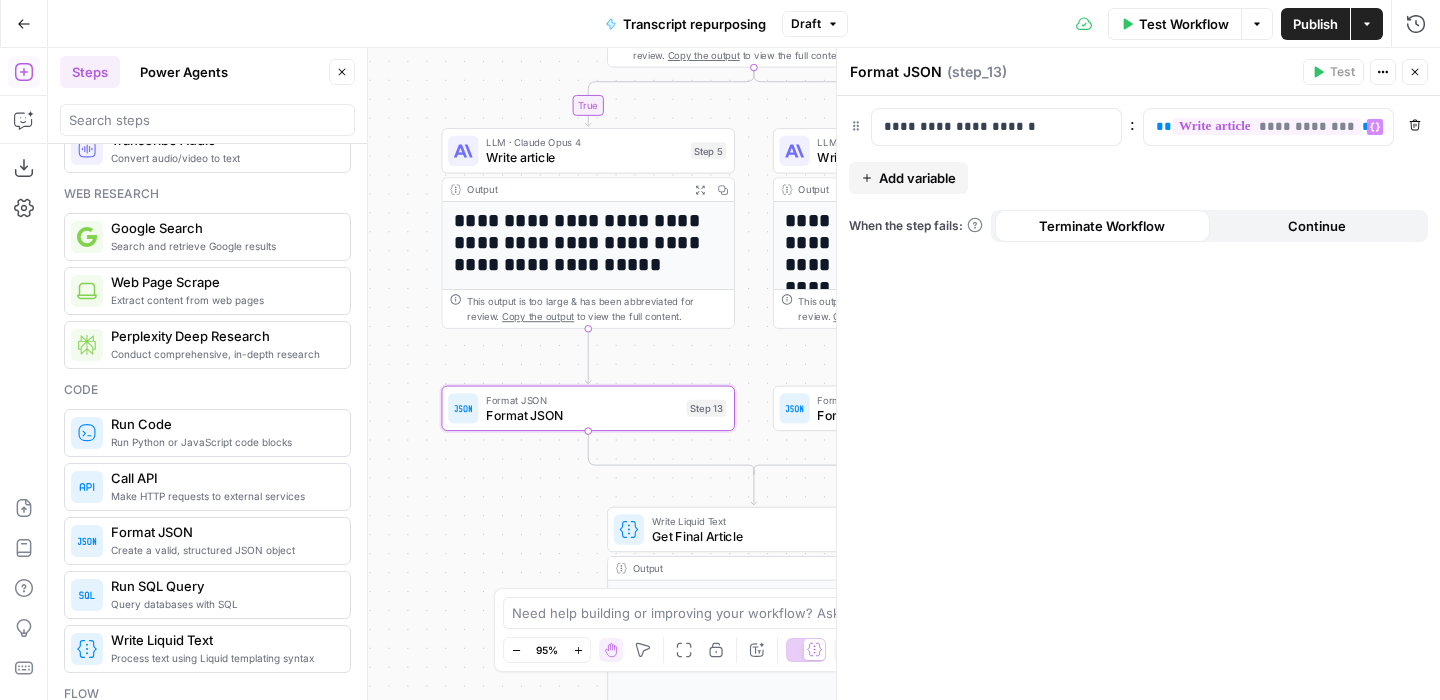click 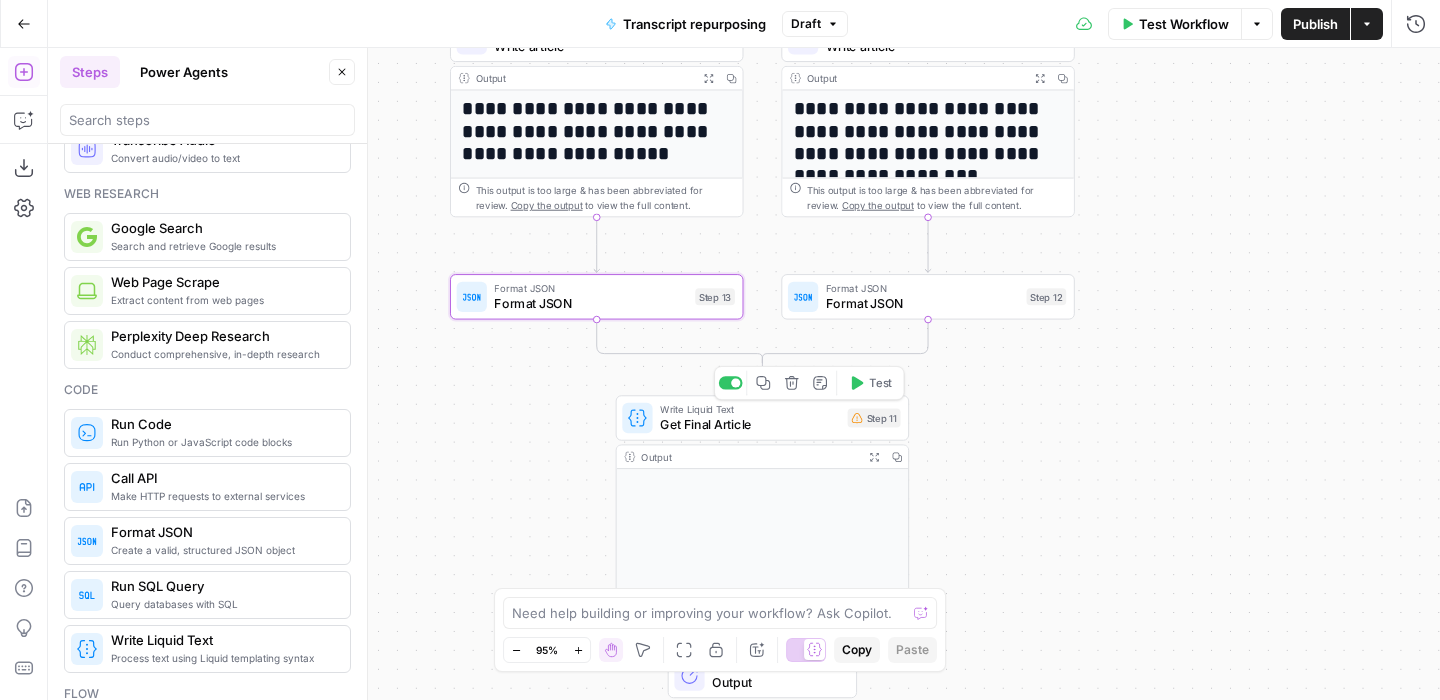 click on "Get Final Article" at bounding box center (750, 424) 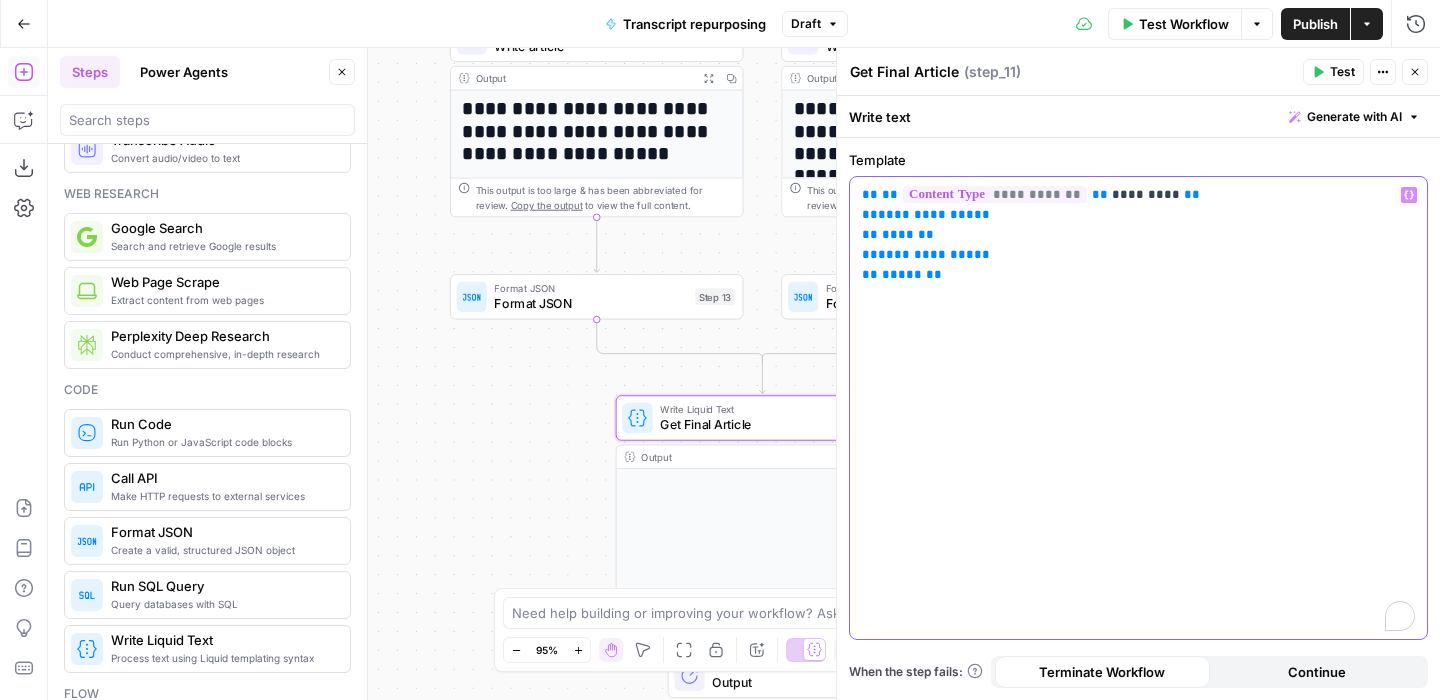 drag, startPoint x: 980, startPoint y: 216, endPoint x: 863, endPoint y: 220, distance: 117.06836 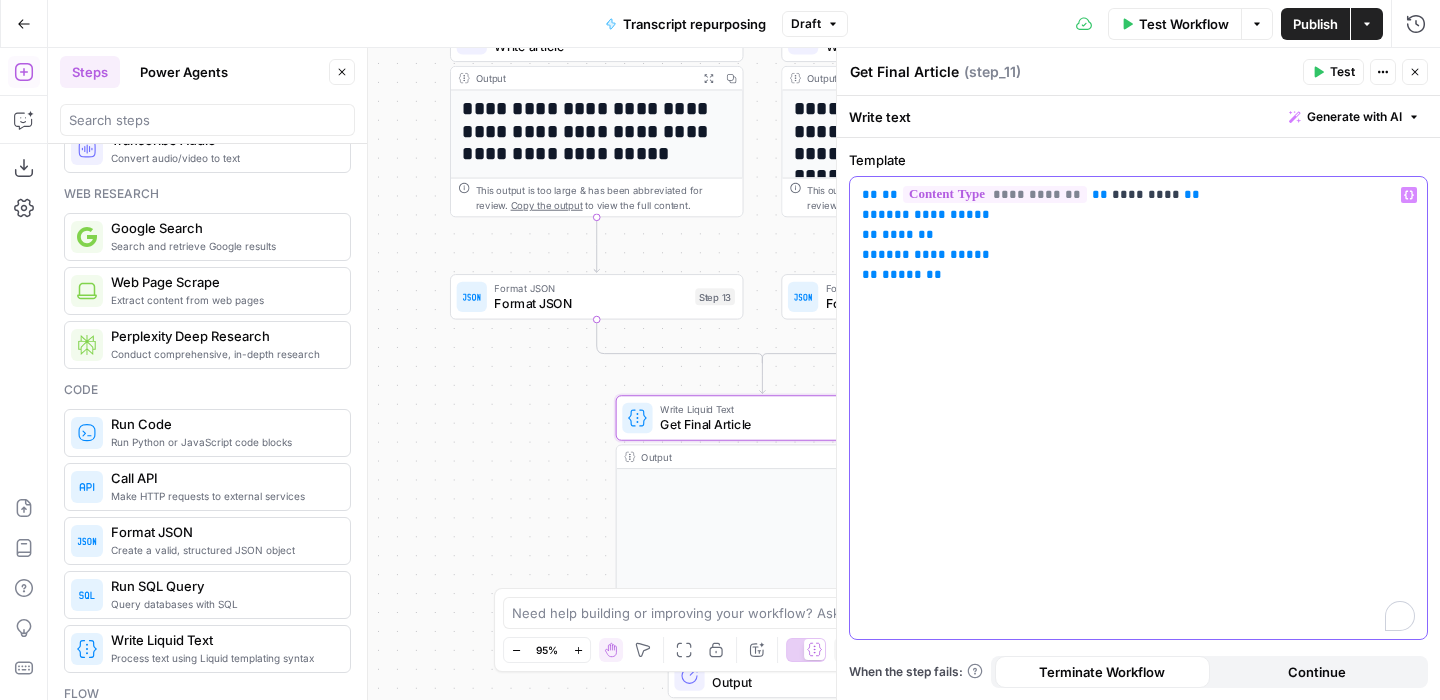 click on "**********" at bounding box center [1138, 235] 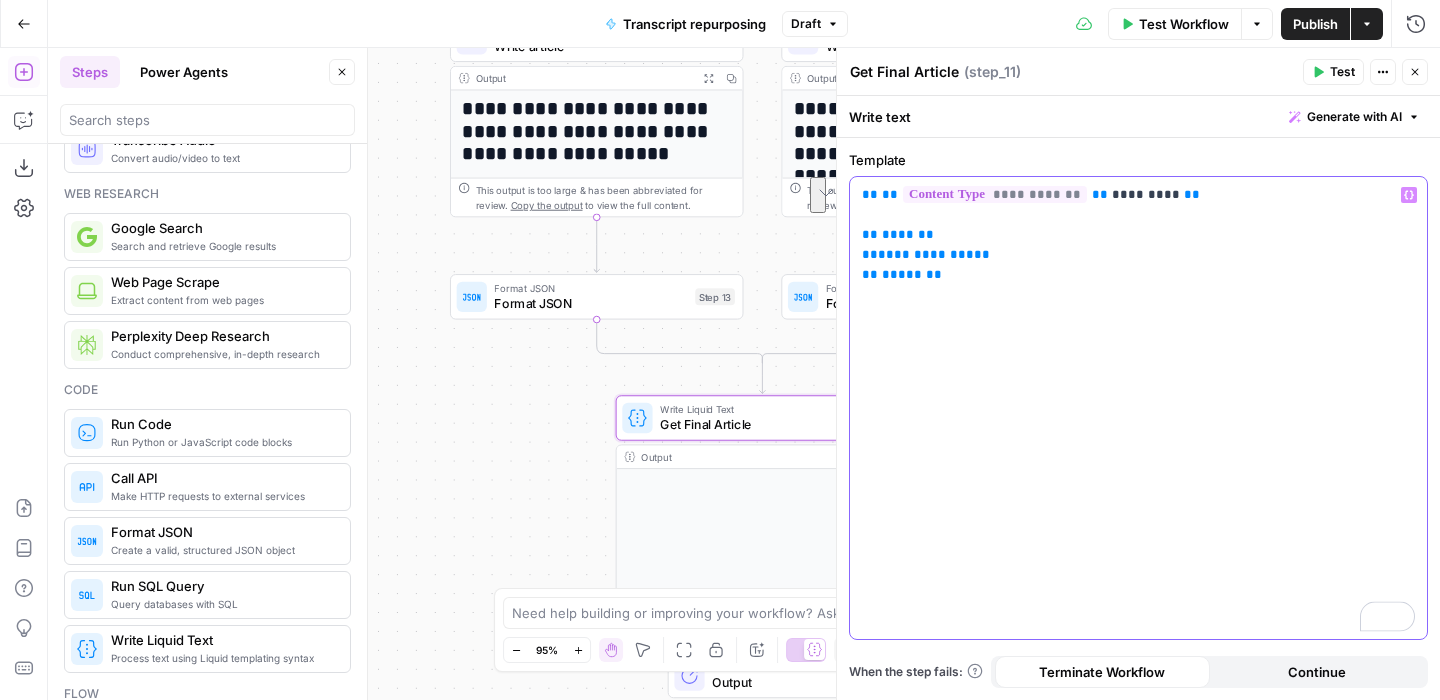 click 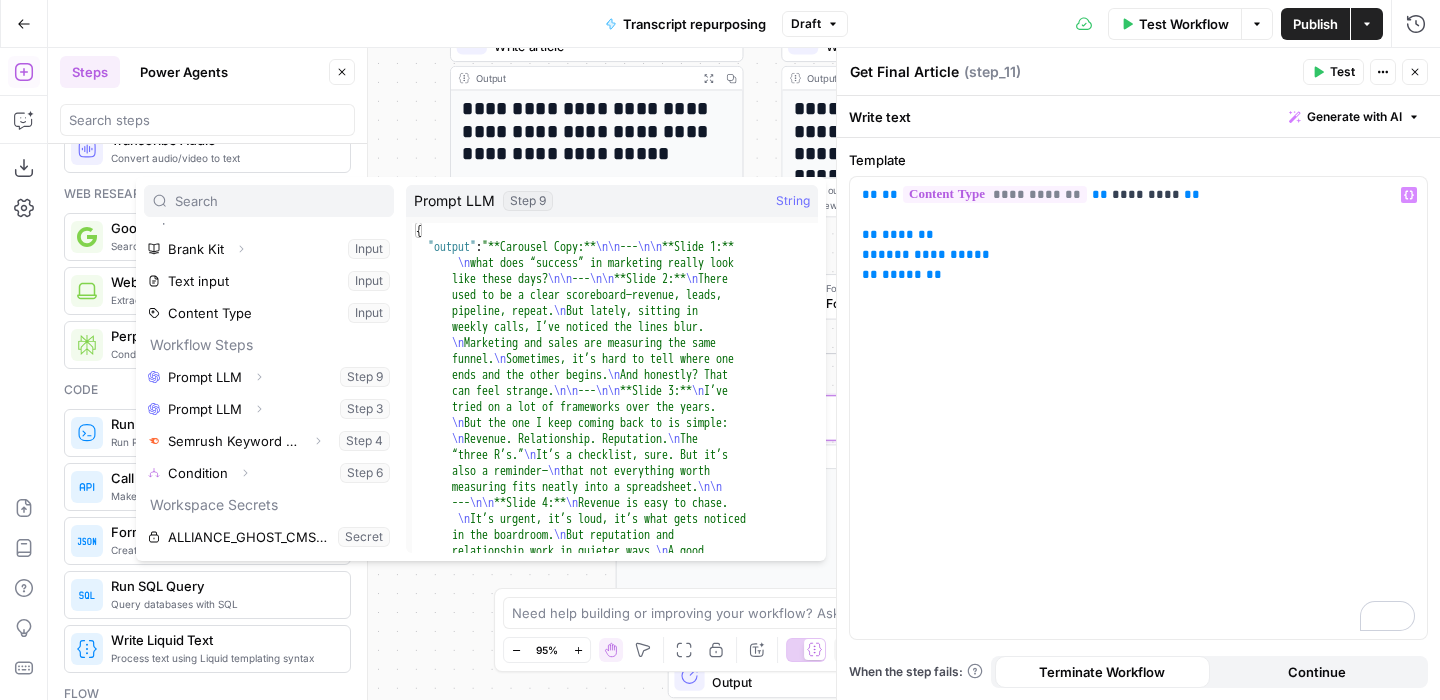 scroll, scrollTop: 14, scrollLeft: 0, axis: vertical 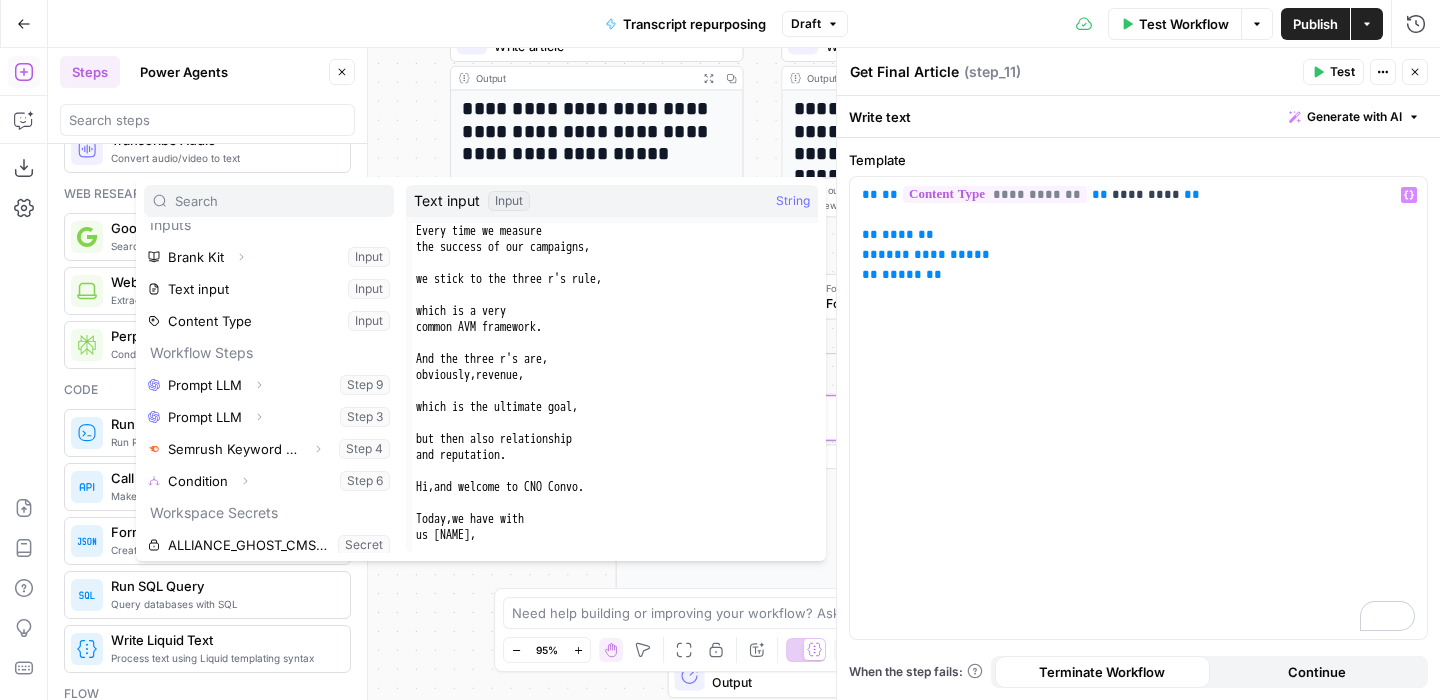 click on "**********" at bounding box center [744, 374] 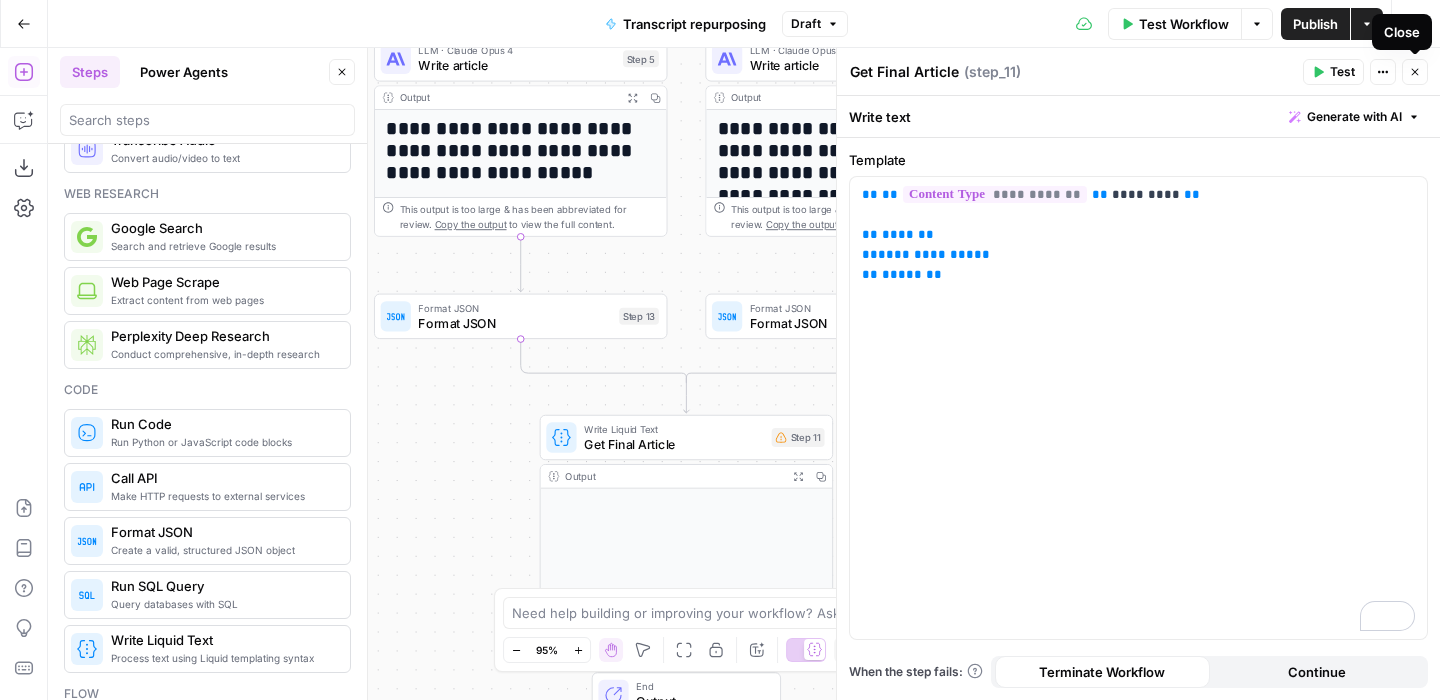 click 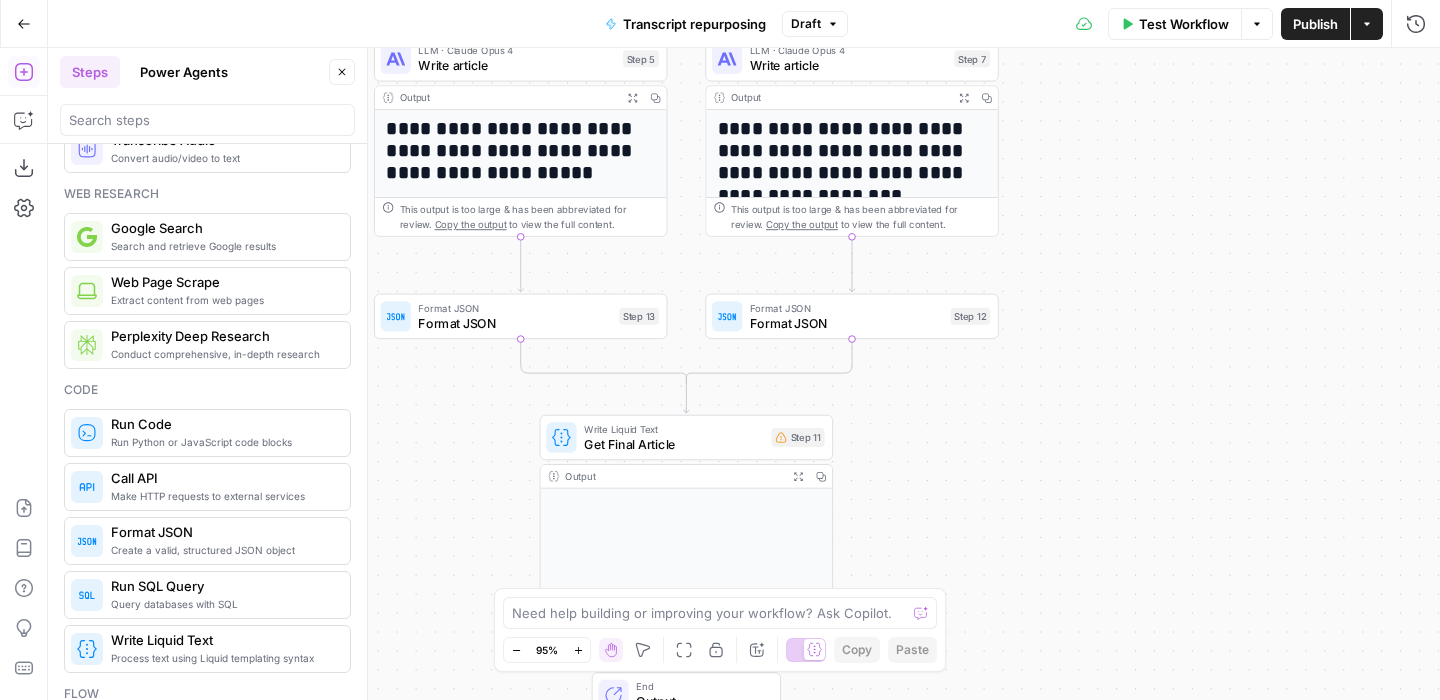 click on "**********" at bounding box center [744, 374] 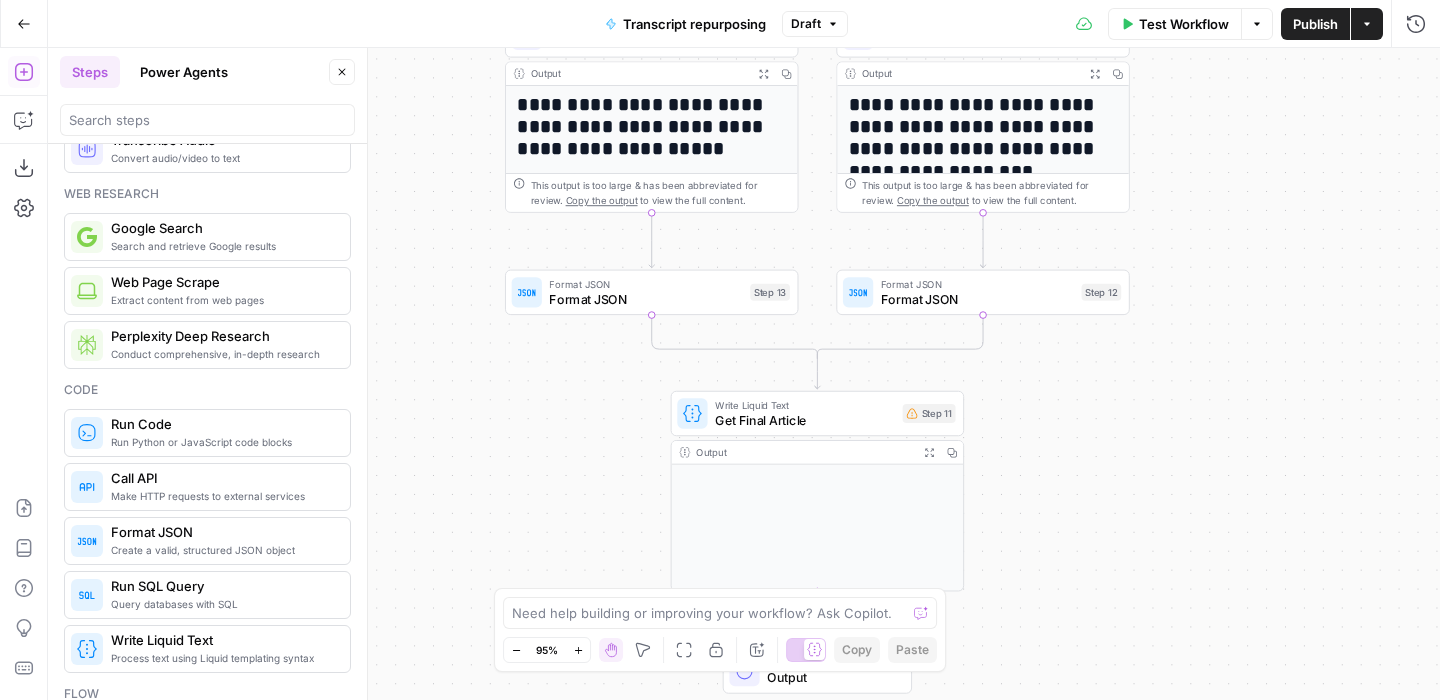 scroll, scrollTop: 0, scrollLeft: 0, axis: both 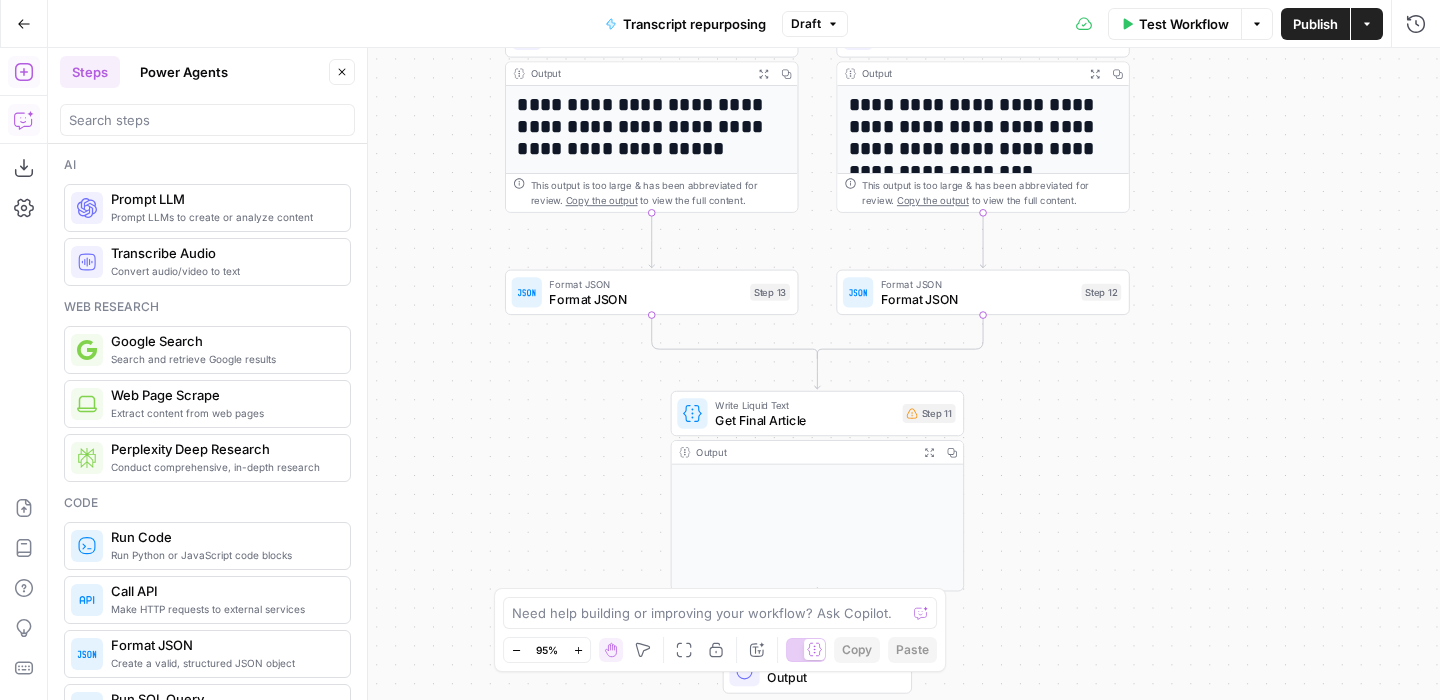 click 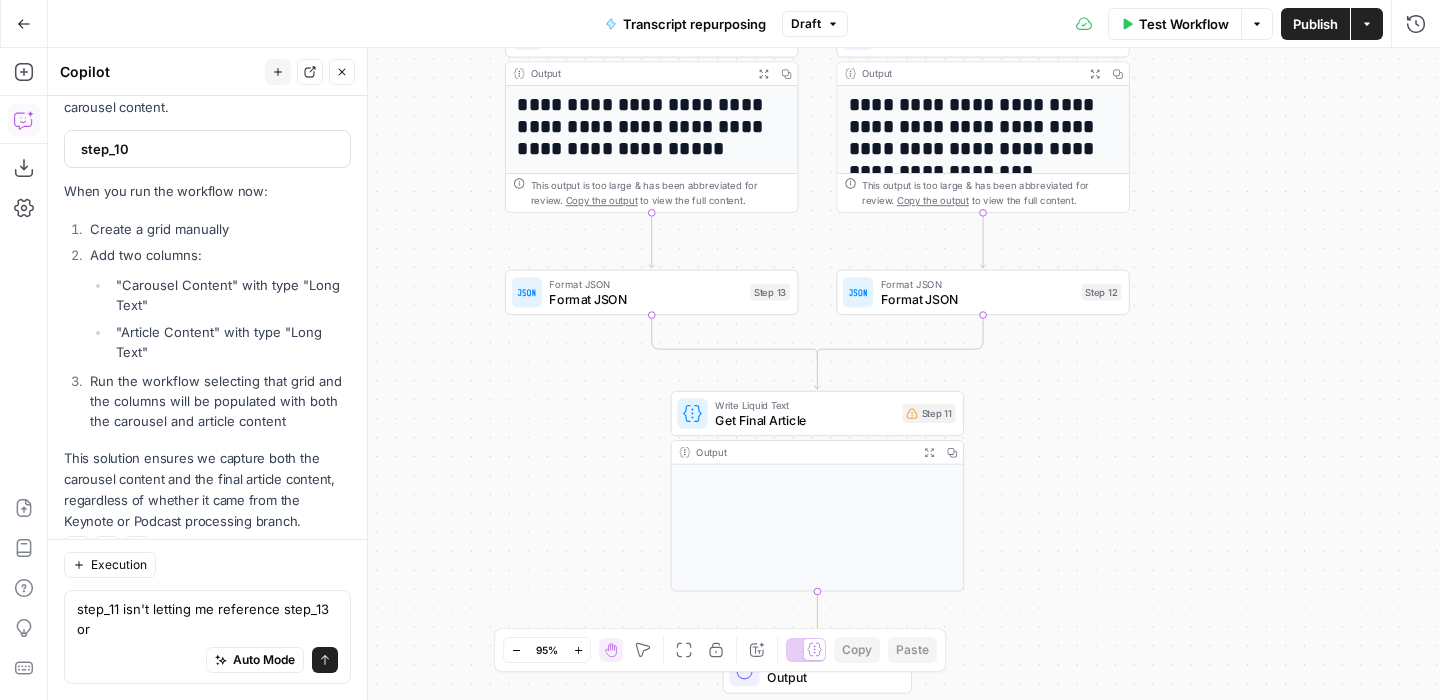 scroll, scrollTop: 2783, scrollLeft: 0, axis: vertical 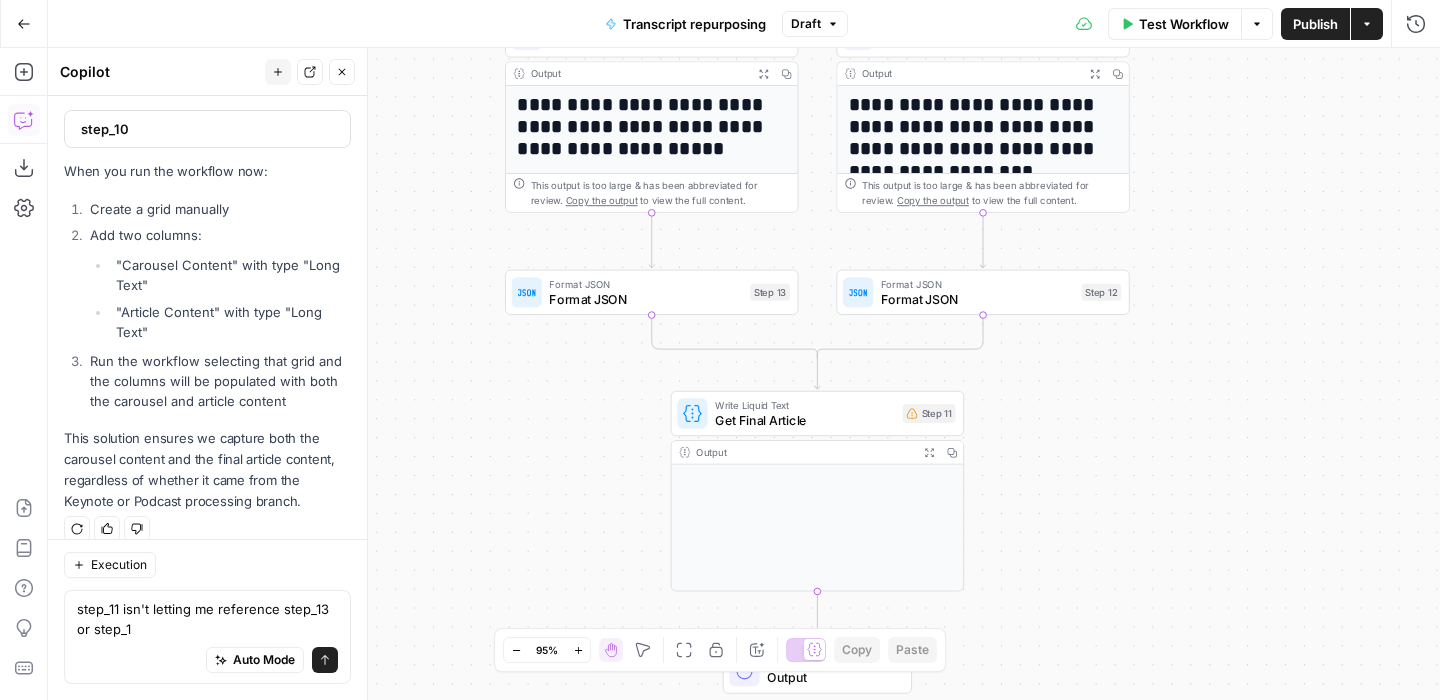 type on "step_11 isn't letting me reference step_13 or step_12" 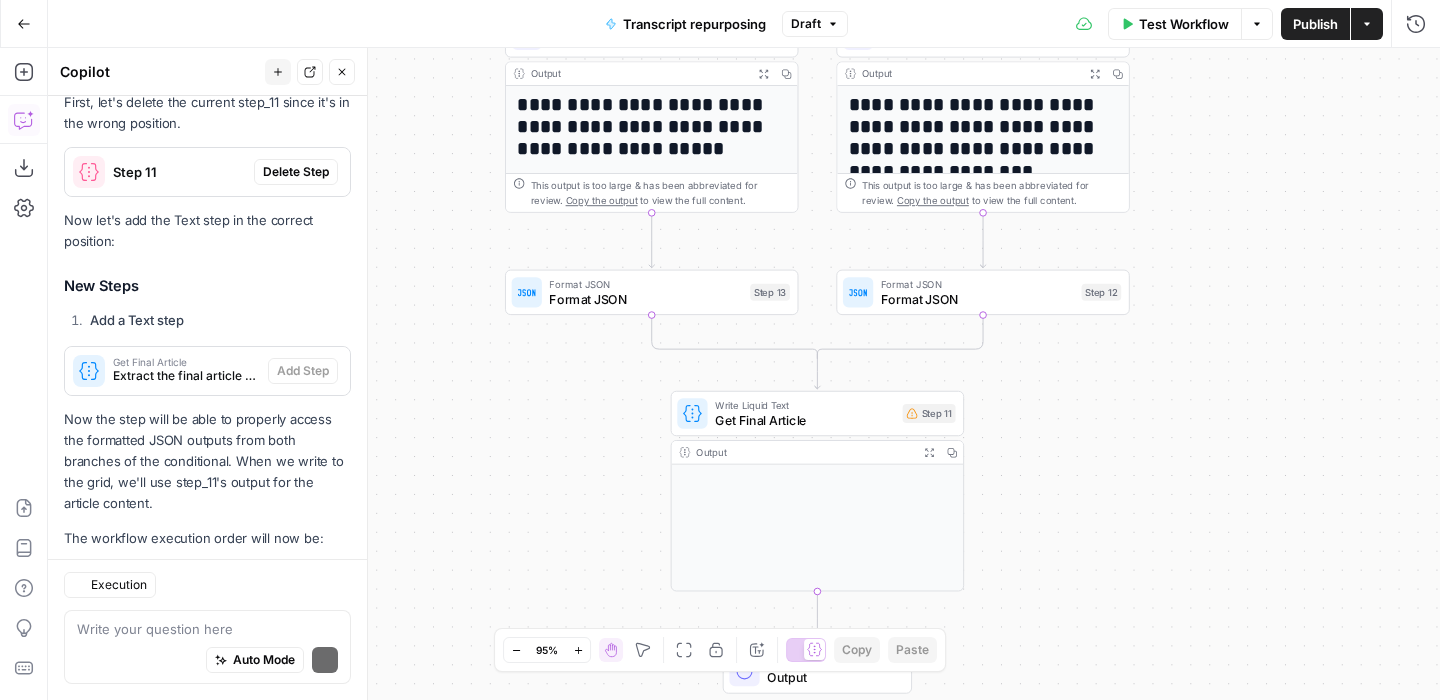 scroll, scrollTop: 3614, scrollLeft: 0, axis: vertical 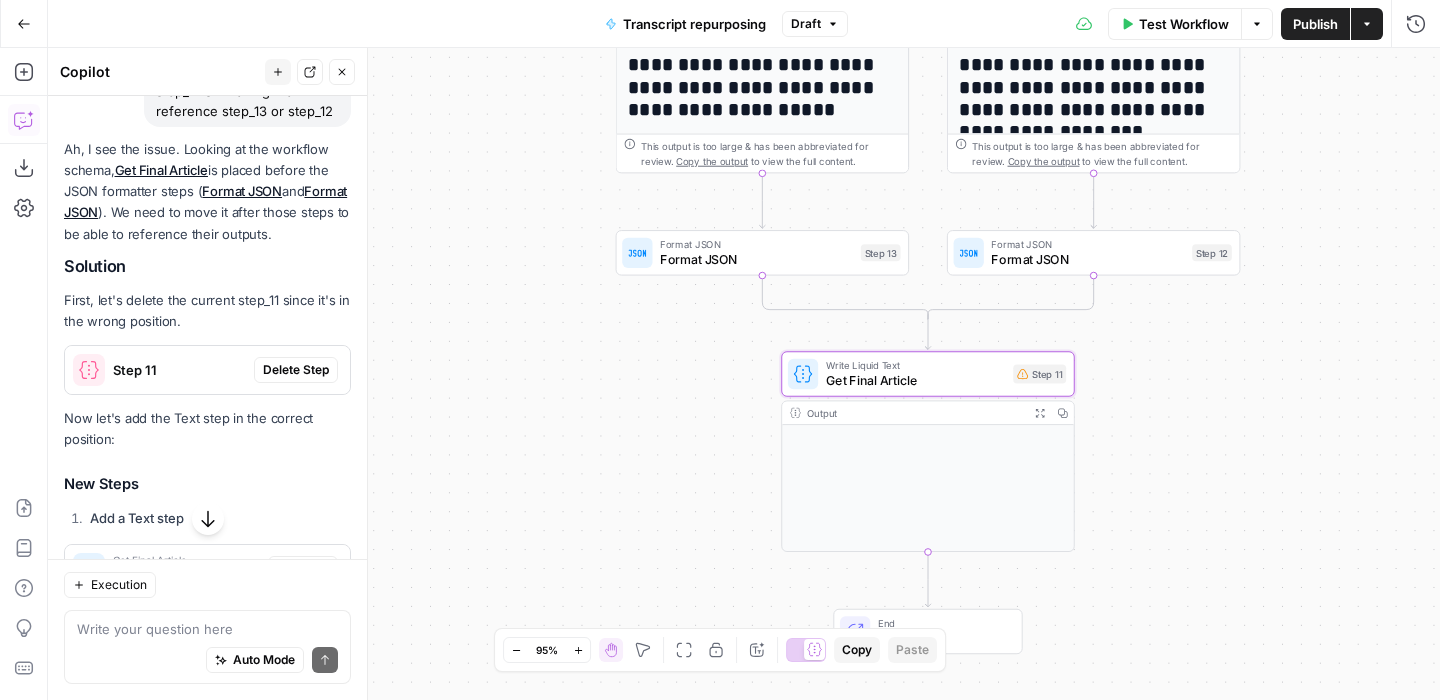 click on "Step 11" at bounding box center (179, 370) 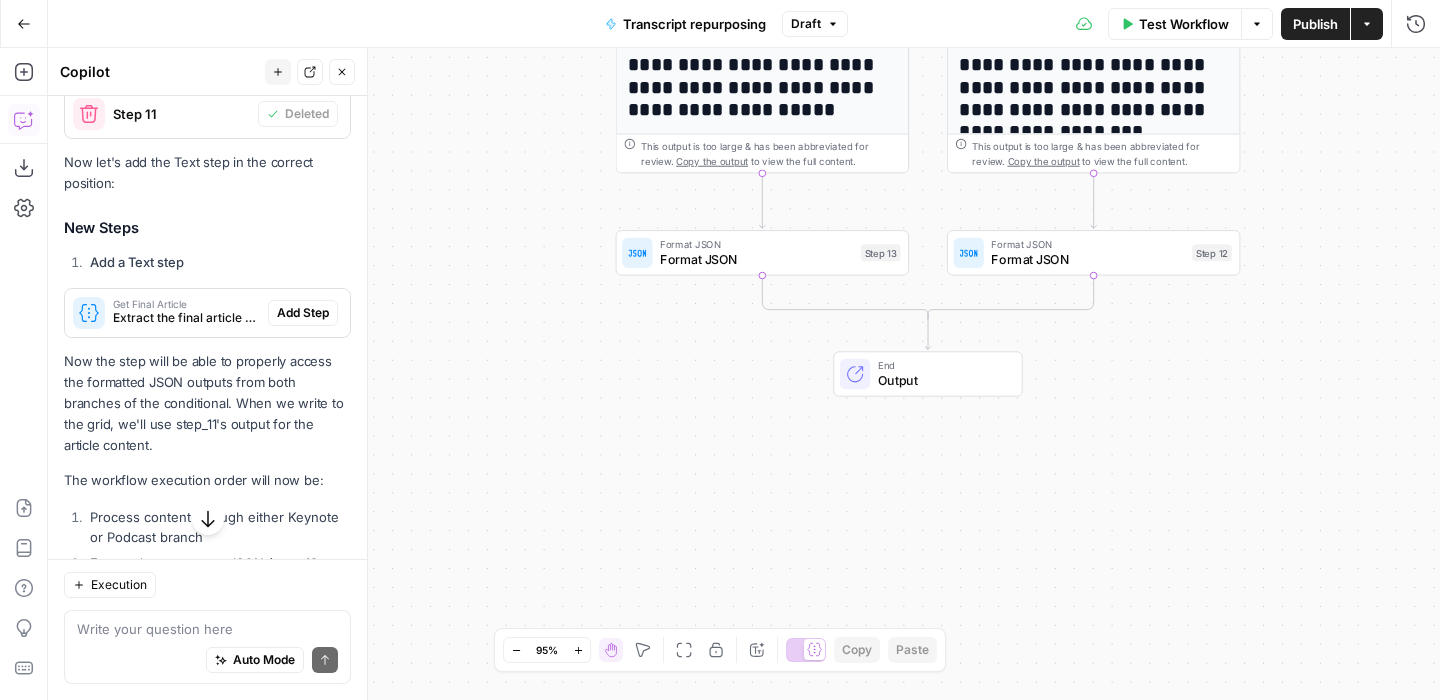 scroll, scrollTop: 3524, scrollLeft: 0, axis: vertical 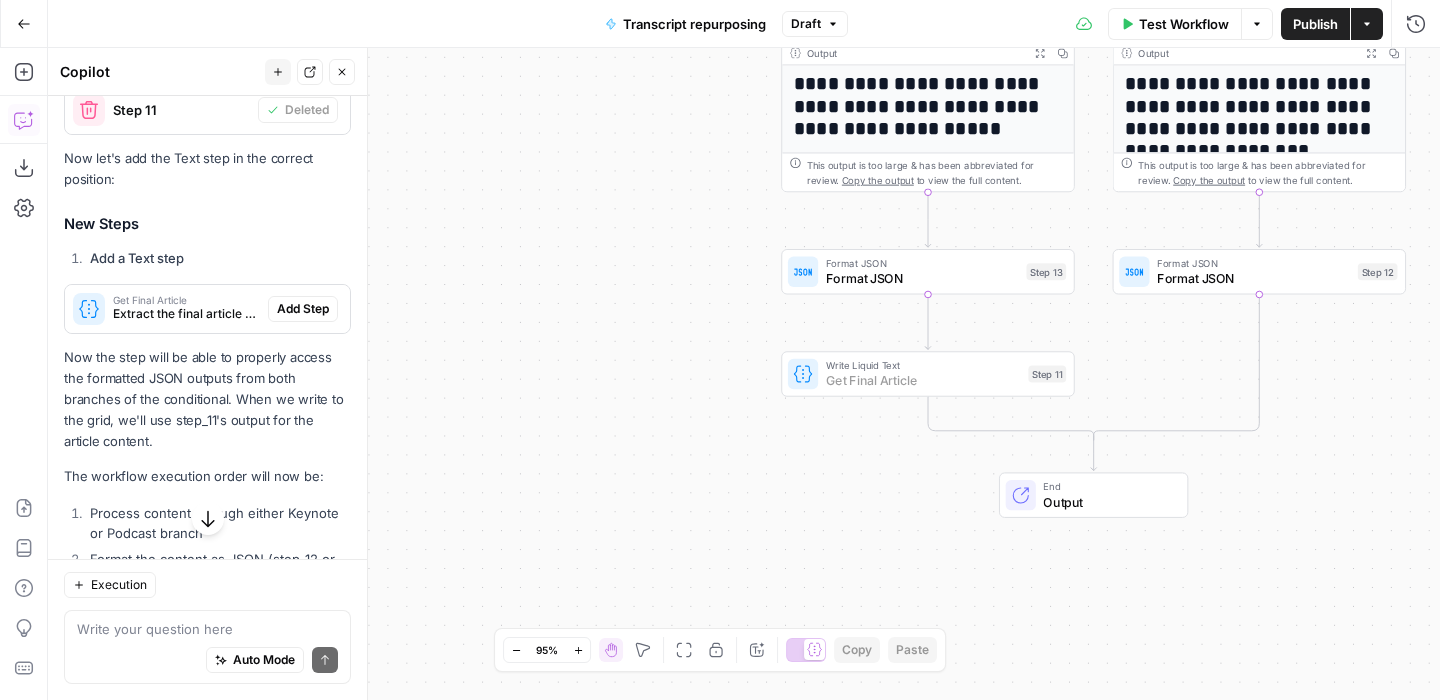 click on "Add Step" at bounding box center (303, 309) 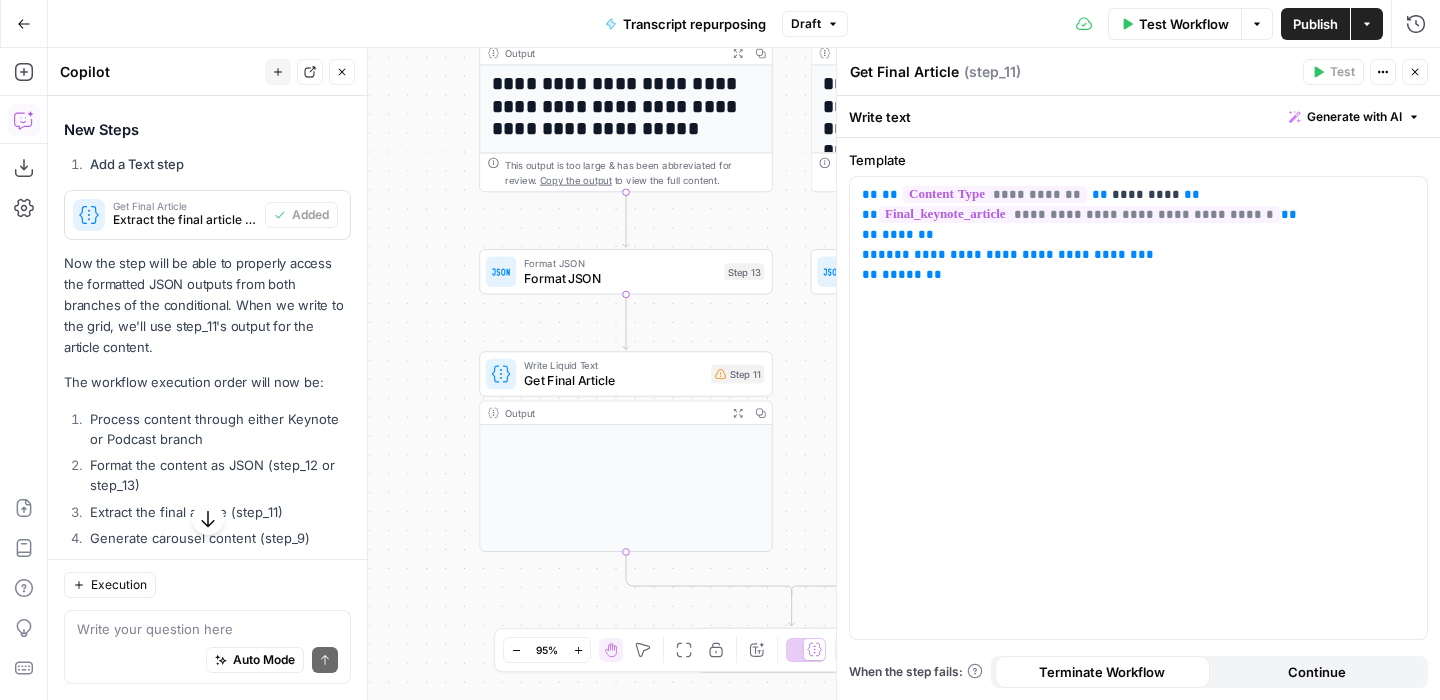 scroll, scrollTop: 3646, scrollLeft: 0, axis: vertical 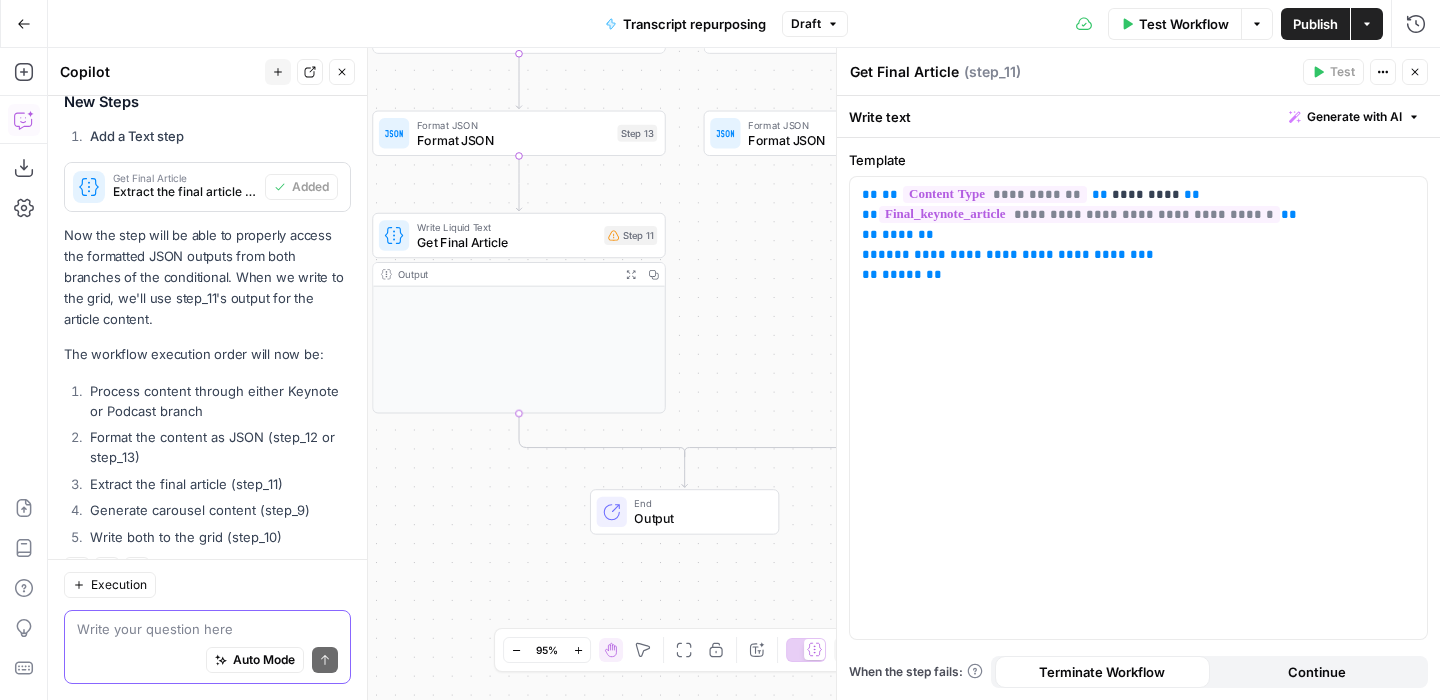 click at bounding box center (207, 629) 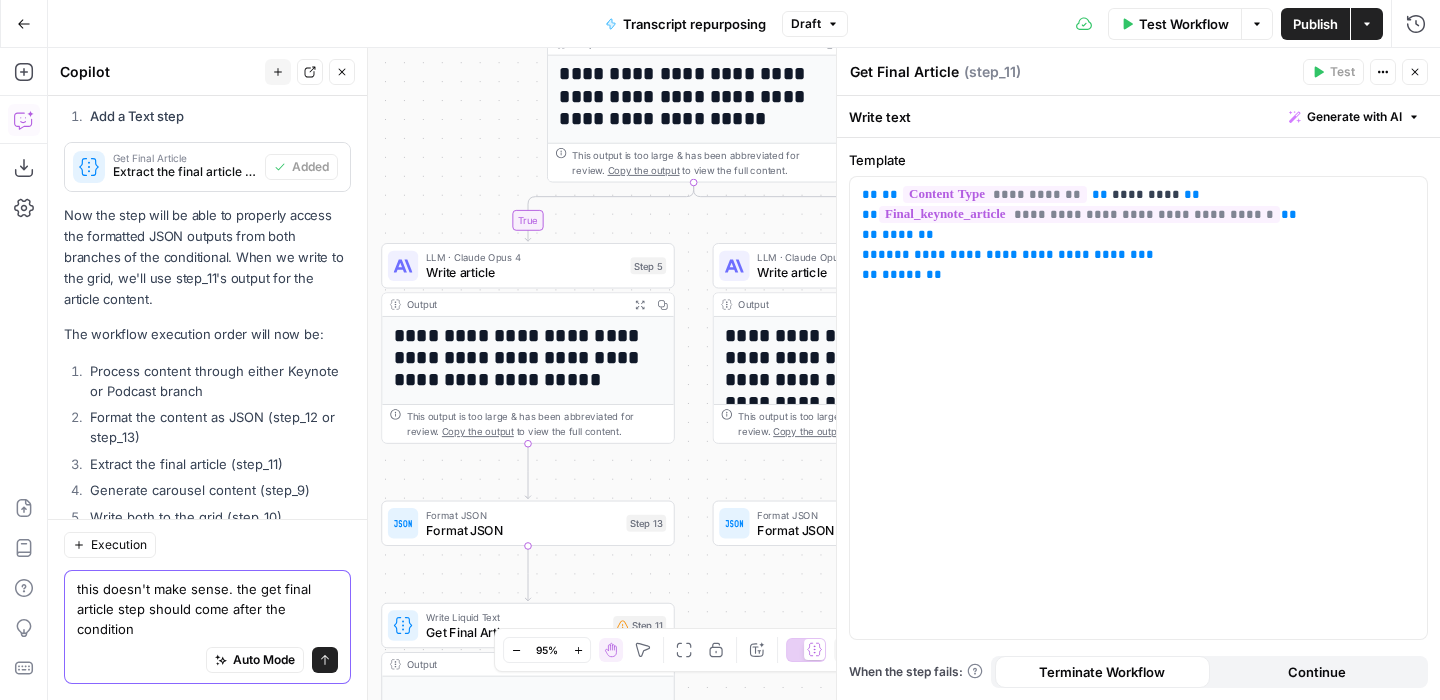 scroll, scrollTop: 3686, scrollLeft: 0, axis: vertical 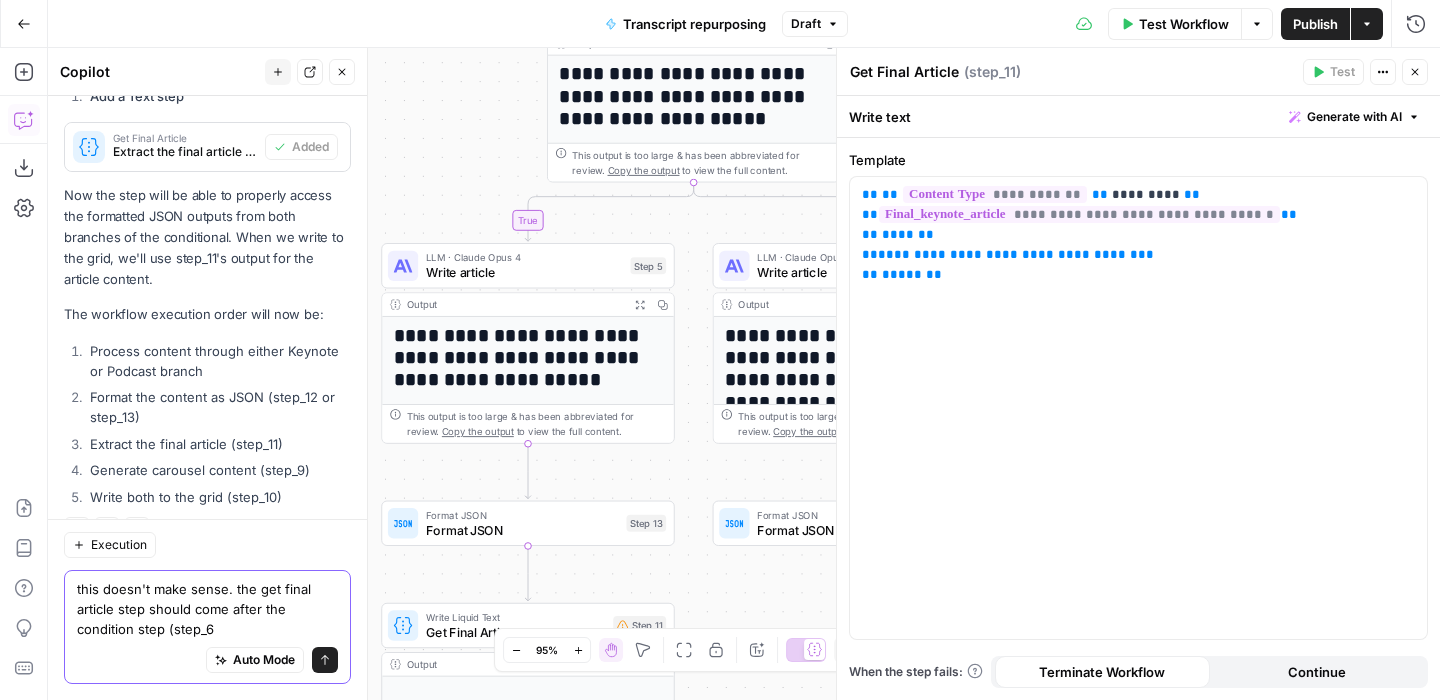 type on "this doesn't make sense. the get final article step should come after the condition step (step_6)" 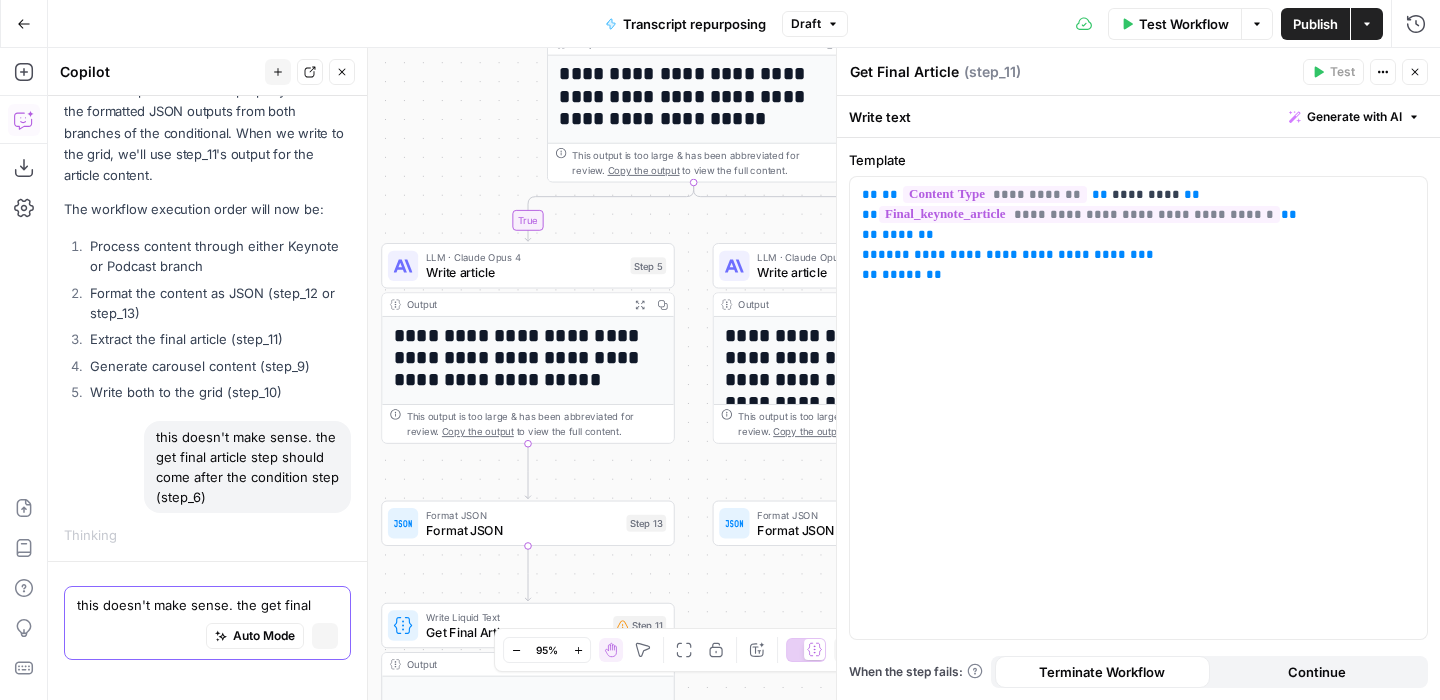 type 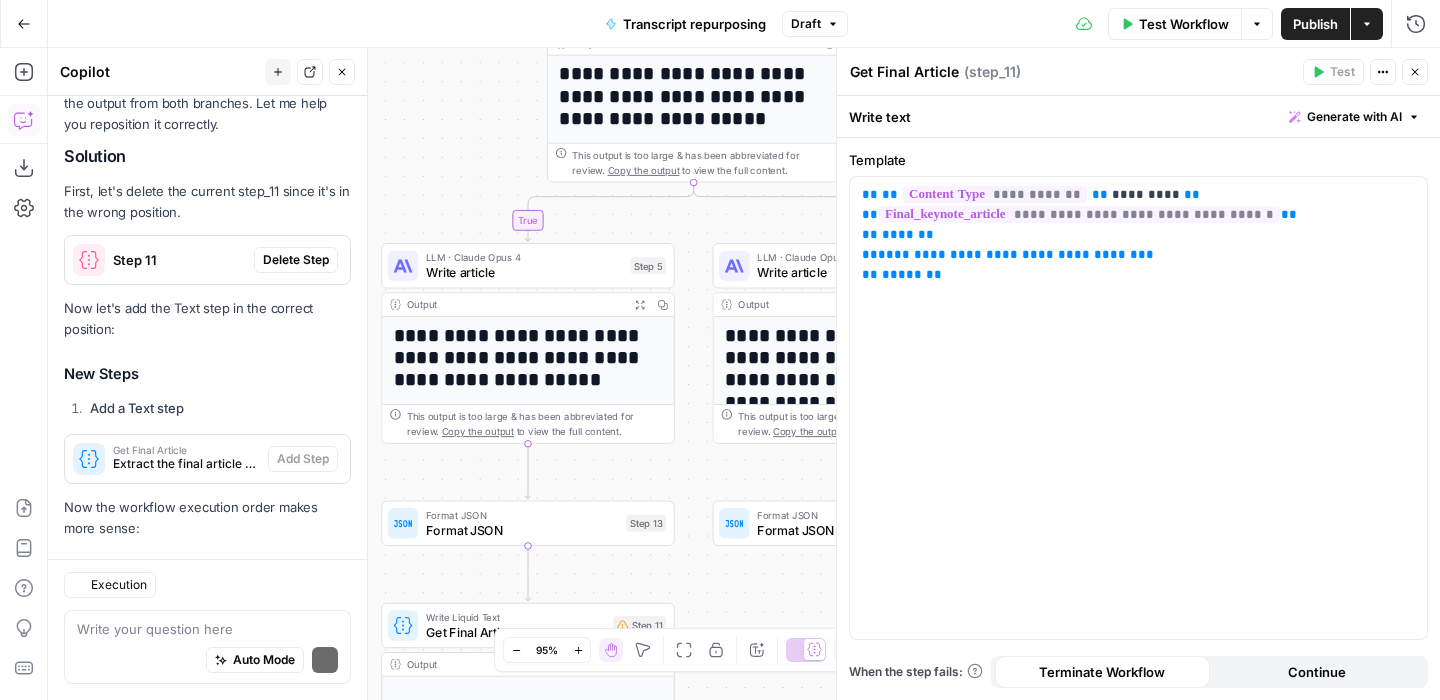 scroll, scrollTop: 4530, scrollLeft: 0, axis: vertical 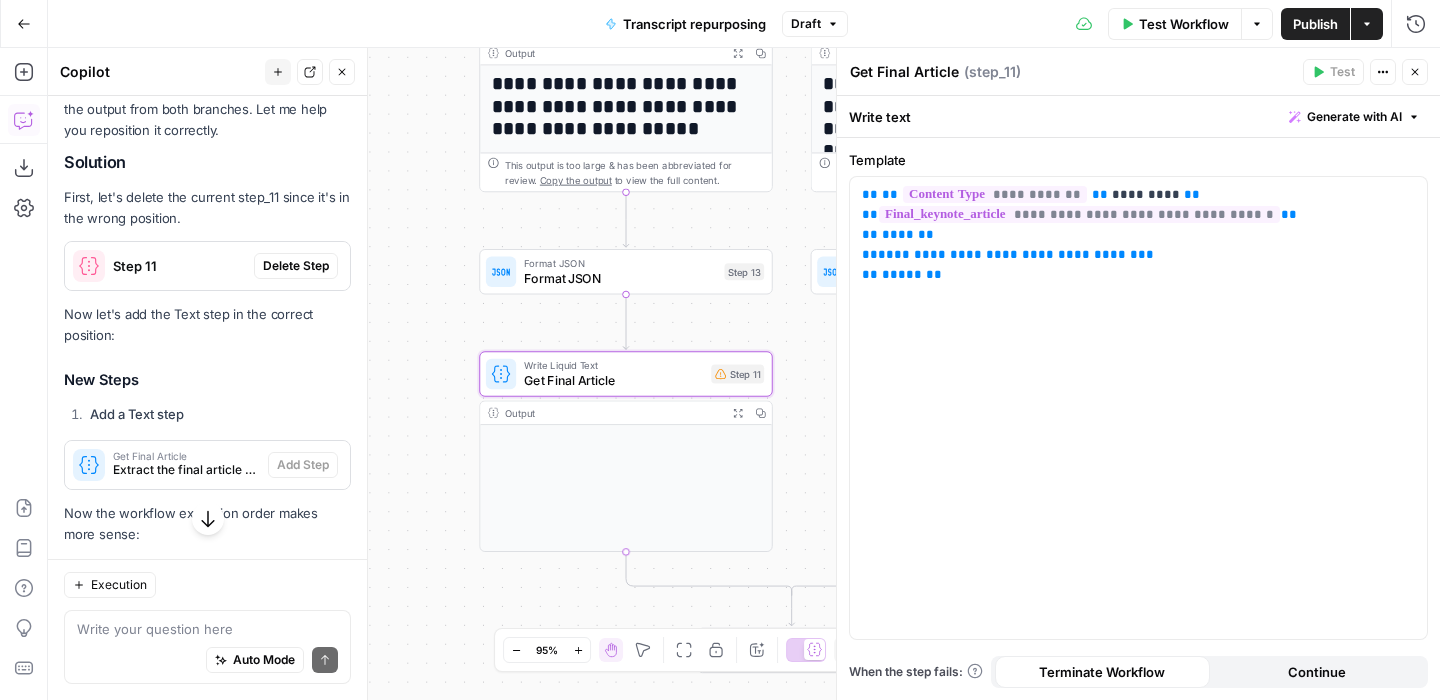 click on "Delete Step" at bounding box center (296, 266) 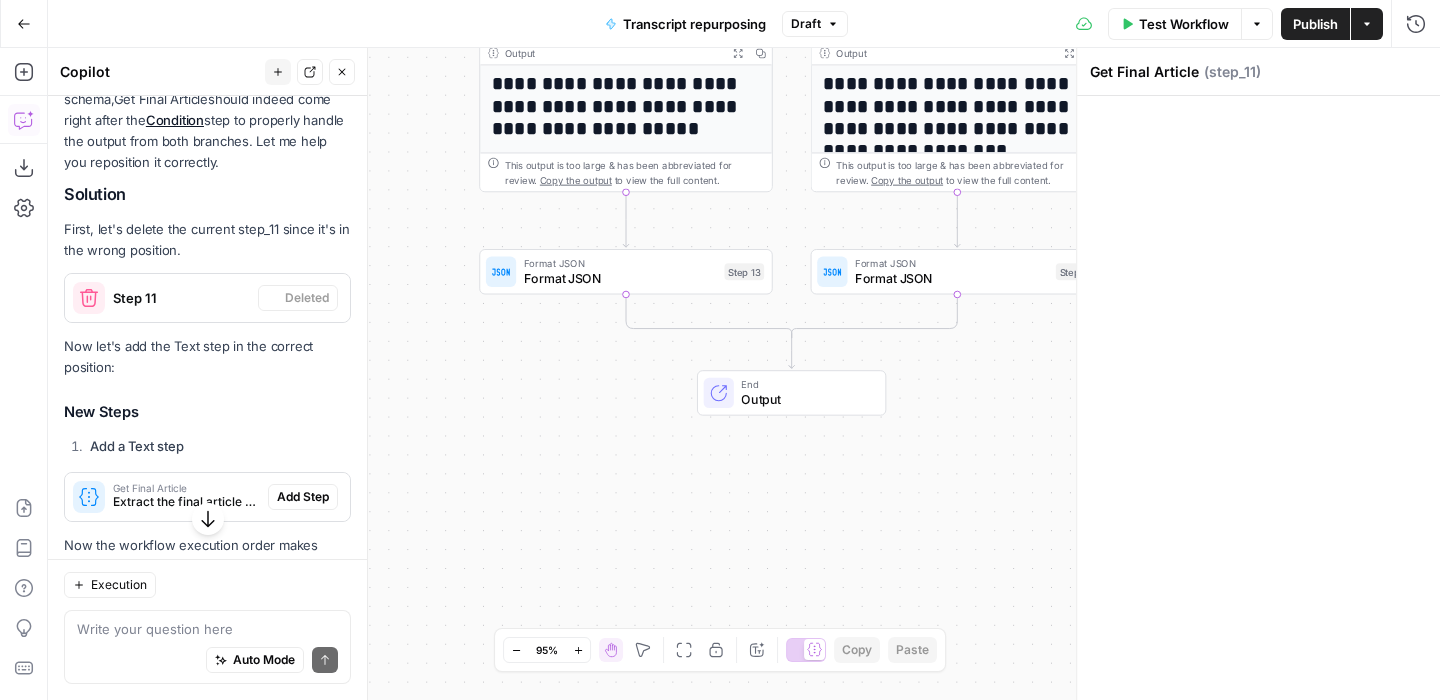 scroll, scrollTop: 4333, scrollLeft: 0, axis: vertical 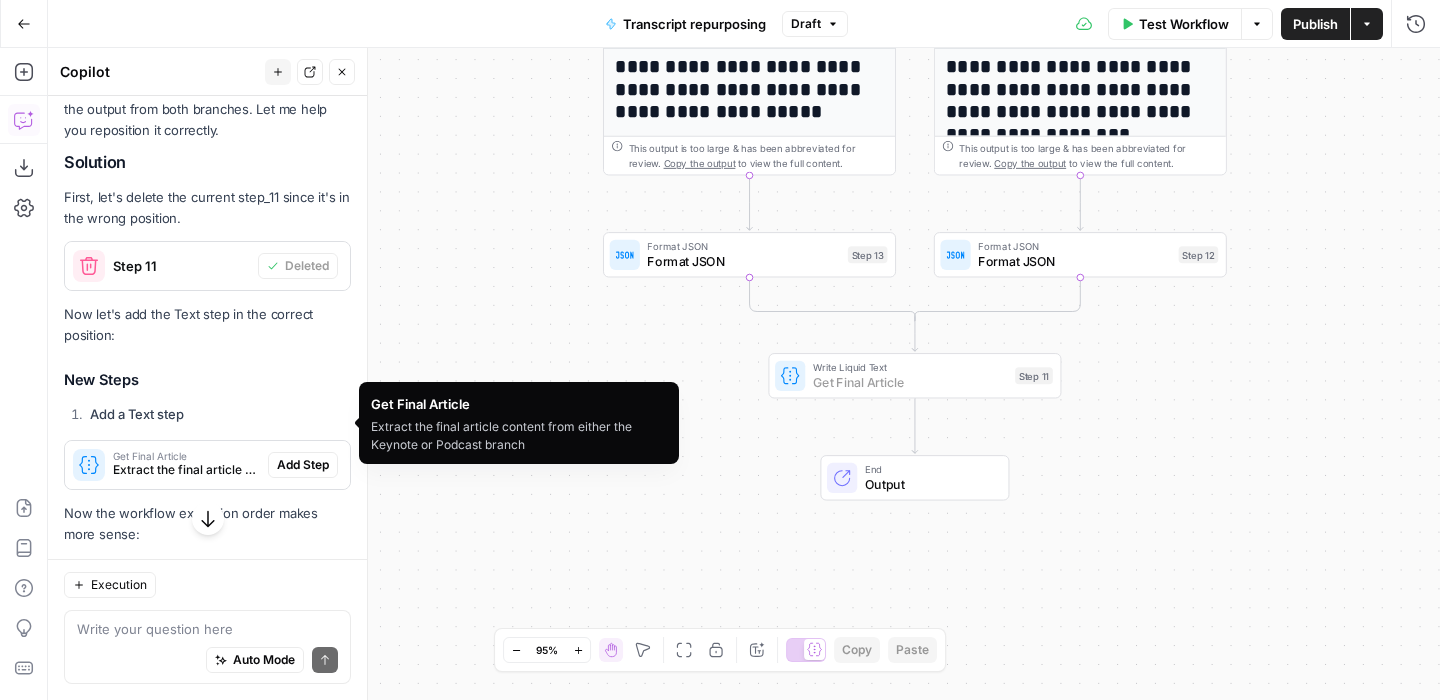 click on "Add Step" at bounding box center [303, 465] 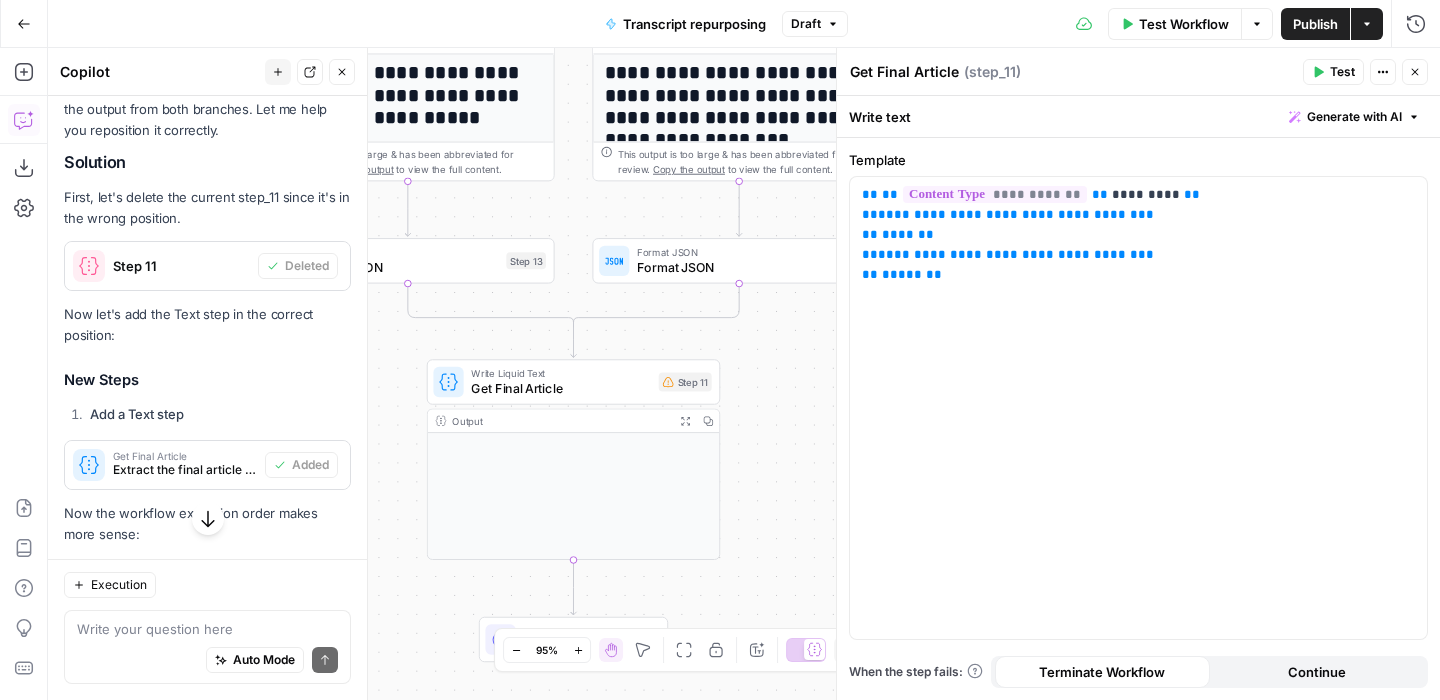click on "Test" at bounding box center [1342, 72] 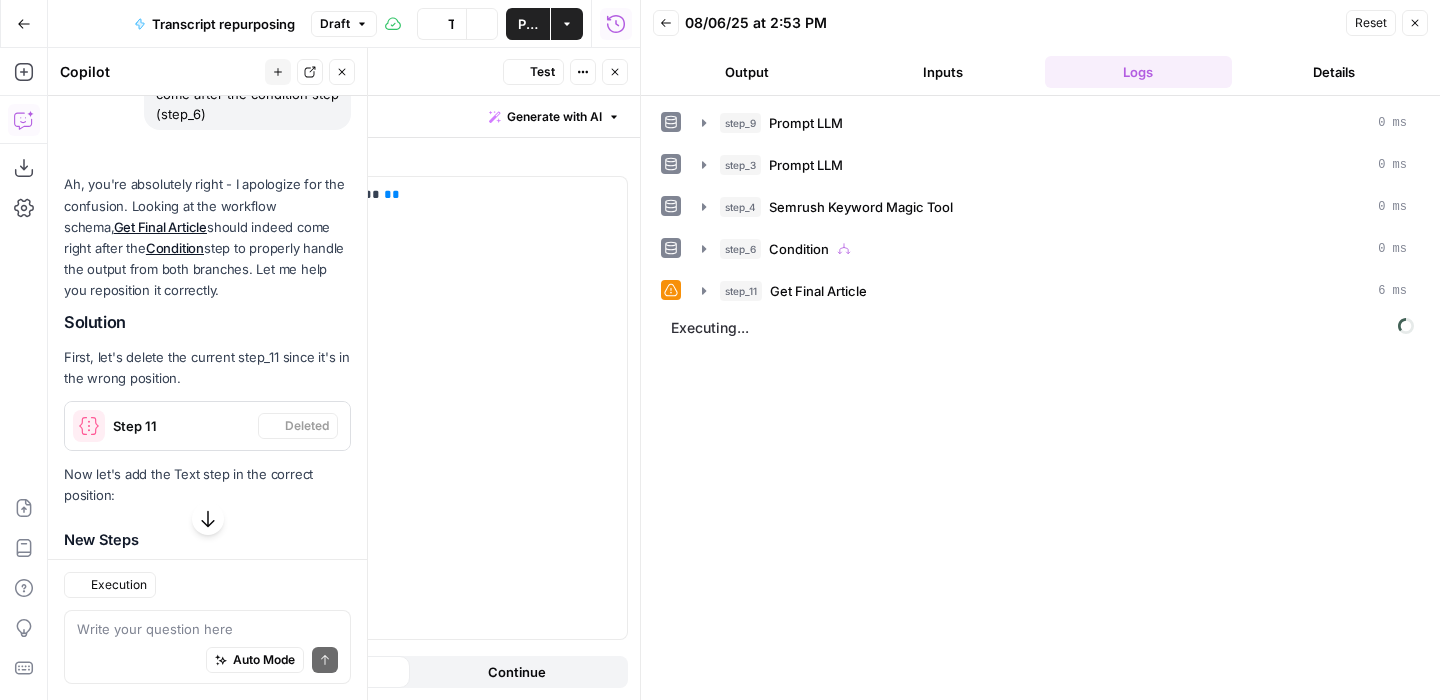 scroll, scrollTop: 4333, scrollLeft: 0, axis: vertical 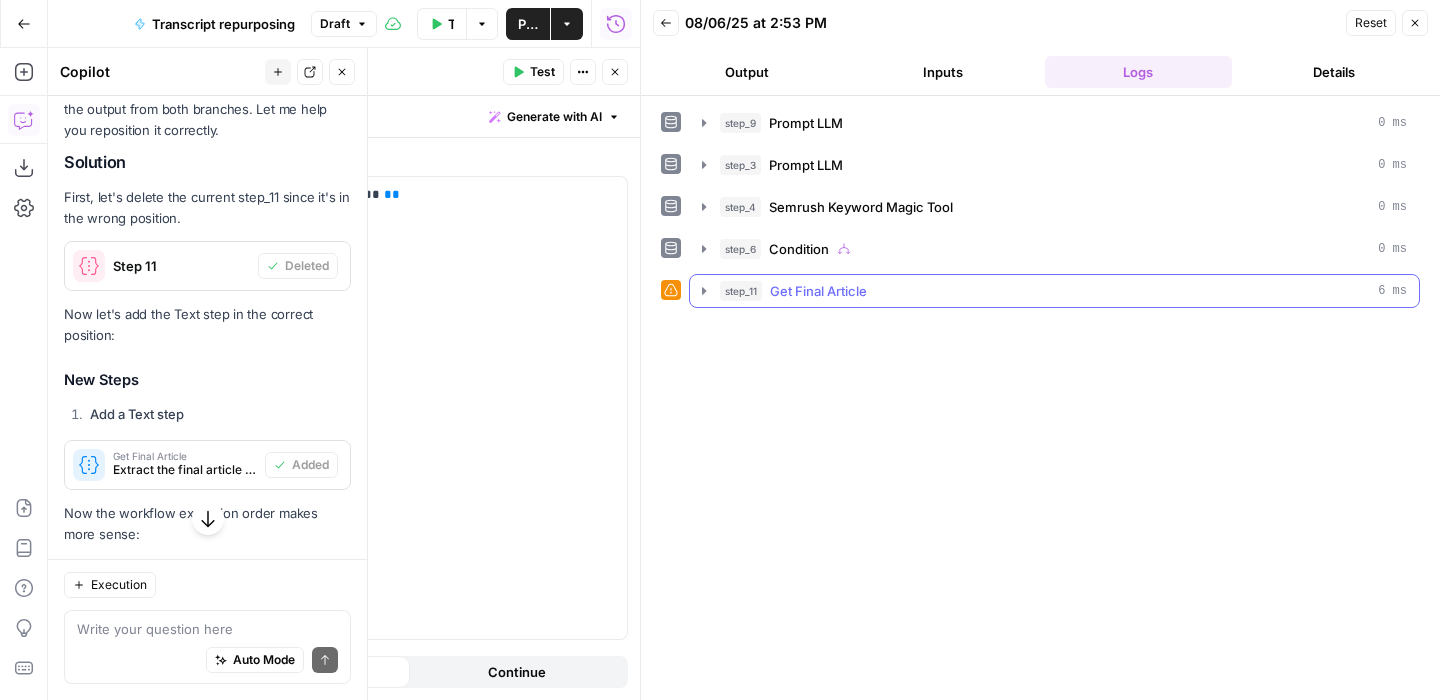 click 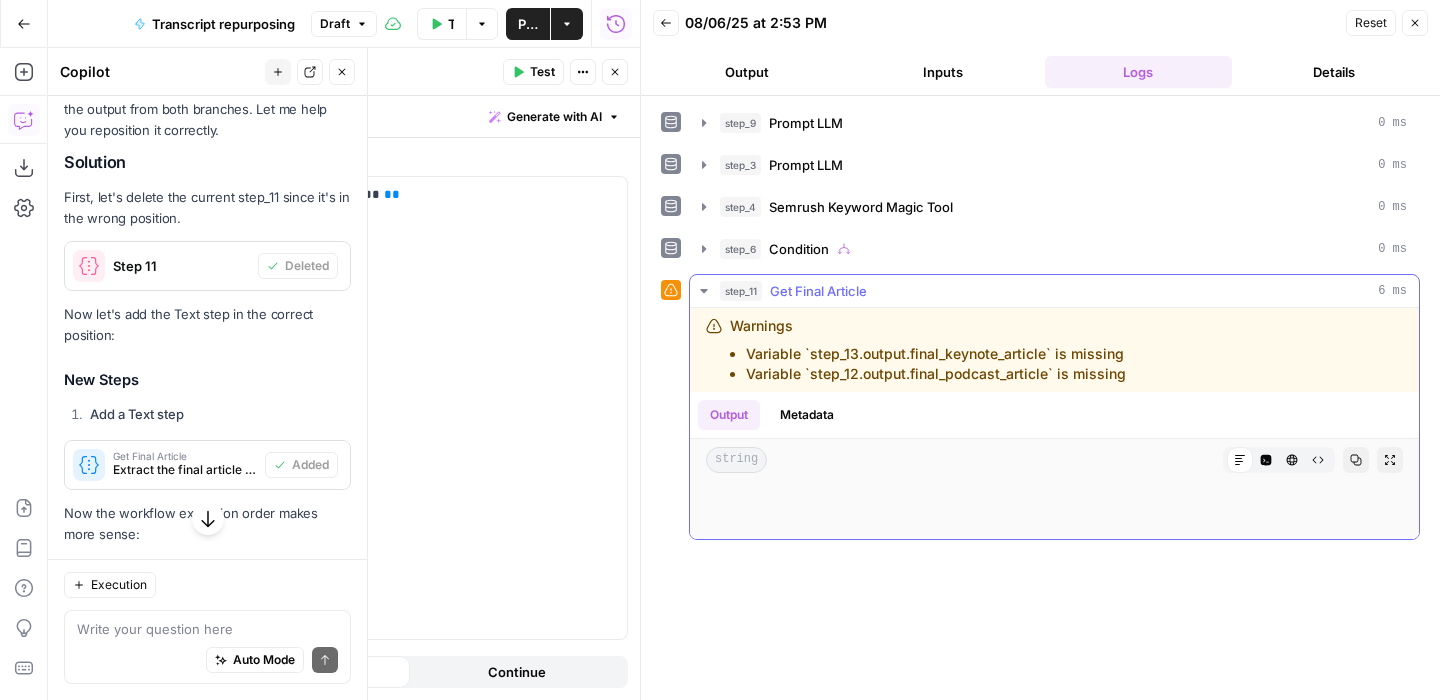 drag, startPoint x: 1134, startPoint y: 378, endPoint x: 722, endPoint y: 361, distance: 412.3506 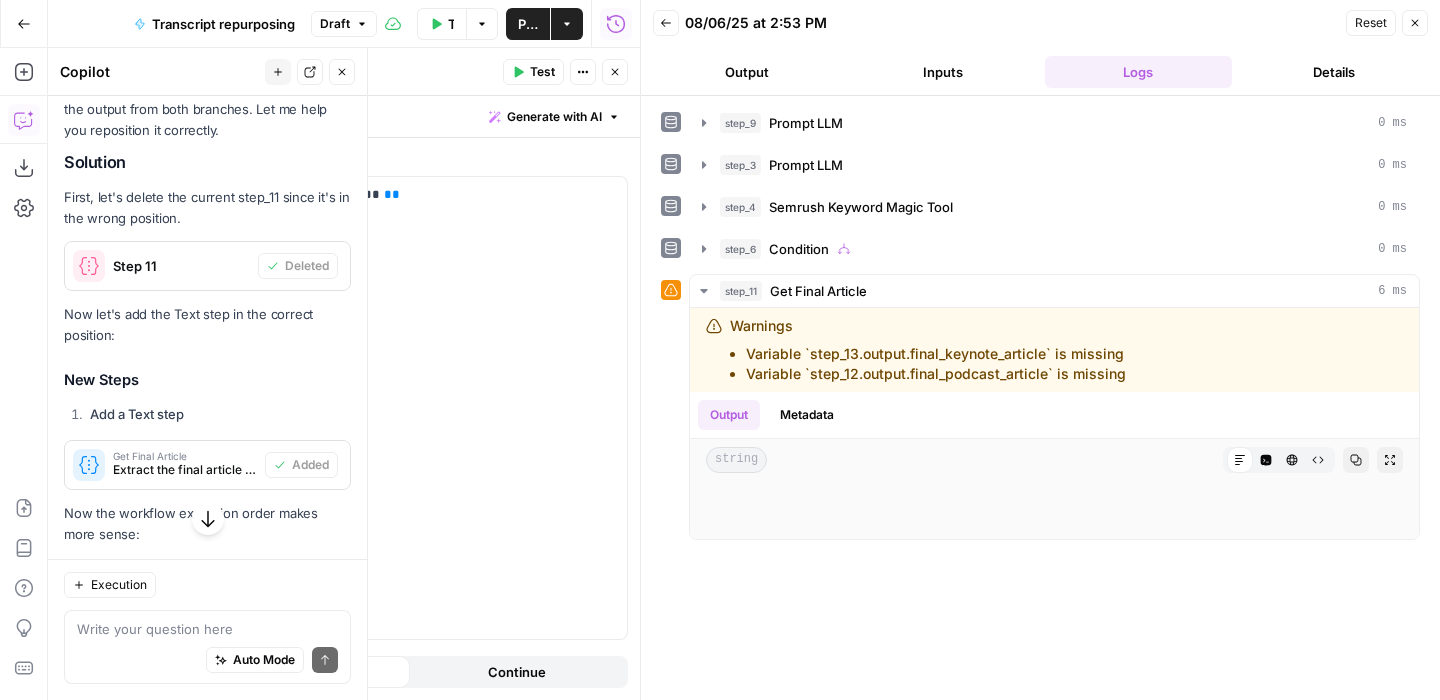 click 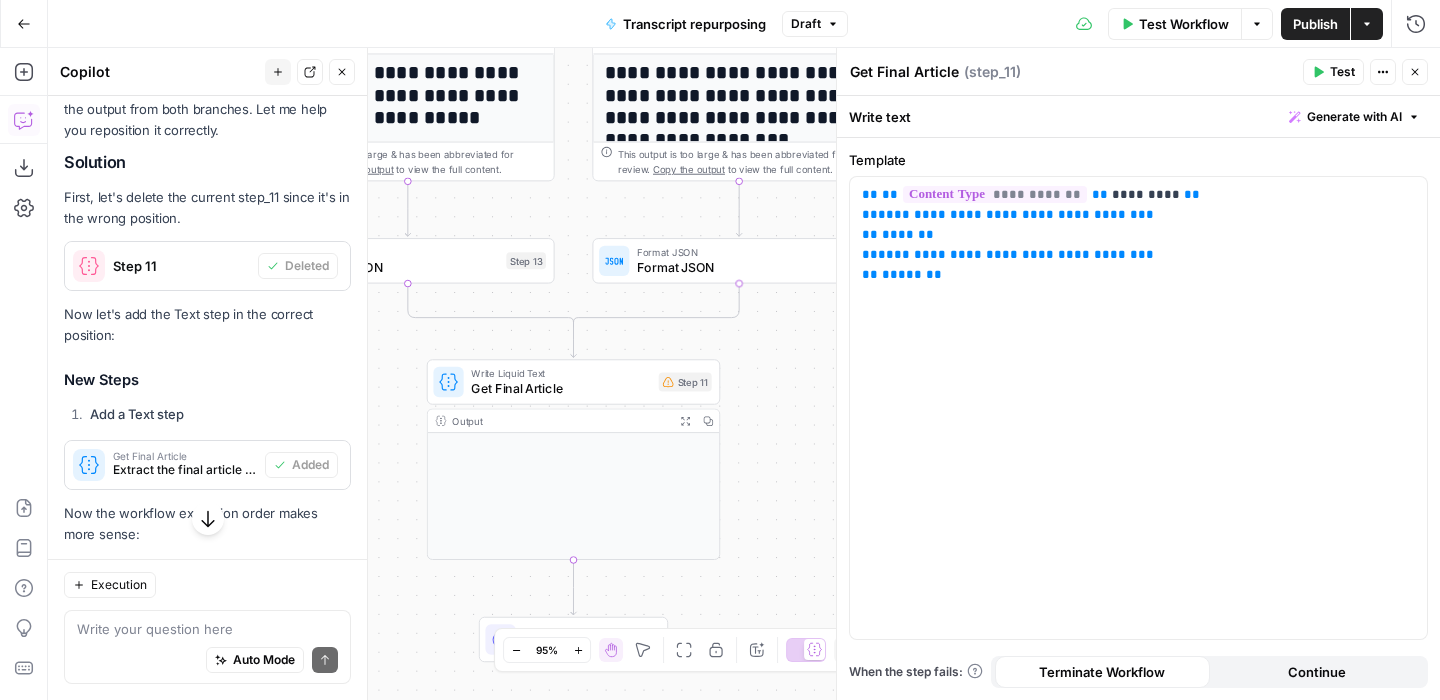 click on "Format JSON" at bounding box center (733, 267) 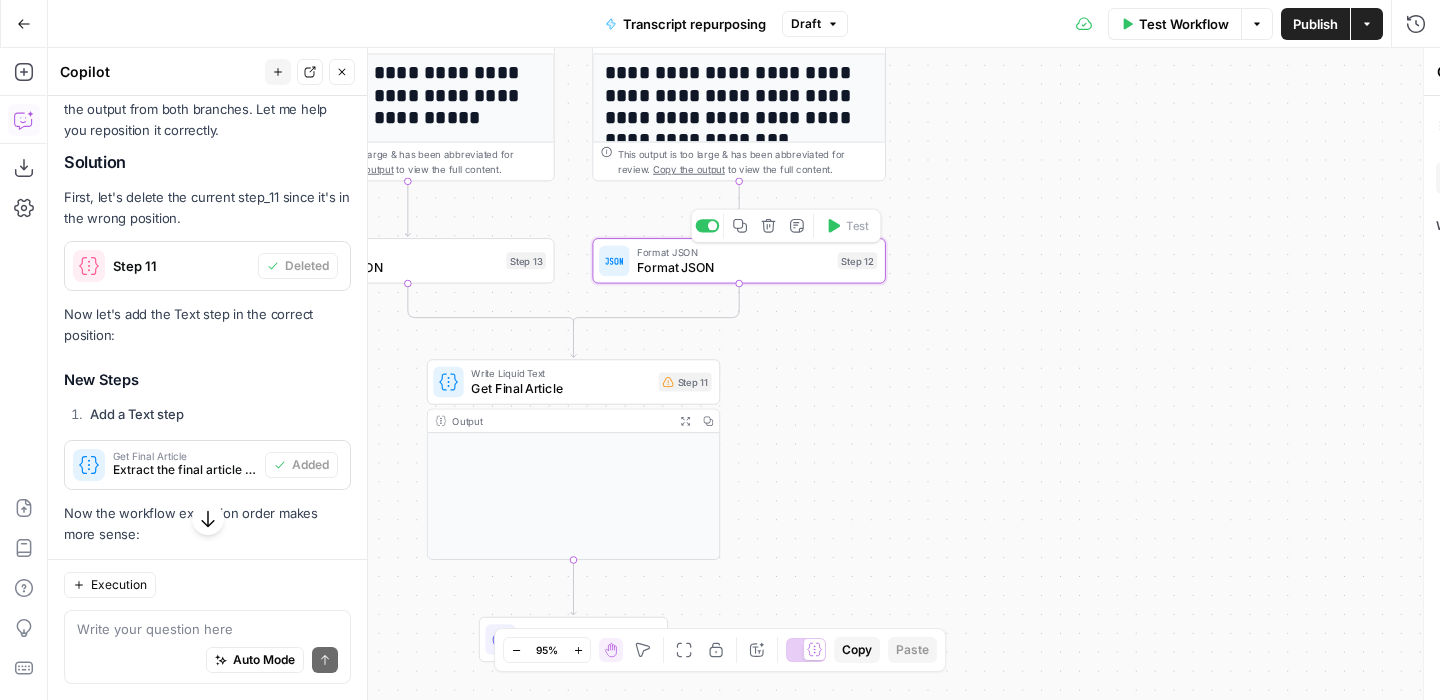 type on "Format JSON" 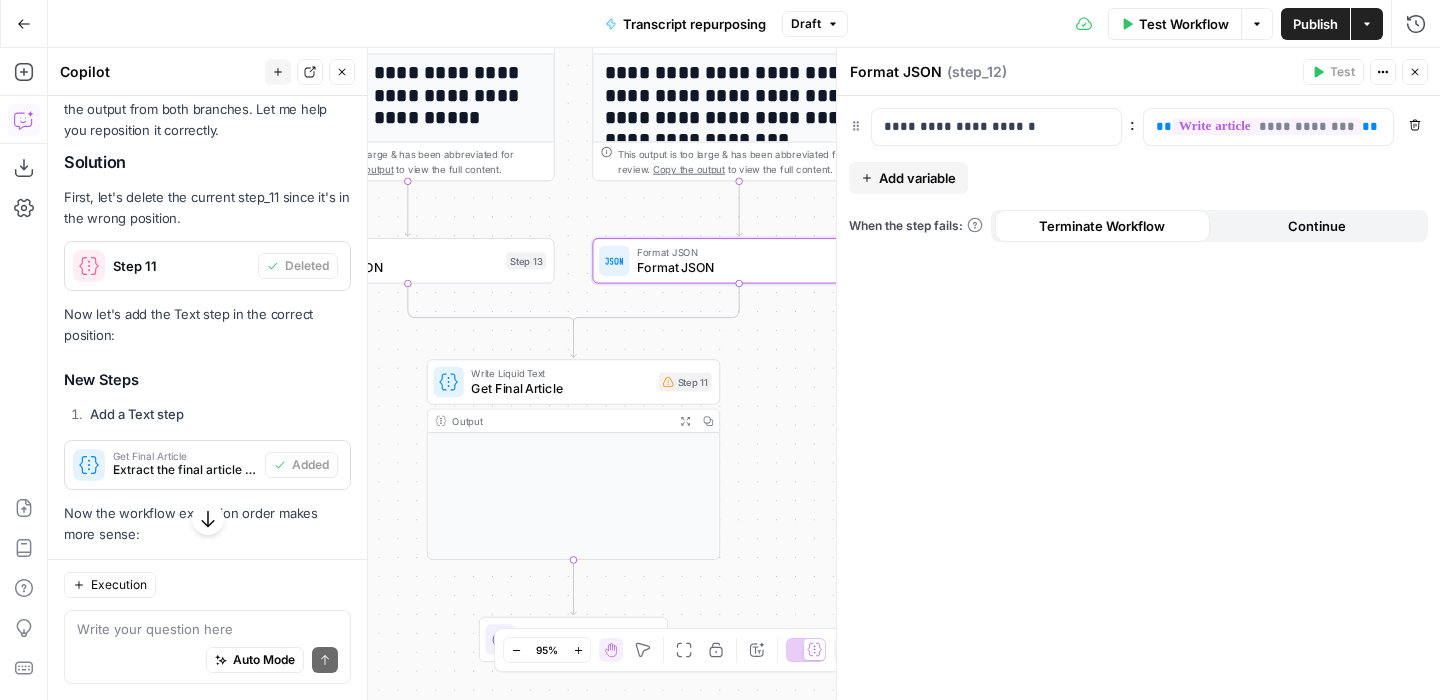 click on "**********" at bounding box center (1138, 398) 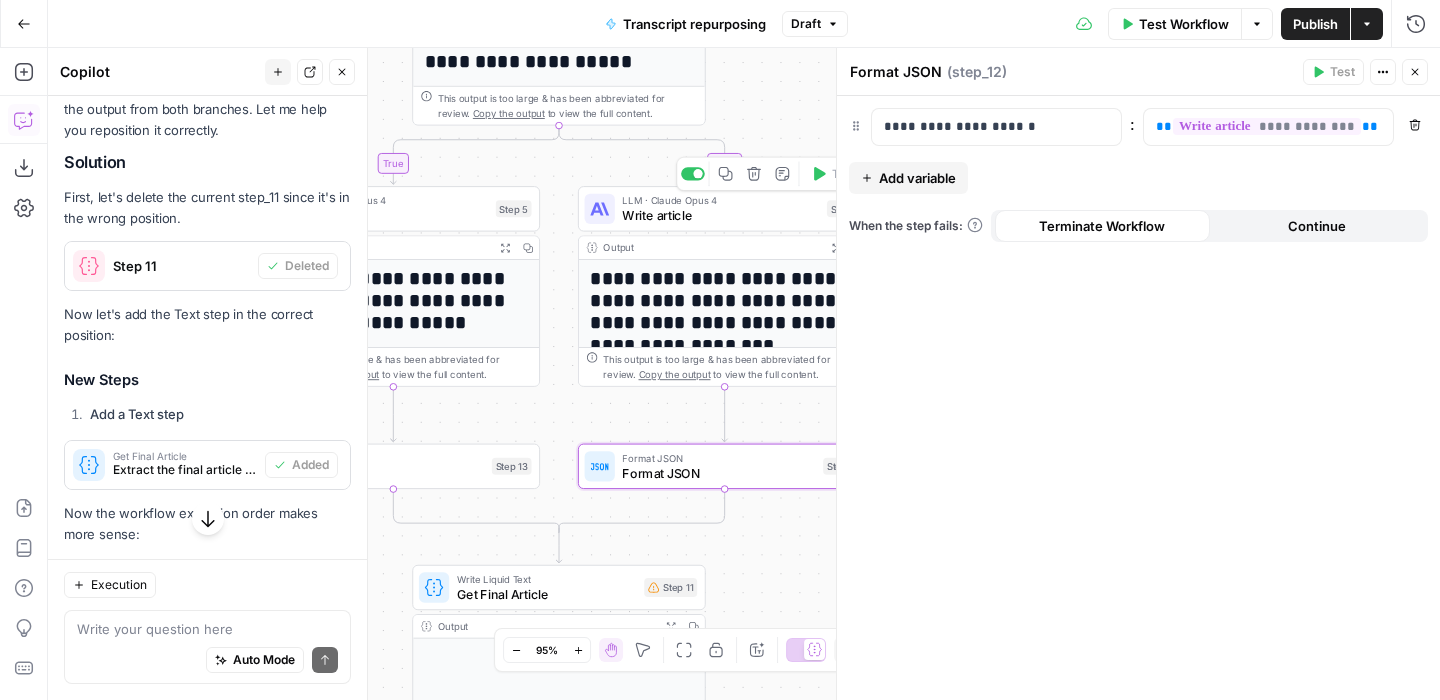 click on "Write article" at bounding box center [720, 215] 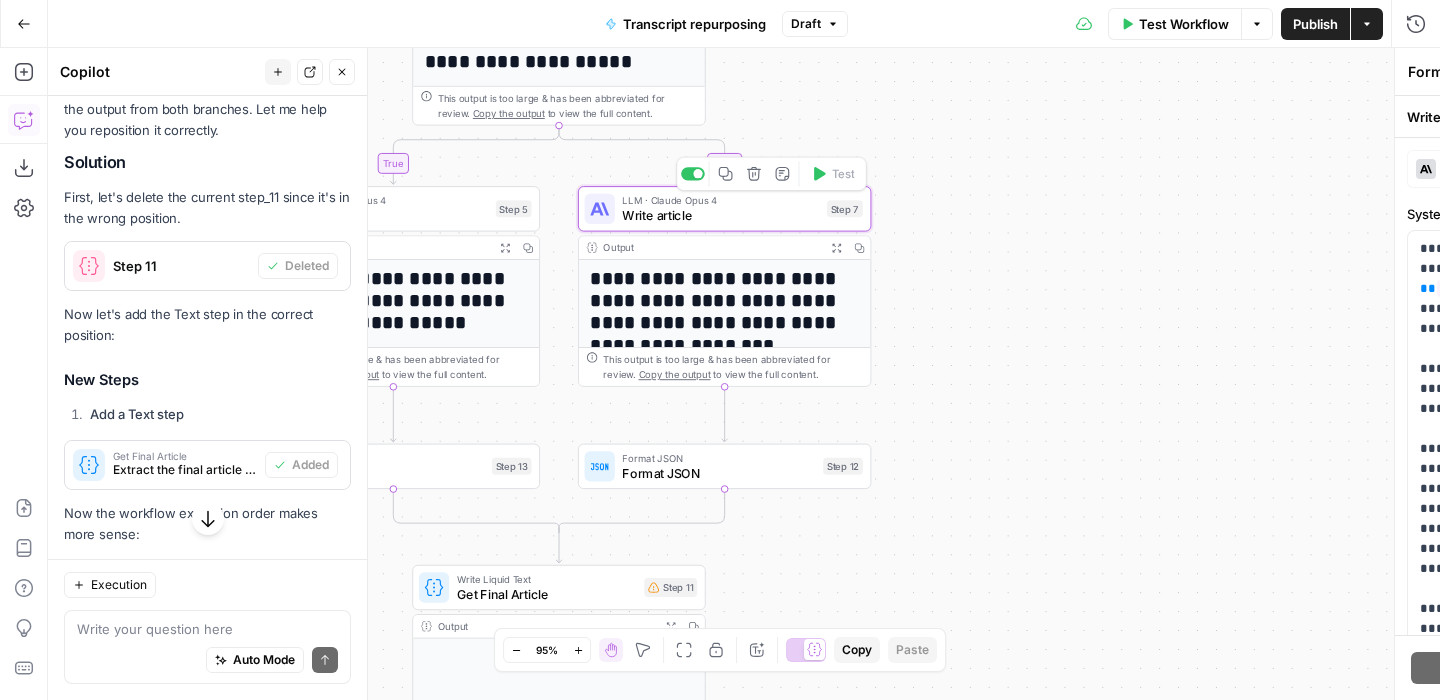 type on "Write article" 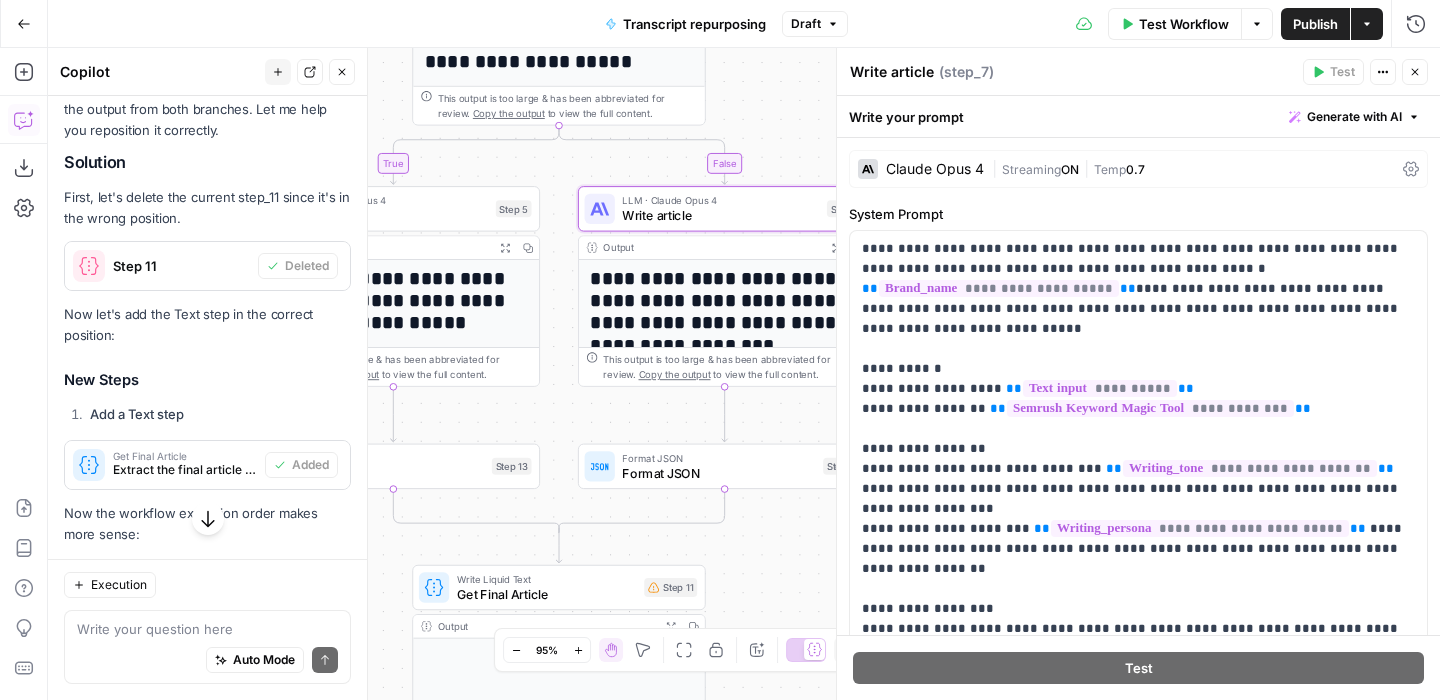 click 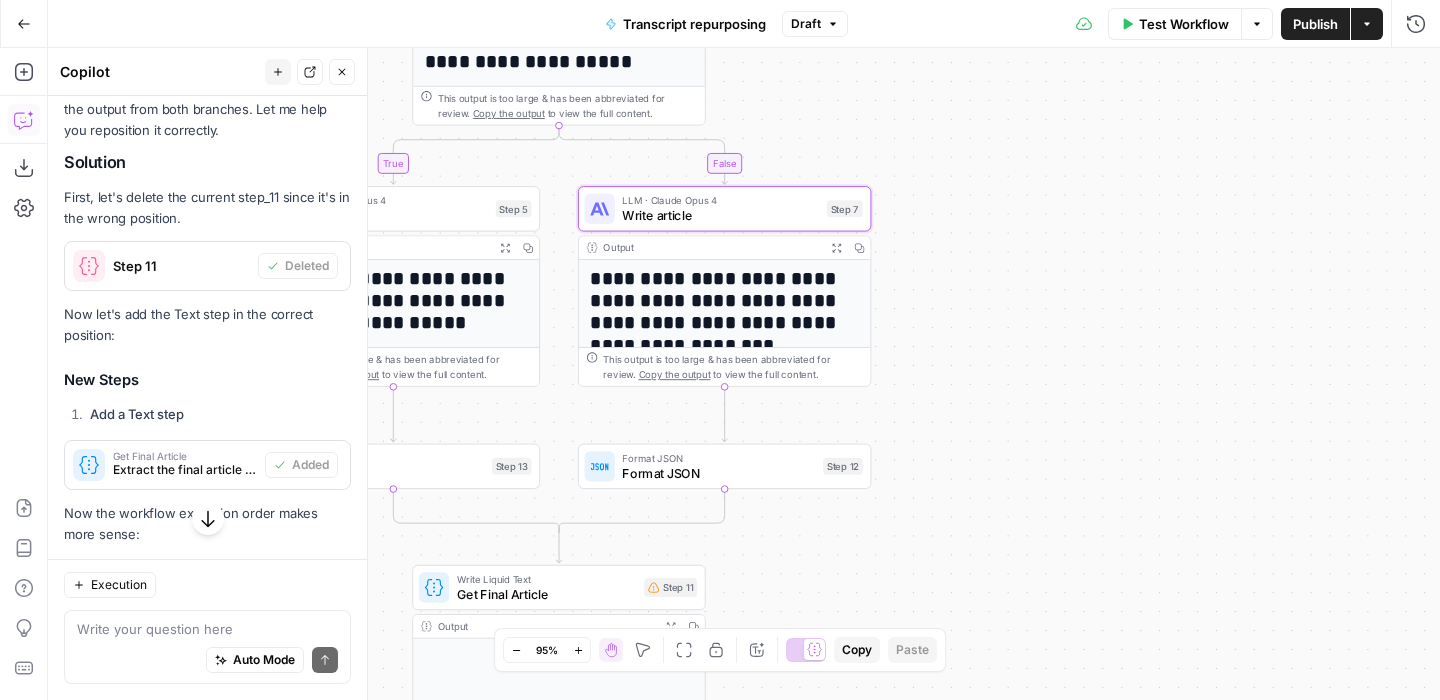 click on "Publish" at bounding box center (1315, 24) 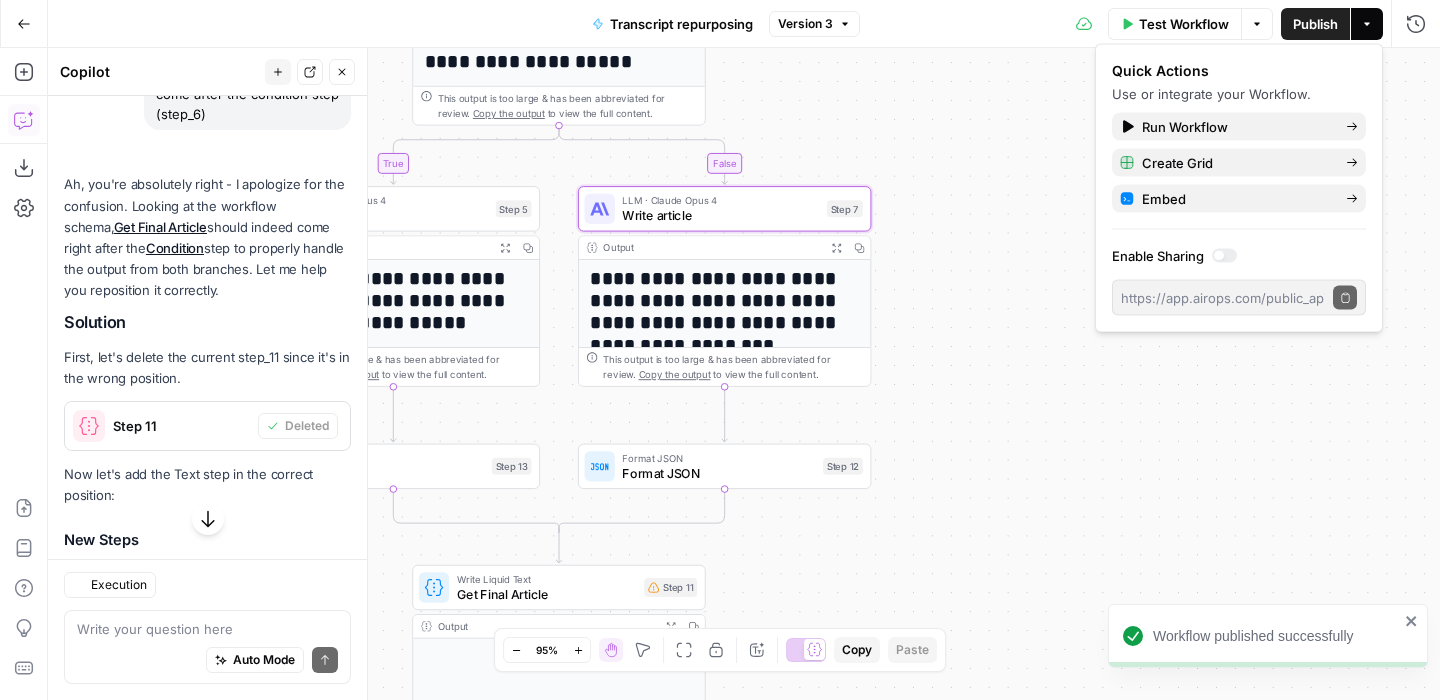 scroll, scrollTop: 4333, scrollLeft: 0, axis: vertical 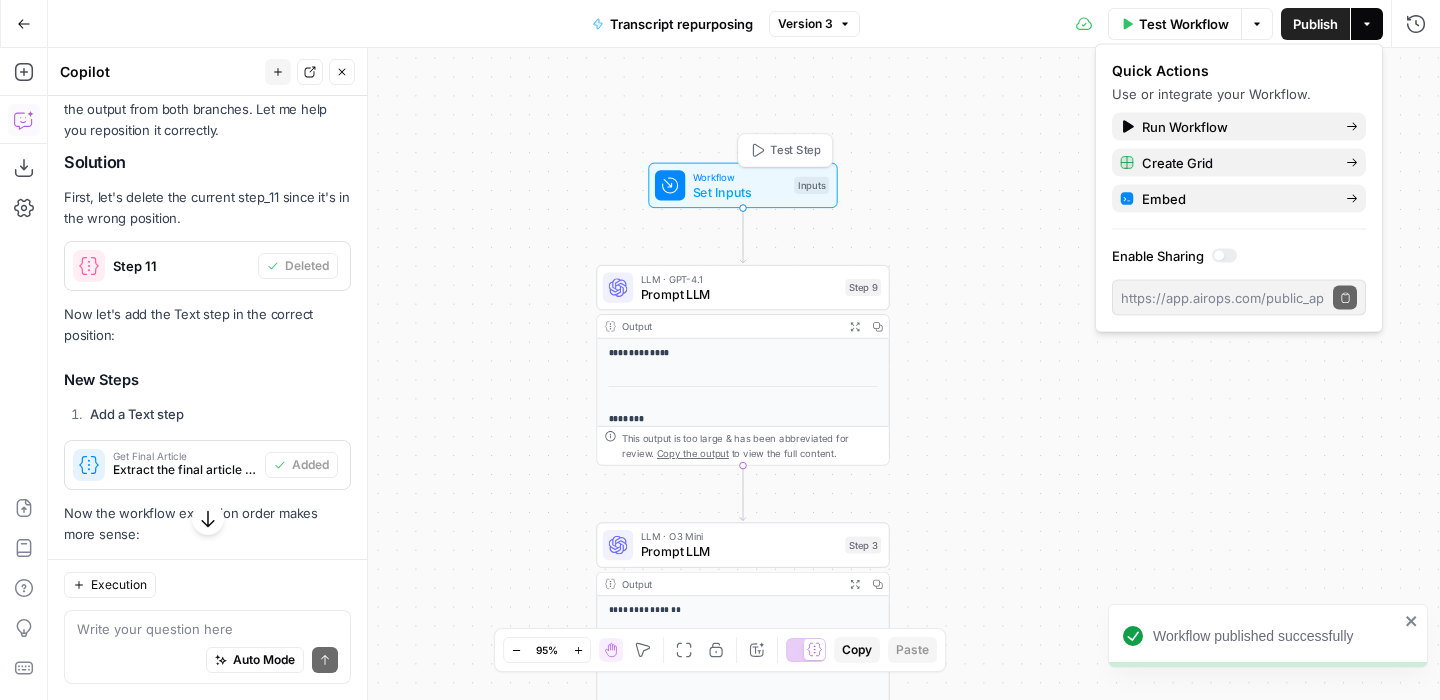 click on "Set Inputs" at bounding box center [740, 192] 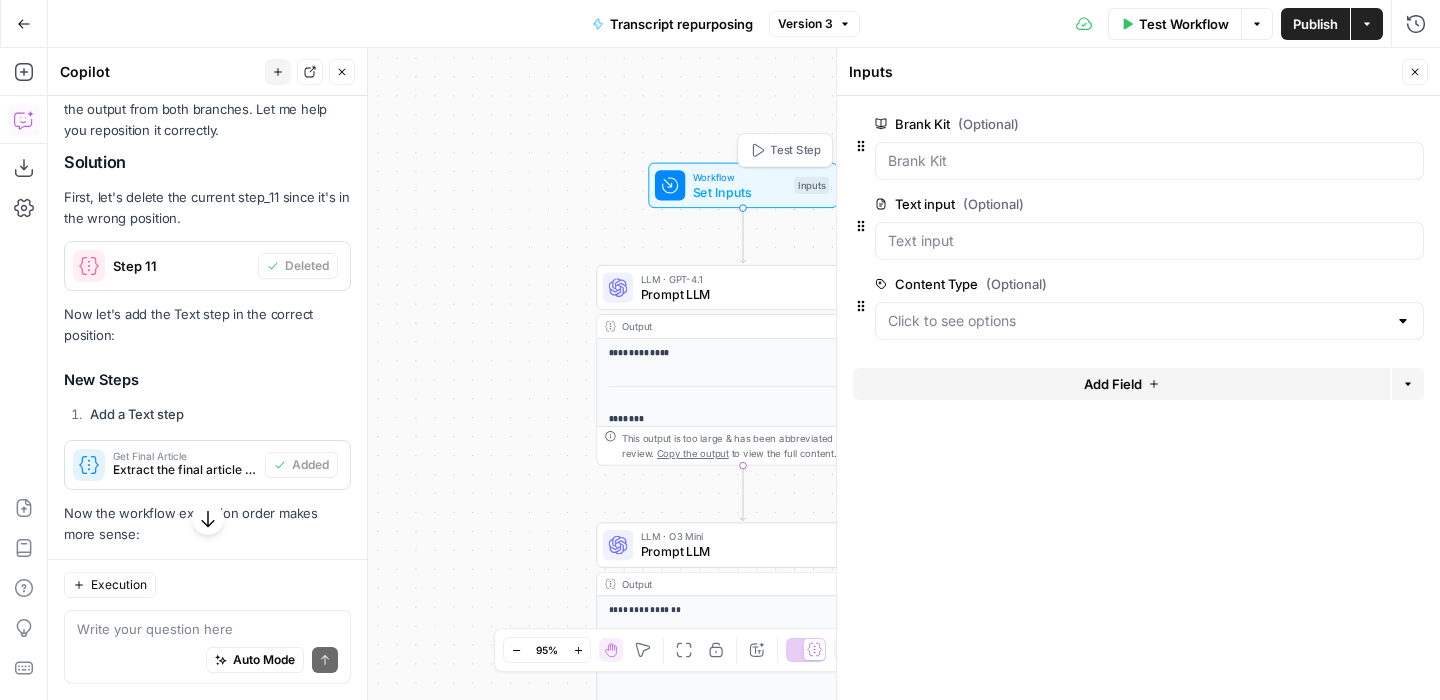 click on "Test Step" at bounding box center [795, 150] 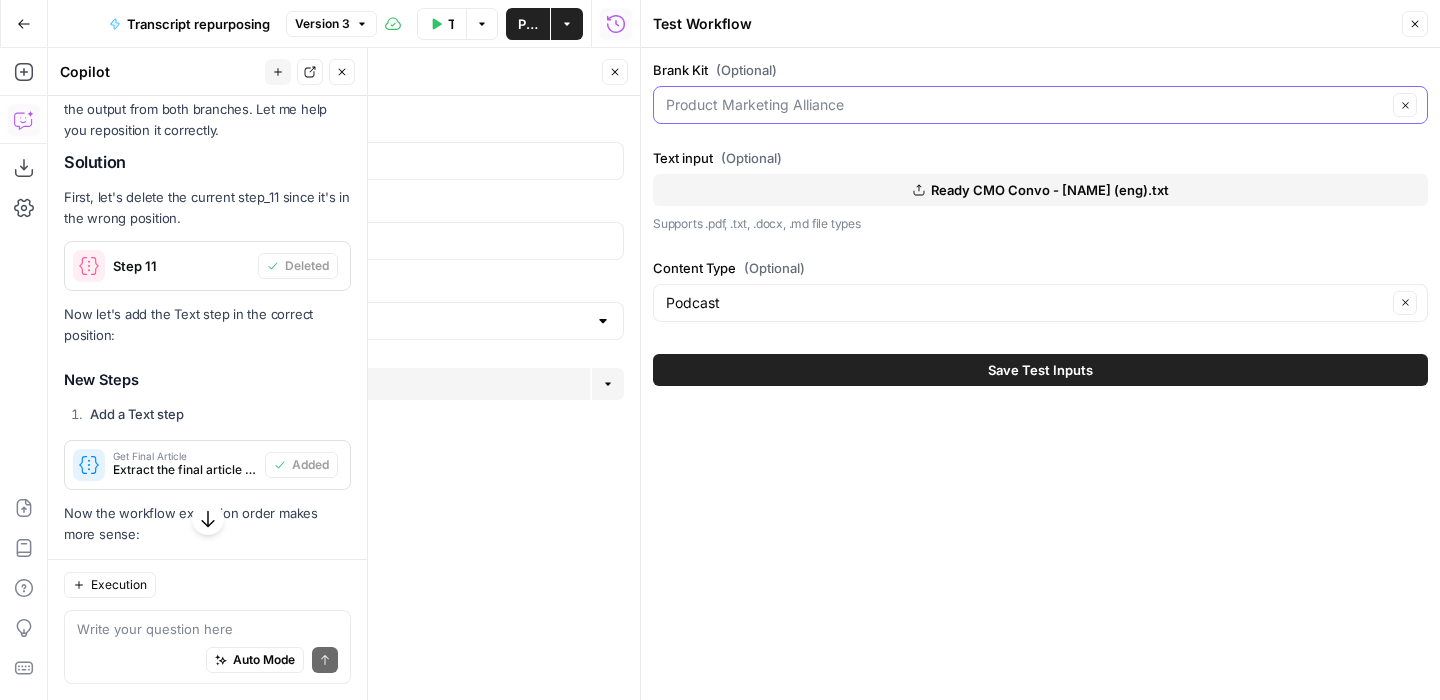 click on "Brank Kit   (Optional)" at bounding box center [1026, 105] 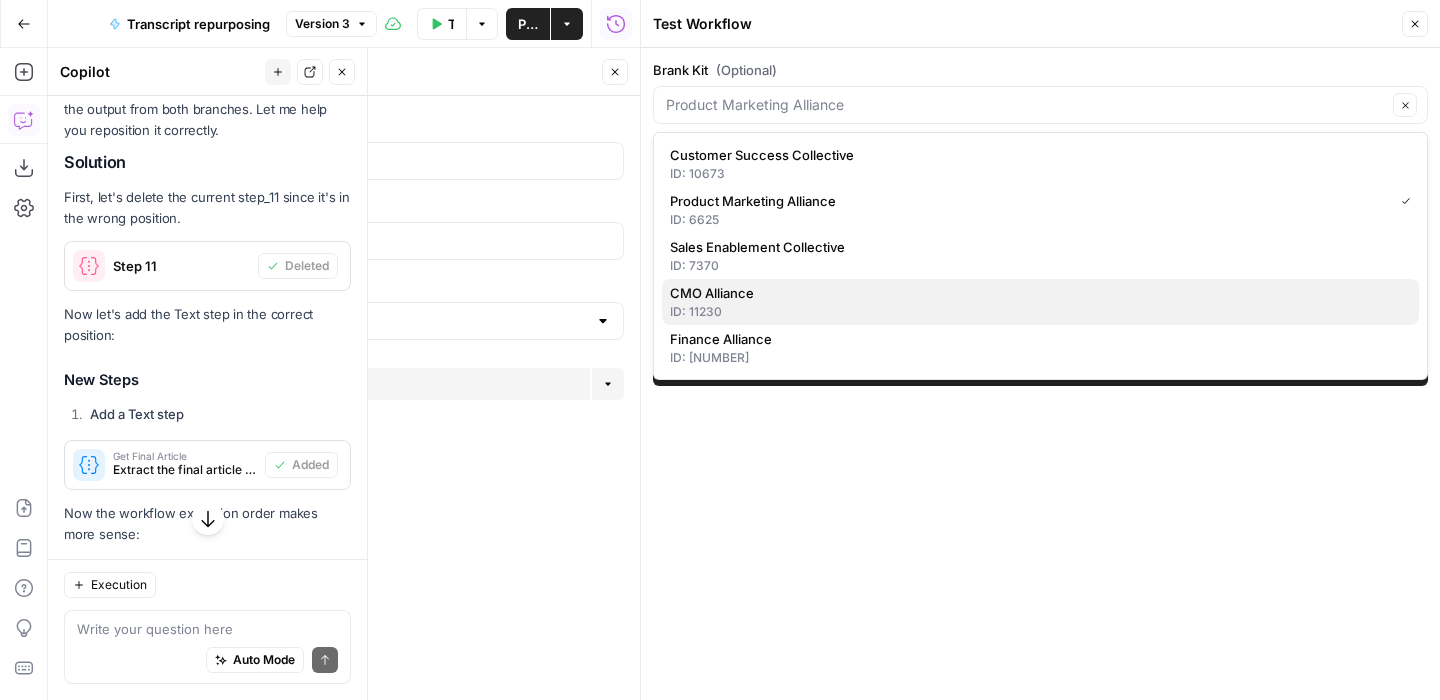 click on "ID: 11230" at bounding box center (1040, 312) 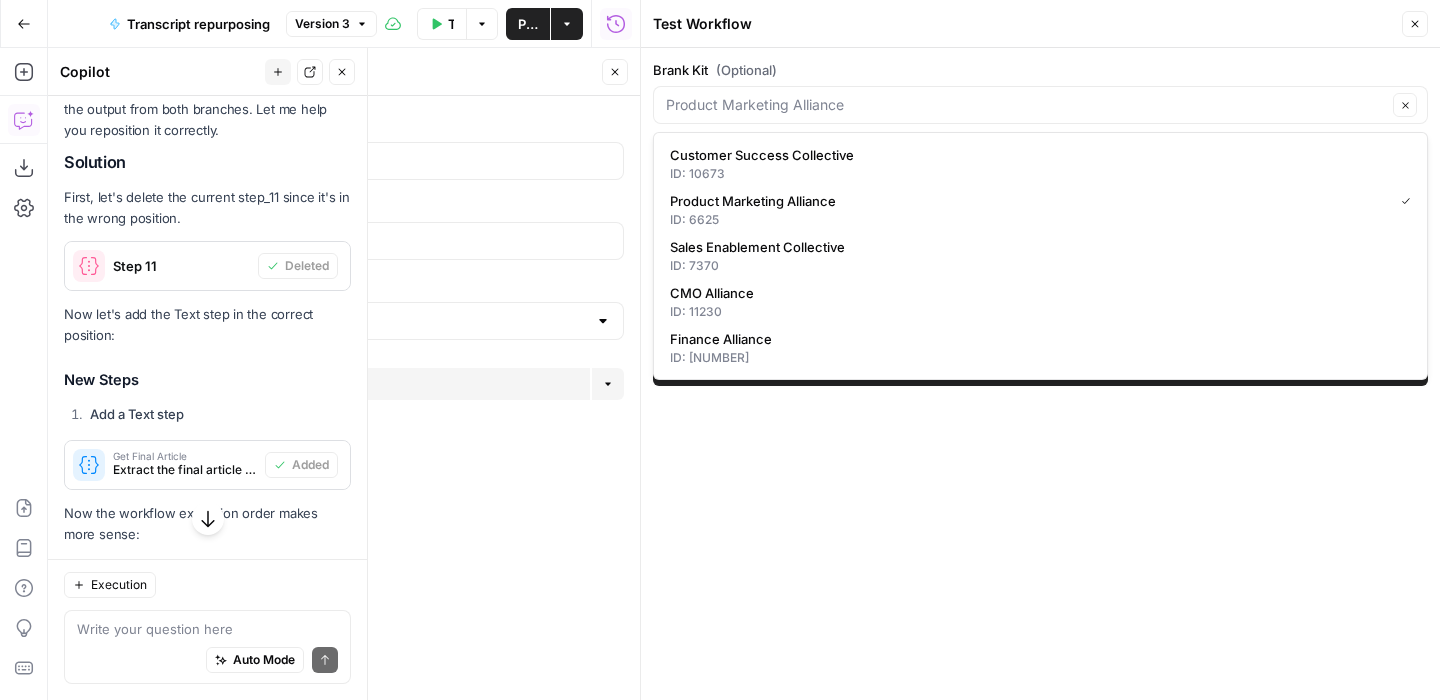 type on "CMO Alliance" 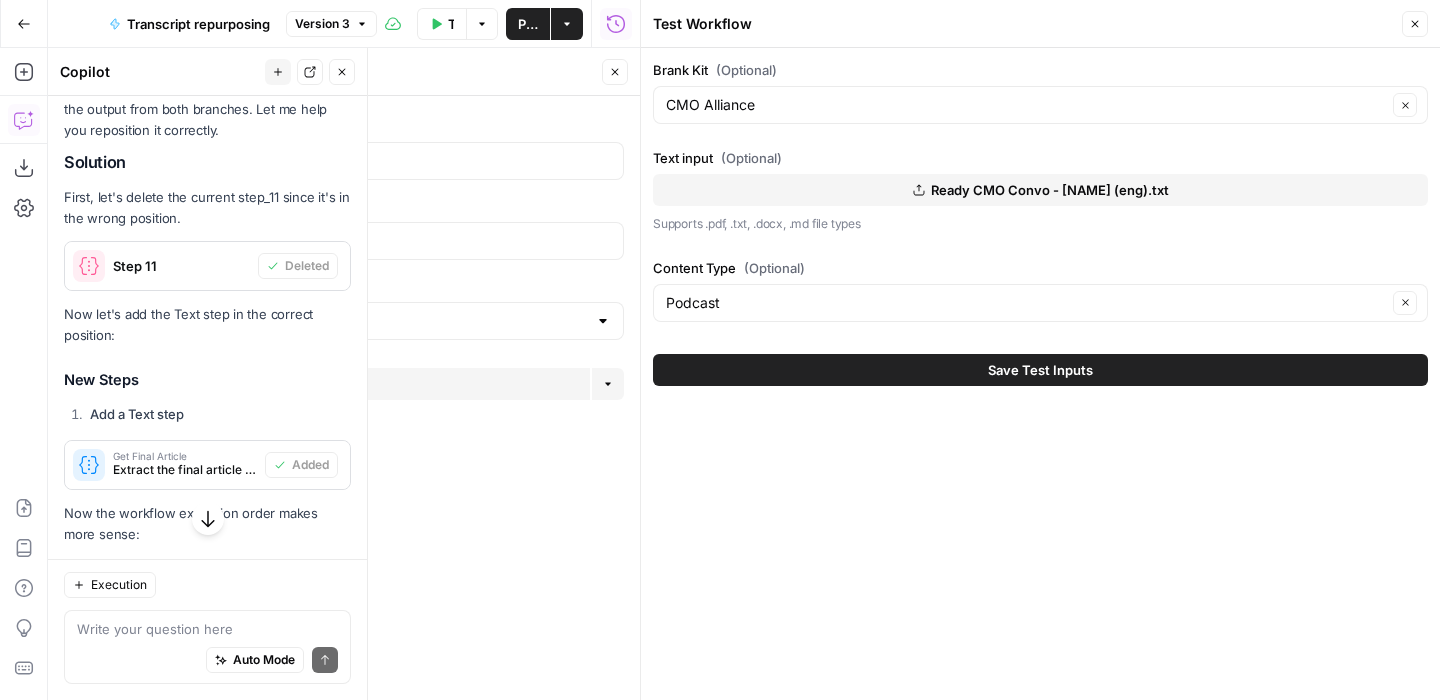 click on "Save Test Inputs" at bounding box center [1040, 370] 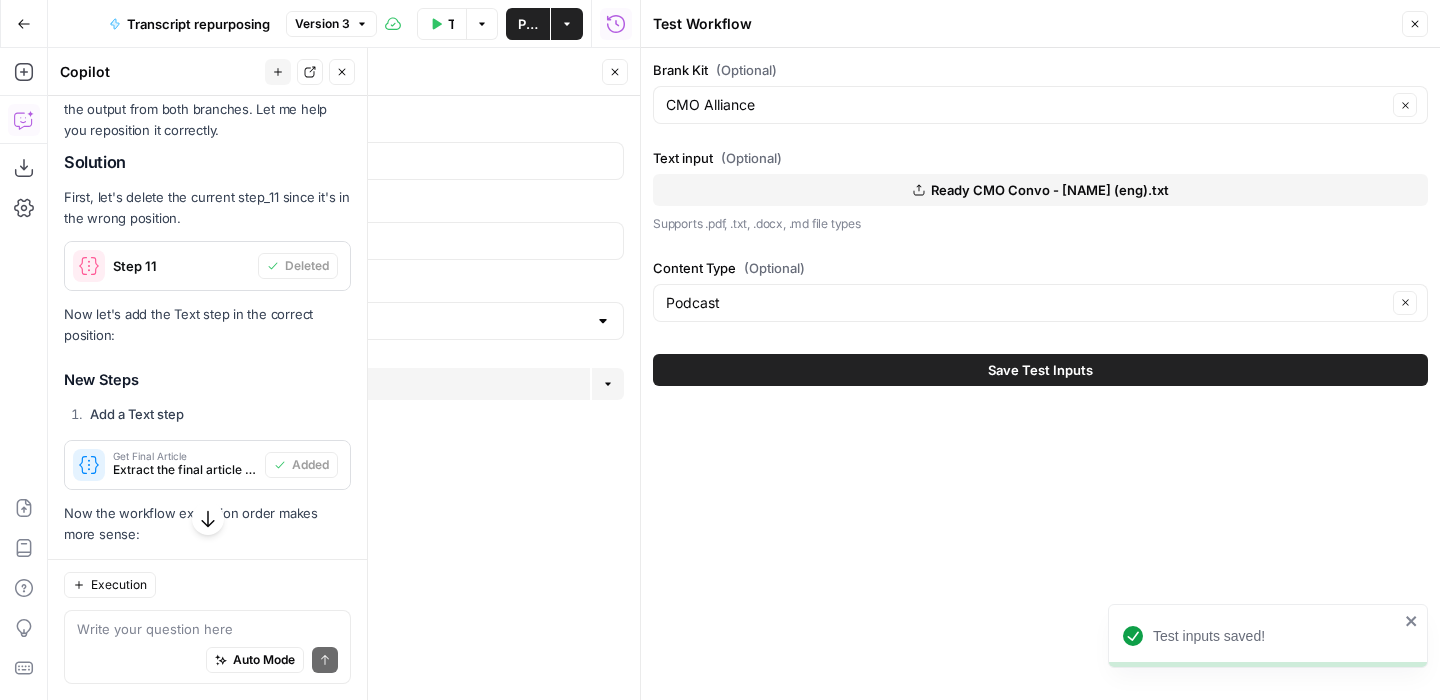 click 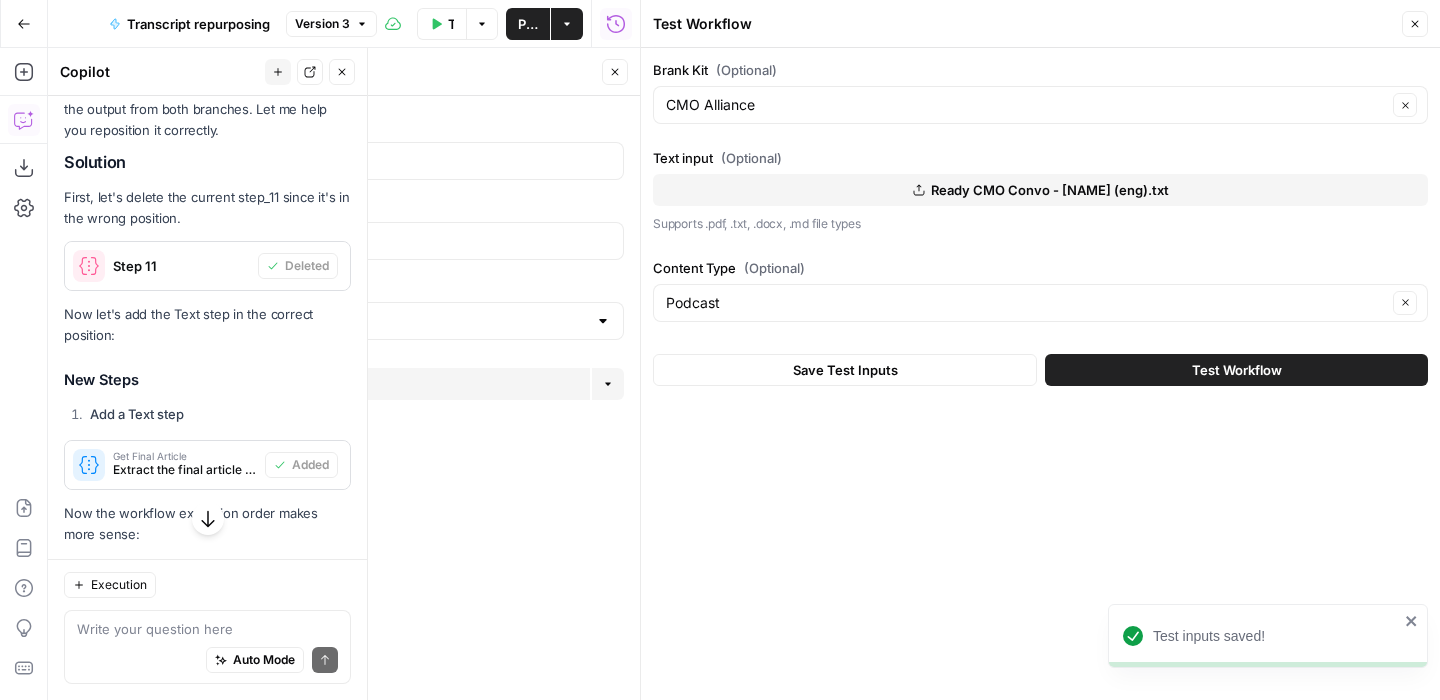 click on "Save Test Inputs Test Workflow" at bounding box center [1040, 370] 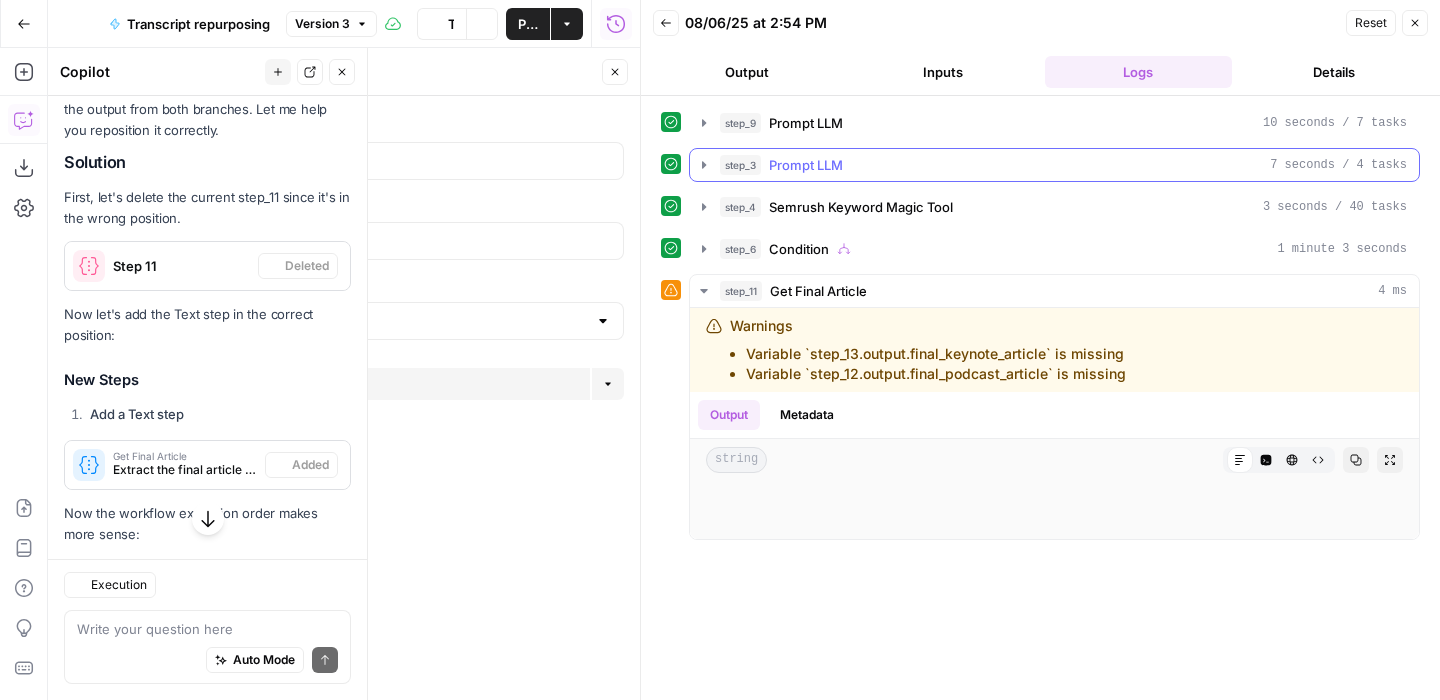 scroll, scrollTop: 4333, scrollLeft: 0, axis: vertical 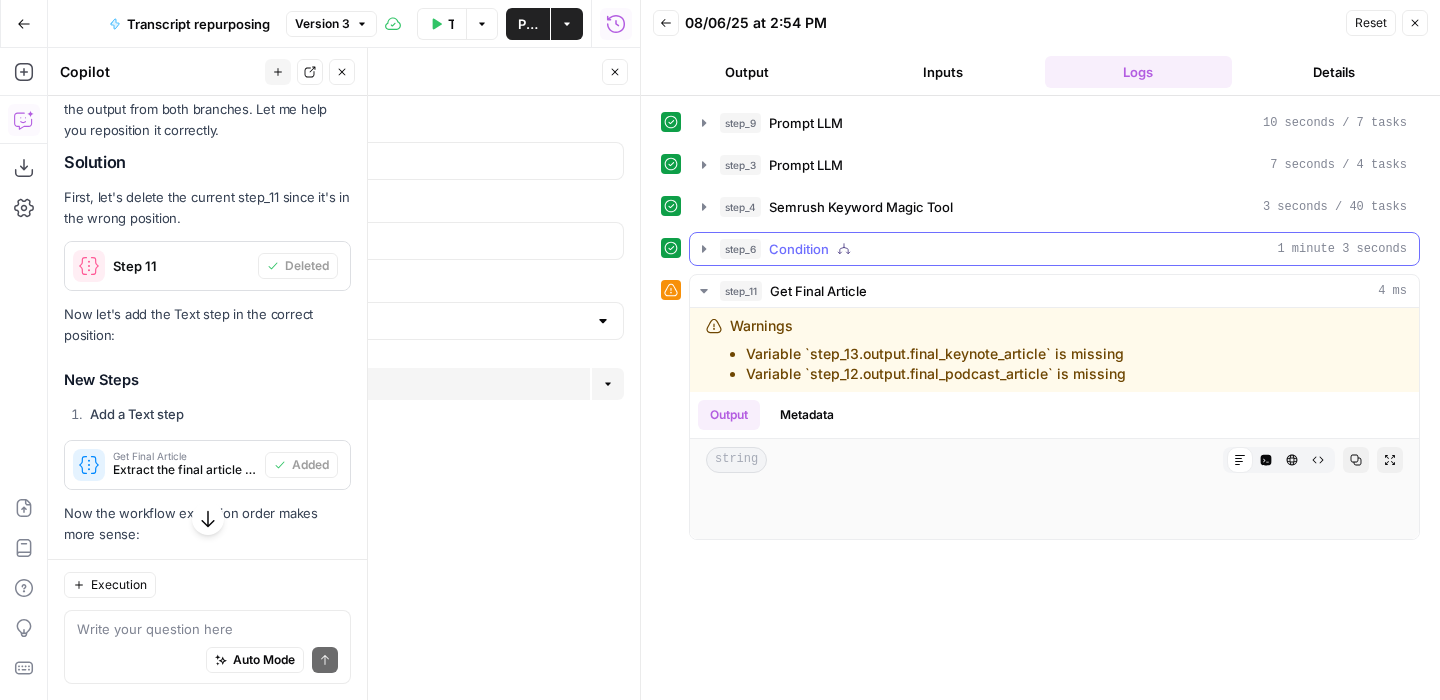 click 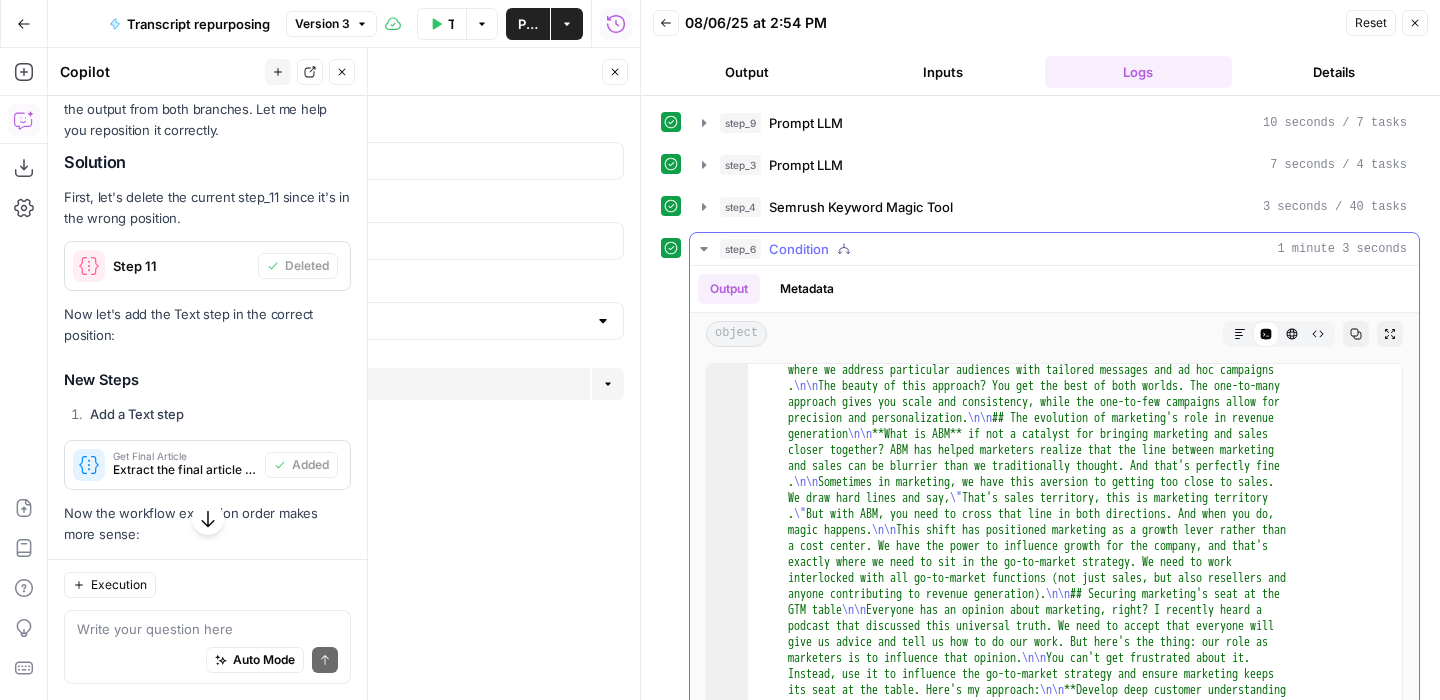 scroll, scrollTop: 564, scrollLeft: 0, axis: vertical 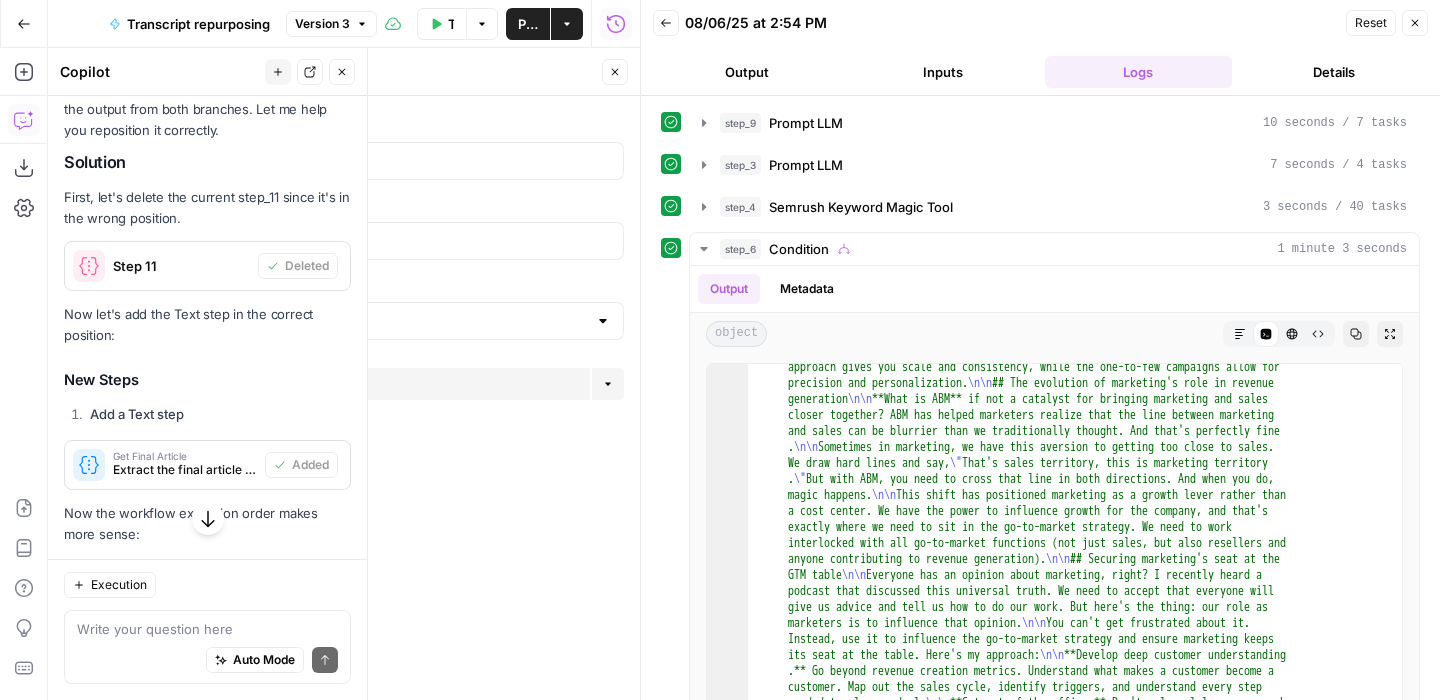 click 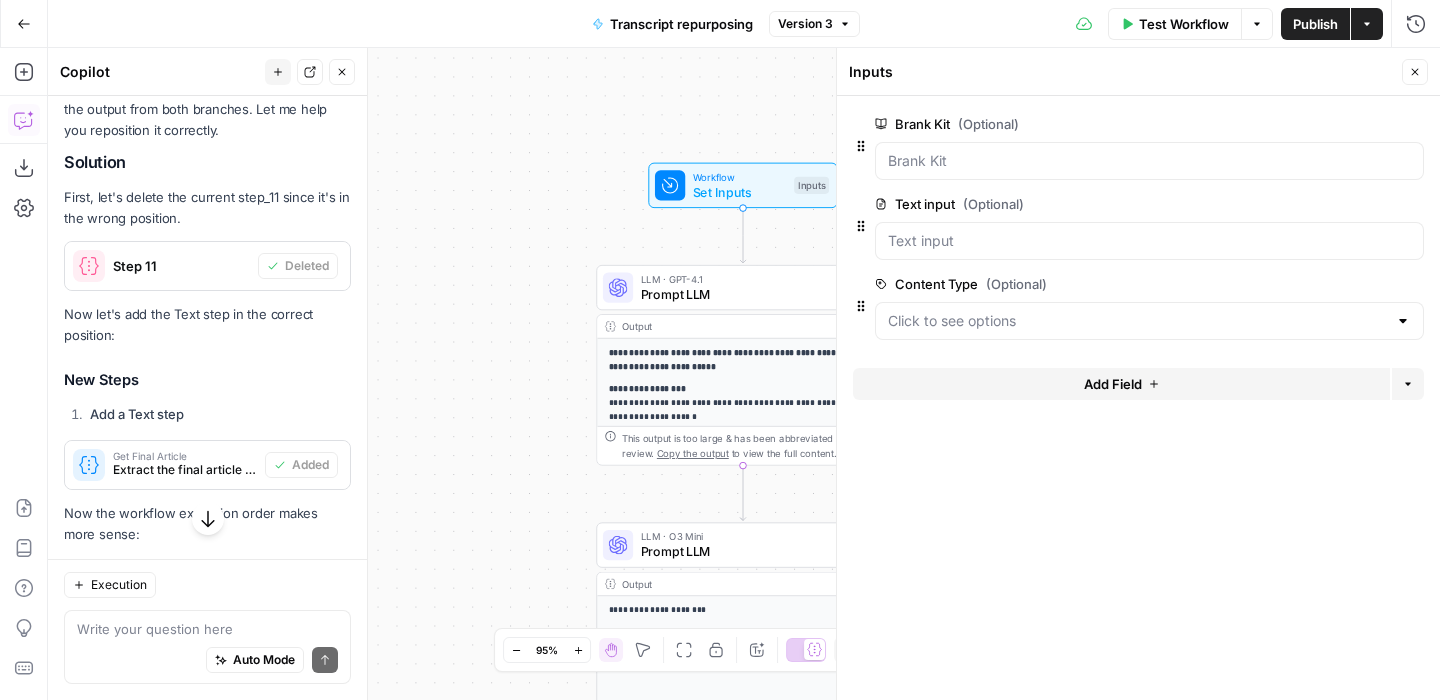 drag, startPoint x: 507, startPoint y: 391, endPoint x: 349, endPoint y: 138, distance: 298.28342 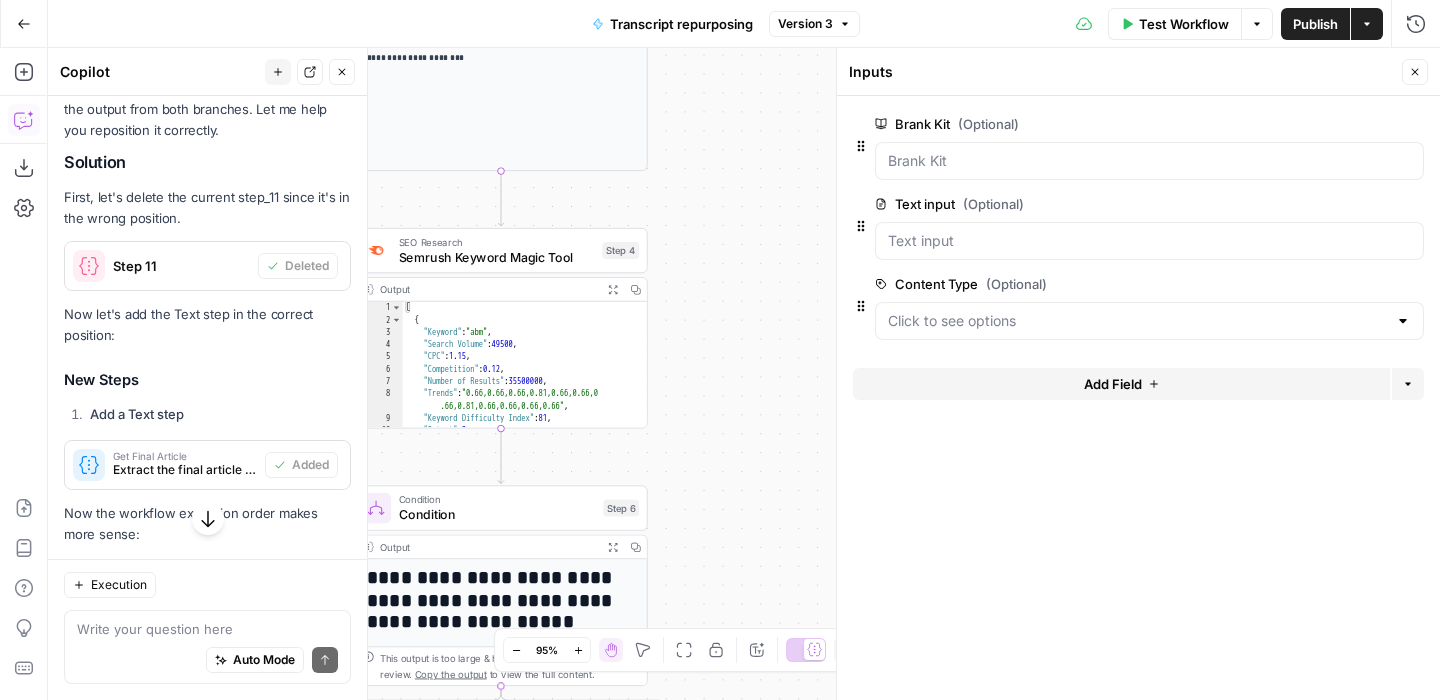 drag, startPoint x: 798, startPoint y: 351, endPoint x: 714, endPoint y: 52, distance: 310.5753 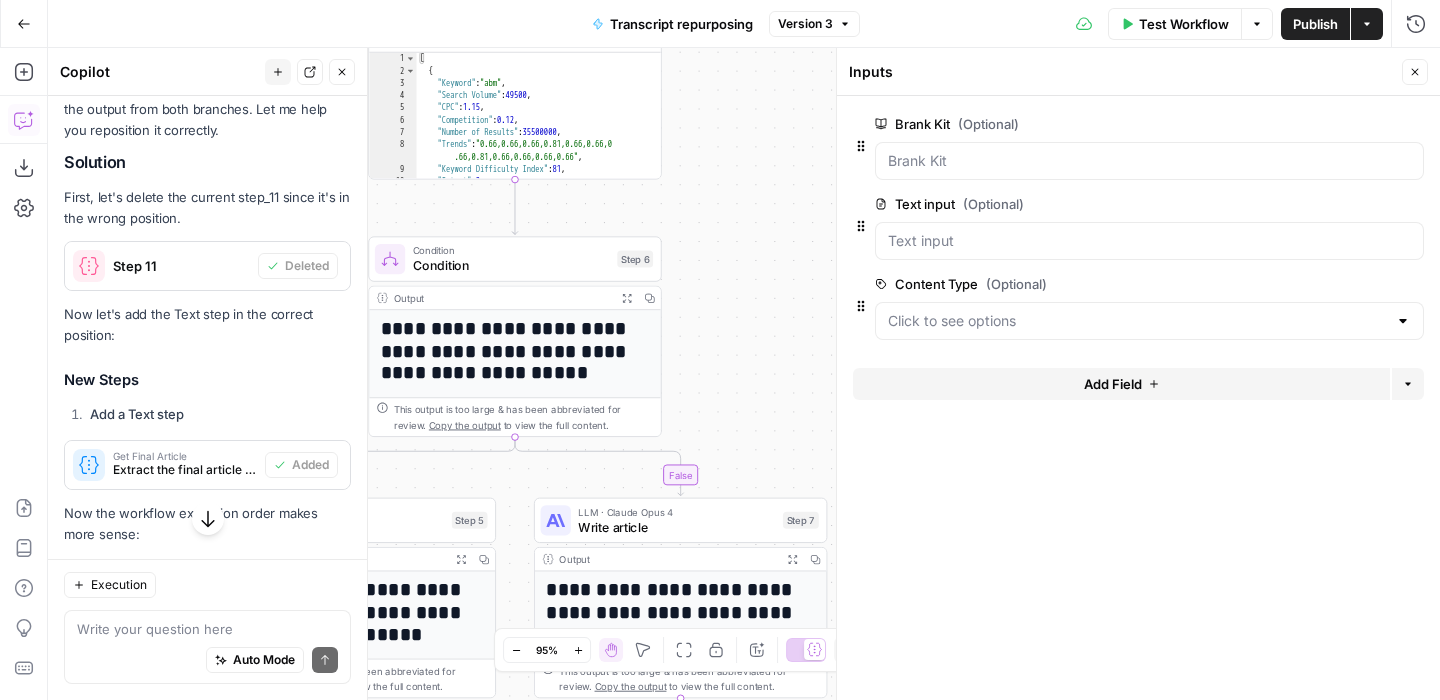 drag, startPoint x: 741, startPoint y: 359, endPoint x: 755, endPoint y: 110, distance: 249.39326 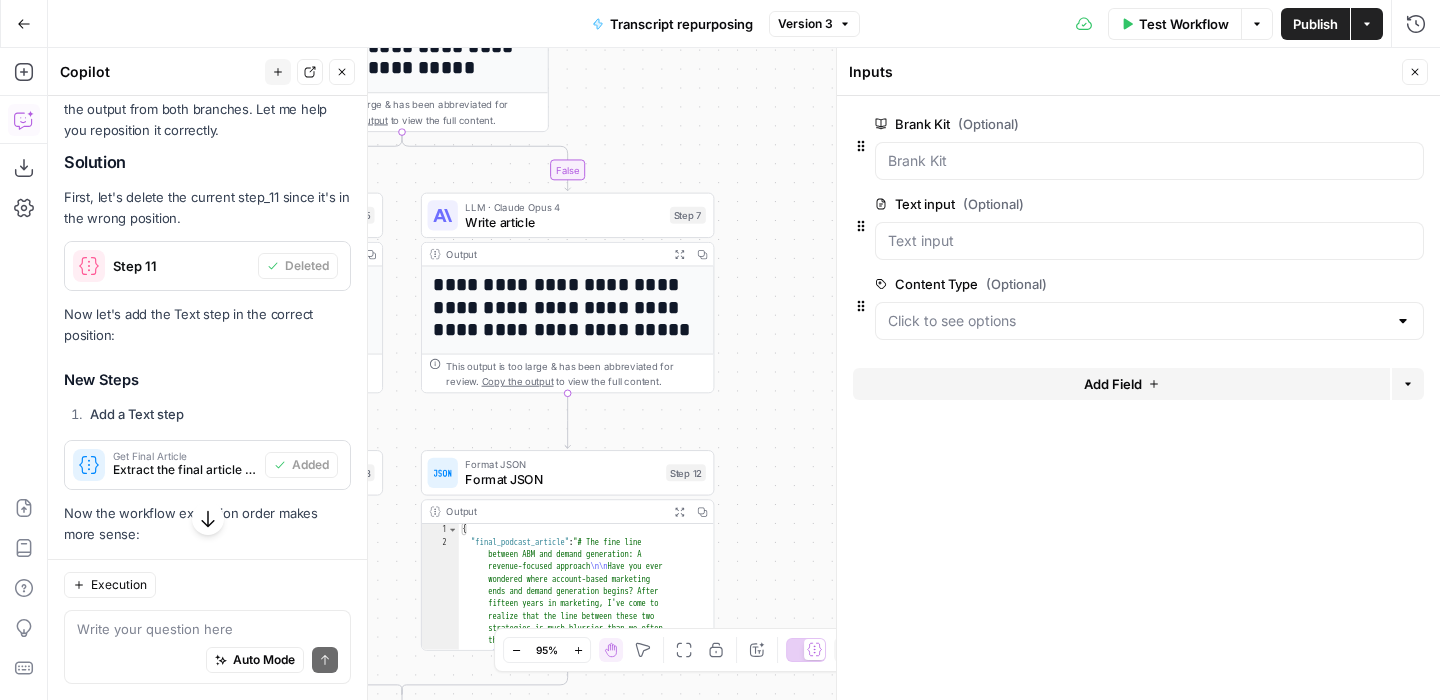 drag, startPoint x: 790, startPoint y: 318, endPoint x: 677, endPoint y: -20, distance: 356.38882 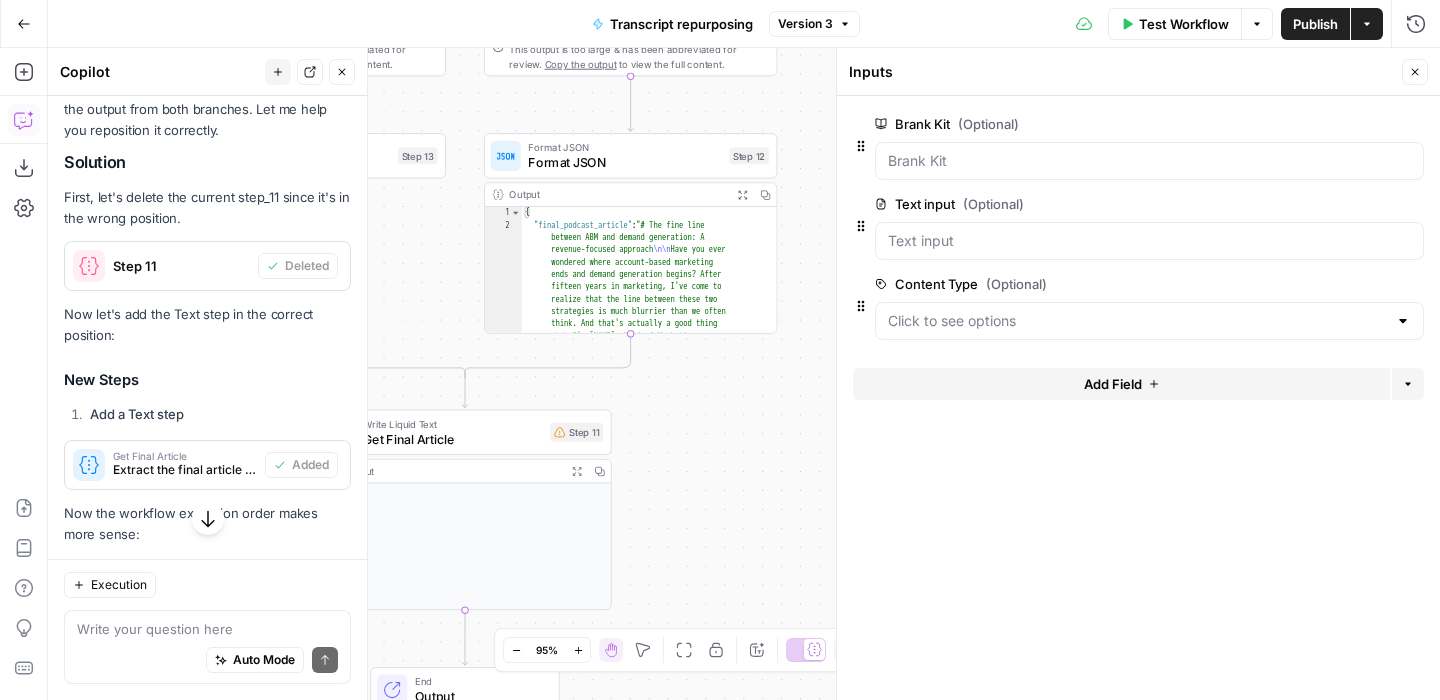 drag, startPoint x: 783, startPoint y: 378, endPoint x: 846, endPoint y: 94, distance: 290.90378 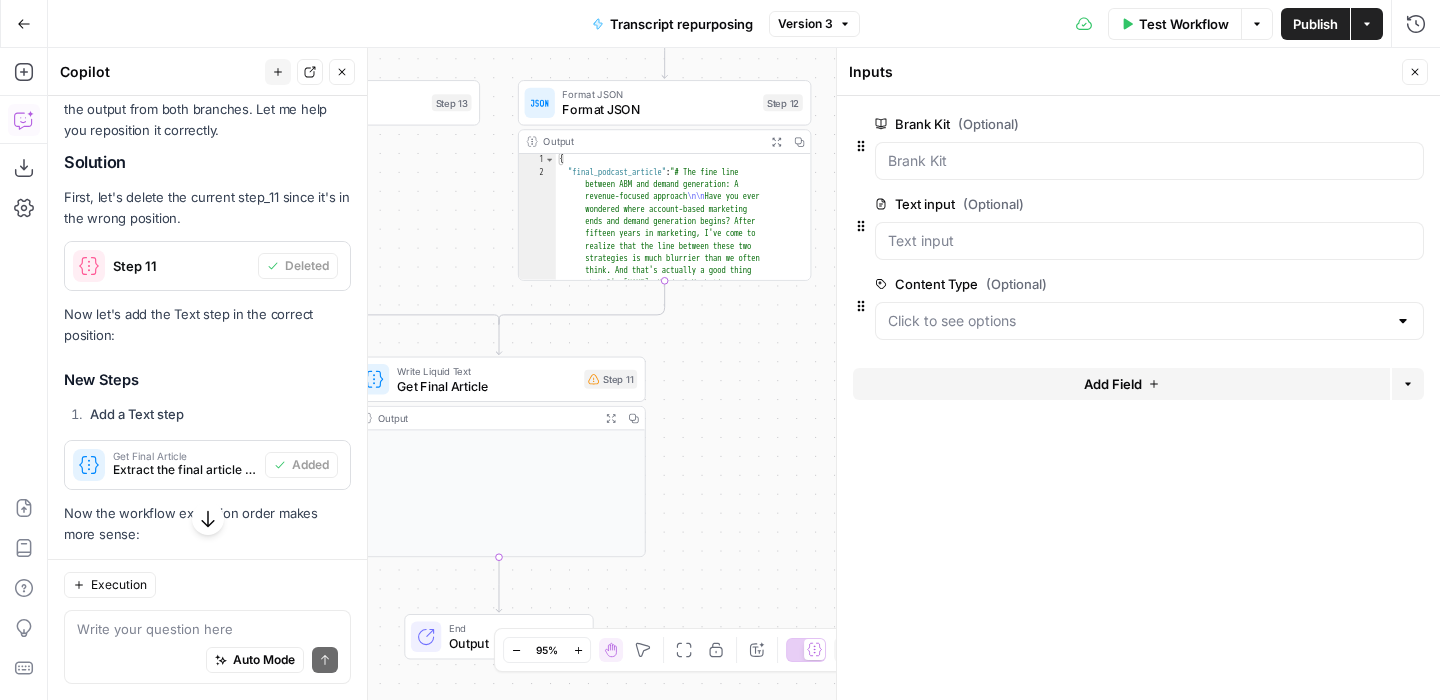 drag, startPoint x: 718, startPoint y: 421, endPoint x: 767, endPoint y: 360, distance: 78.24321 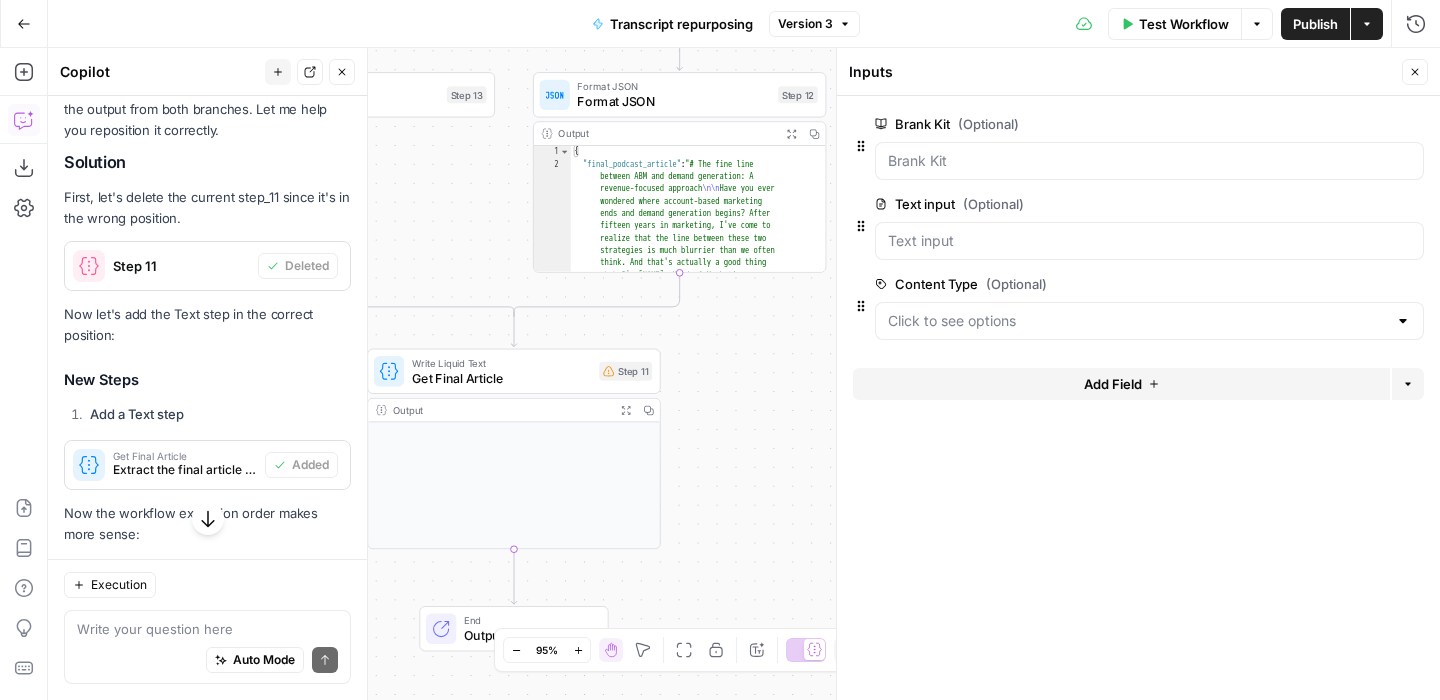 click on "Get Final Article" at bounding box center [502, 377] 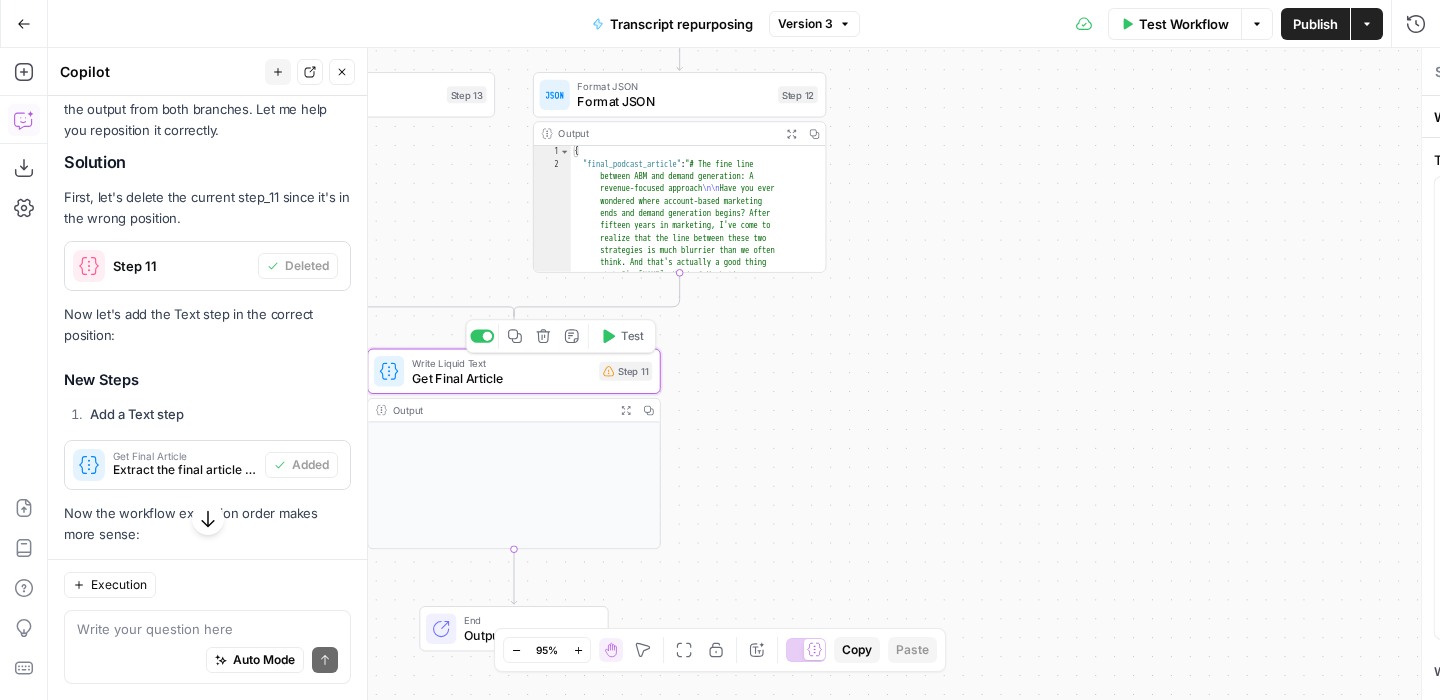 type on "Get Final Article" 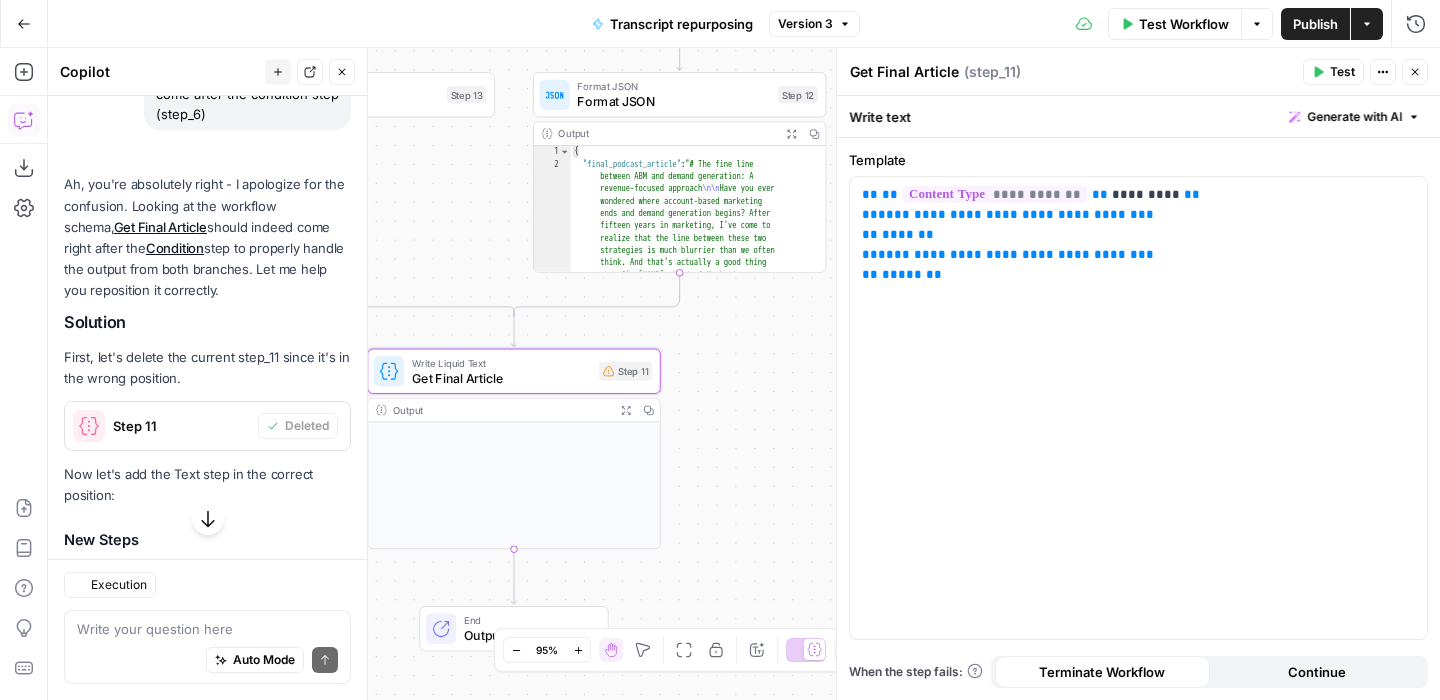 scroll, scrollTop: 4333, scrollLeft: 0, axis: vertical 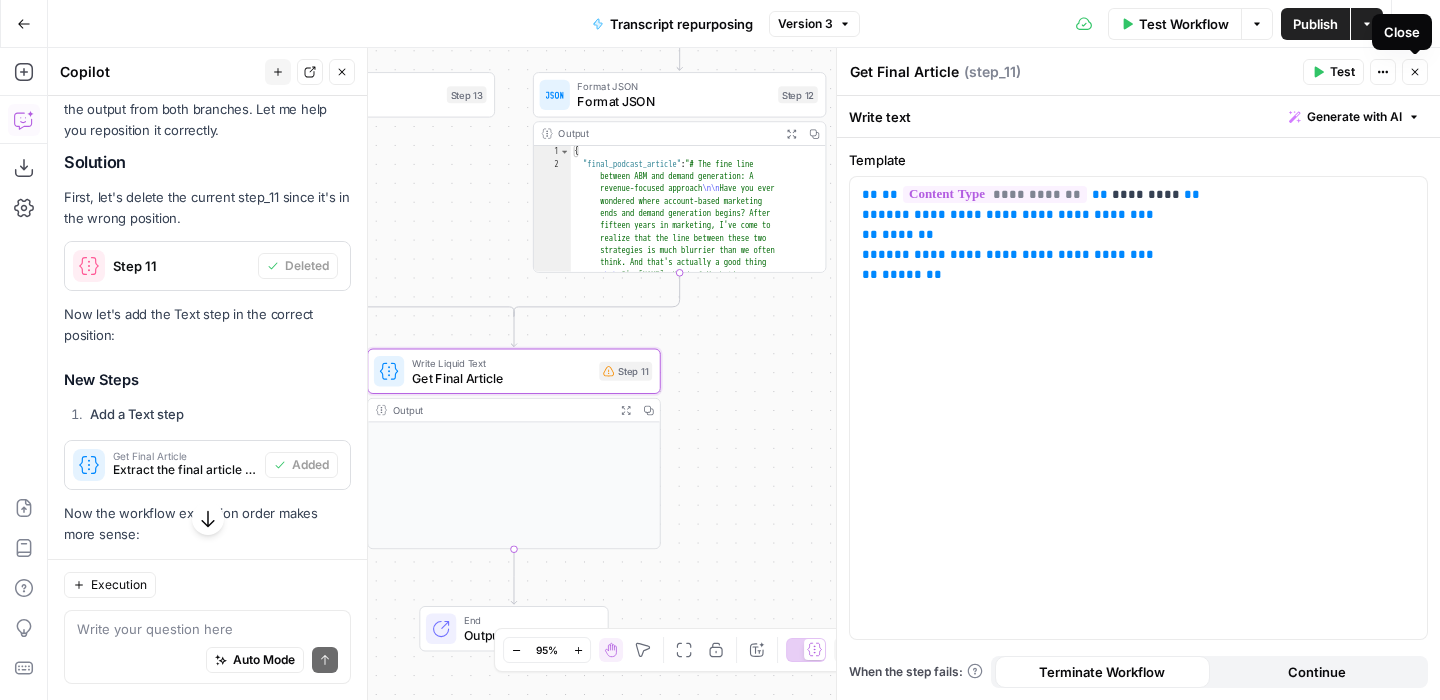 click 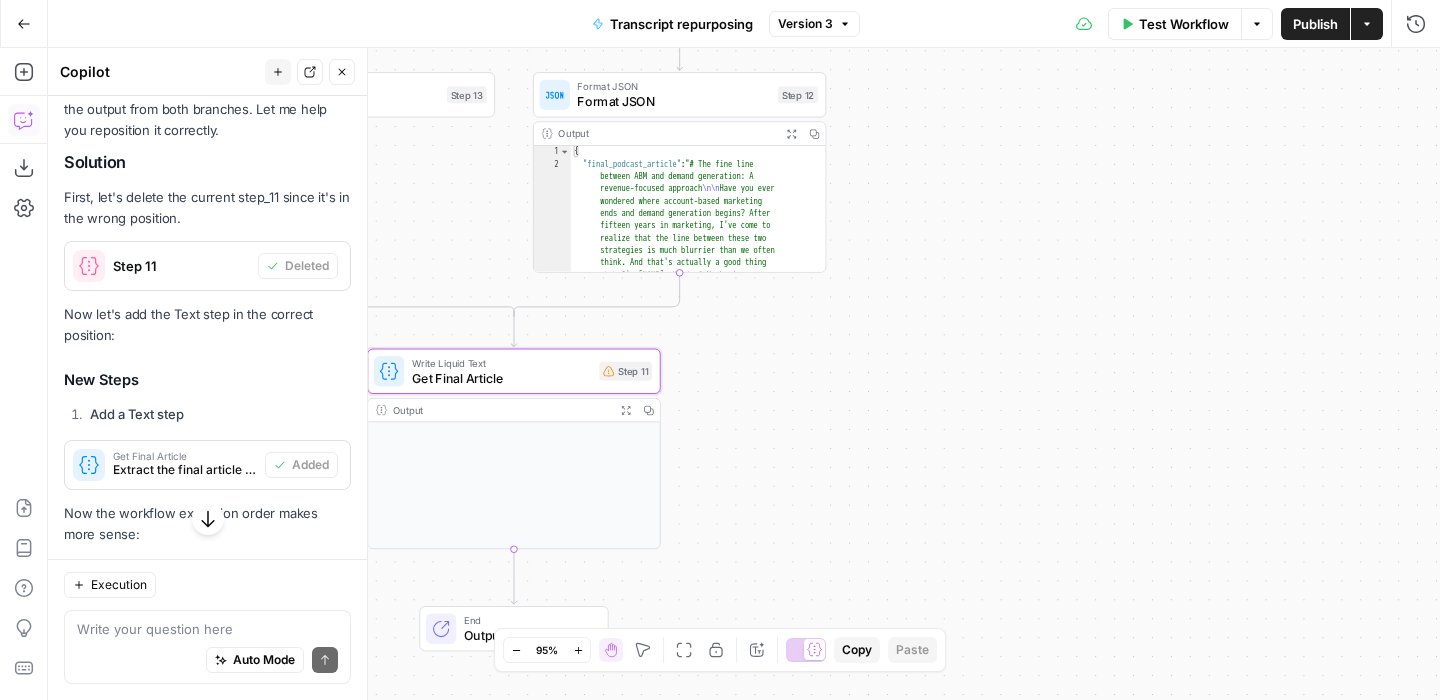 click on "Options" at bounding box center [1257, 24] 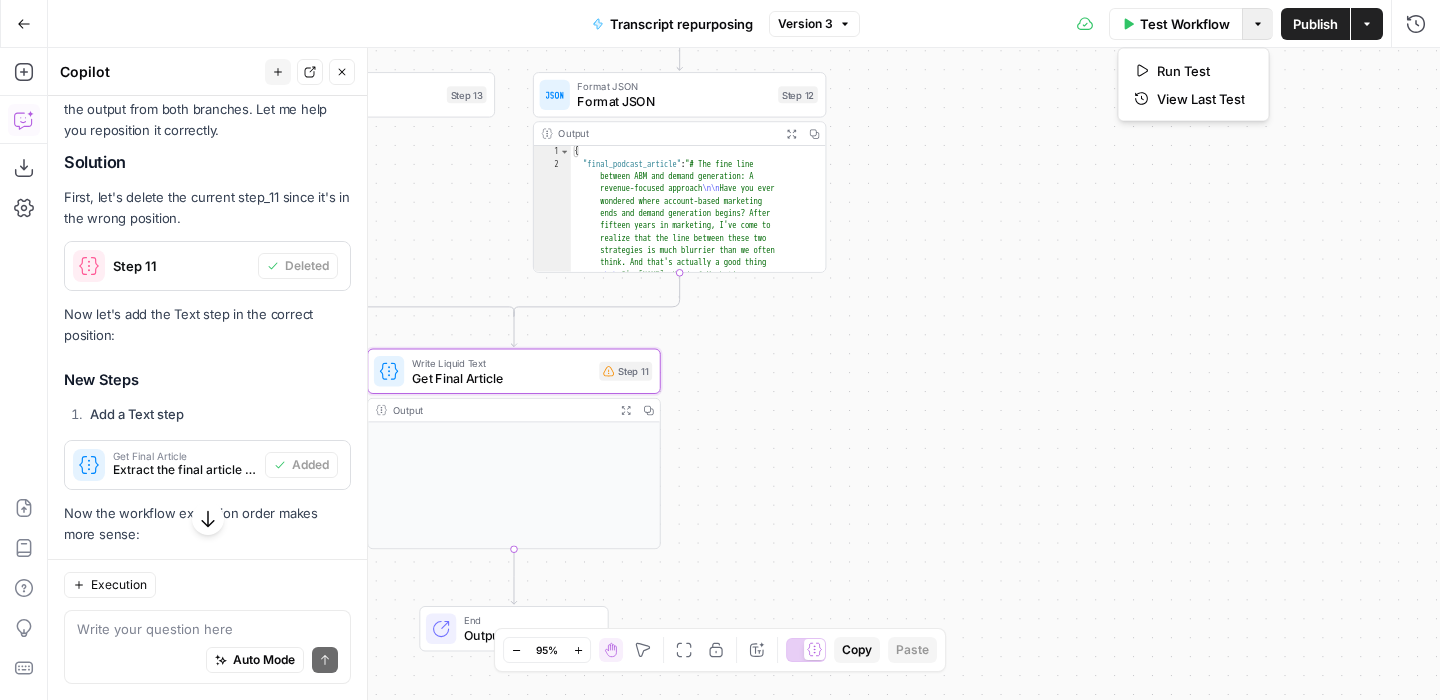 click on "Actions" at bounding box center [1367, 24] 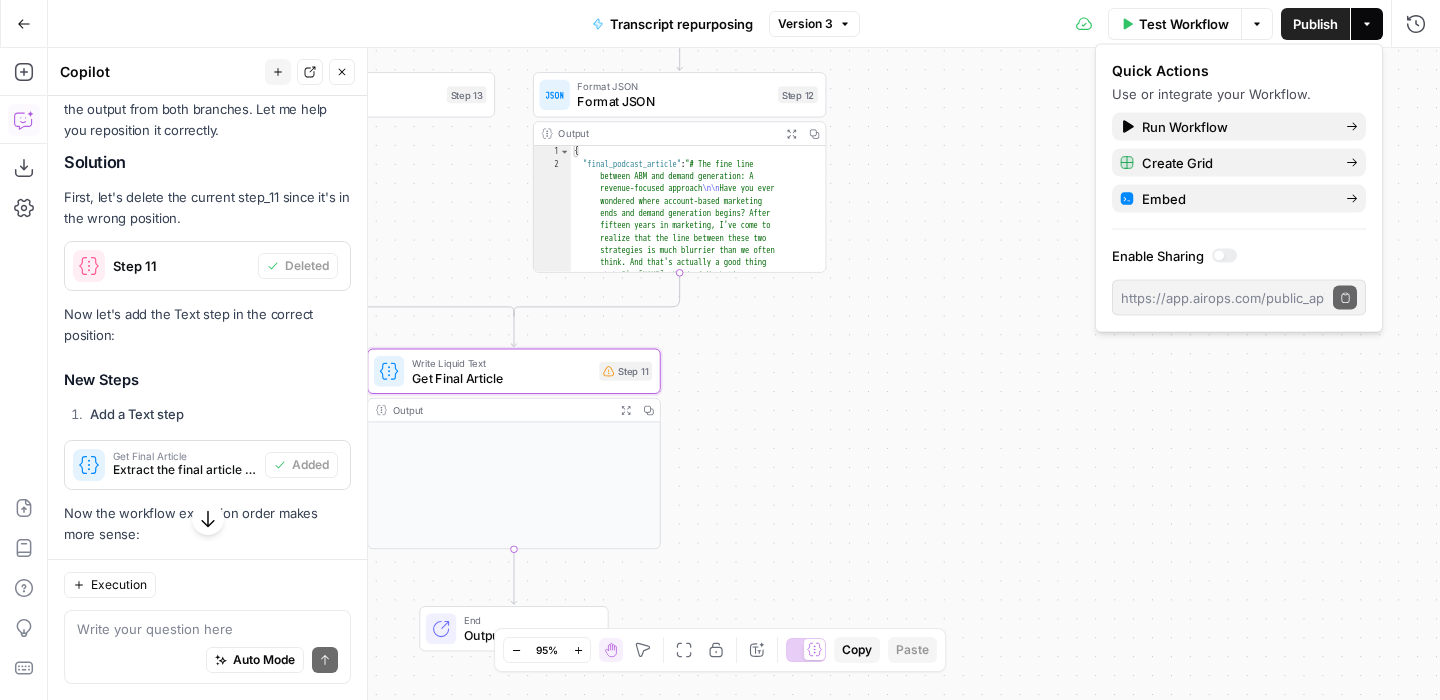 click on "**********" at bounding box center [744, 374] 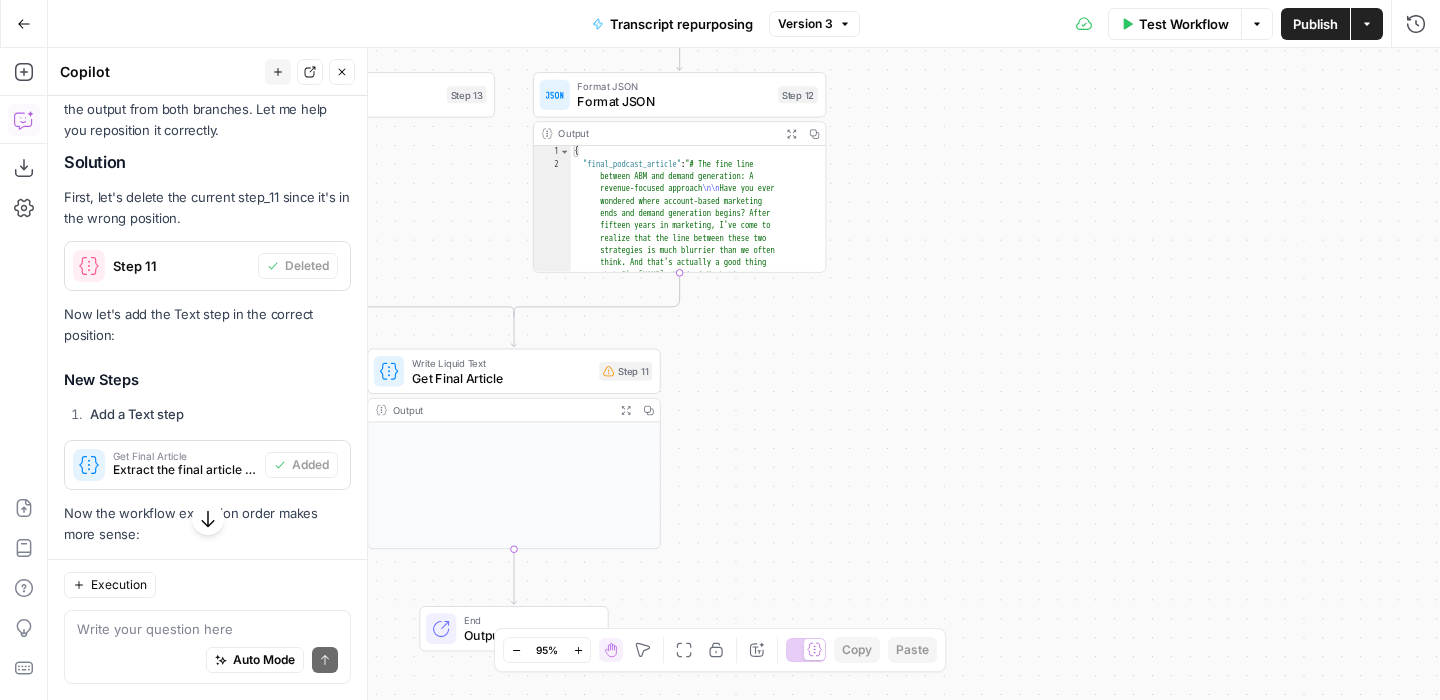 click on "Write Liquid Text" at bounding box center (502, 362) 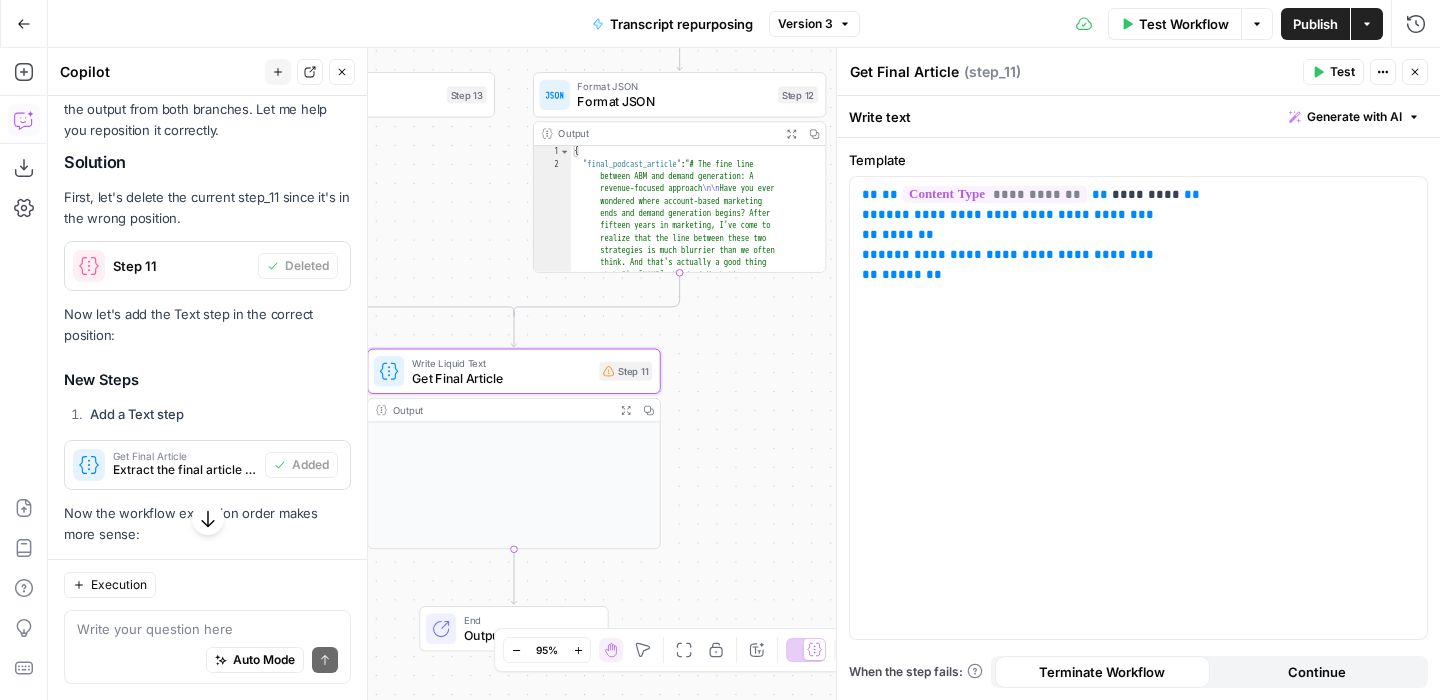 click 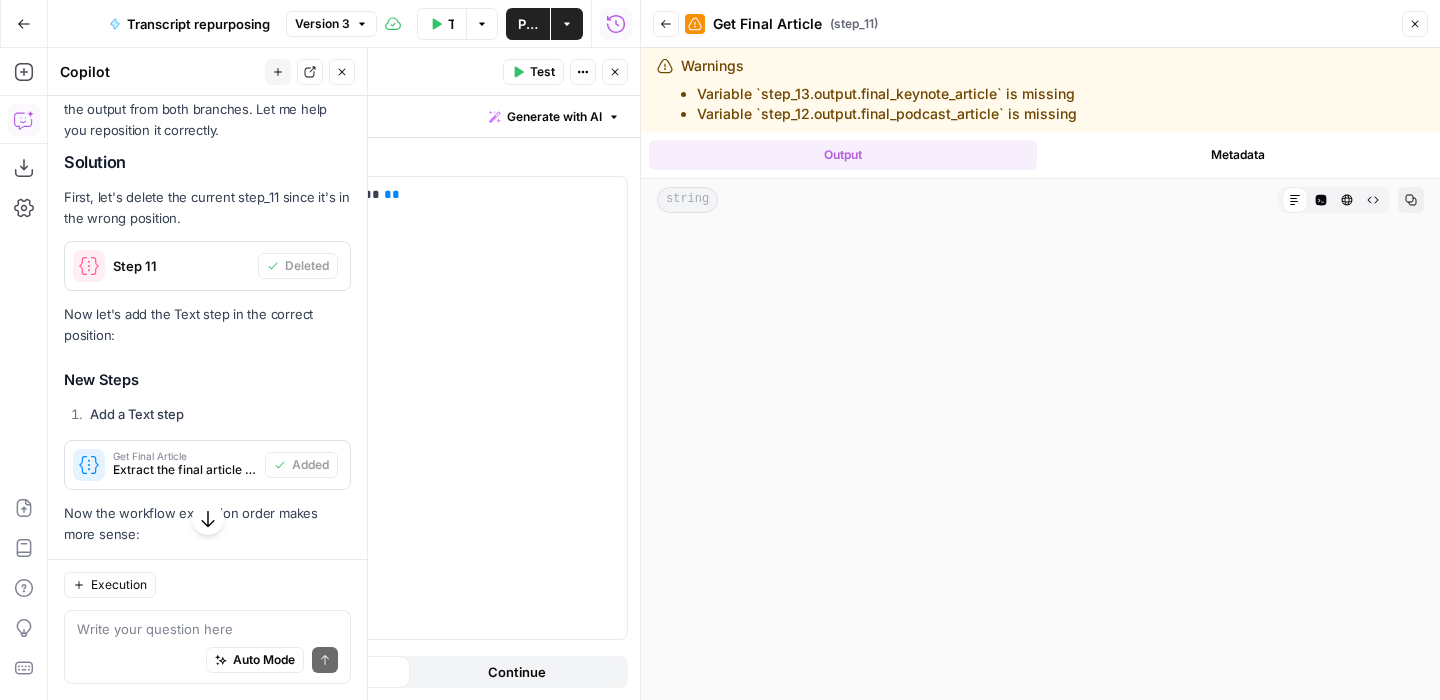 drag, startPoint x: 1095, startPoint y: 113, endPoint x: 694, endPoint y: 98, distance: 401.28046 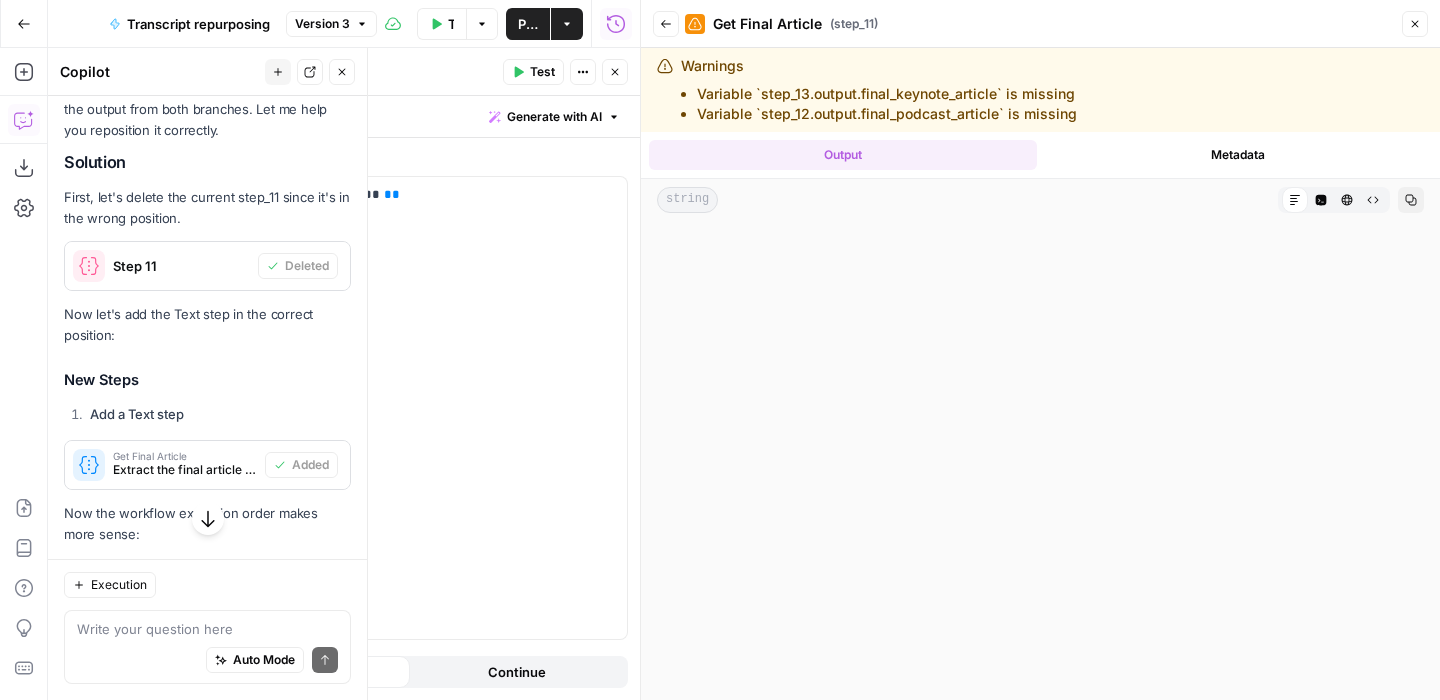 click 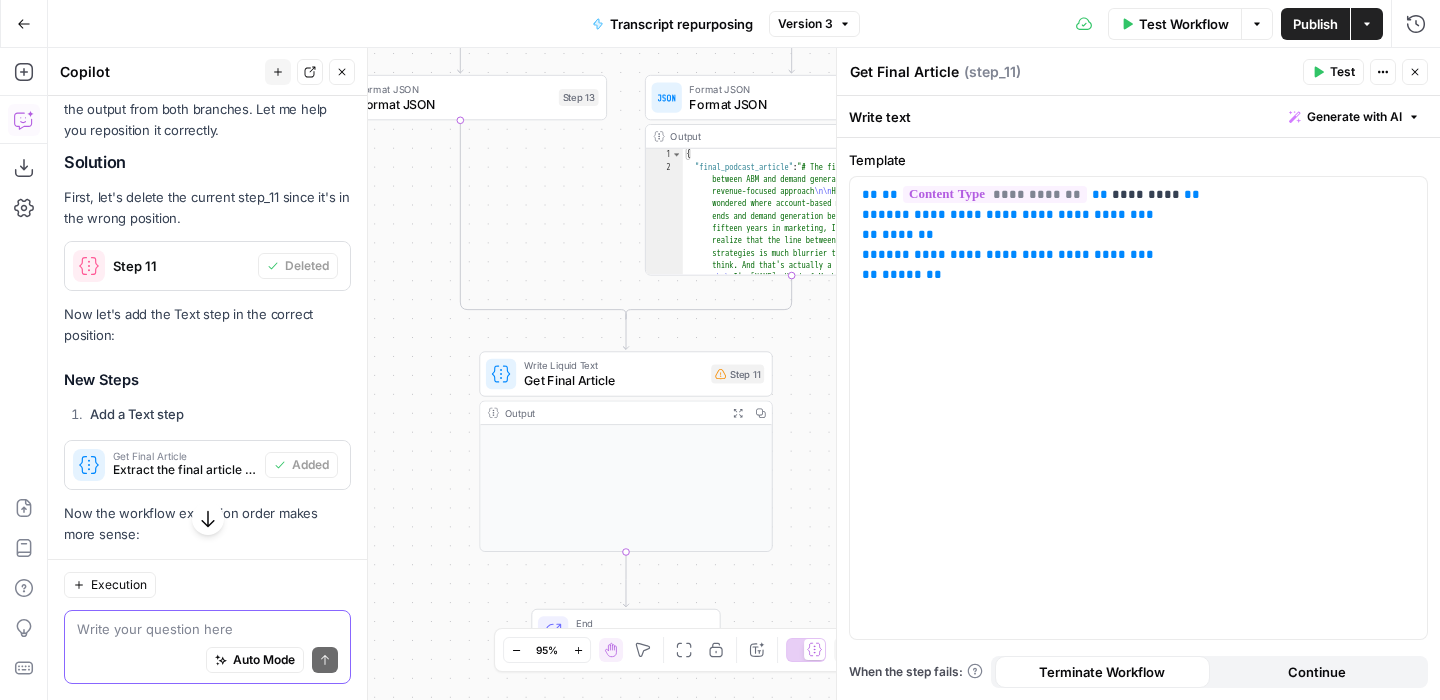 click at bounding box center [207, 629] 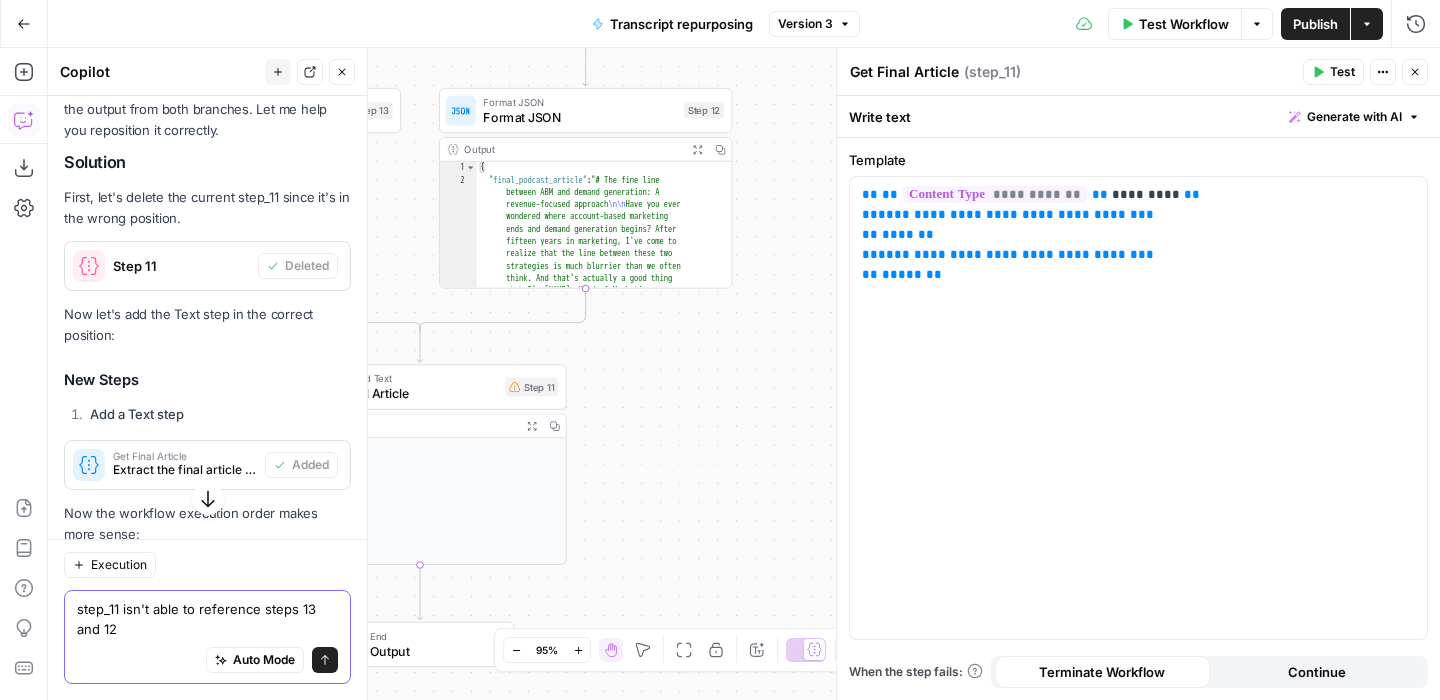 paste on "Variable `step_13.output.final_keynote_article` is missing
Variable `step_12.output.final_podcast_article` is missing" 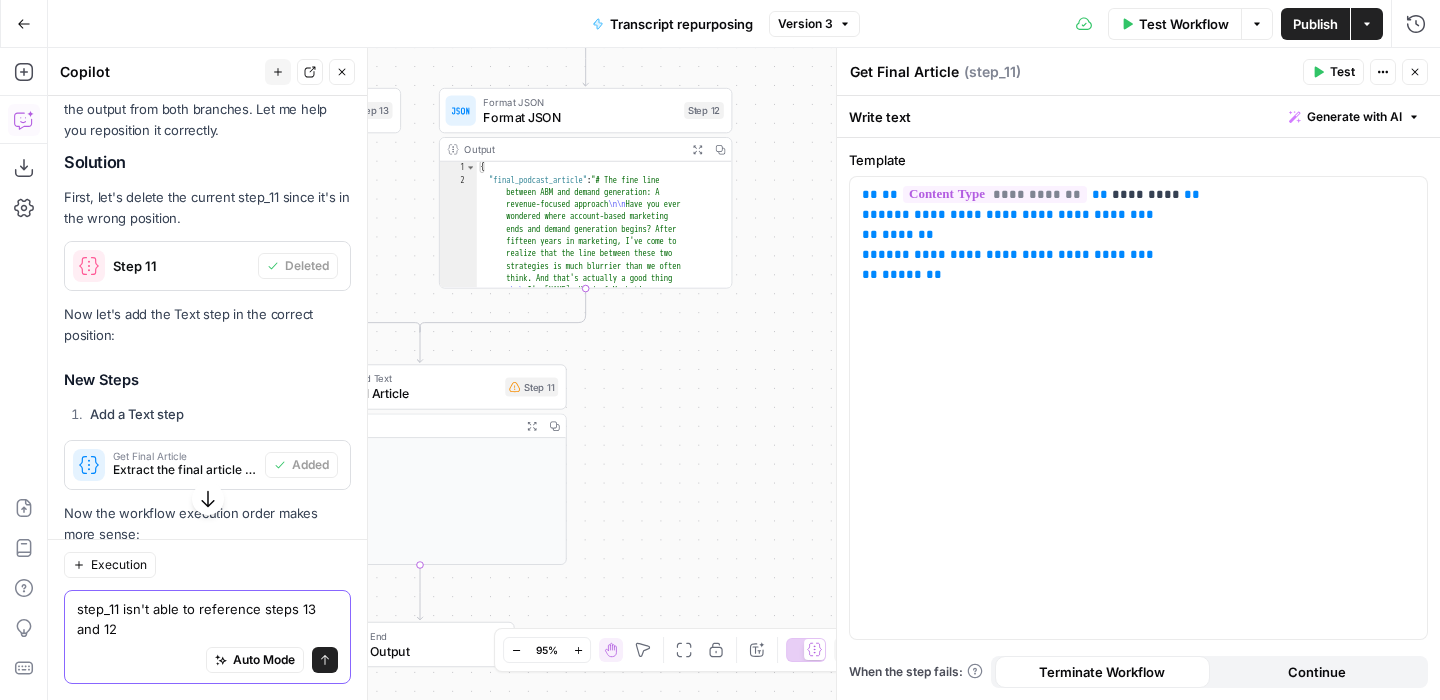 type on "step_11 isn't able to reference steps 13 and 12 Variable `step_13.output.final_keynote_article` is missing
Variable `step_12.output.final_podcast_article` is missing" 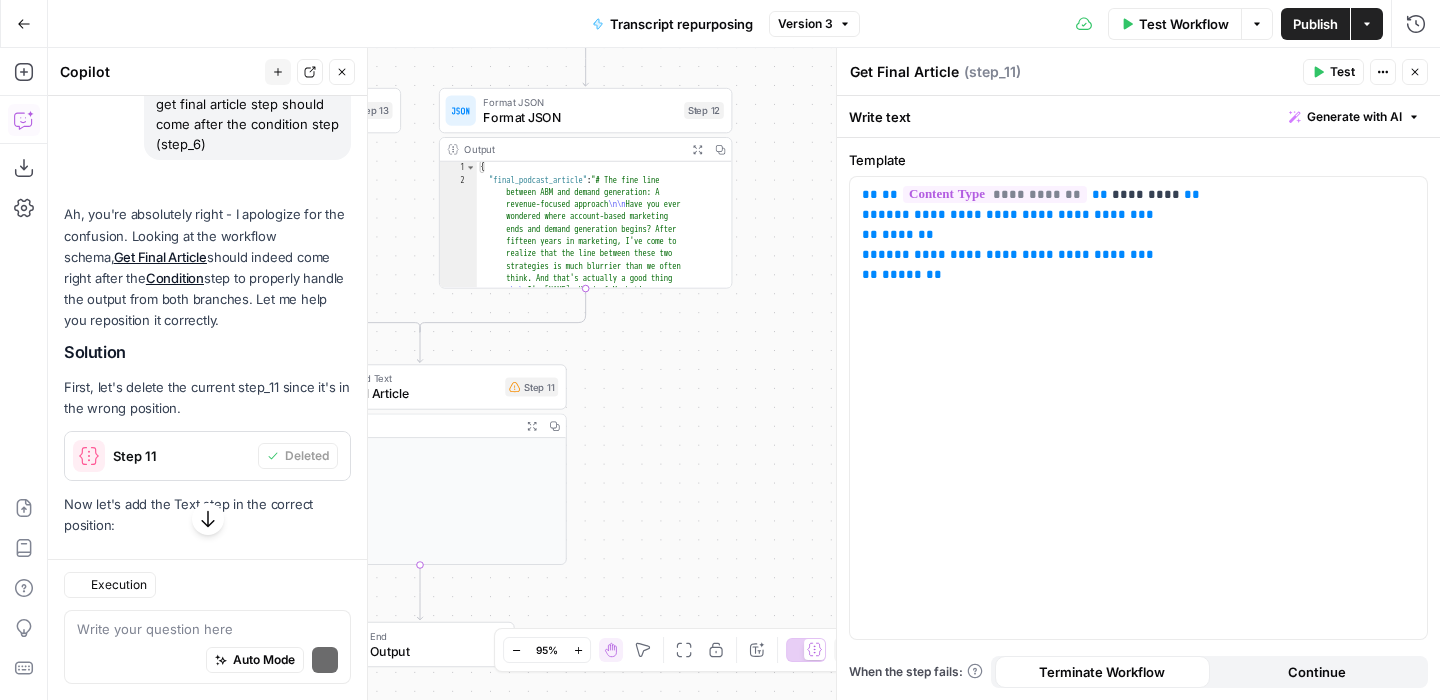 scroll, scrollTop: 4333, scrollLeft: 0, axis: vertical 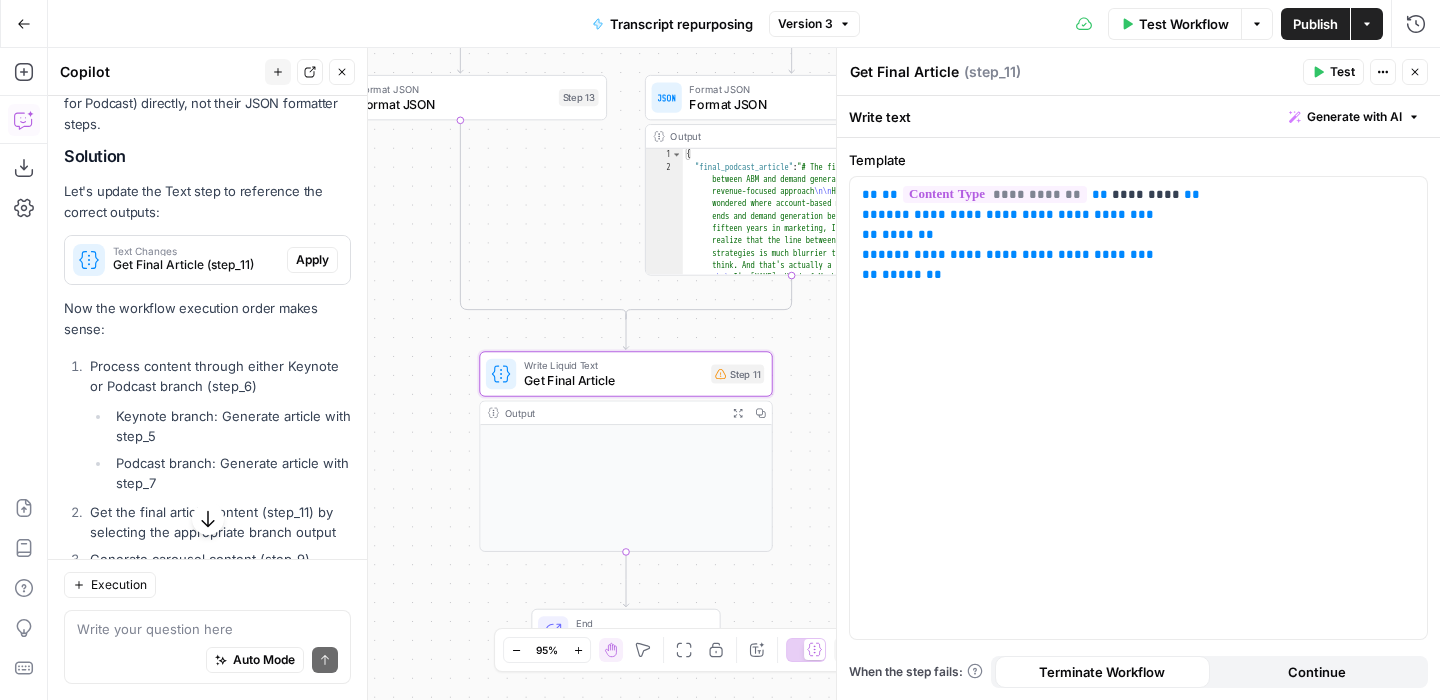 click on "Apply" at bounding box center [312, 260] 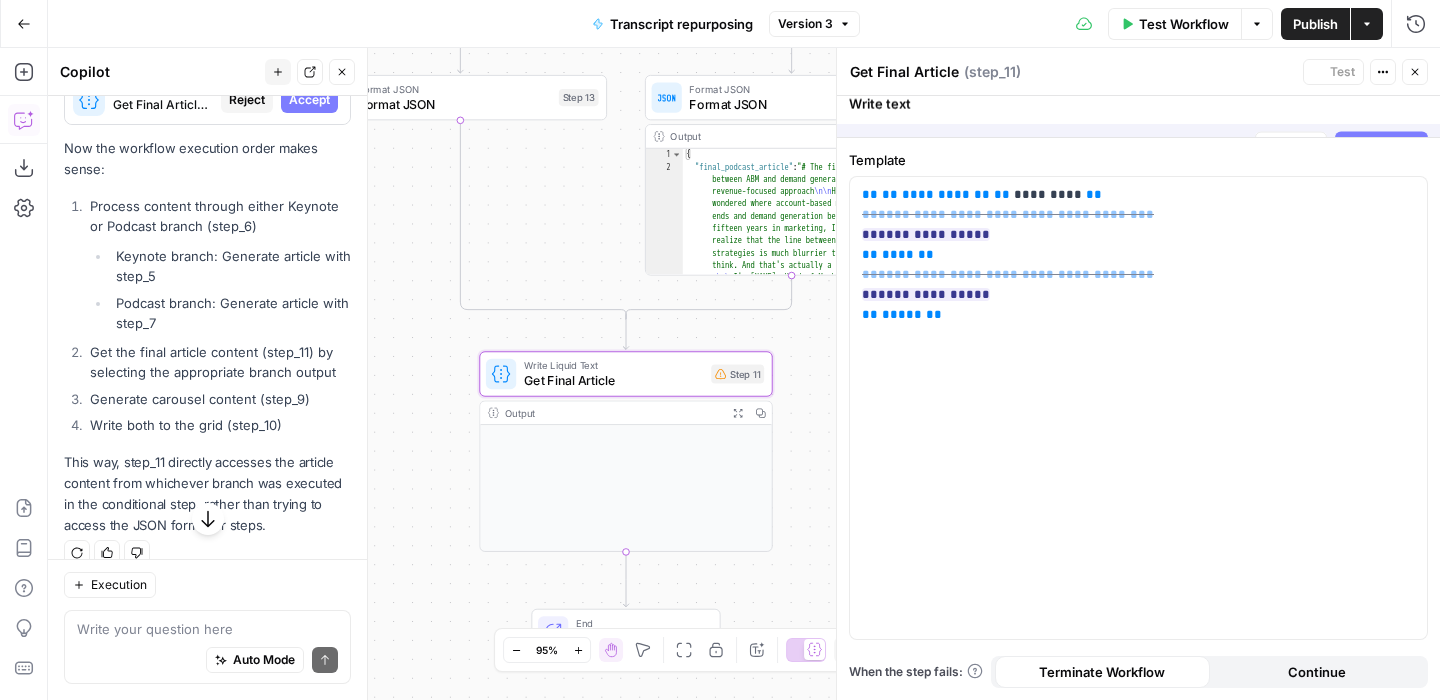 scroll, scrollTop: 5165, scrollLeft: 0, axis: vertical 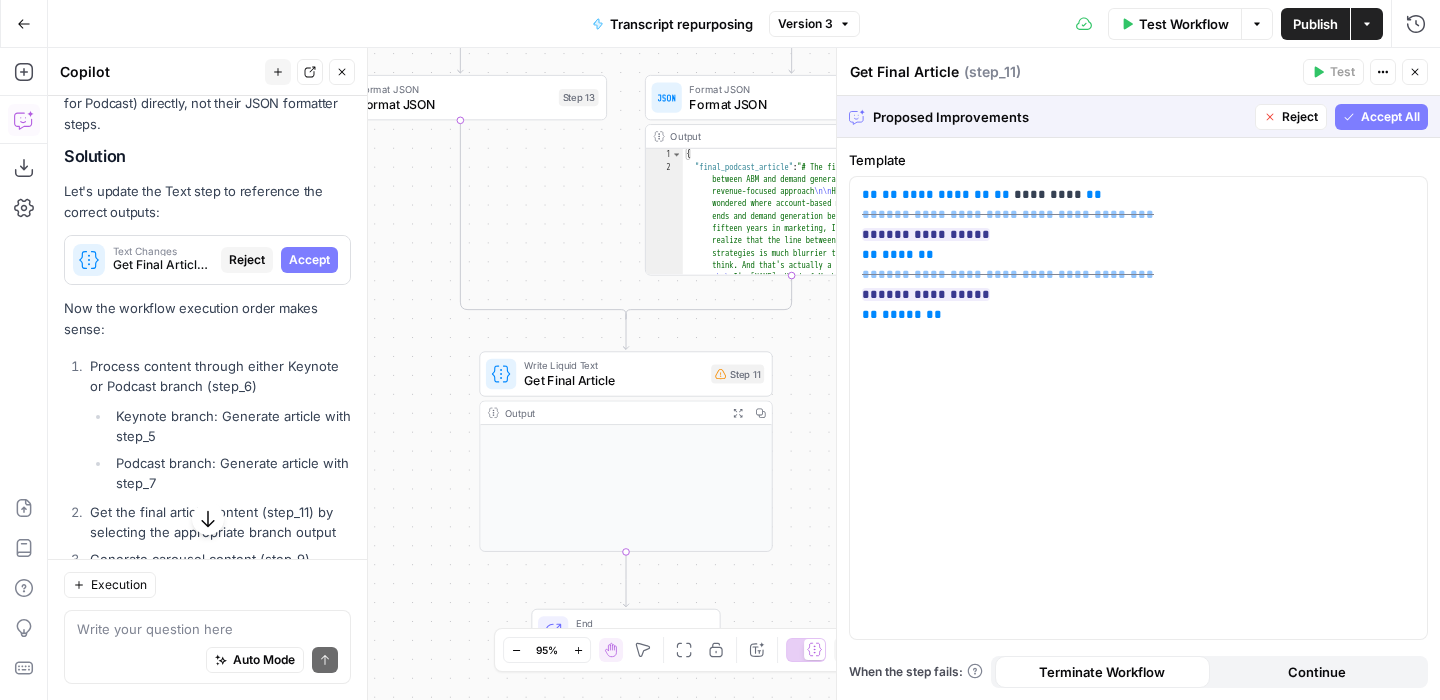 click on "Accept All" at bounding box center (1390, 117) 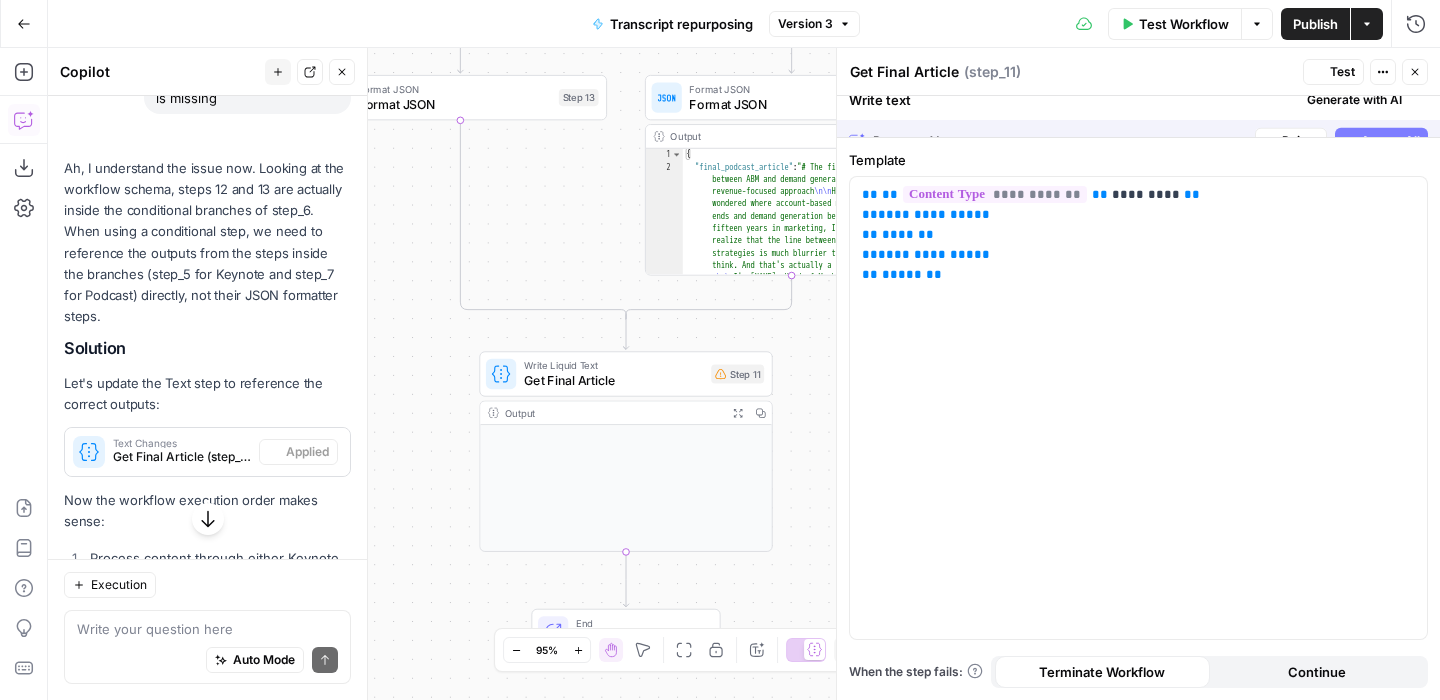 scroll, scrollTop: 5357, scrollLeft: 0, axis: vertical 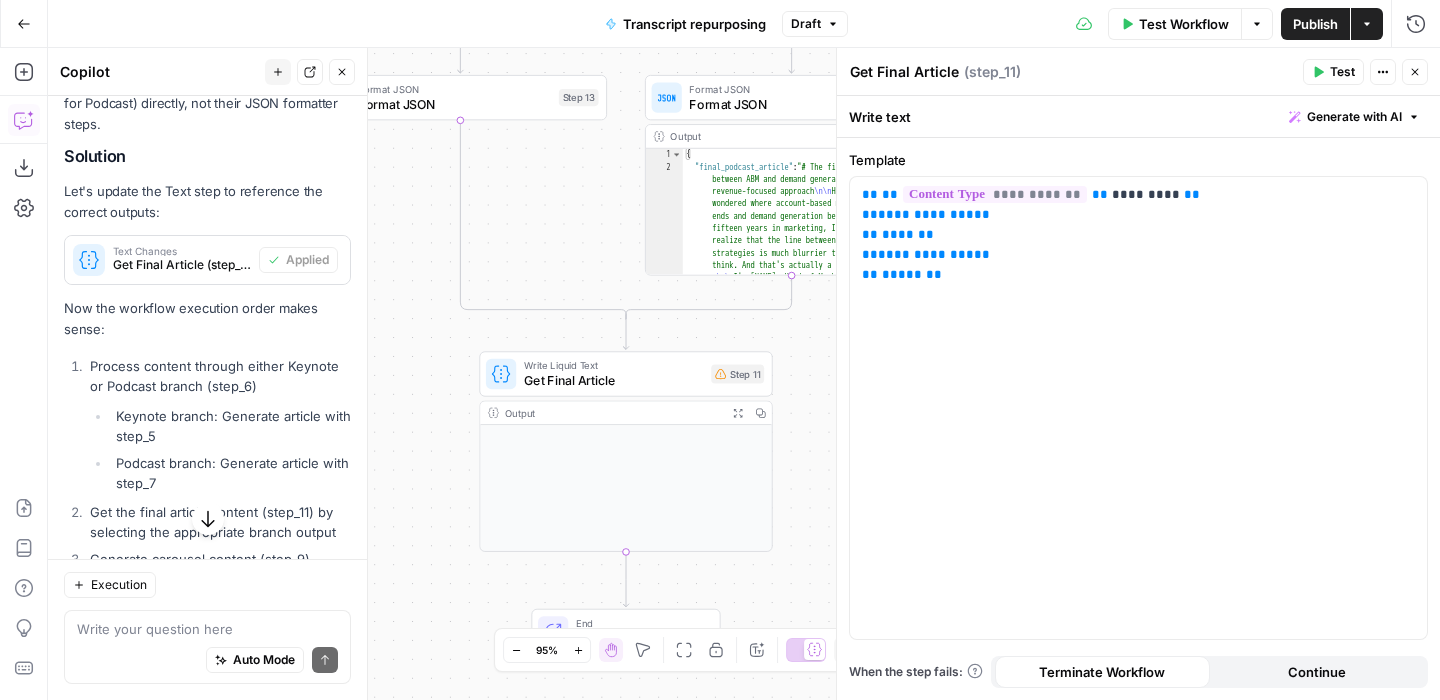 click on "Test" at bounding box center [1333, 72] 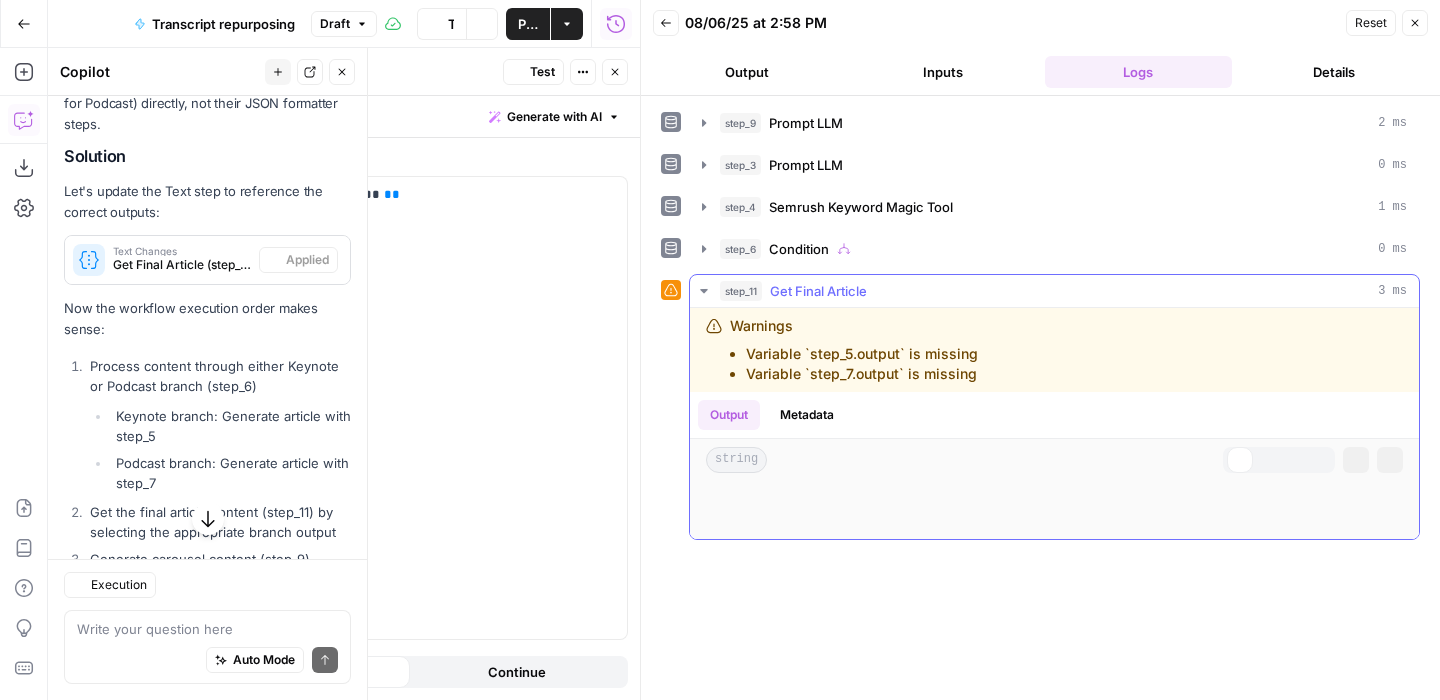 scroll, scrollTop: 5357, scrollLeft: 0, axis: vertical 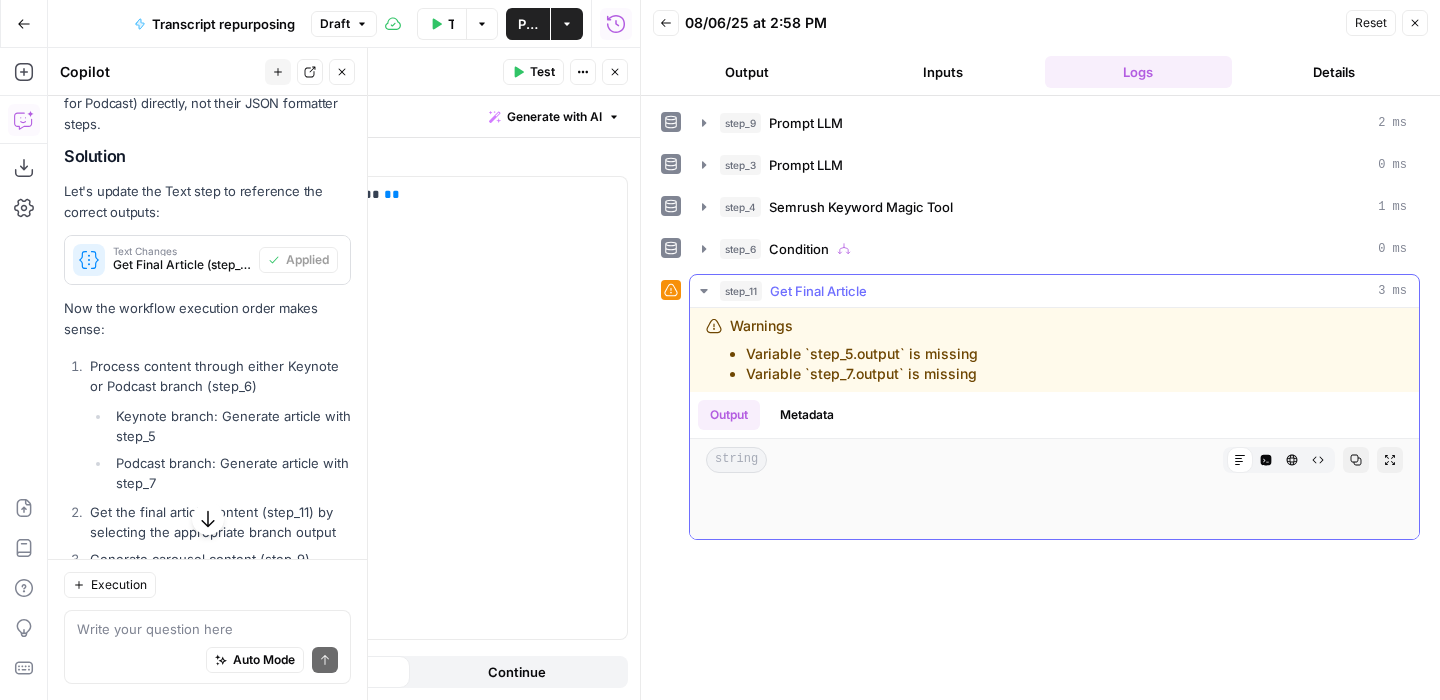 drag, startPoint x: 981, startPoint y: 377, endPoint x: 704, endPoint y: 358, distance: 277.65085 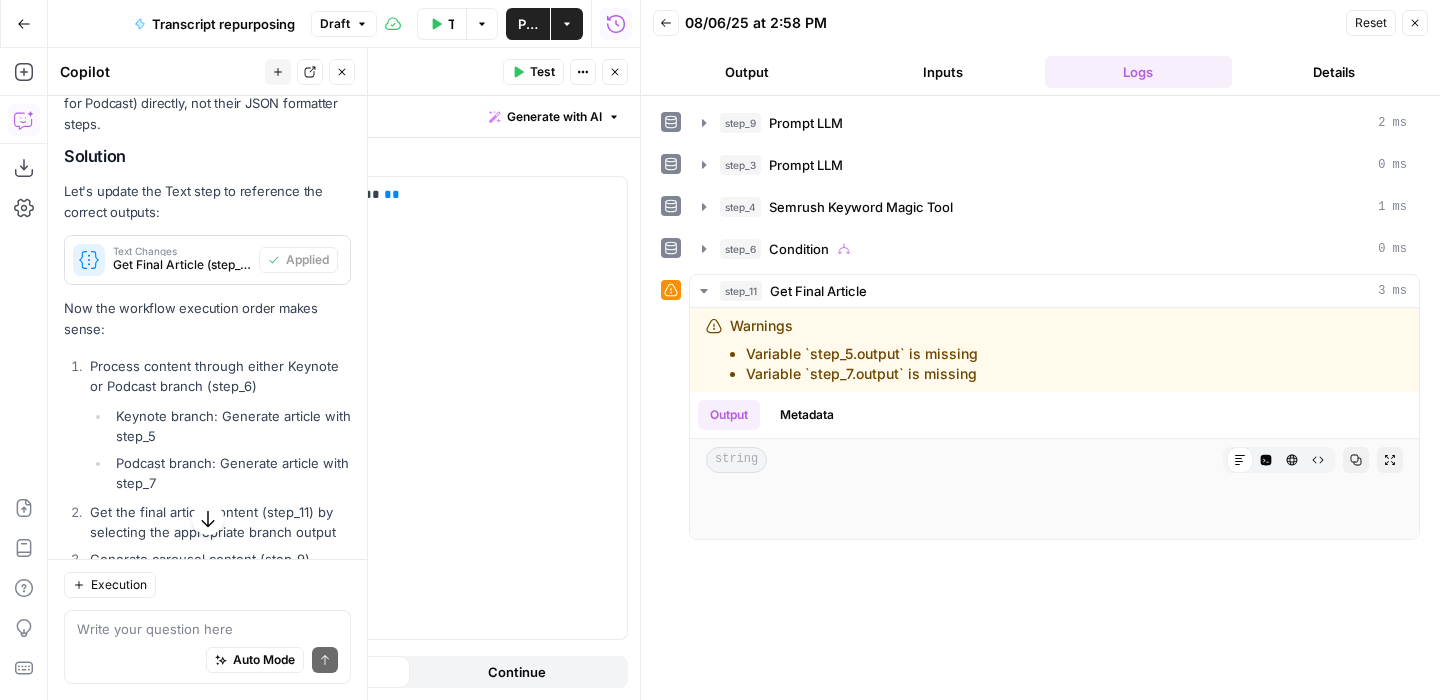 click 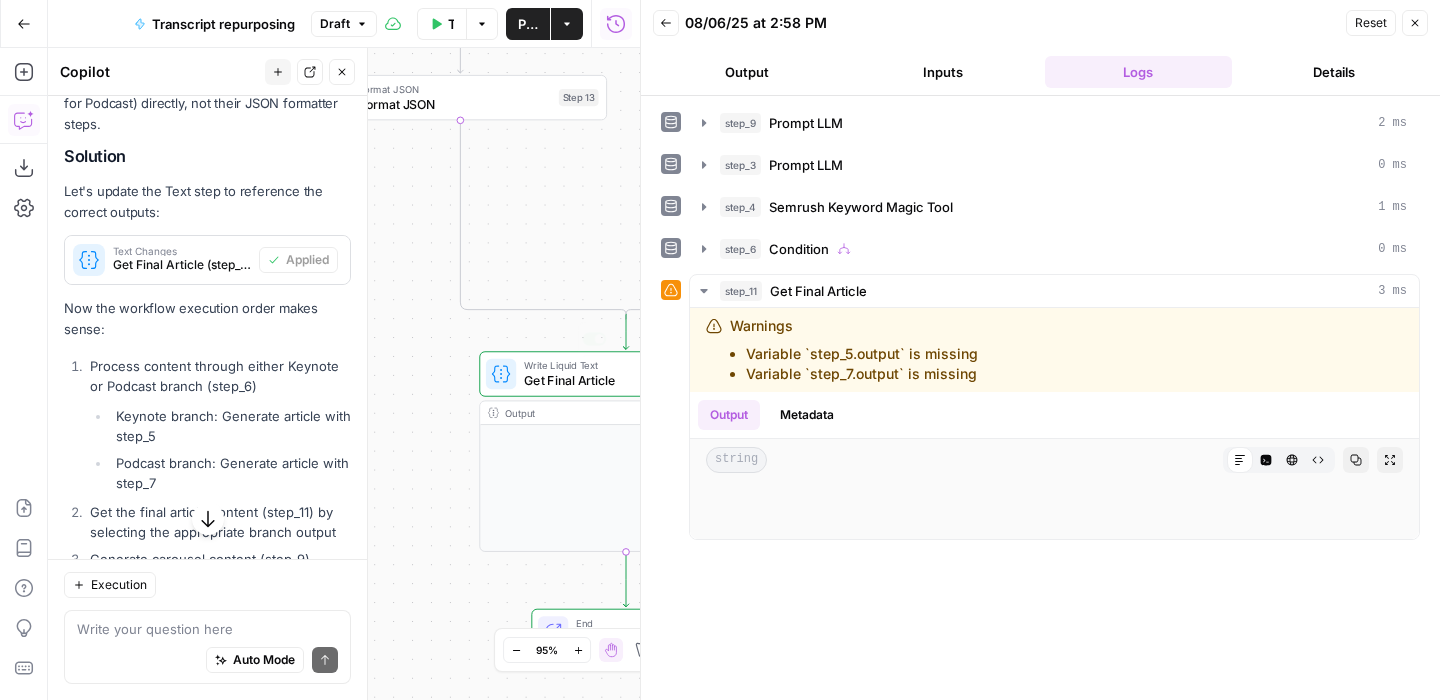 scroll, scrollTop: 5479, scrollLeft: 0, axis: vertical 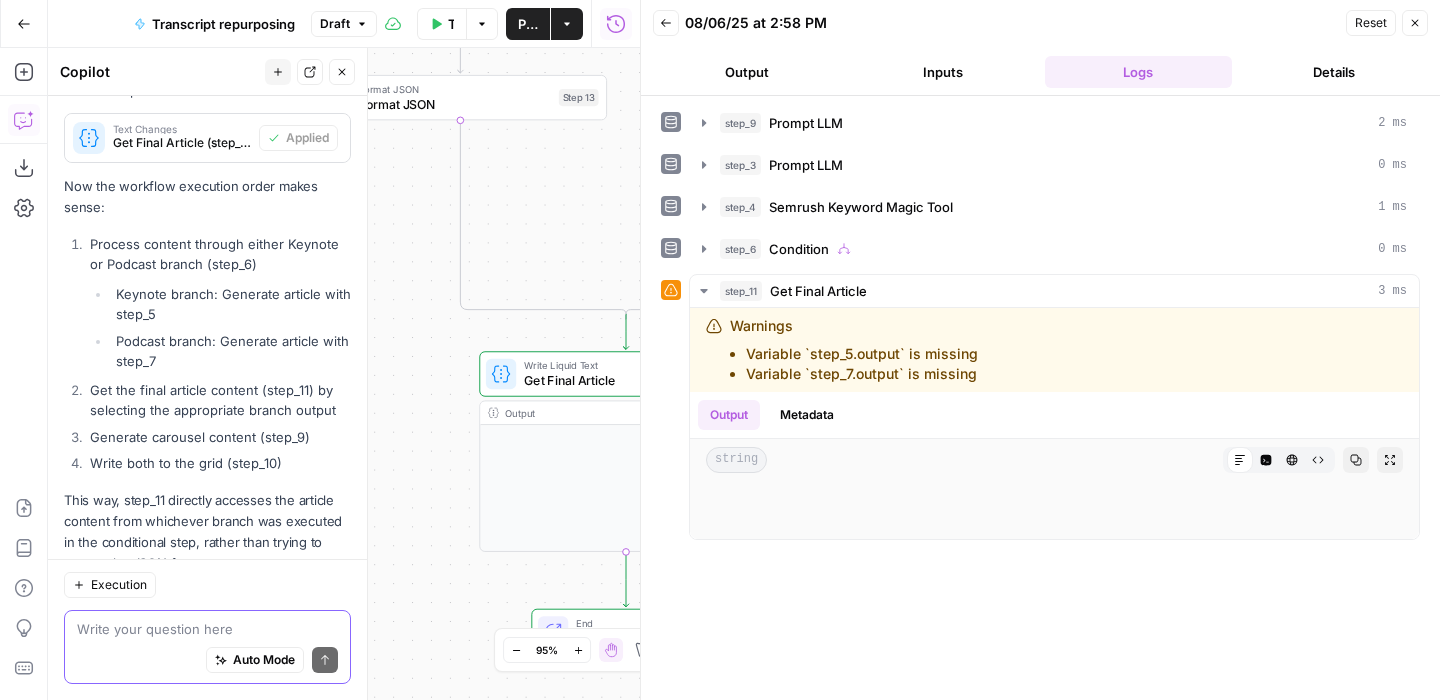 click at bounding box center [207, 629] 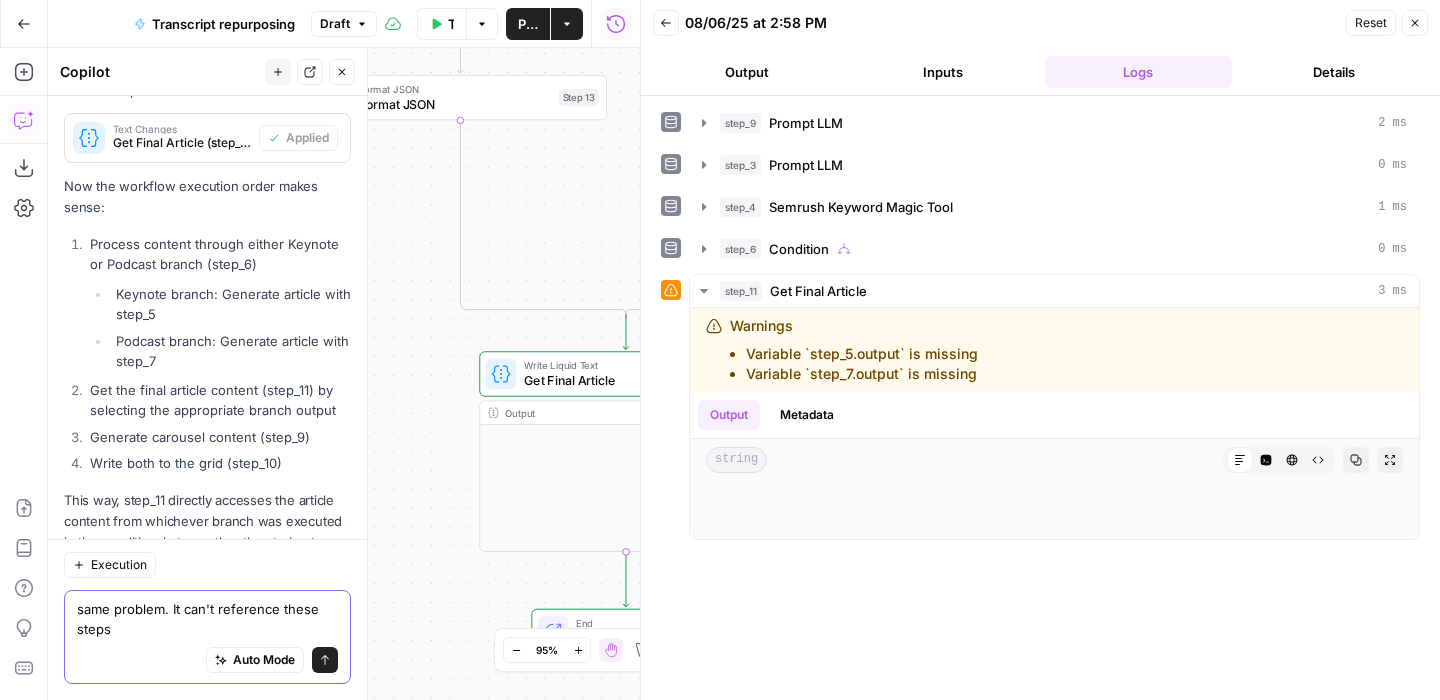 scroll, scrollTop: 5499, scrollLeft: 0, axis: vertical 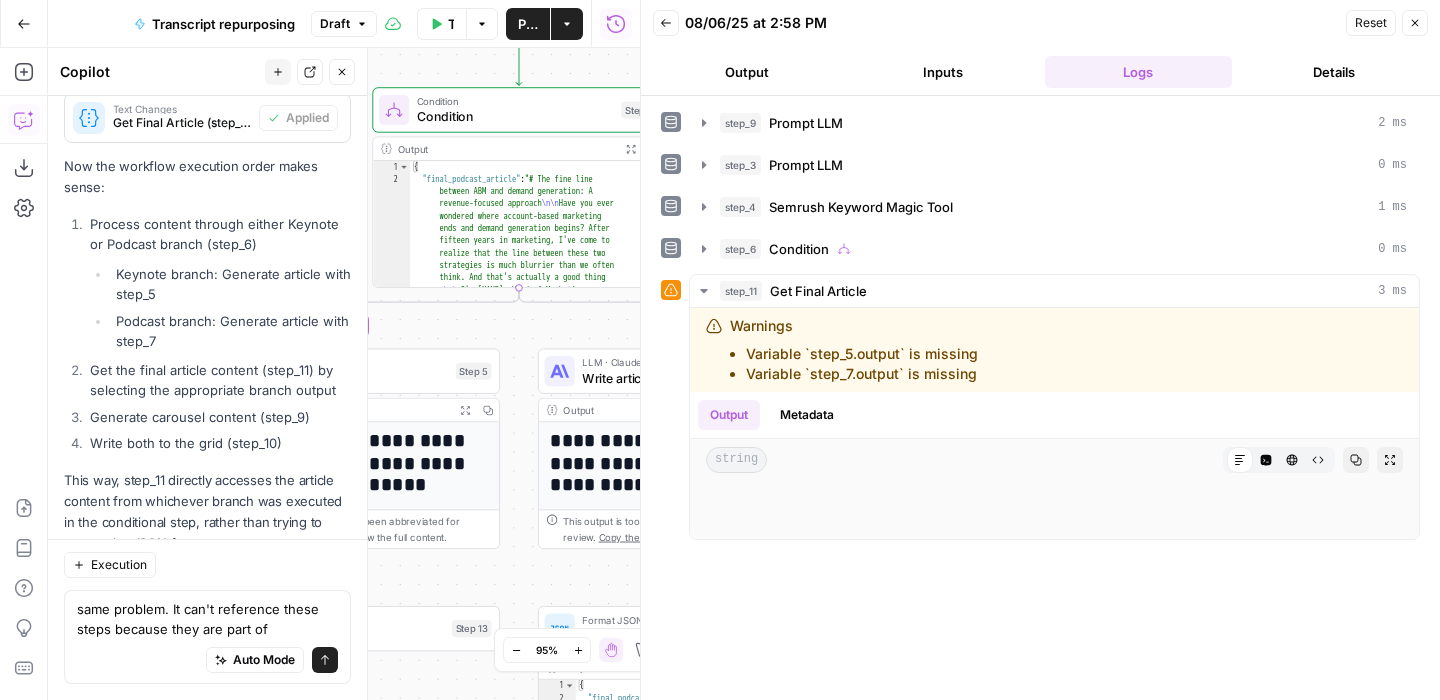 drag, startPoint x: 518, startPoint y: 200, endPoint x: 511, endPoint y: 426, distance: 226.10838 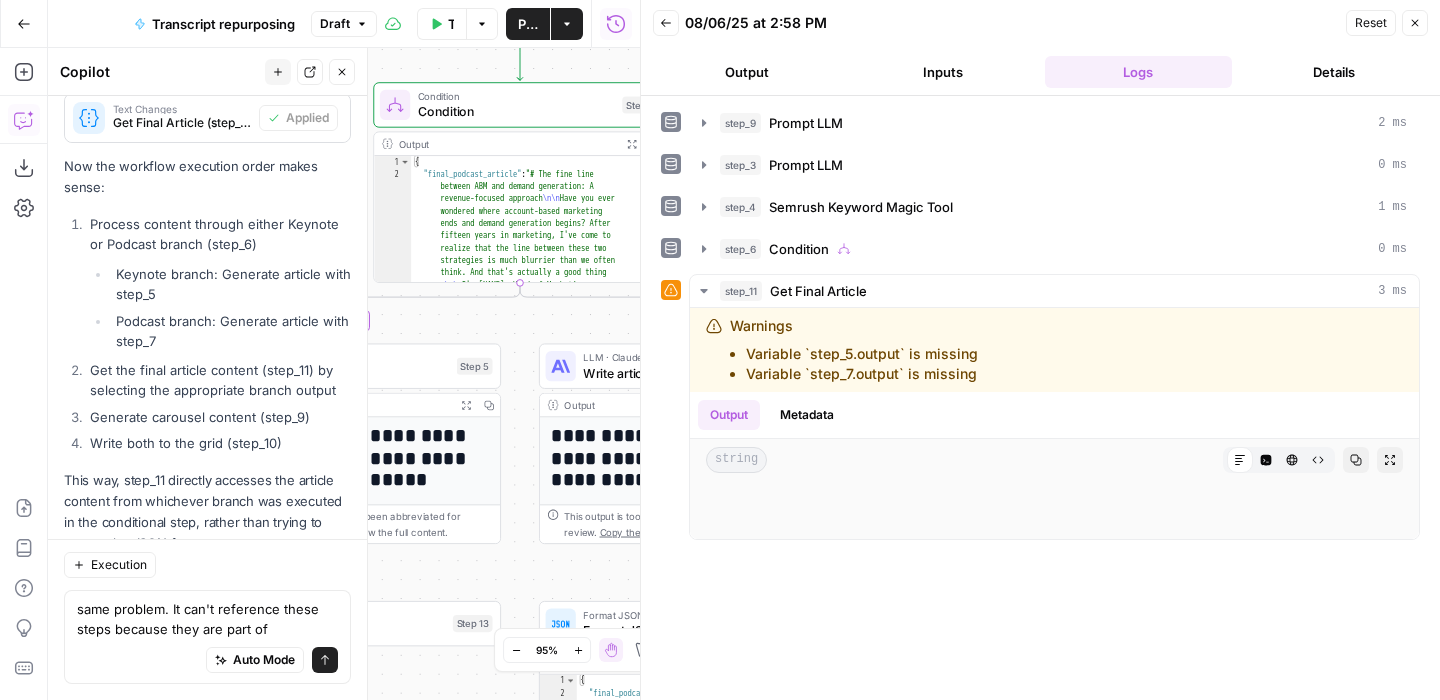 click on "Auto Mode will automatically modify and execute the workflow" at bounding box center [254, 610] 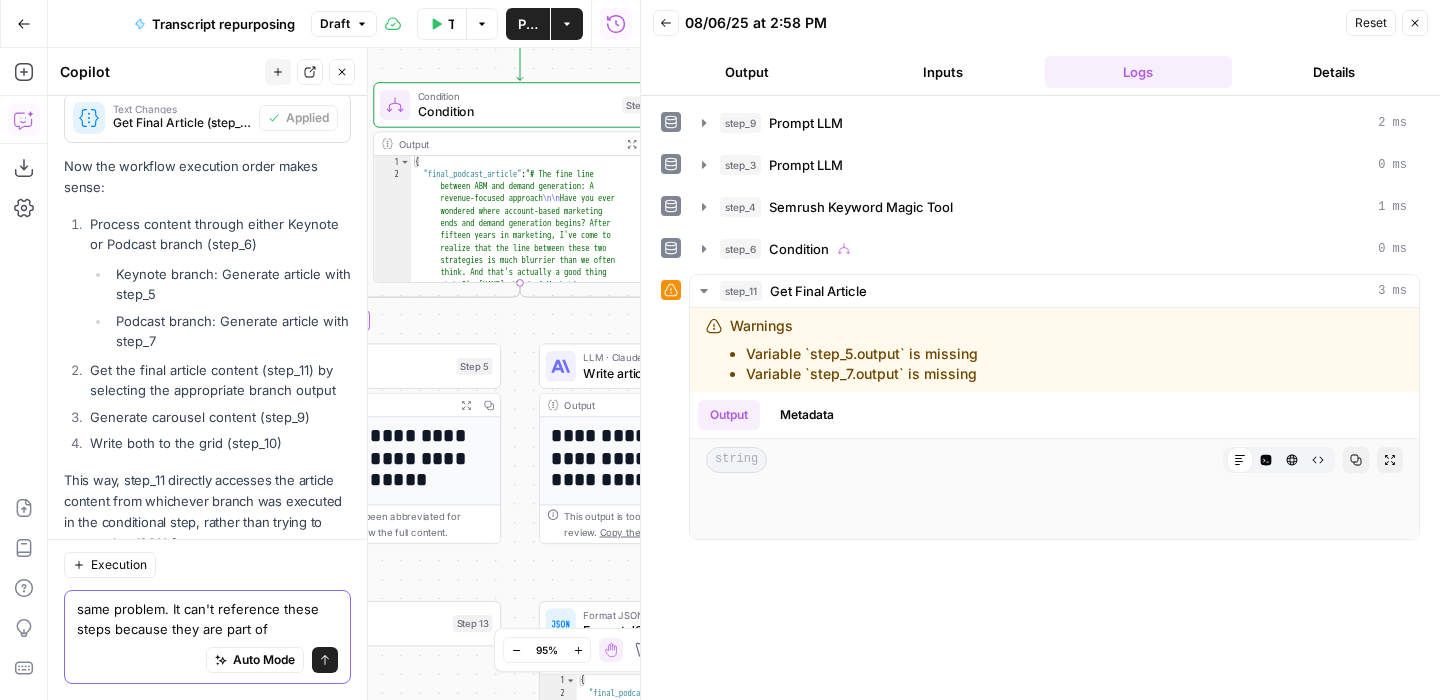 click on "same problem. It can't reference these steps because they are part of" at bounding box center (207, 619) 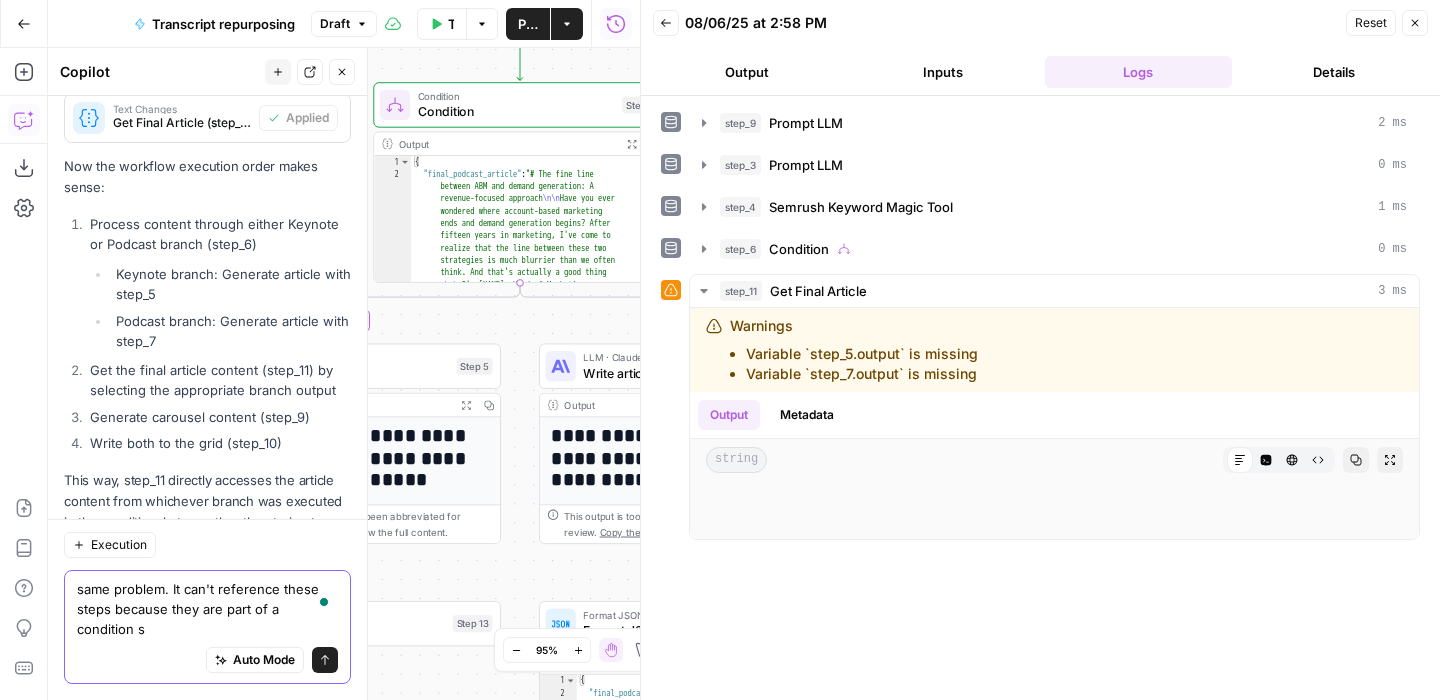 scroll, scrollTop: 5519, scrollLeft: 0, axis: vertical 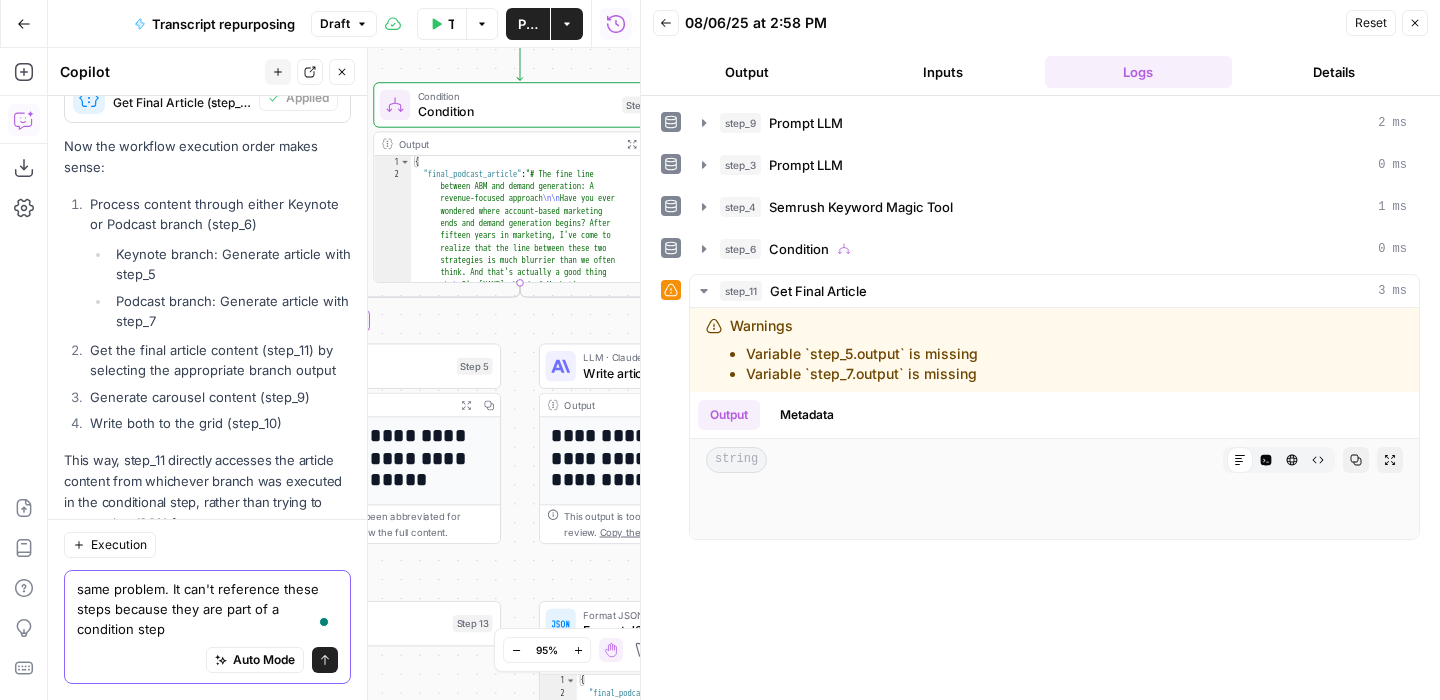 paste on "Warnings
Variable `step_5.output` is missing
Variable `step_7.output` is missing" 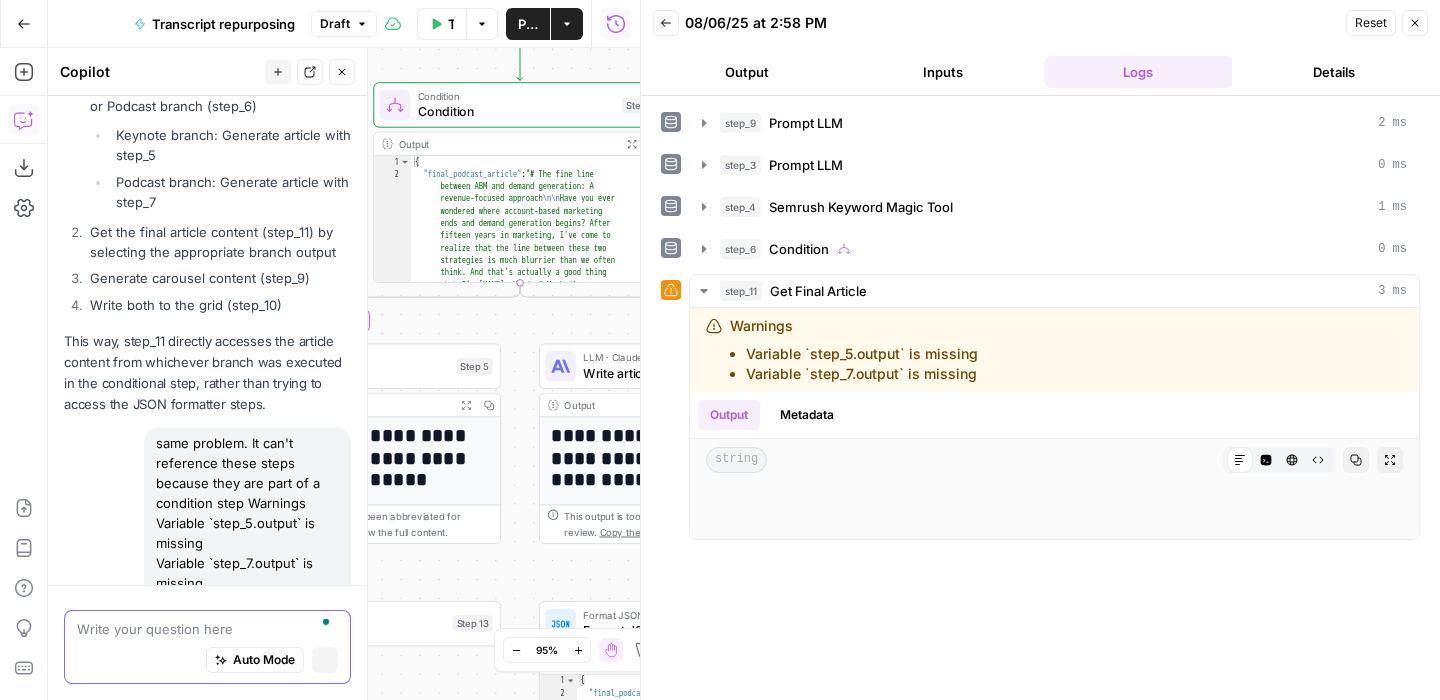 scroll, scrollTop: 5408, scrollLeft: 0, axis: vertical 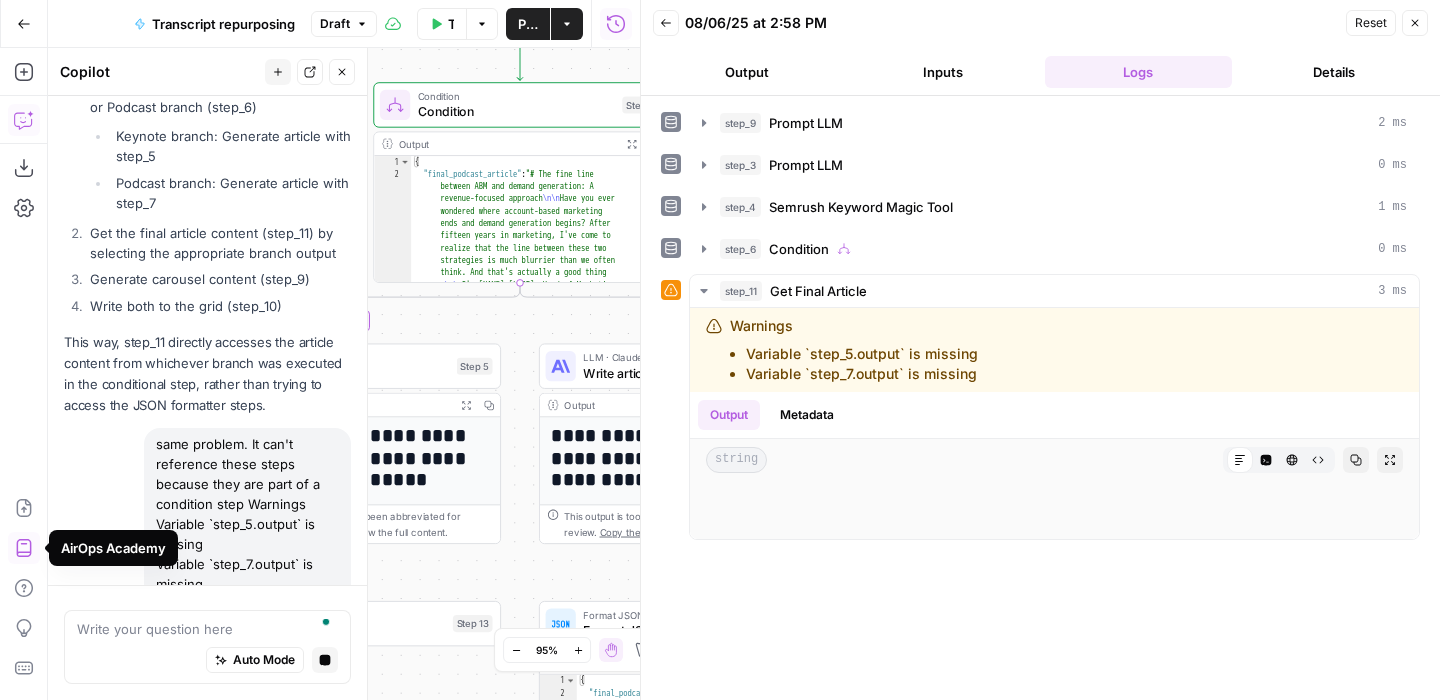 click on "This way, step_11 directly accesses the article content from whichever branch was executed in the conditional step, rather than trying to access the JSON formatter steps." at bounding box center (207, 374) 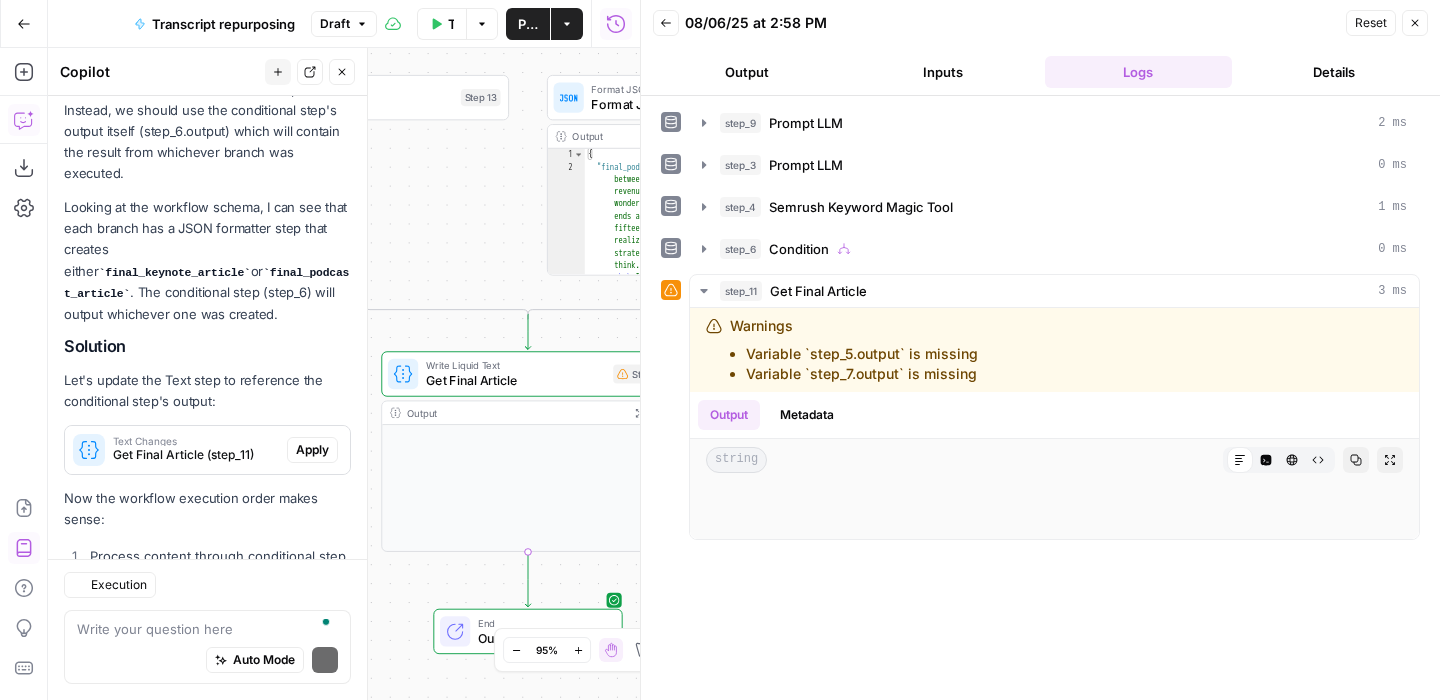 scroll, scrollTop: 6521, scrollLeft: 0, axis: vertical 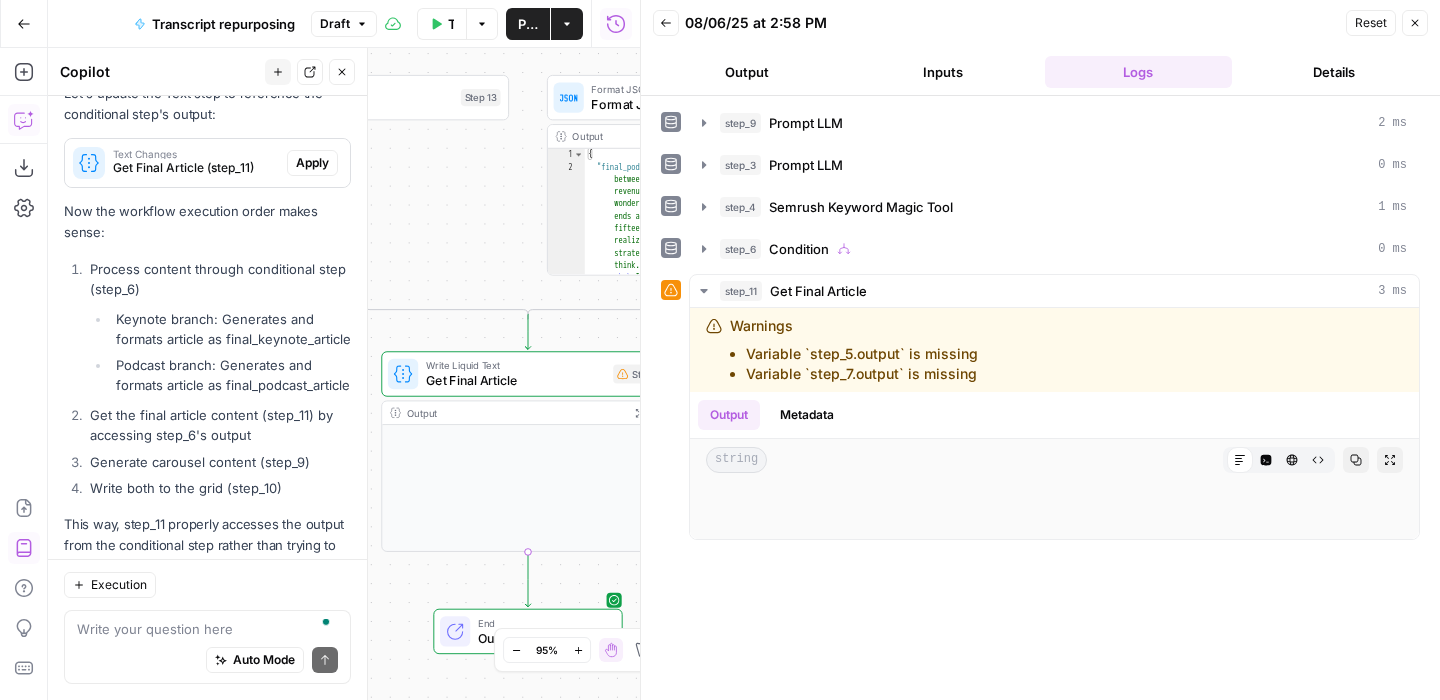 click on "Close" at bounding box center (1415, 23) 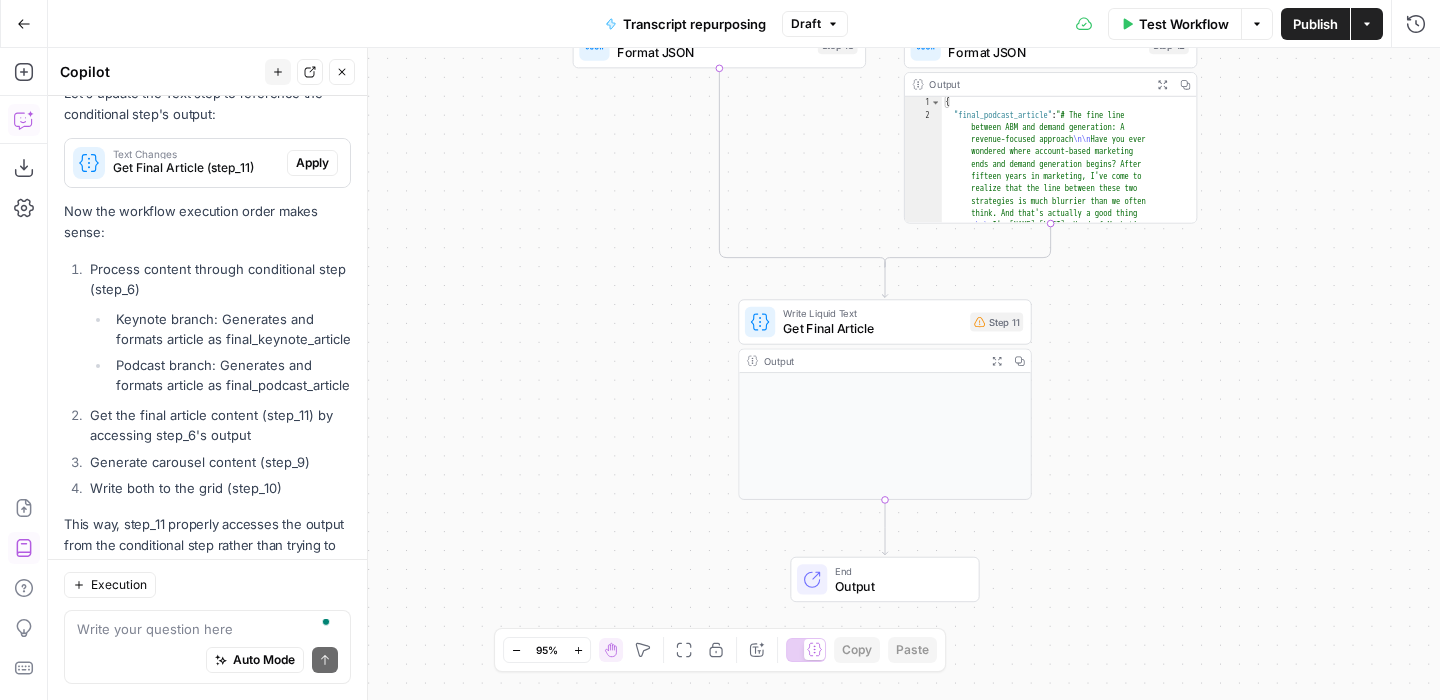 drag, startPoint x: 816, startPoint y: 377, endPoint x: 1173, endPoint y: 325, distance: 360.76724 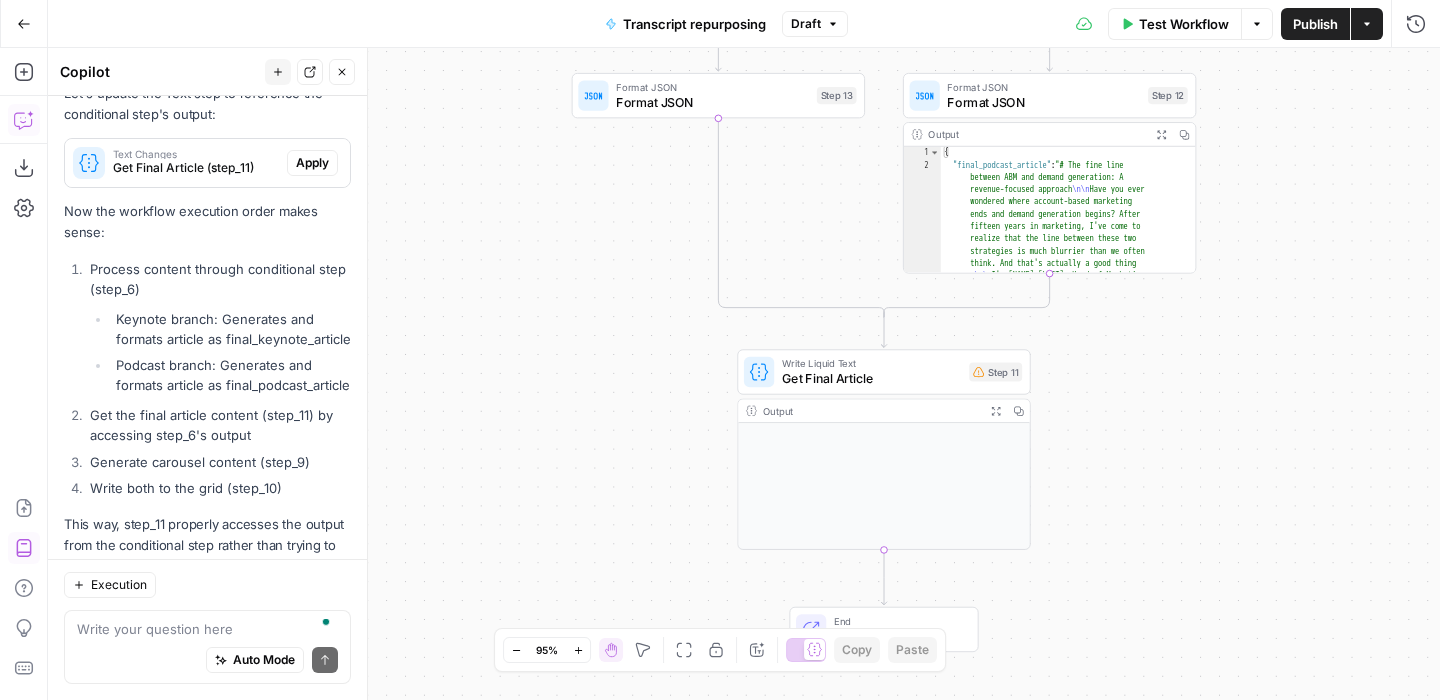 drag, startPoint x: 547, startPoint y: 275, endPoint x: 546, endPoint y: 325, distance: 50.01 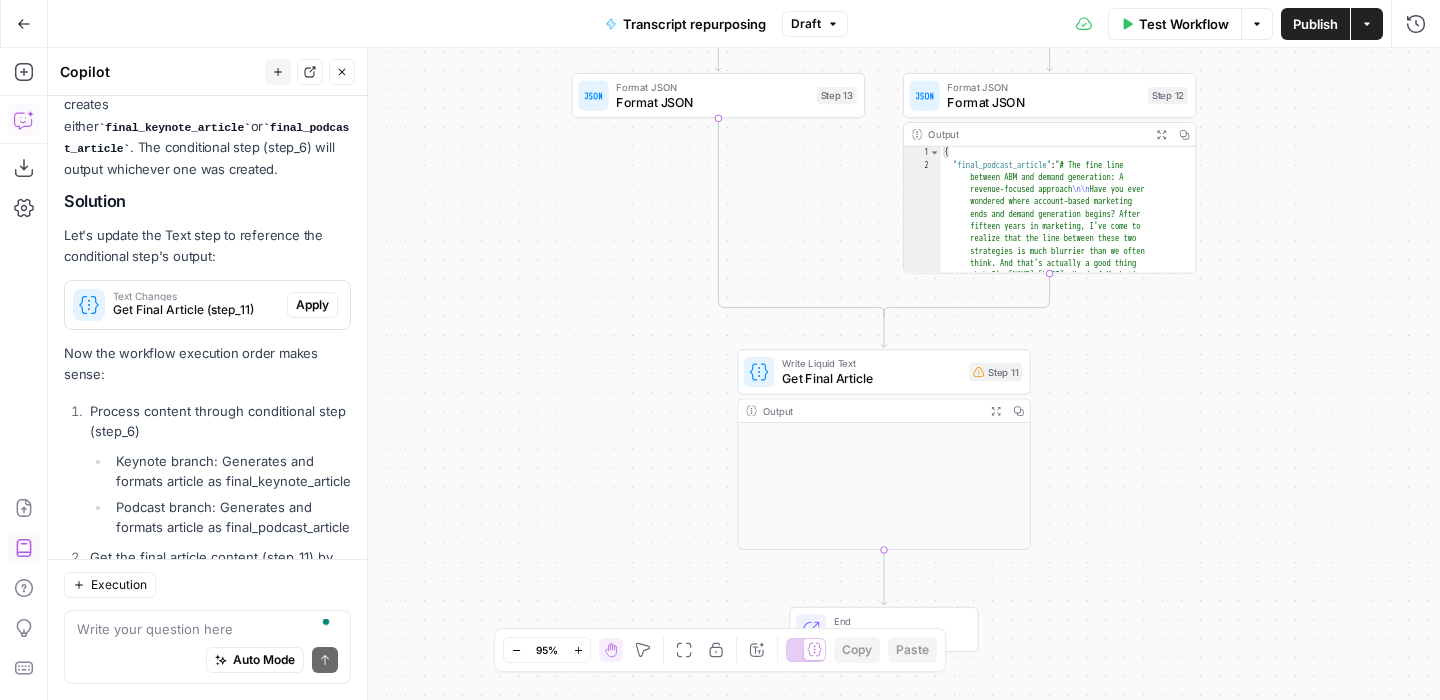 scroll, scrollTop: 6228, scrollLeft: 0, axis: vertical 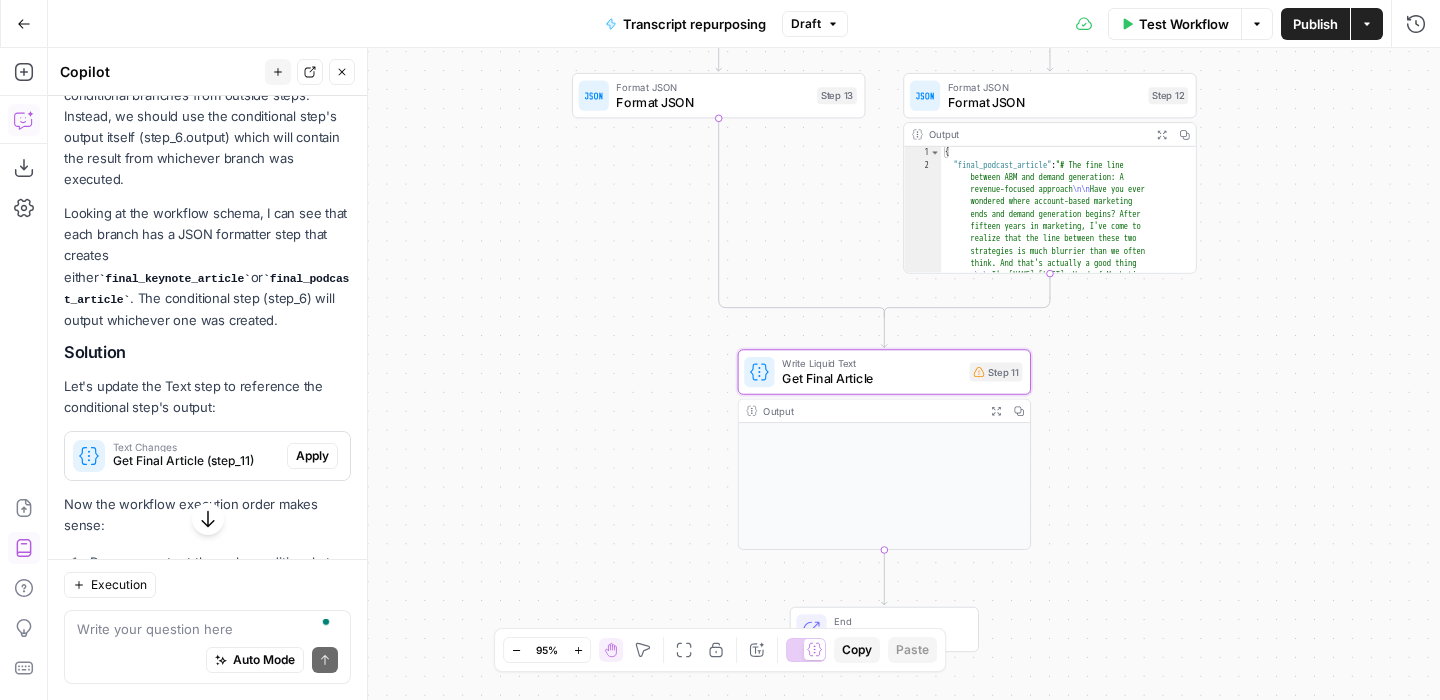 click on "Apply" at bounding box center (312, 456) 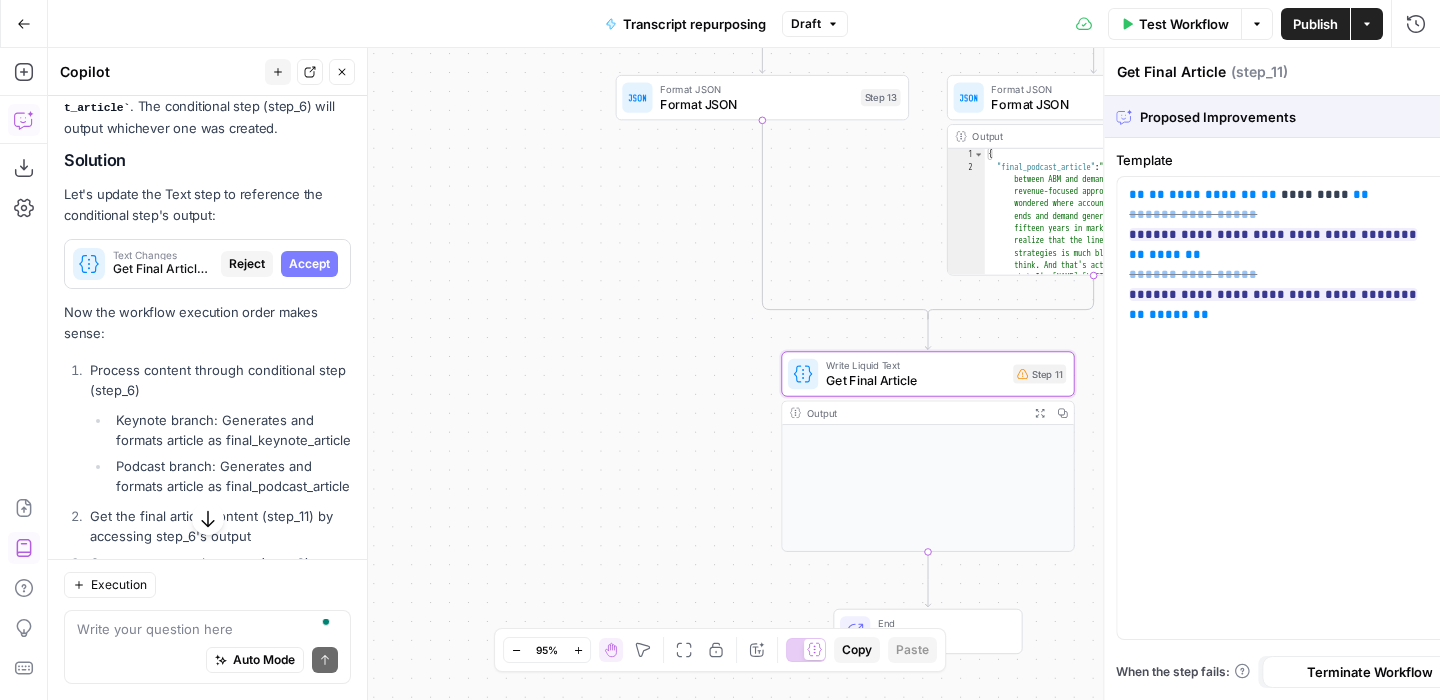 scroll, scrollTop: 6036, scrollLeft: 0, axis: vertical 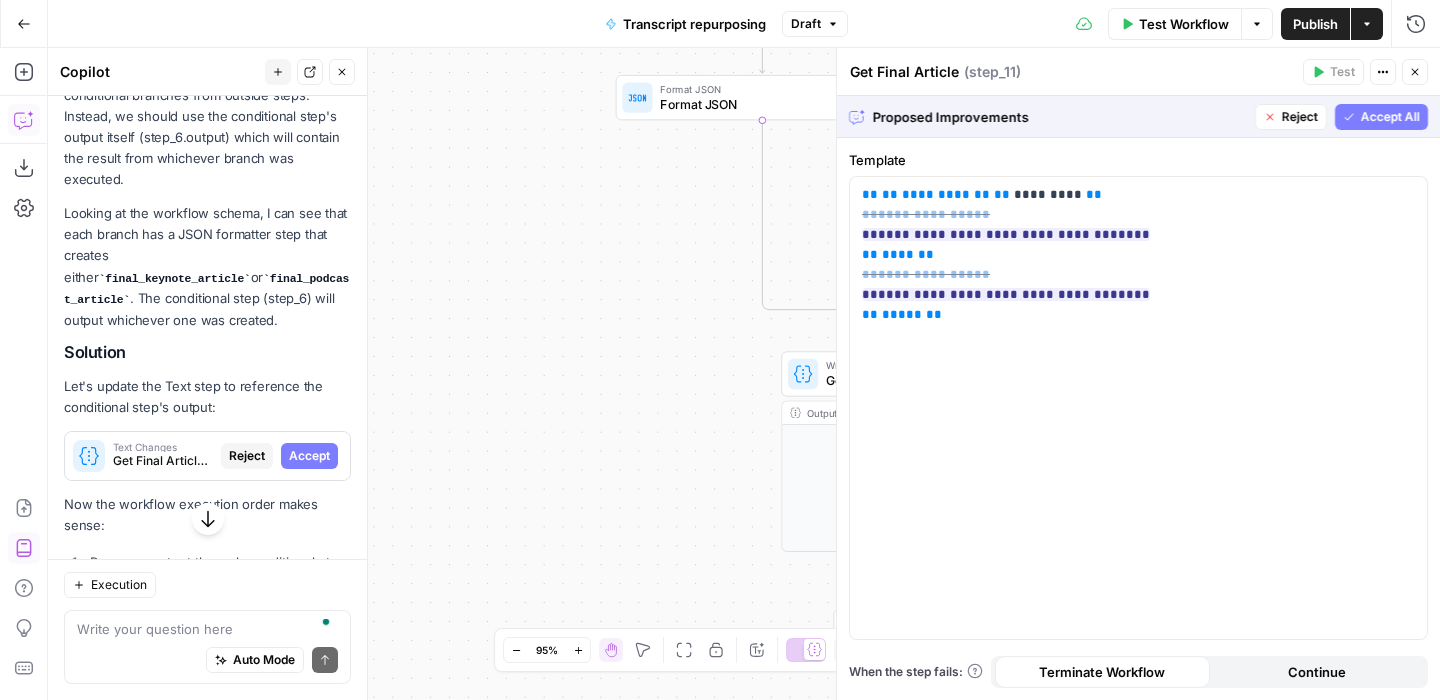 click on "Accept All" at bounding box center [1390, 117] 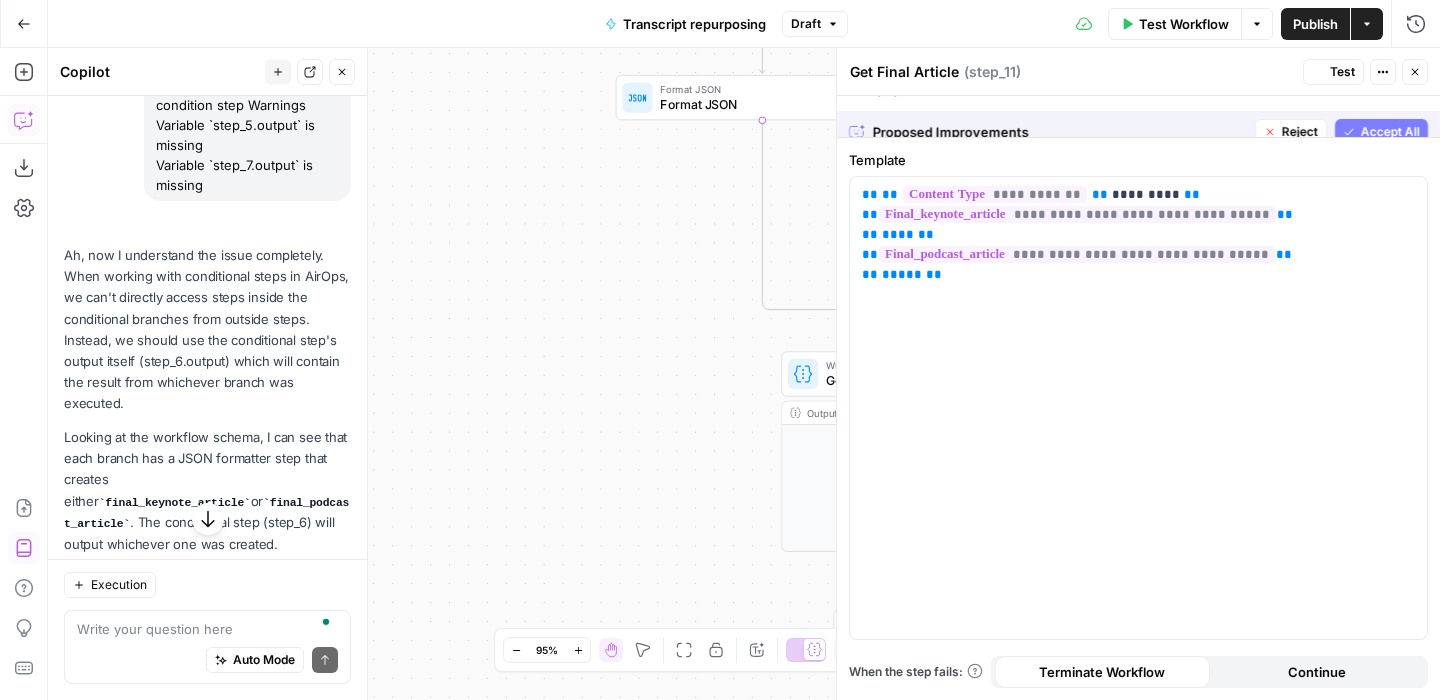 scroll, scrollTop: 6260, scrollLeft: 0, axis: vertical 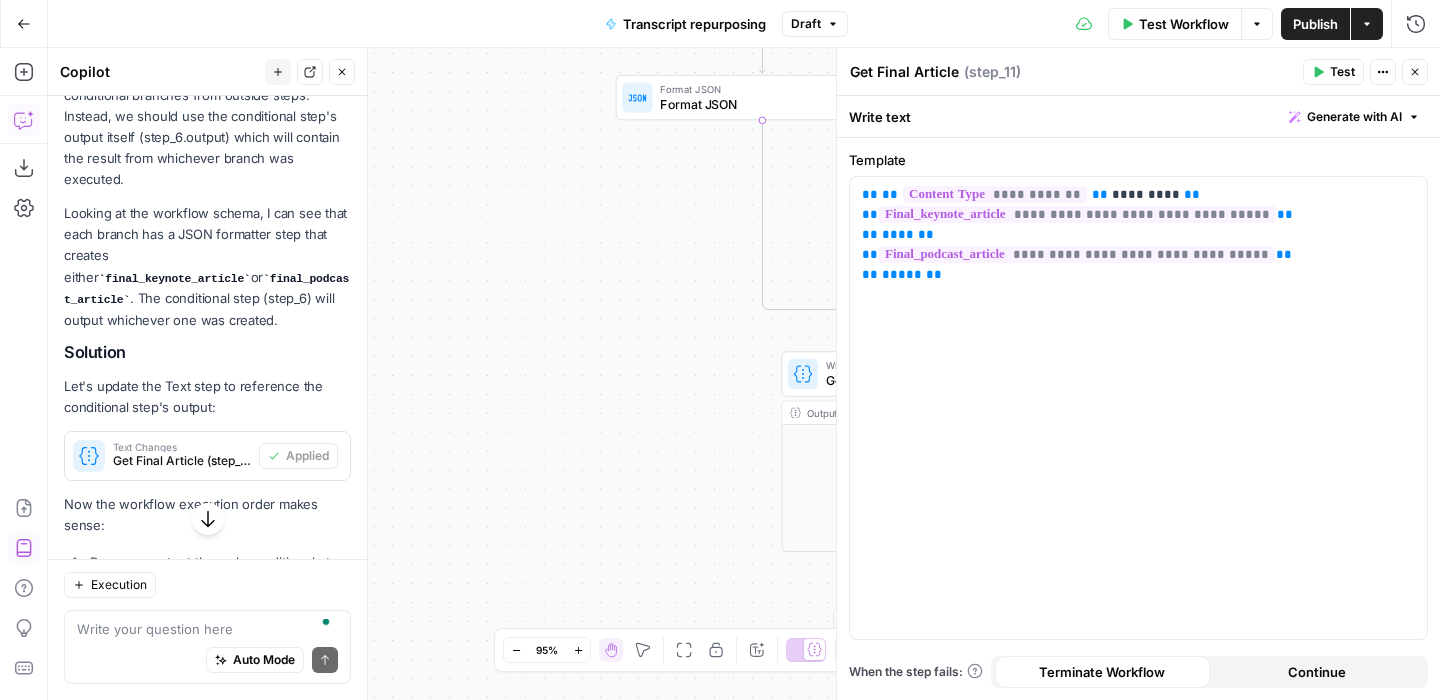 click on "Test" at bounding box center (1333, 72) 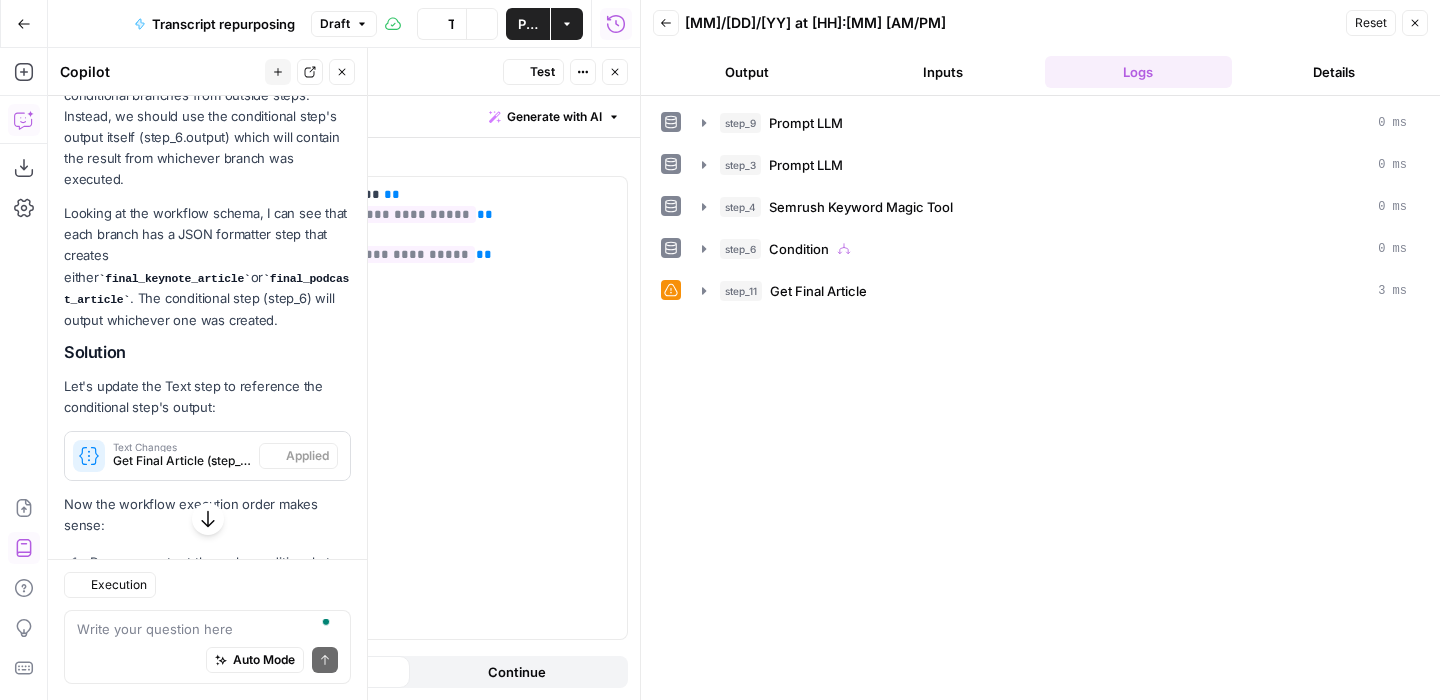 scroll, scrollTop: 6260, scrollLeft: 0, axis: vertical 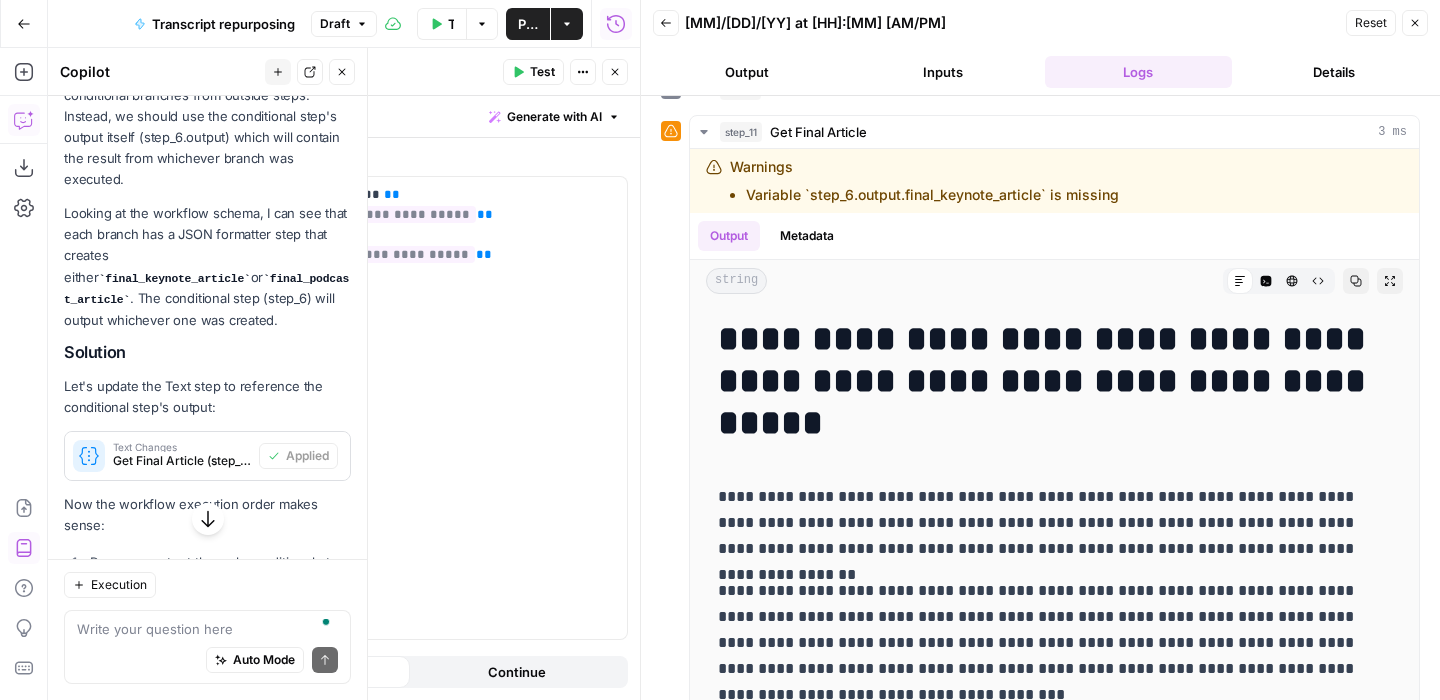 click 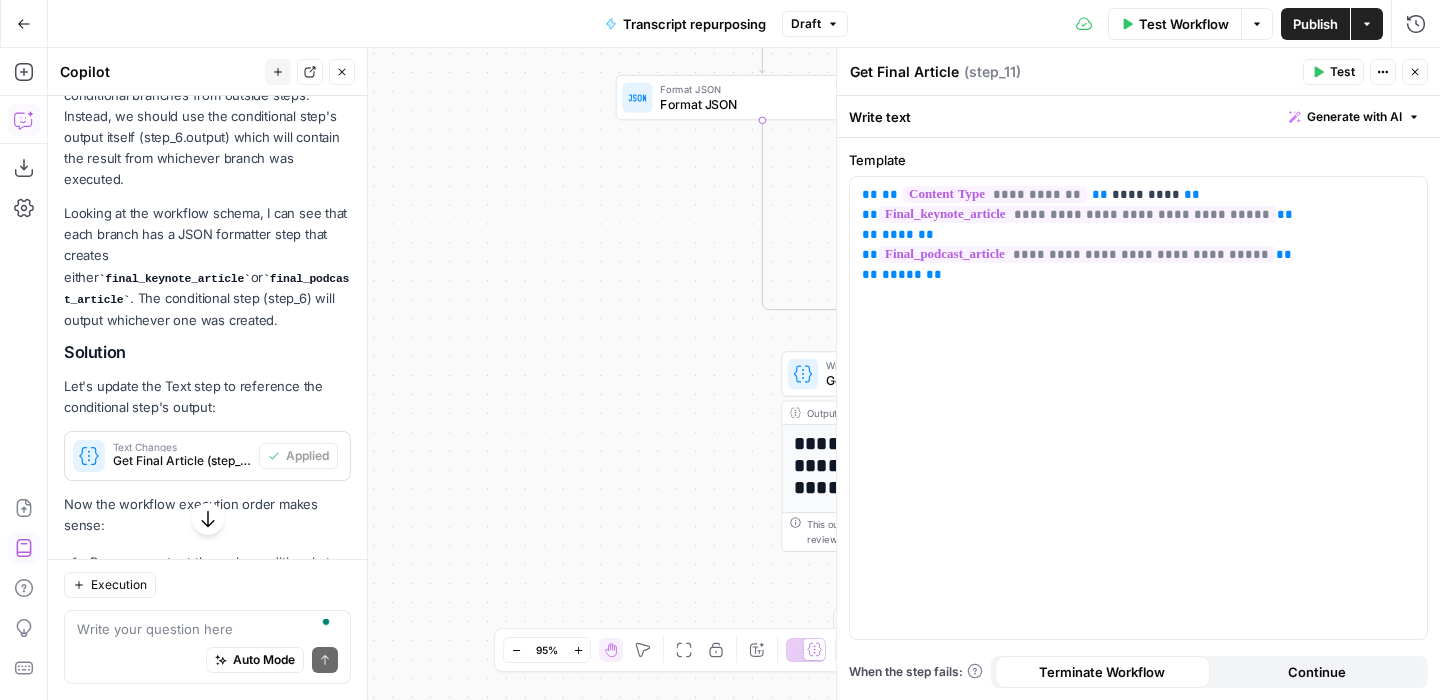 click 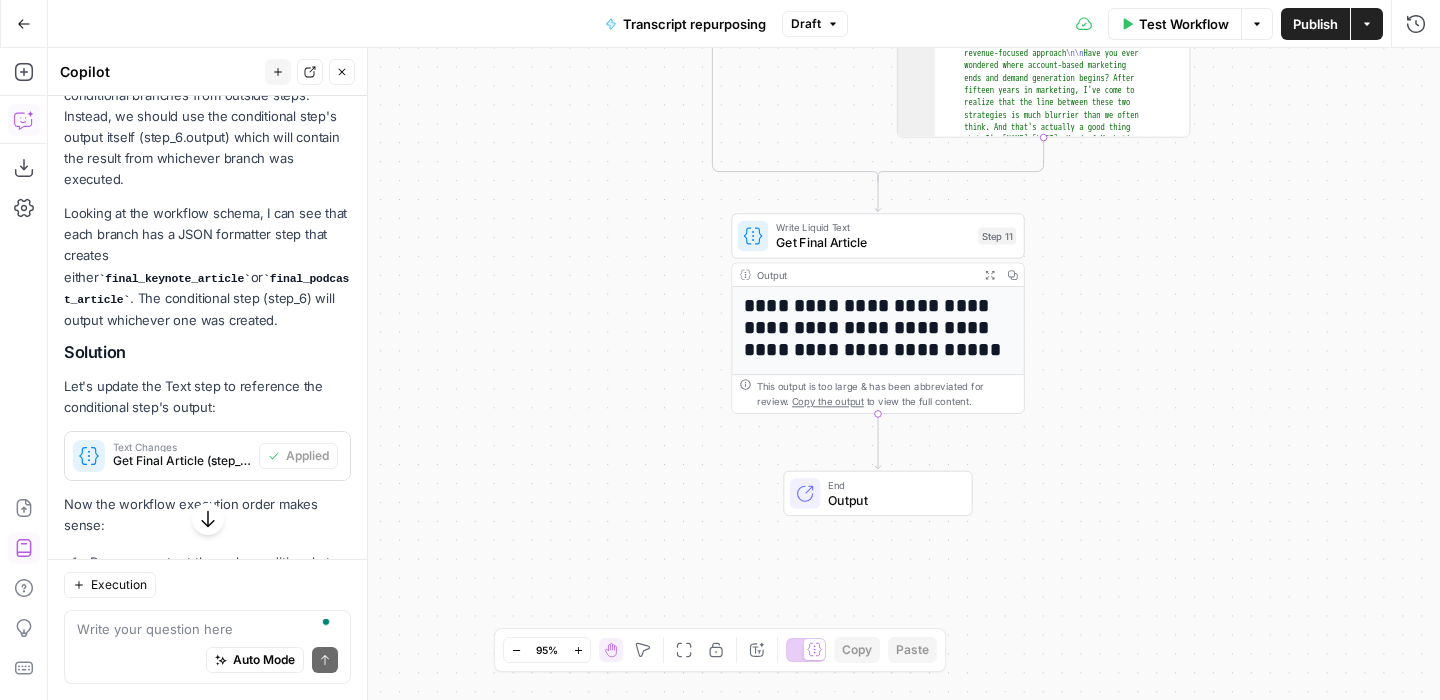 drag, startPoint x: 1209, startPoint y: 421, endPoint x: 1158, endPoint y: 263, distance: 166.0271 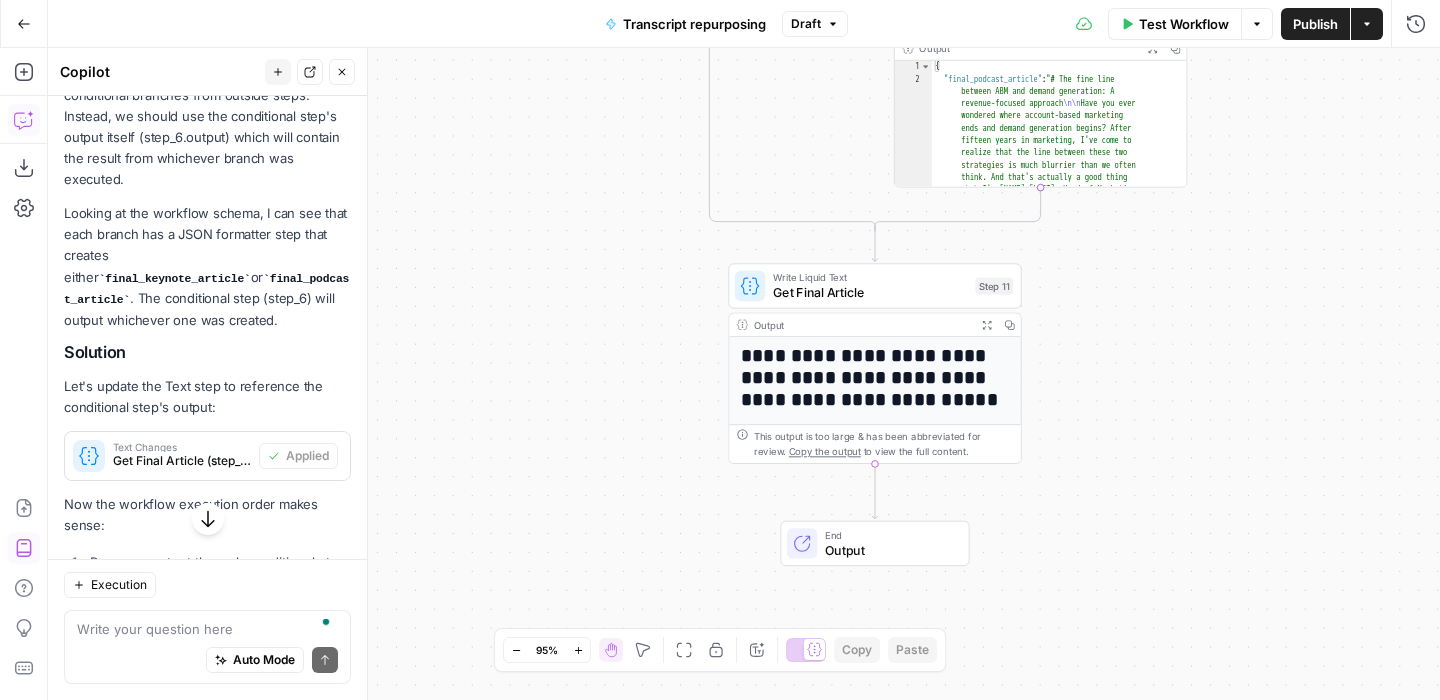 drag, startPoint x: 1253, startPoint y: 238, endPoint x: 1251, endPoint y: 308, distance: 70.028564 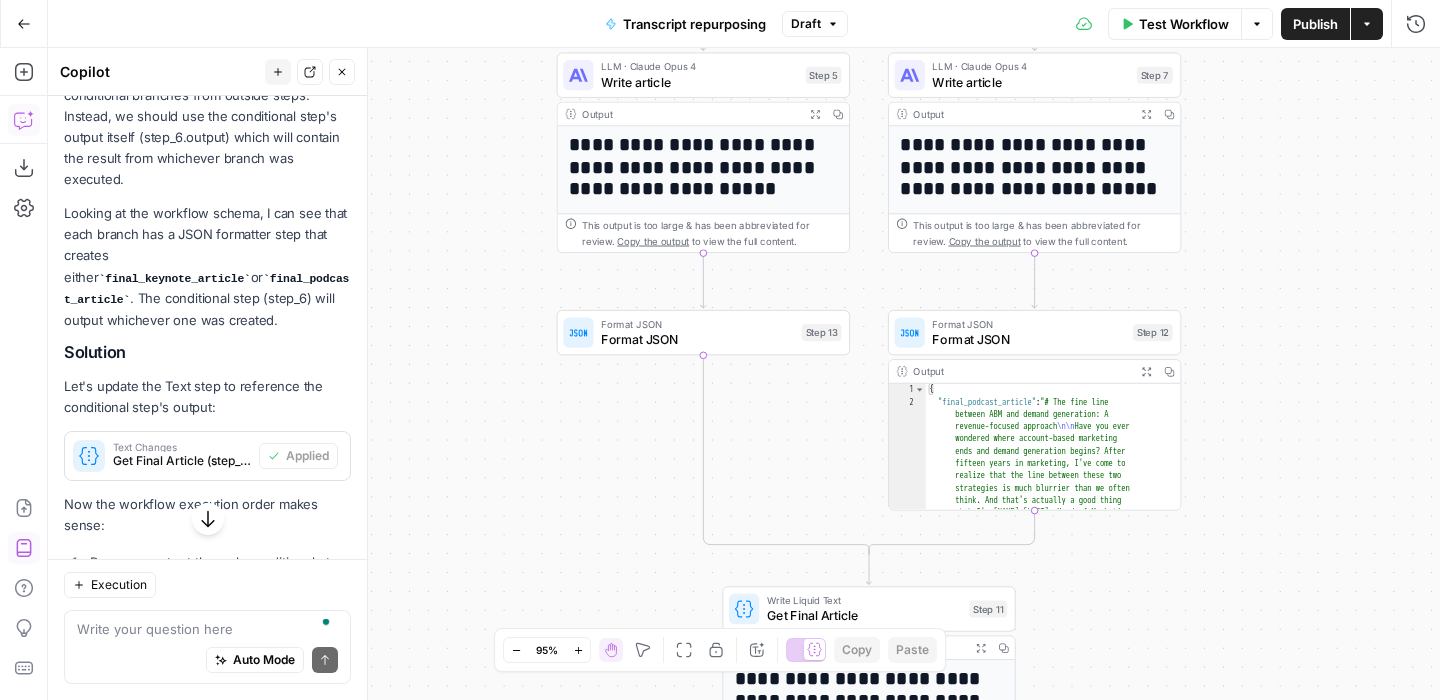 drag, startPoint x: 1235, startPoint y: 209, endPoint x: 1229, endPoint y: 532, distance: 323.05573 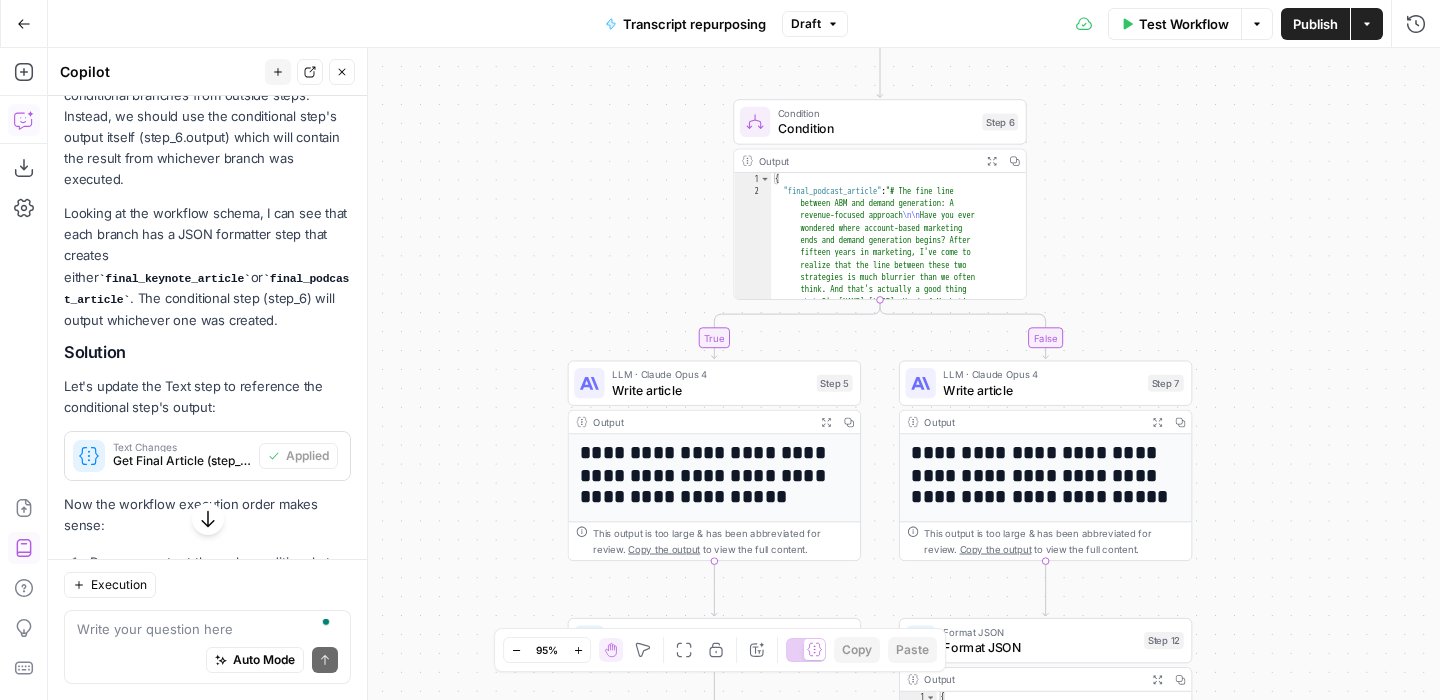 drag, startPoint x: 1257, startPoint y: 155, endPoint x: 1268, endPoint y: 463, distance: 308.19638 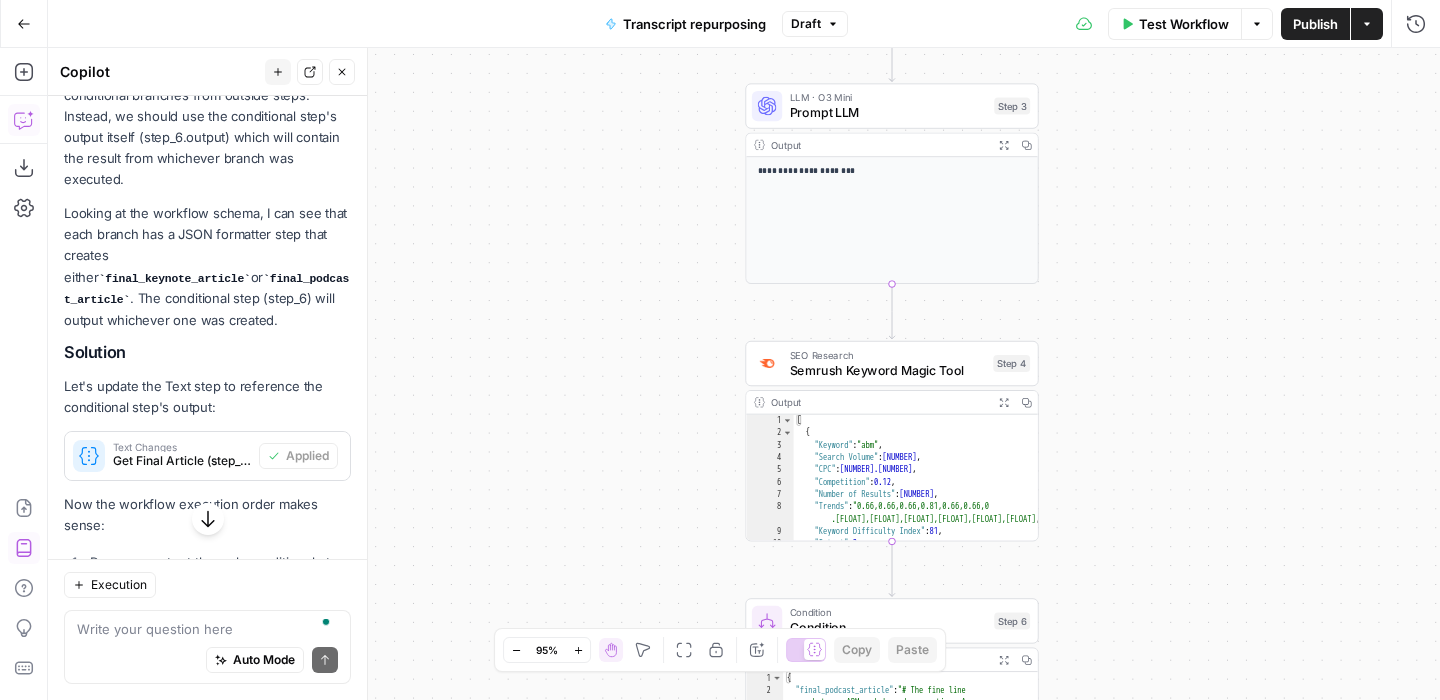drag, startPoint x: 1225, startPoint y: 291, endPoint x: 1223, endPoint y: 518, distance: 227.0088 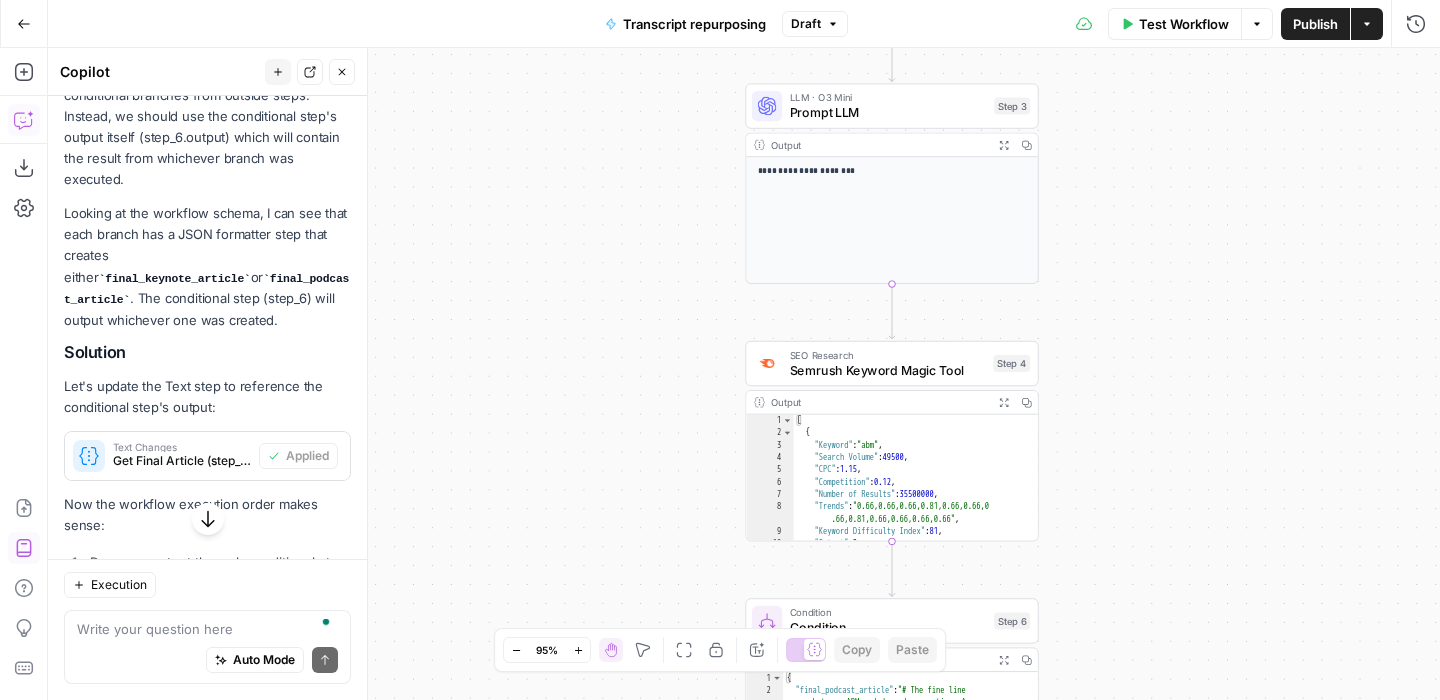 click on "**********" at bounding box center (744, 374) 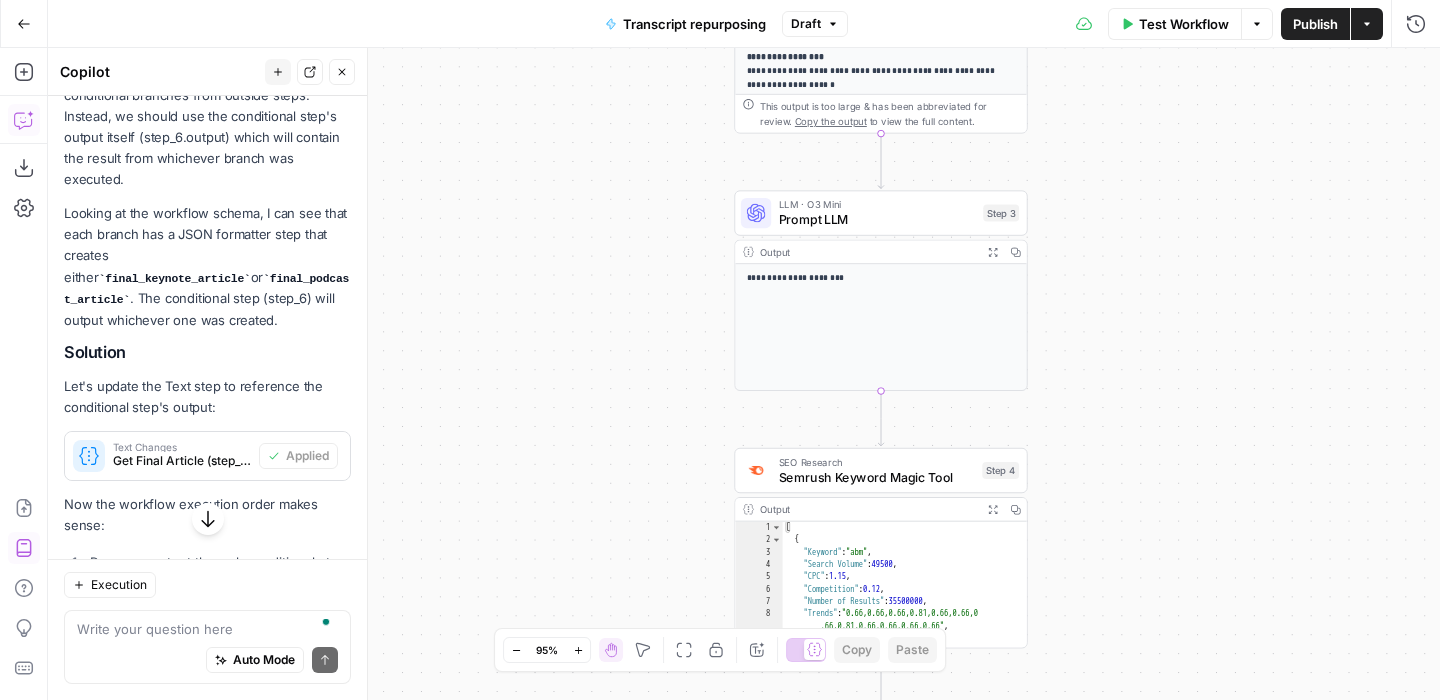 drag, startPoint x: 1230, startPoint y: 299, endPoint x: 1224, endPoint y: 506, distance: 207.08694 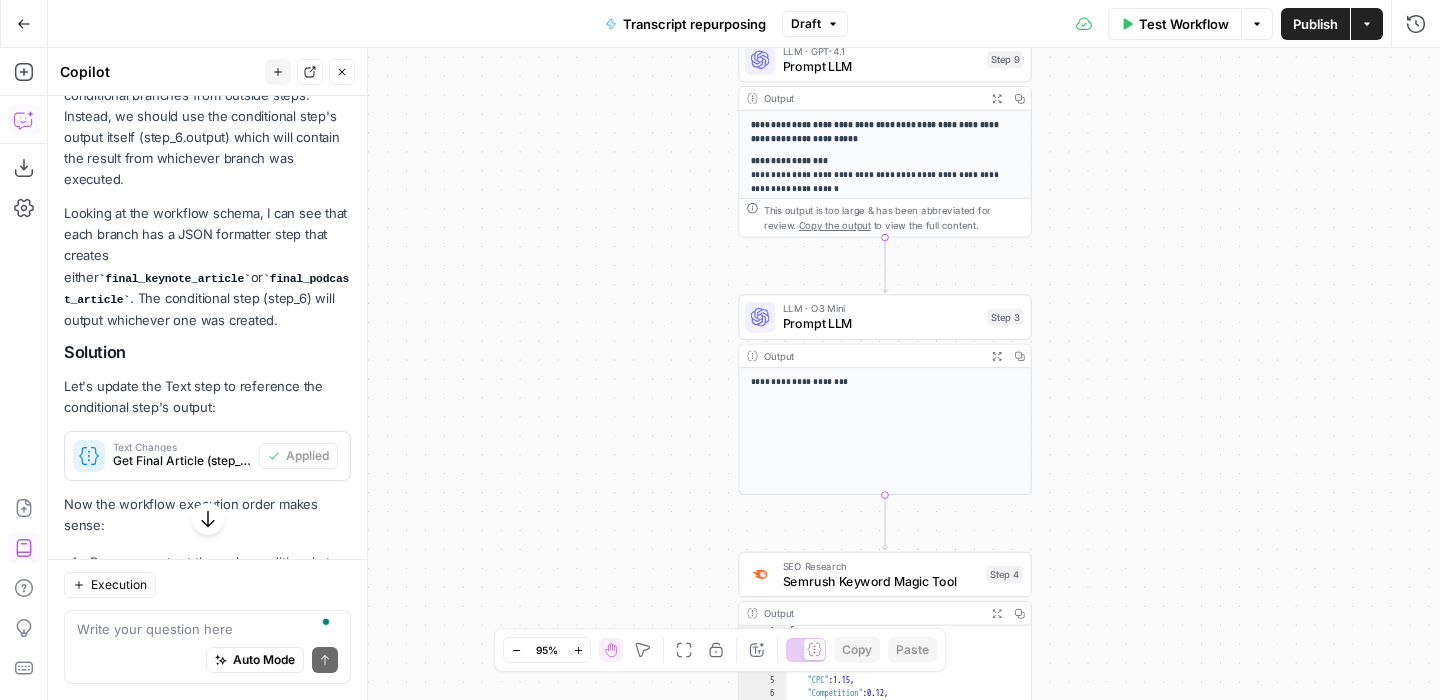 drag, startPoint x: 1178, startPoint y: 264, endPoint x: 1185, endPoint y: 494, distance: 230.10649 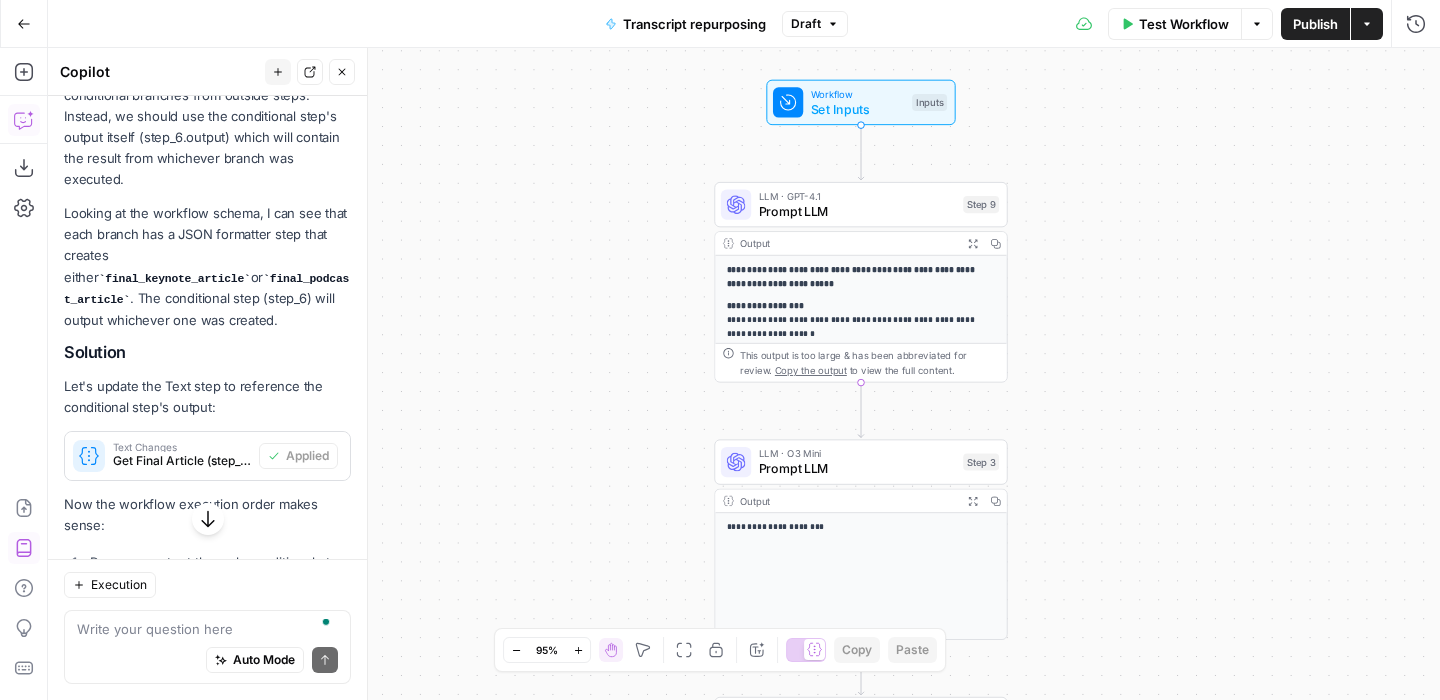 drag, startPoint x: 1177, startPoint y: 333, endPoint x: 1120, endPoint y: 54, distance: 284.76306 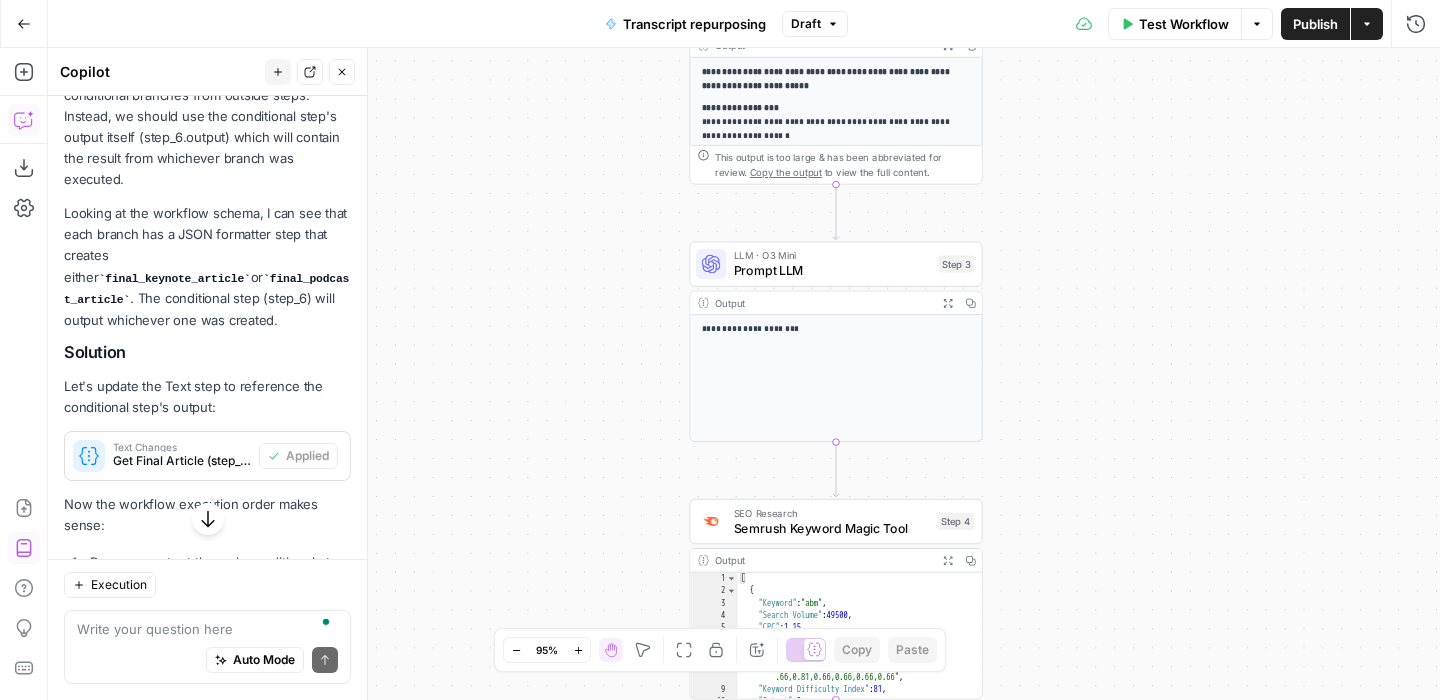 drag, startPoint x: 1157, startPoint y: 320, endPoint x: 1112, endPoint y: 94, distance: 230.43654 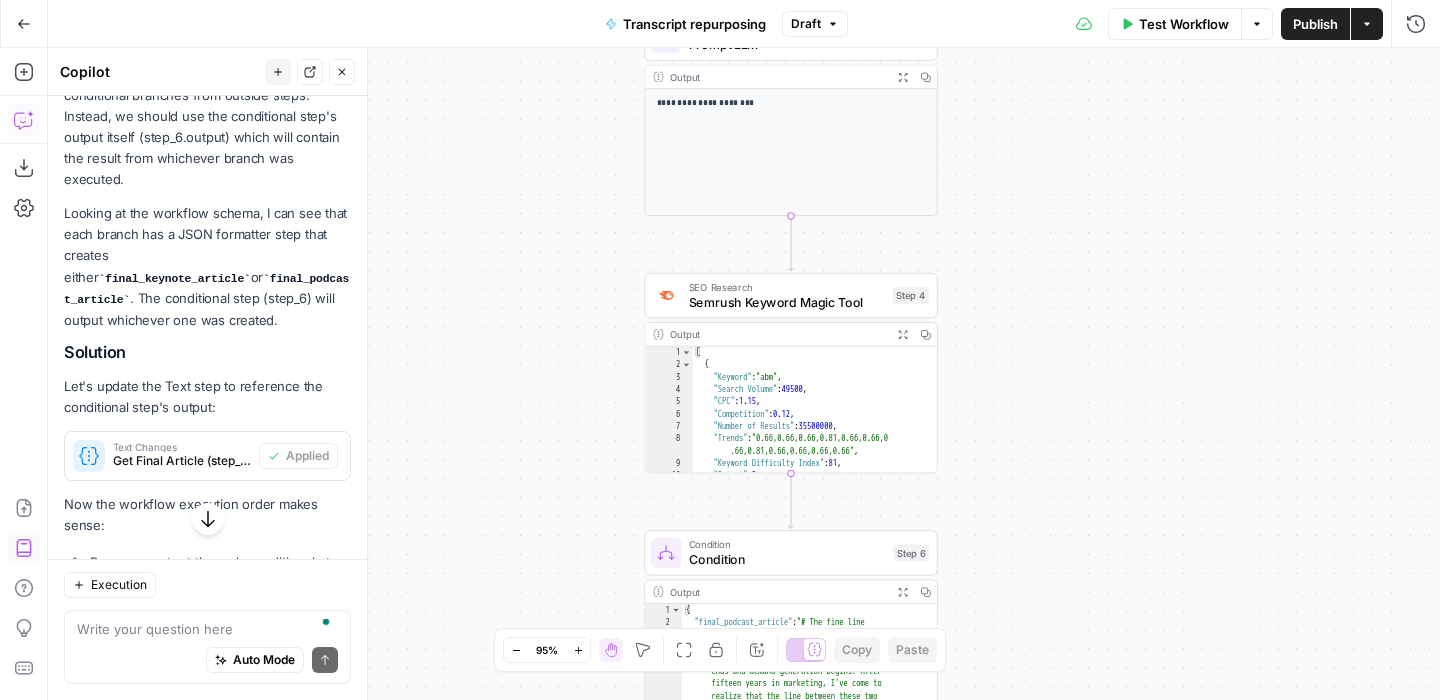 drag, startPoint x: 1192, startPoint y: 403, endPoint x: 1146, endPoint y: 116, distance: 290.66302 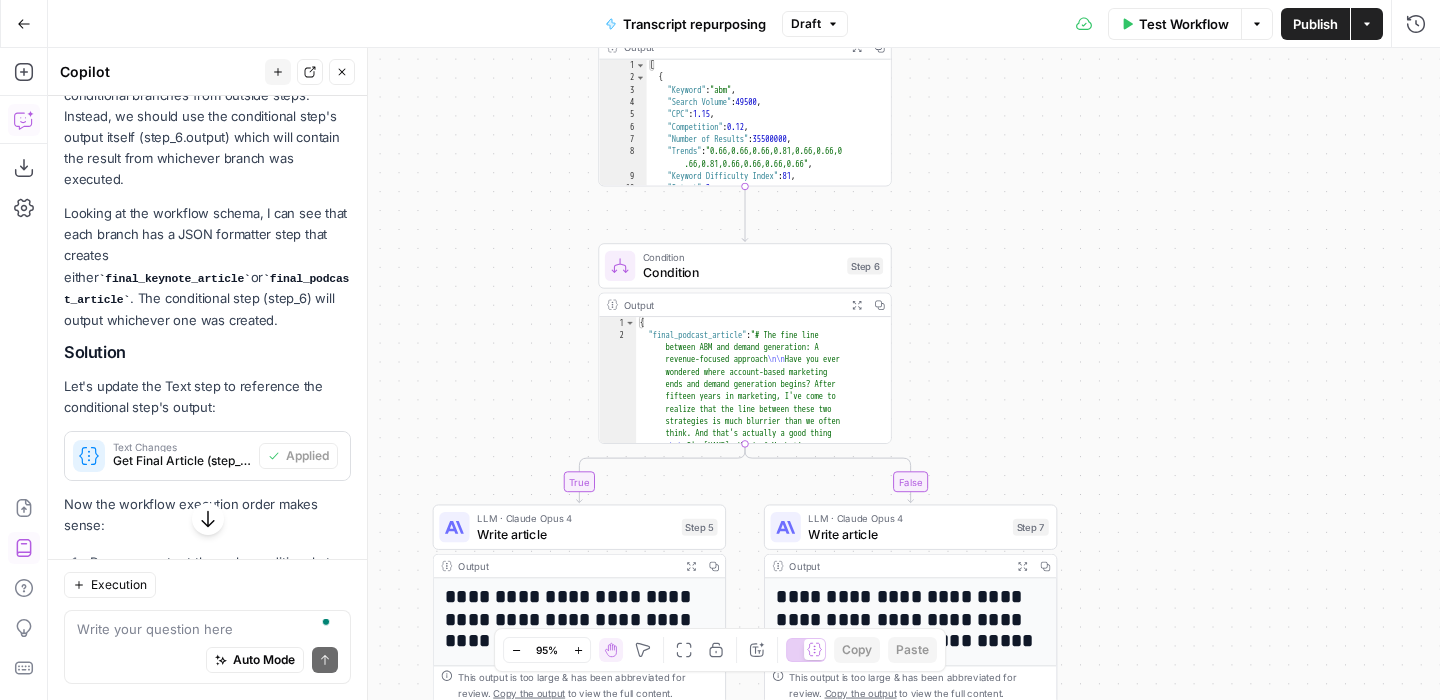 drag, startPoint x: 1224, startPoint y: 414, endPoint x: 1213, endPoint y: 126, distance: 288.21 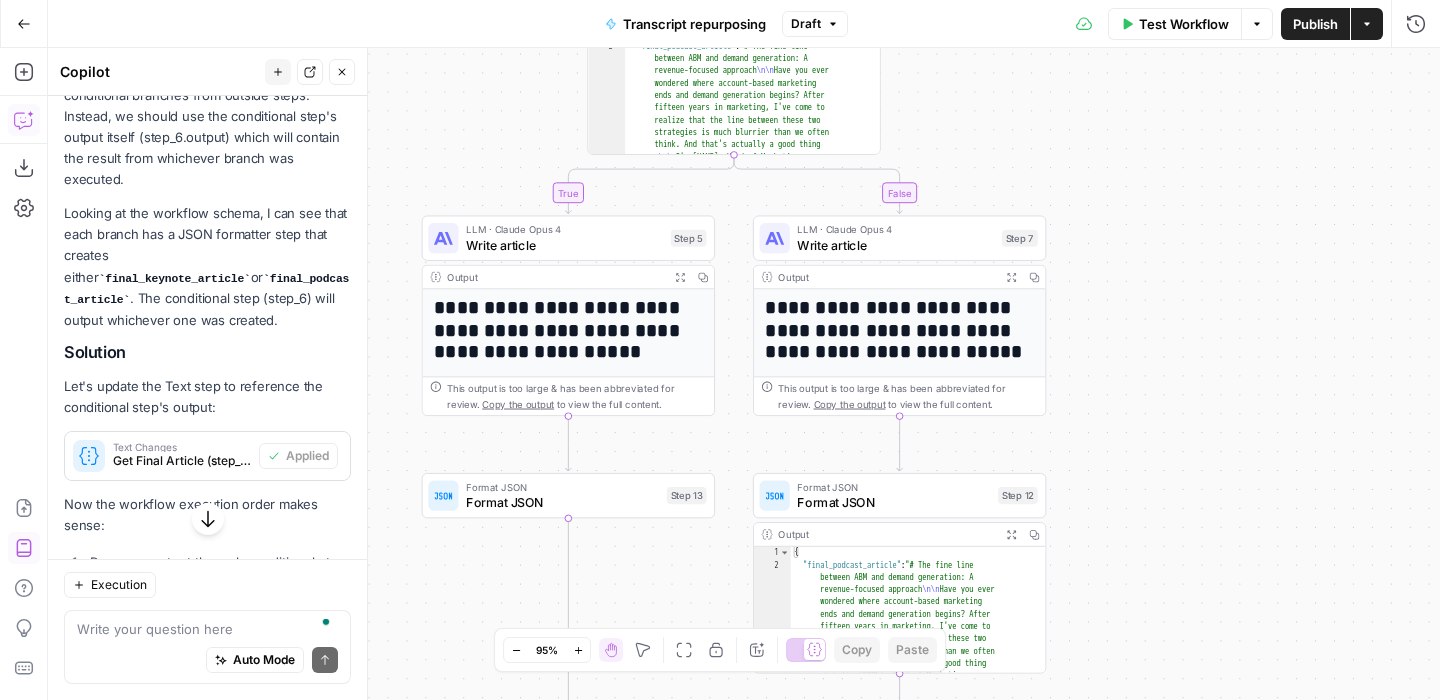 drag, startPoint x: 1211, startPoint y: 339, endPoint x: 1236, endPoint y: 97, distance: 243.2879 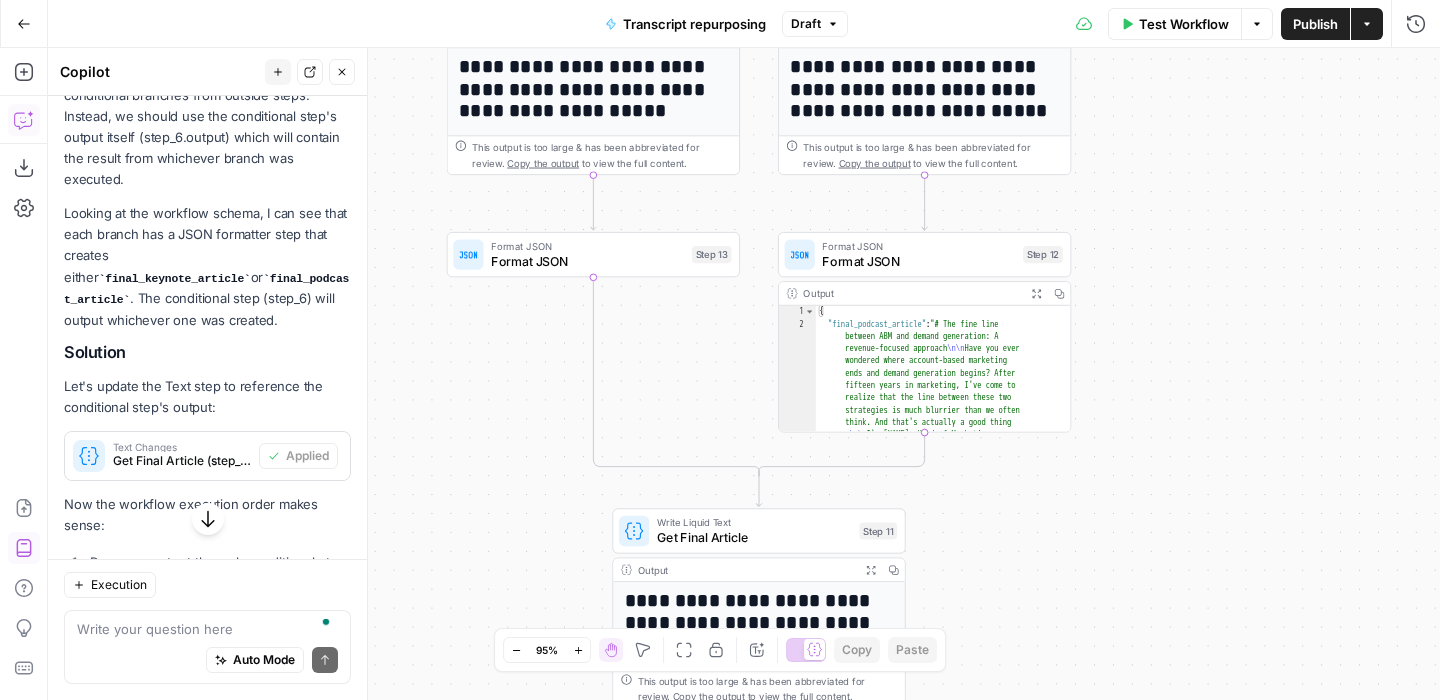 drag, startPoint x: 1240, startPoint y: 357, endPoint x: 1216, endPoint y: 113, distance: 245.17749 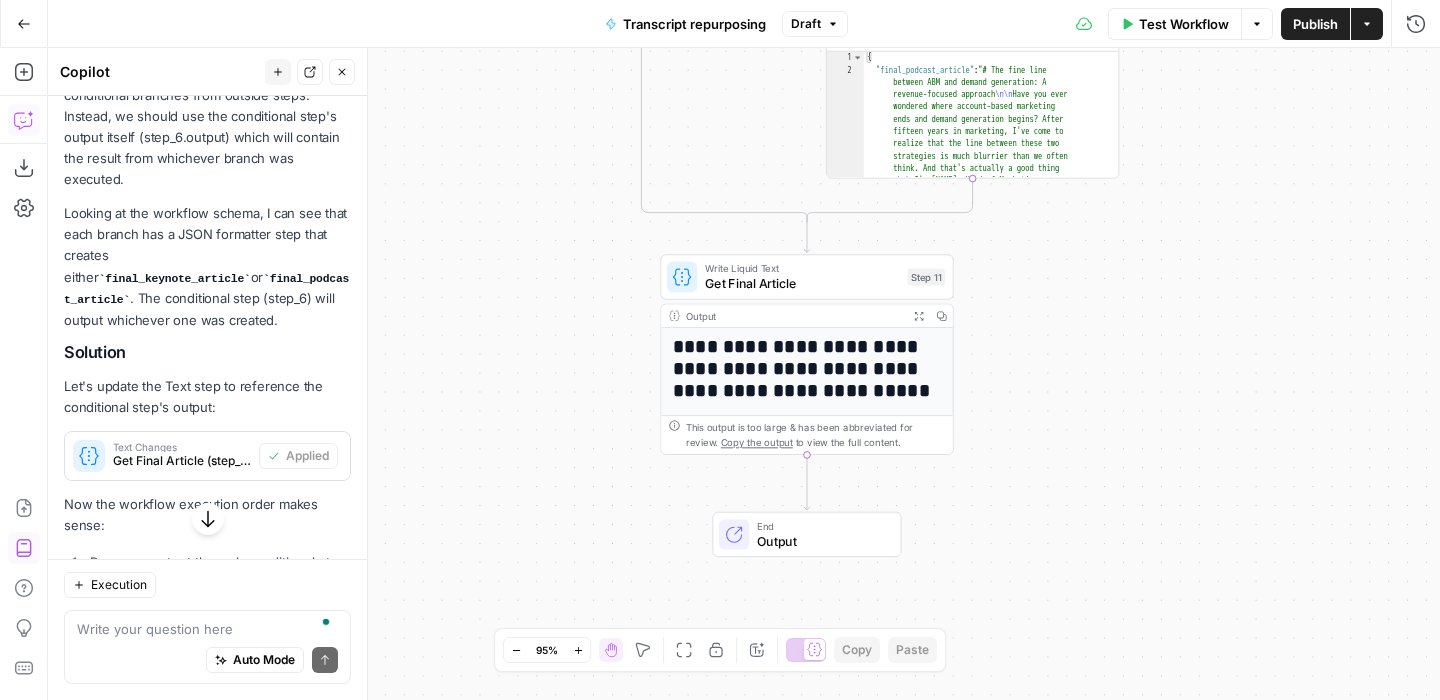 drag, startPoint x: 1246, startPoint y: 323, endPoint x: 1319, endPoint y: 313, distance: 73.68175 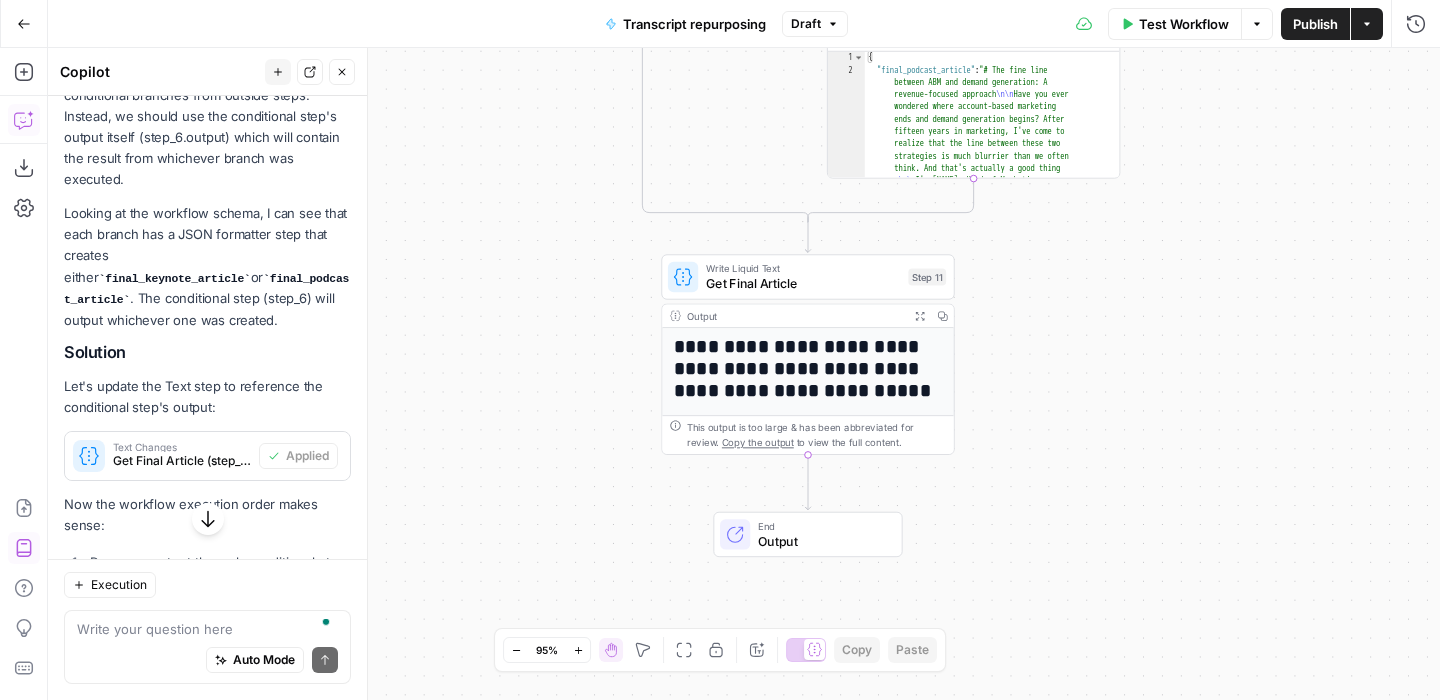 scroll, scrollTop: 6553, scrollLeft: 0, axis: vertical 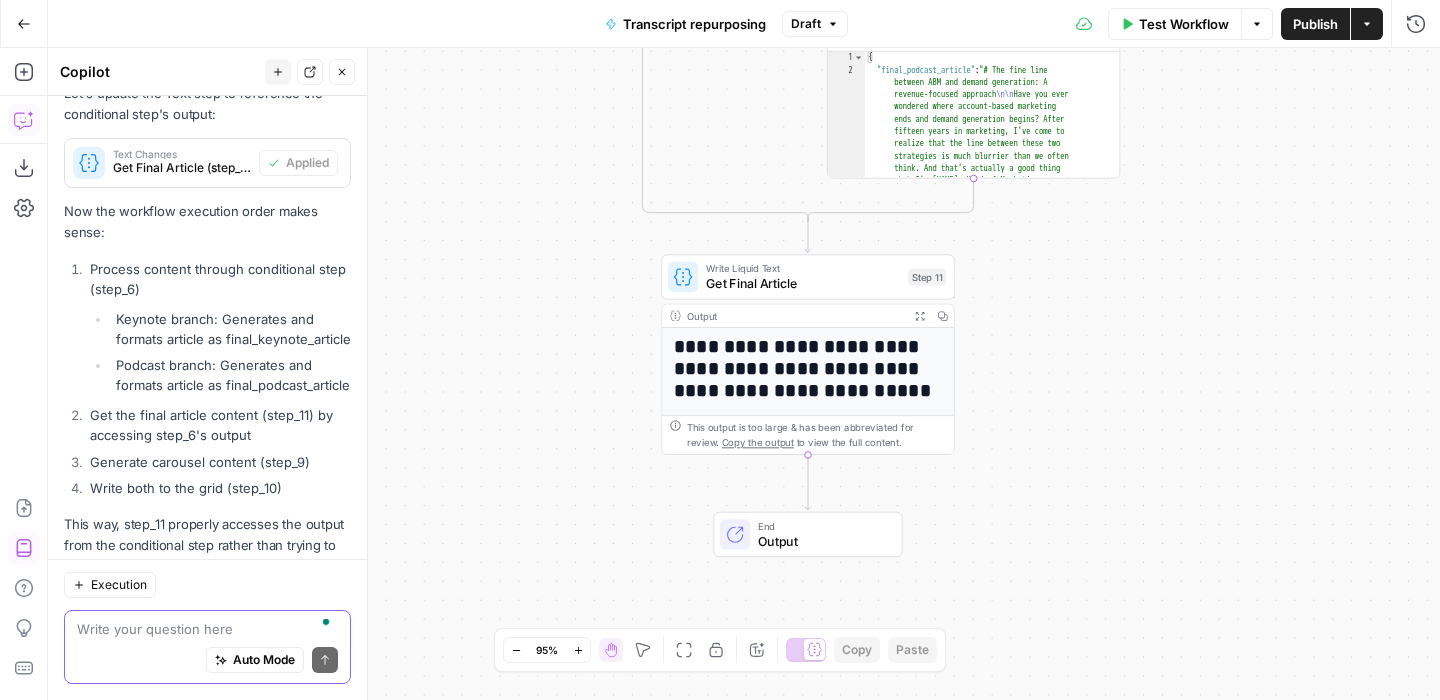 click at bounding box center [207, 629] 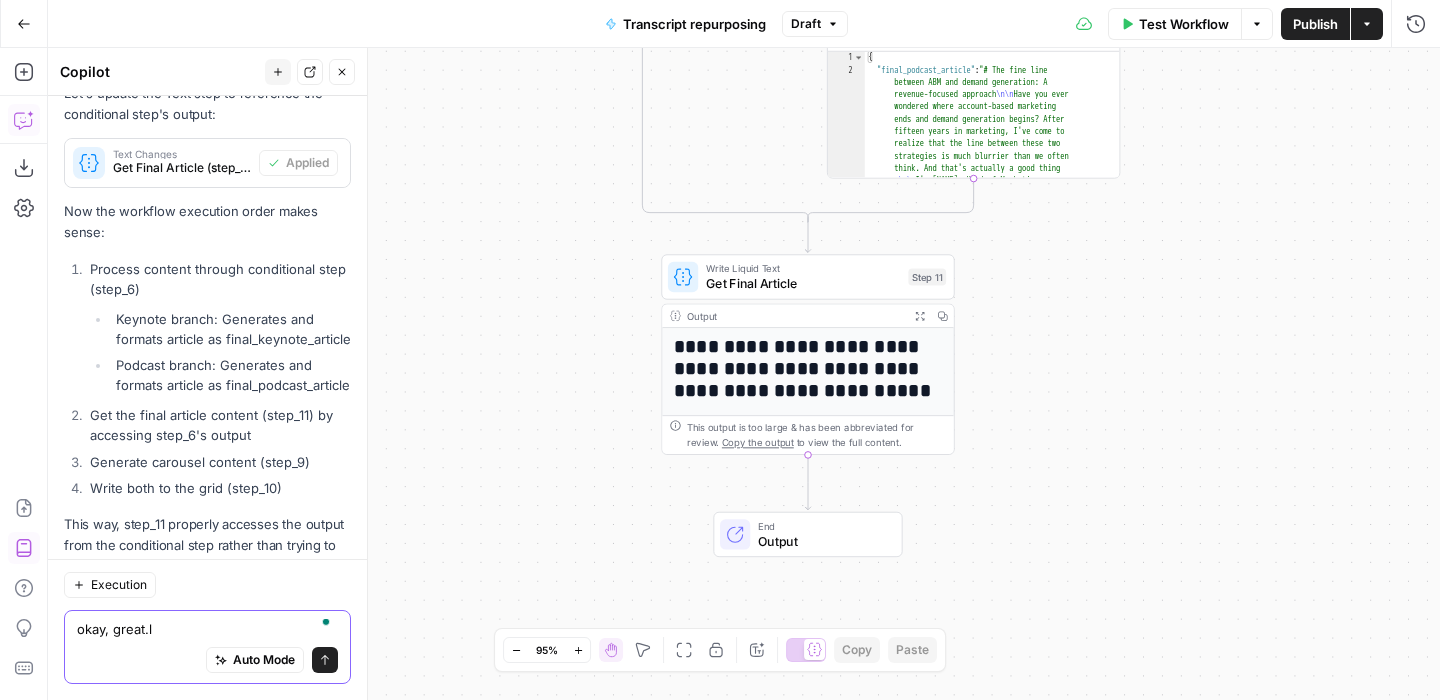 type on "okay, great.l" 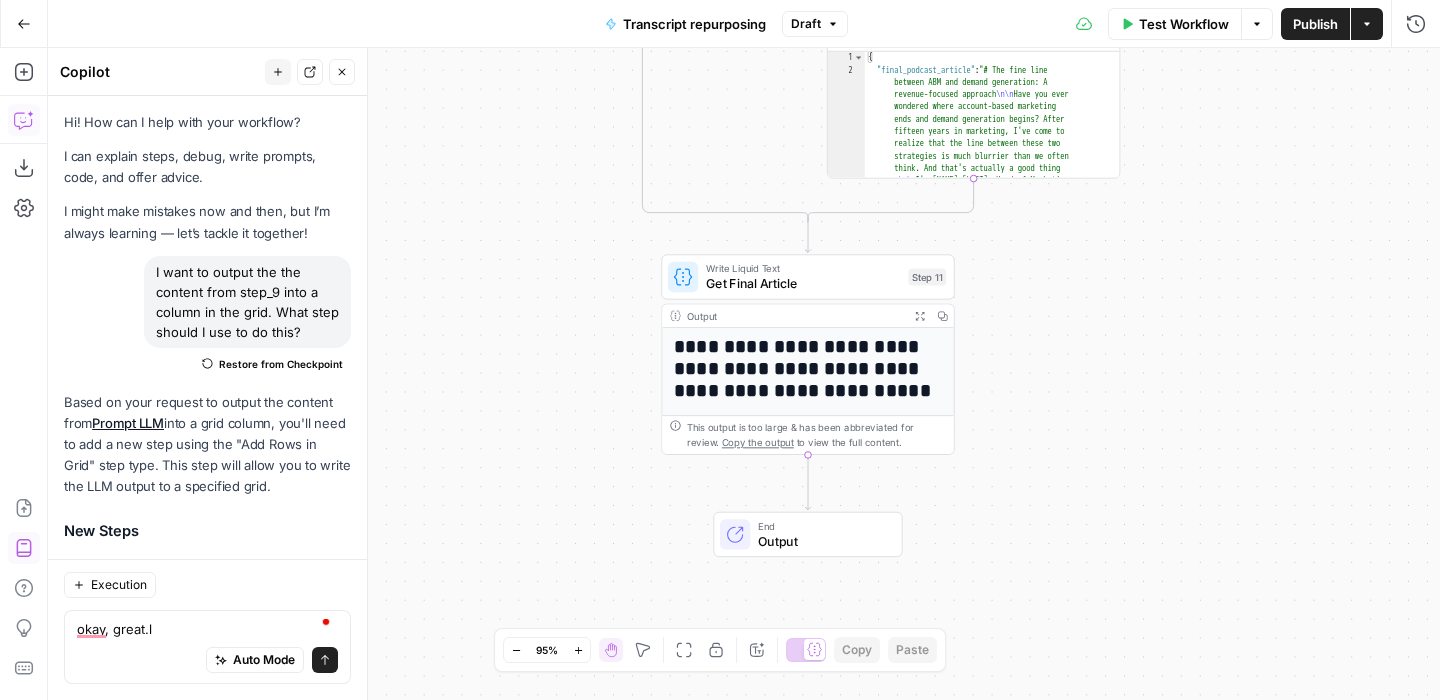 scroll, scrollTop: 0, scrollLeft: 0, axis: both 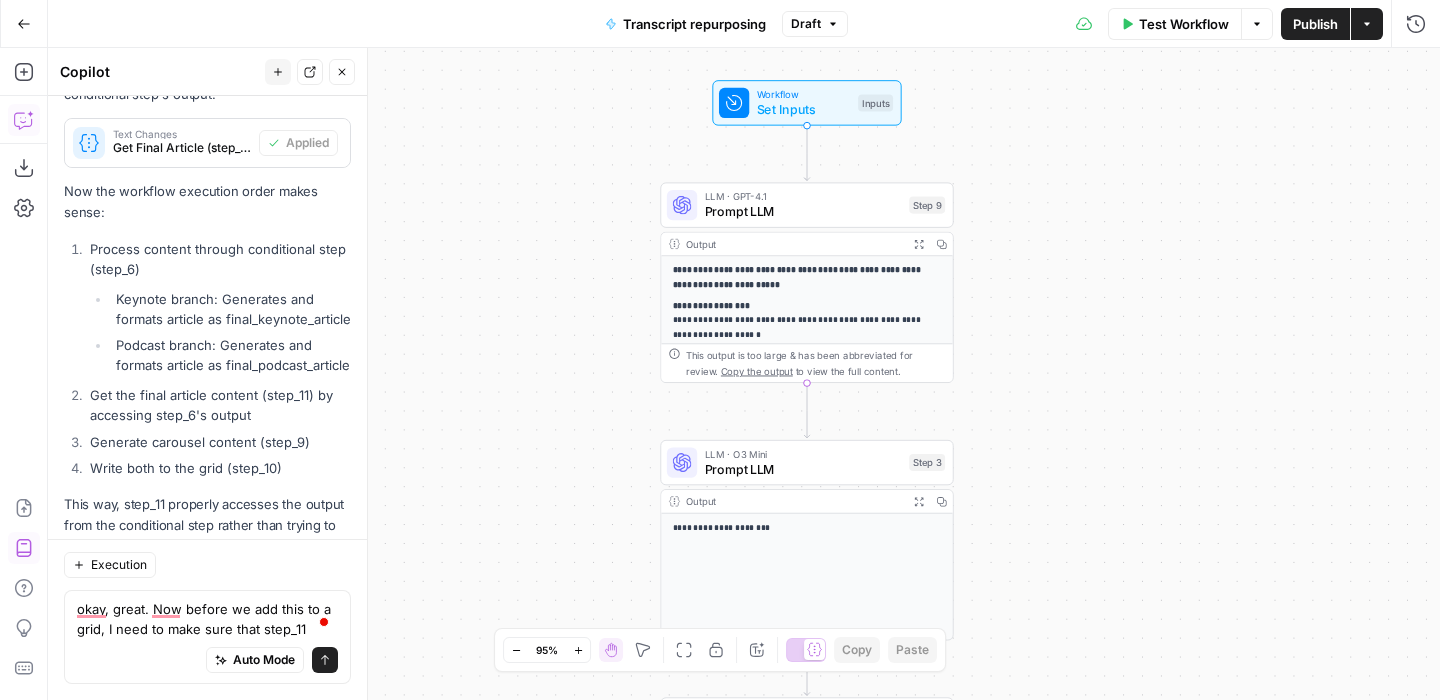 click on "okay, great. Now before we add this to a grid, I need to make sure that step_11" at bounding box center (207, 619) 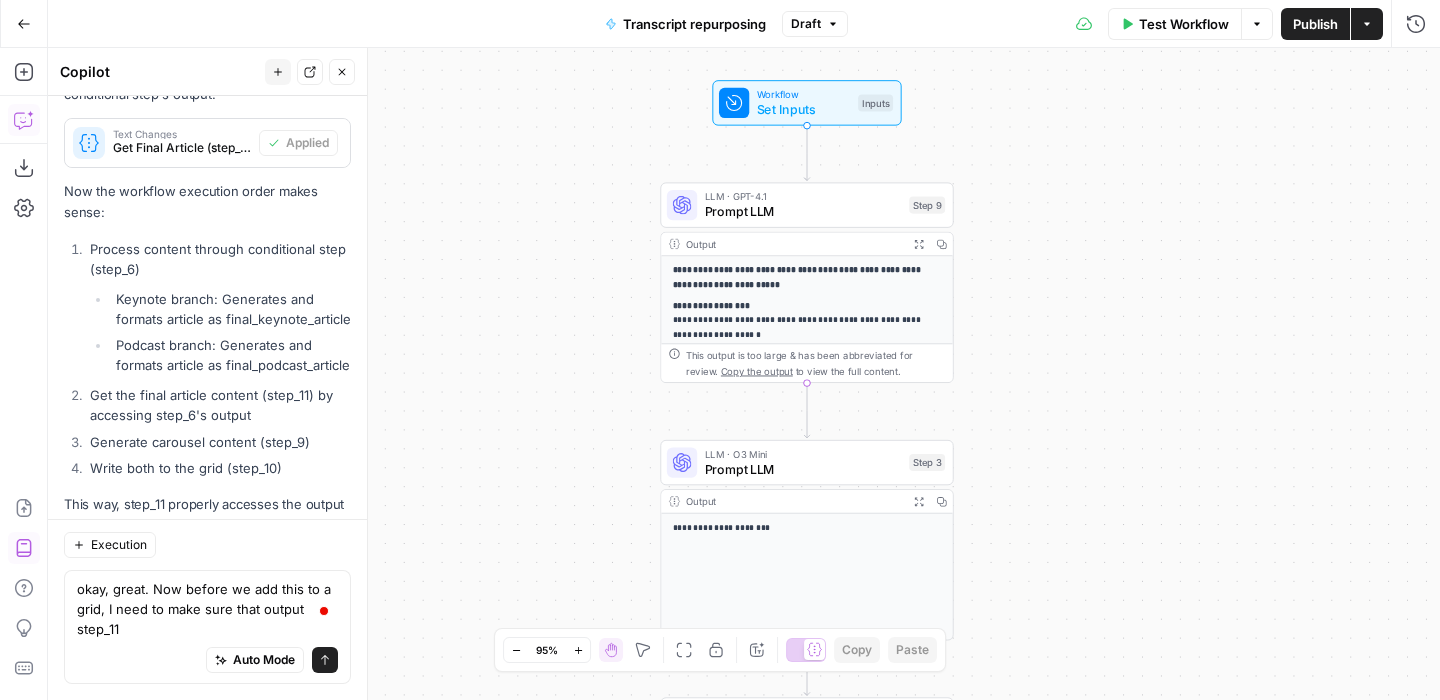 scroll, scrollTop: 6593, scrollLeft: 0, axis: vertical 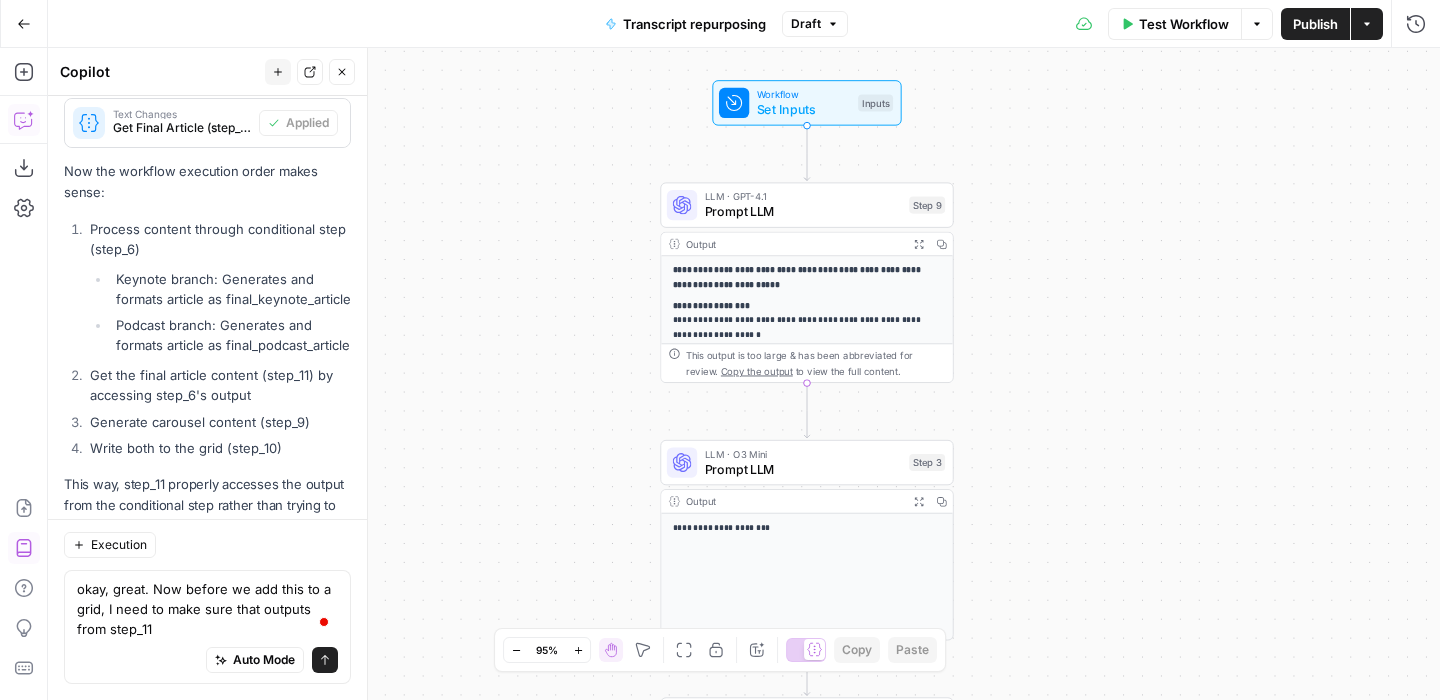click on "okay, great. Now before we add this to a grid, I need to make sure that outputs from step_11" at bounding box center [207, 609] 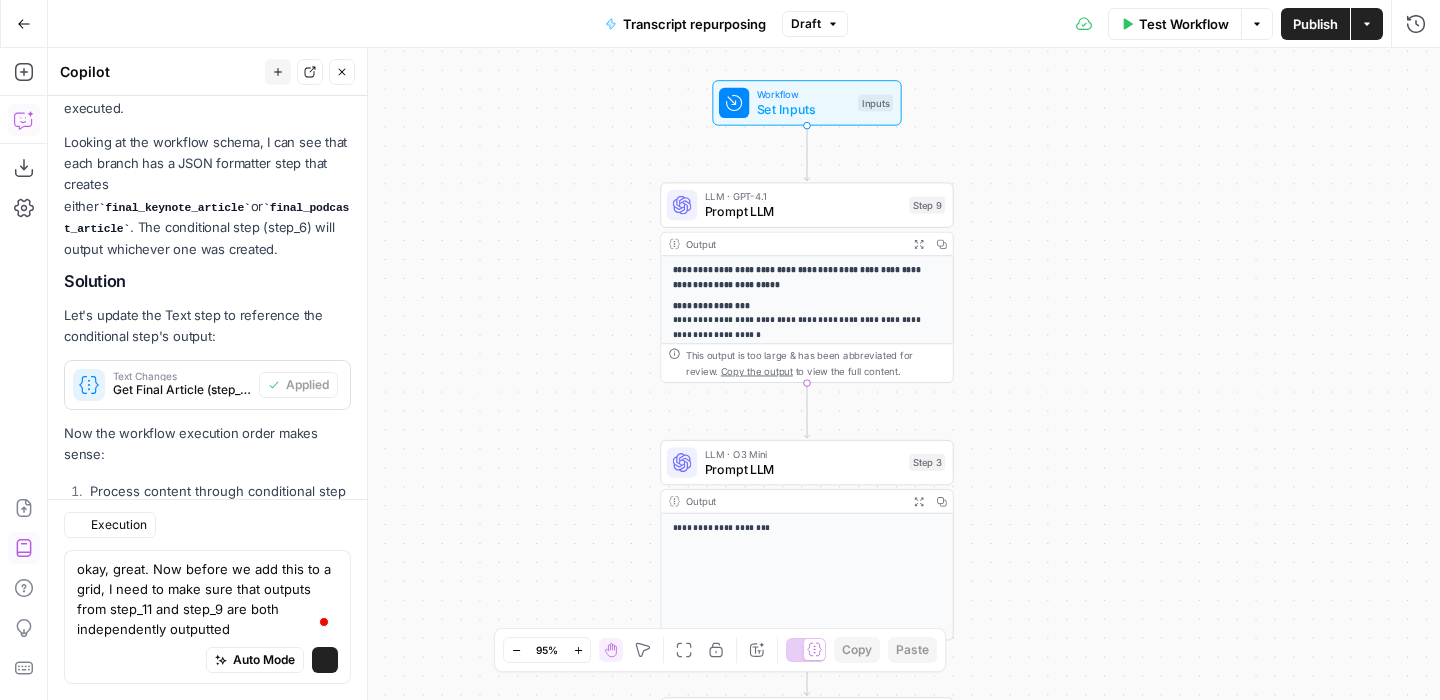 scroll, scrollTop: 6613, scrollLeft: 0, axis: vertical 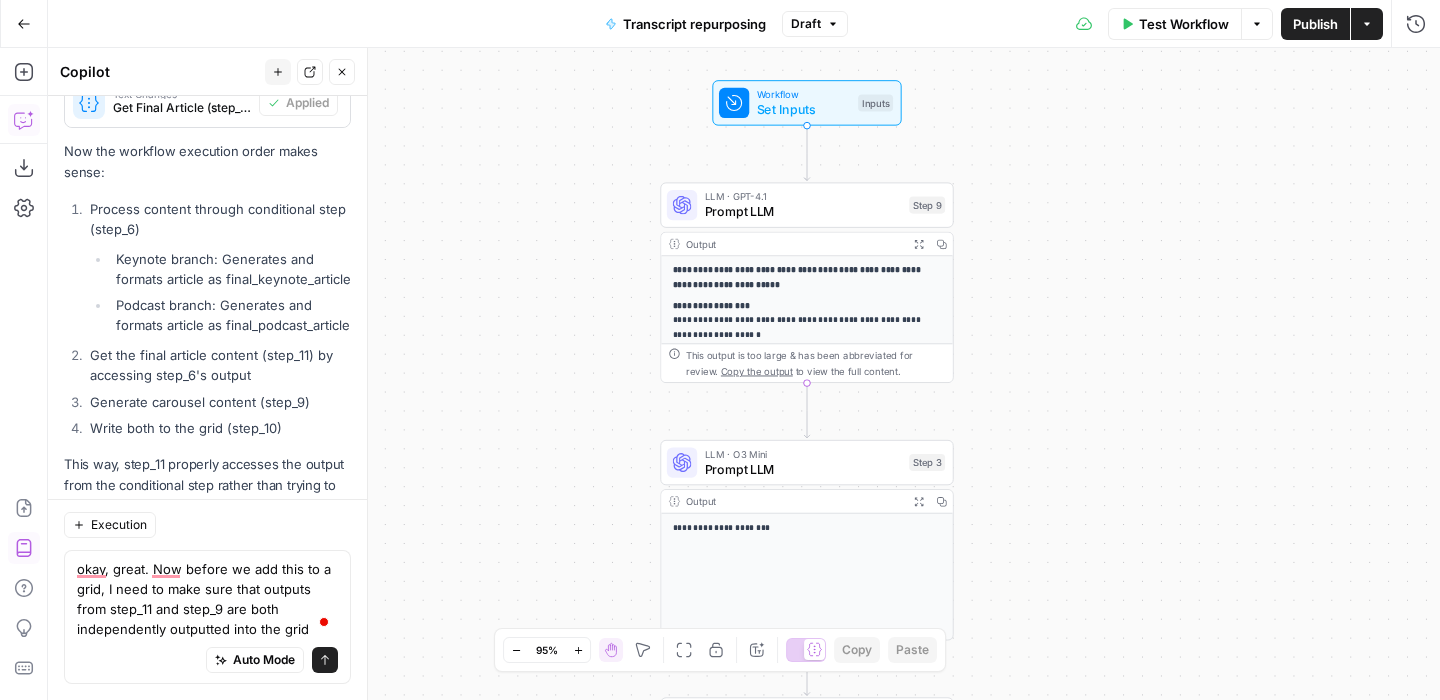 type on "okay, great. Now before we add this to a grid, I need to make sure that outputs from step_11 and step_9 are both independently outputted into the grid" 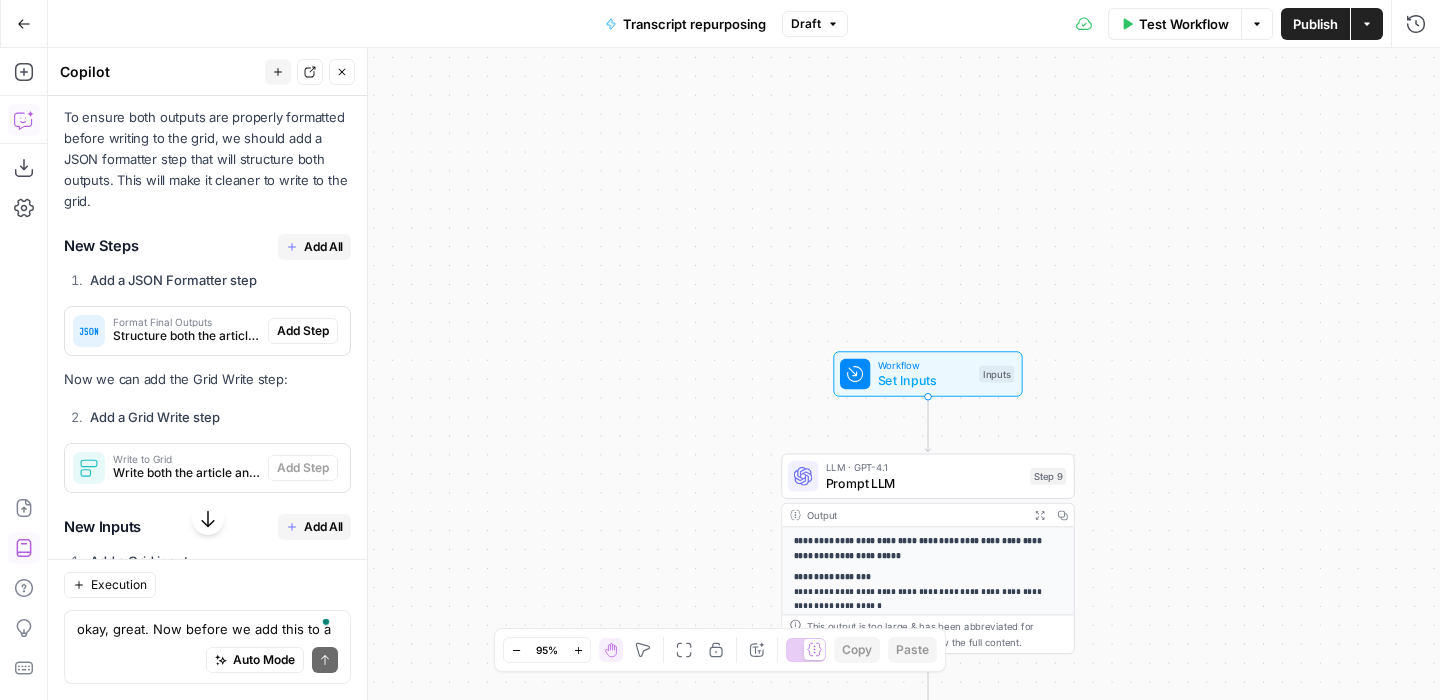 scroll, scrollTop: 7195, scrollLeft: 0, axis: vertical 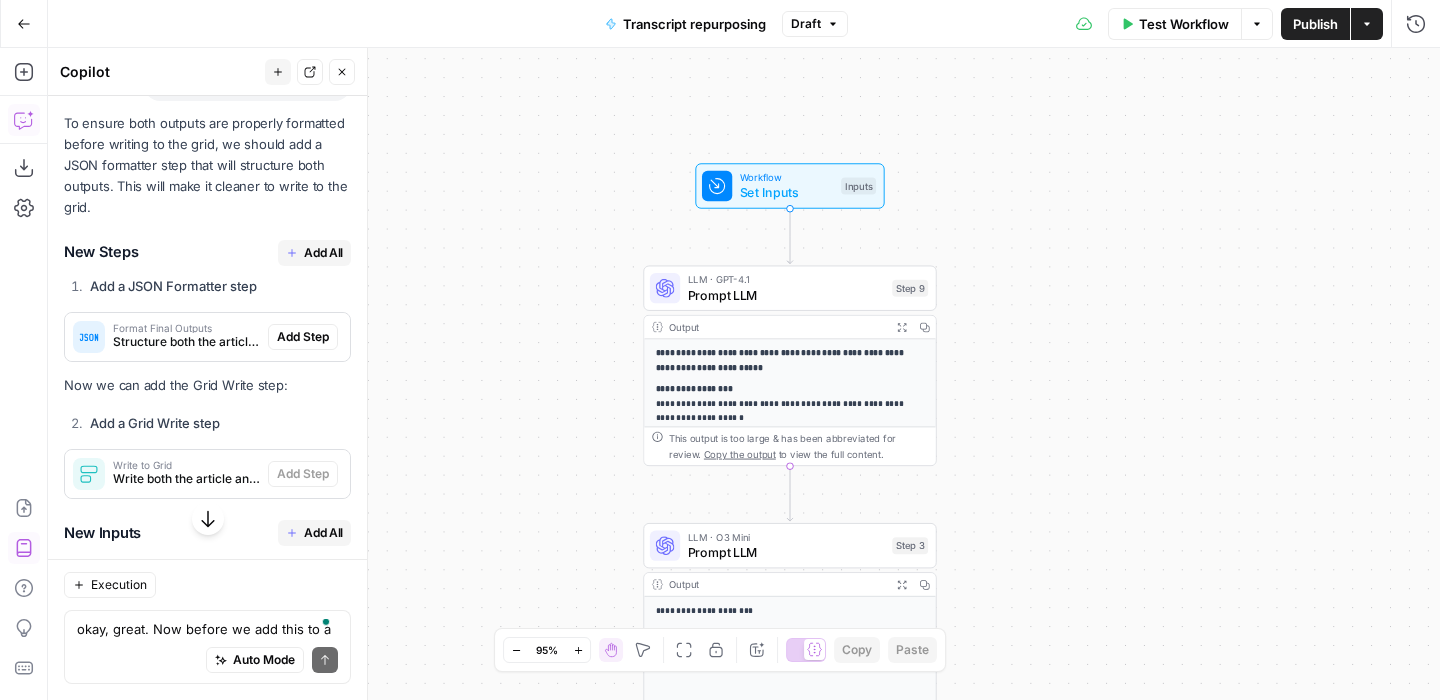 drag, startPoint x: 1178, startPoint y: 419, endPoint x: 1040, endPoint y: 215, distance: 246.29251 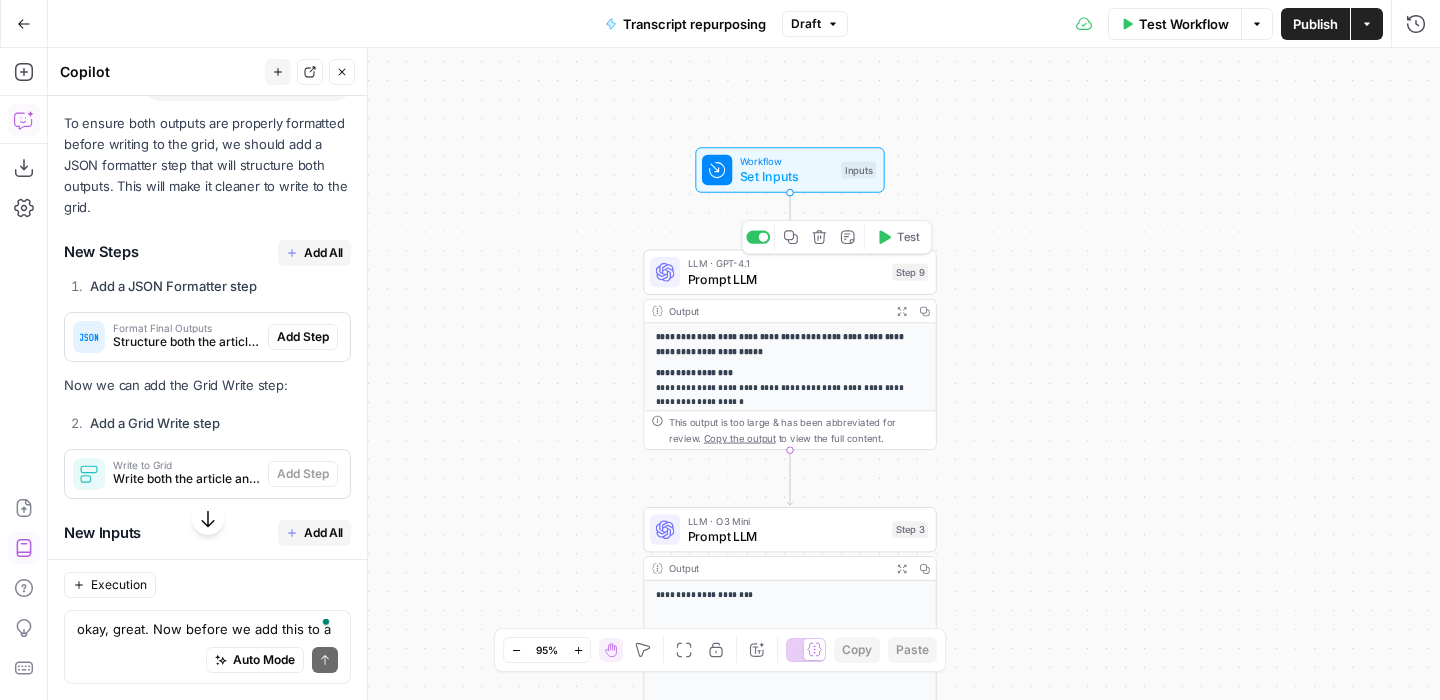 click on "Prompt LLM" at bounding box center [786, 278] 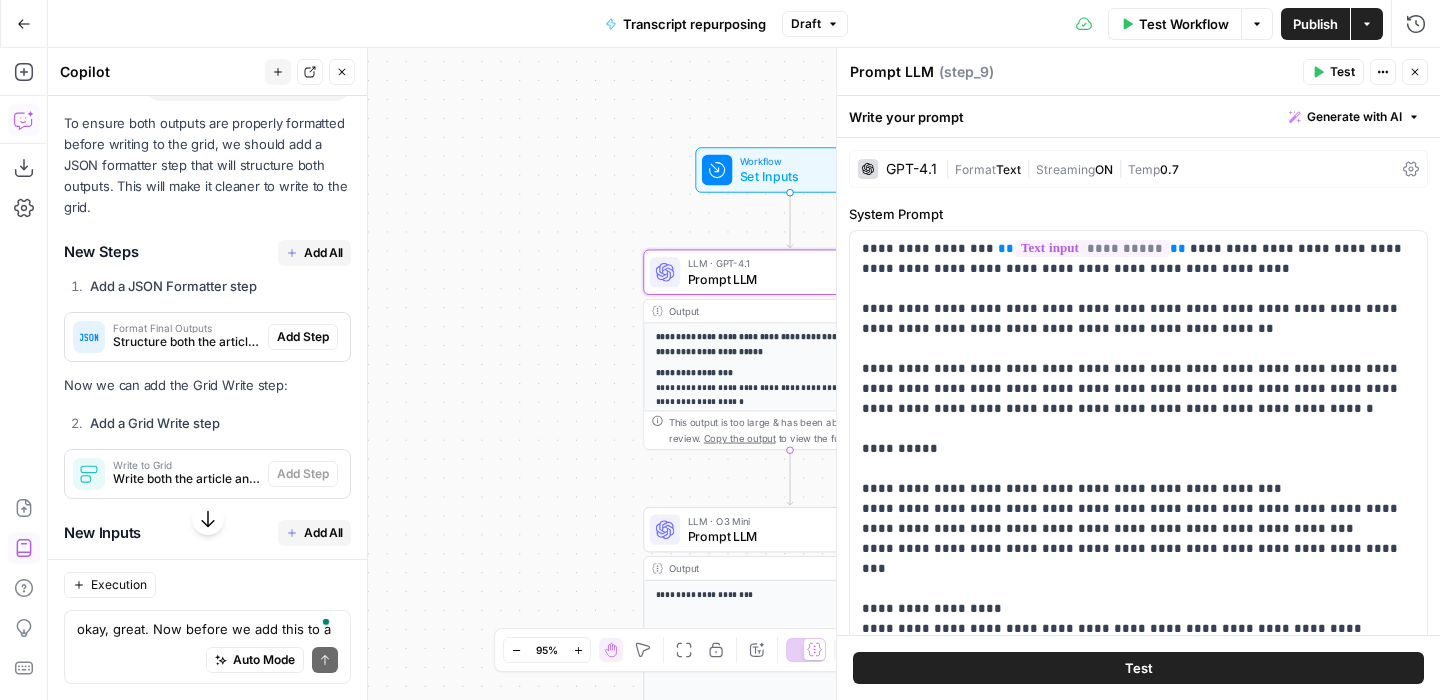 click on "Prompt LLM" at bounding box center [892, 72] 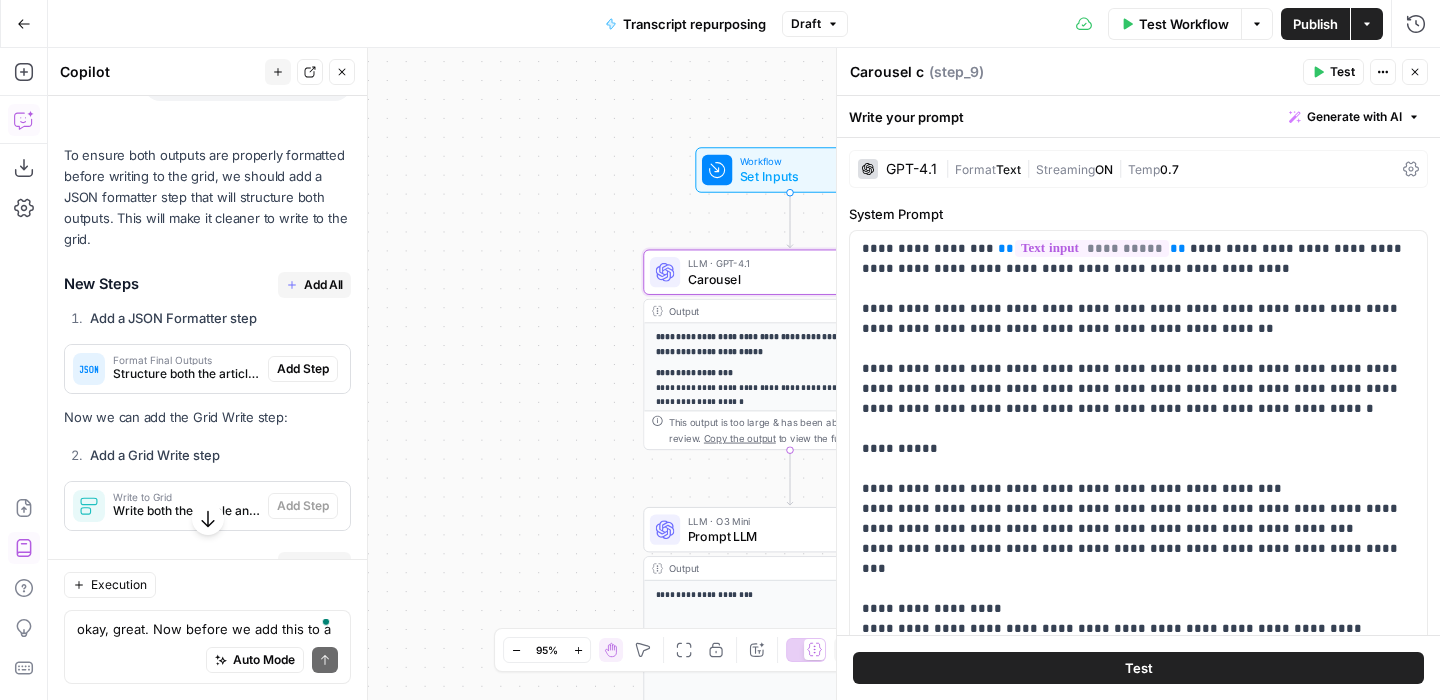 scroll, scrollTop: 7227, scrollLeft: 0, axis: vertical 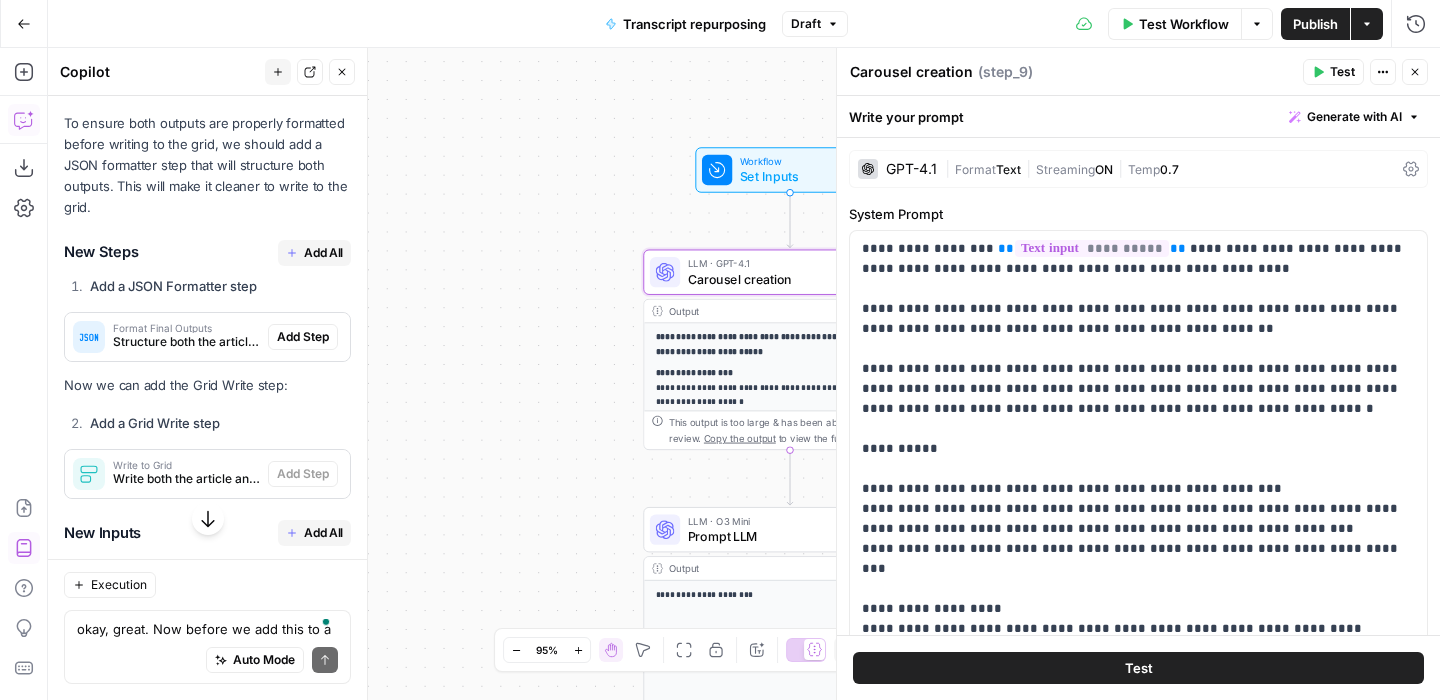 type on "Carousel creation" 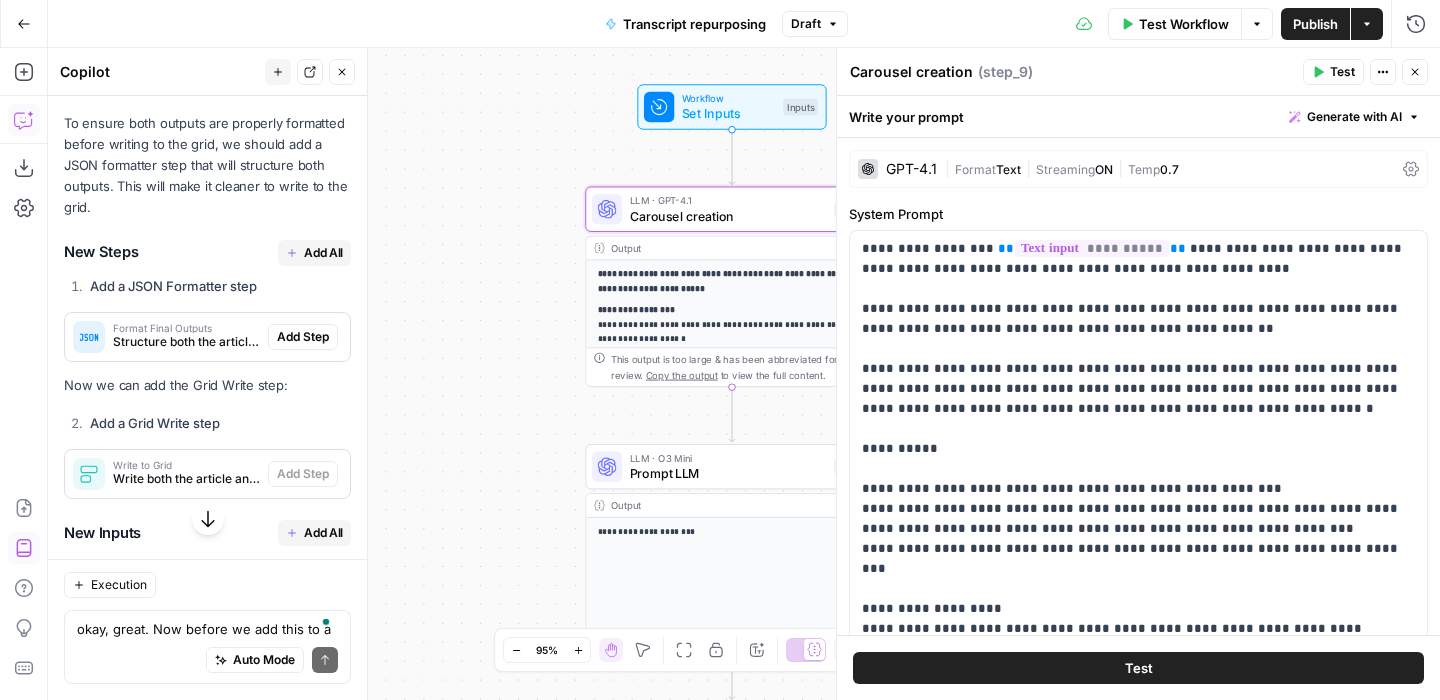 drag, startPoint x: 568, startPoint y: 367, endPoint x: 510, endPoint y: 304, distance: 85.632935 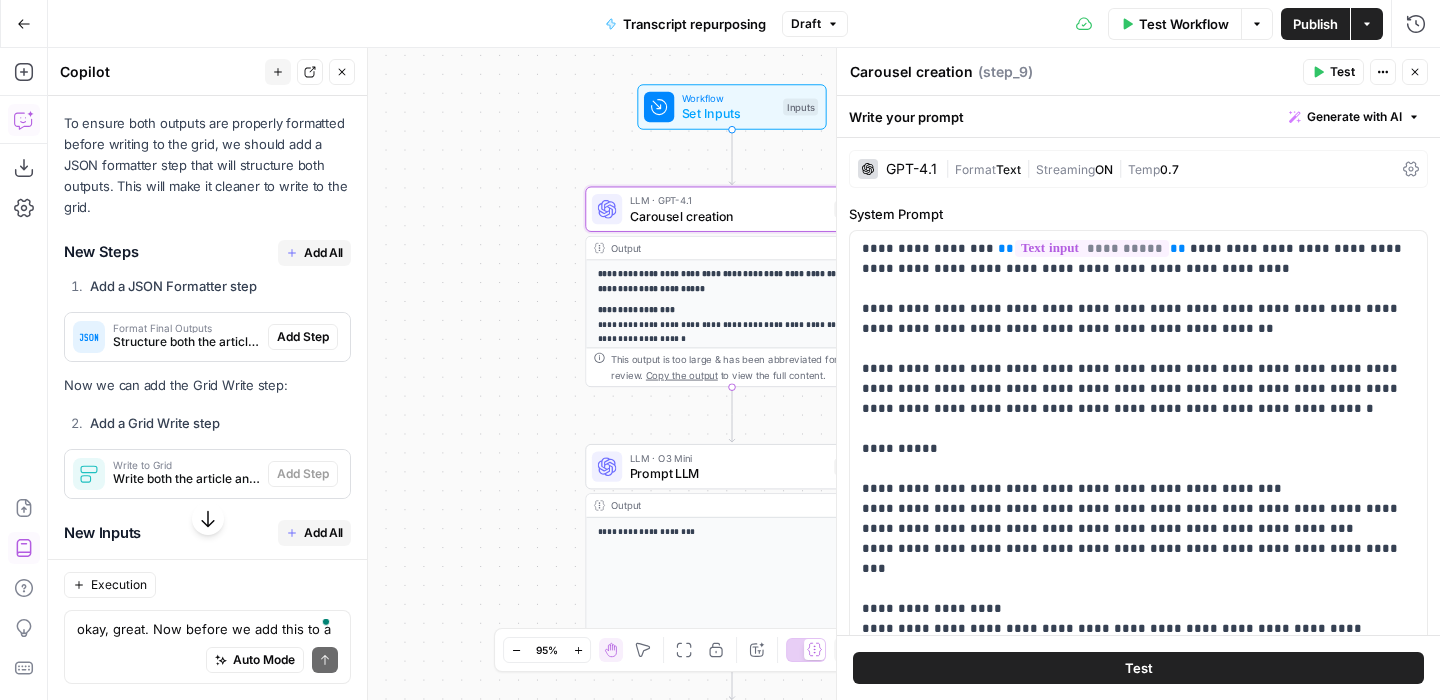 click on "**********" at bounding box center [744, 374] 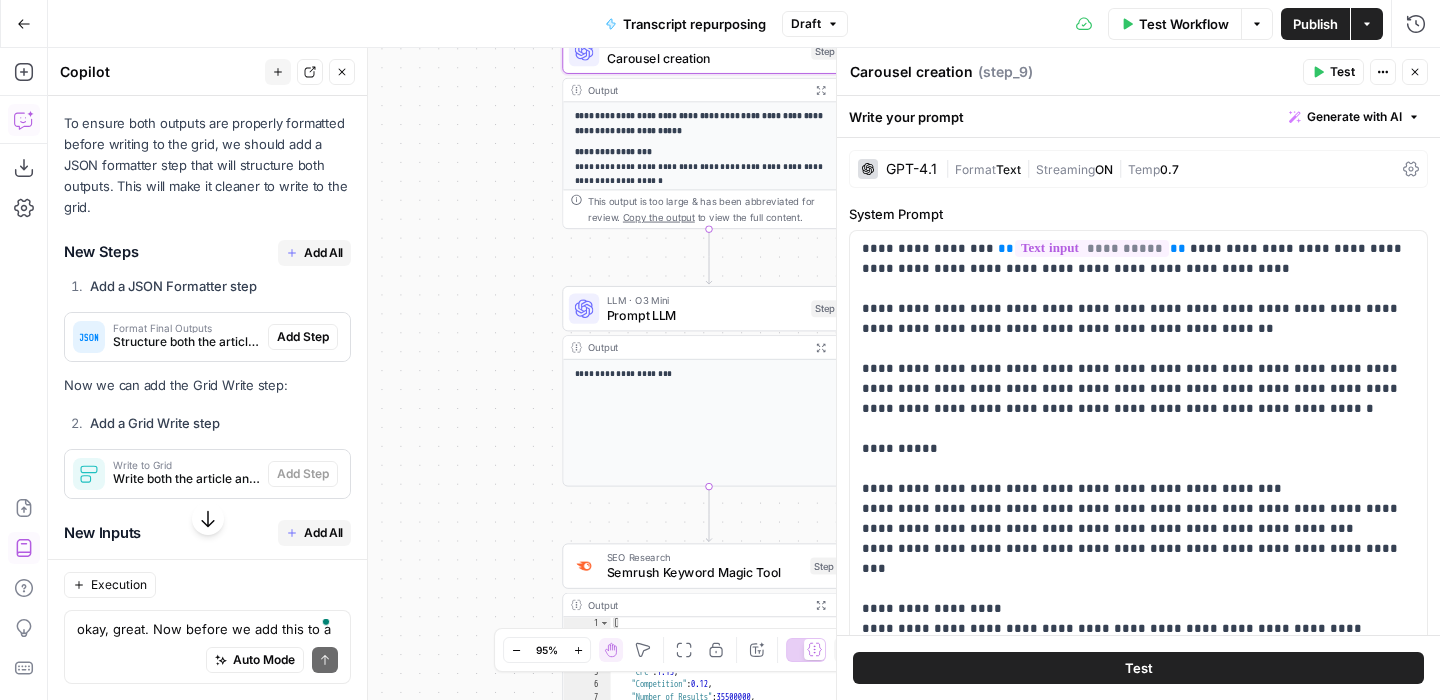 drag, startPoint x: 482, startPoint y: 406, endPoint x: 462, endPoint y: 164, distance: 242.82504 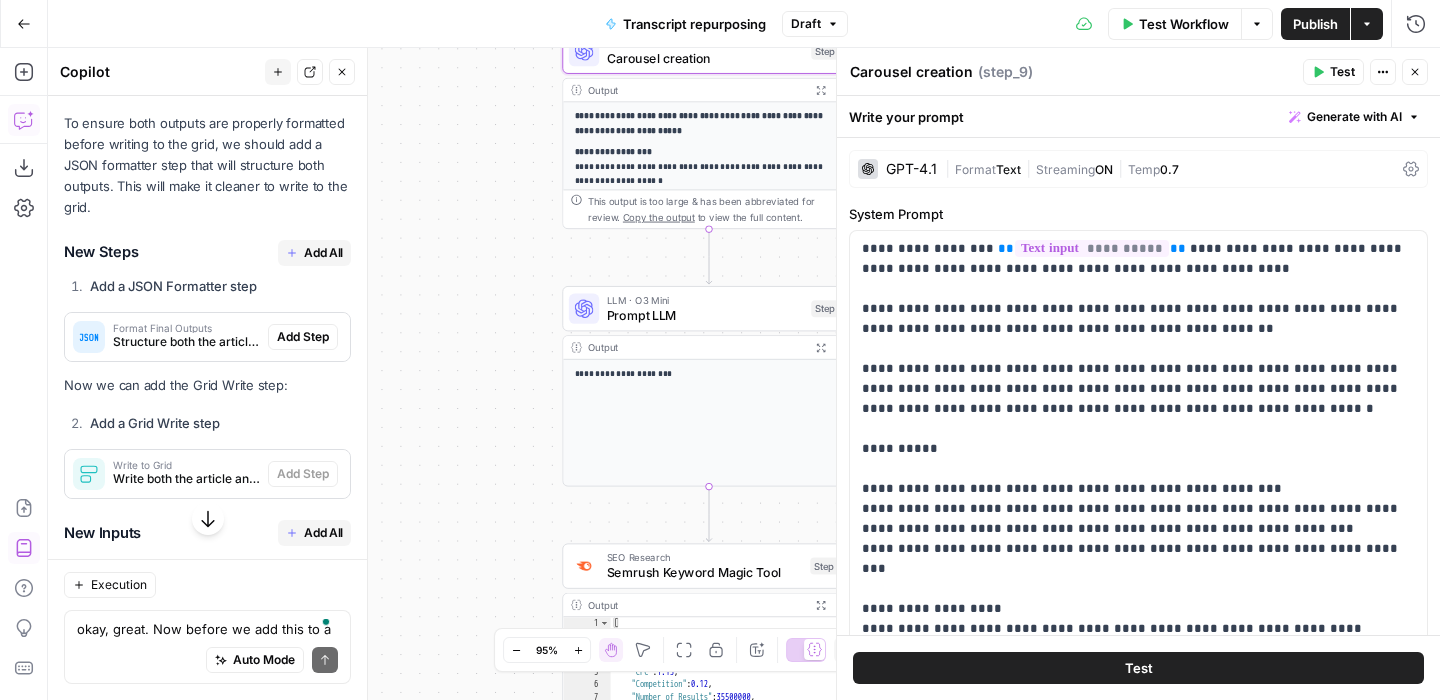 click on "**********" at bounding box center [744, 374] 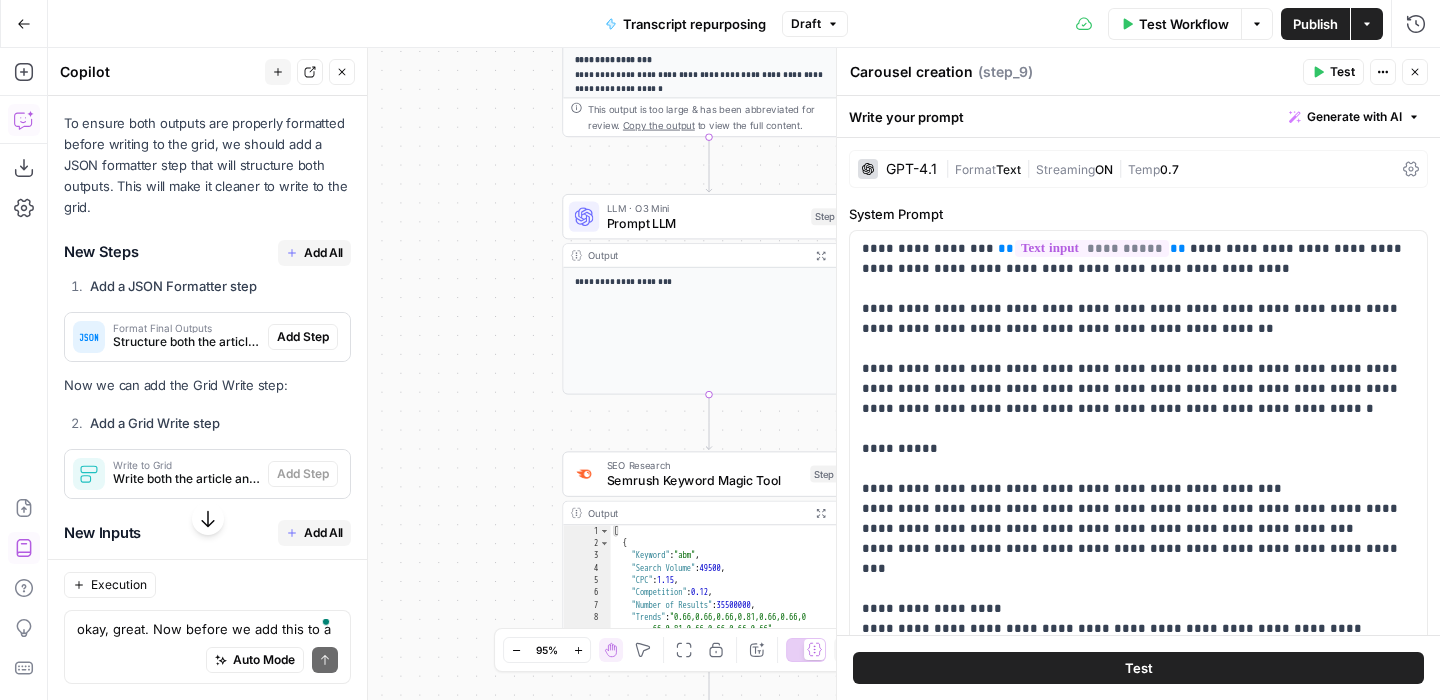 drag, startPoint x: 470, startPoint y: 378, endPoint x: 453, endPoint y: 110, distance: 268.53864 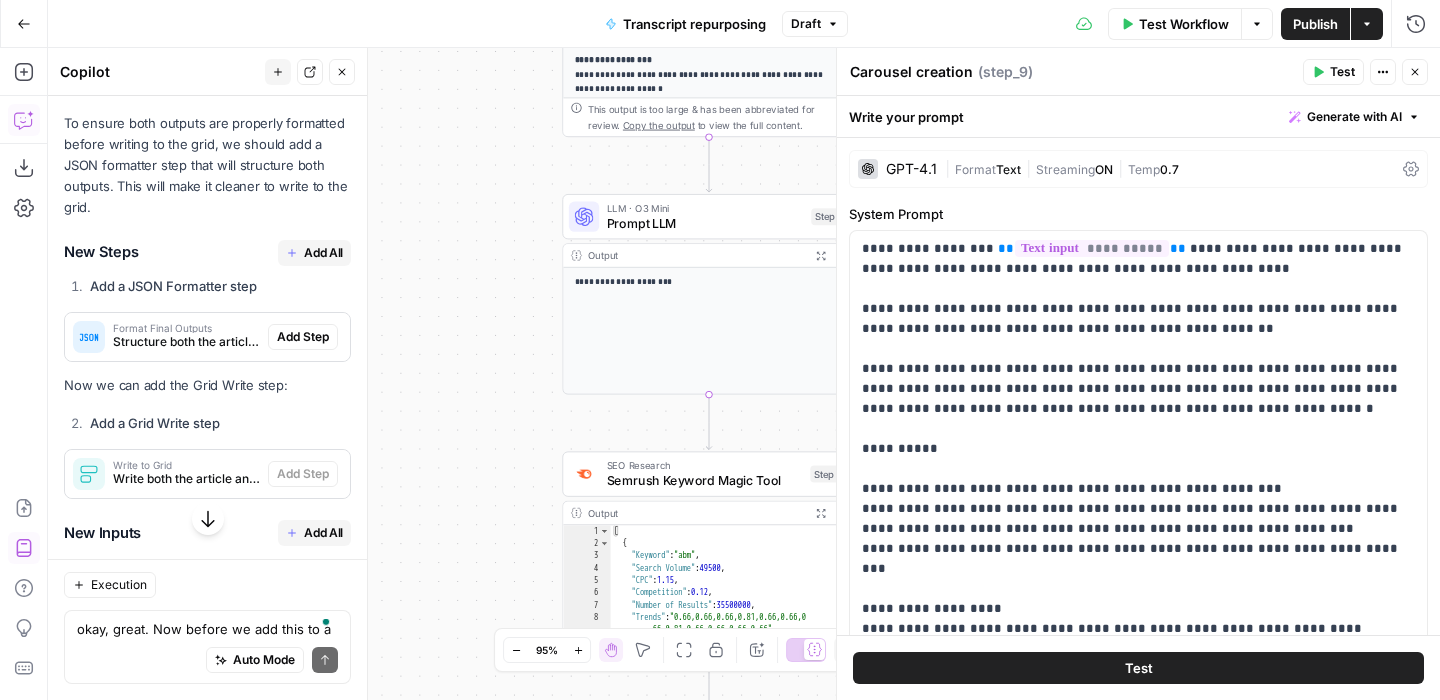 click on "**********" at bounding box center [744, 374] 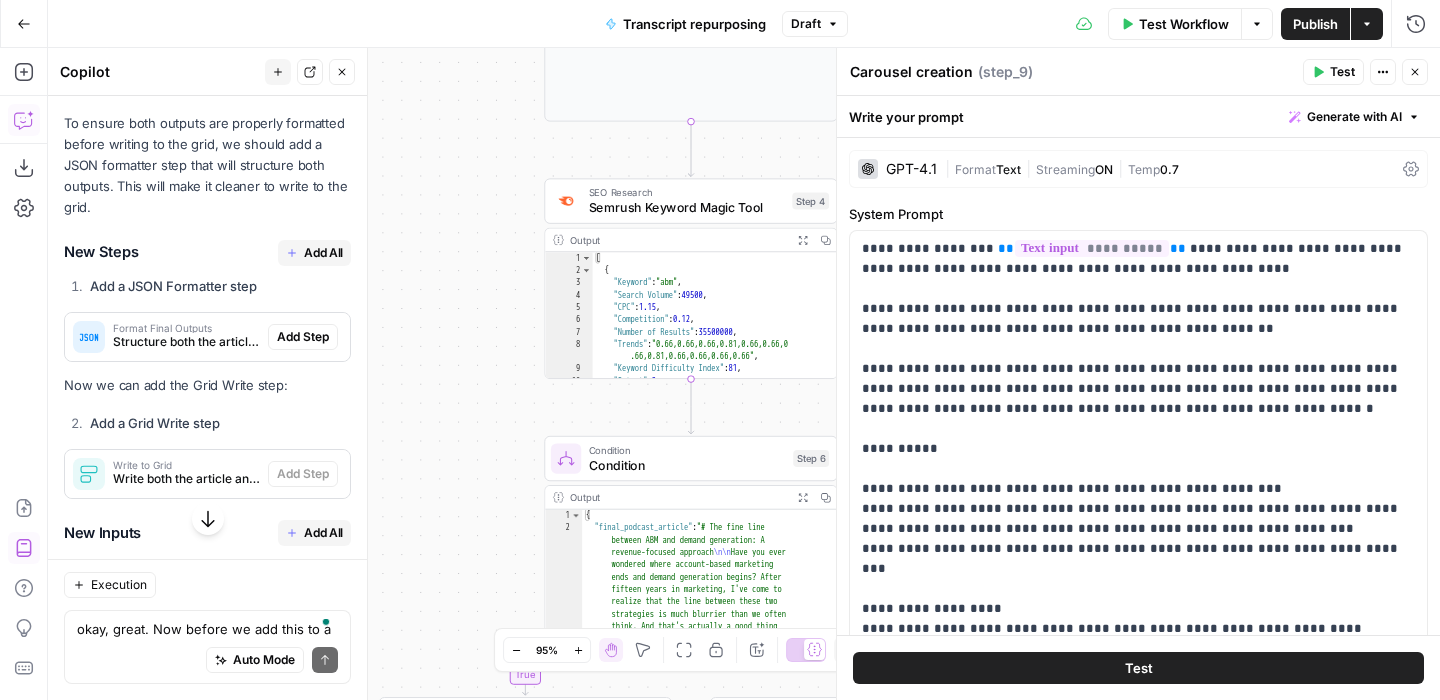drag, startPoint x: 465, startPoint y: 356, endPoint x: 487, endPoint y: 156, distance: 201.20636 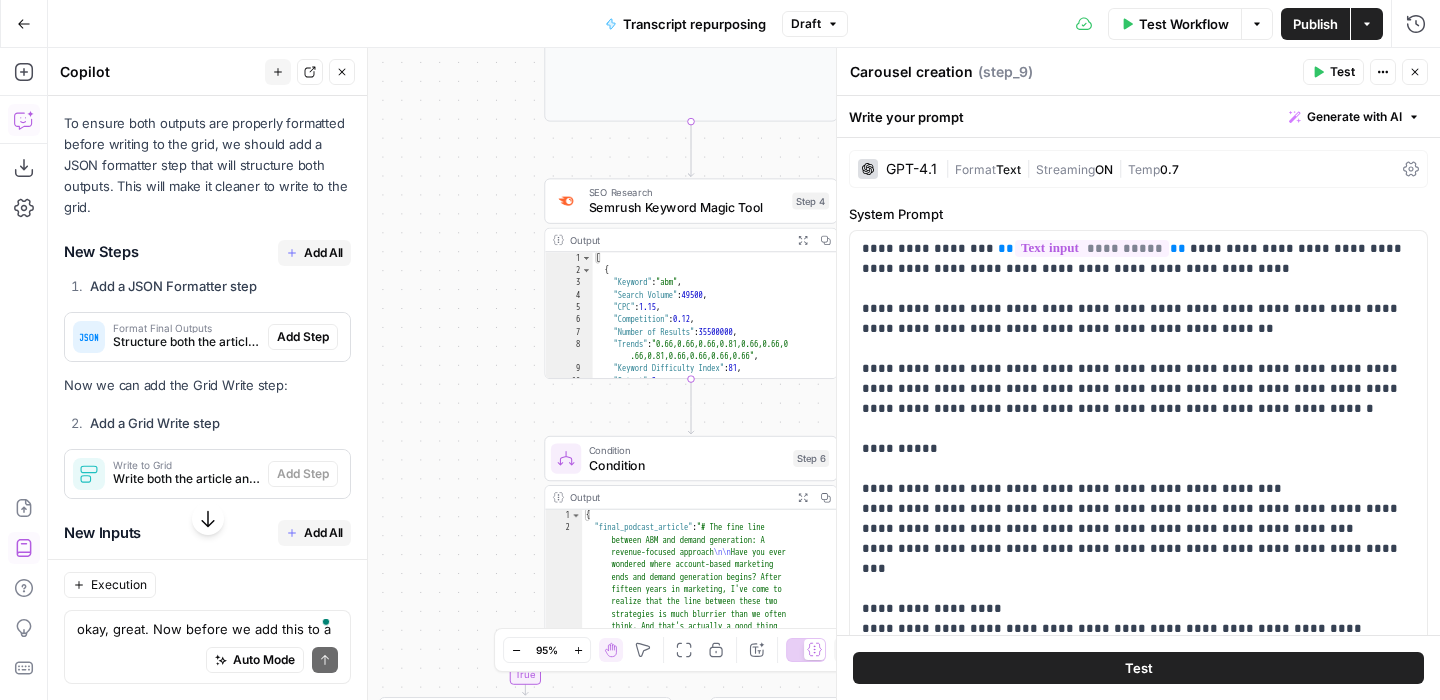 click on "**********" at bounding box center (744, 374) 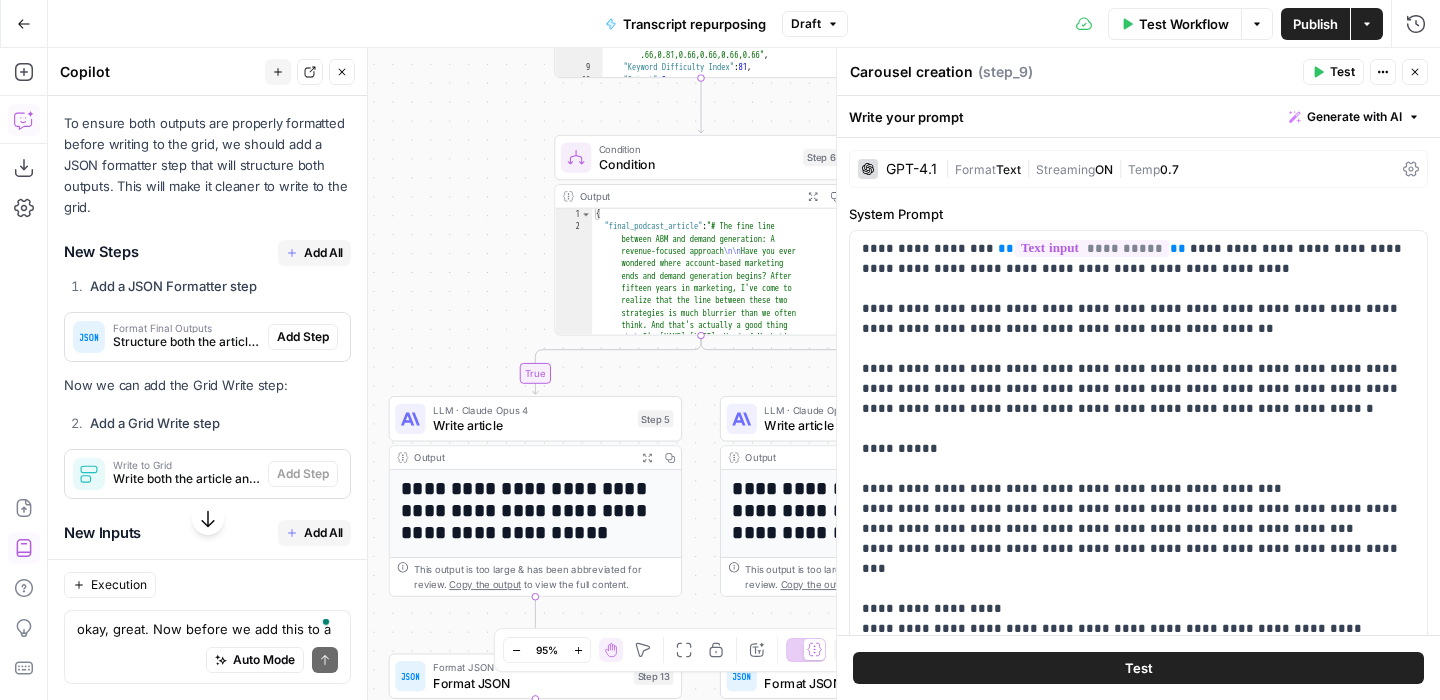 drag, startPoint x: 478, startPoint y: 373, endPoint x: 484, endPoint y: 95, distance: 278.06473 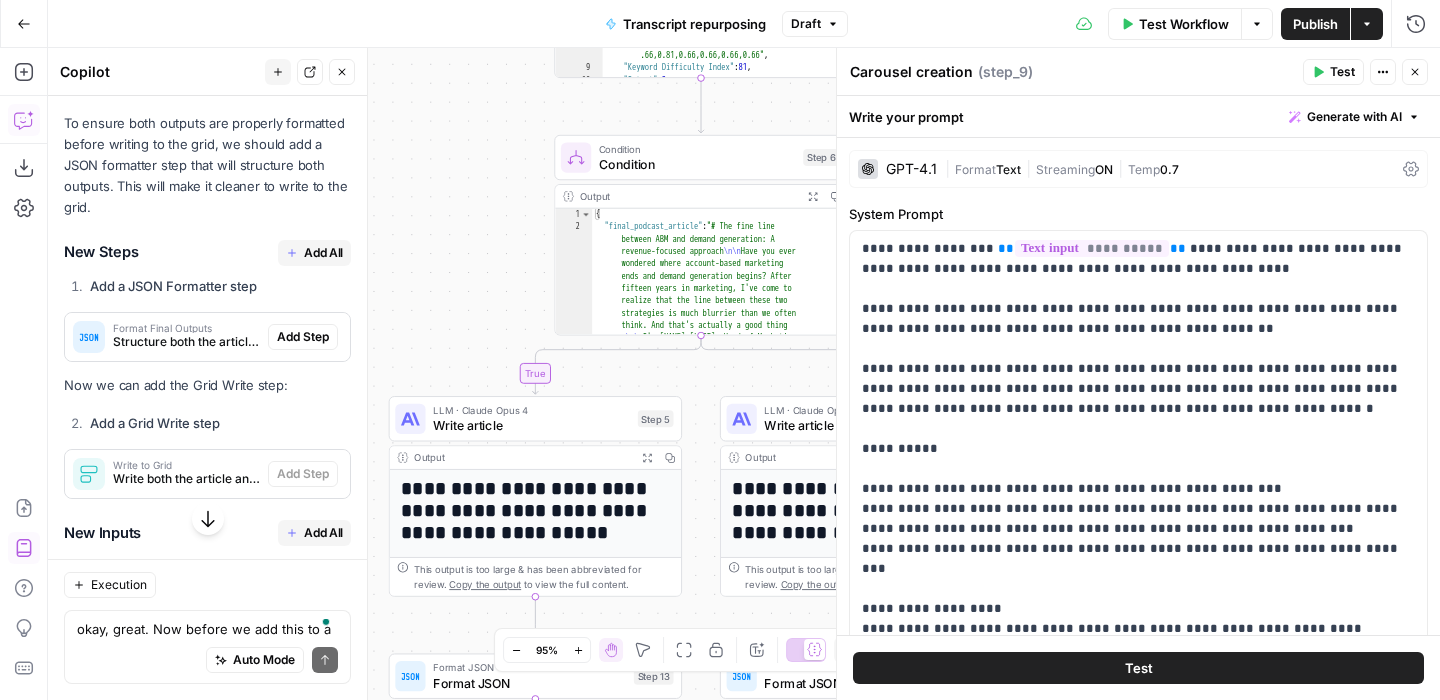 click on "**********" at bounding box center [744, 374] 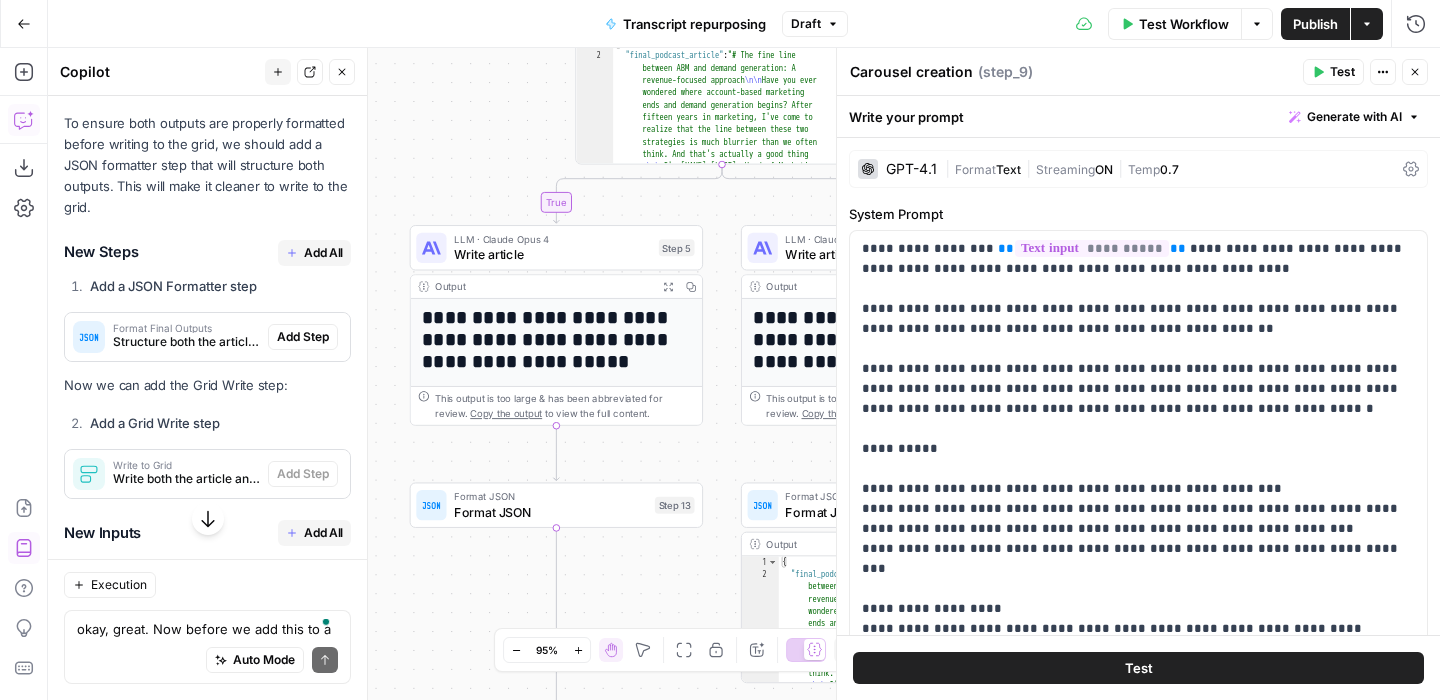 drag, startPoint x: 508, startPoint y: 610, endPoint x: 514, endPoint y: 369, distance: 241.07468 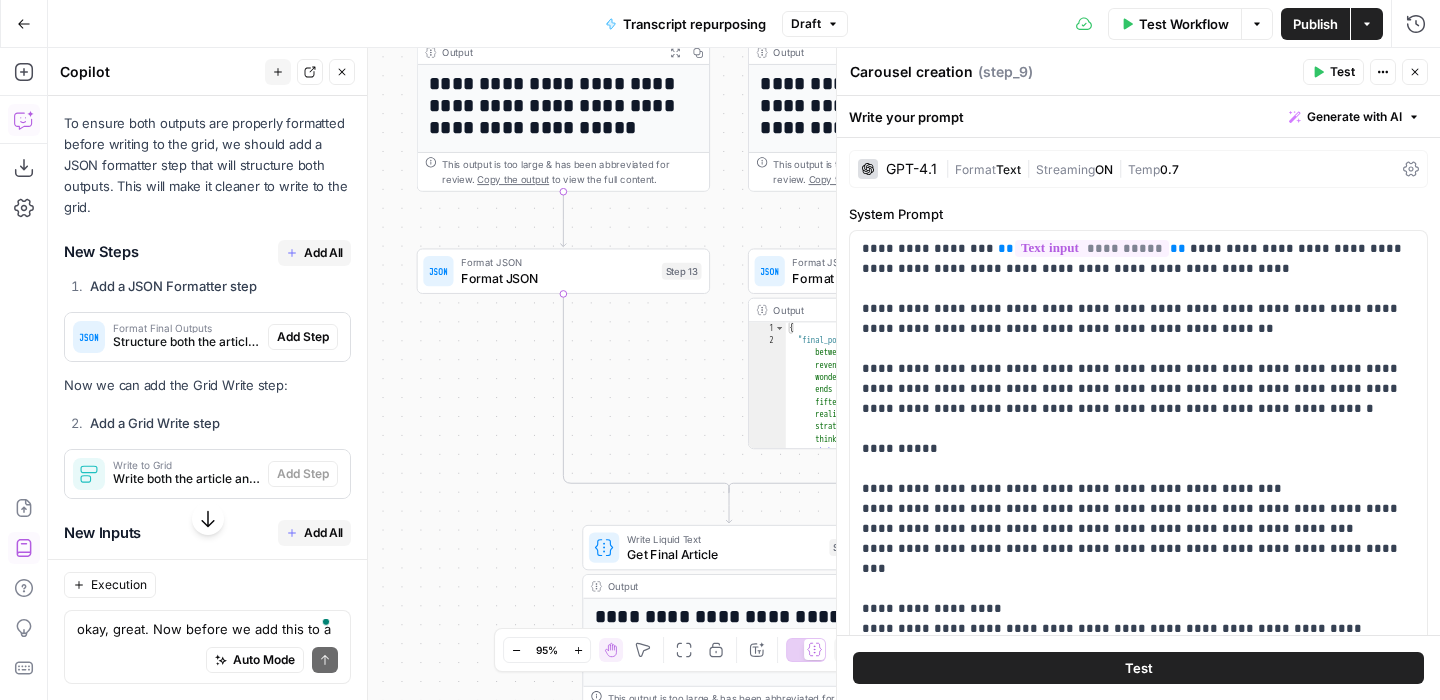 drag, startPoint x: 519, startPoint y: 517, endPoint x: 512, endPoint y: 219, distance: 298.0822 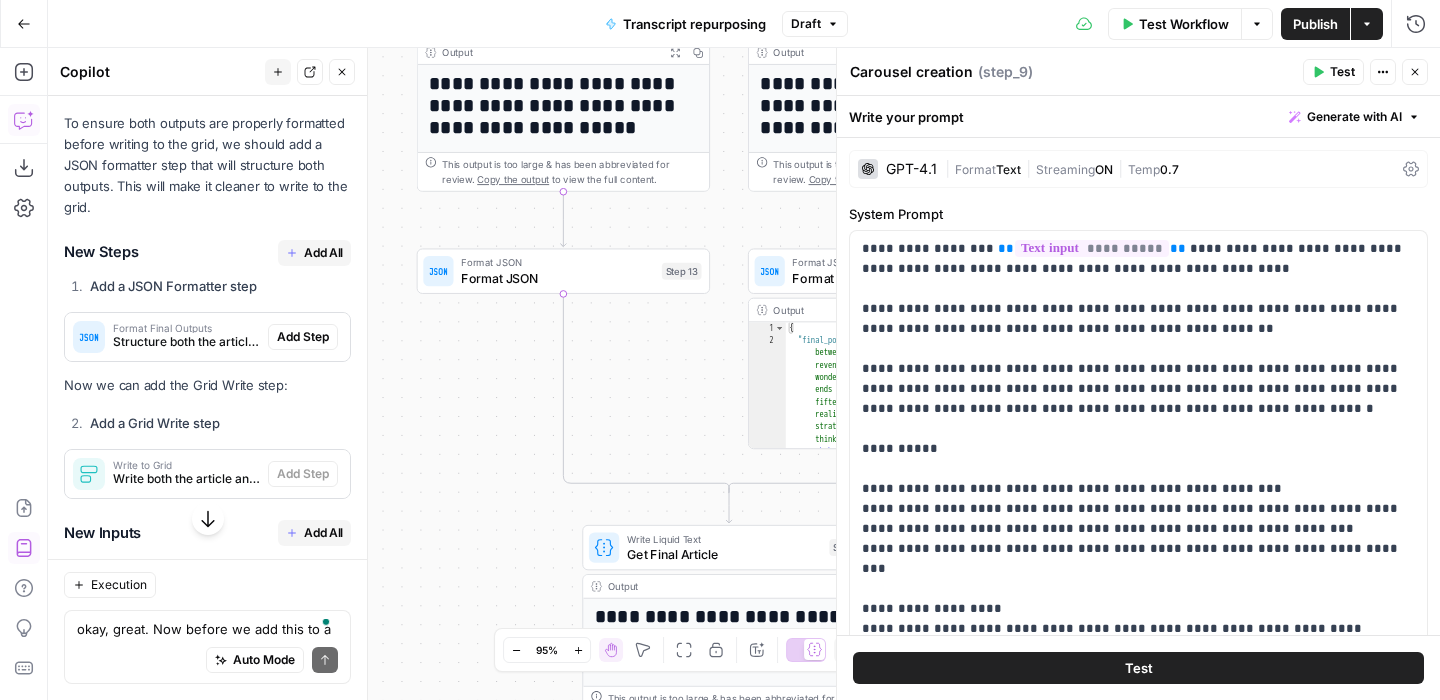 click on "**********" at bounding box center [744, 374] 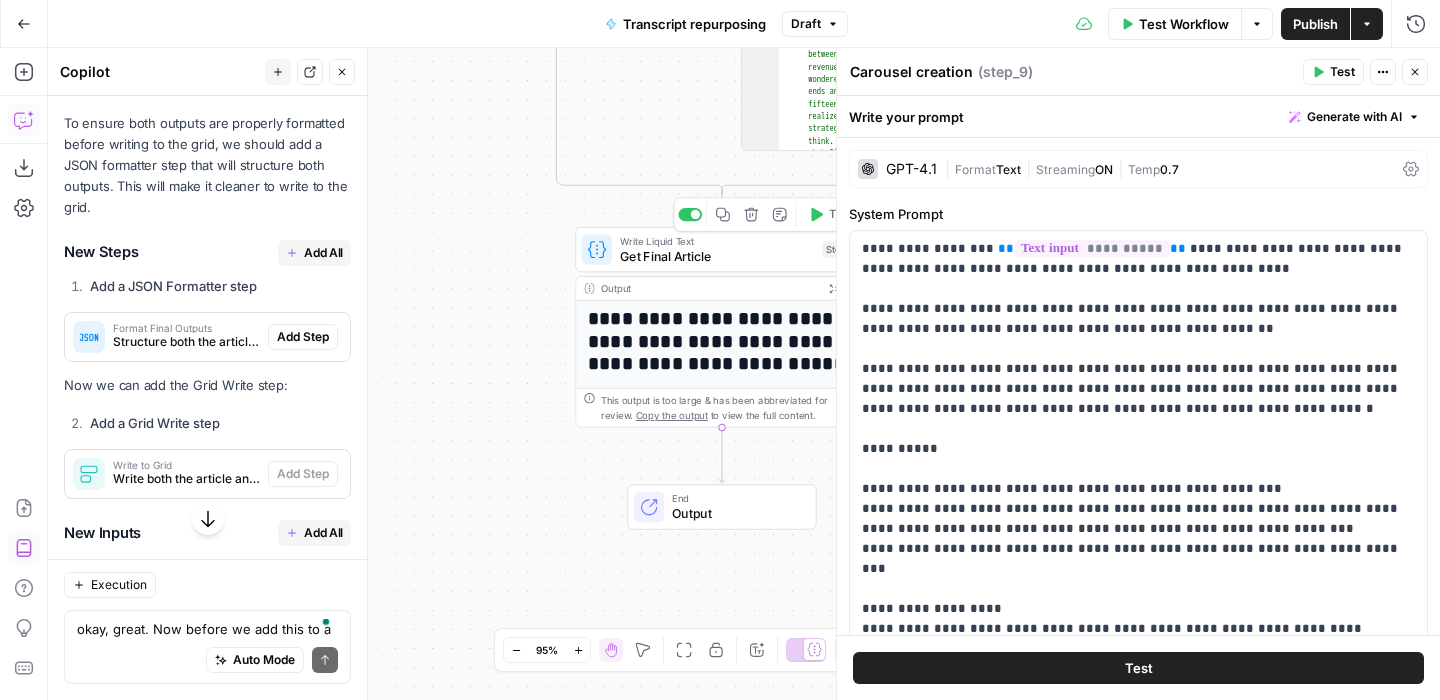 click on "Write Liquid Text" at bounding box center (717, 240) 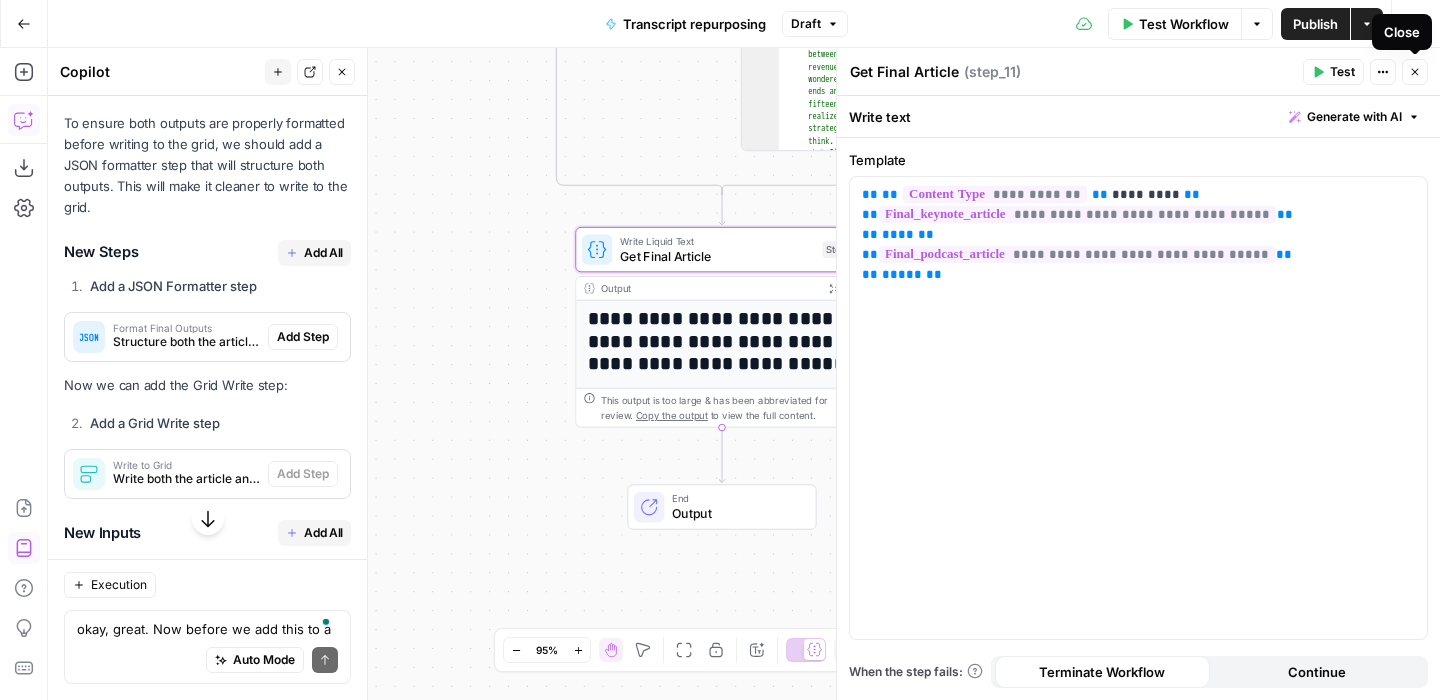 click 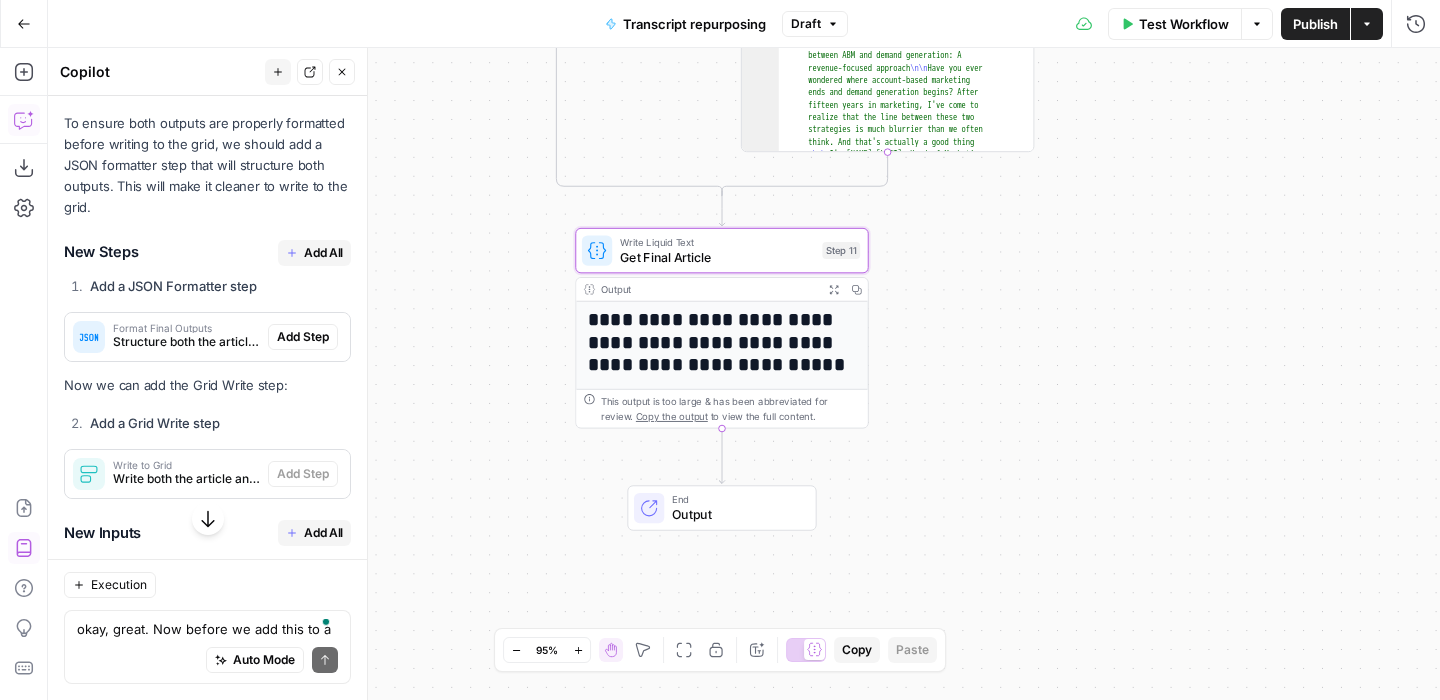 drag, startPoint x: 470, startPoint y: 278, endPoint x: 495, endPoint y: 704, distance: 426.73294 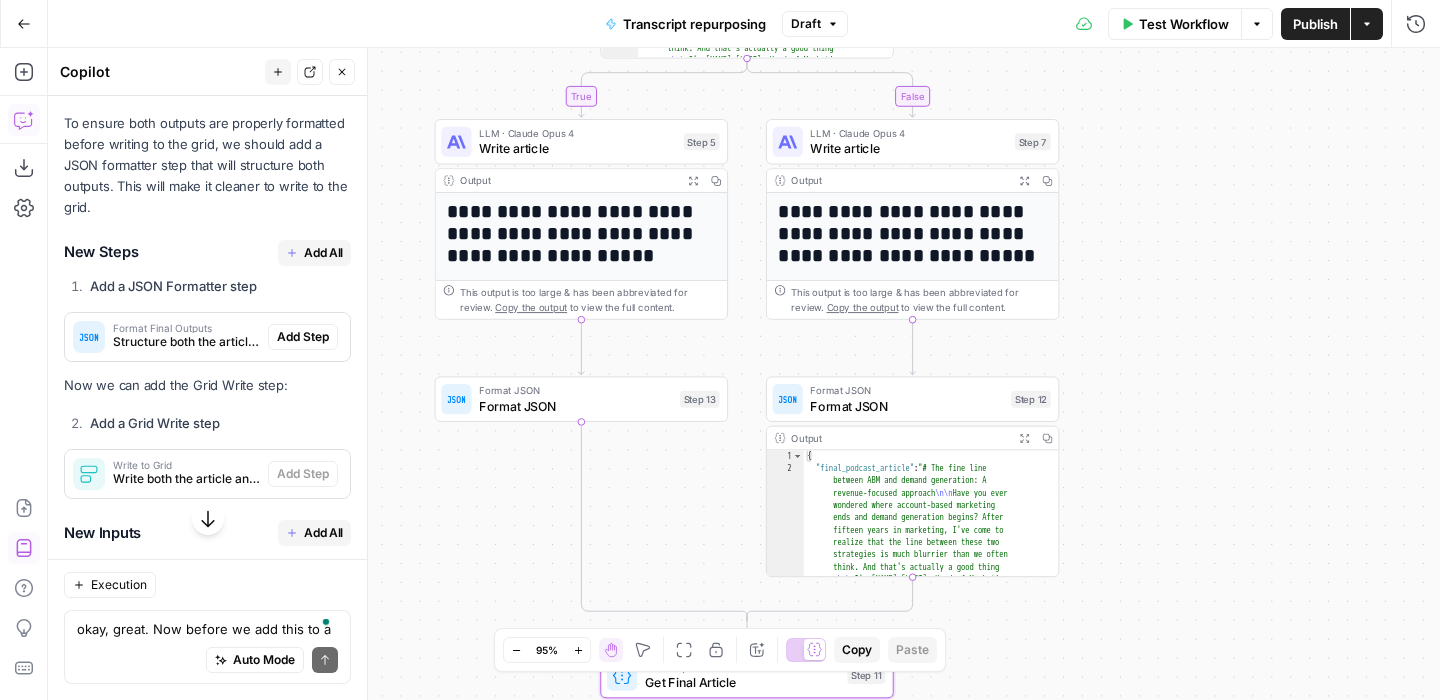 drag, startPoint x: 397, startPoint y: 240, endPoint x: 363, endPoint y: 621, distance: 382.51404 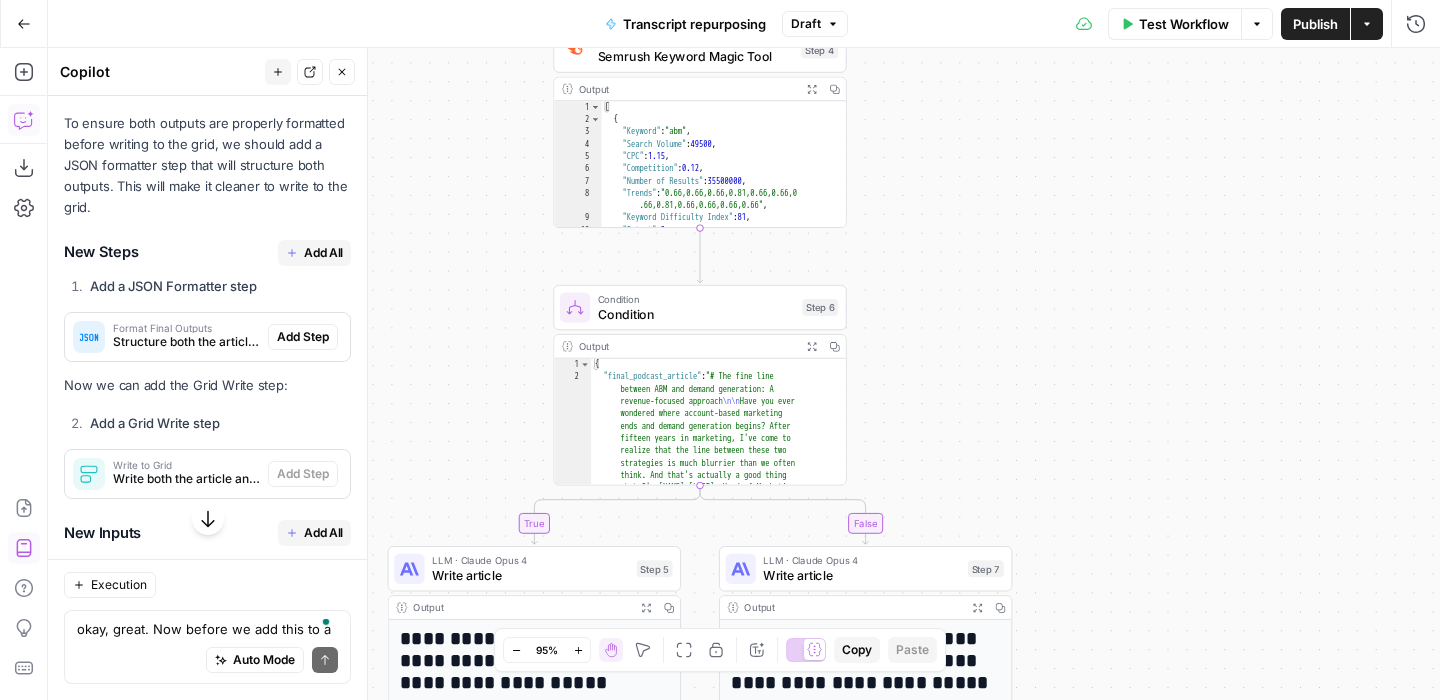 drag, startPoint x: 448, startPoint y: 276, endPoint x: 431, endPoint y: 535, distance: 259.5573 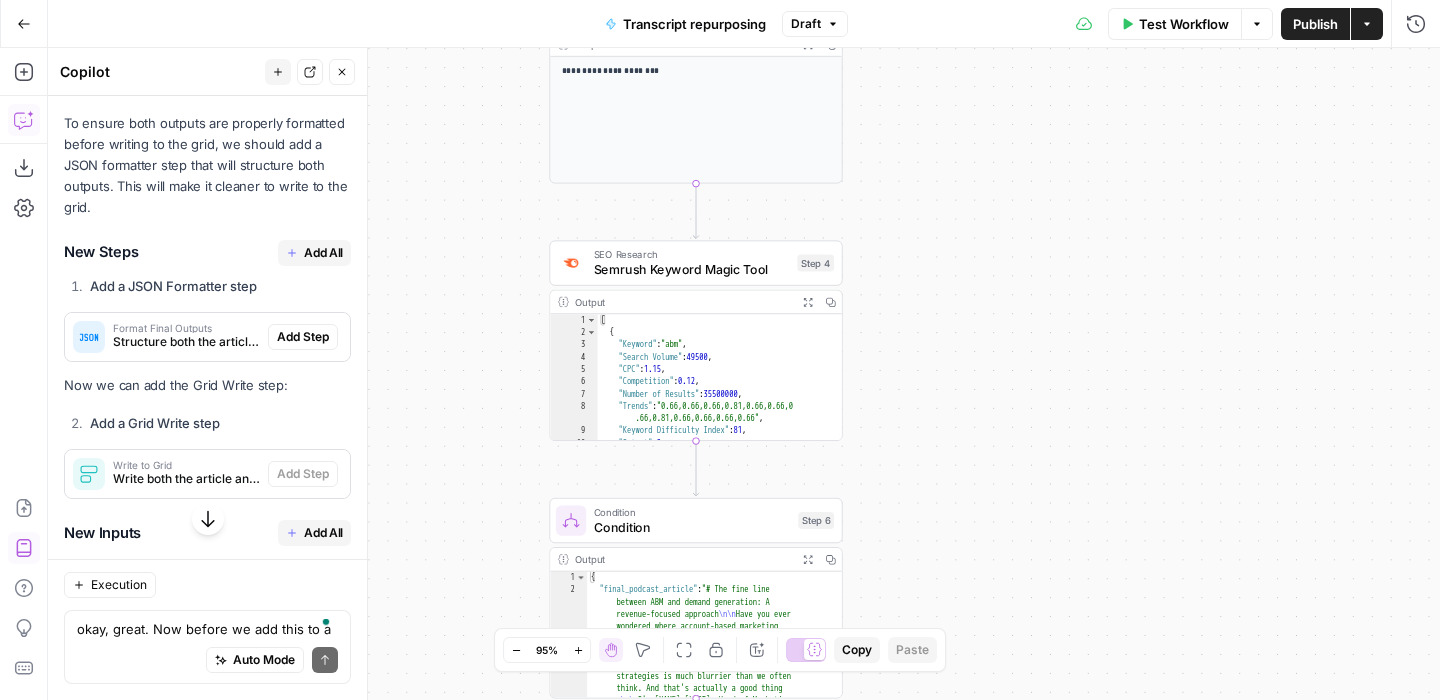drag, startPoint x: 481, startPoint y: 299, endPoint x: 475, endPoint y: 543, distance: 244.07376 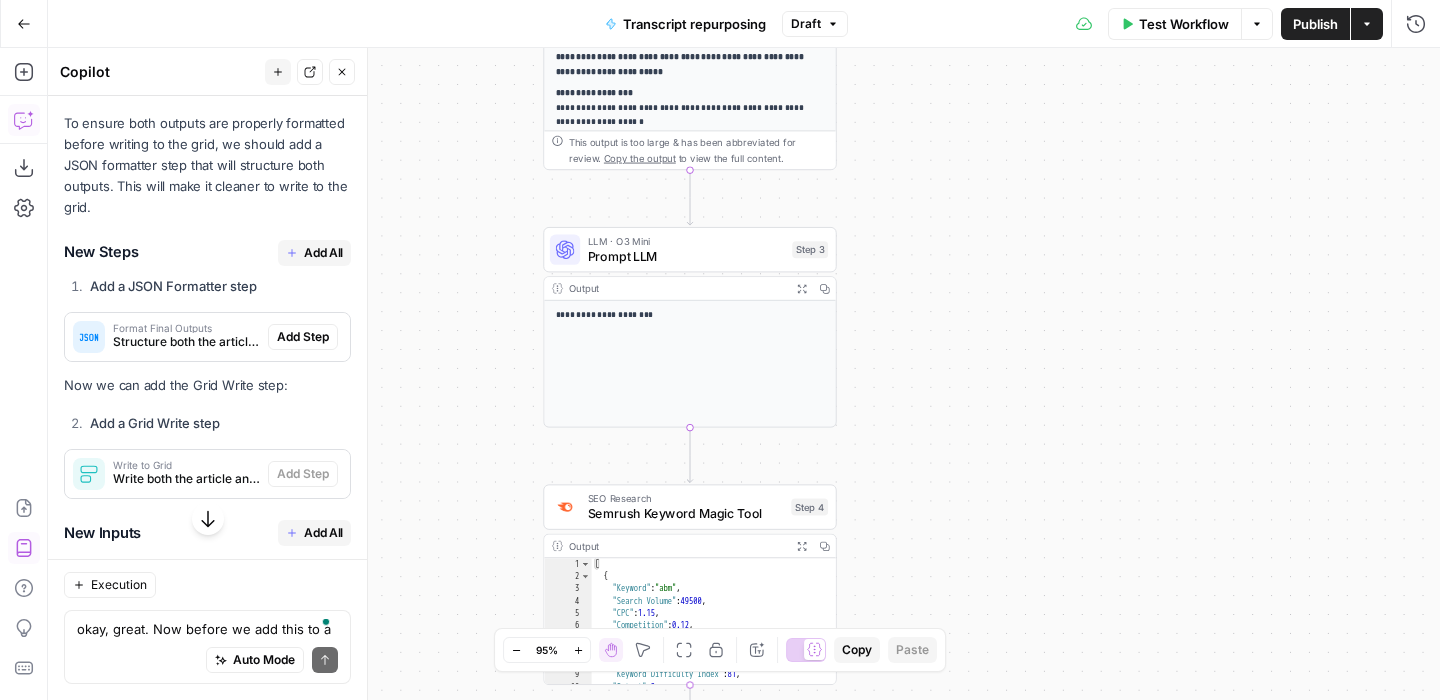 drag, startPoint x: 491, startPoint y: 294, endPoint x: 488, endPoint y: 476, distance: 182.02472 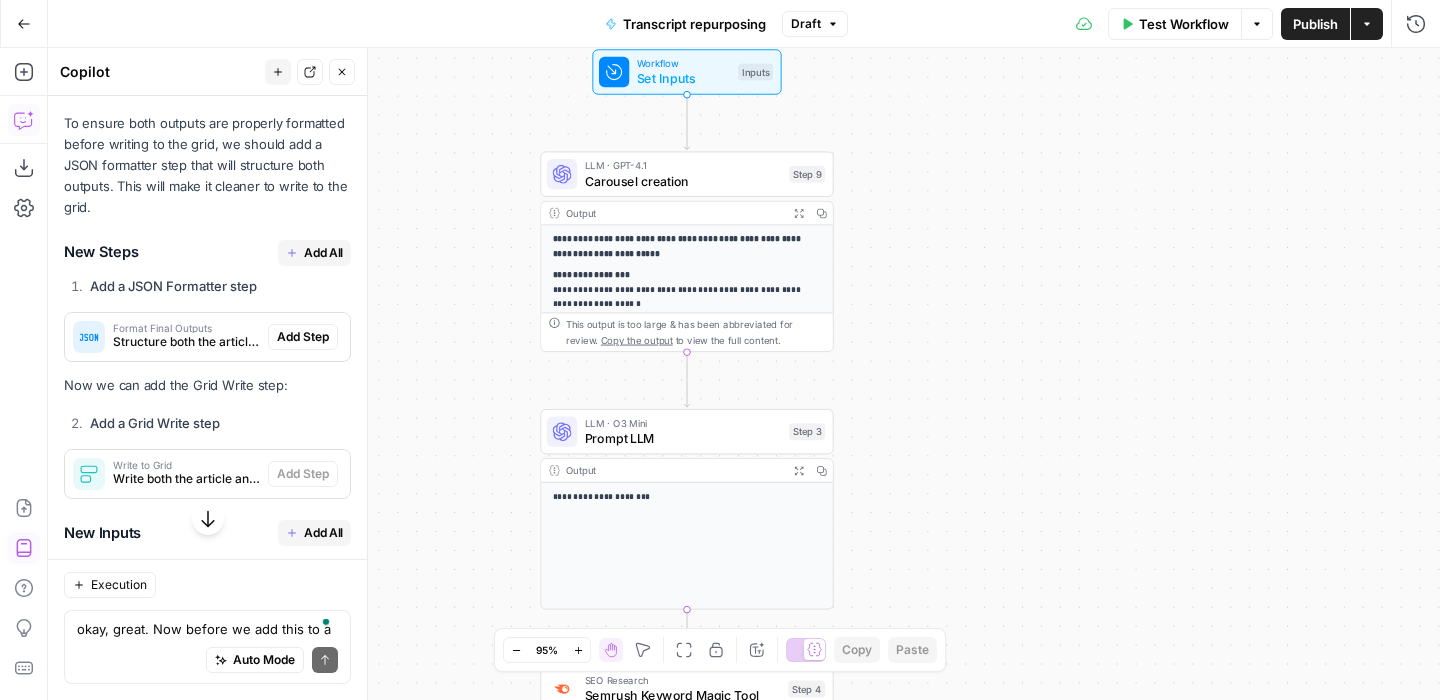 click on "Copilot New chat Detach Close" at bounding box center [207, 72] 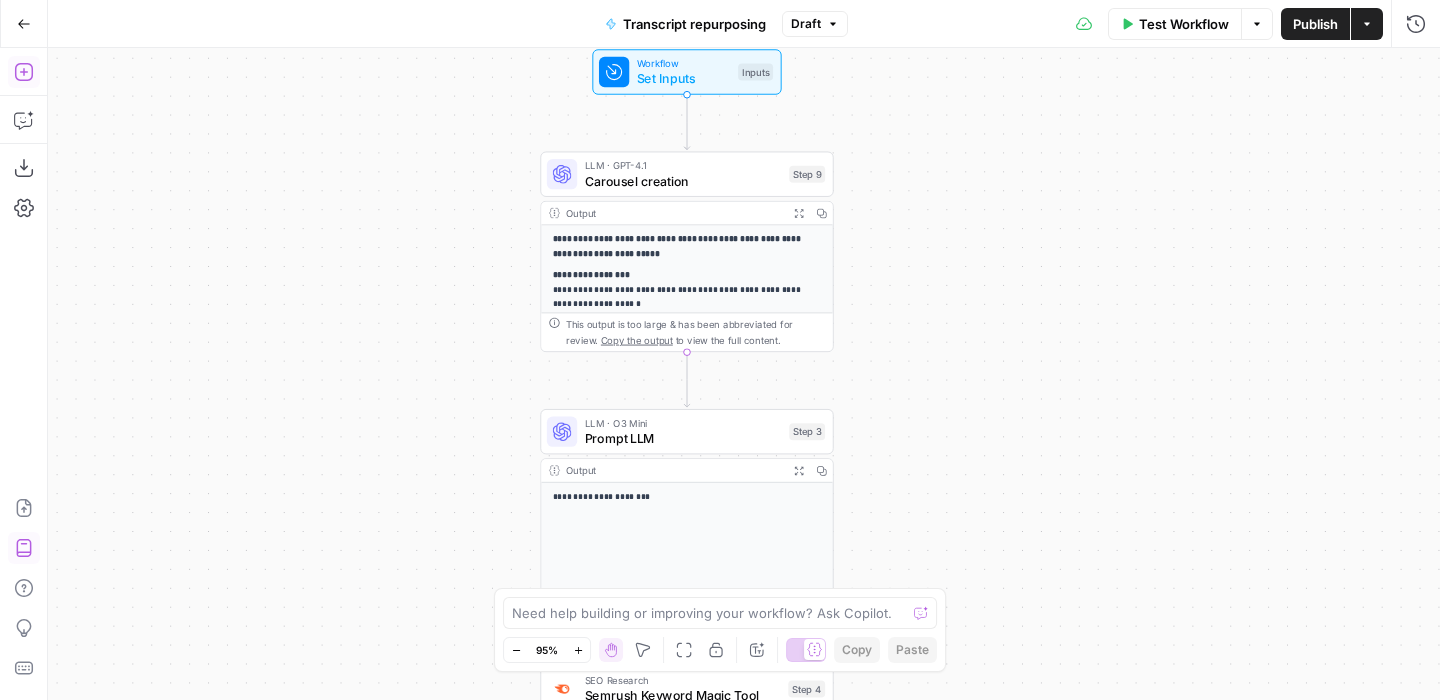 click 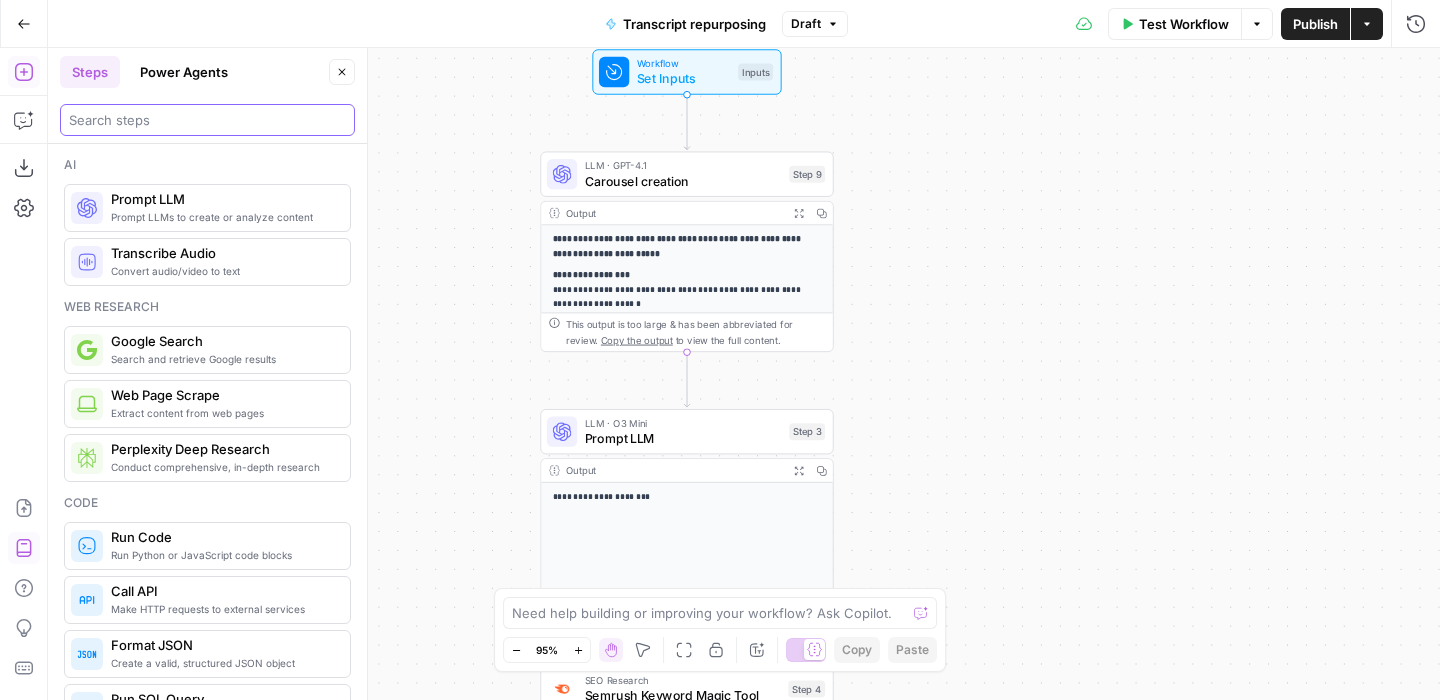 click at bounding box center [207, 120] 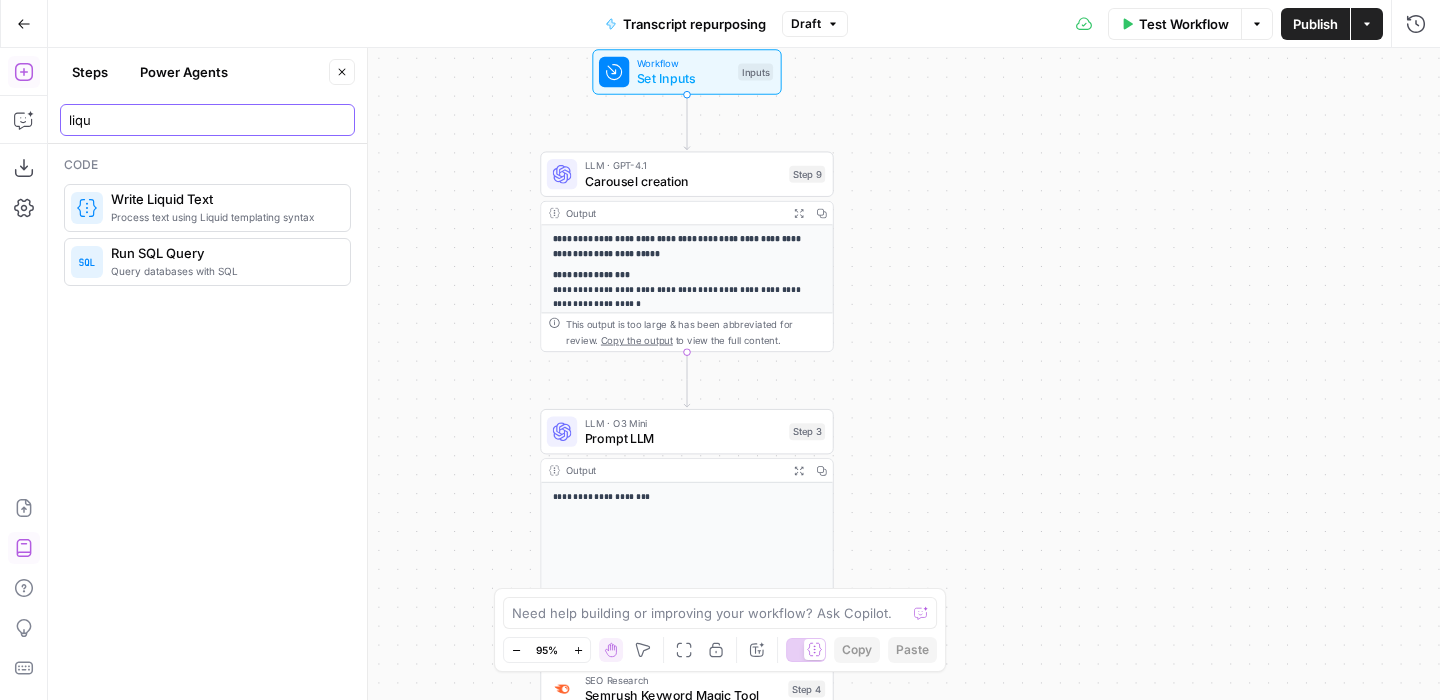 type on "liqu" 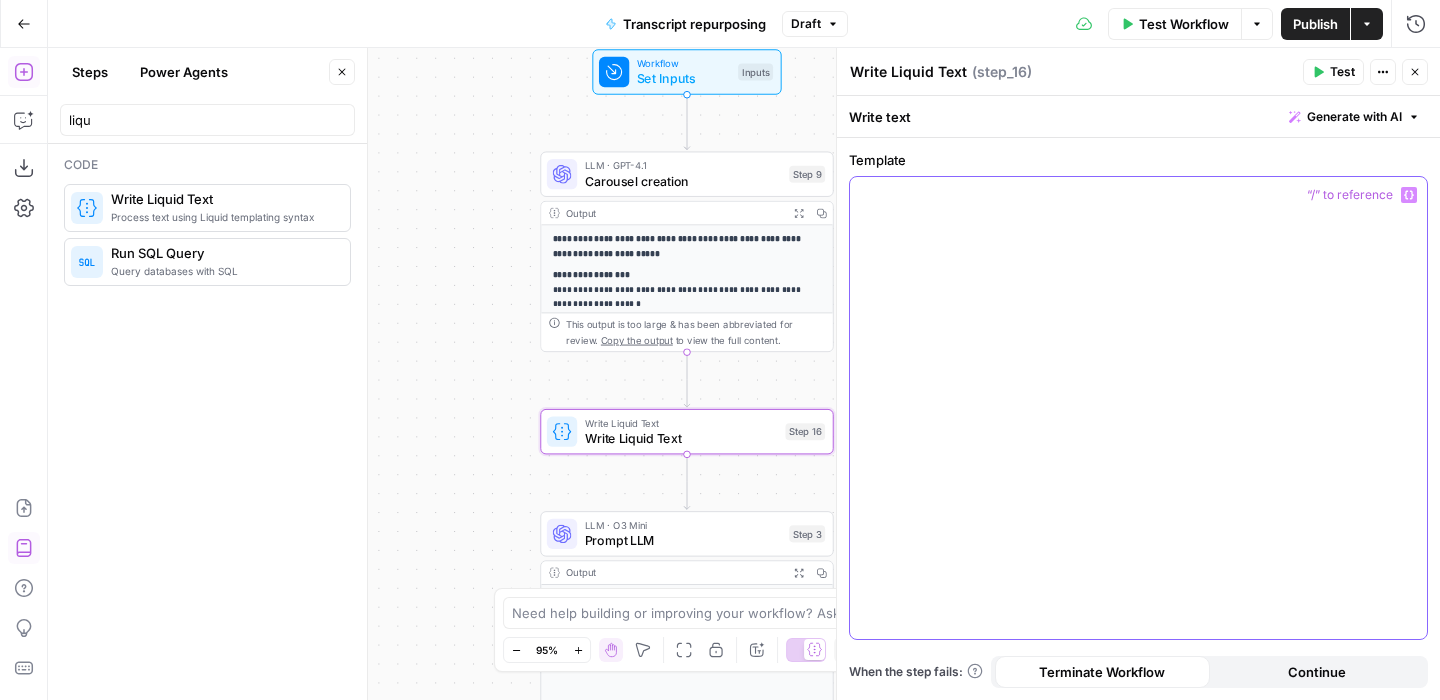 click 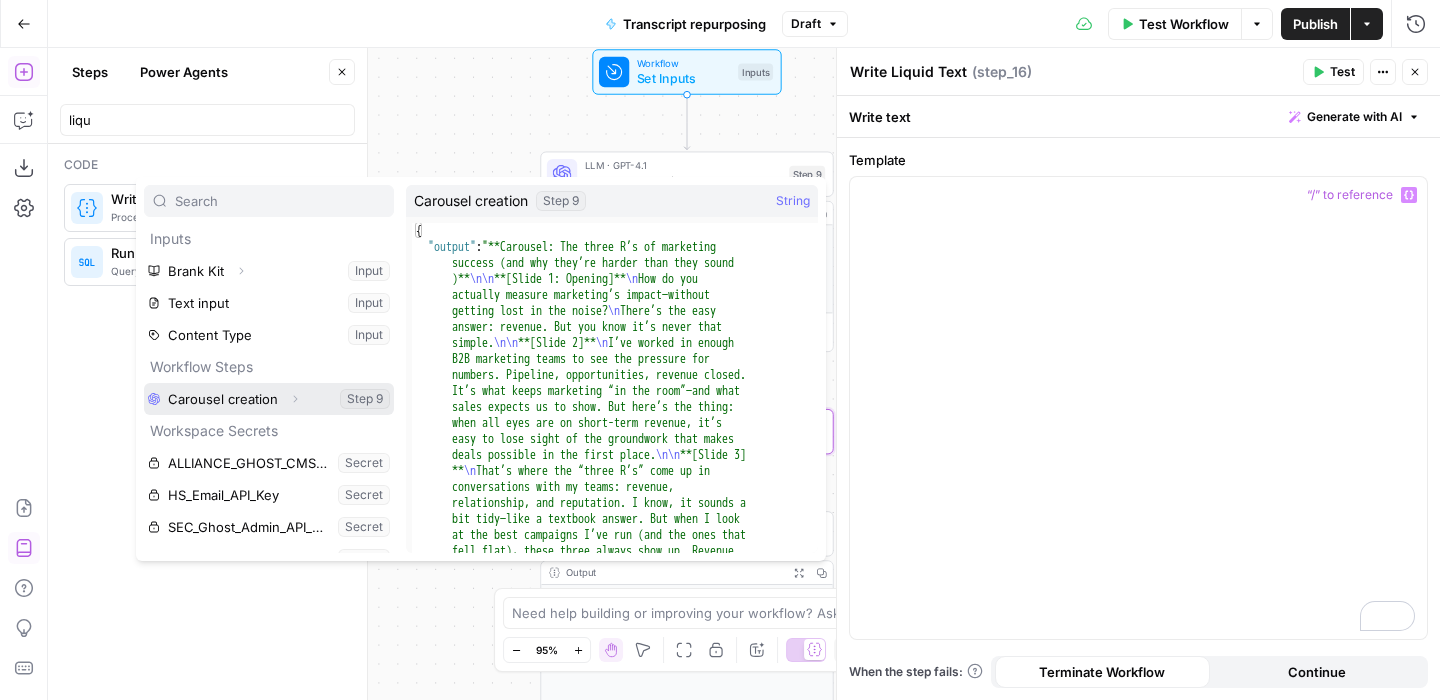 click 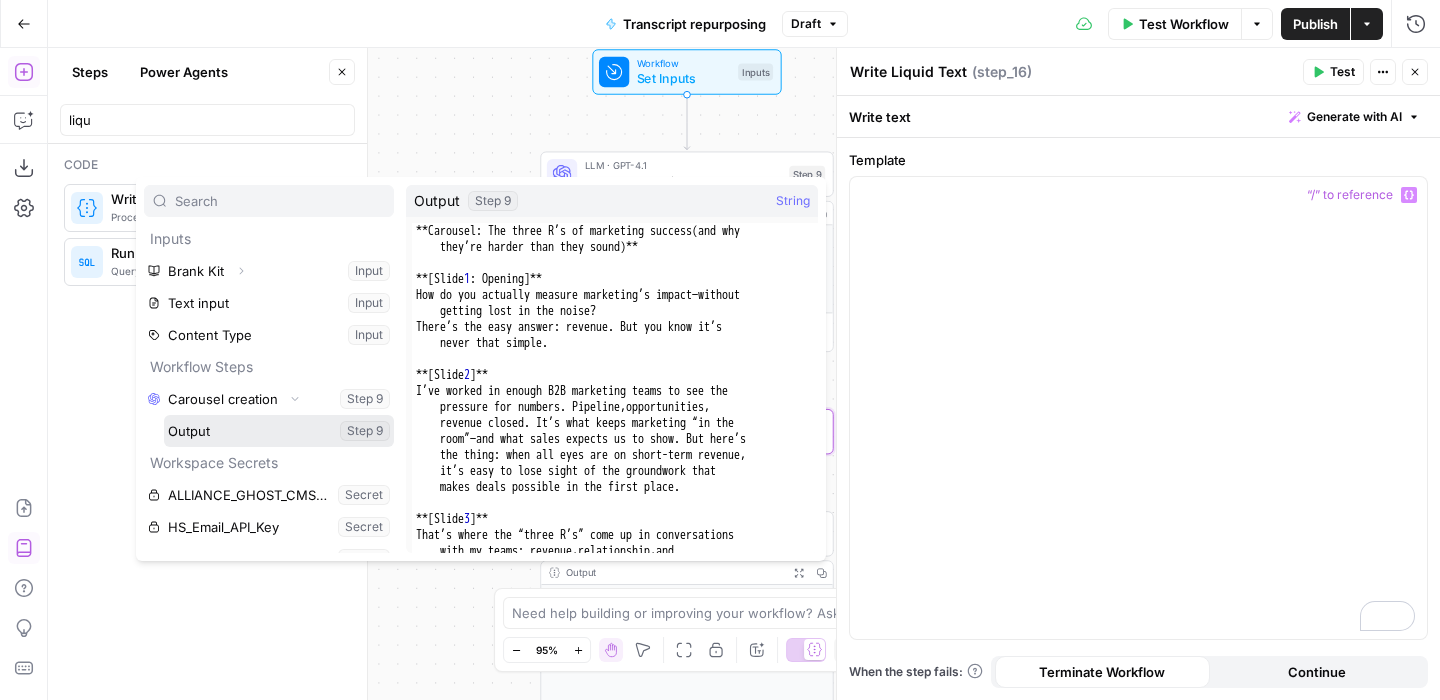 click at bounding box center (279, 431) 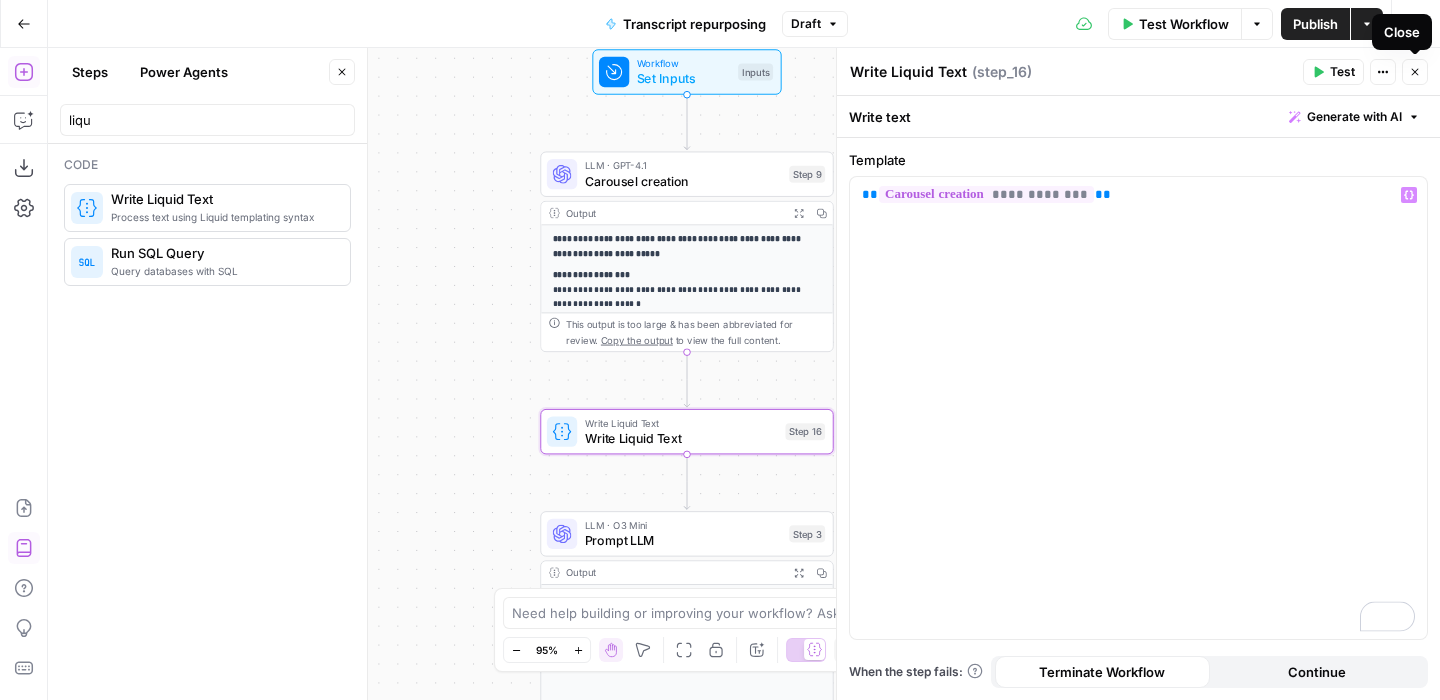 click 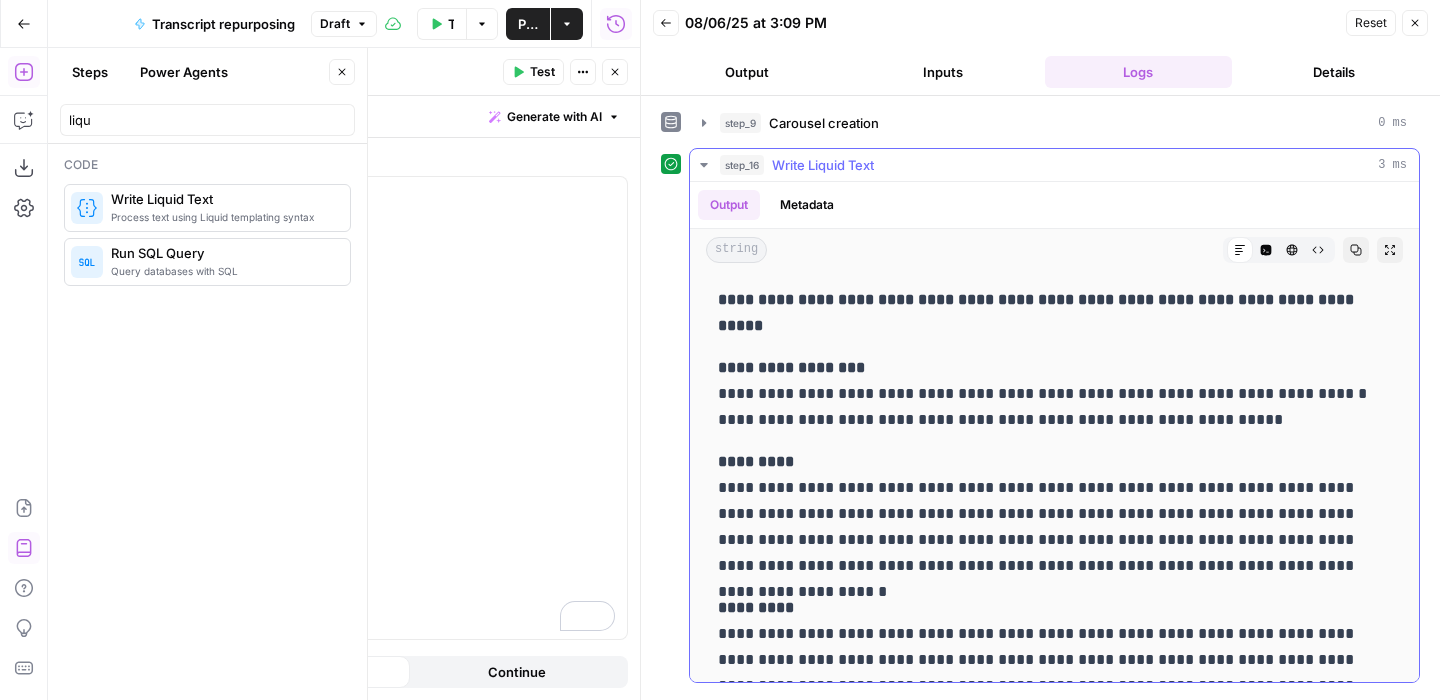 click 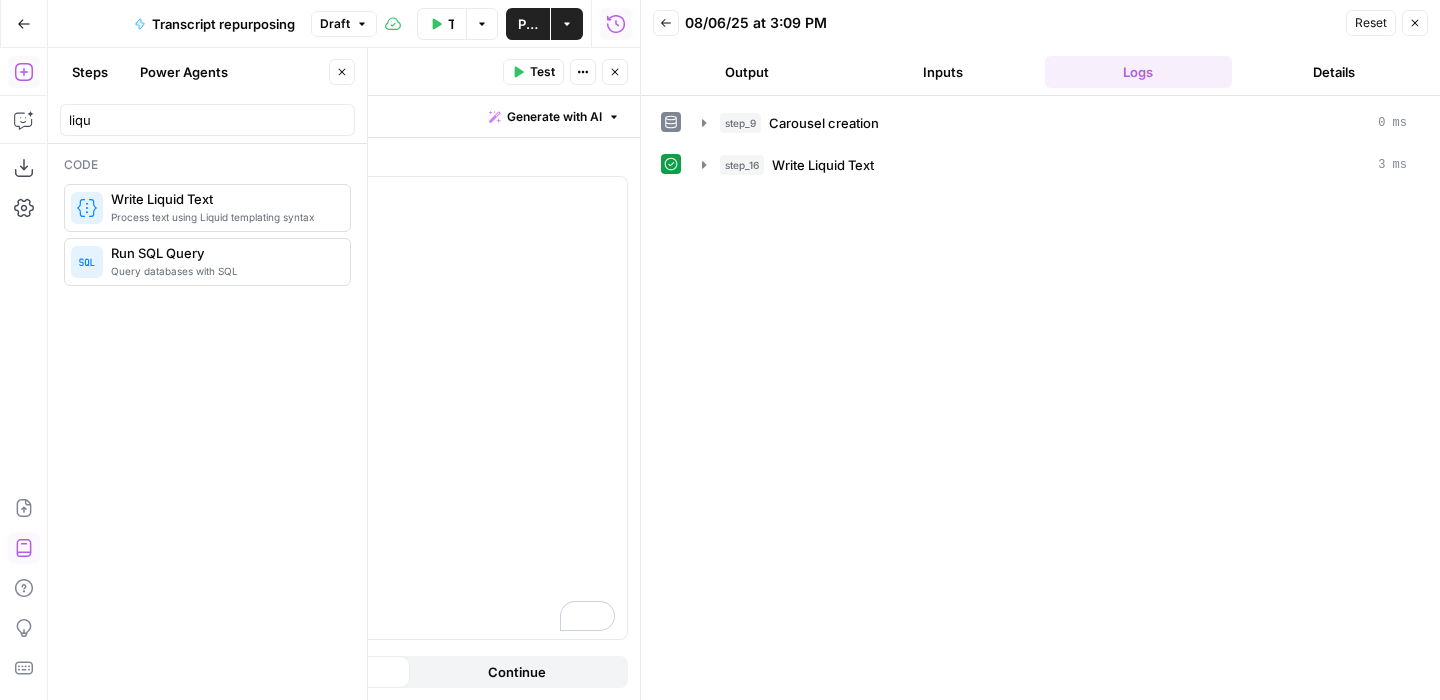 click on "Close" at bounding box center [1415, 23] 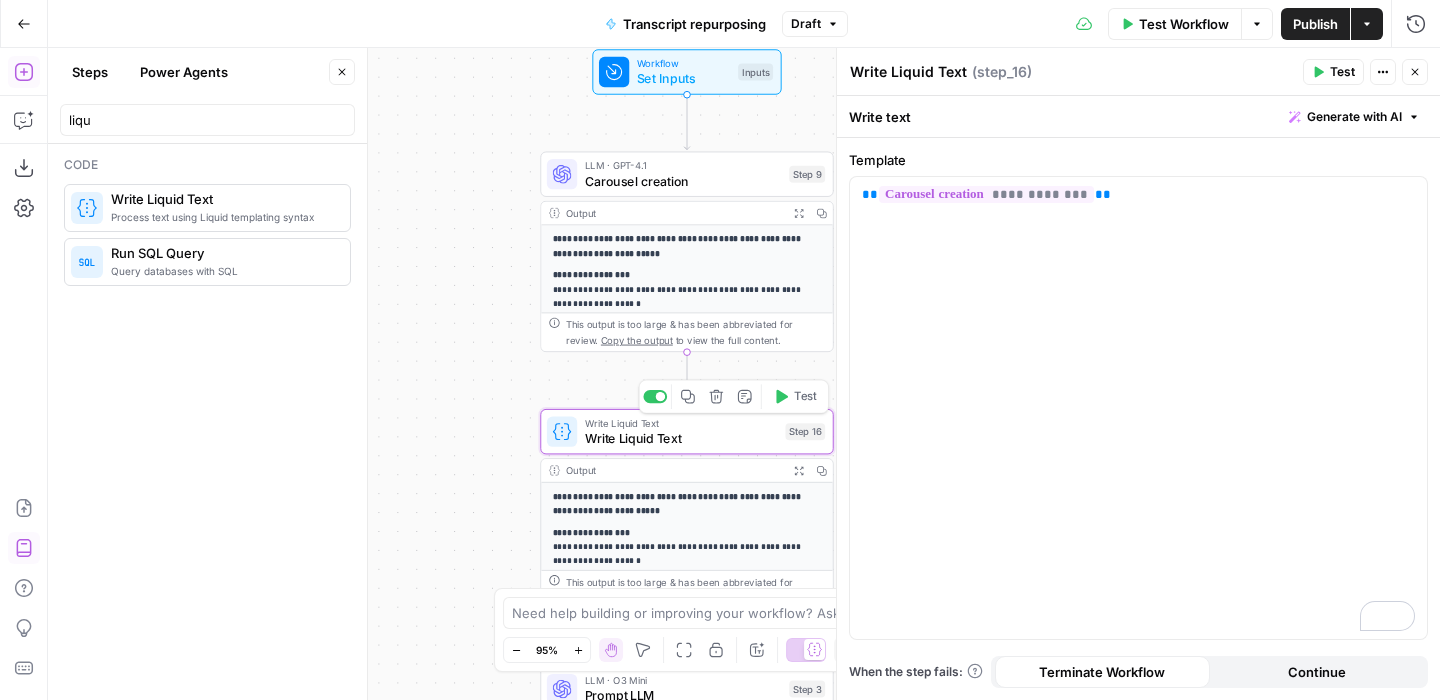 click on "Write Liquid Text" at bounding box center (681, 438) 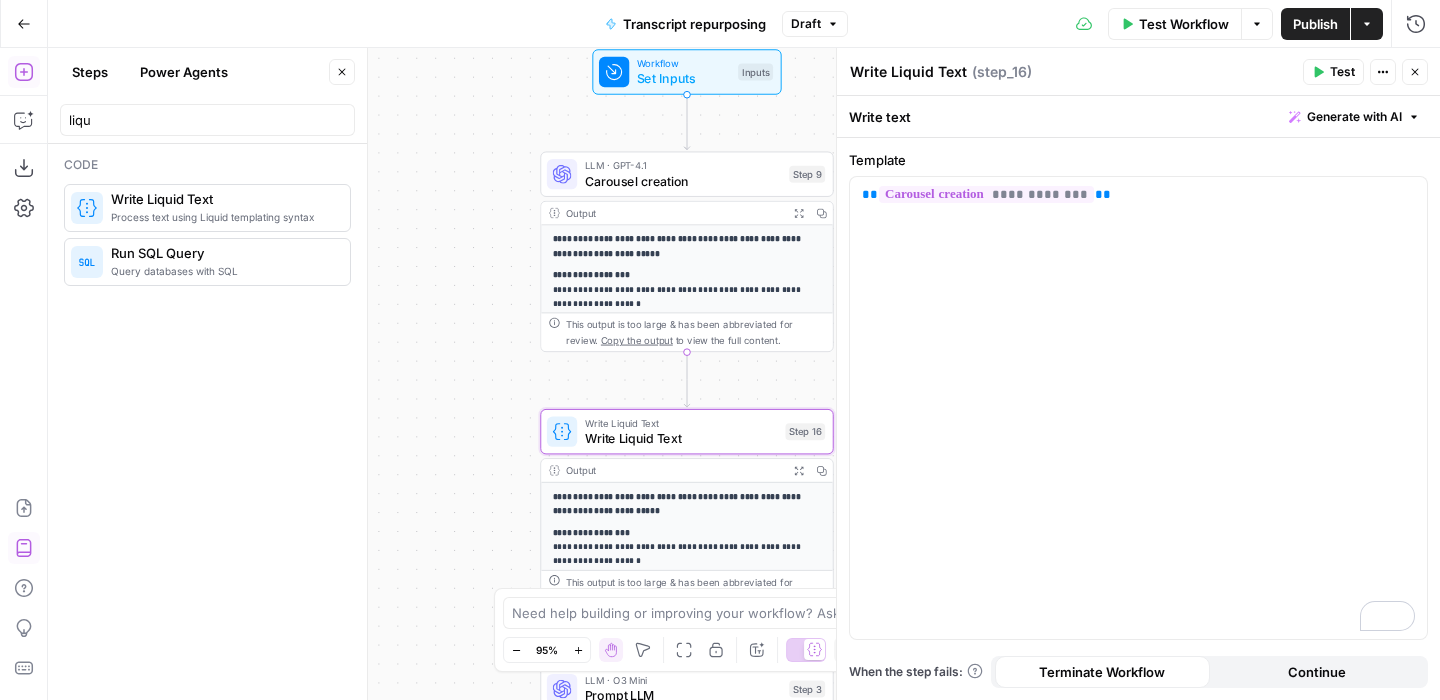 click on "Write Liquid Text" at bounding box center (908, 72) 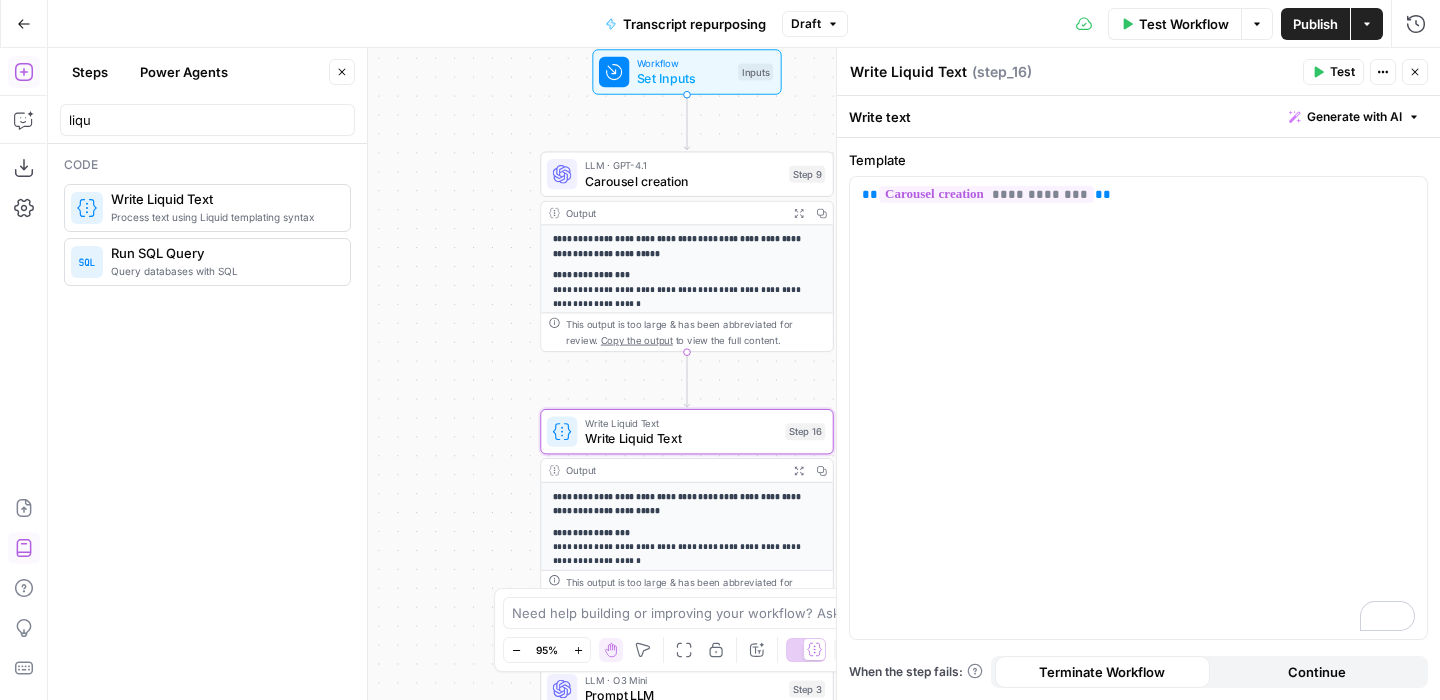 drag, startPoint x: 963, startPoint y: 70, endPoint x: 851, endPoint y: 69, distance: 112.00446 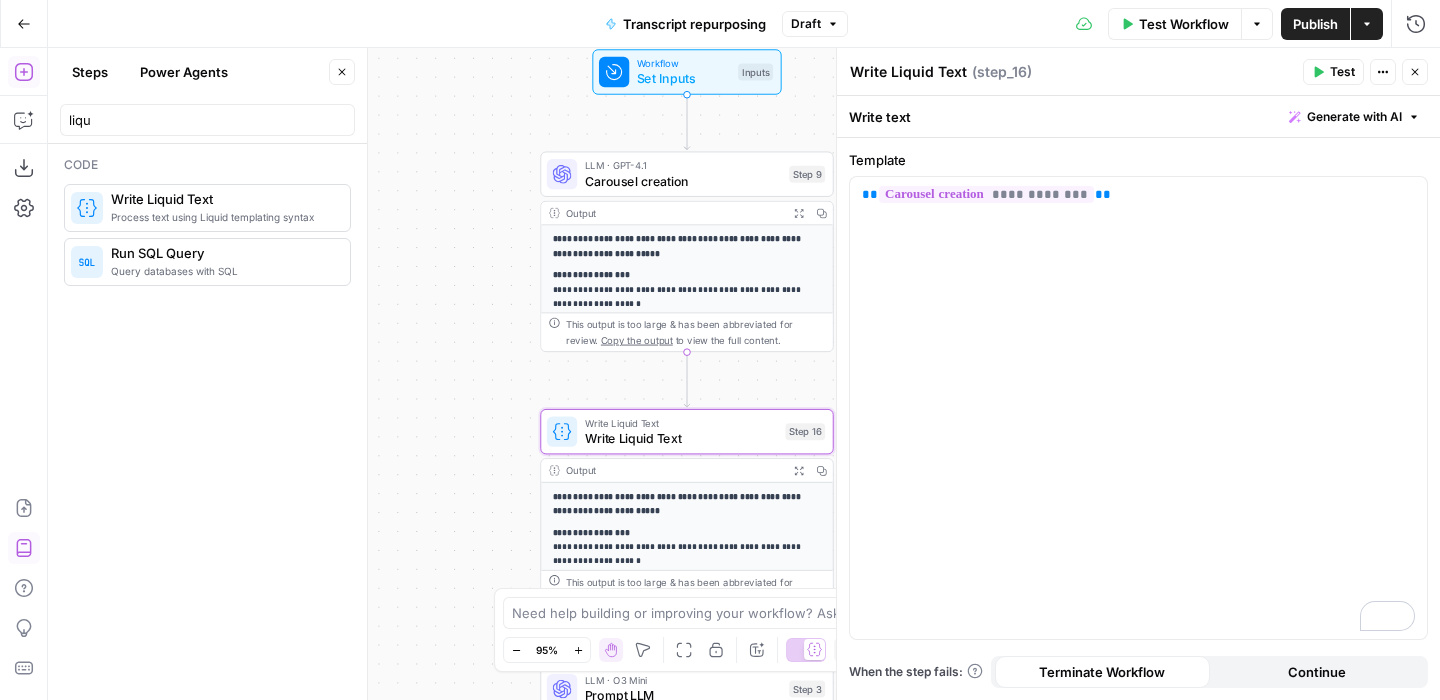 click on "Write Liquid Text" at bounding box center [908, 72] 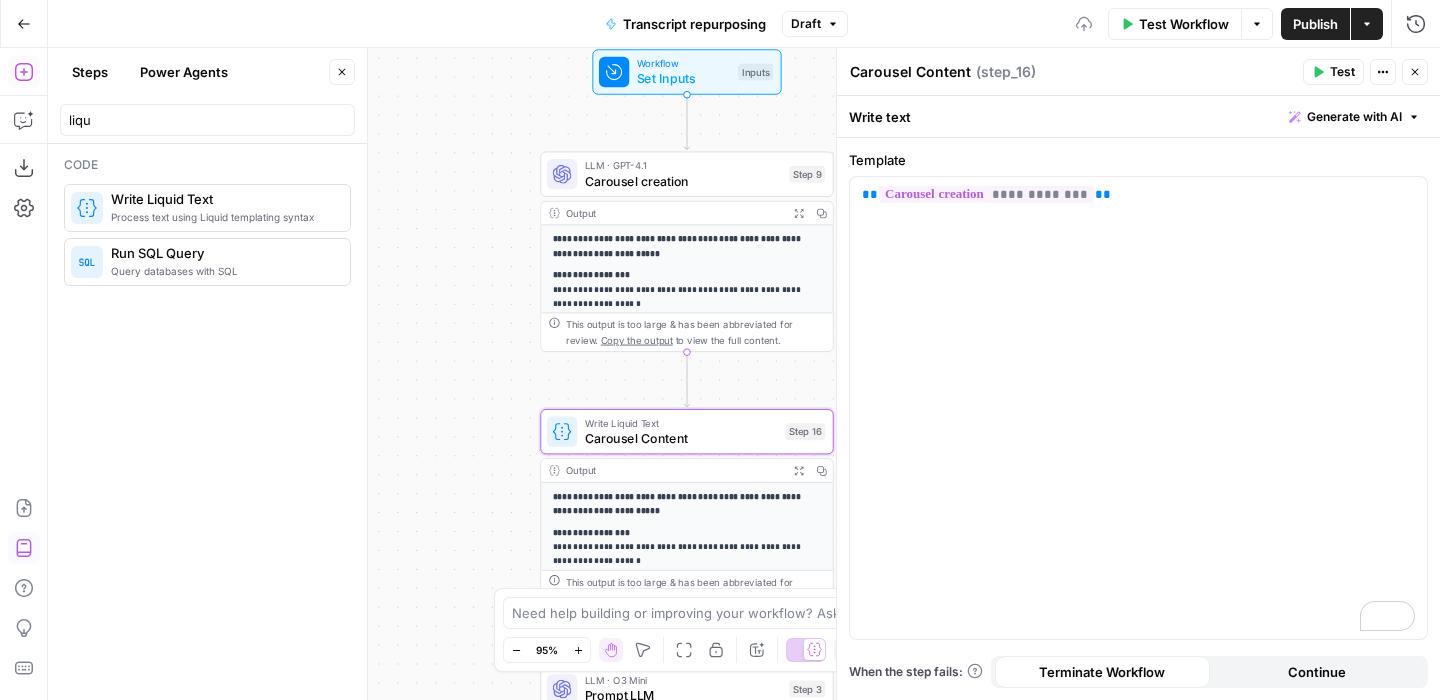 type on "Carousel Content" 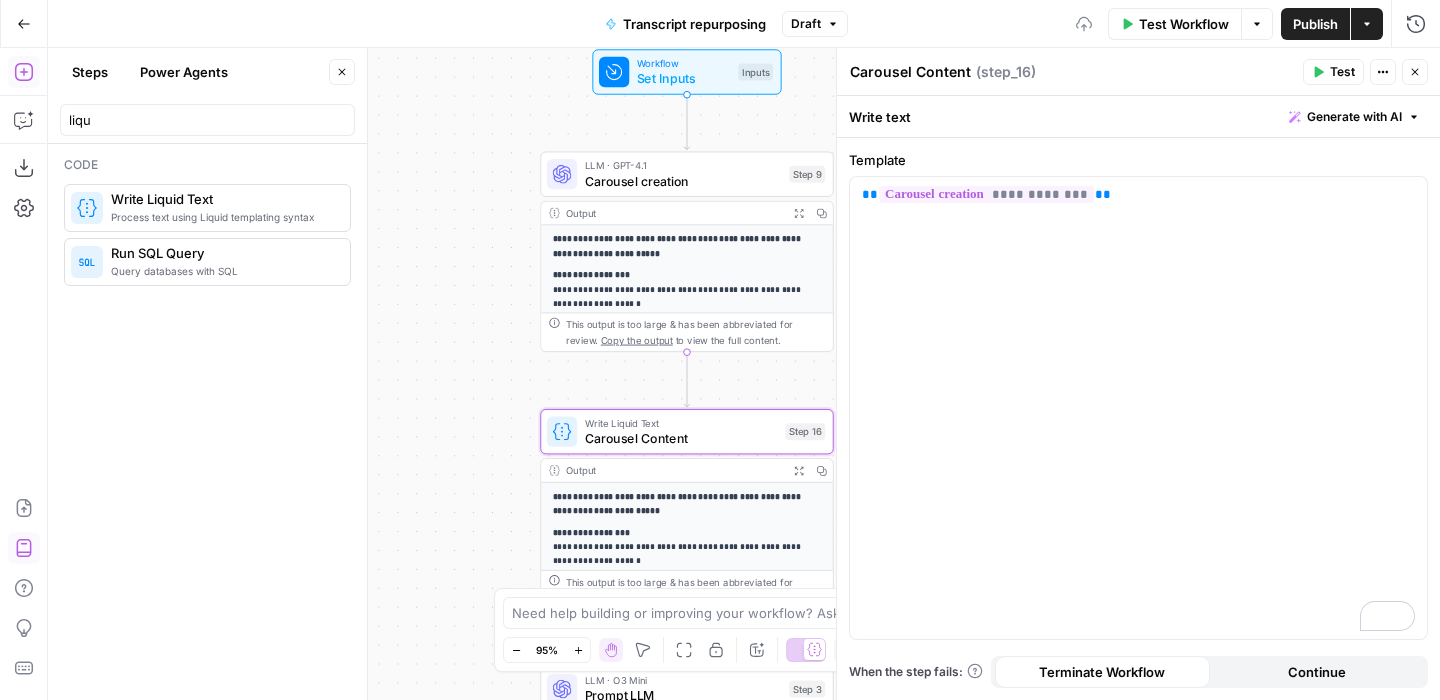 click on "Carousel Content Carousel Content  ( step_16 )" at bounding box center (1073, 72) 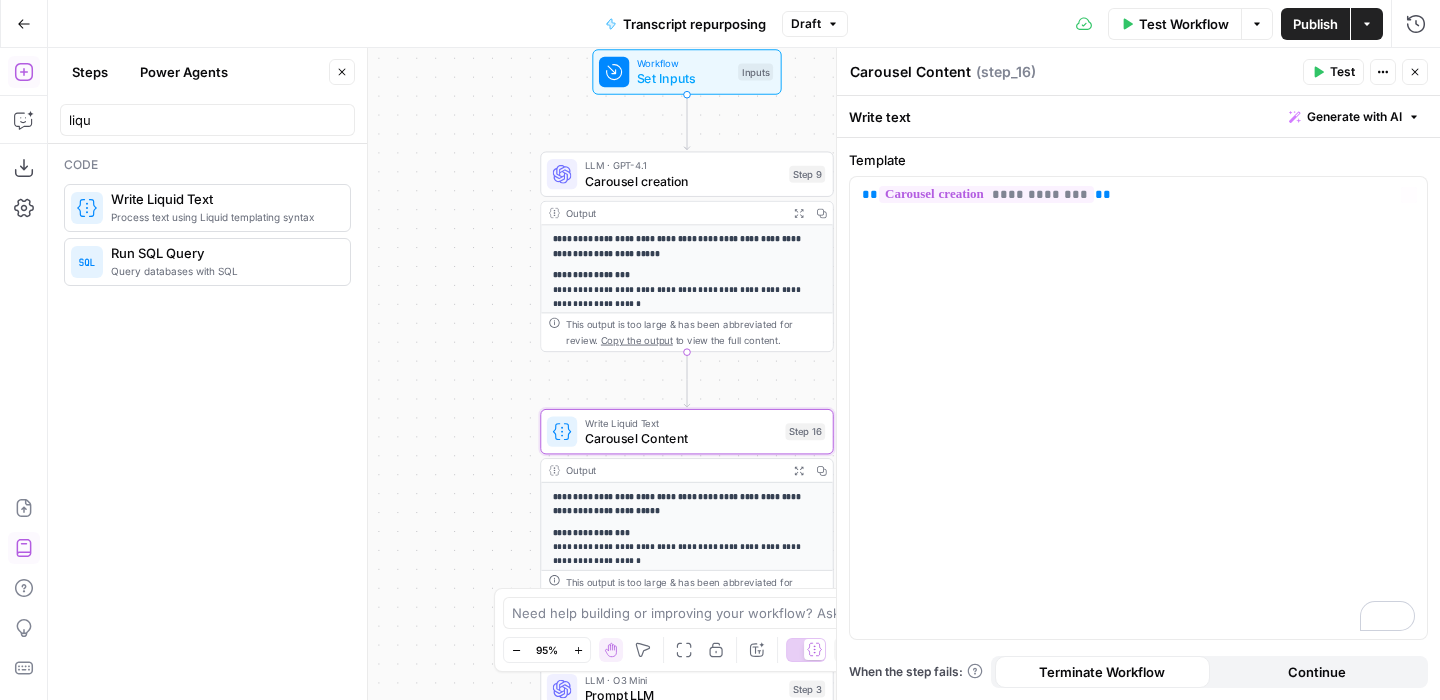 click on "**********" at bounding box center [744, 374] 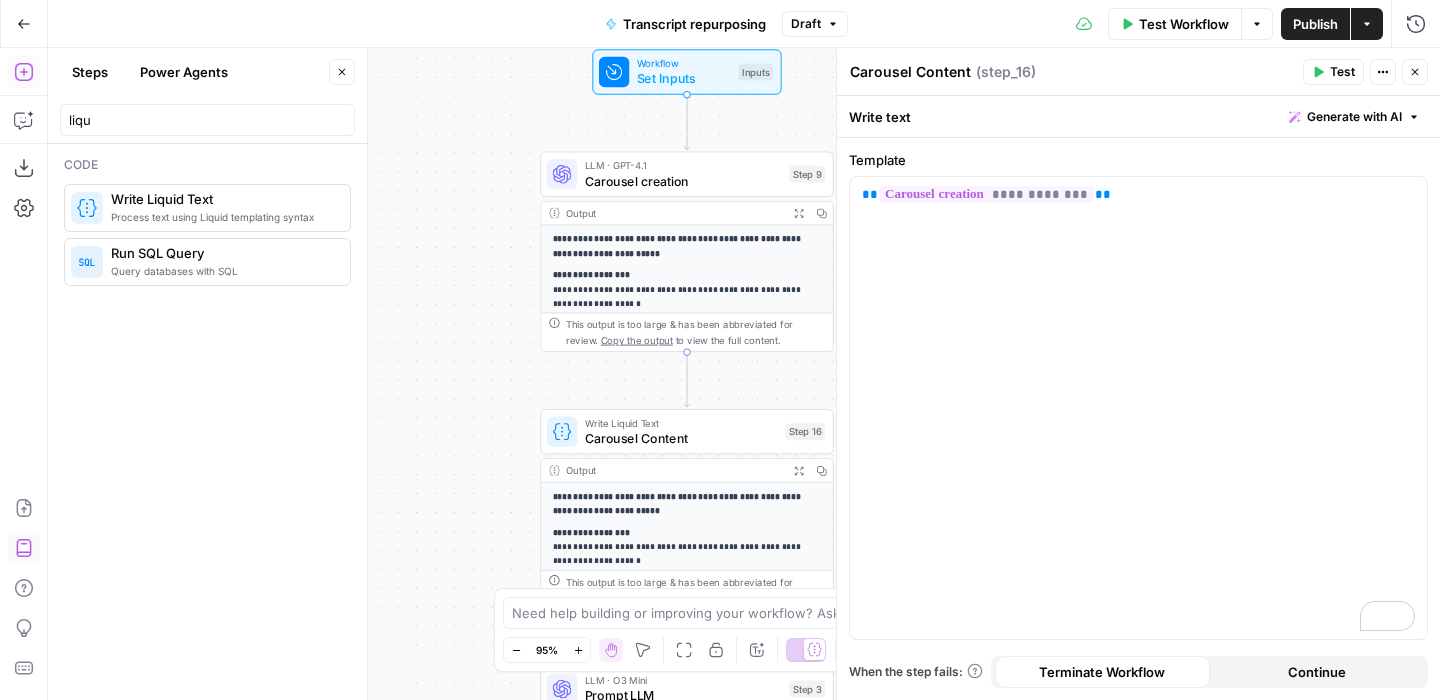 click on "E" at bounding box center [1411, 67] 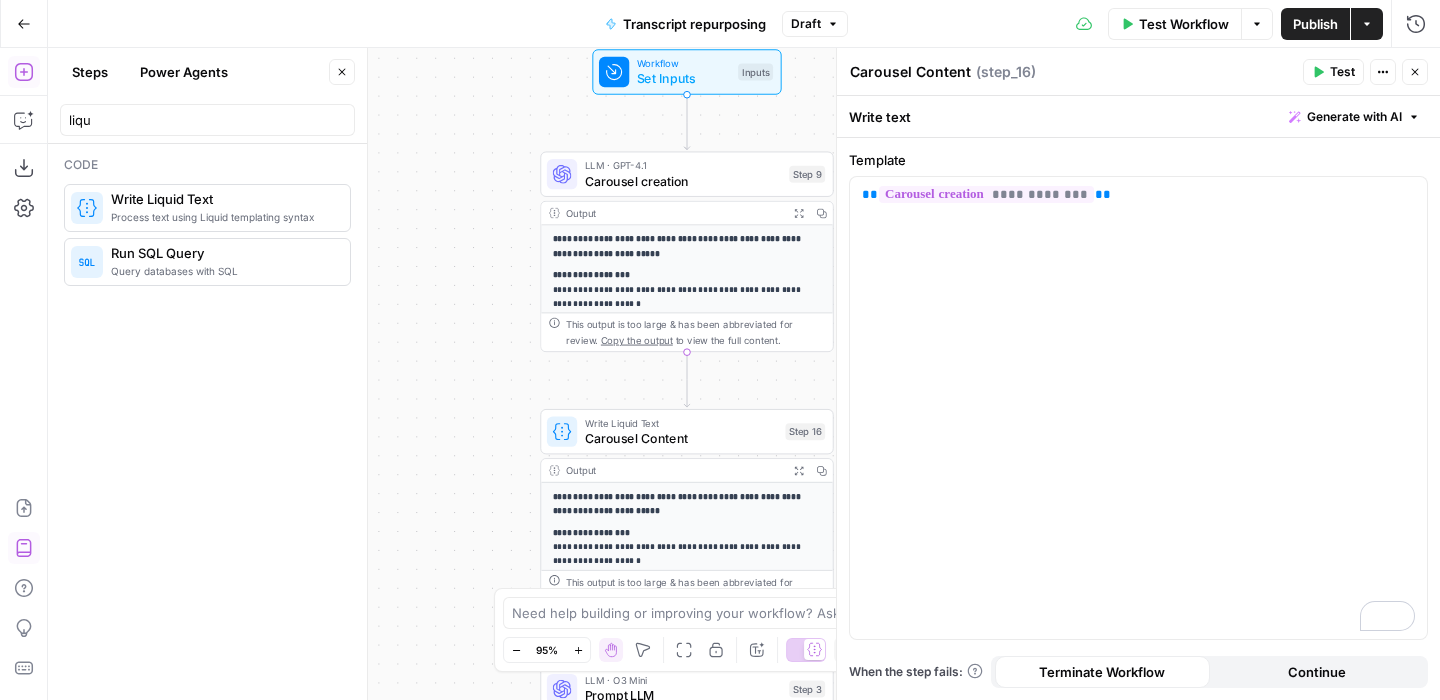 click 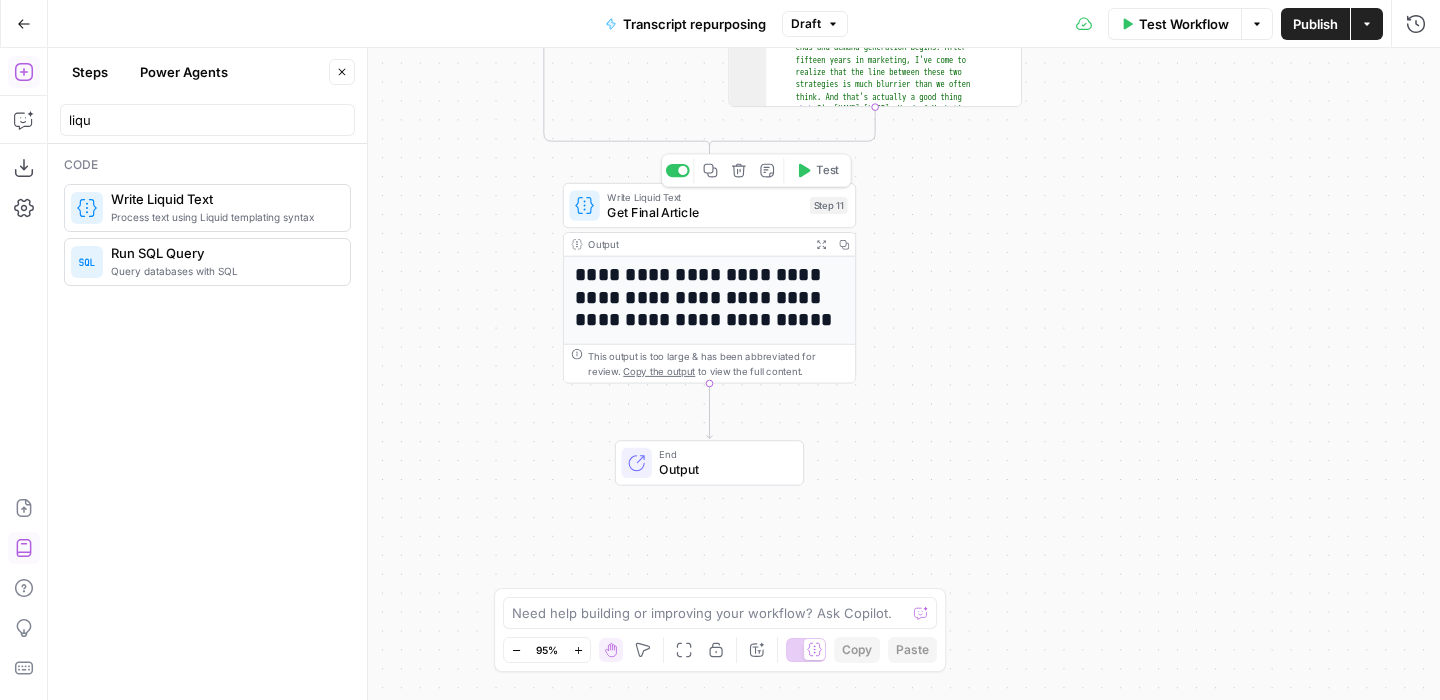 click on "Get Final Article" at bounding box center [704, 212] 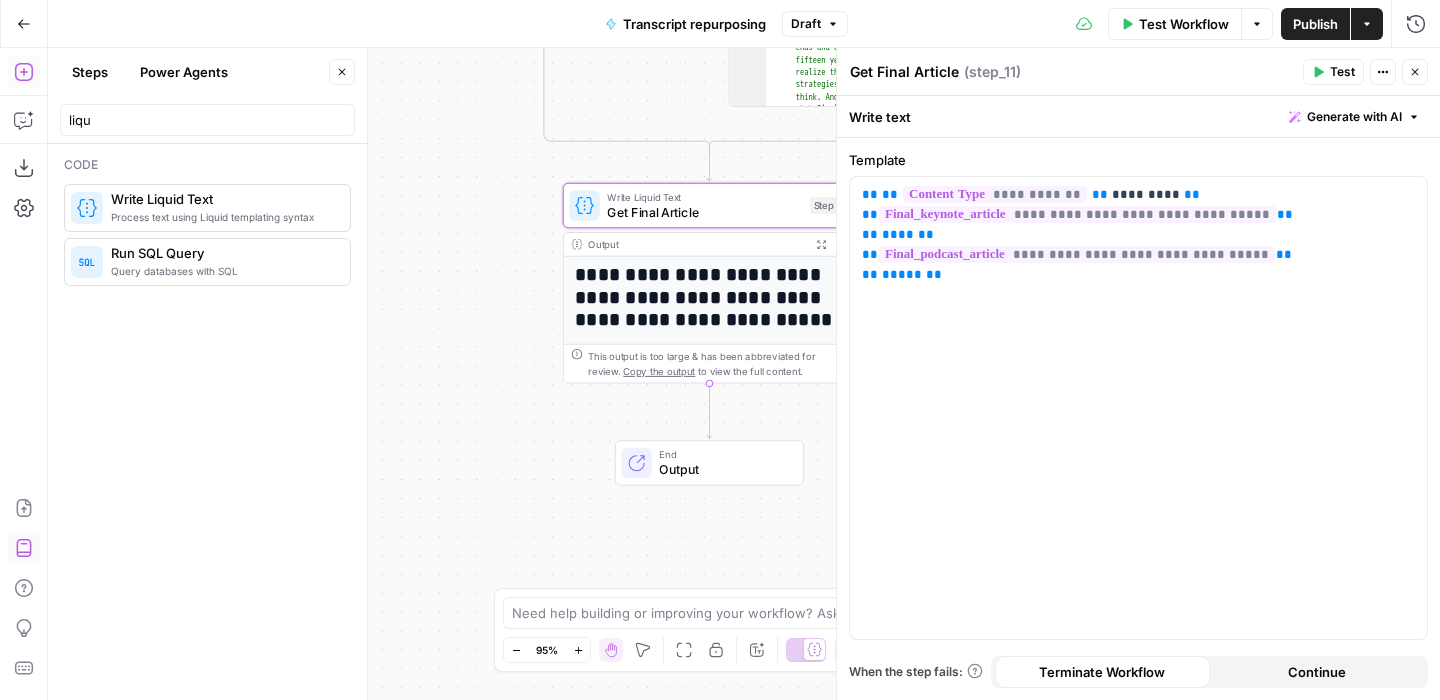 drag, startPoint x: 878, startPoint y: 70, endPoint x: 819, endPoint y: 69, distance: 59.008472 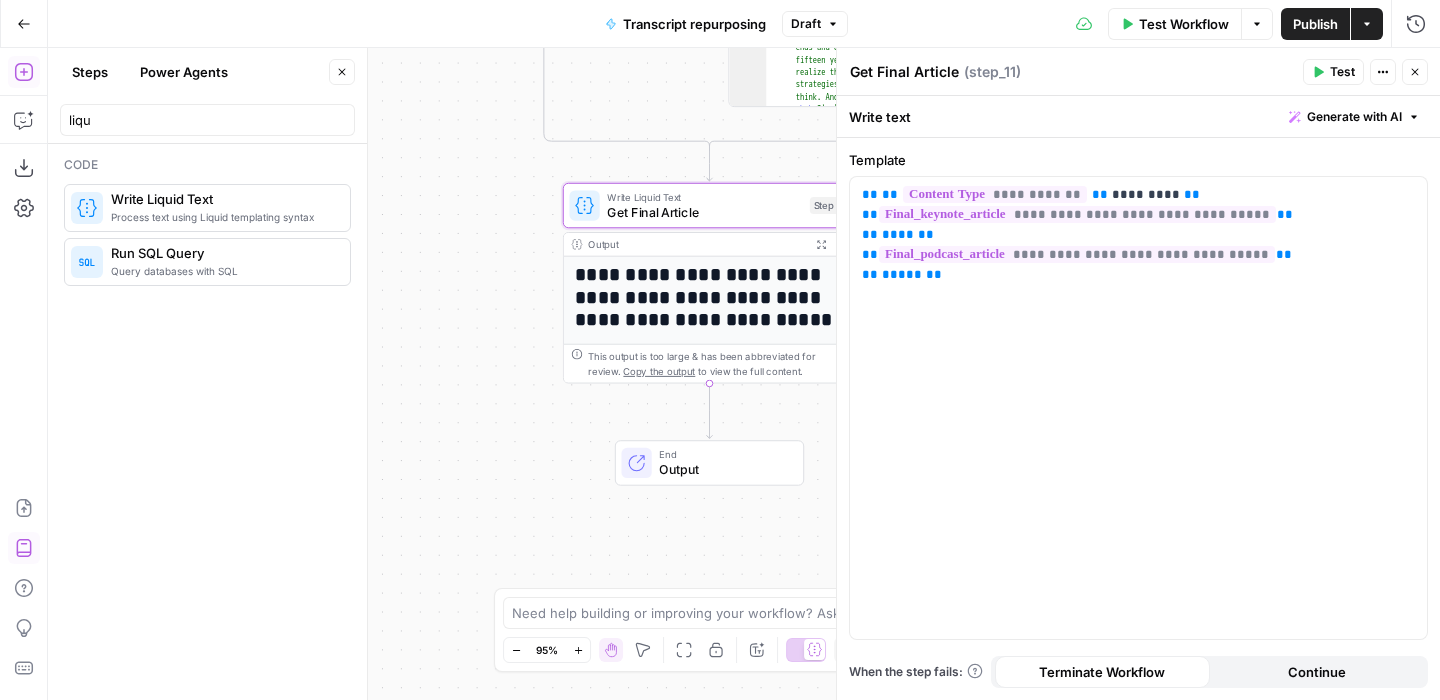 click on "Get Final Article" at bounding box center (904, 72) 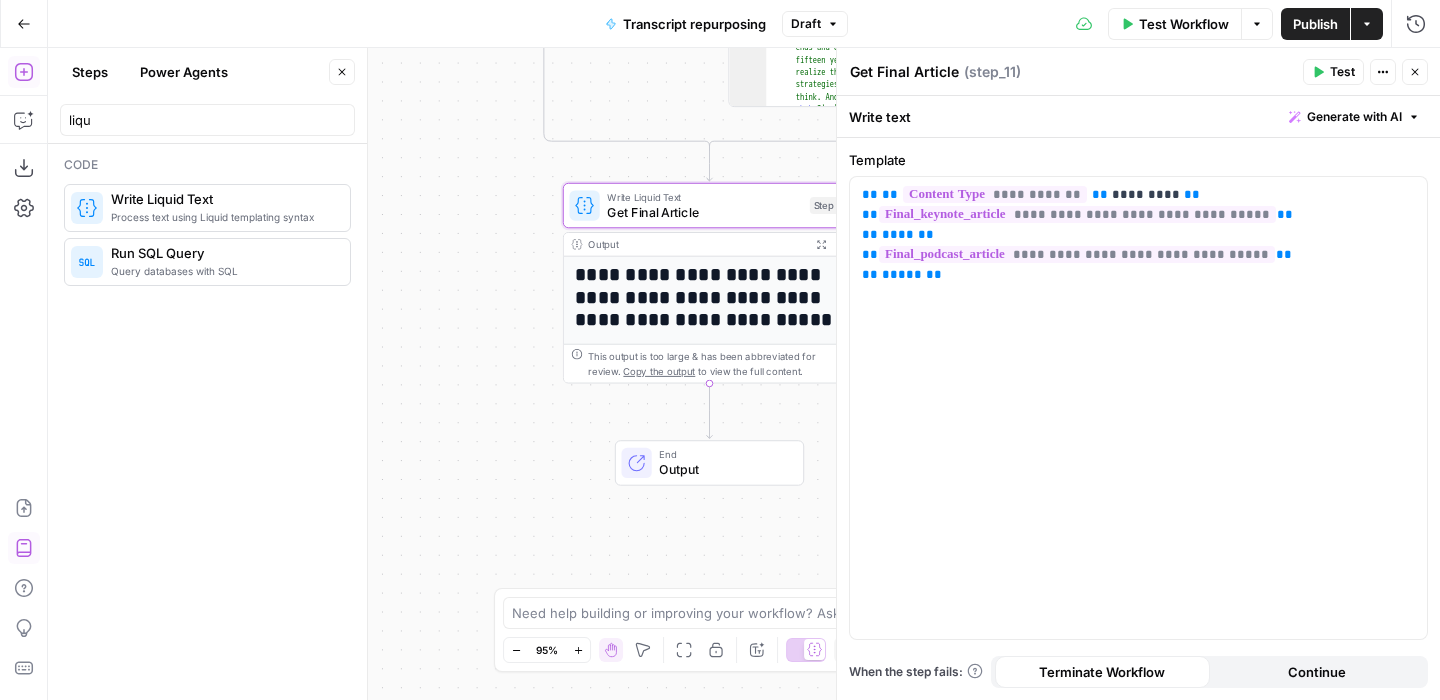 click on "Get Final Article Get Final Article" at bounding box center [904, 72] 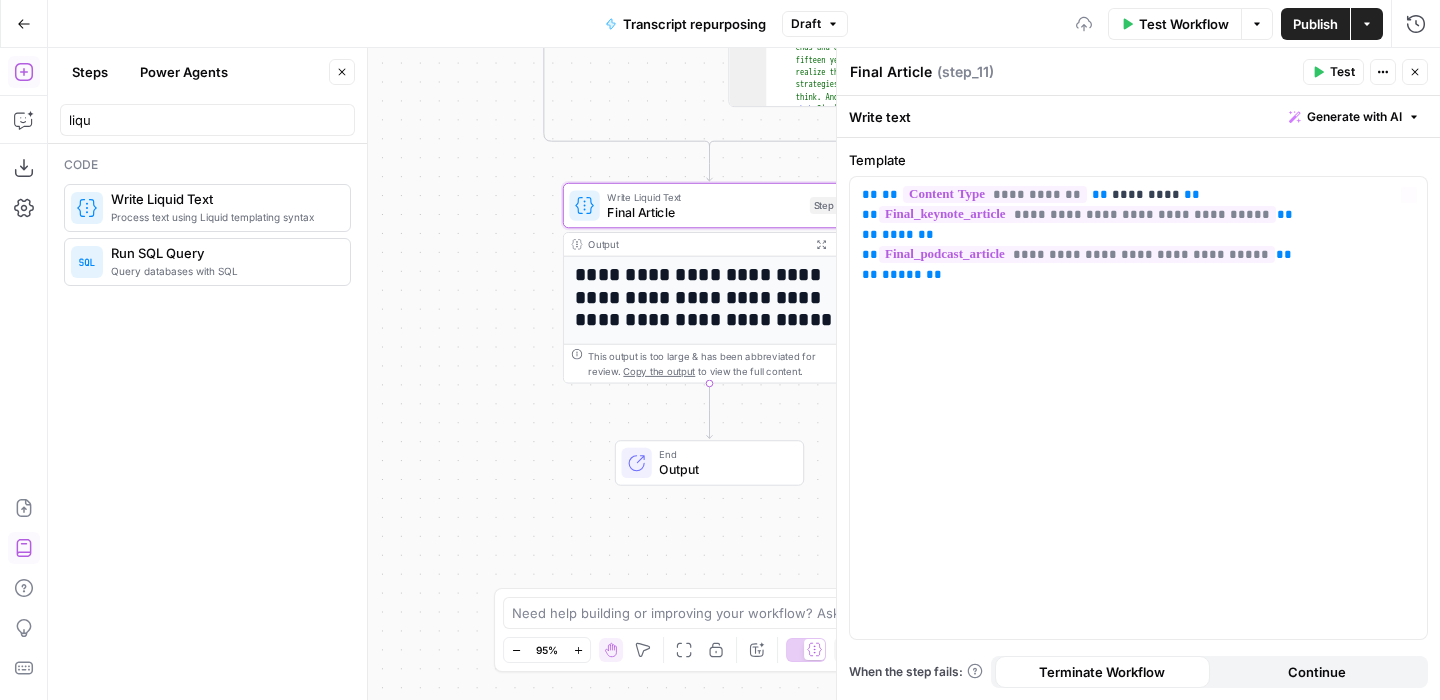 type on "Final Article" 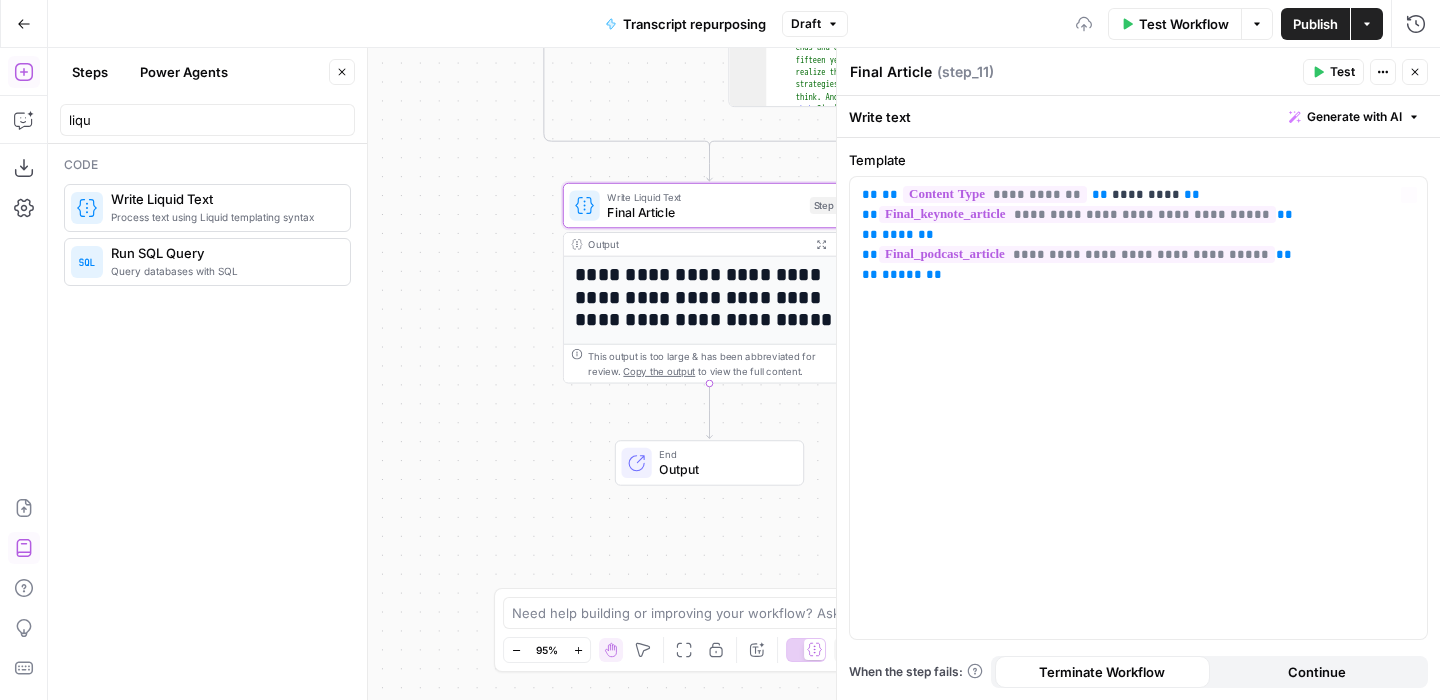 click on "**********" at bounding box center (744, 374) 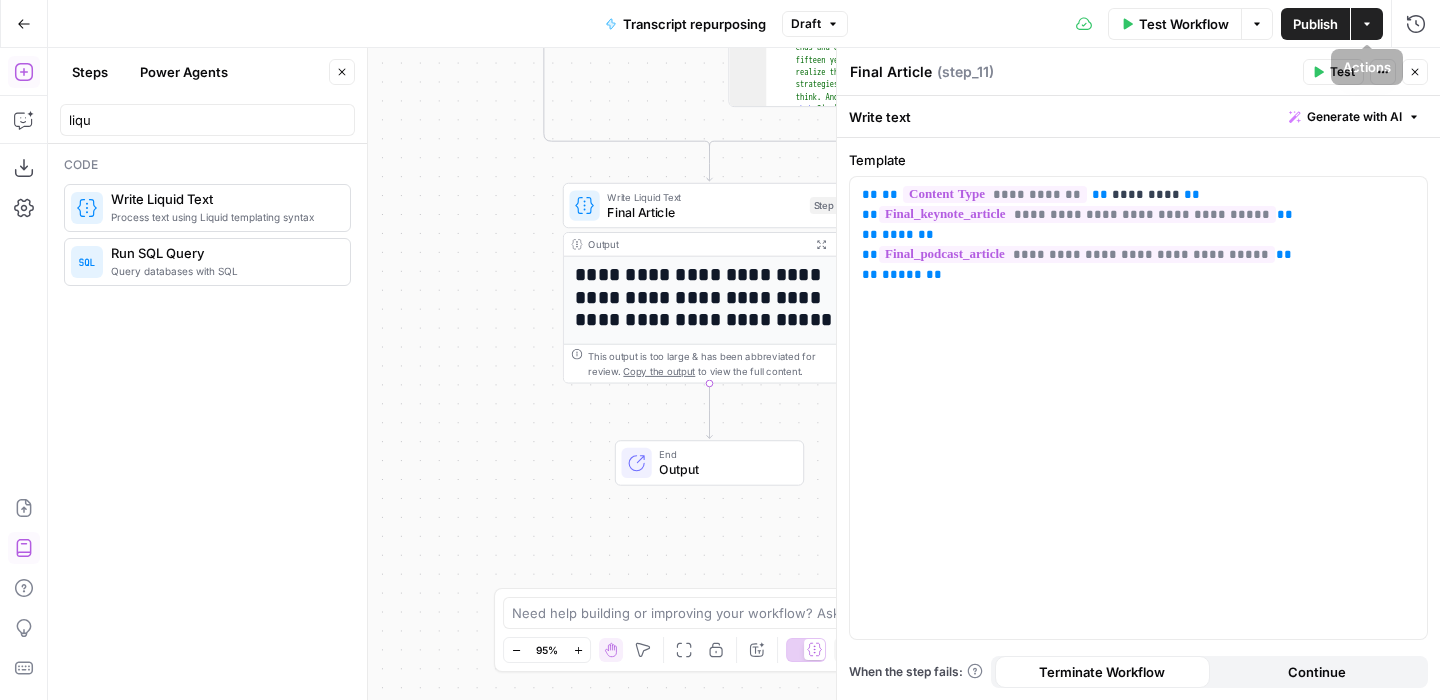 click on "Close" at bounding box center [1415, 72] 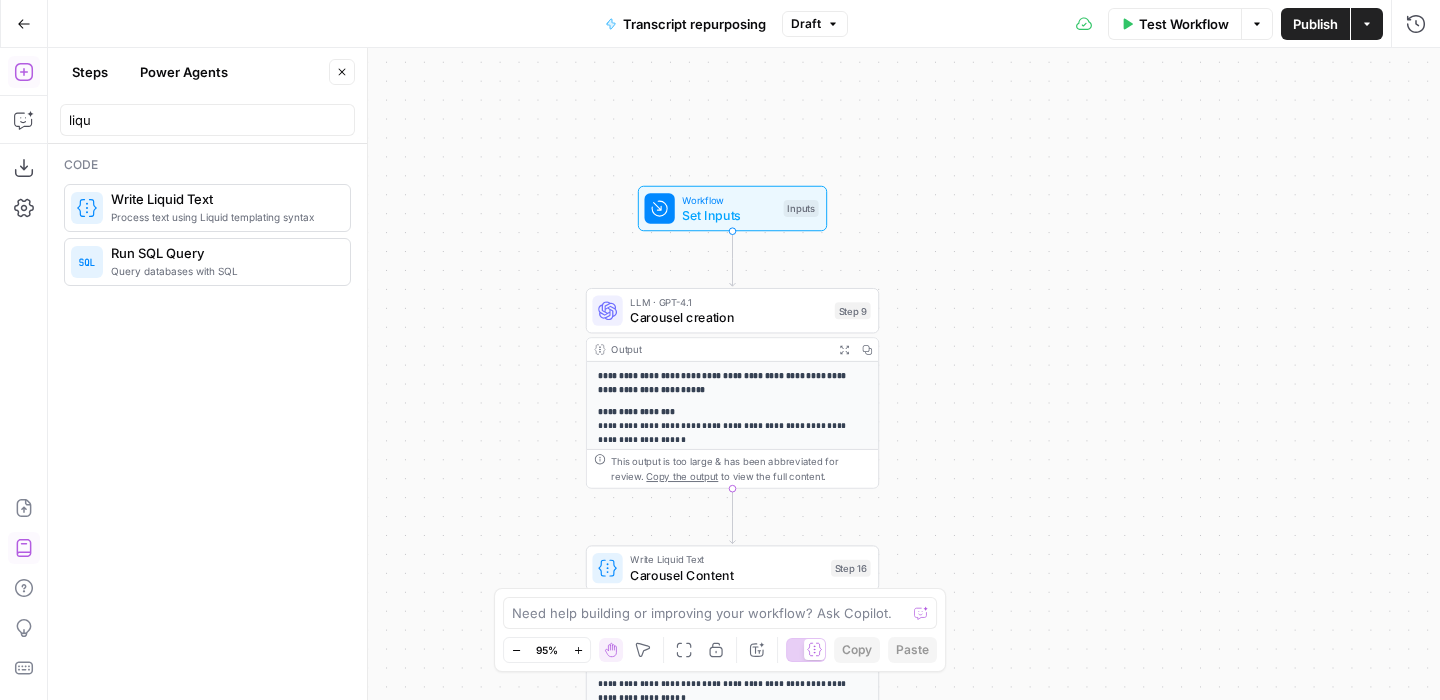 click on "Publish" at bounding box center (1315, 24) 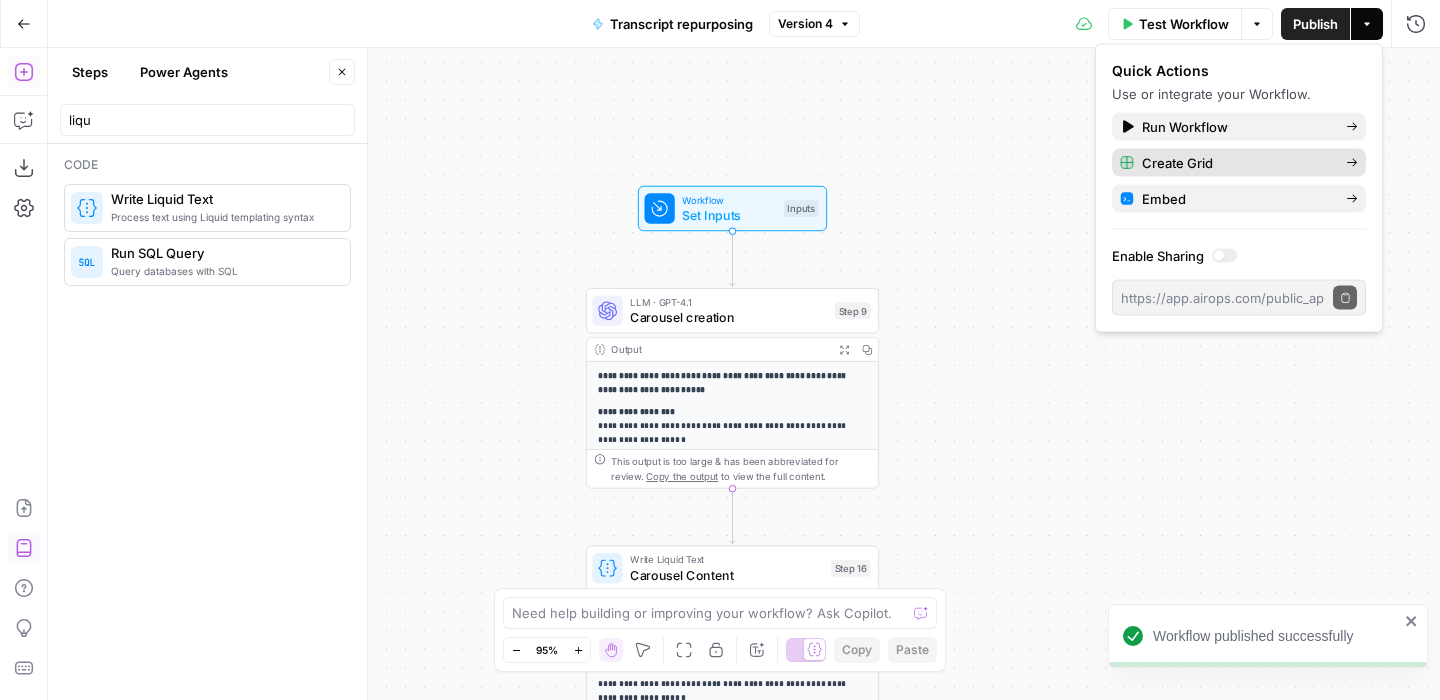 click on "Create Grid" at bounding box center (1236, 163) 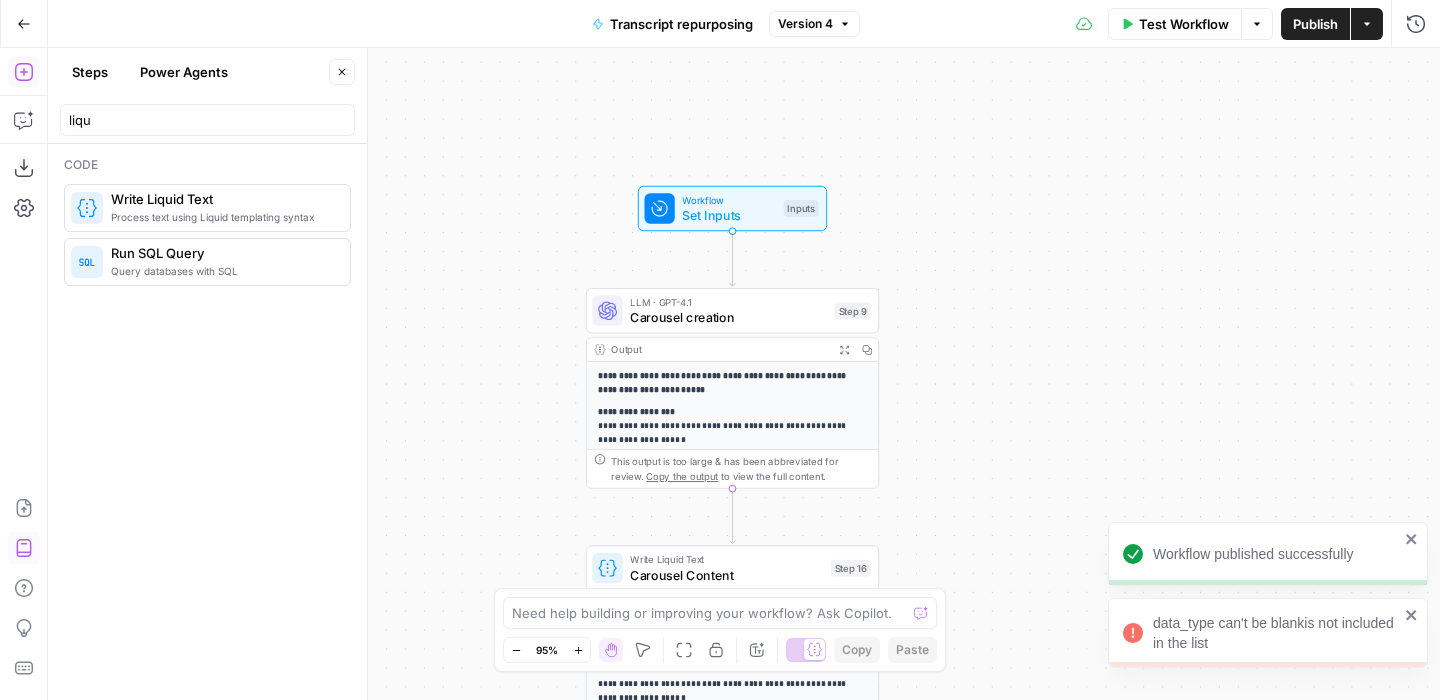 drag, startPoint x: 1219, startPoint y: 646, endPoint x: 1150, endPoint y: 616, distance: 75.23962 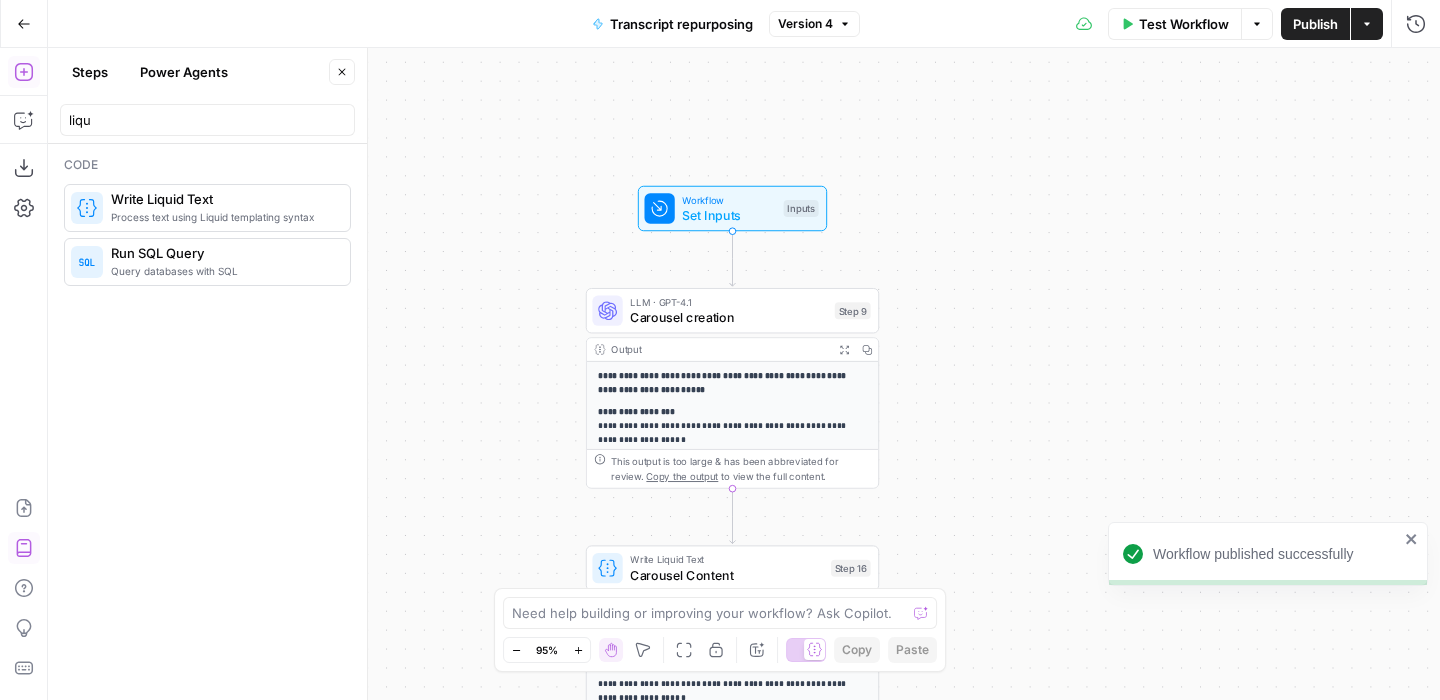 copy on "data_type can't be blankis not included in the list" 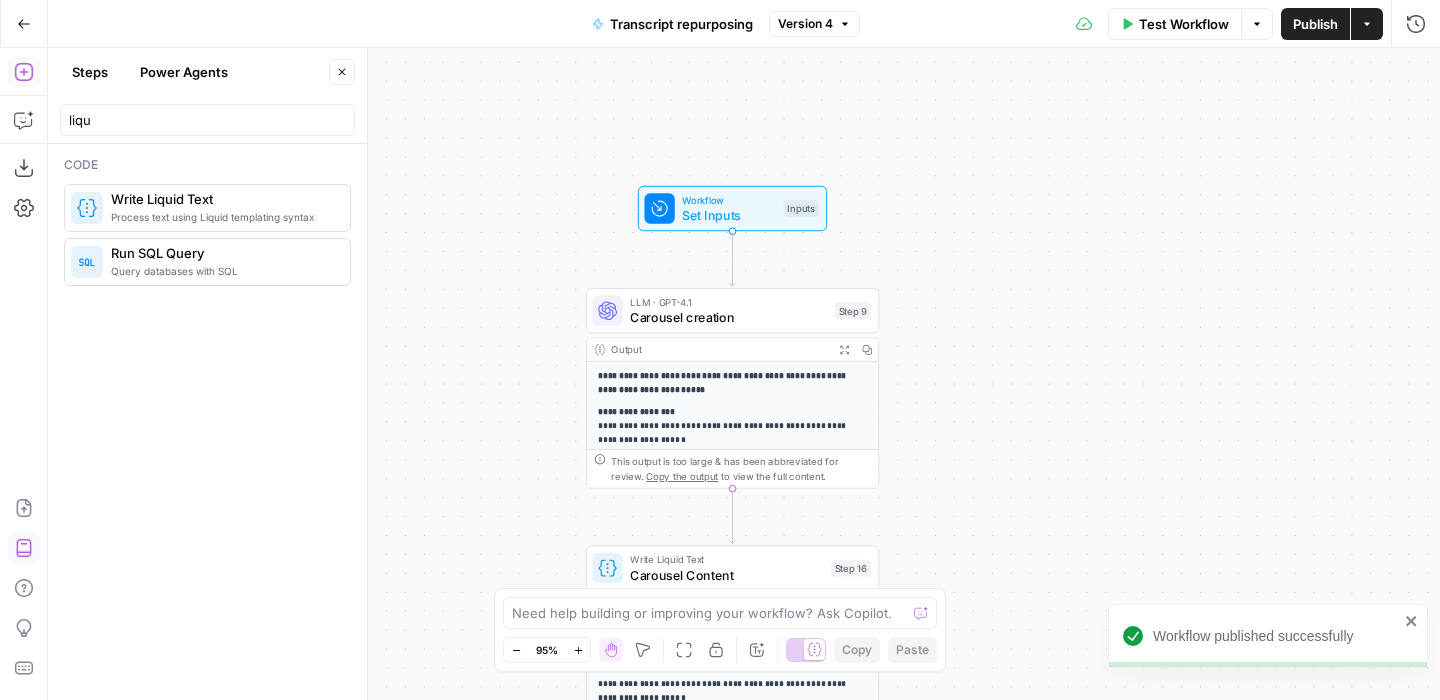 click 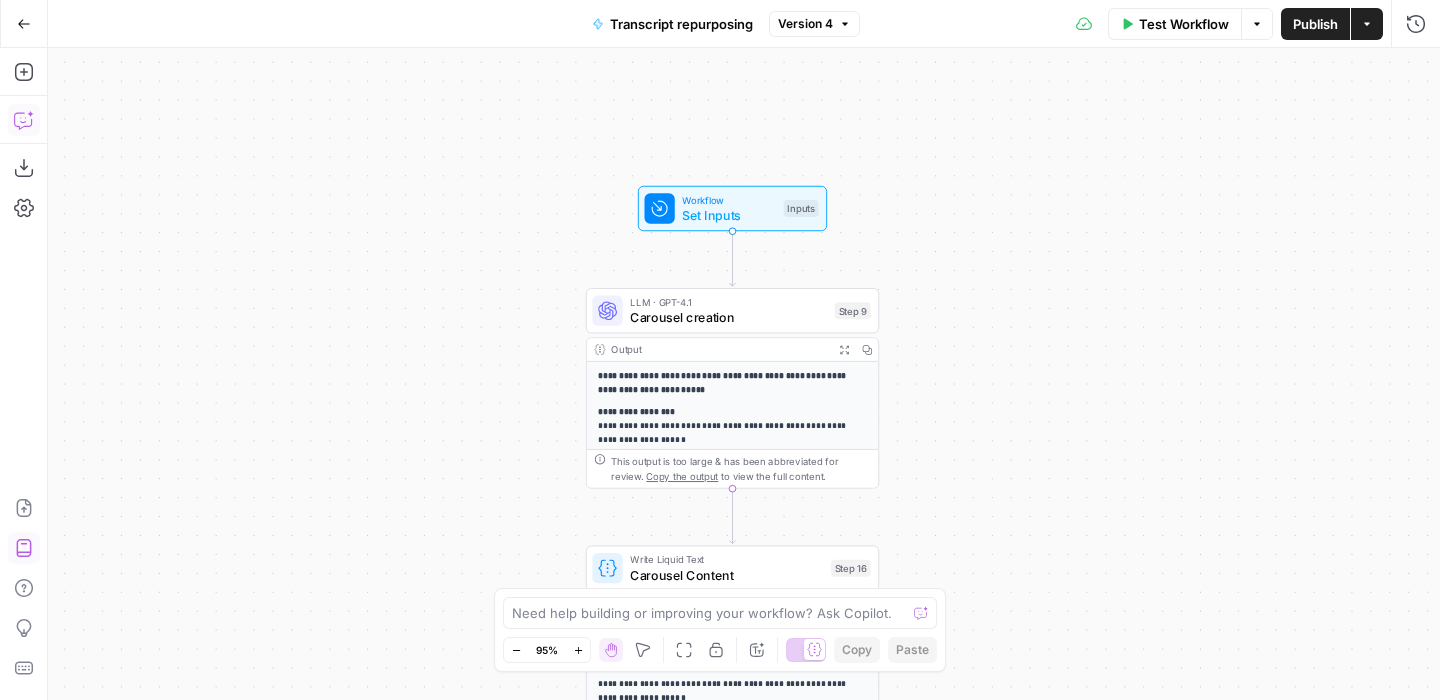 click on "Copilot" at bounding box center [24, 120] 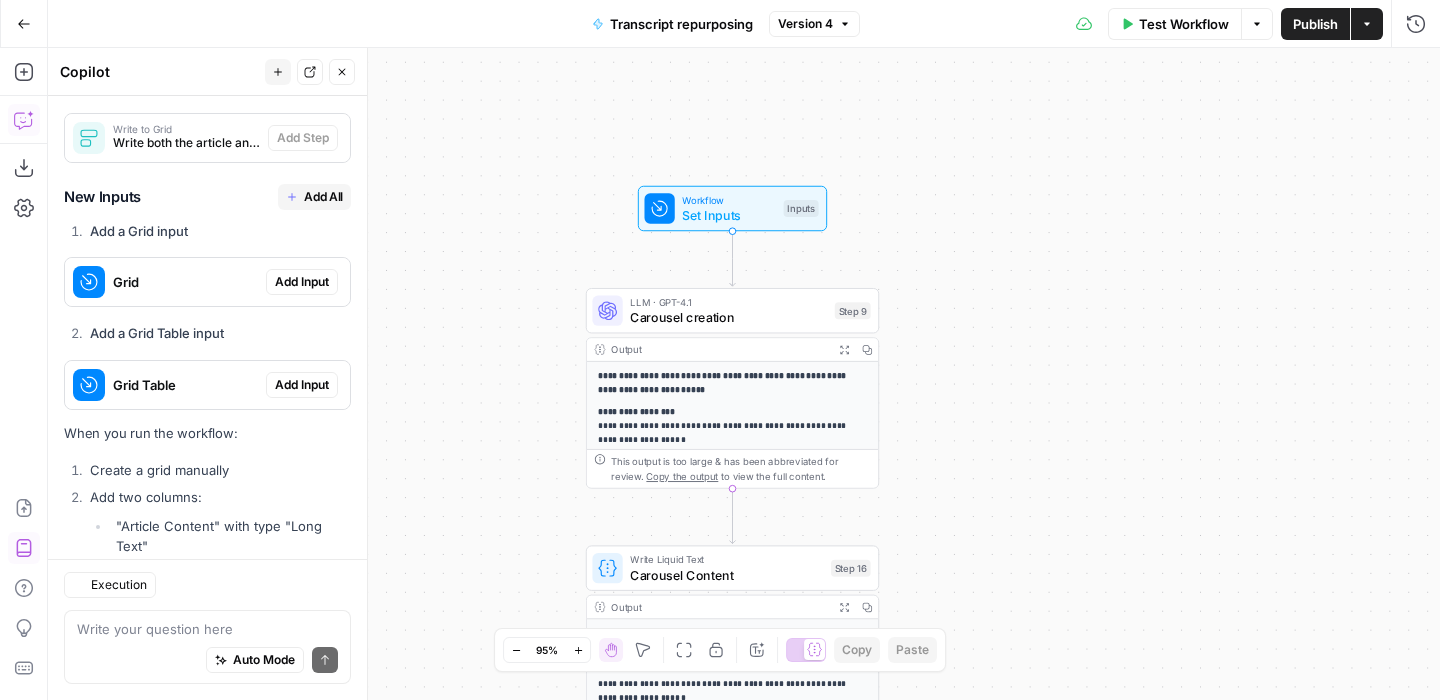 scroll, scrollTop: 7877, scrollLeft: 0, axis: vertical 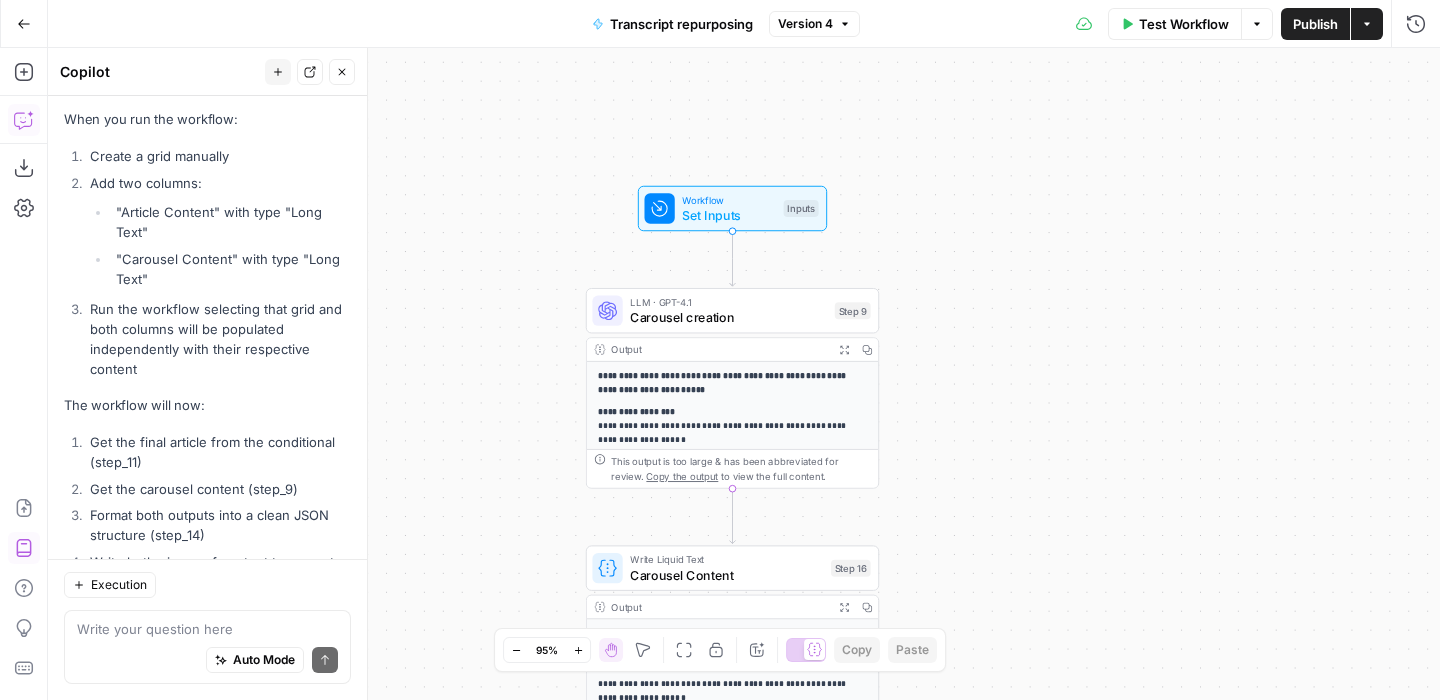 click at bounding box center [207, 629] 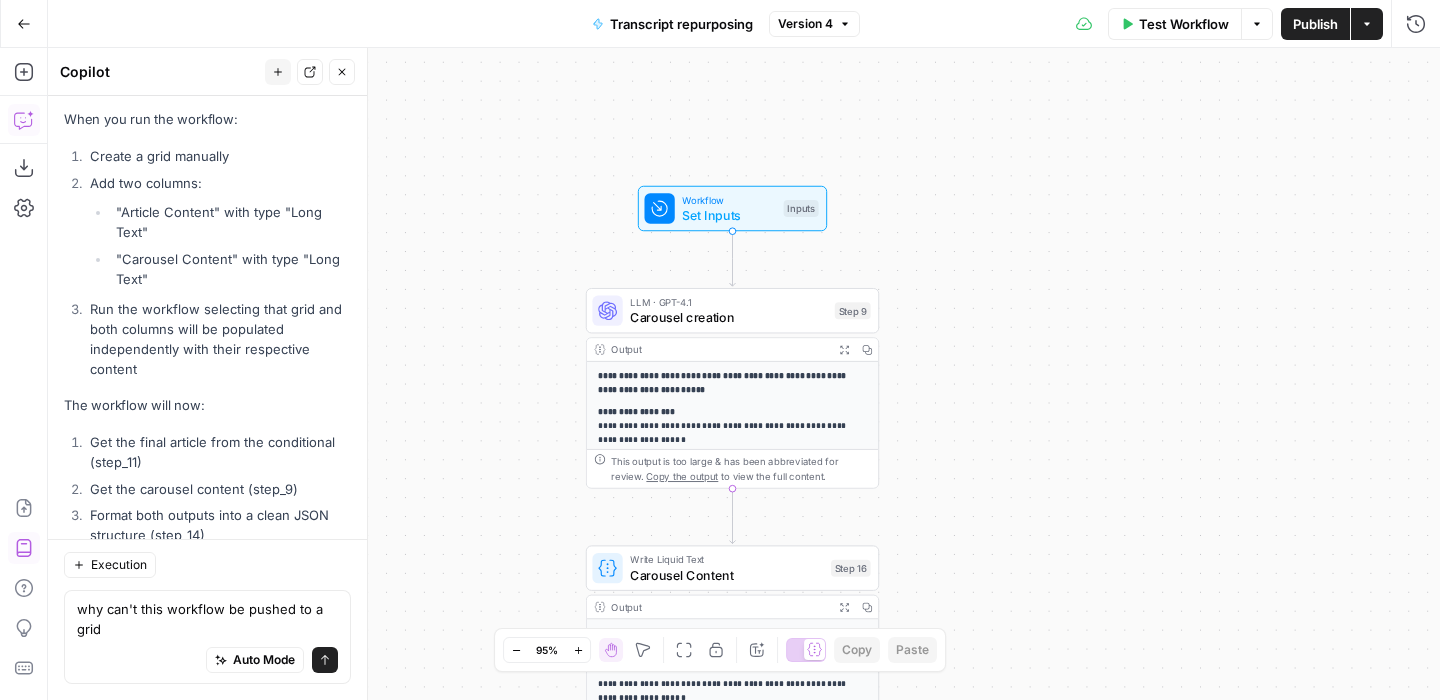 scroll, scrollTop: 7897, scrollLeft: 0, axis: vertical 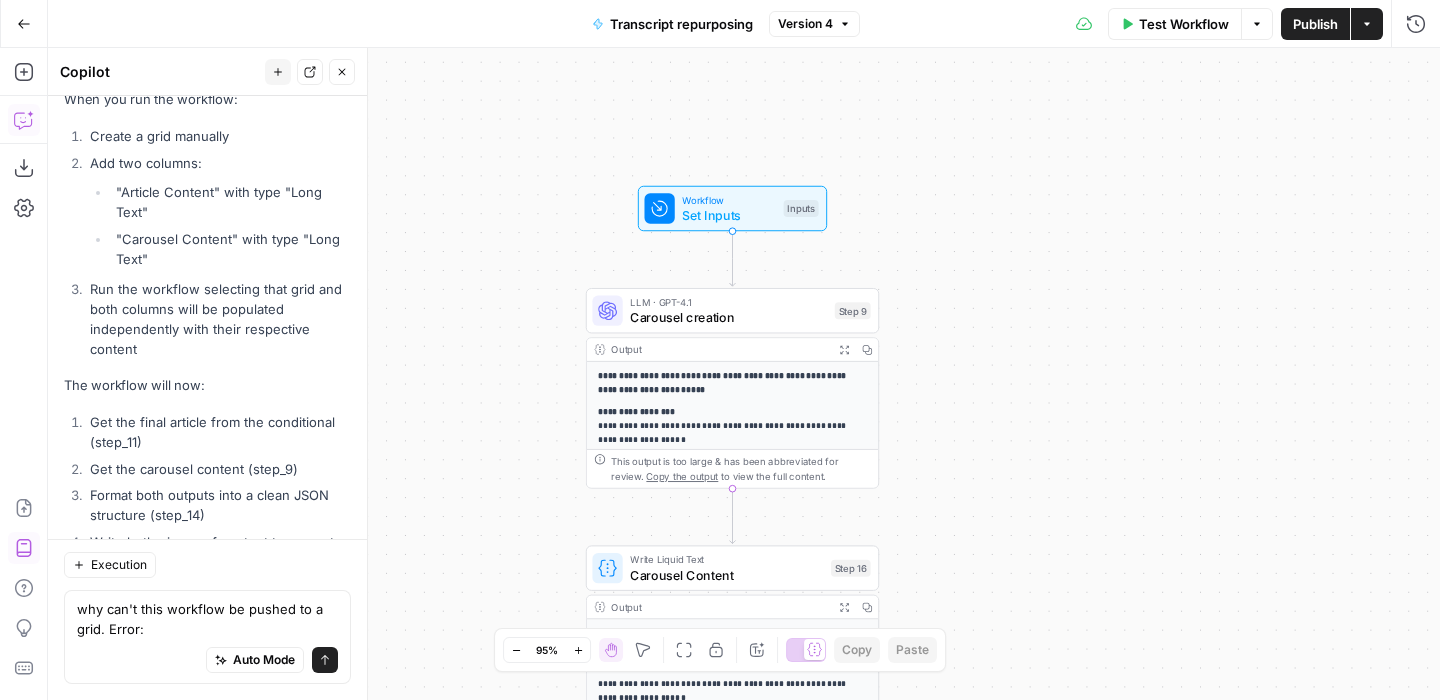 type on "why can't this workflow be pushed to a grid. Error: data_type can't be blankis not included in the list" 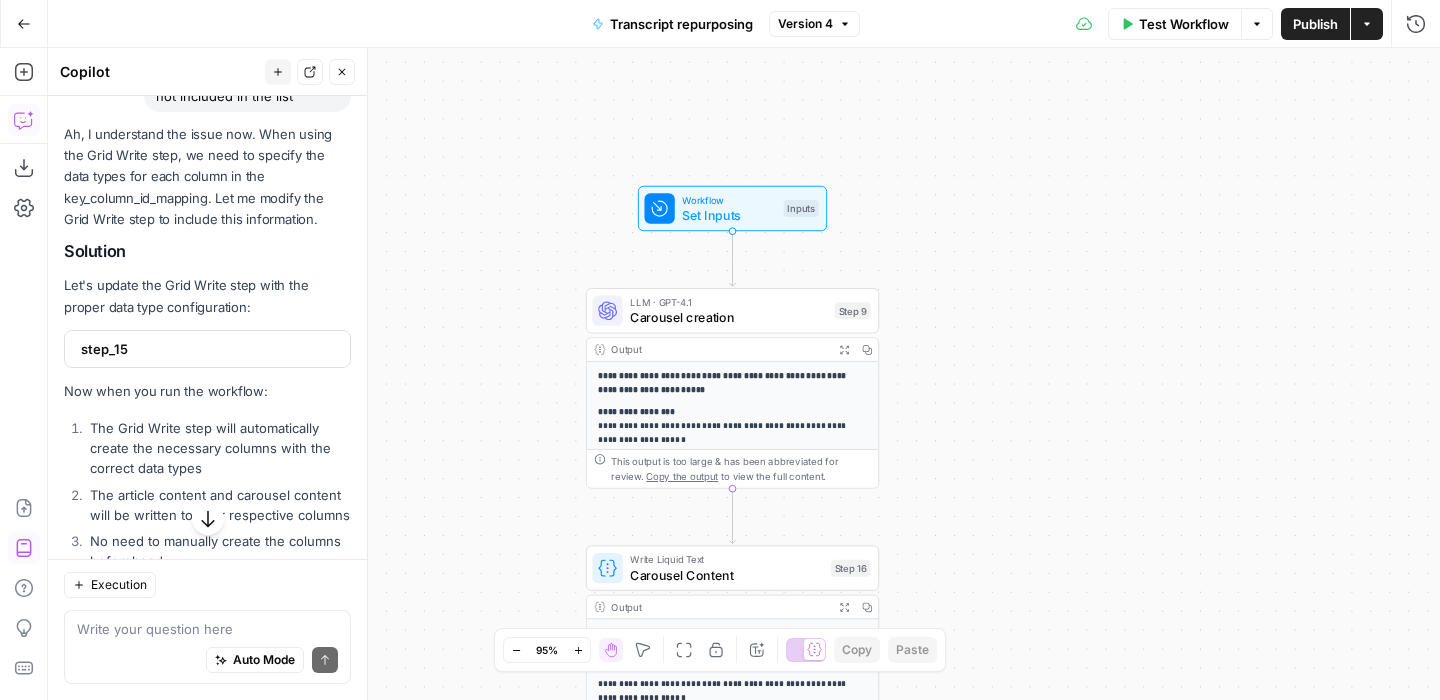 scroll, scrollTop: 8519, scrollLeft: 0, axis: vertical 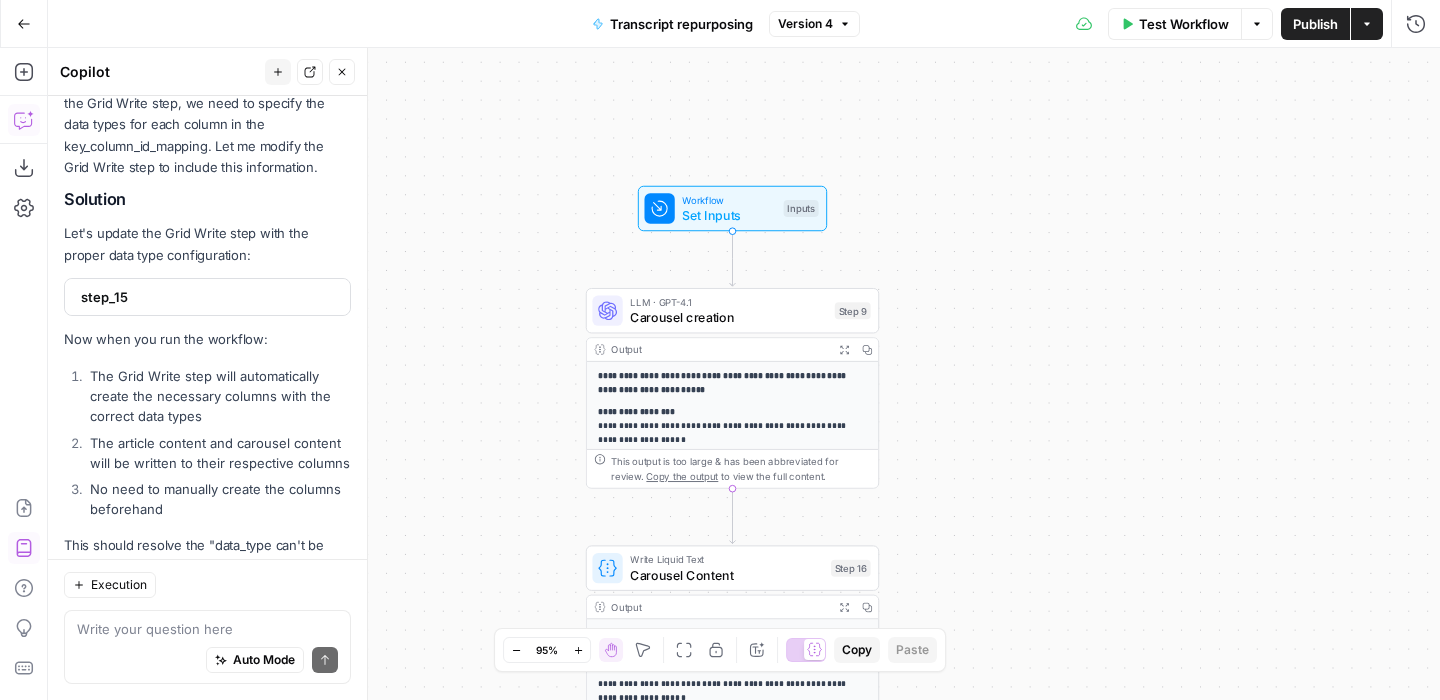 click on "step_15" at bounding box center [205, 297] 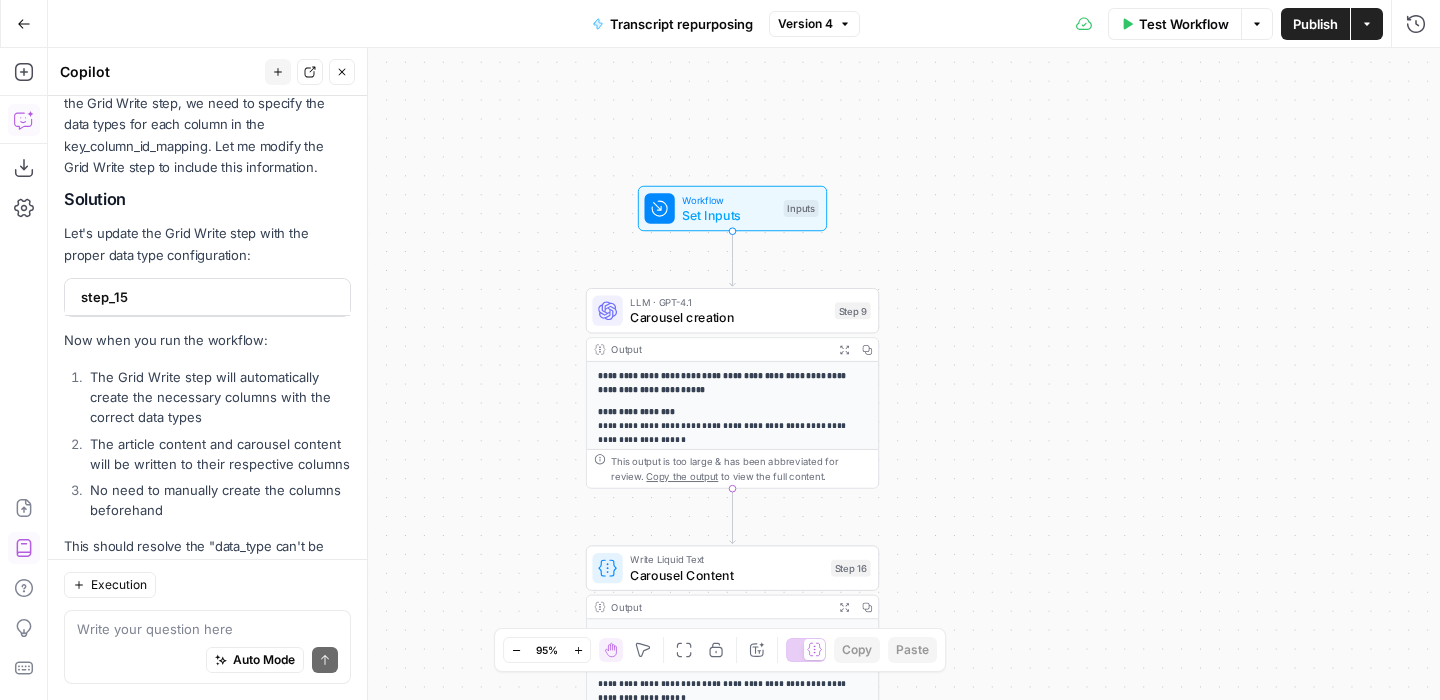 scroll, scrollTop: 8520, scrollLeft: 0, axis: vertical 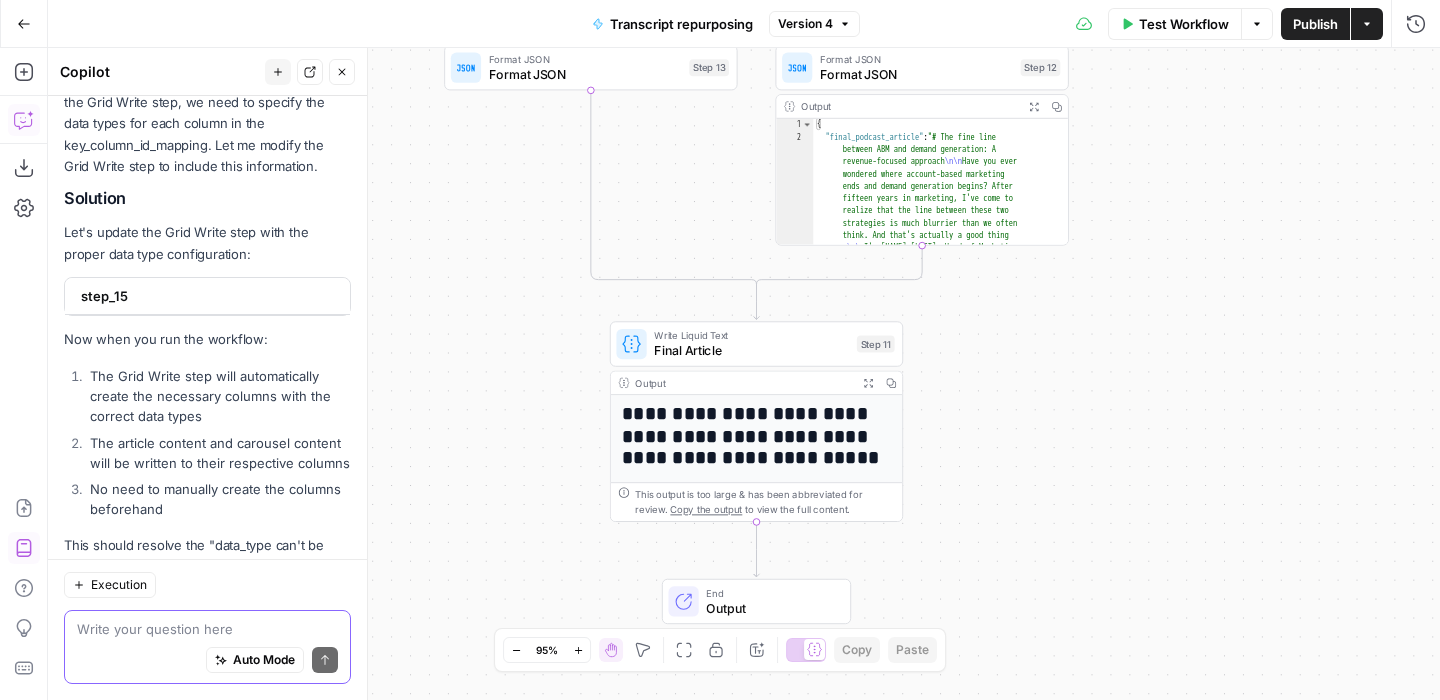 click at bounding box center [207, 629] 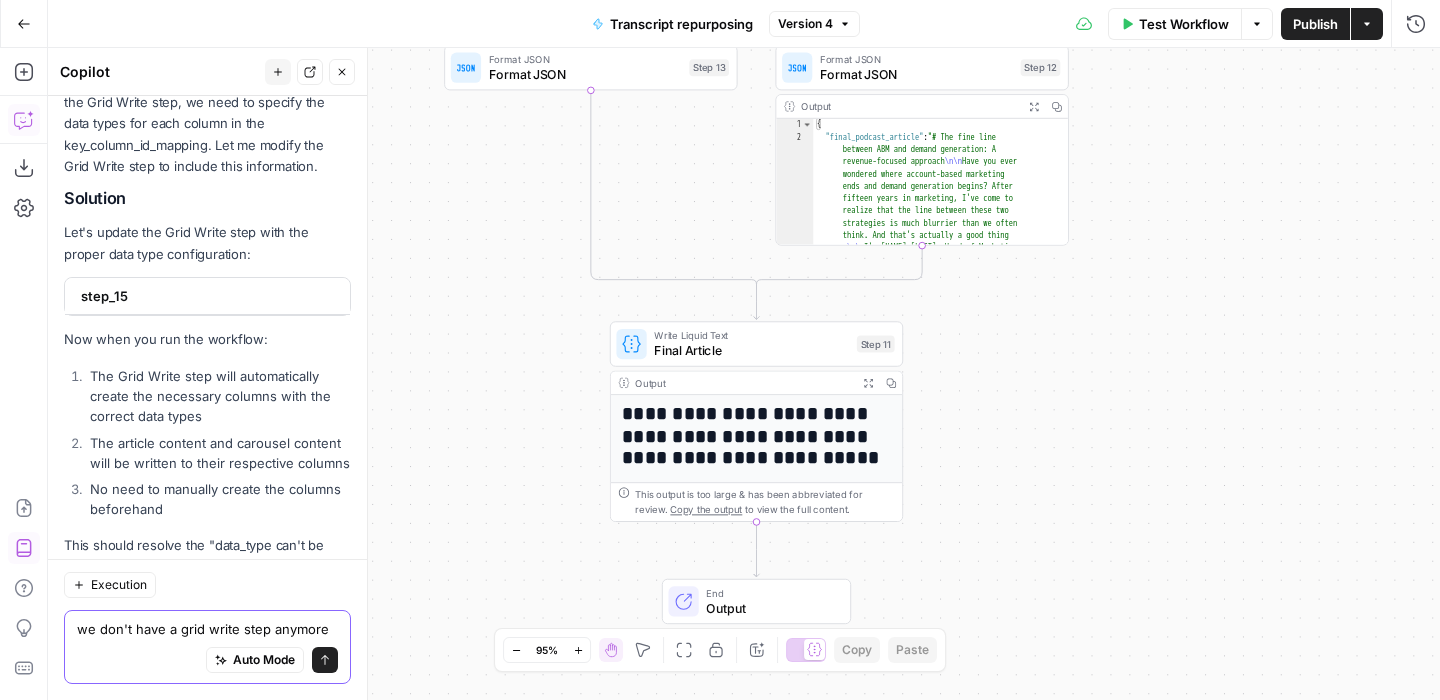 type on "we don't have a grid write step anymore" 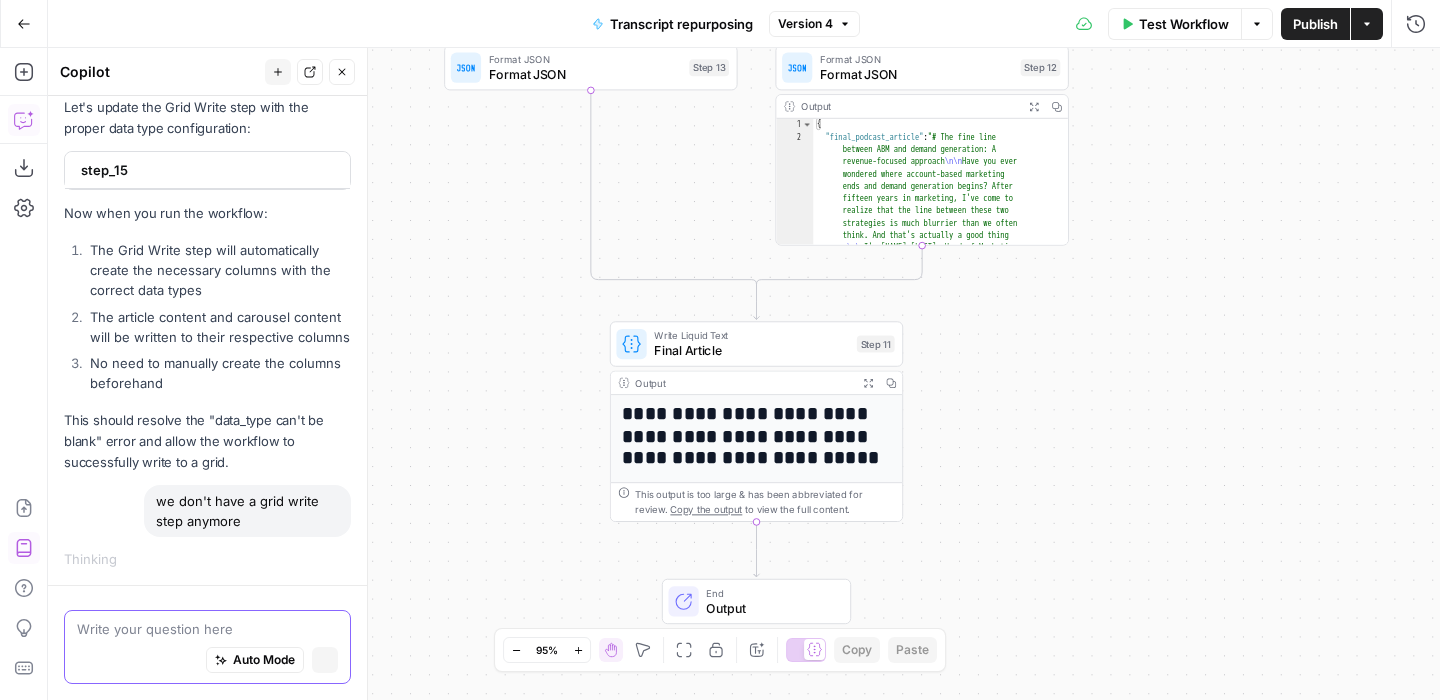 scroll, scrollTop: 8250, scrollLeft: 0, axis: vertical 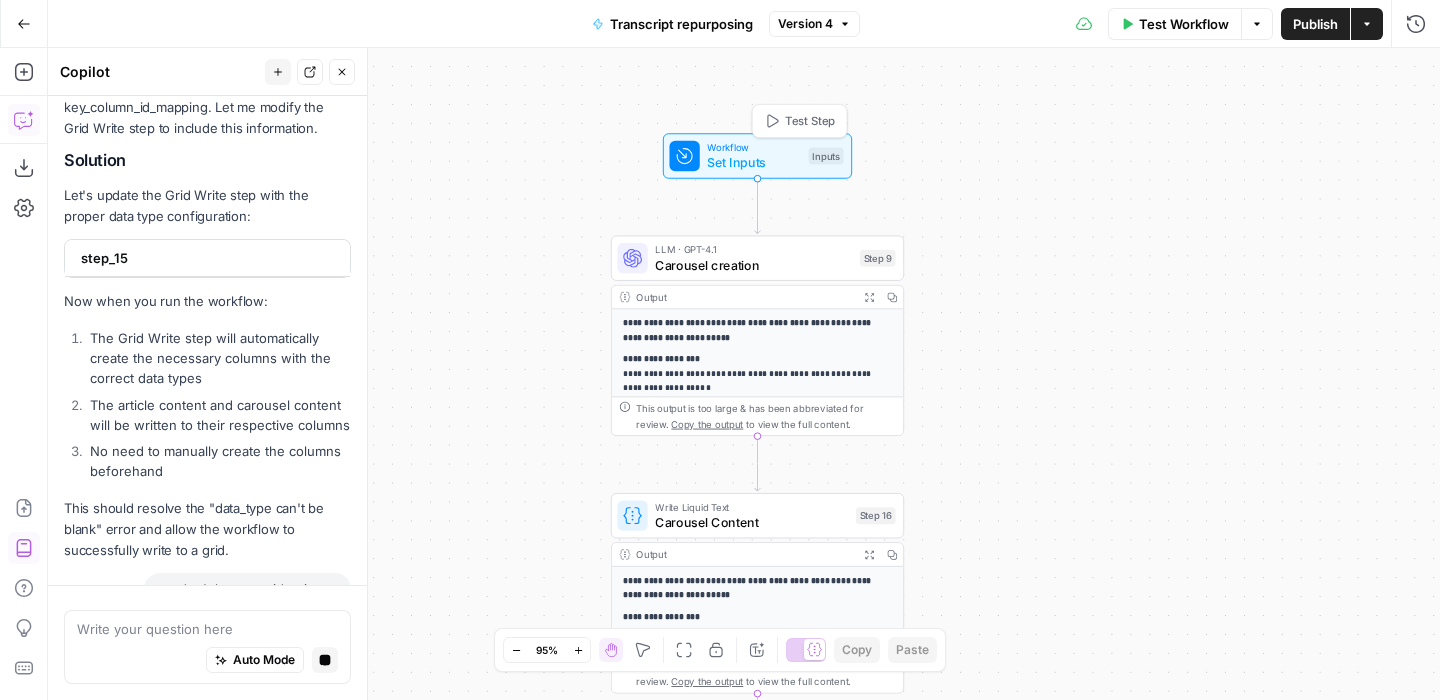 click on "Set Inputs" at bounding box center [754, 162] 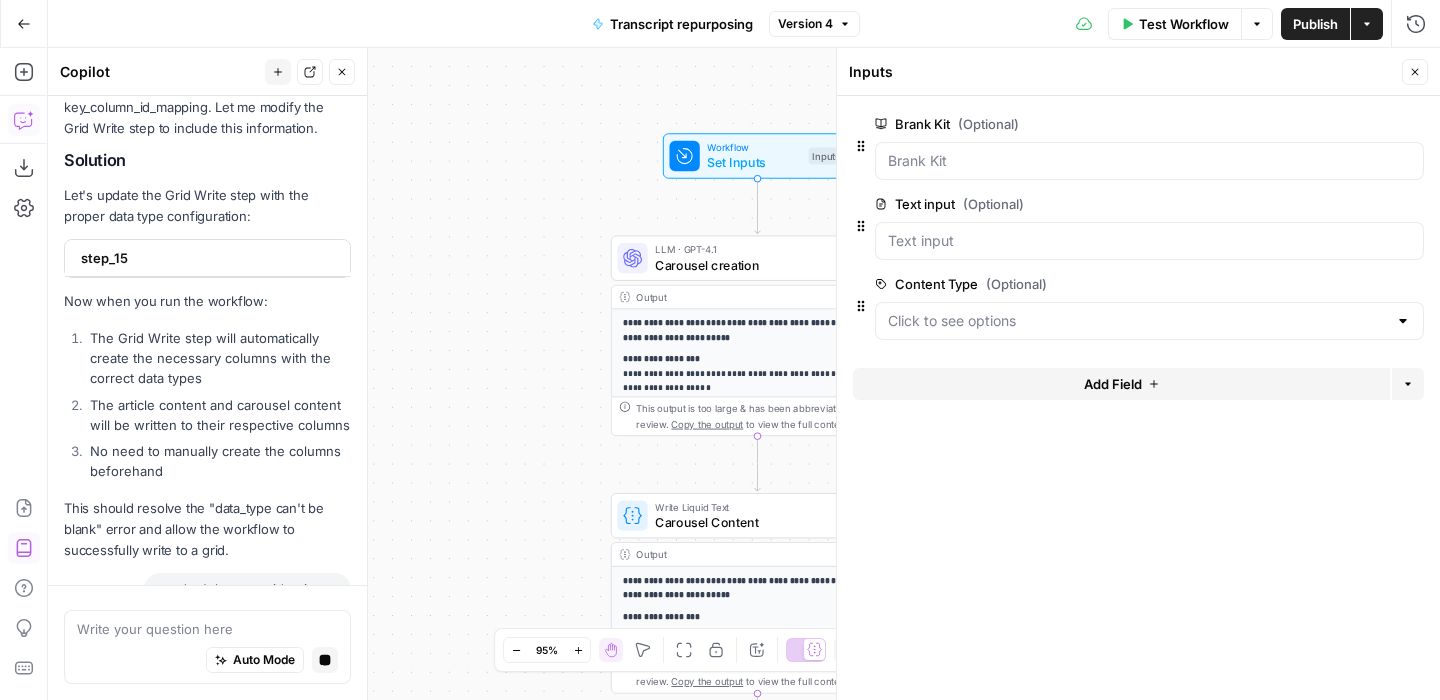 click 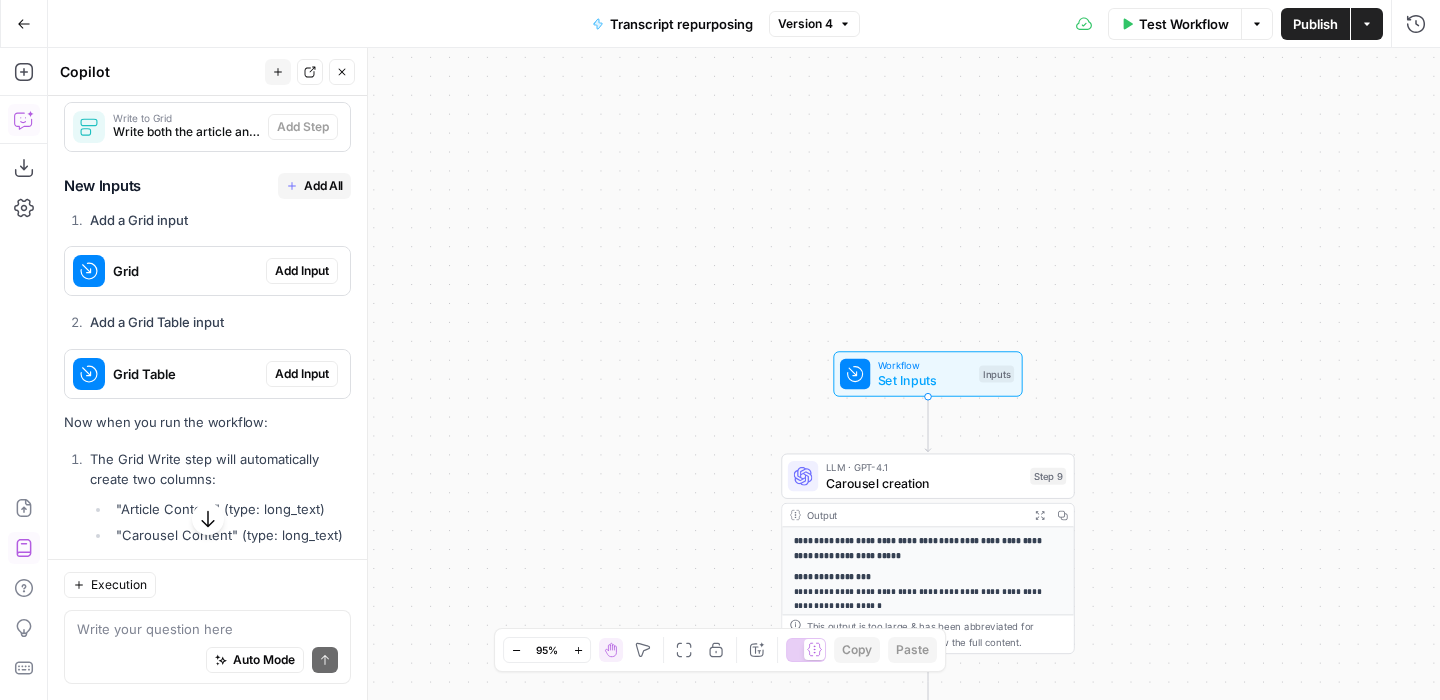 scroll, scrollTop: 9253, scrollLeft: 0, axis: vertical 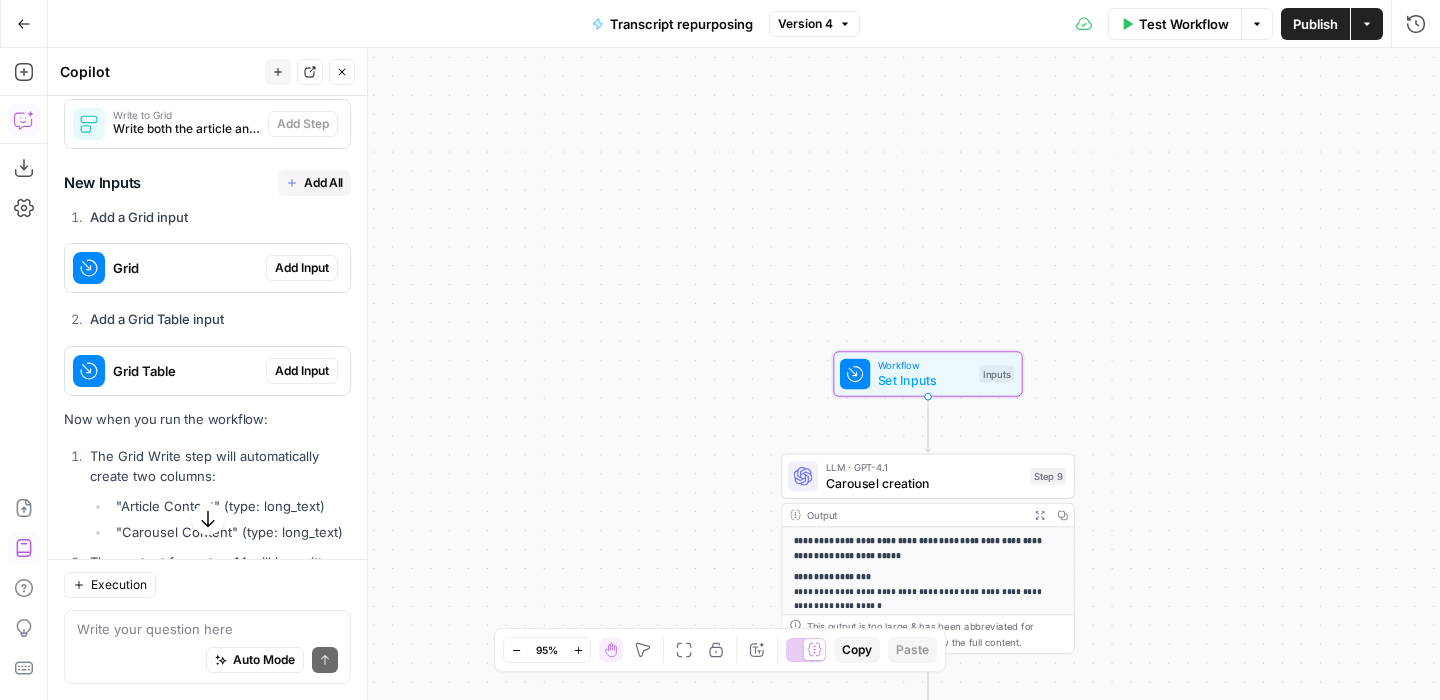 click on "Add Input" at bounding box center (302, 268) 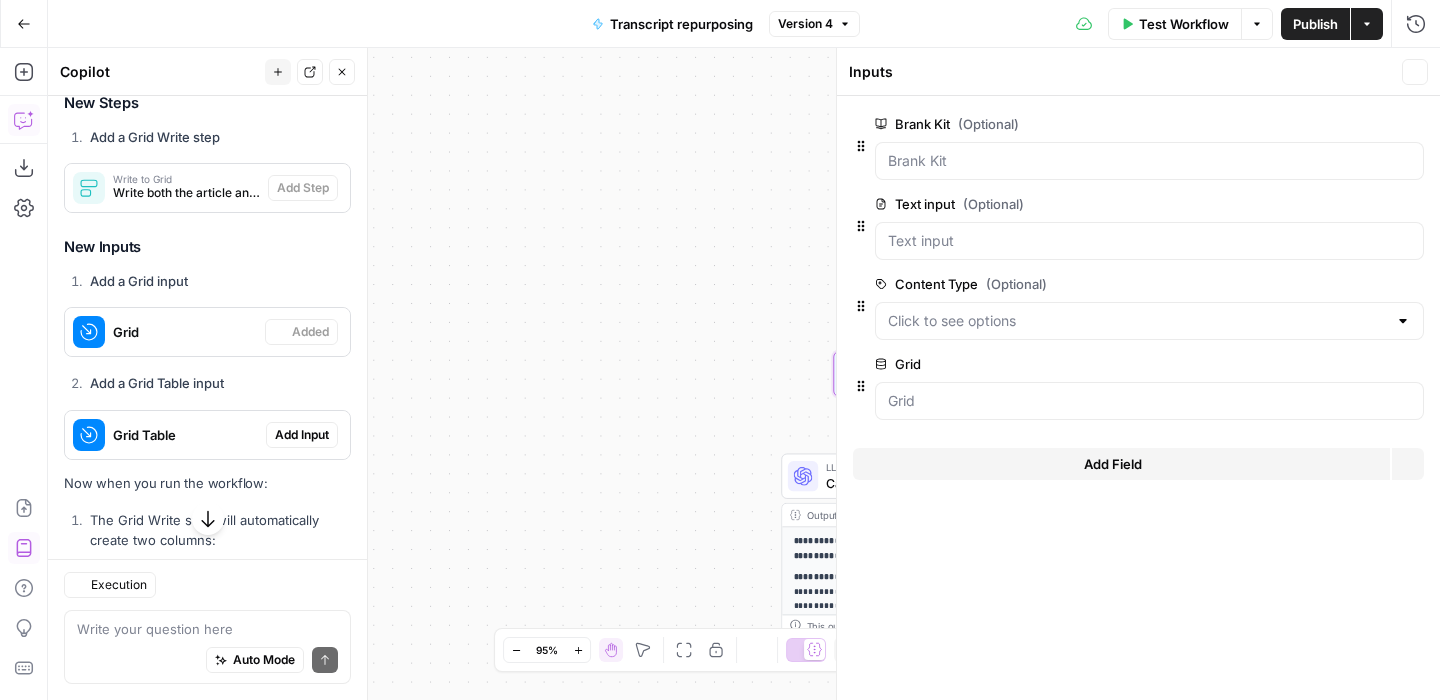 scroll, scrollTop: 9317, scrollLeft: 0, axis: vertical 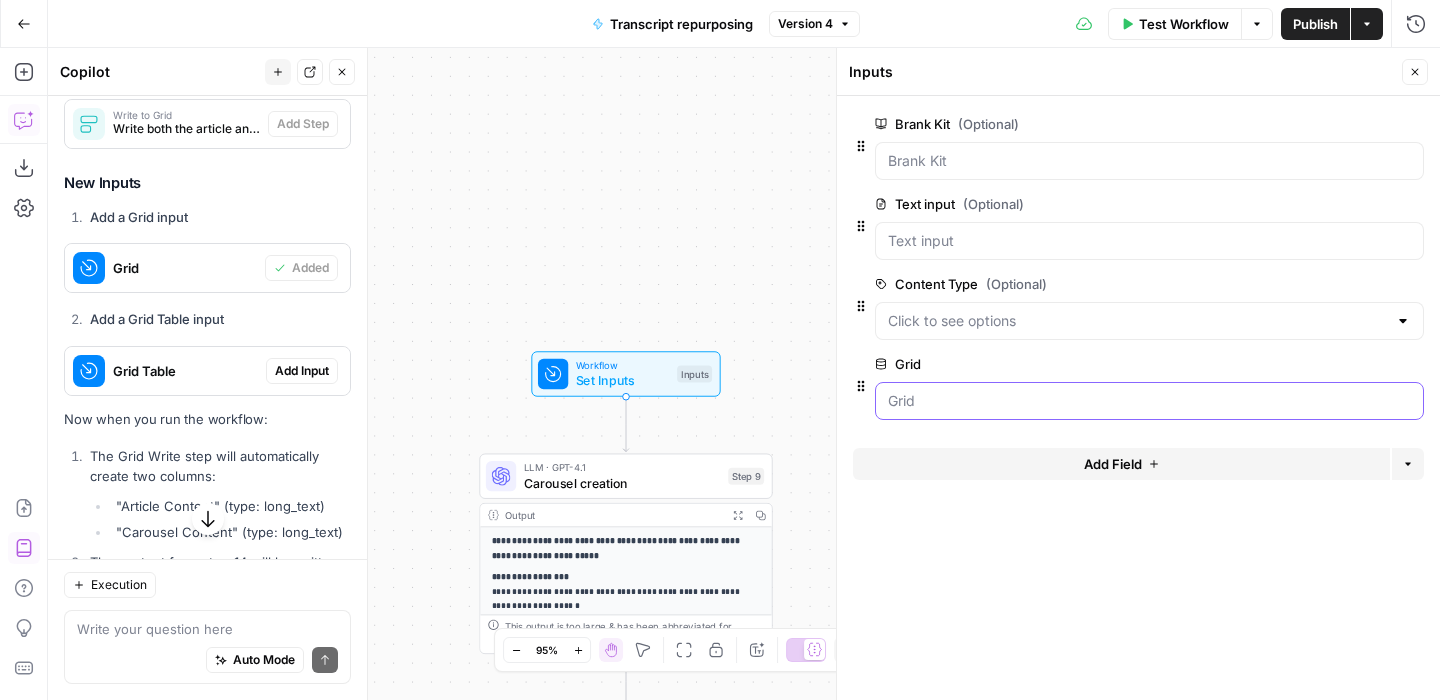 click on "Grid" at bounding box center (1149, 401) 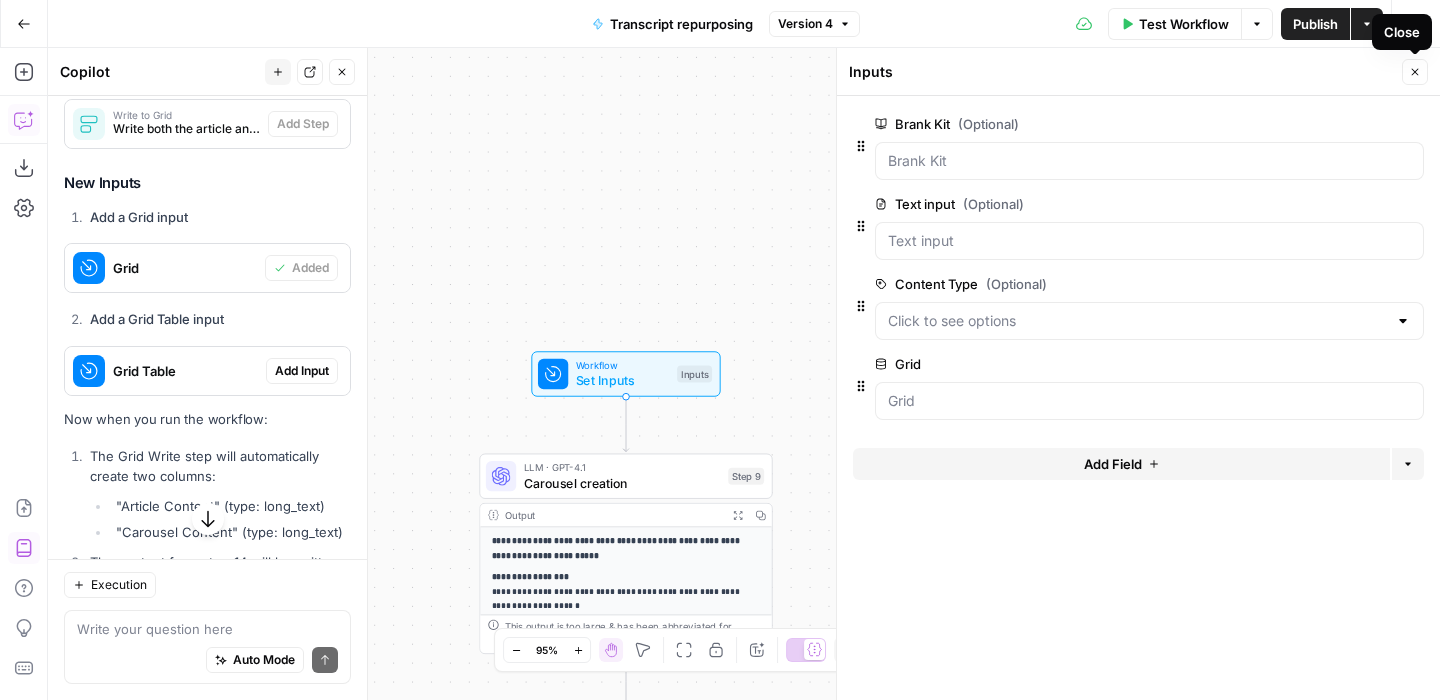 click 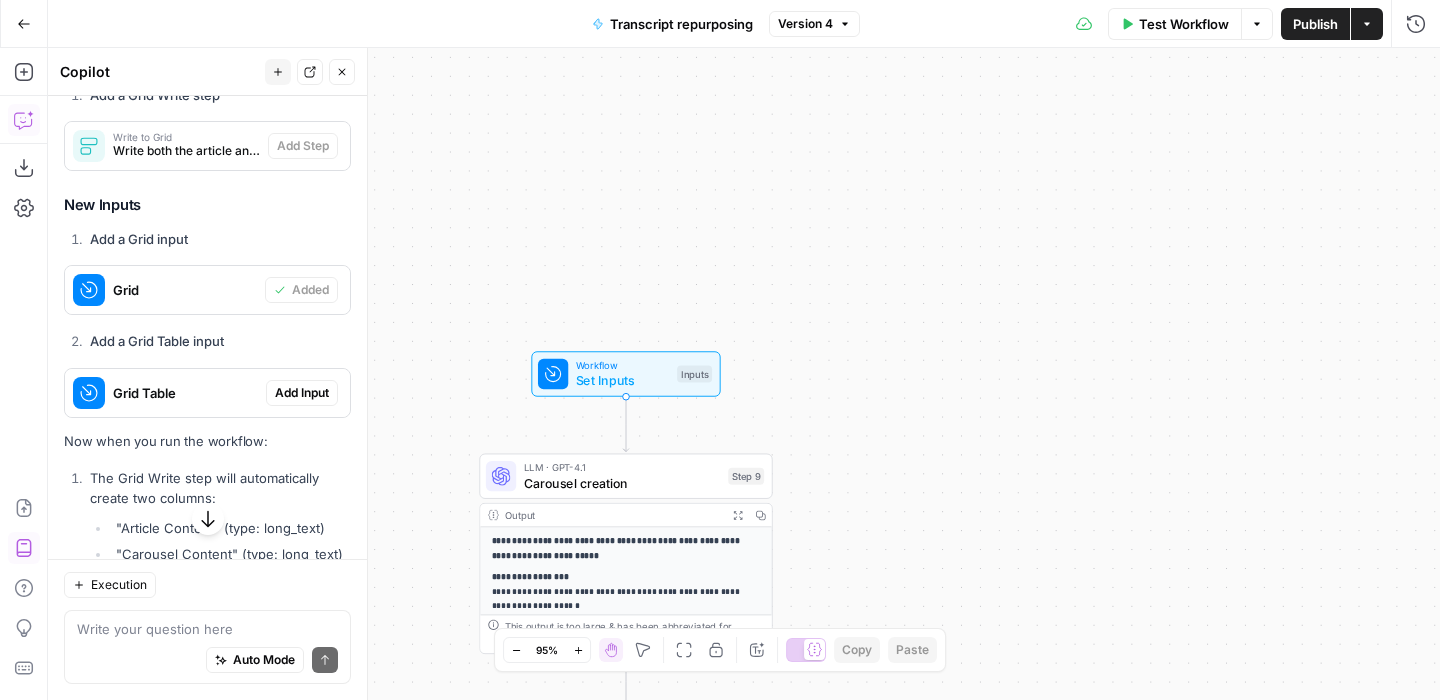 scroll, scrollTop: 9291, scrollLeft: 0, axis: vertical 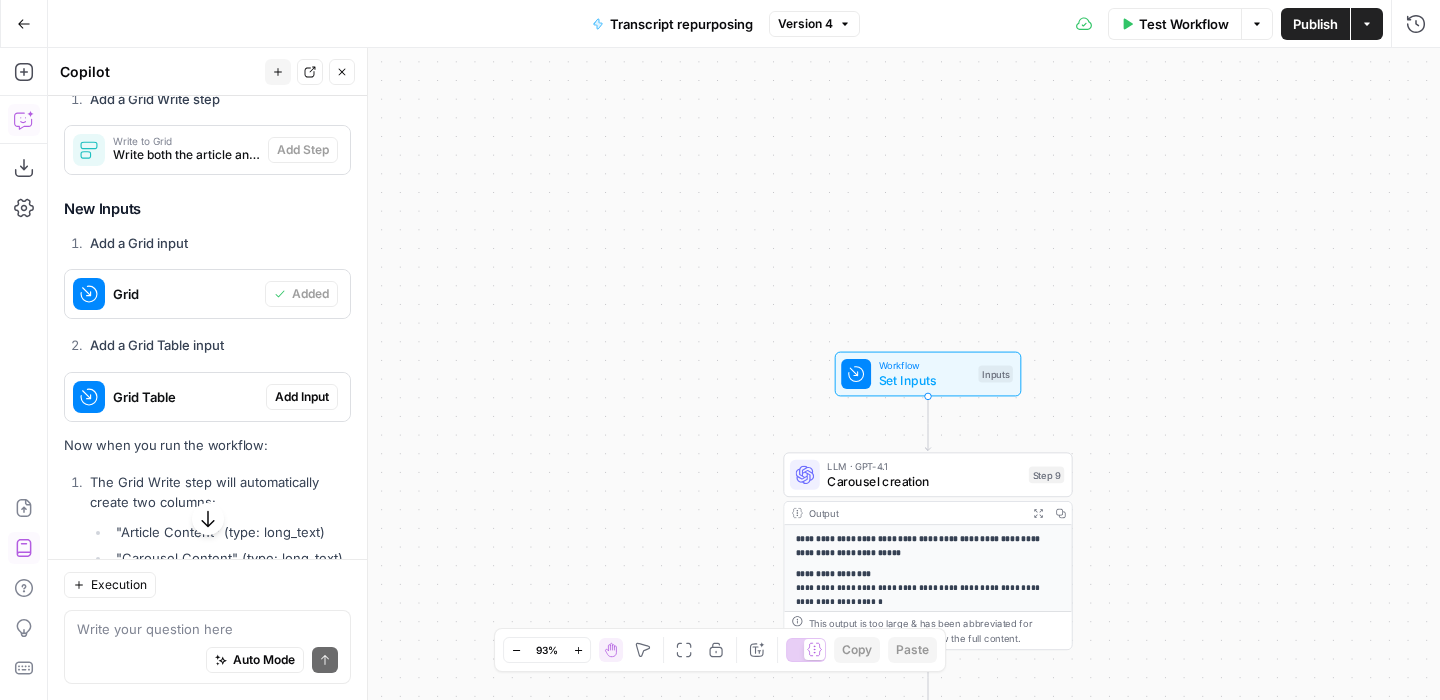 click on "Set Inputs" at bounding box center [925, 380] 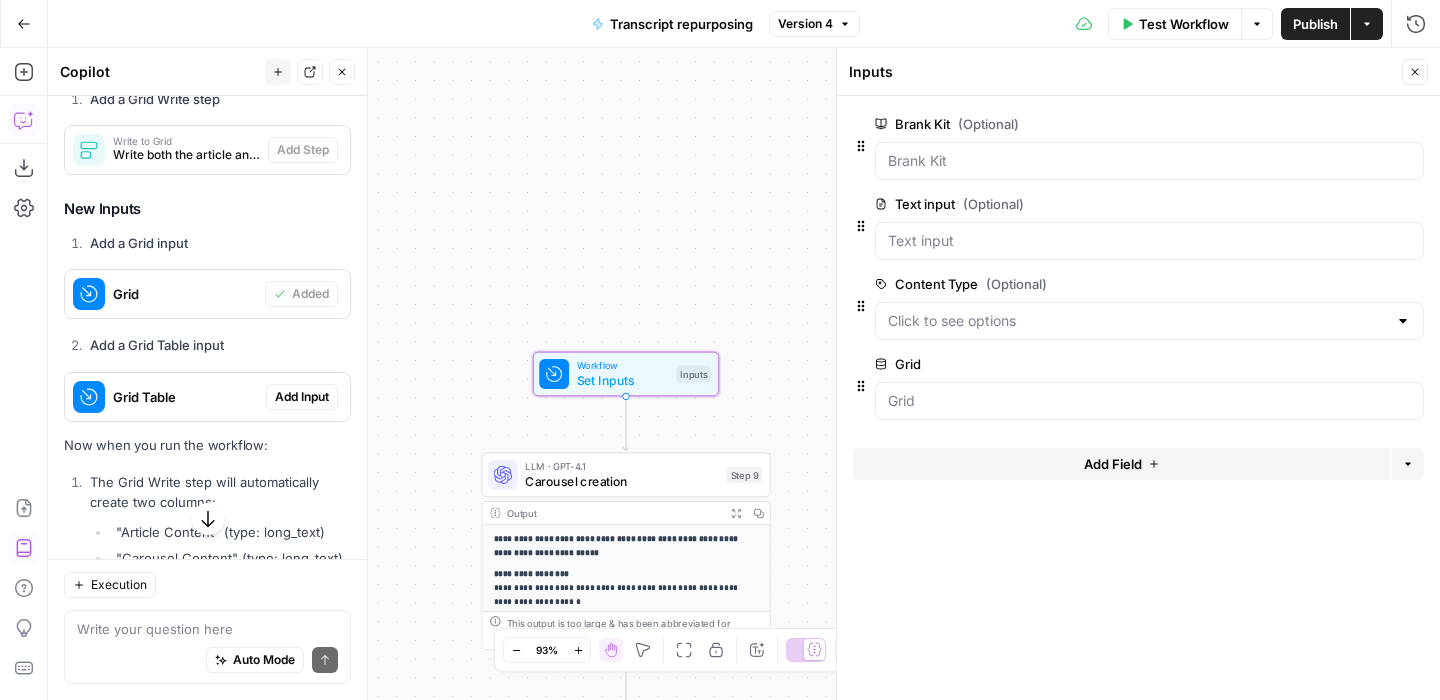 click on "Add Input" at bounding box center (302, 397) 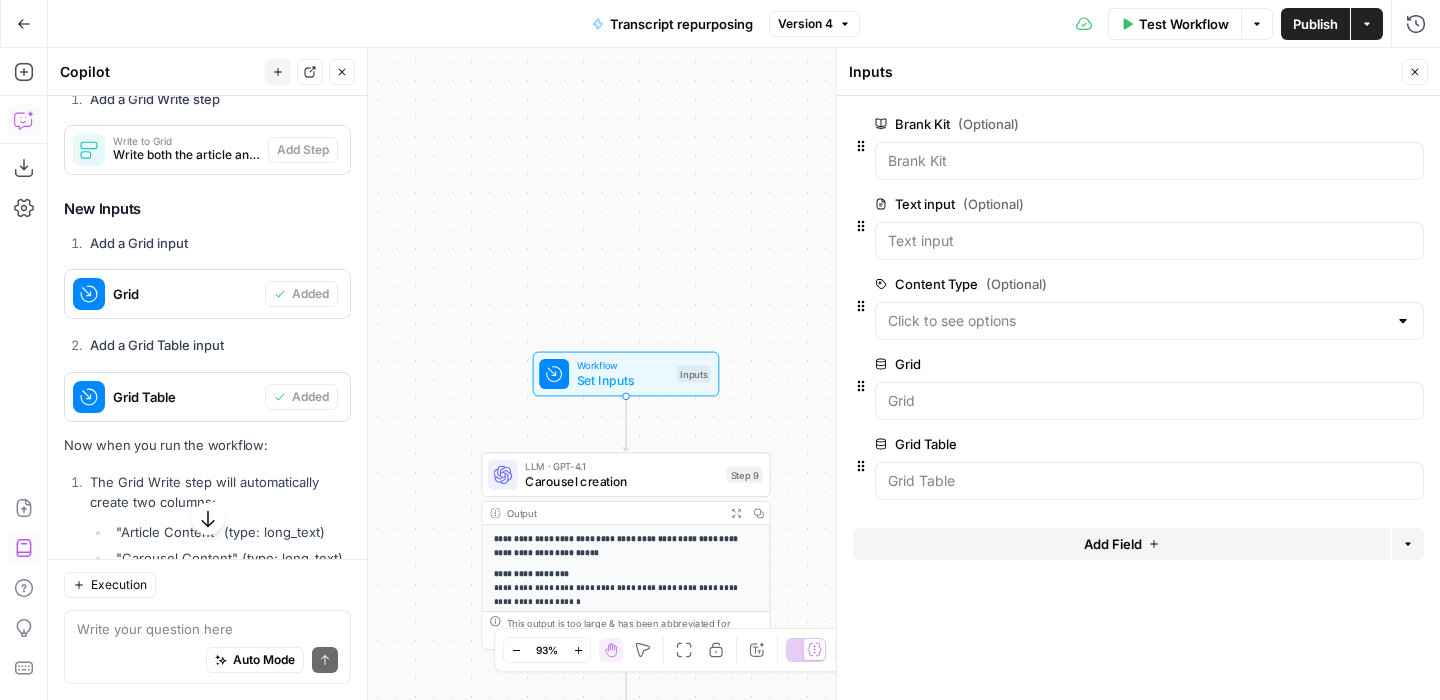 click on "**********" at bounding box center (744, 374) 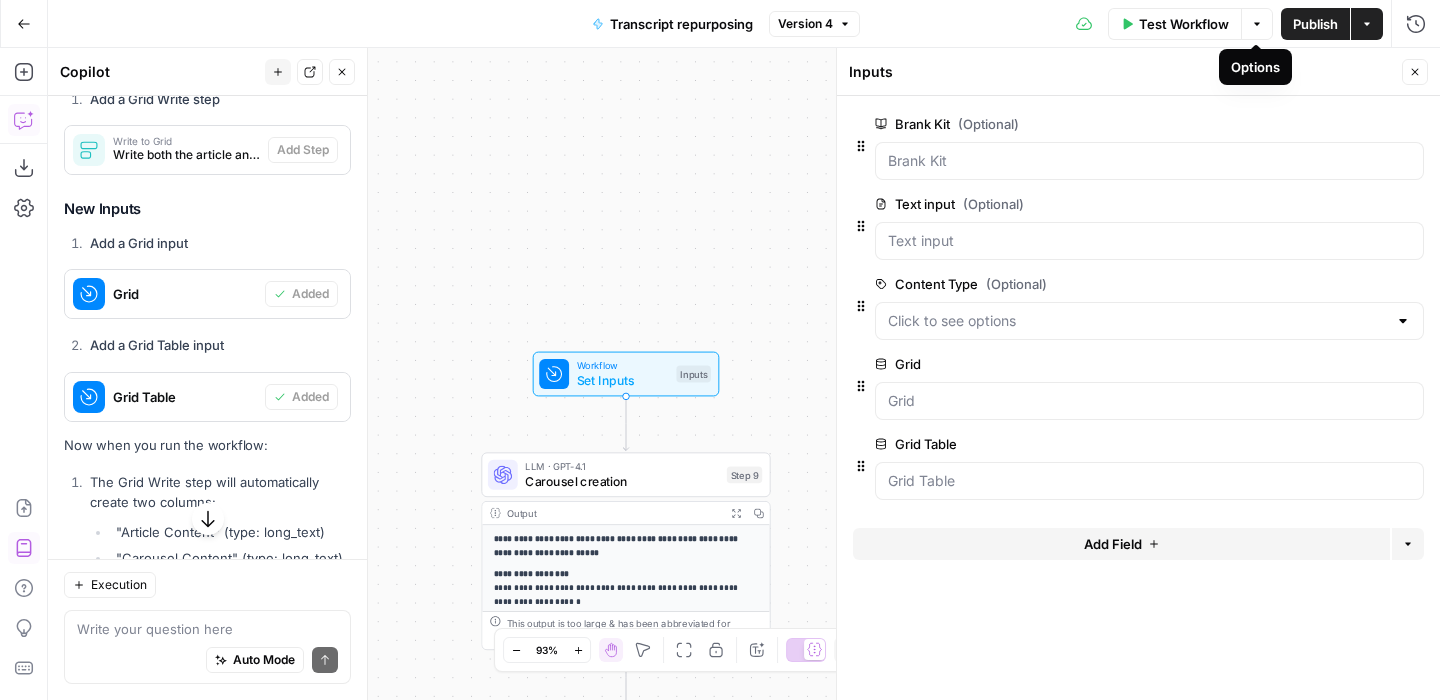 click on "Publish" at bounding box center [1315, 24] 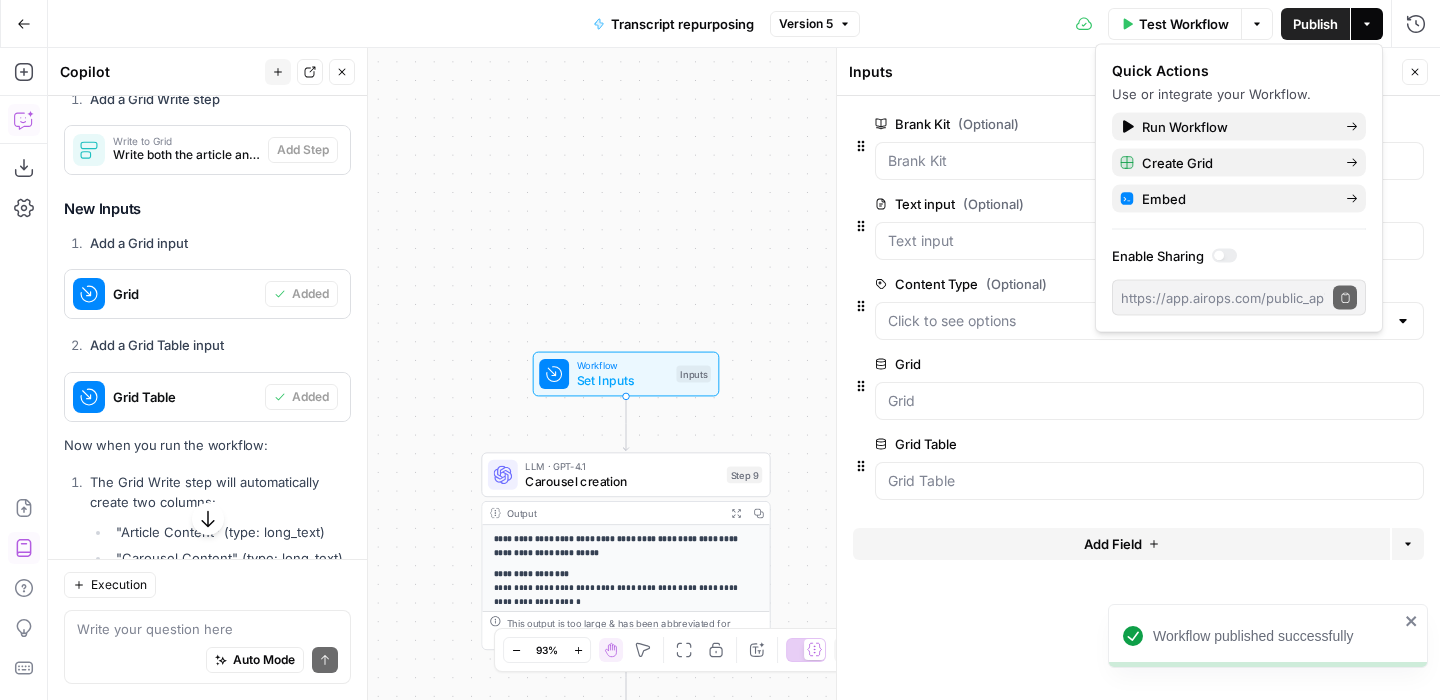 scroll, scrollTop: 9437, scrollLeft: 0, axis: vertical 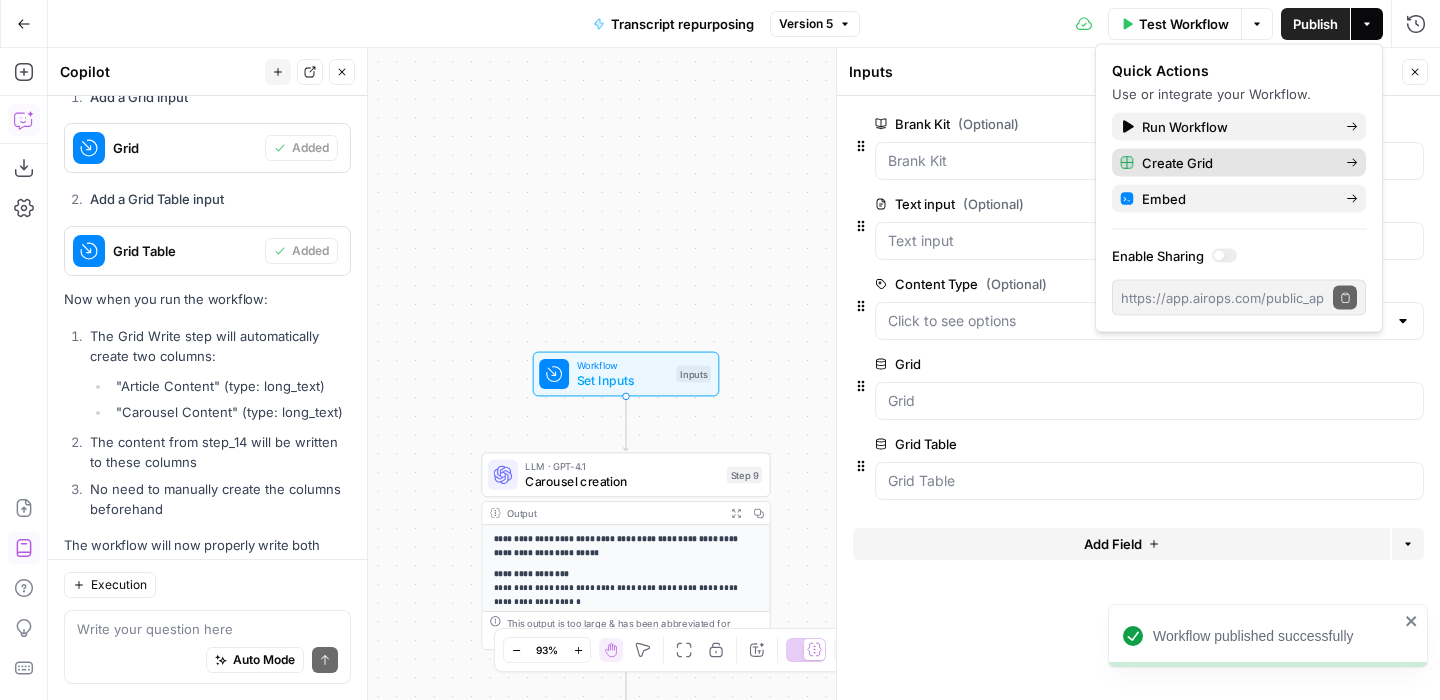 click on "Create Grid" at bounding box center [1236, 163] 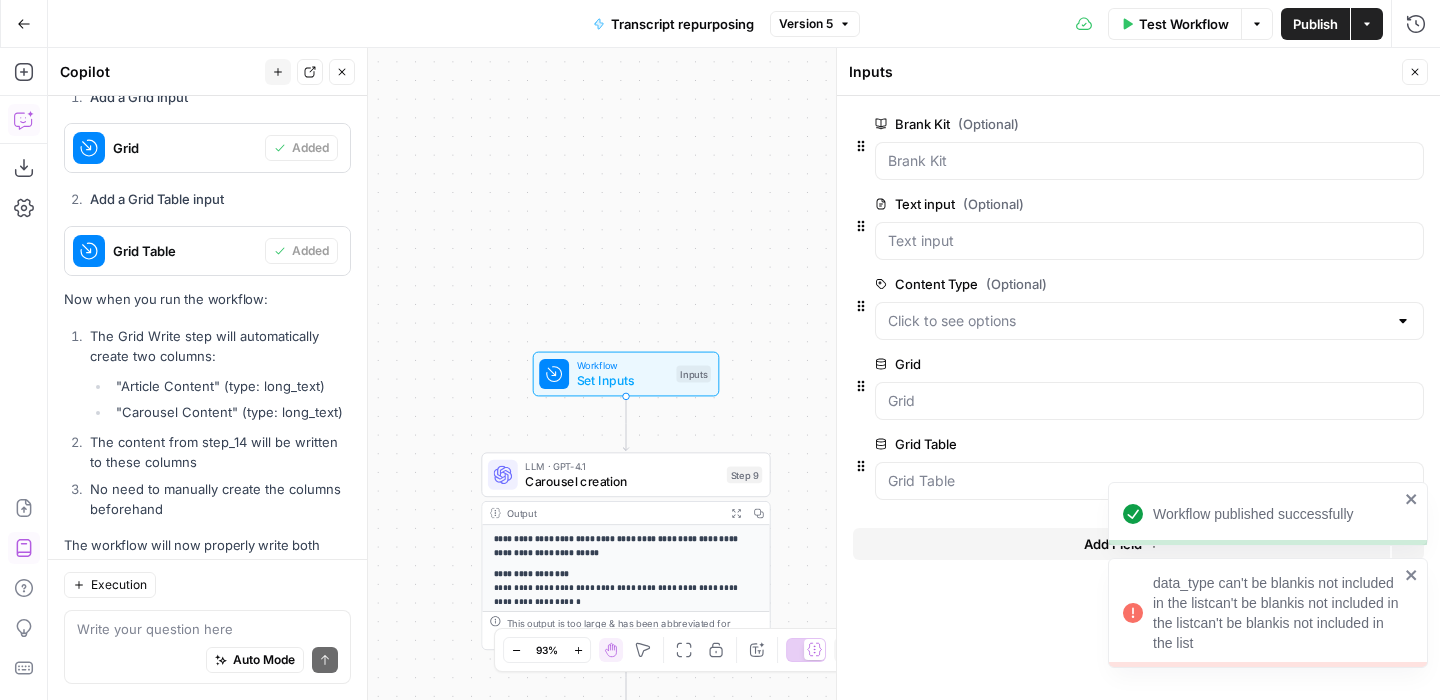 drag, startPoint x: 1211, startPoint y: 648, endPoint x: 1153, endPoint y: 586, distance: 84.89994 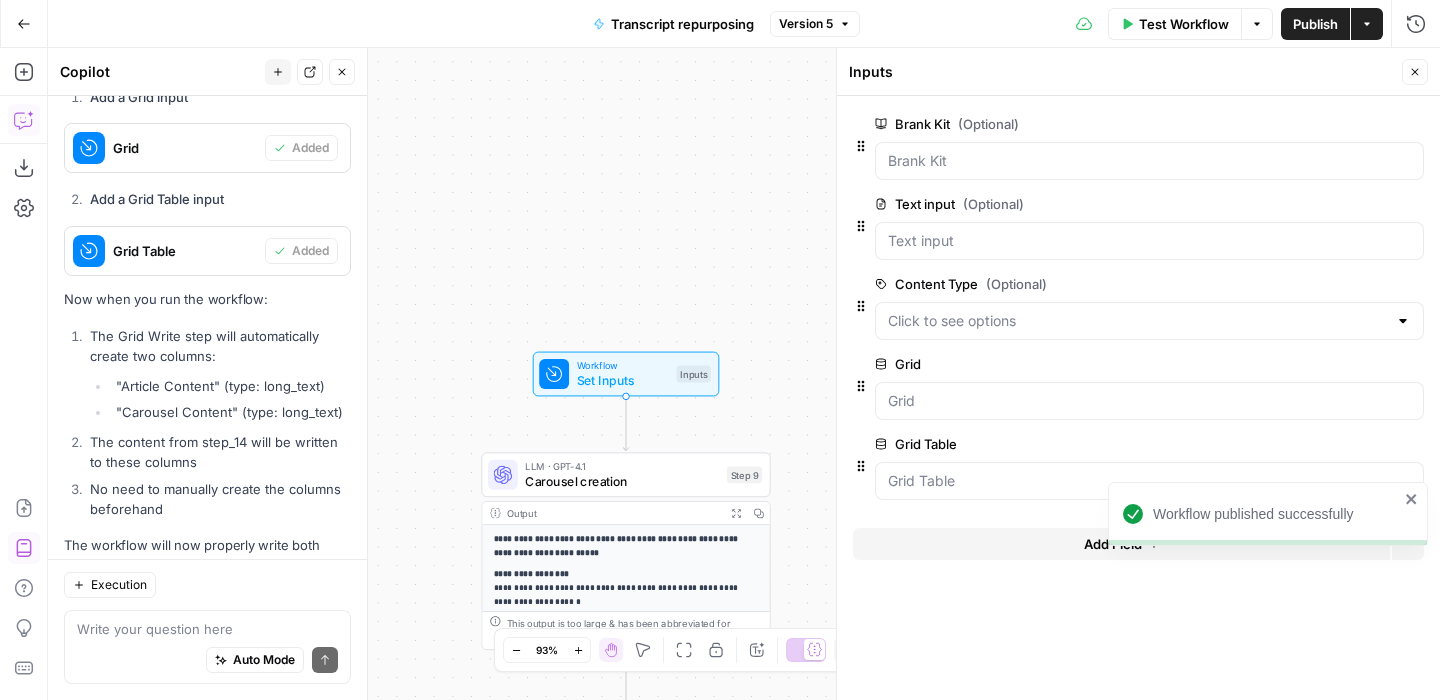 copy on "data_type can't be blankis not included in the listcan't be blankis not included in the listcan't be blankis not included in the list" 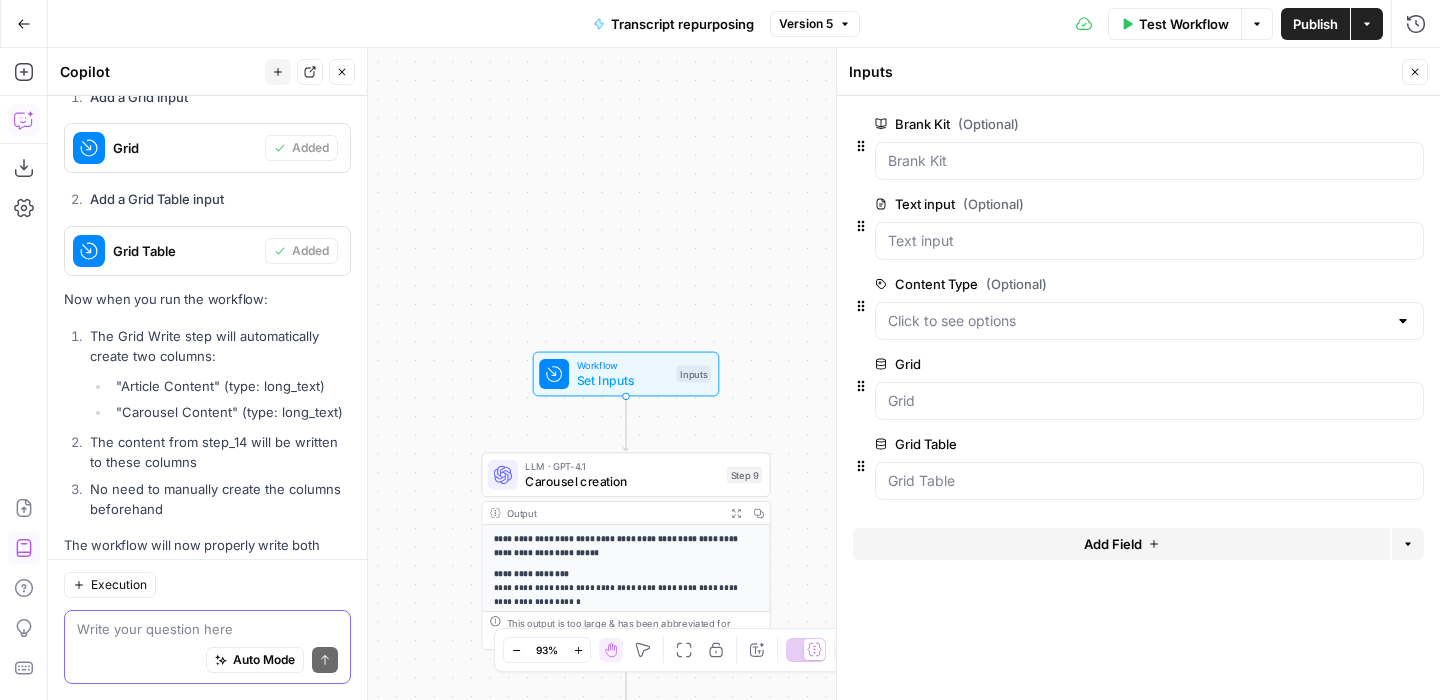 click at bounding box center [207, 629] 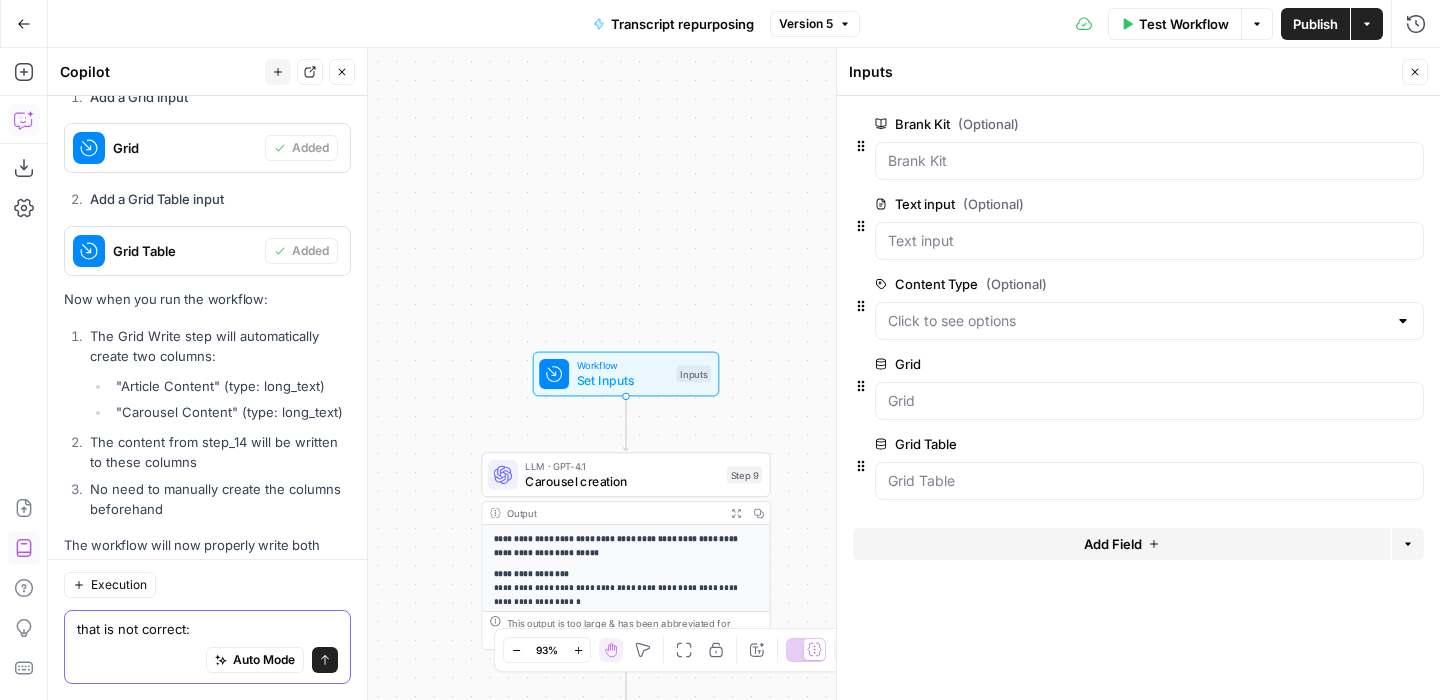 paste on "data_type can't be blankis not included in the listcan't be blankis not included in the listcan't be blankis not included in the list" 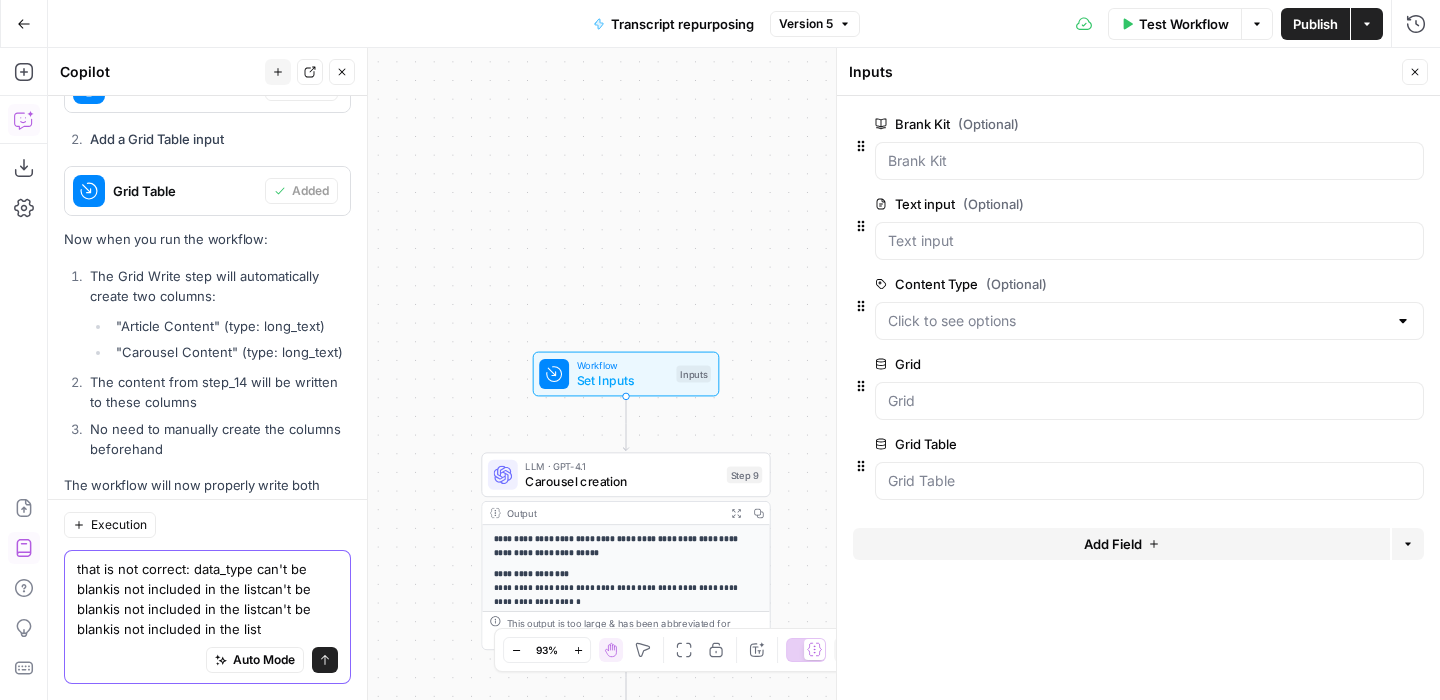 type 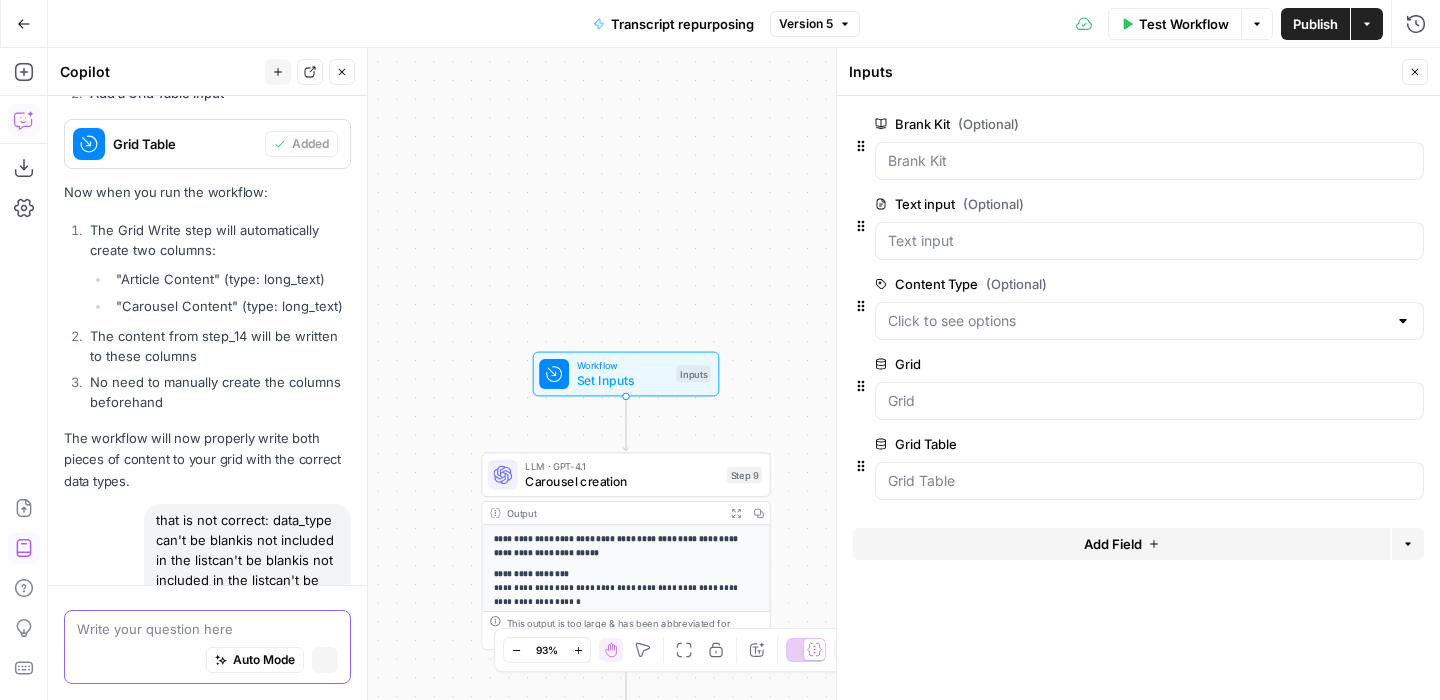 scroll, scrollTop: 9148, scrollLeft: 0, axis: vertical 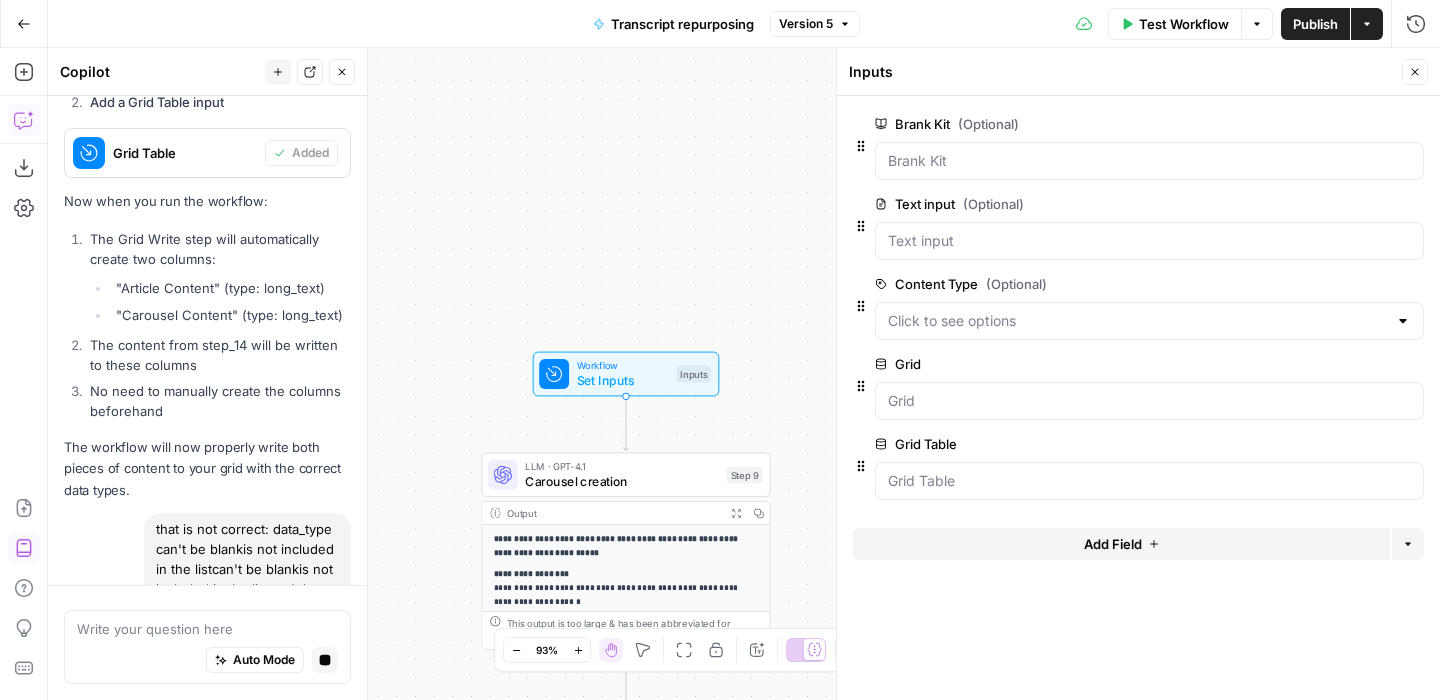 click 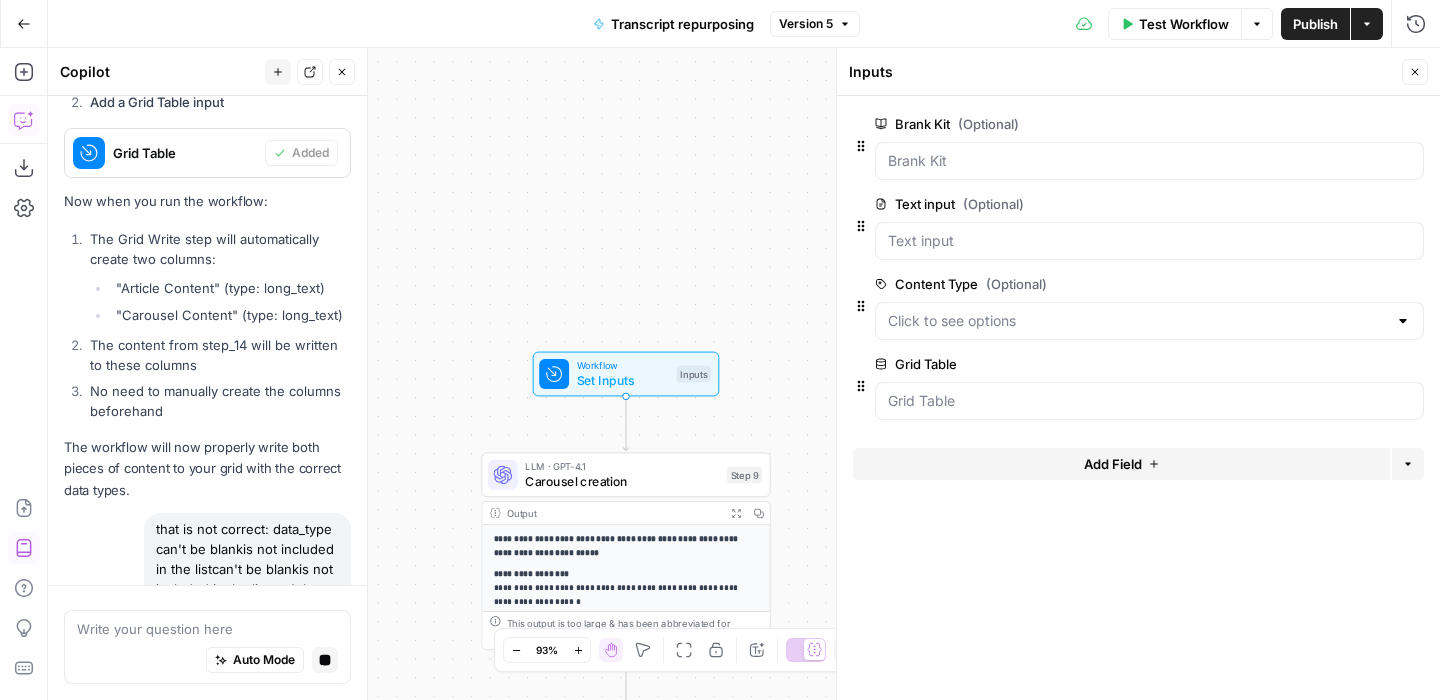 click 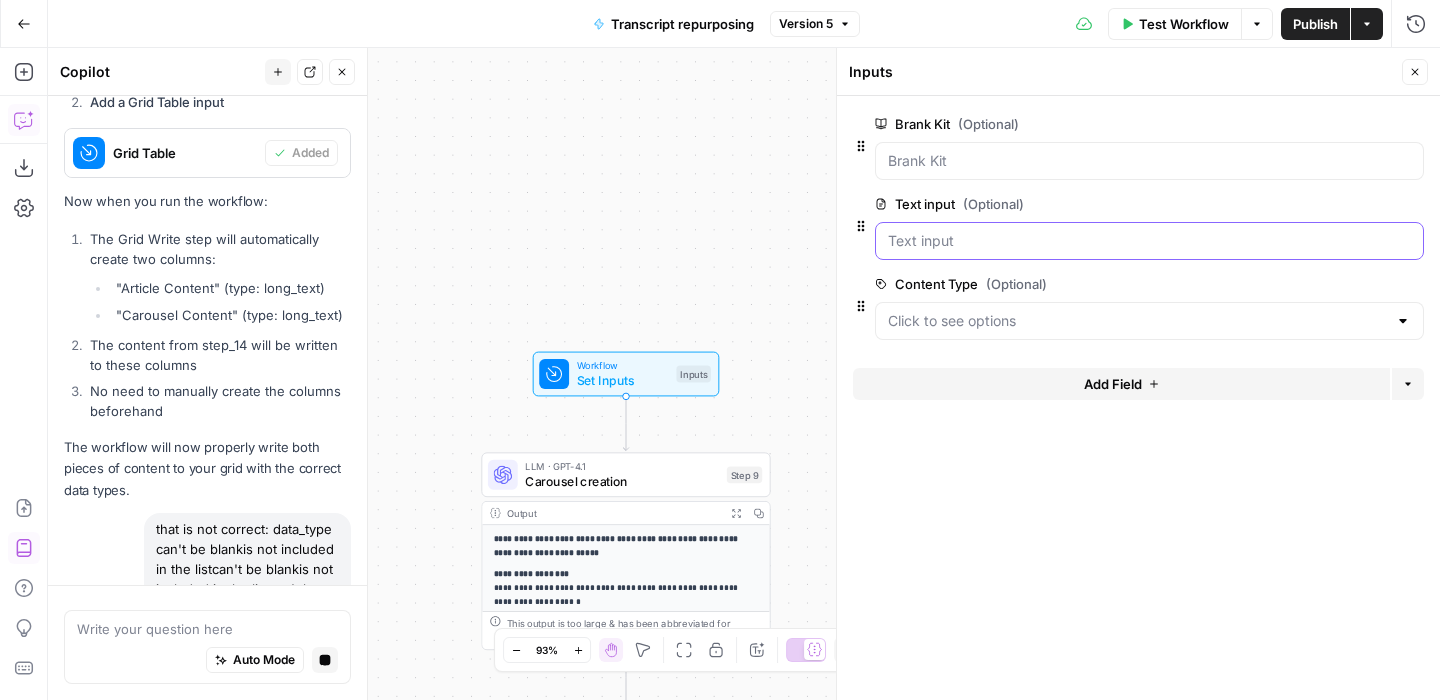 click on "Text input   (Optional)" at bounding box center (1149, 241) 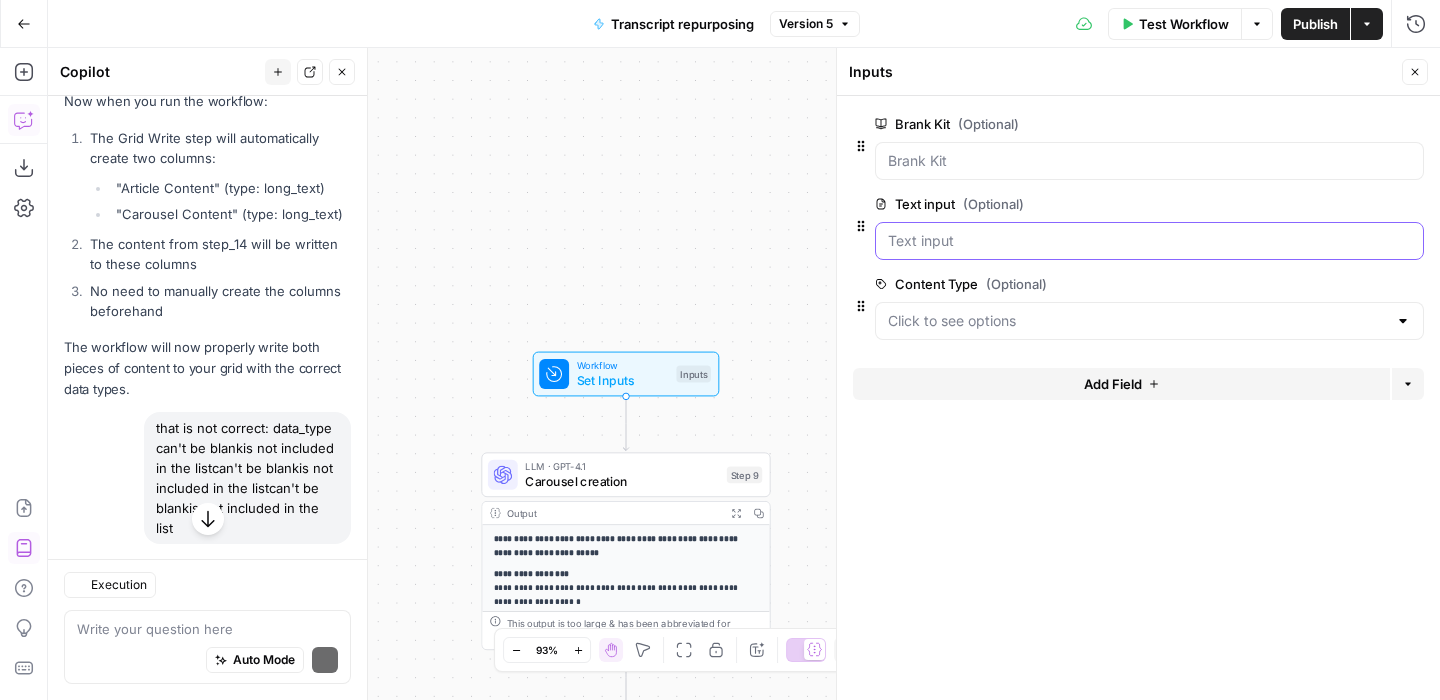 scroll, scrollTop: 9893, scrollLeft: 0, axis: vertical 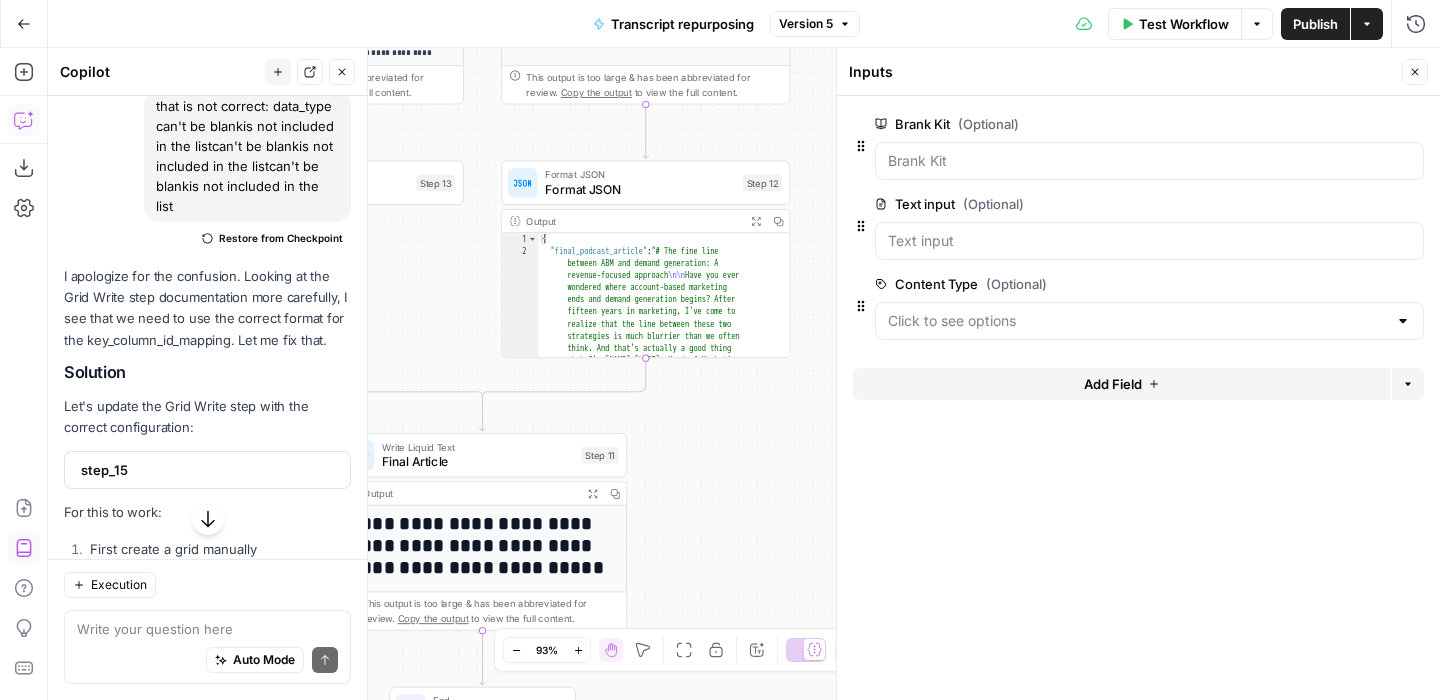 drag, startPoint x: 814, startPoint y: 449, endPoint x: 783, endPoint y: 445, distance: 31.257 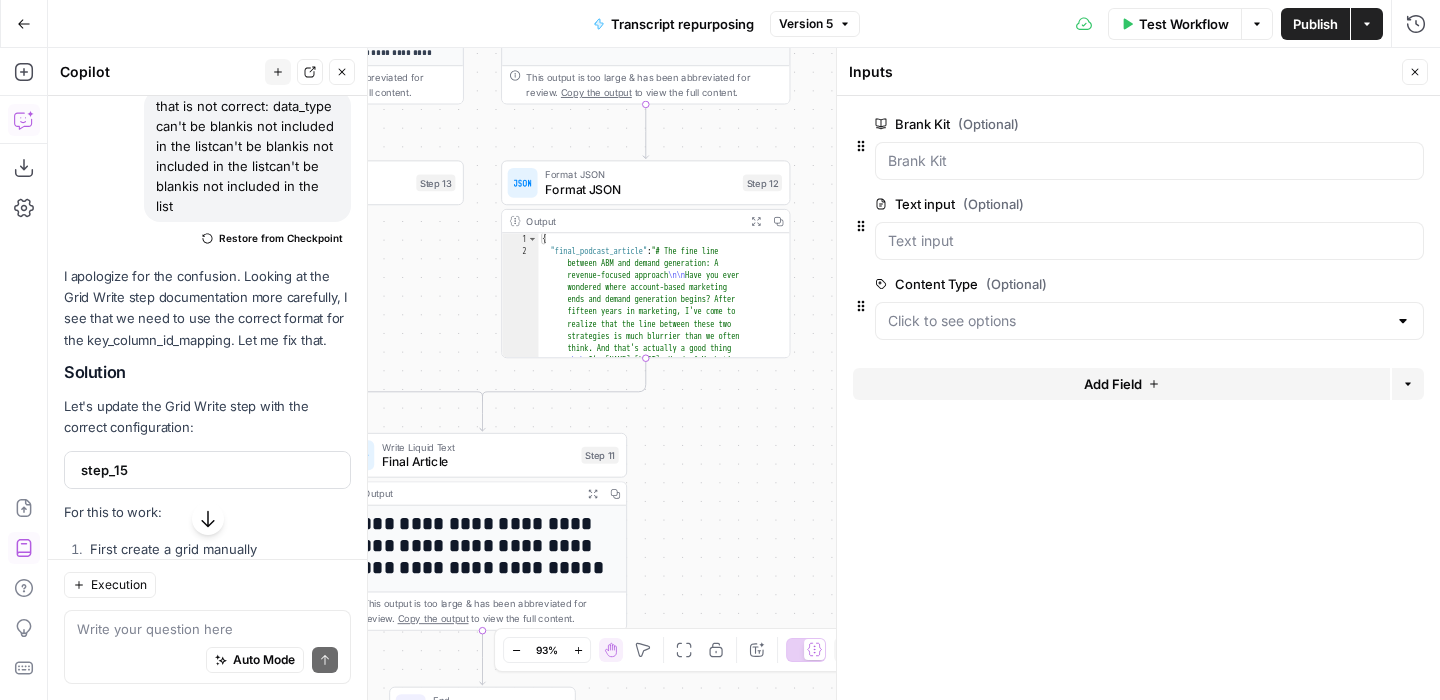 click on "**********" at bounding box center [744, 374] 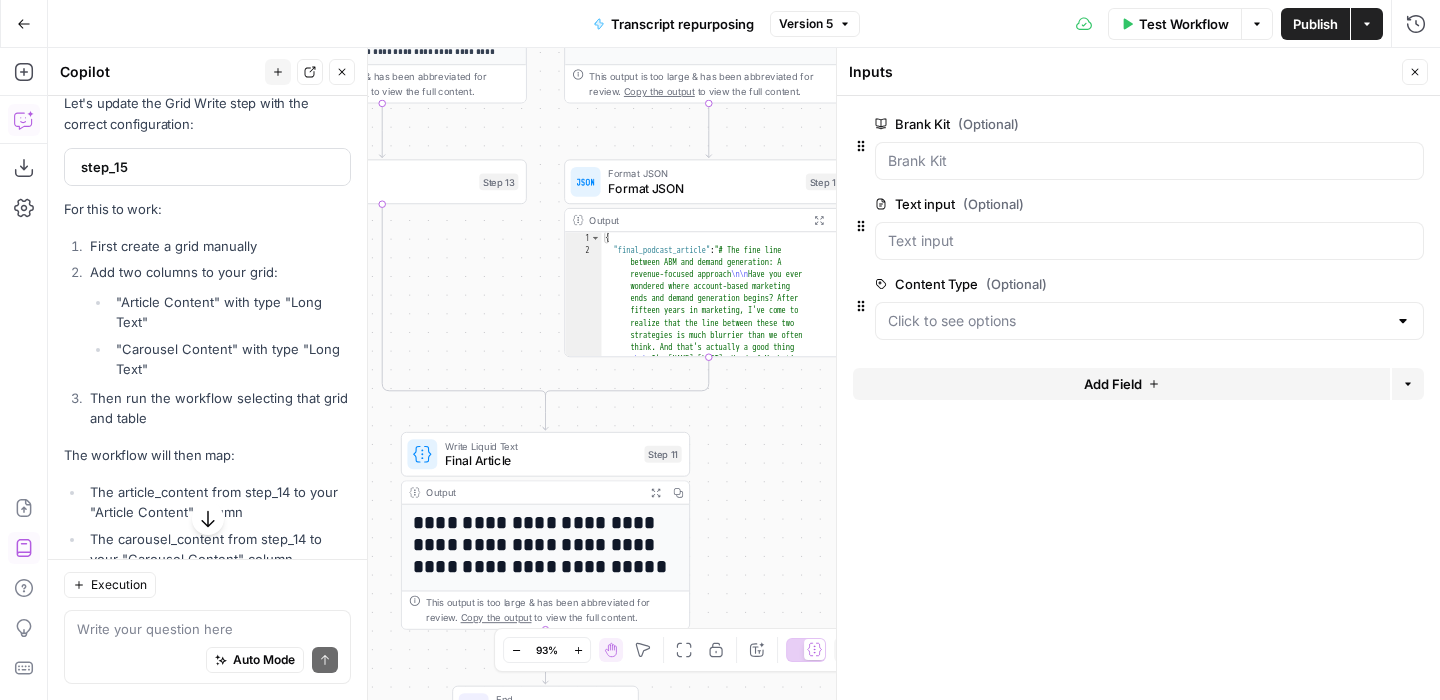 scroll, scrollTop: 10226, scrollLeft: 0, axis: vertical 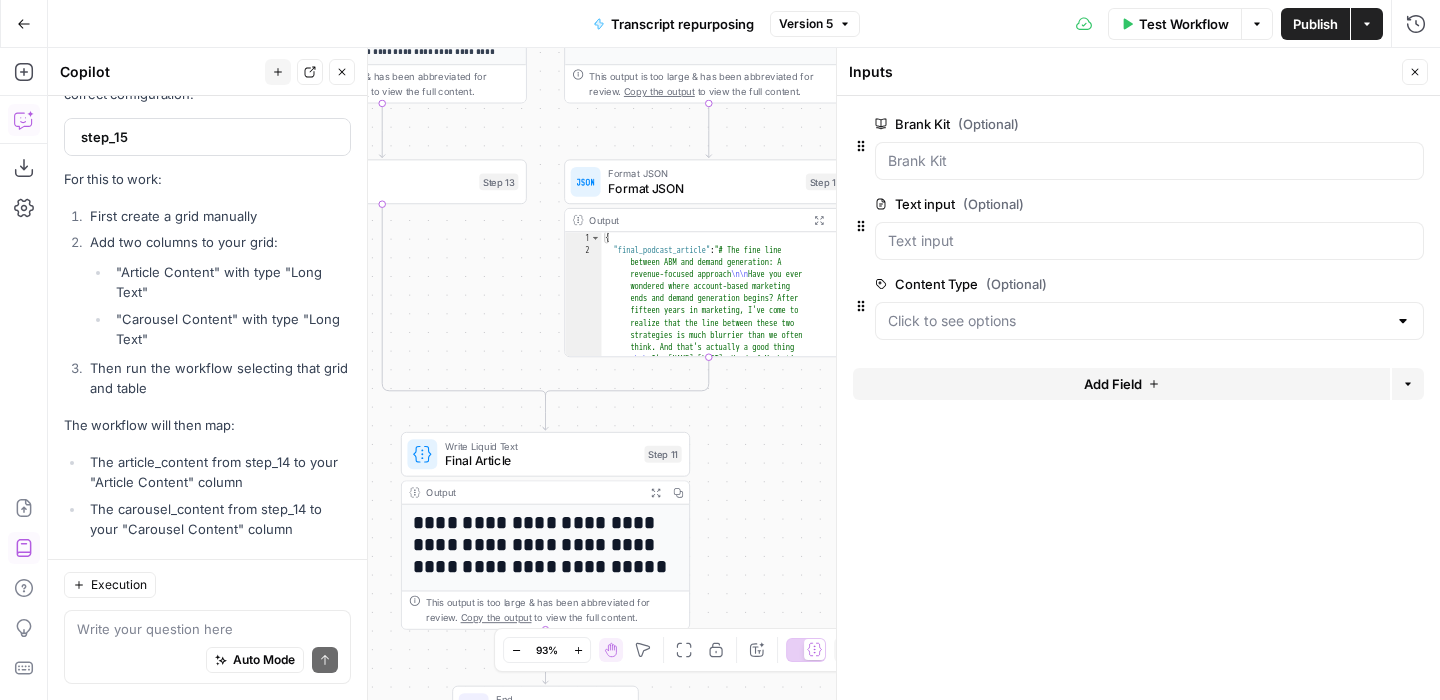 drag, startPoint x: 779, startPoint y: 457, endPoint x: 712, endPoint y: 741, distance: 291.79617 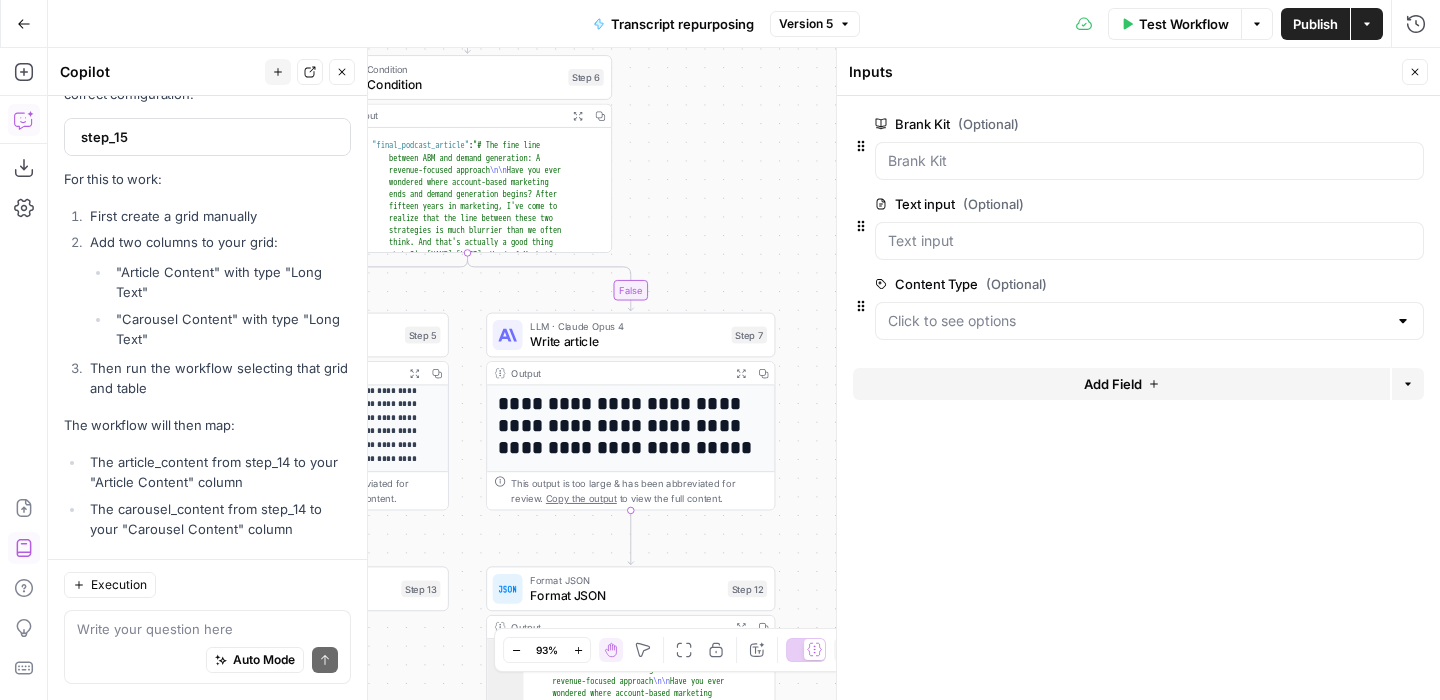 drag, startPoint x: 696, startPoint y: 123, endPoint x: 703, endPoint y: 389, distance: 266.0921 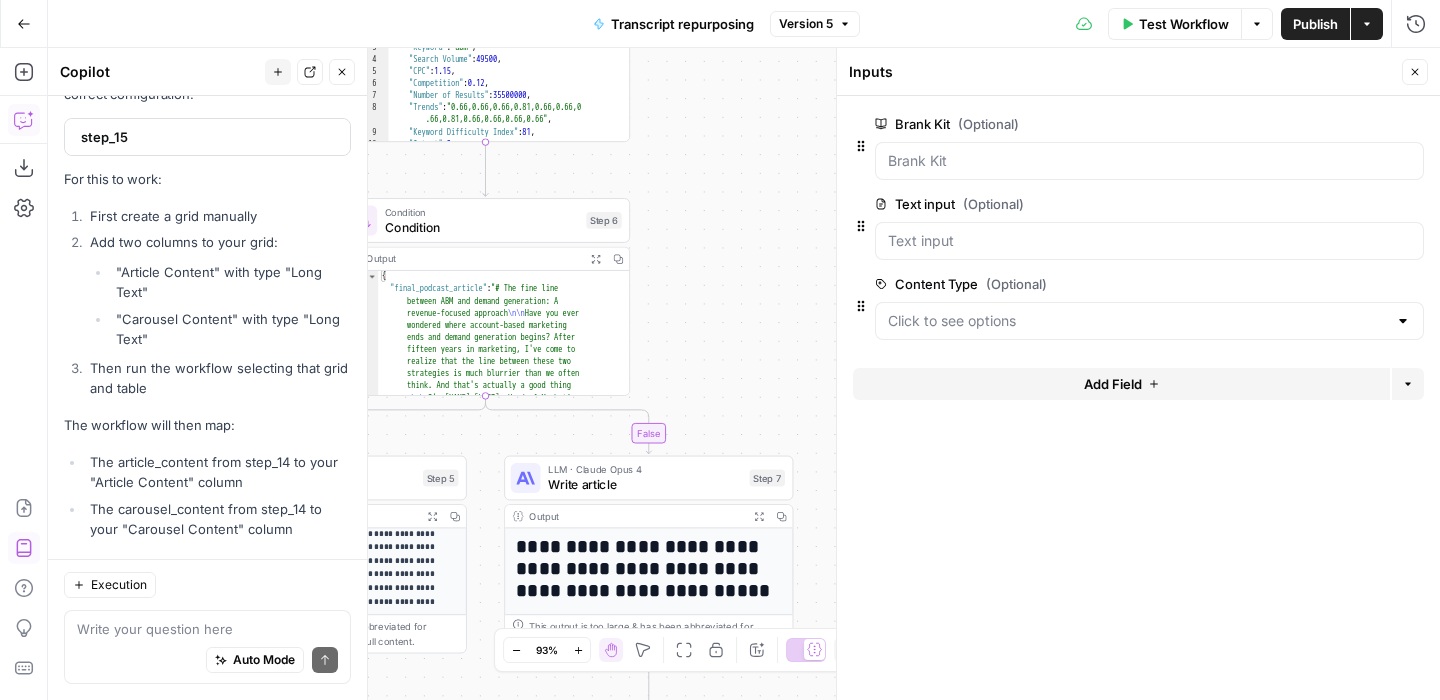 drag, startPoint x: 739, startPoint y: 160, endPoint x: 740, endPoint y: 406, distance: 246.00203 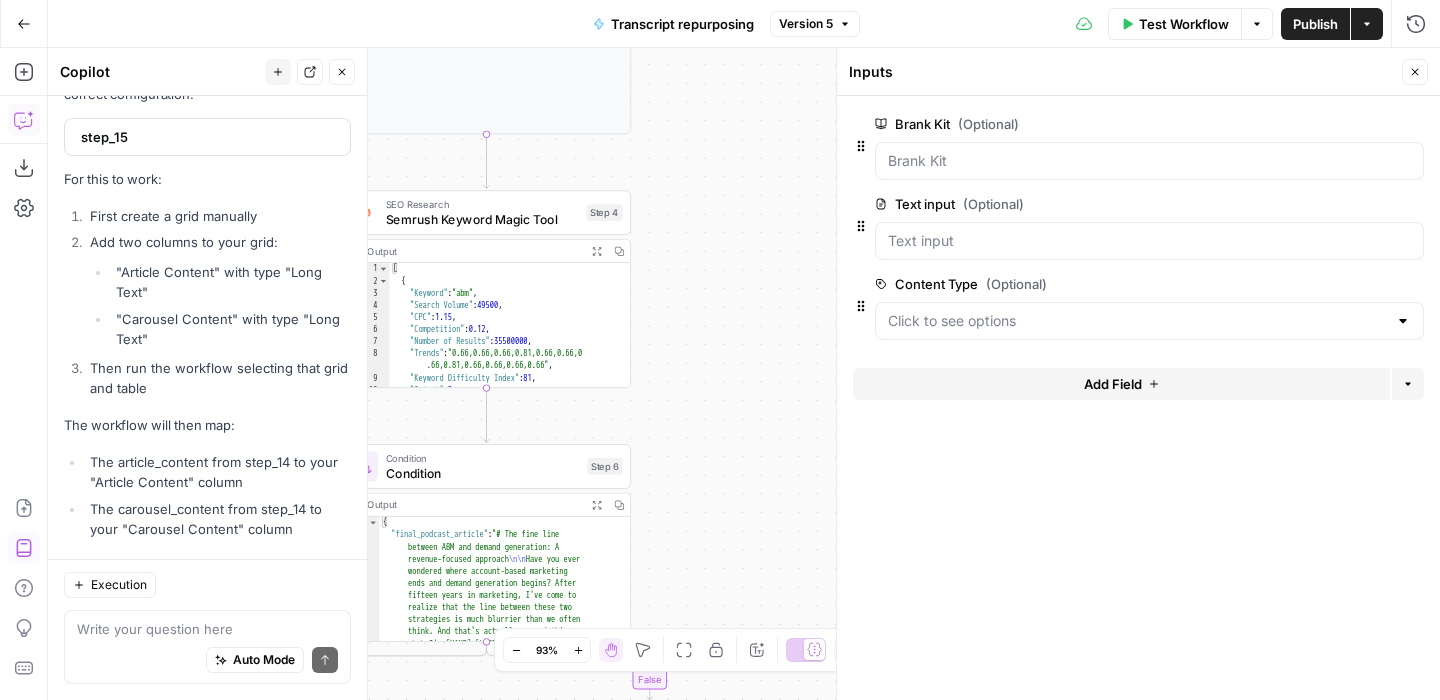 drag, startPoint x: 734, startPoint y: 247, endPoint x: 728, endPoint y: 435, distance: 188.09572 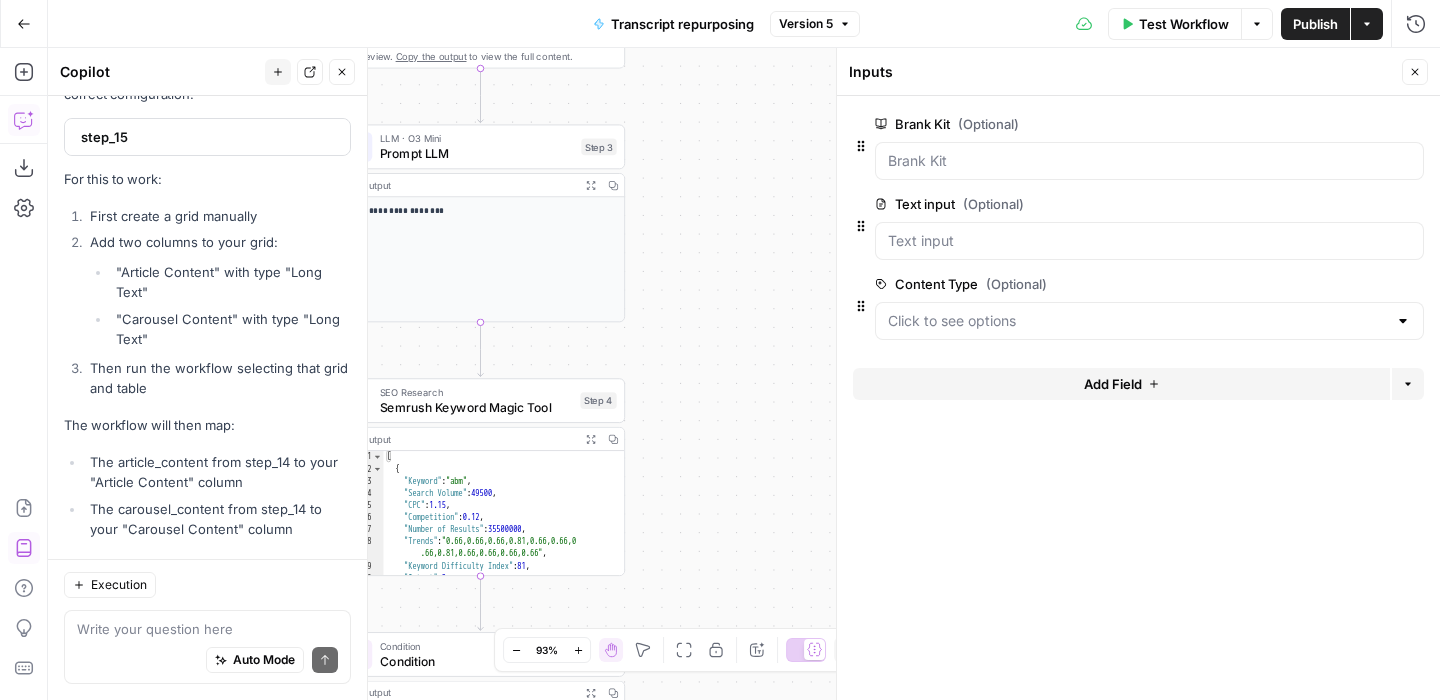 drag, startPoint x: 726, startPoint y: 206, endPoint x: 724, endPoint y: 403, distance: 197.01015 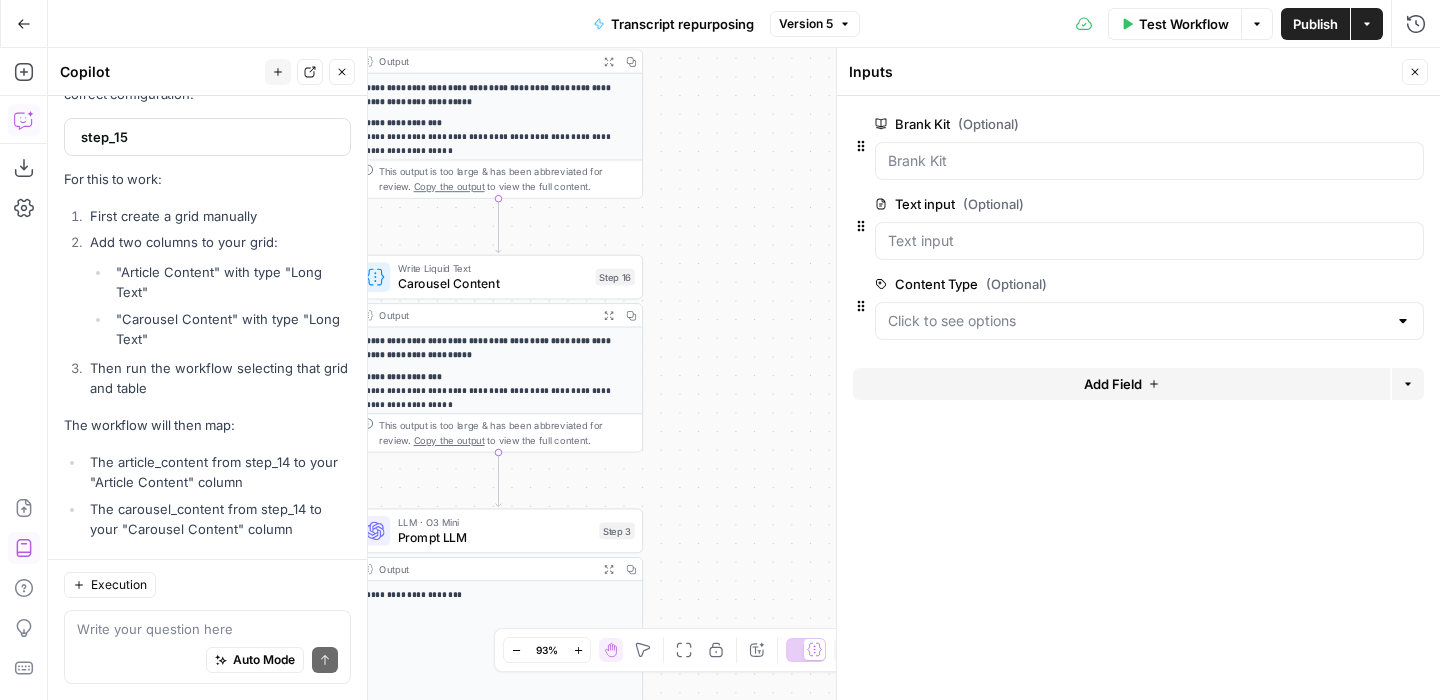 drag, startPoint x: 754, startPoint y: 255, endPoint x: 797, endPoint y: 494, distance: 242.83739 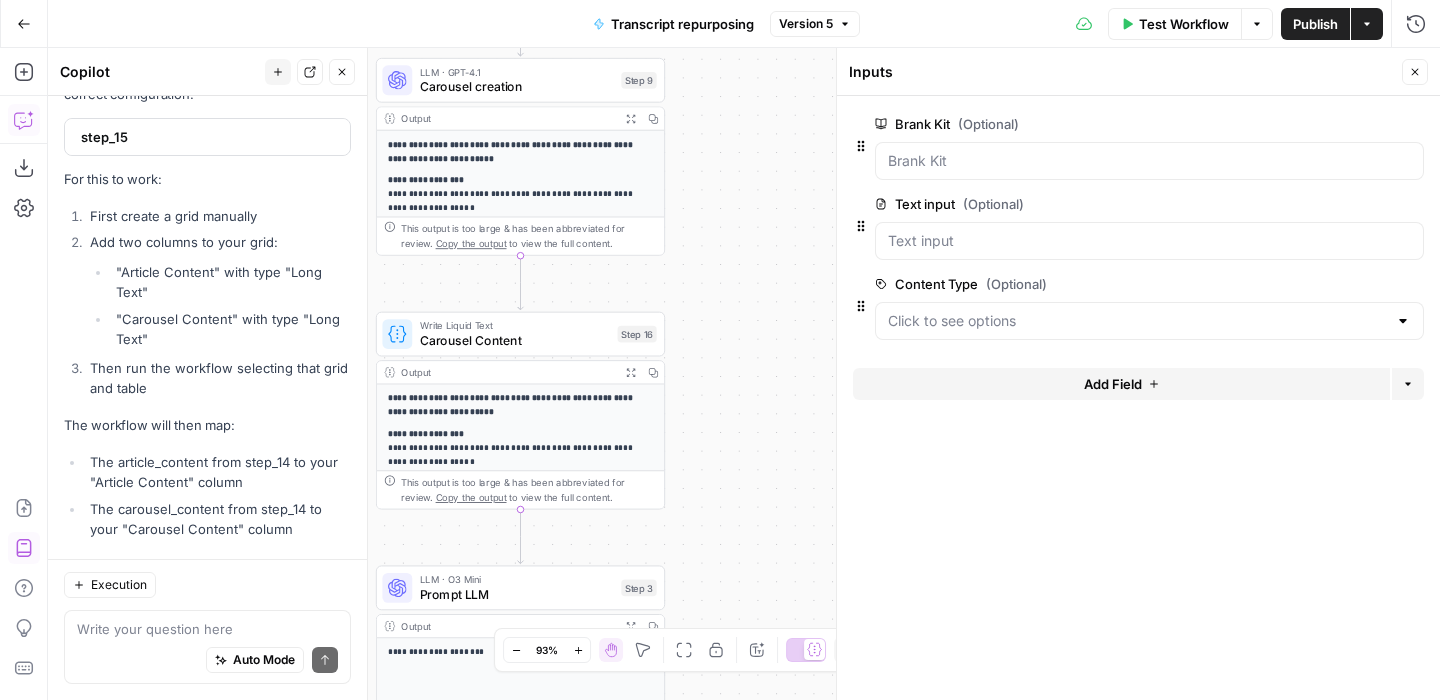 drag, startPoint x: 767, startPoint y: 246, endPoint x: 766, endPoint y: 486, distance: 240.00209 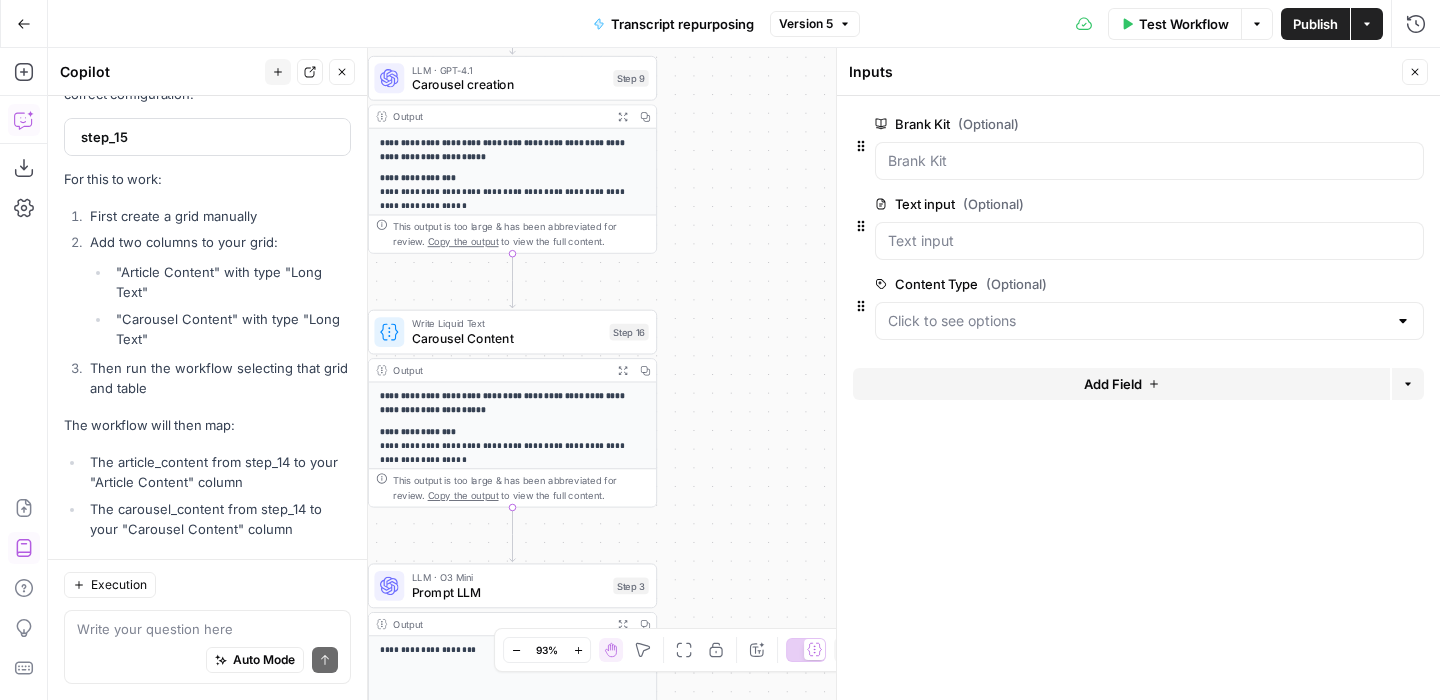 drag, startPoint x: 767, startPoint y: 444, endPoint x: 766, endPoint y: 196, distance: 248.00201 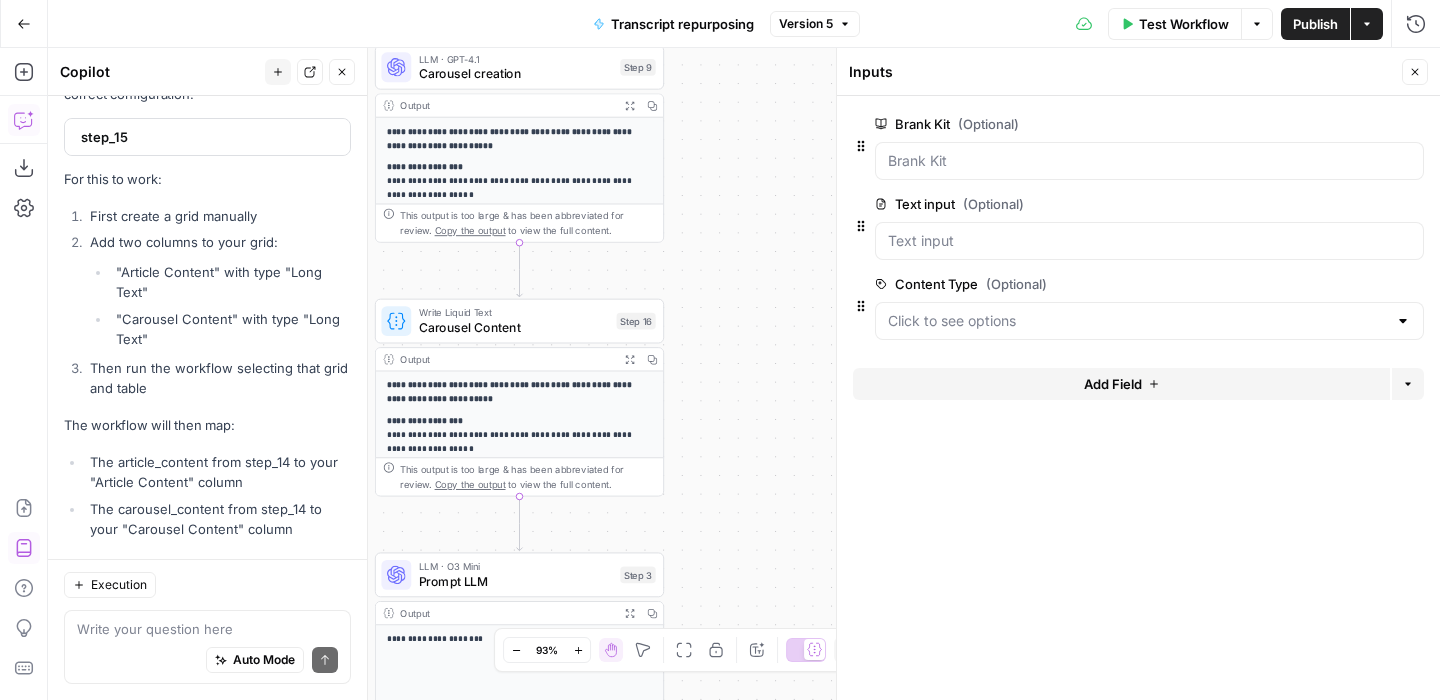 drag, startPoint x: 767, startPoint y: 314, endPoint x: 776, endPoint y: 212, distance: 102.396286 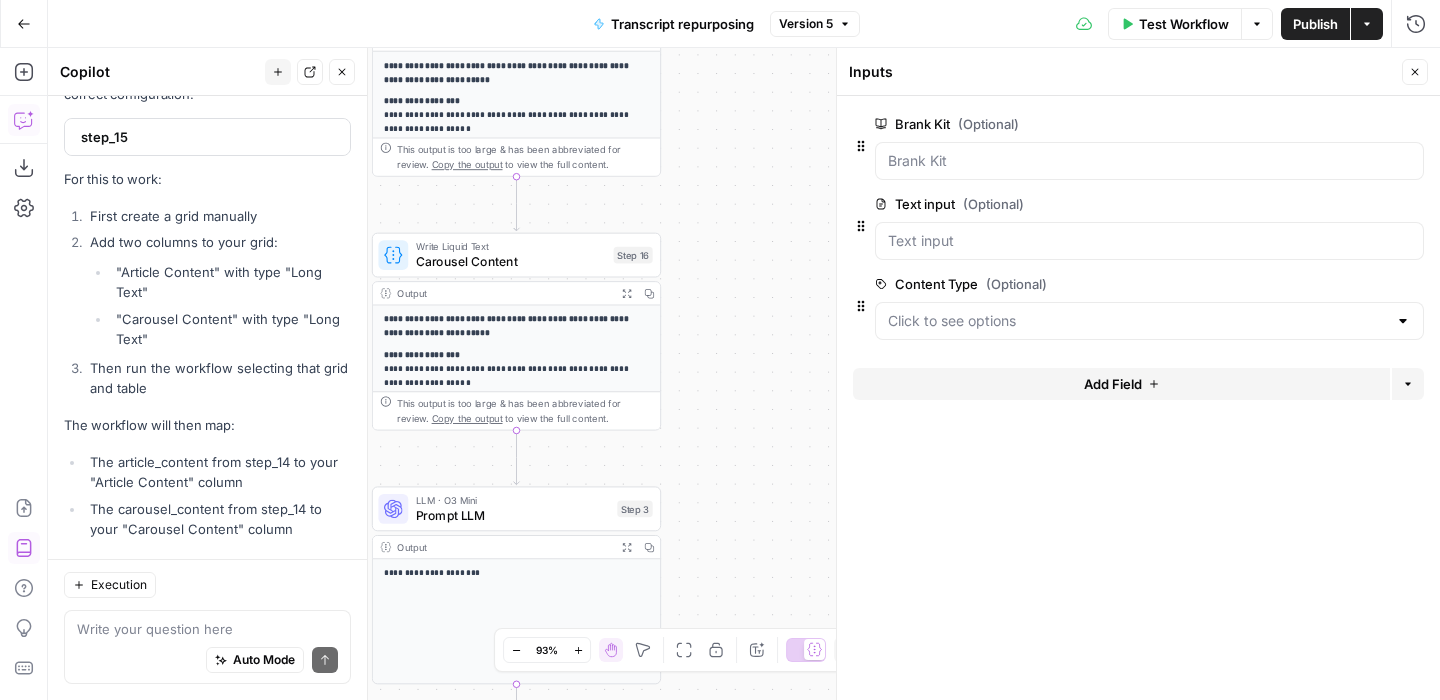 drag, startPoint x: 738, startPoint y: 212, endPoint x: 701, endPoint y: 456, distance: 246.78938 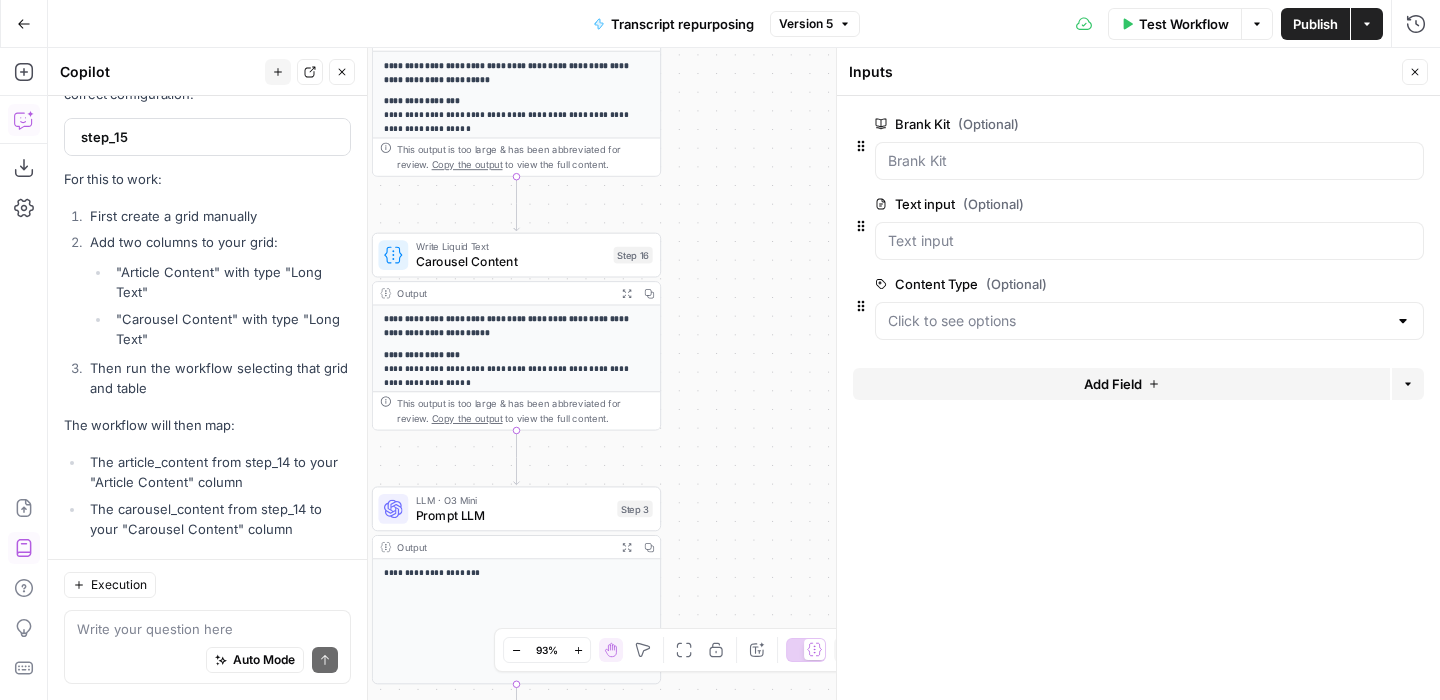click on "**********" at bounding box center (744, 374) 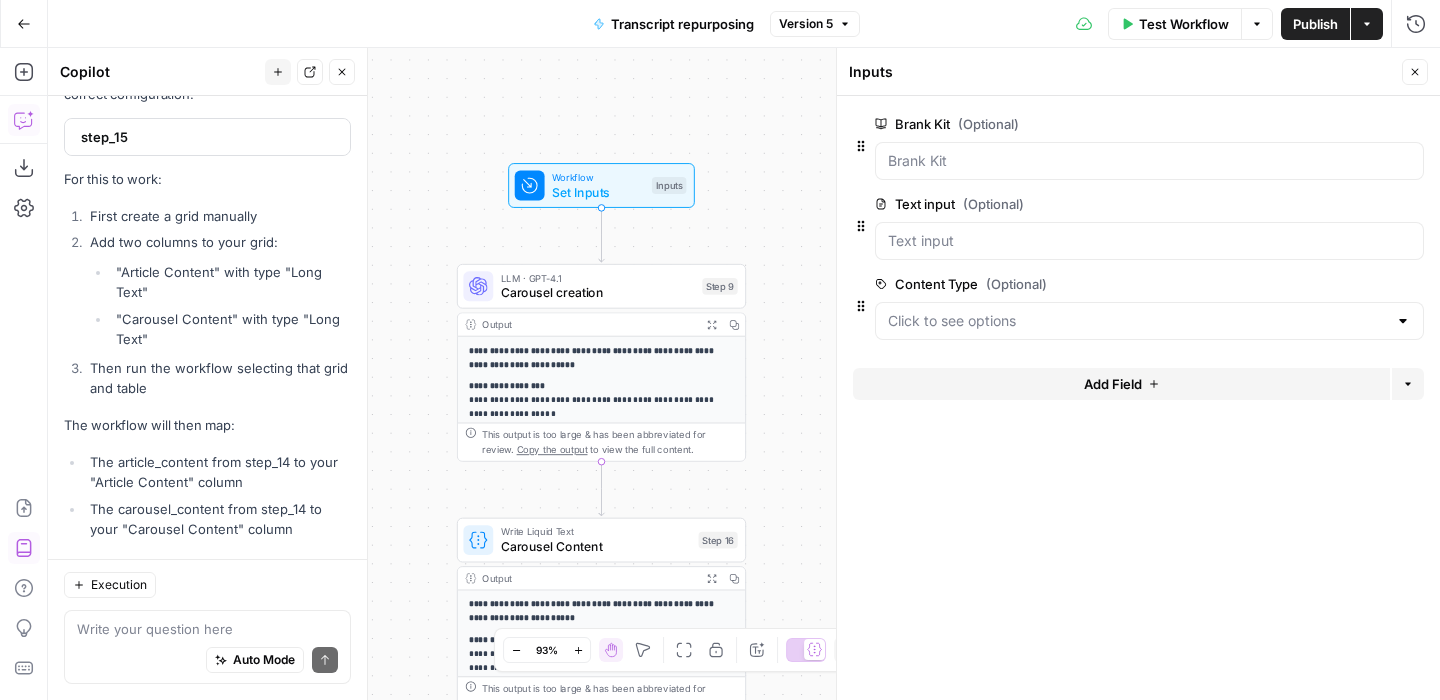 drag, startPoint x: 719, startPoint y: 189, endPoint x: 832, endPoint y: 269, distance: 138.45216 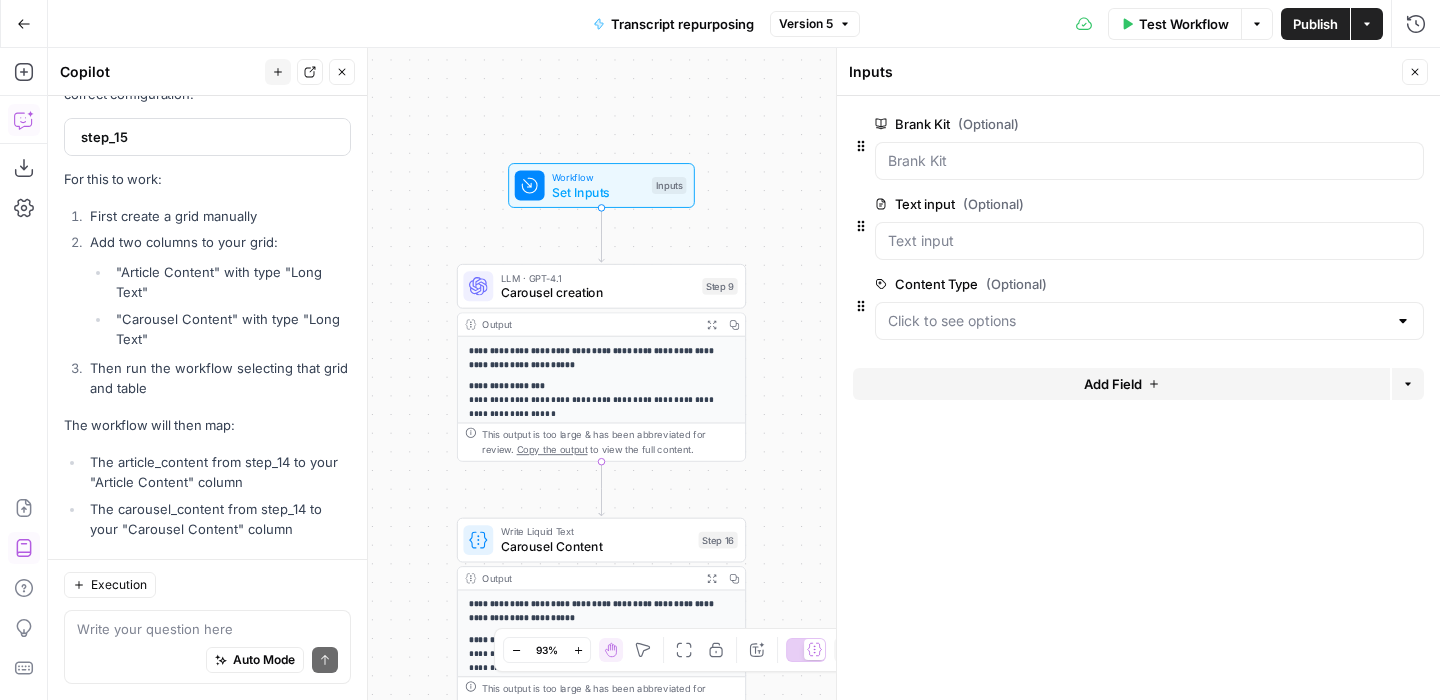 click on "**********" at bounding box center [720, 350] 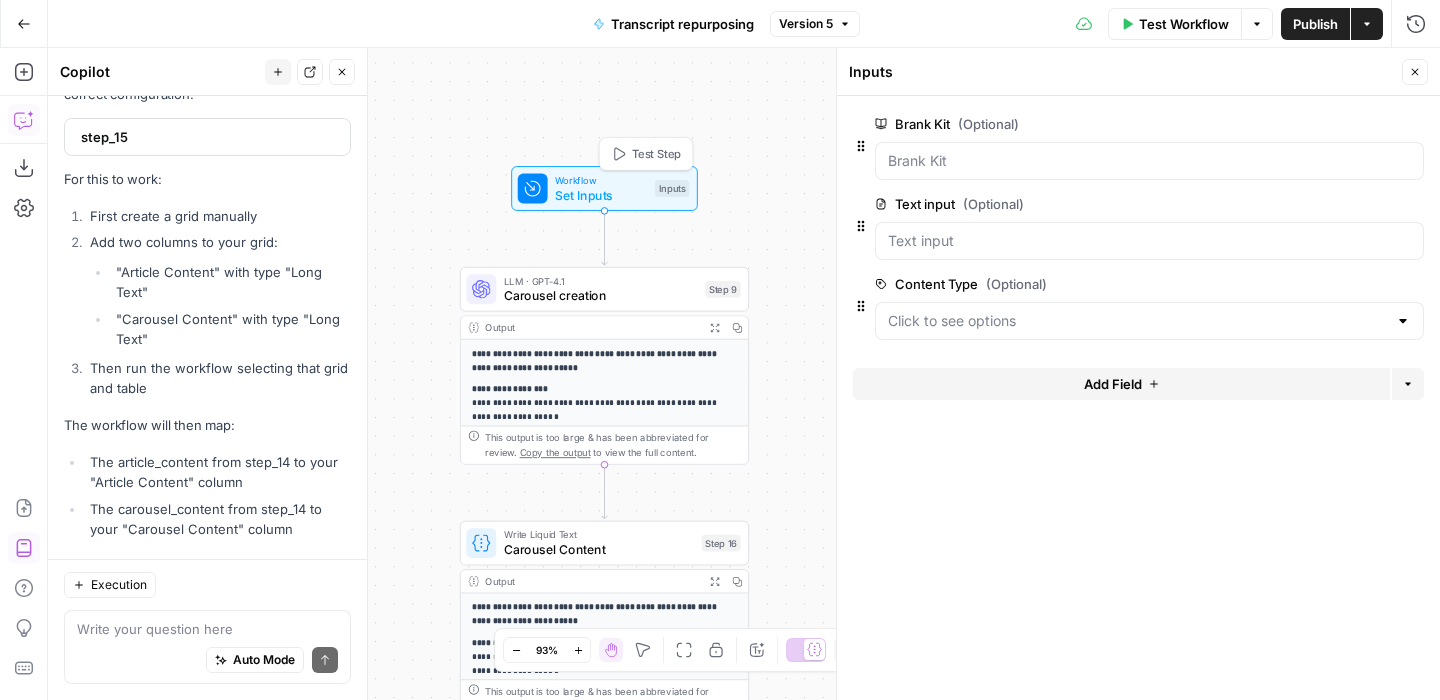 click on "Set Inputs" at bounding box center (601, 195) 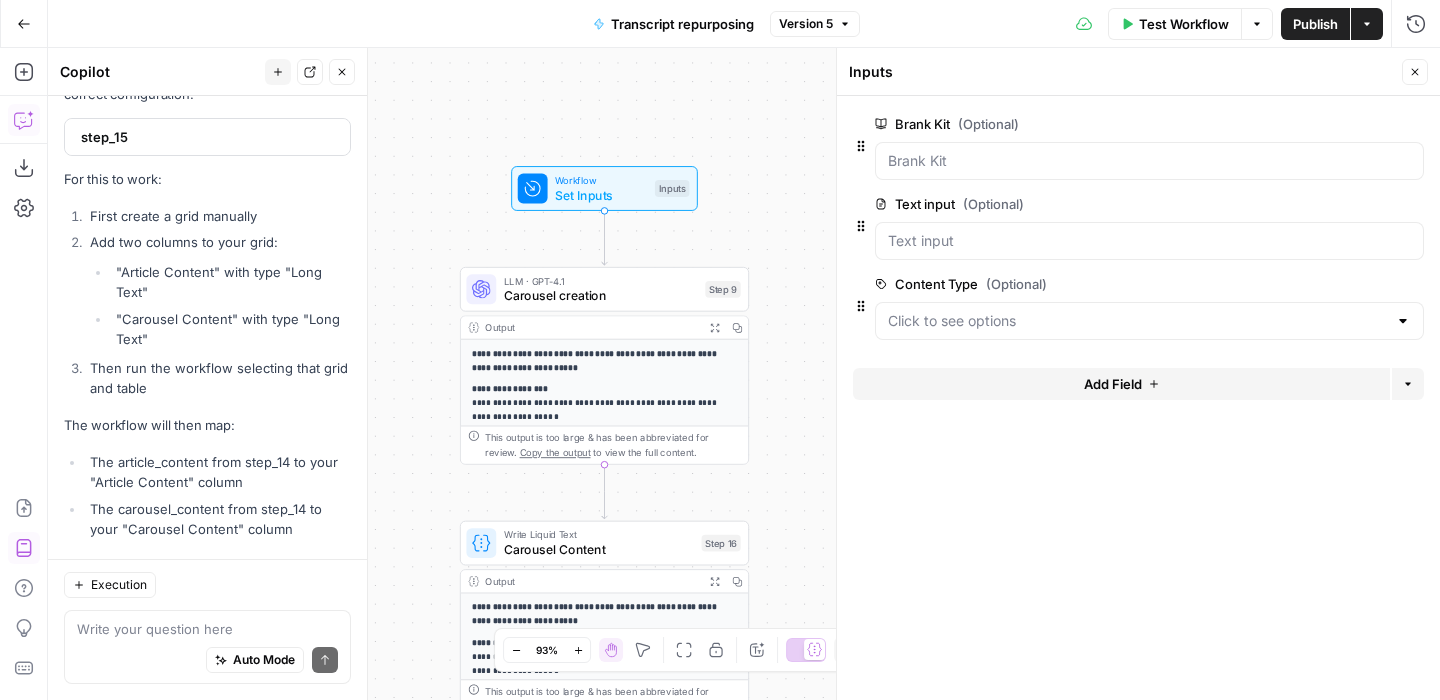 click on "edit field" at bounding box center (1349, 204) 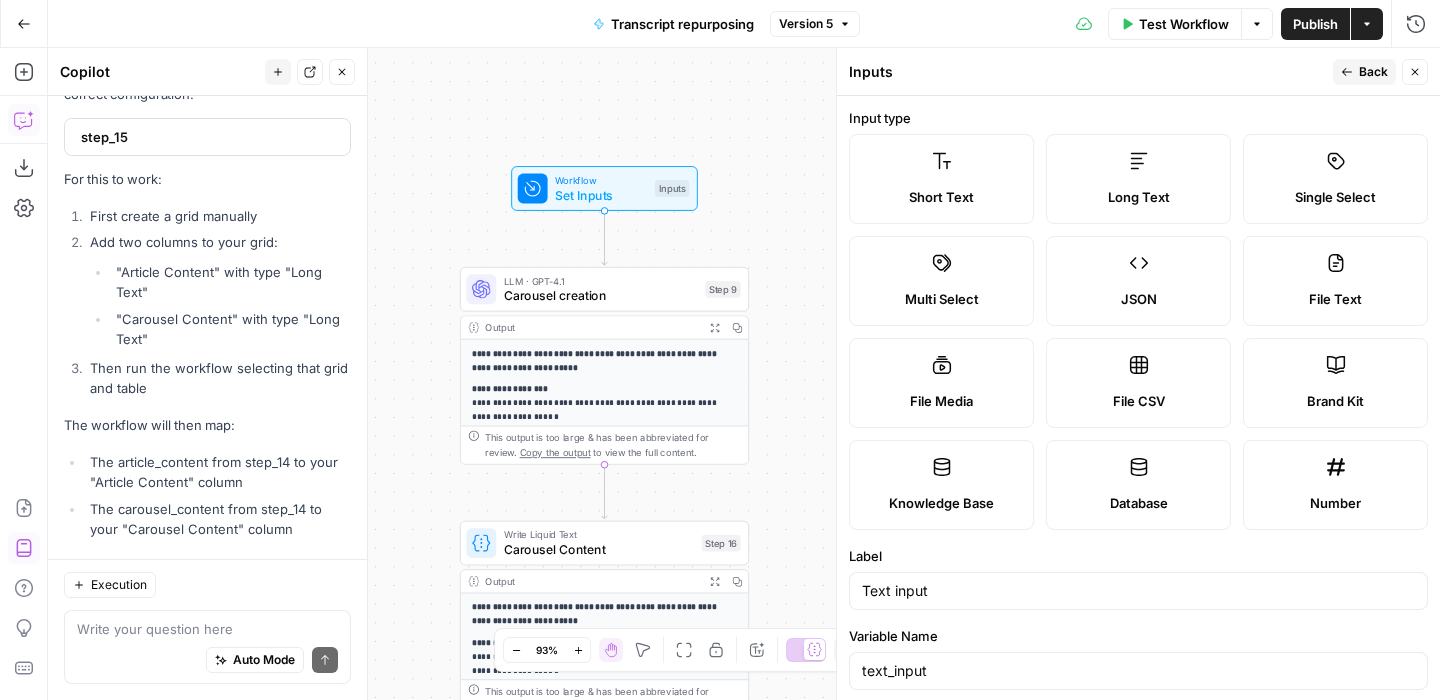 click on "Long Text" at bounding box center [1138, 179] 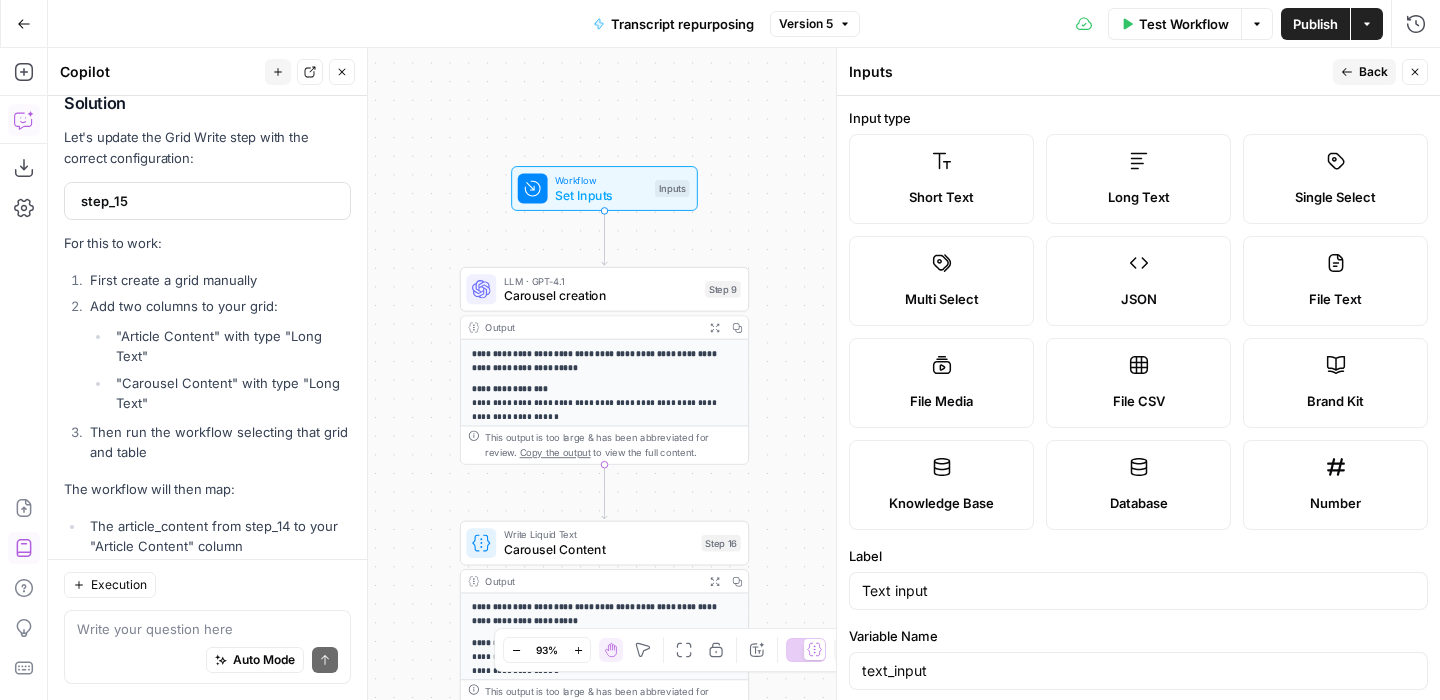 scroll, scrollTop: 10290, scrollLeft: 0, axis: vertical 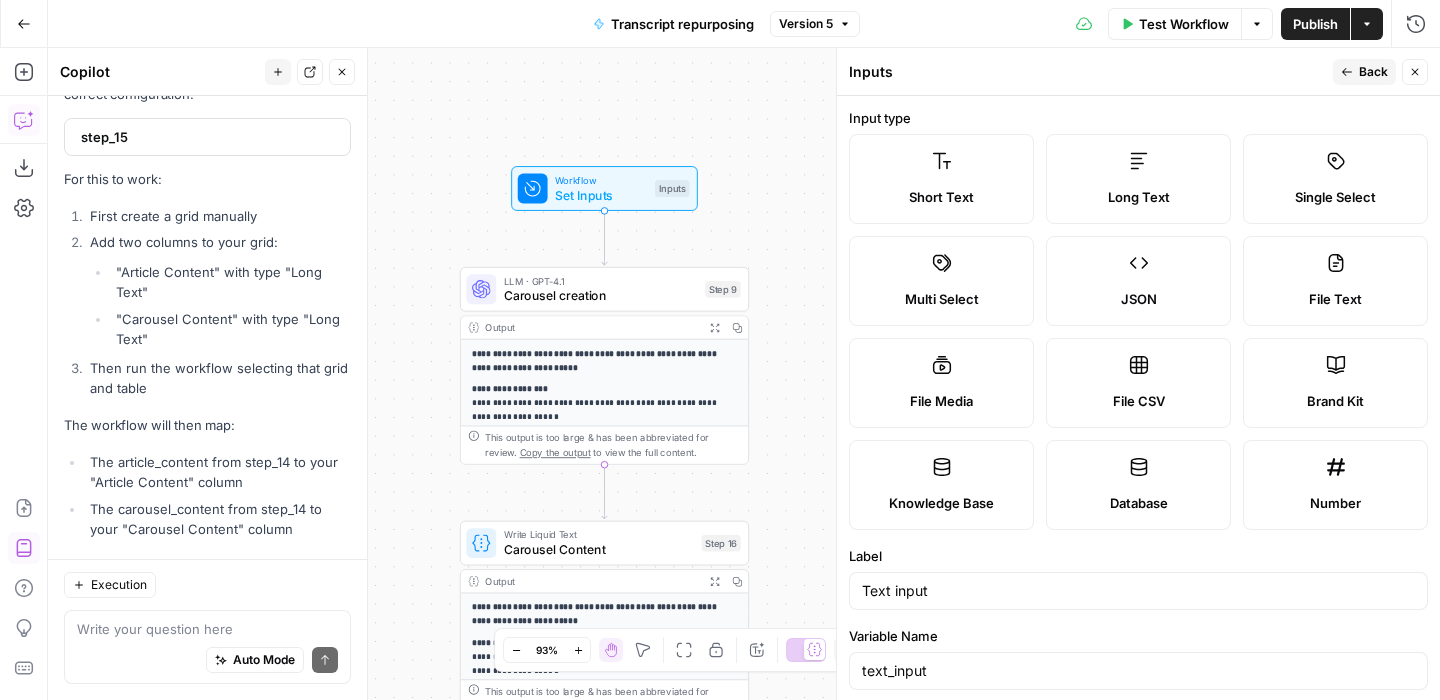 click on "Back" at bounding box center (1373, 72) 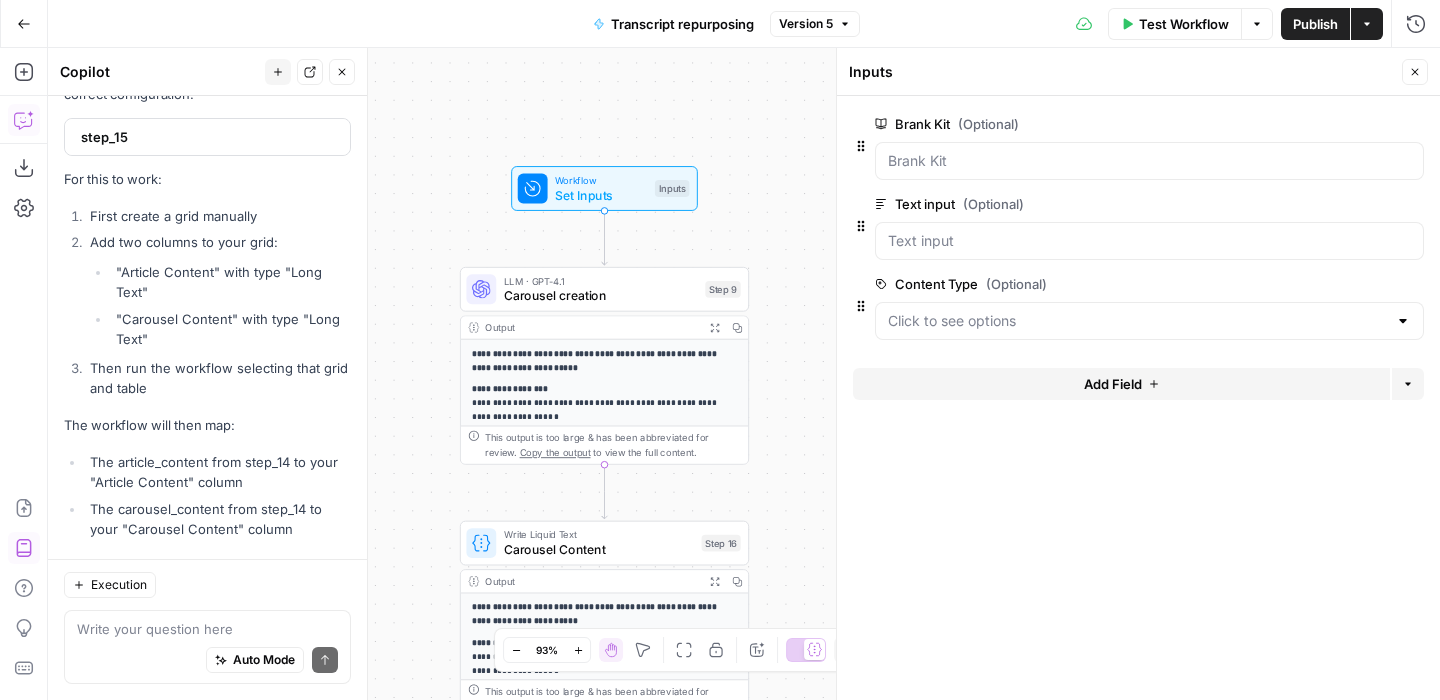 click 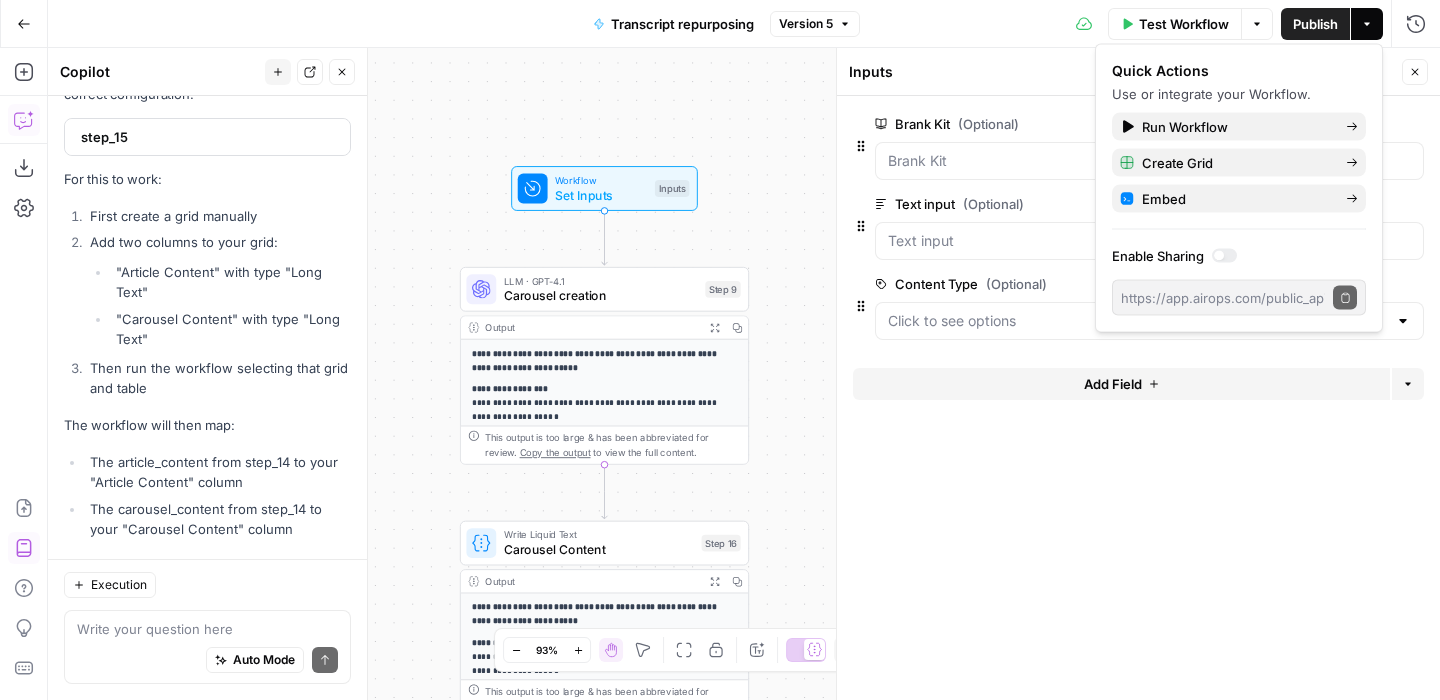 click on "Publish" at bounding box center [1315, 24] 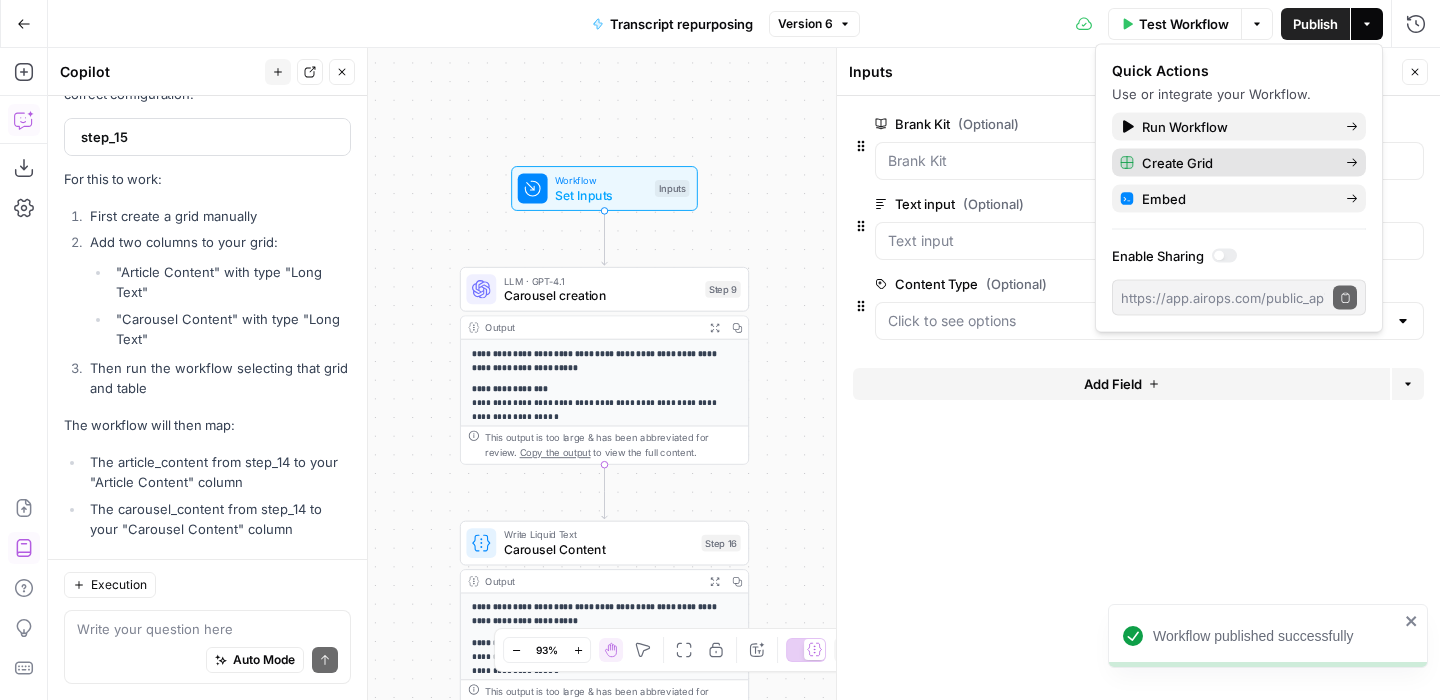 click on "Create Grid" at bounding box center [1236, 163] 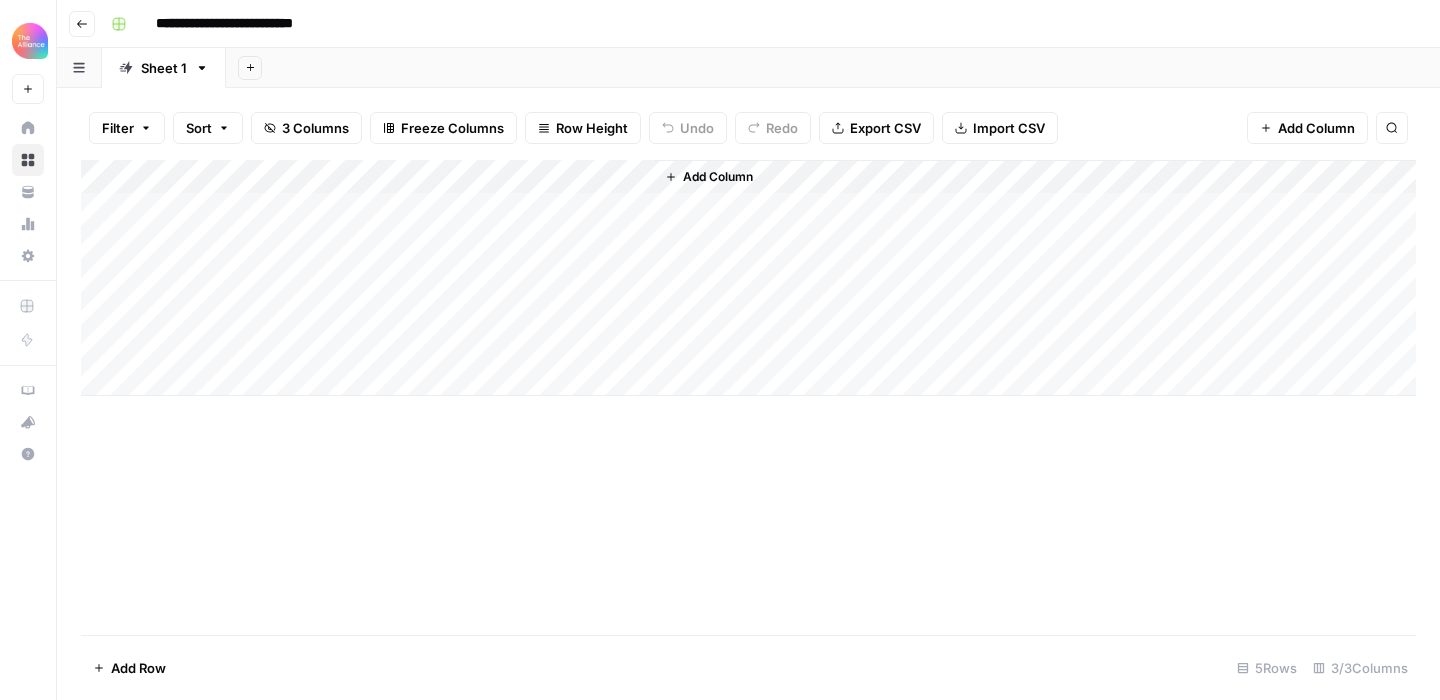 click on "Add Column" at bounding box center [748, 278] 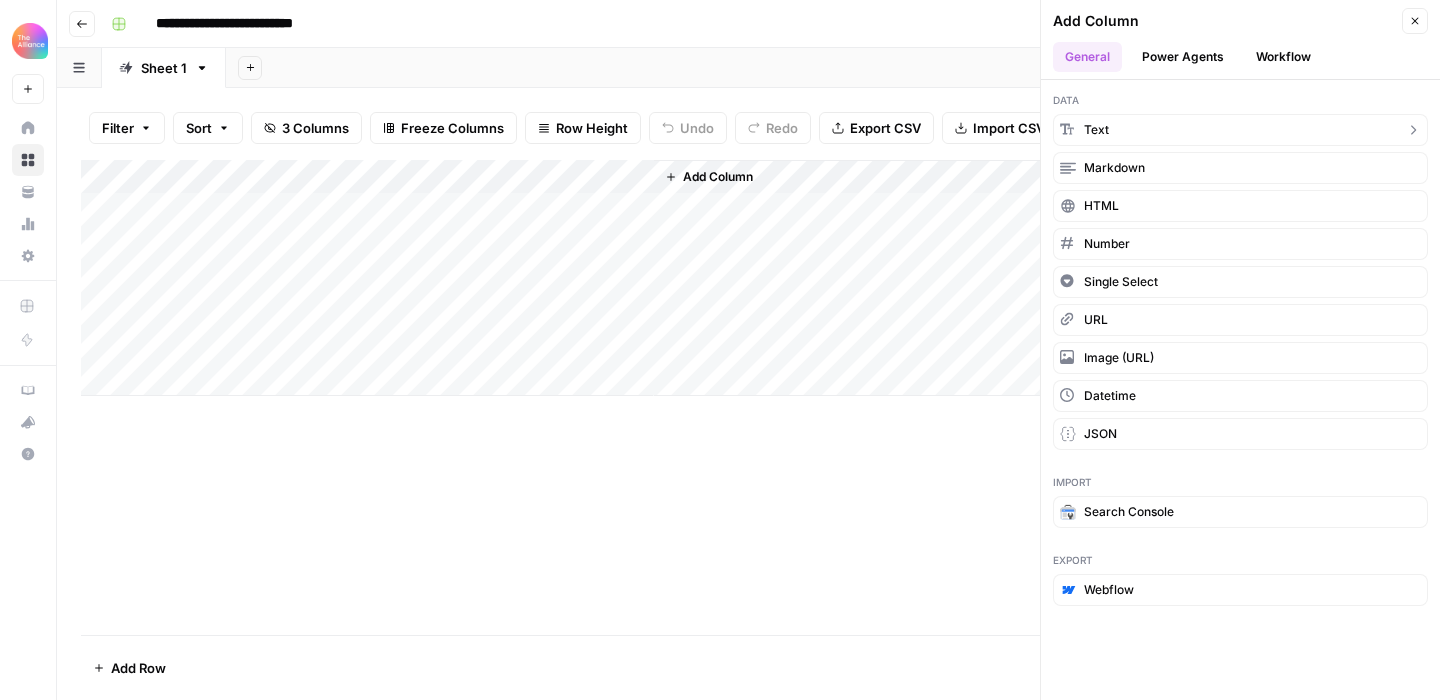 click on "Text" at bounding box center (1240, 130) 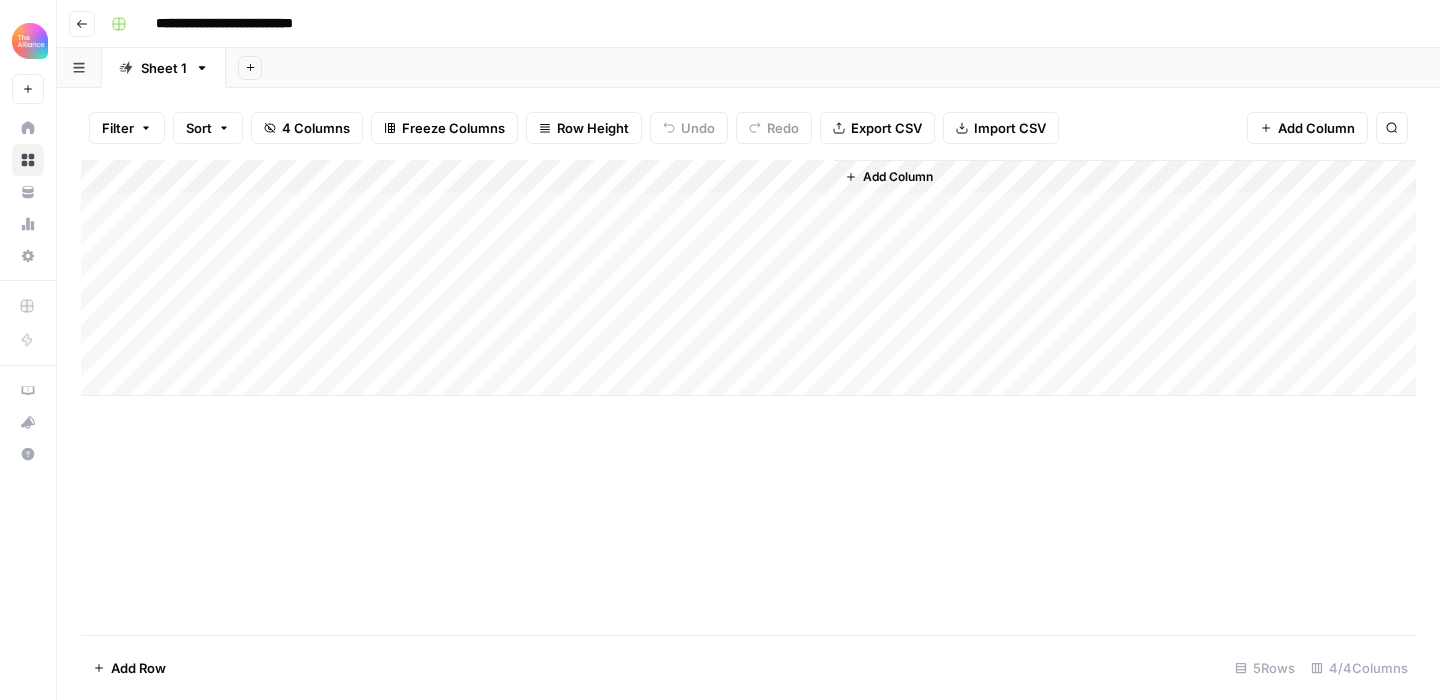click on "Add Column" at bounding box center [748, 278] 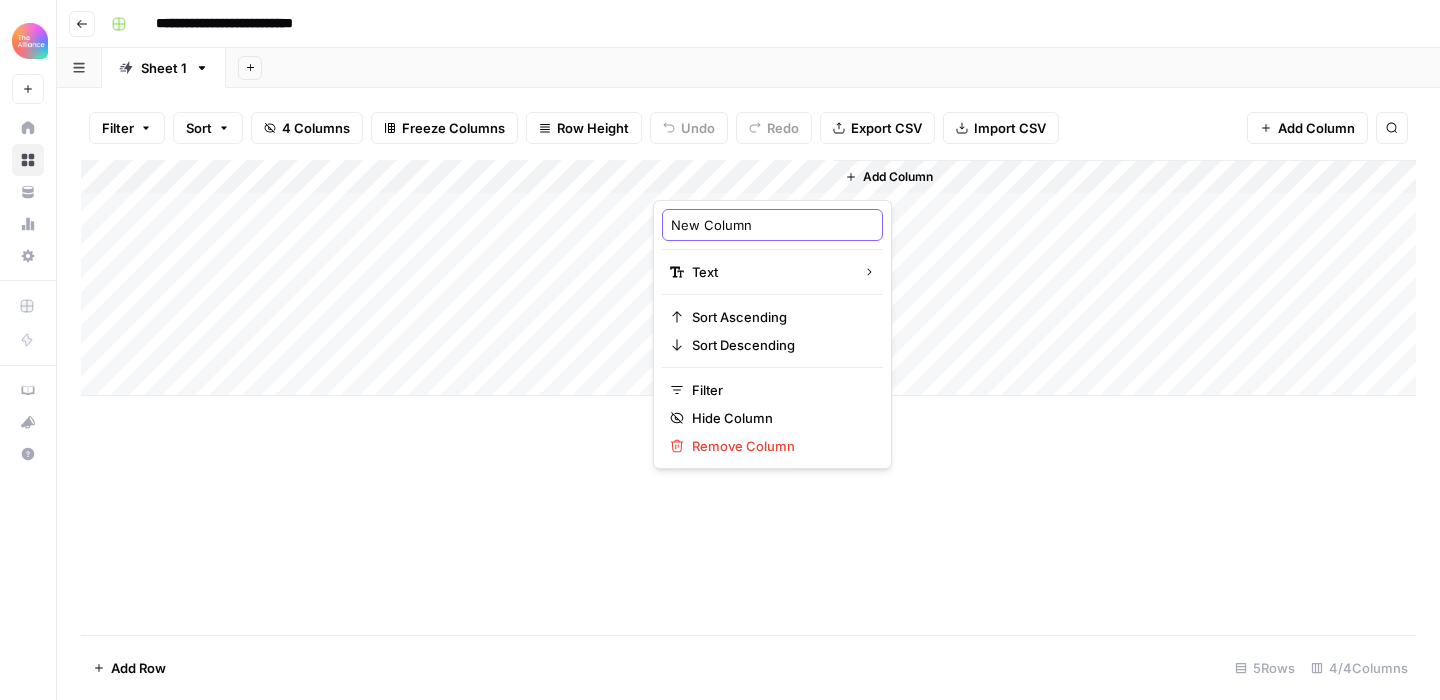 drag, startPoint x: 762, startPoint y: 229, endPoint x: 667, endPoint y: 224, distance: 95.131485 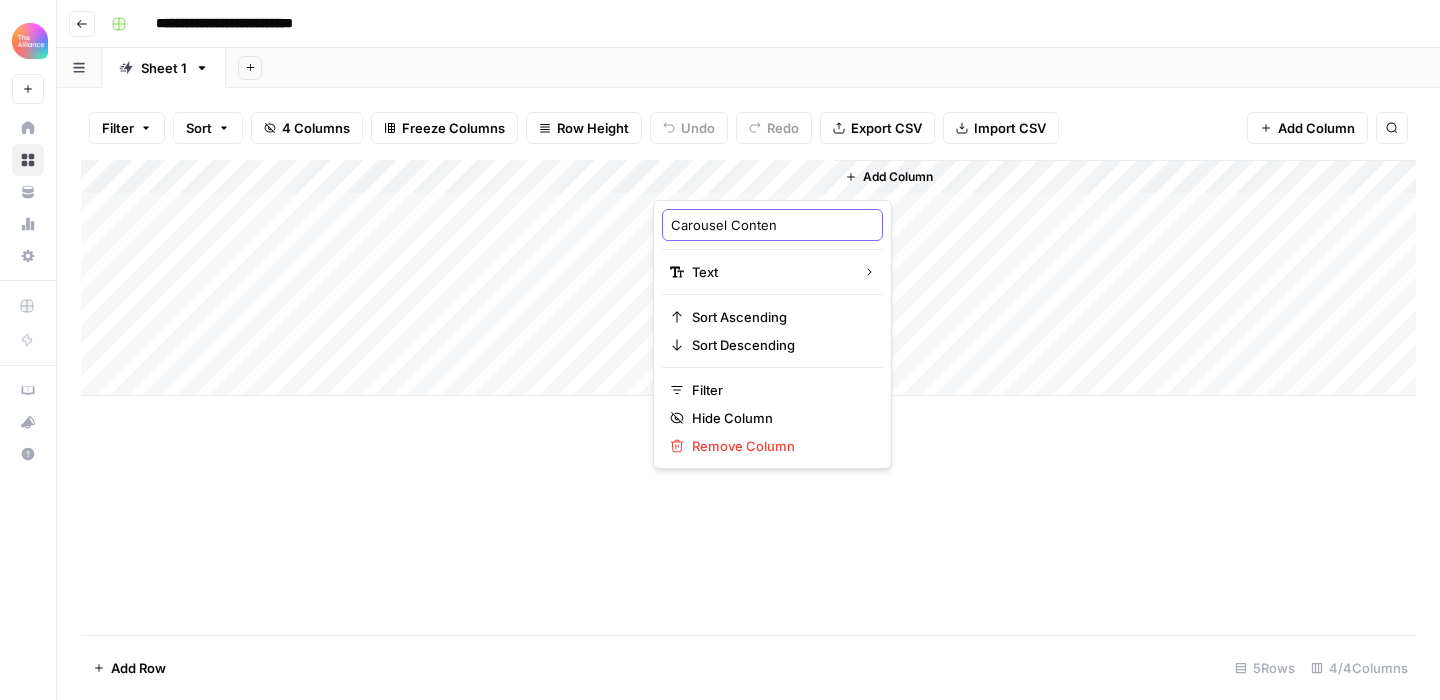 type on "Carousel Content" 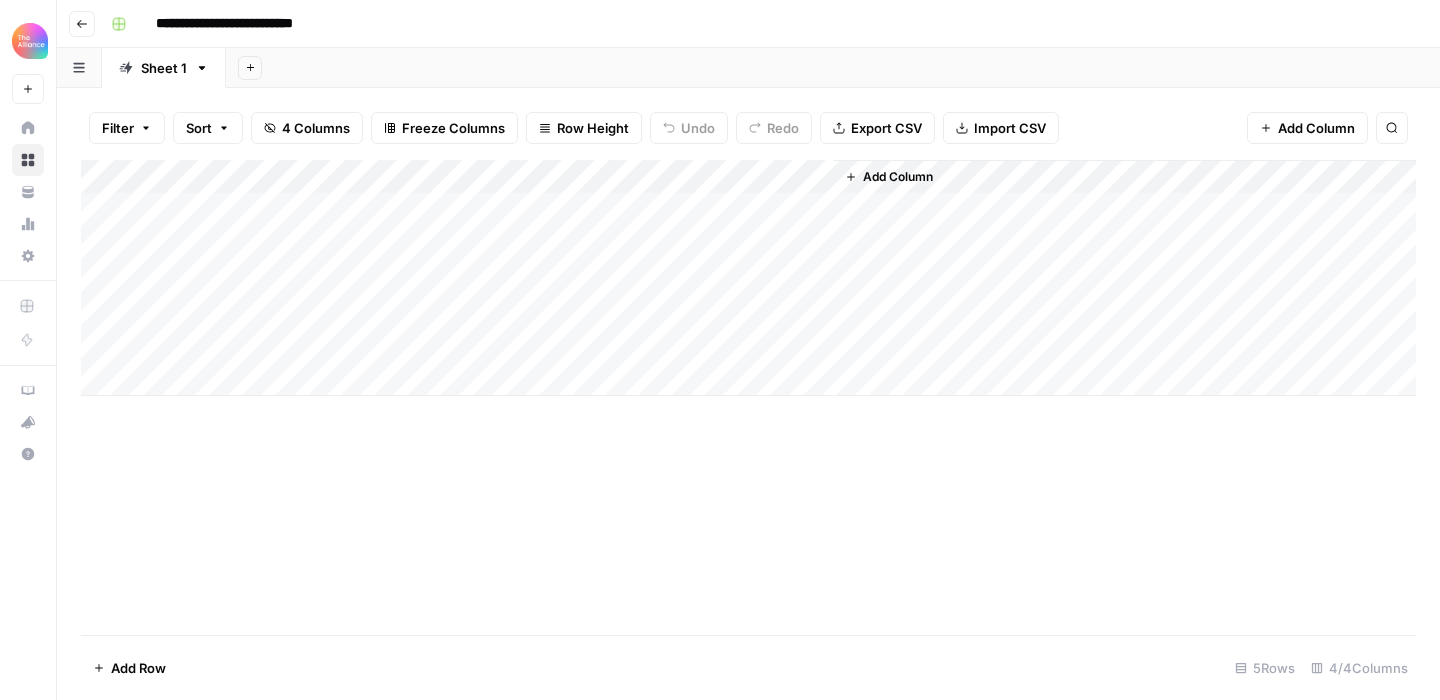 click on "Add Column" at bounding box center (748, 397) 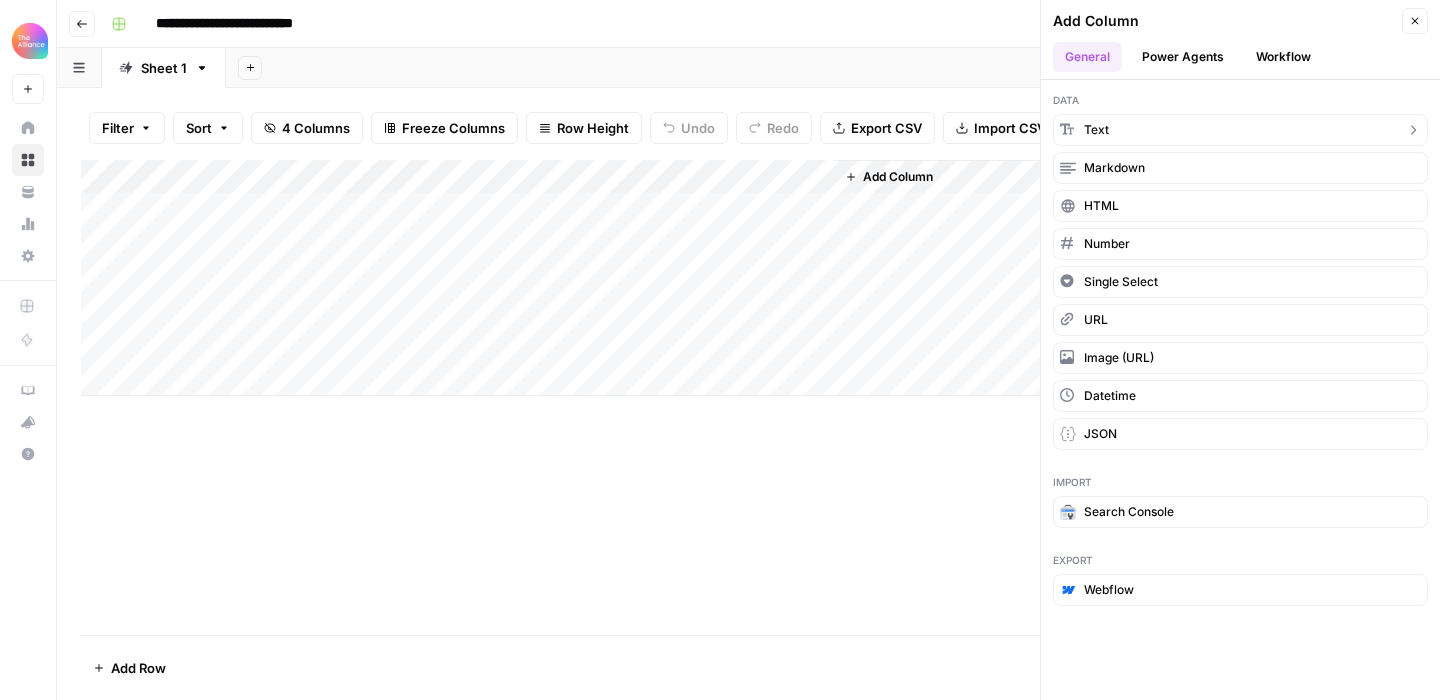 click on "Text" at bounding box center (1240, 130) 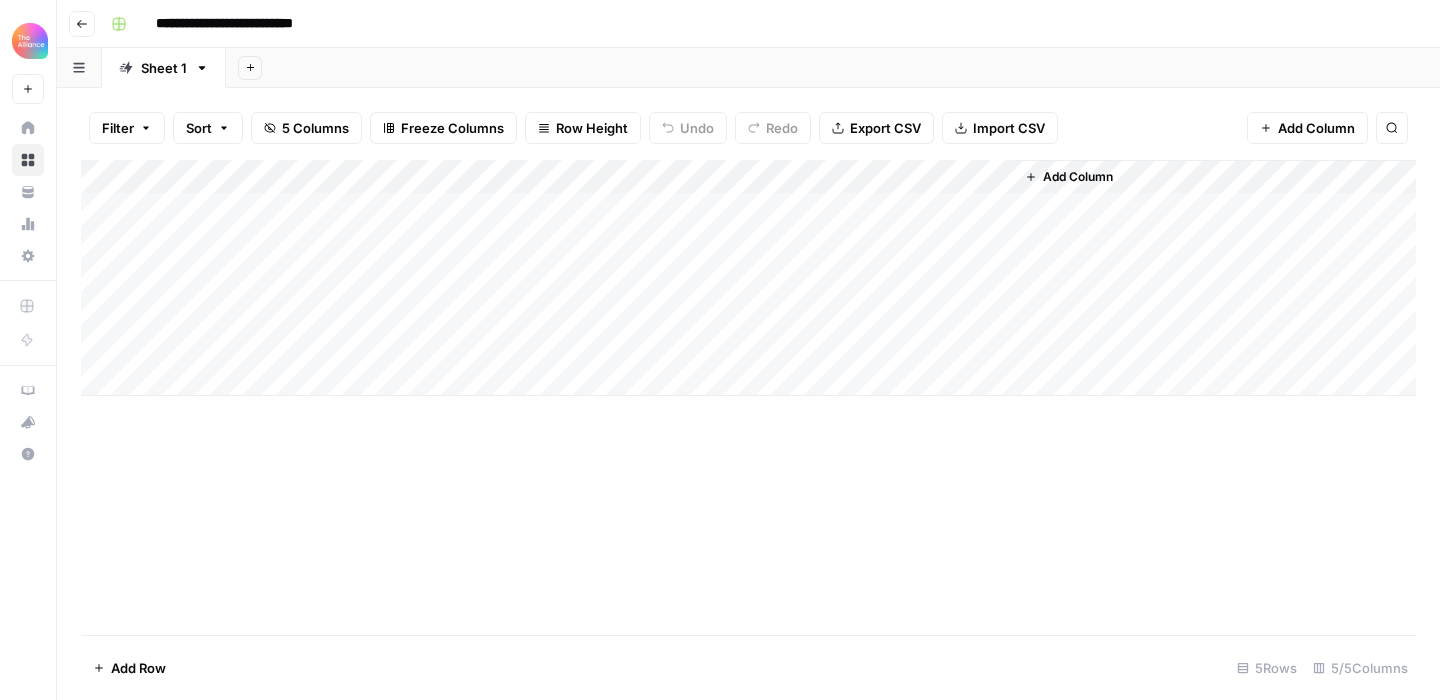 click on "Add Column" at bounding box center [748, 278] 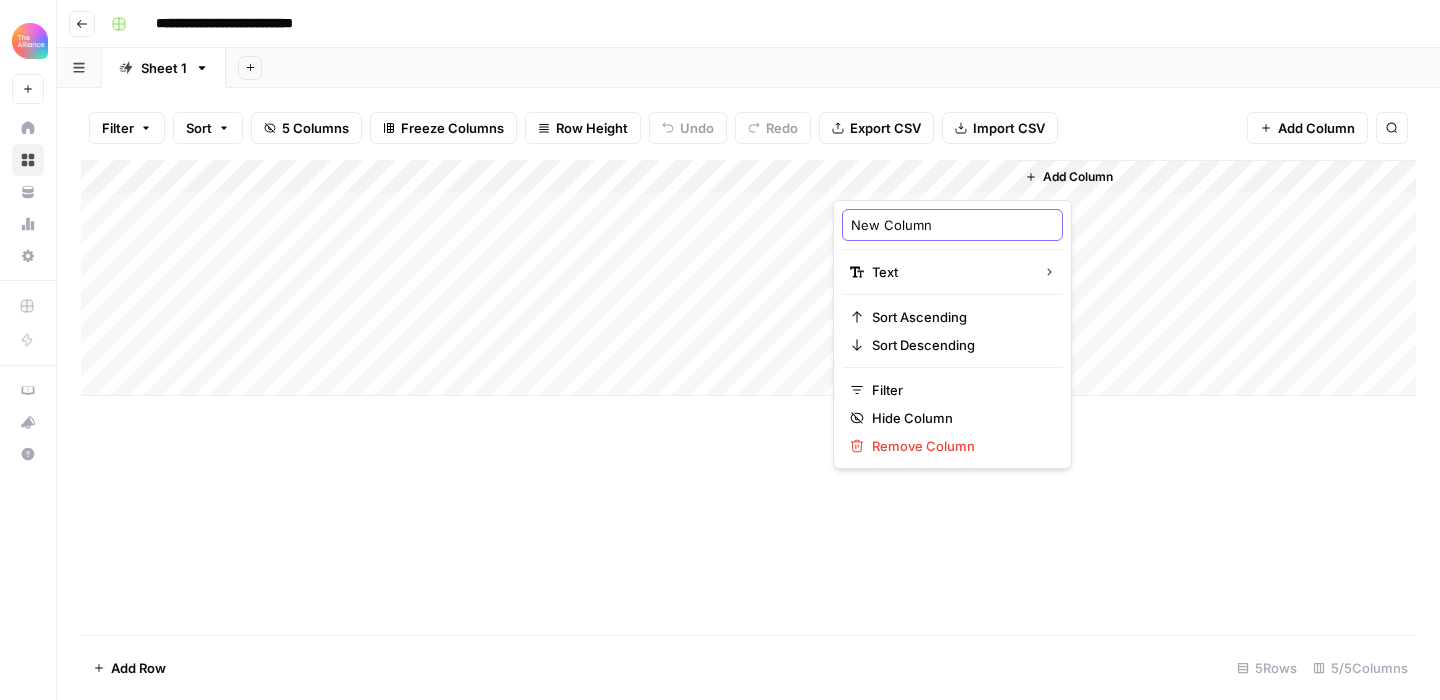 drag, startPoint x: 943, startPoint y: 220, endPoint x: 826, endPoint y: 220, distance: 117 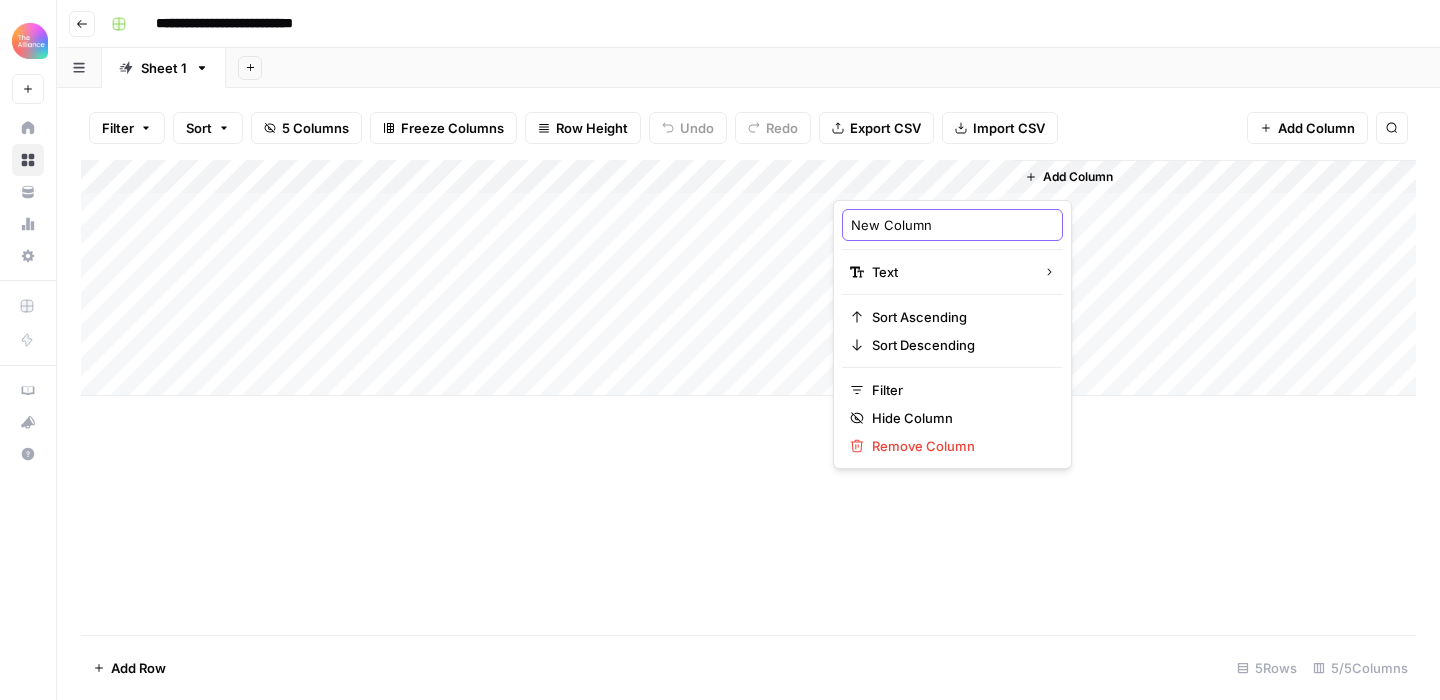 drag, startPoint x: 950, startPoint y: 223, endPoint x: 844, endPoint y: 221, distance: 106.01887 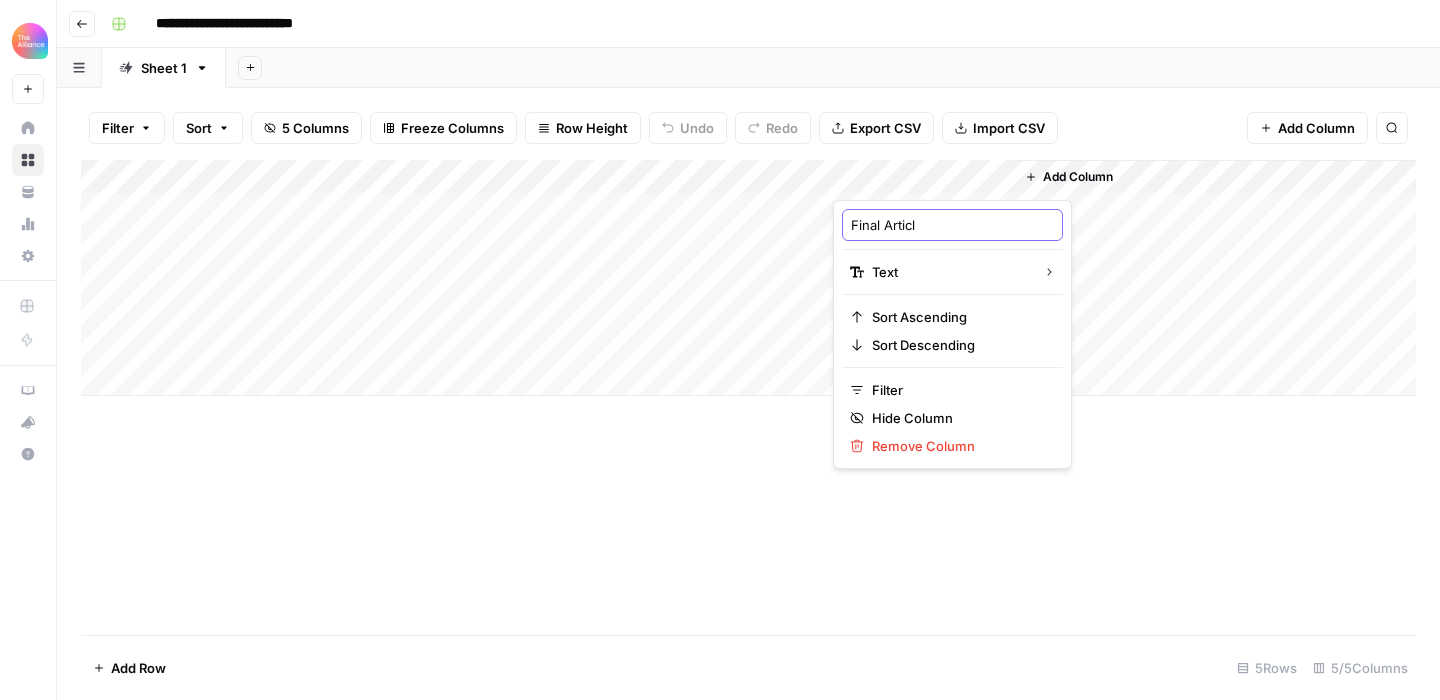 type on "Final Article" 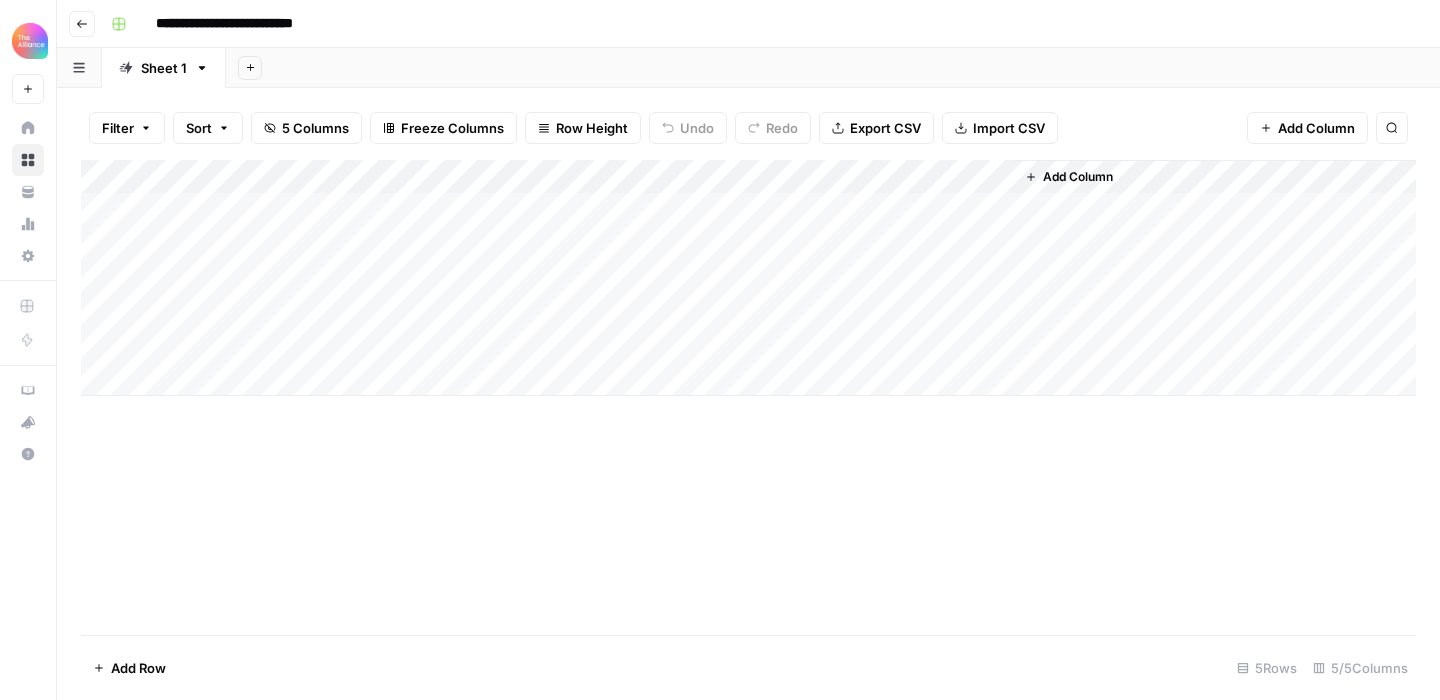 click on "Add Column" at bounding box center [748, 397] 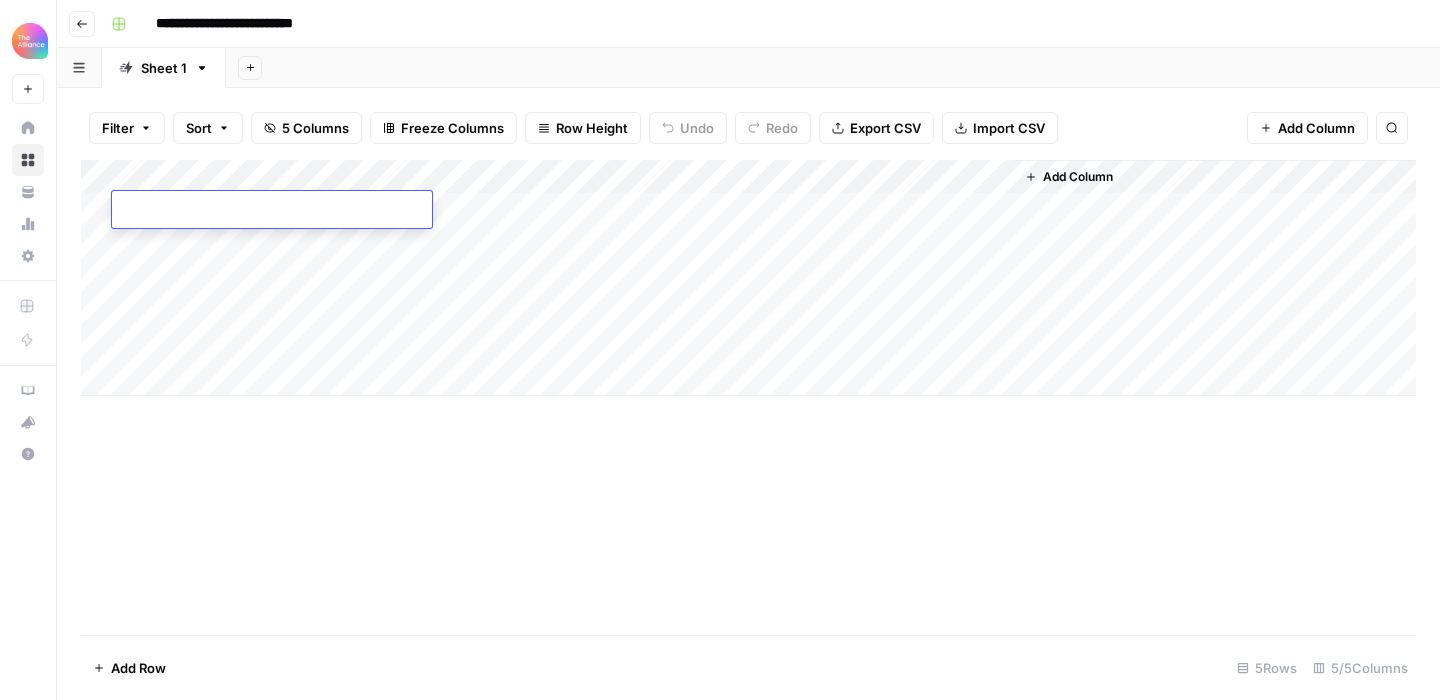 type on "**********" 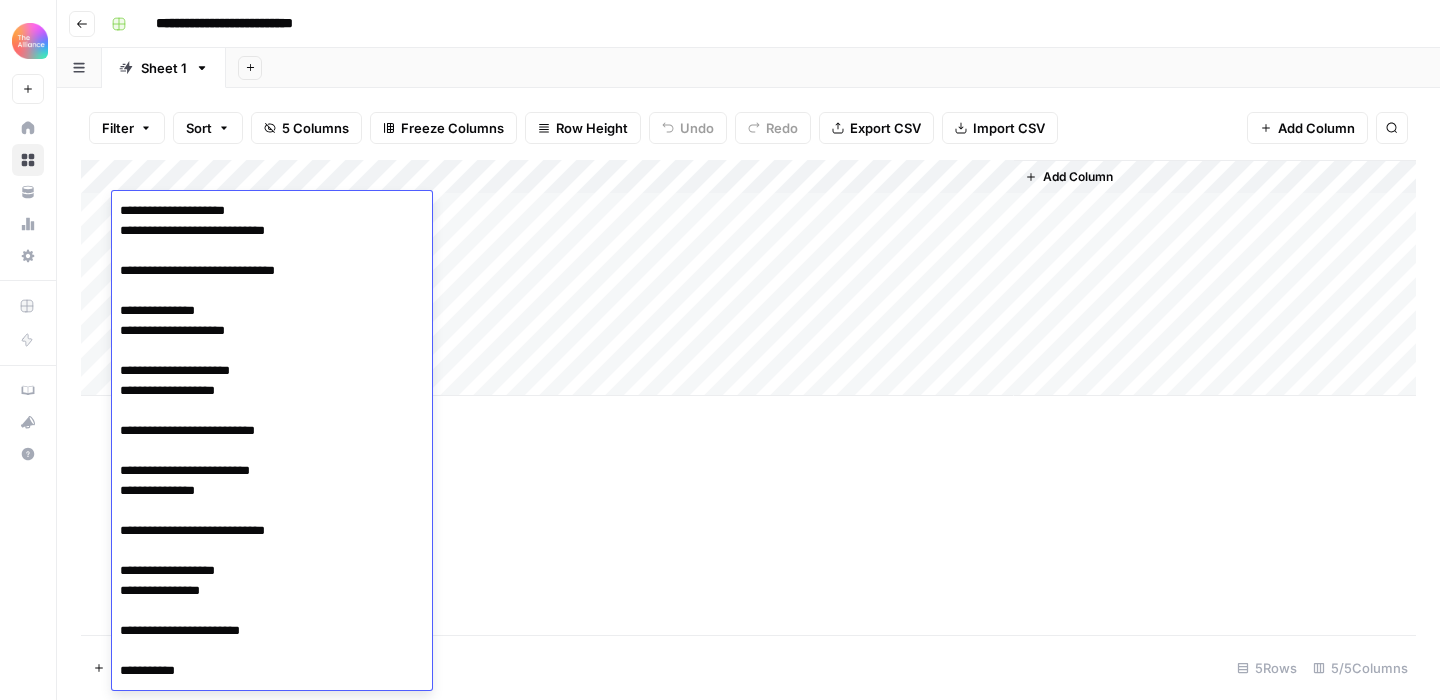 scroll, scrollTop: 29188, scrollLeft: 0, axis: vertical 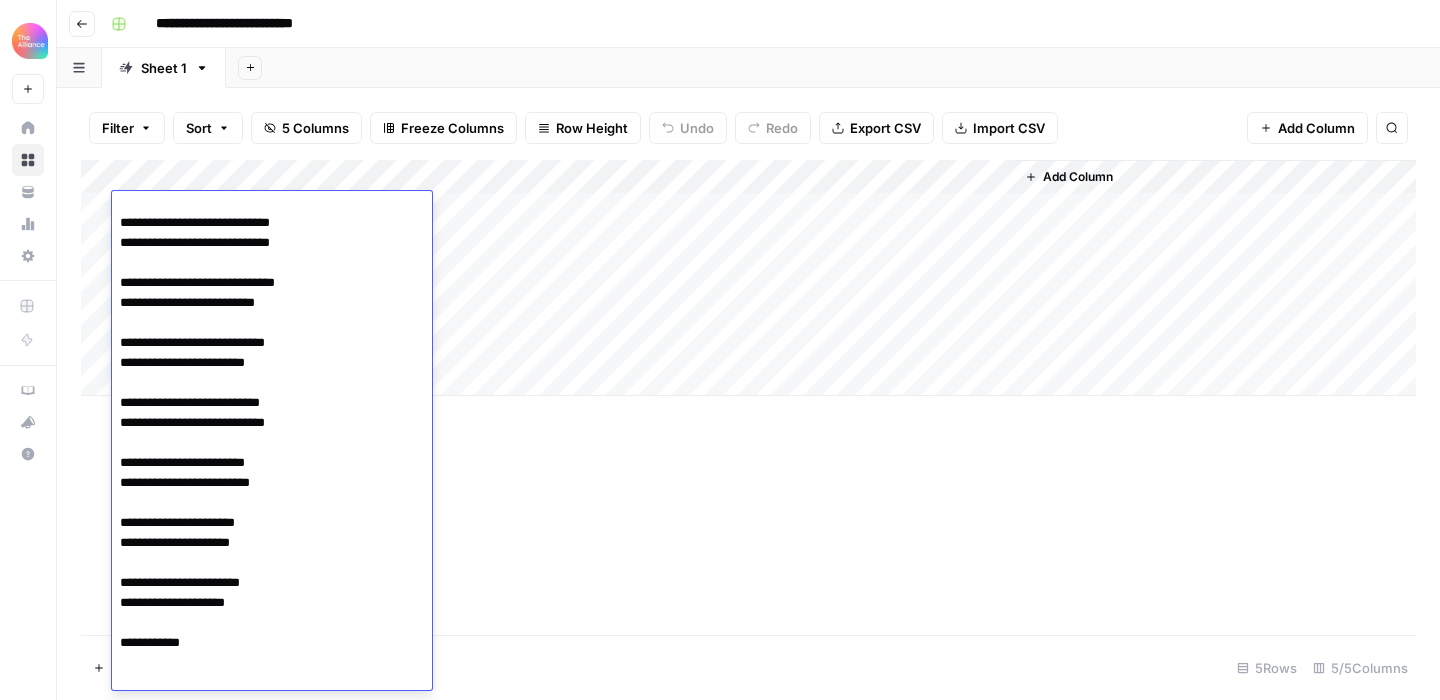 click on "Add Column" at bounding box center [748, 397] 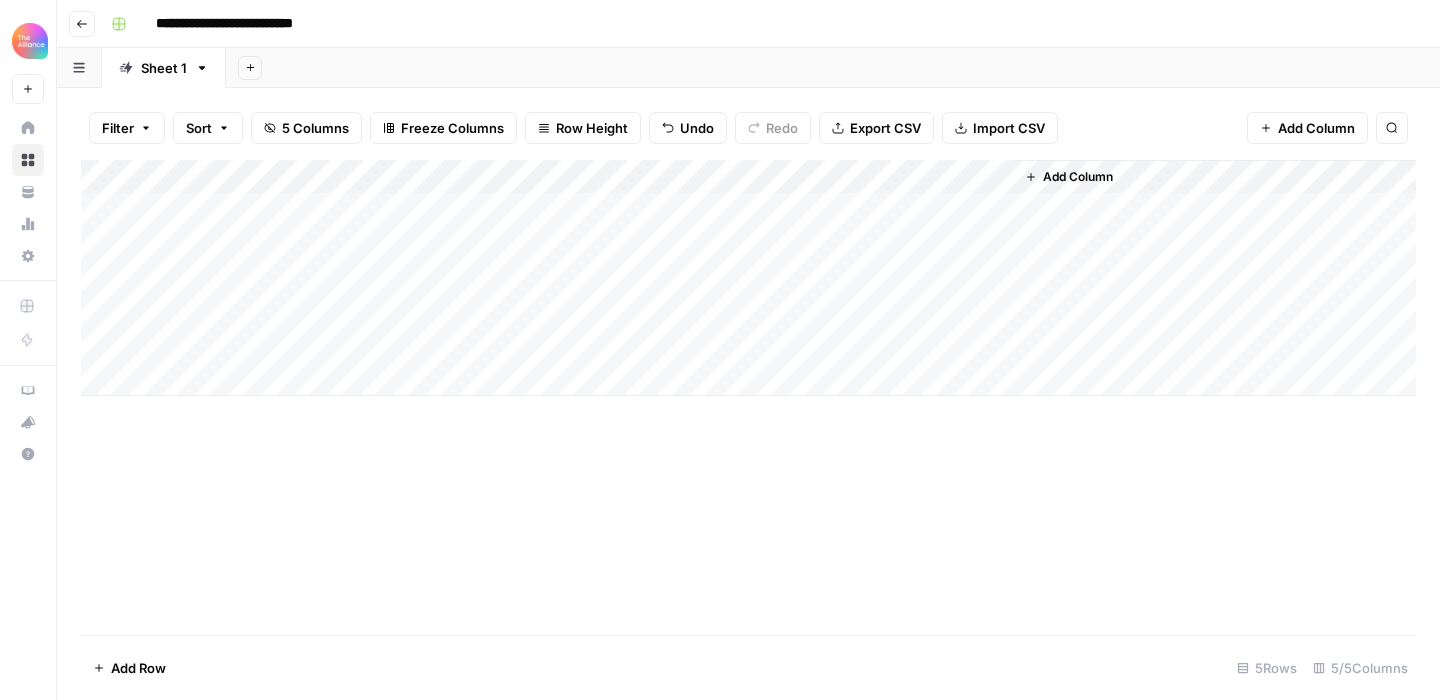 click on "Add Column" at bounding box center [748, 278] 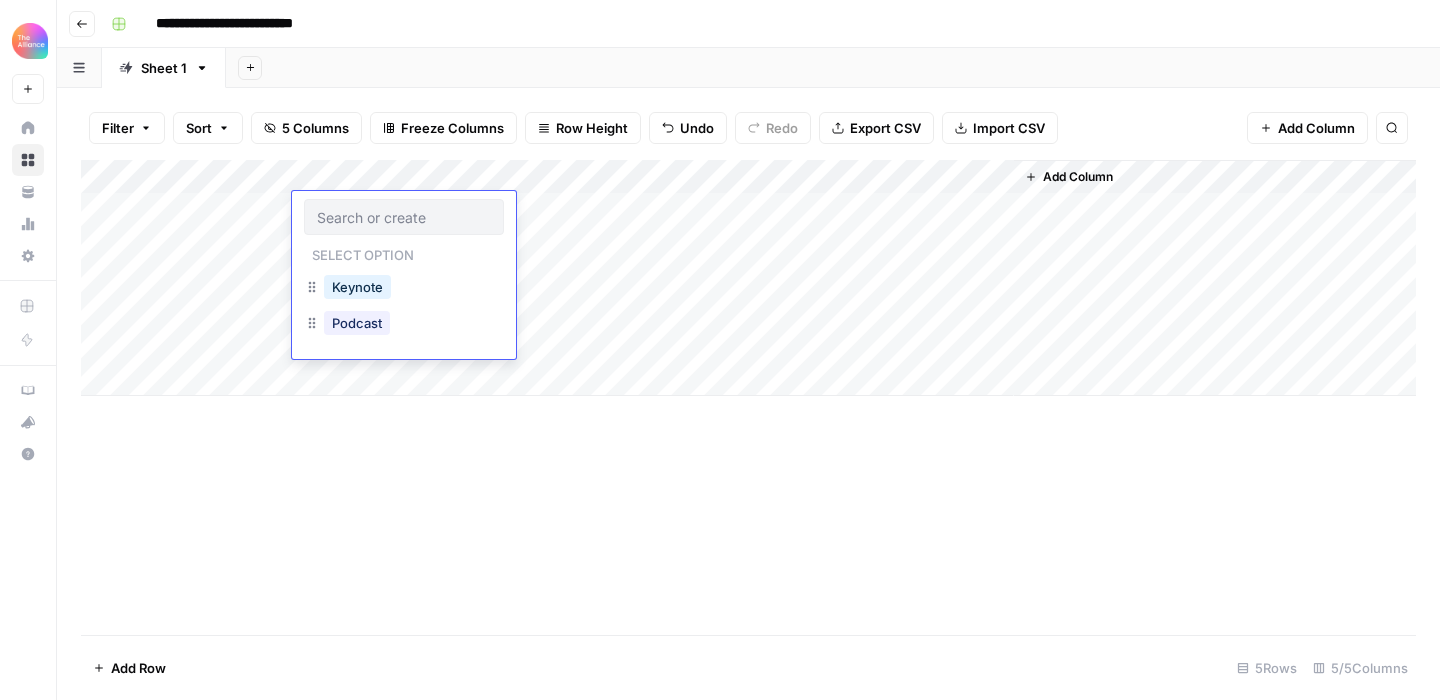 click on "Podcast" at bounding box center (404, 325) 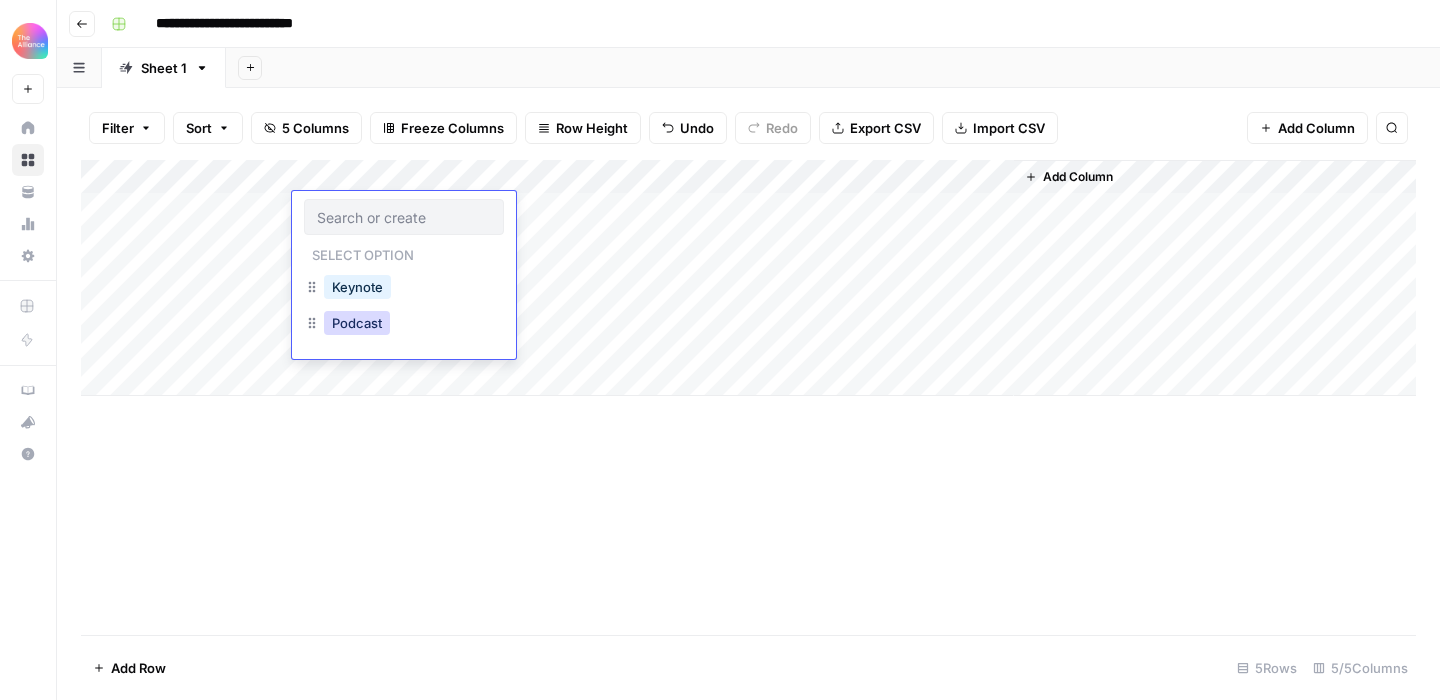 click on "Podcast" at bounding box center [357, 323] 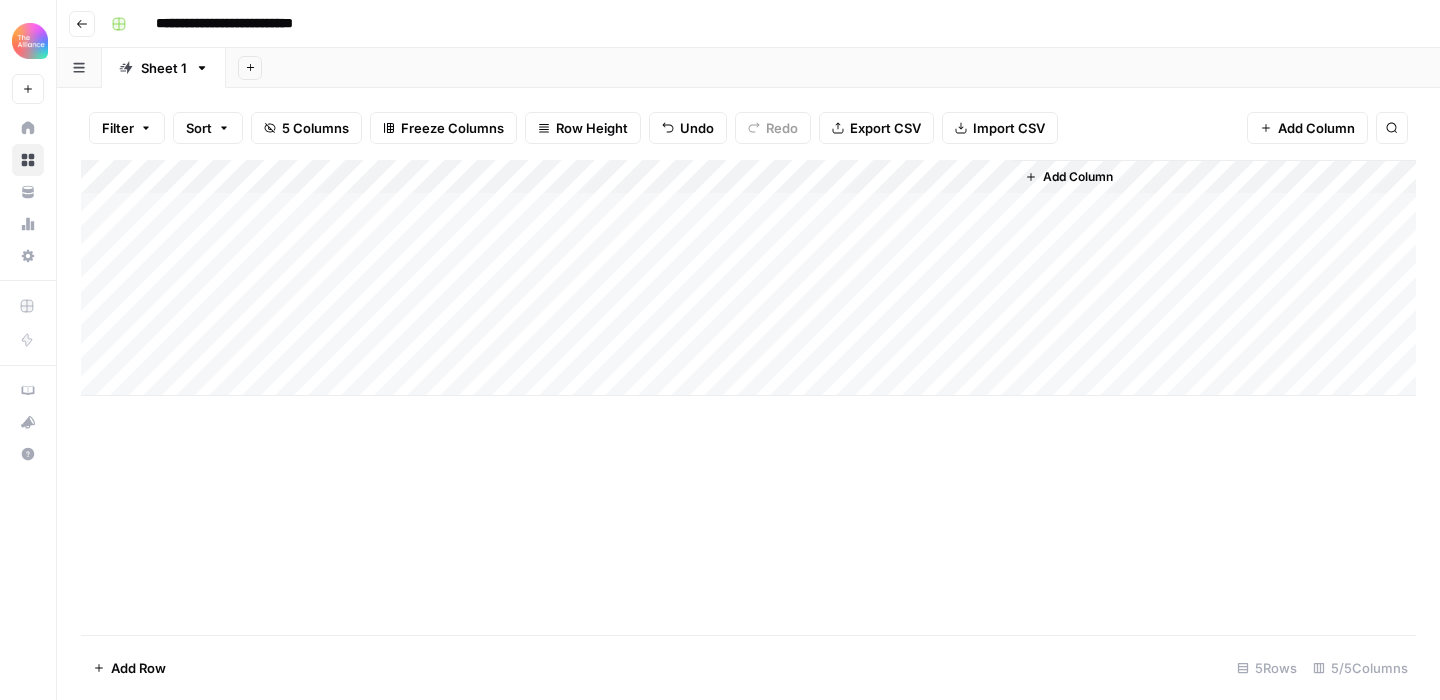 click on "Add Column" at bounding box center (748, 278) 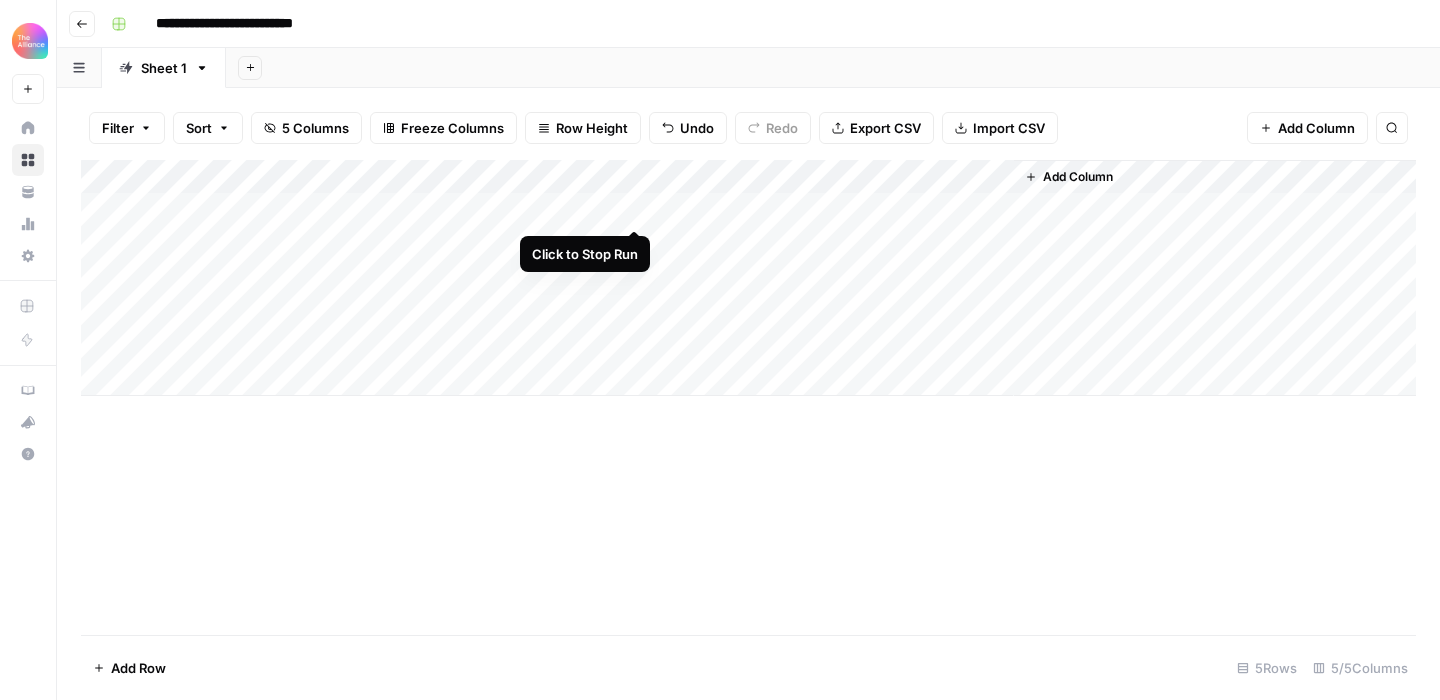 click on "Add Column" at bounding box center [748, 278] 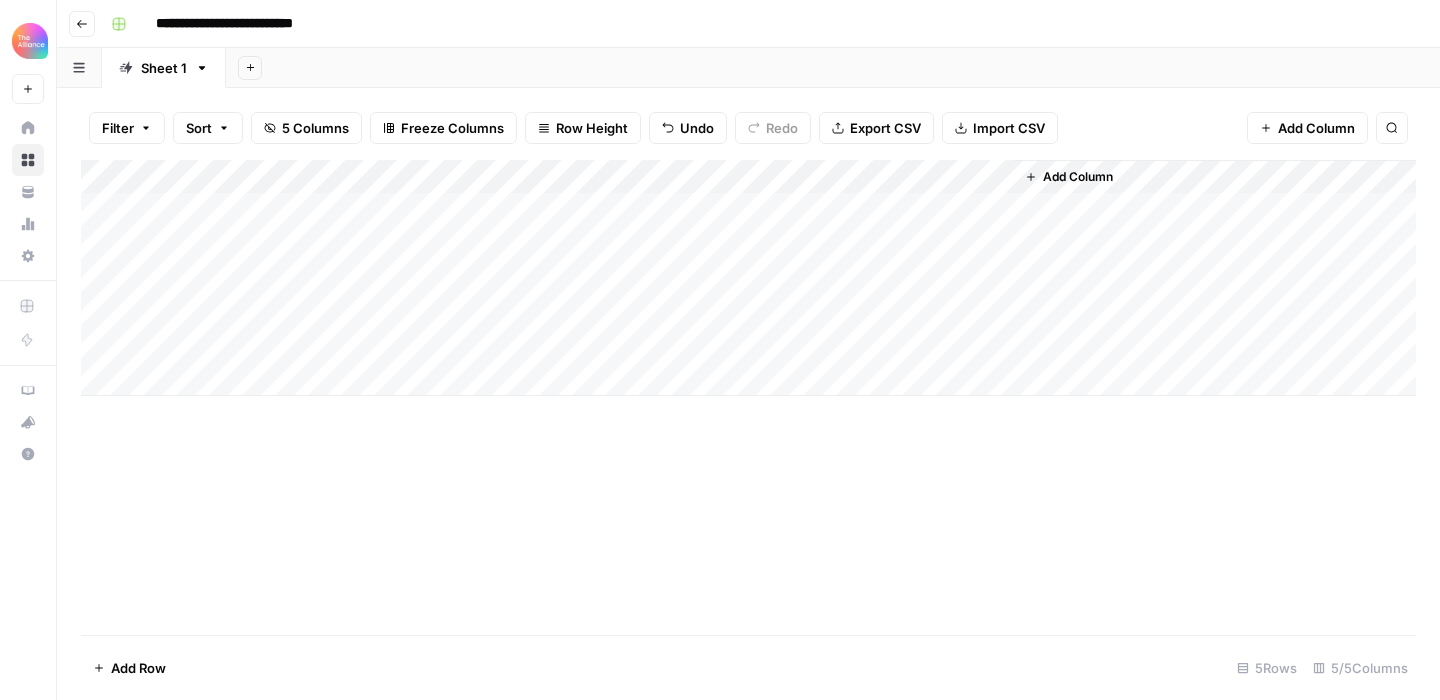 click on "Add Column" at bounding box center (748, 278) 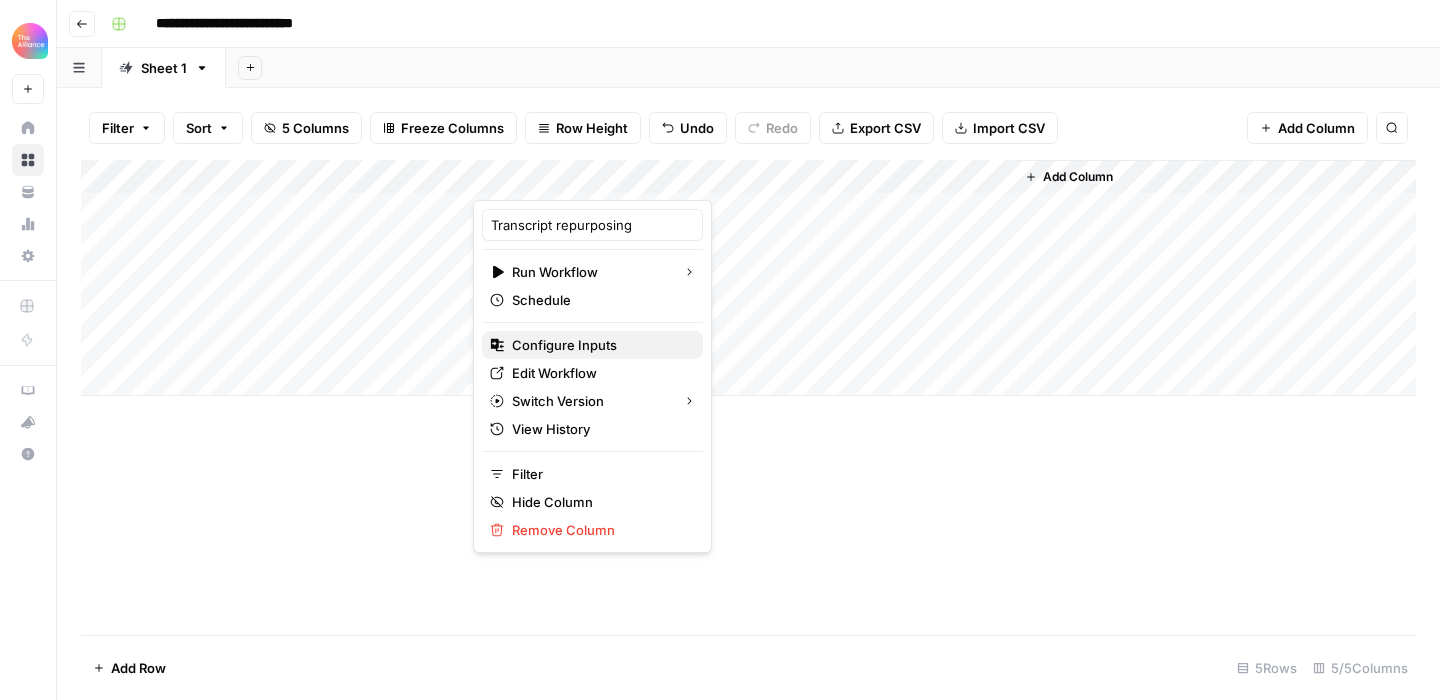 click on "Configure Inputs" at bounding box center [599, 345] 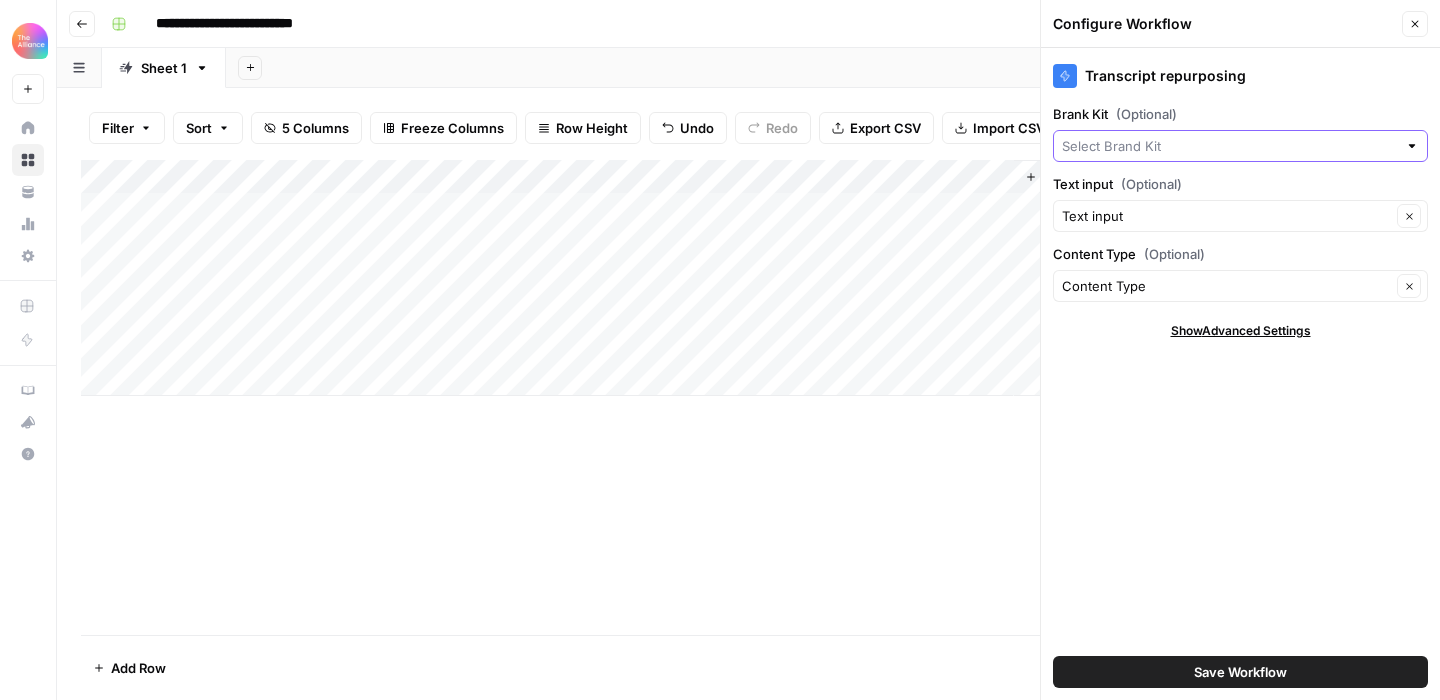 click on "Brank Kit   (Optional)" at bounding box center (1229, 146) 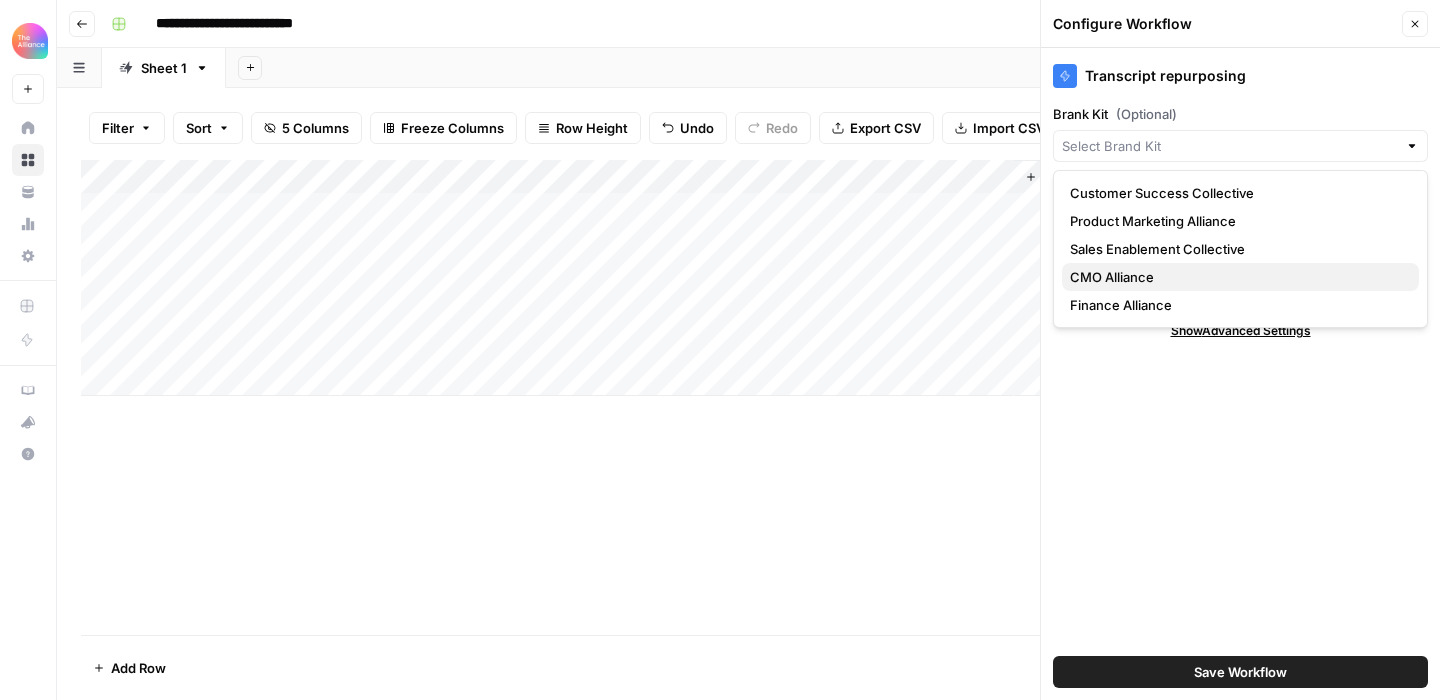 click on "CMO Alliance" at bounding box center [1236, 277] 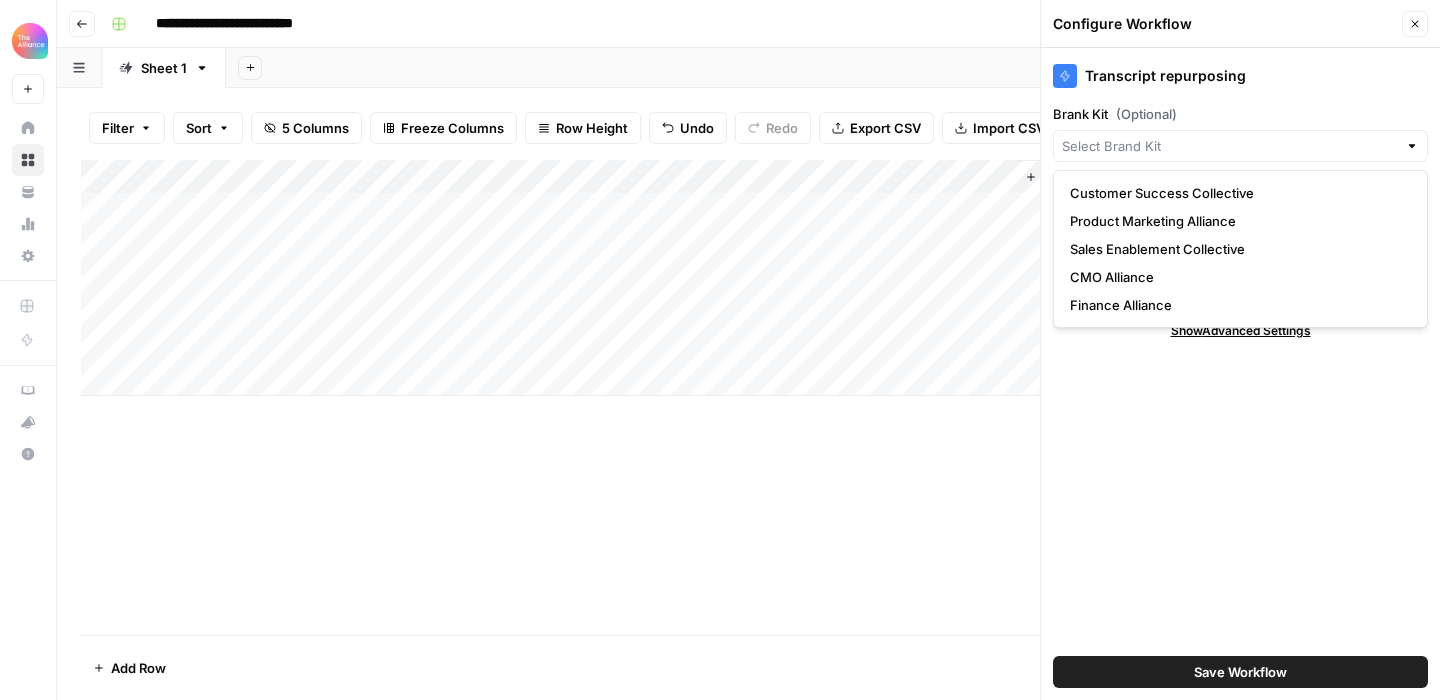 type on "CMO Alliance" 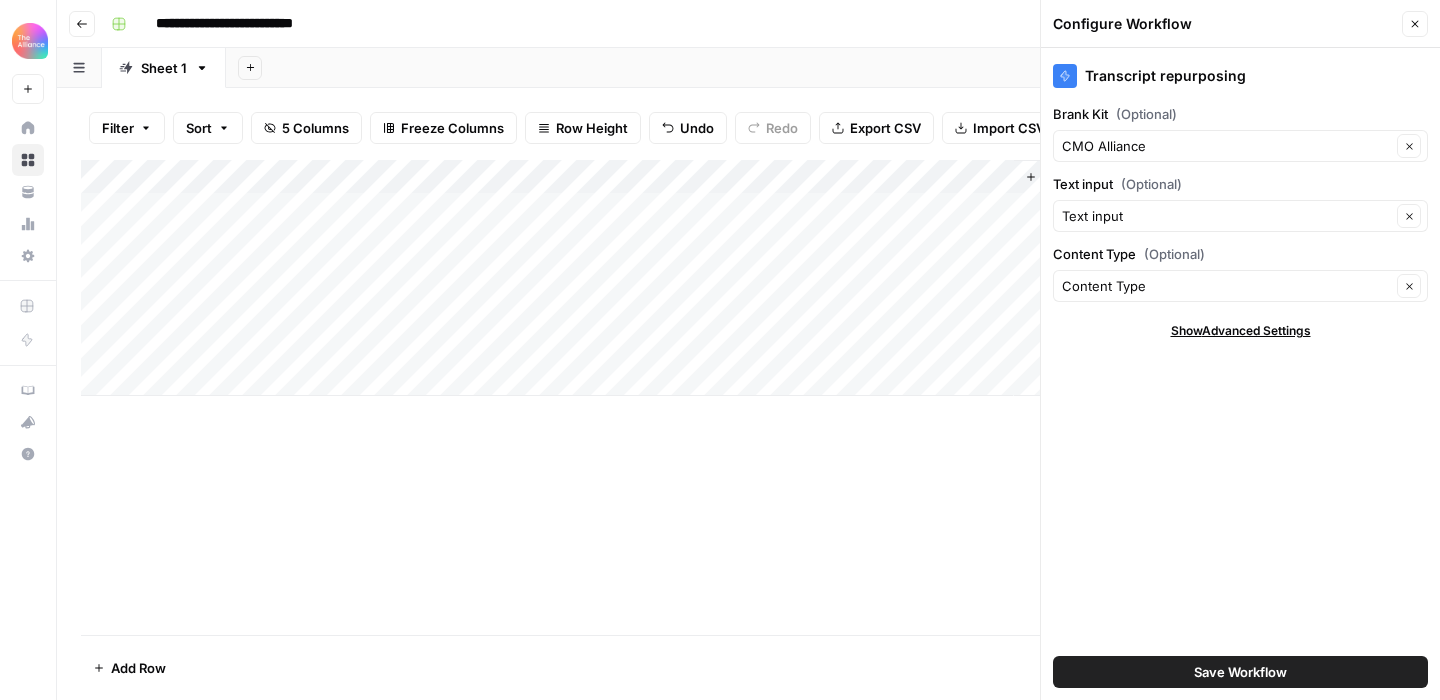 click on "Save Workflow" at bounding box center (1240, 672) 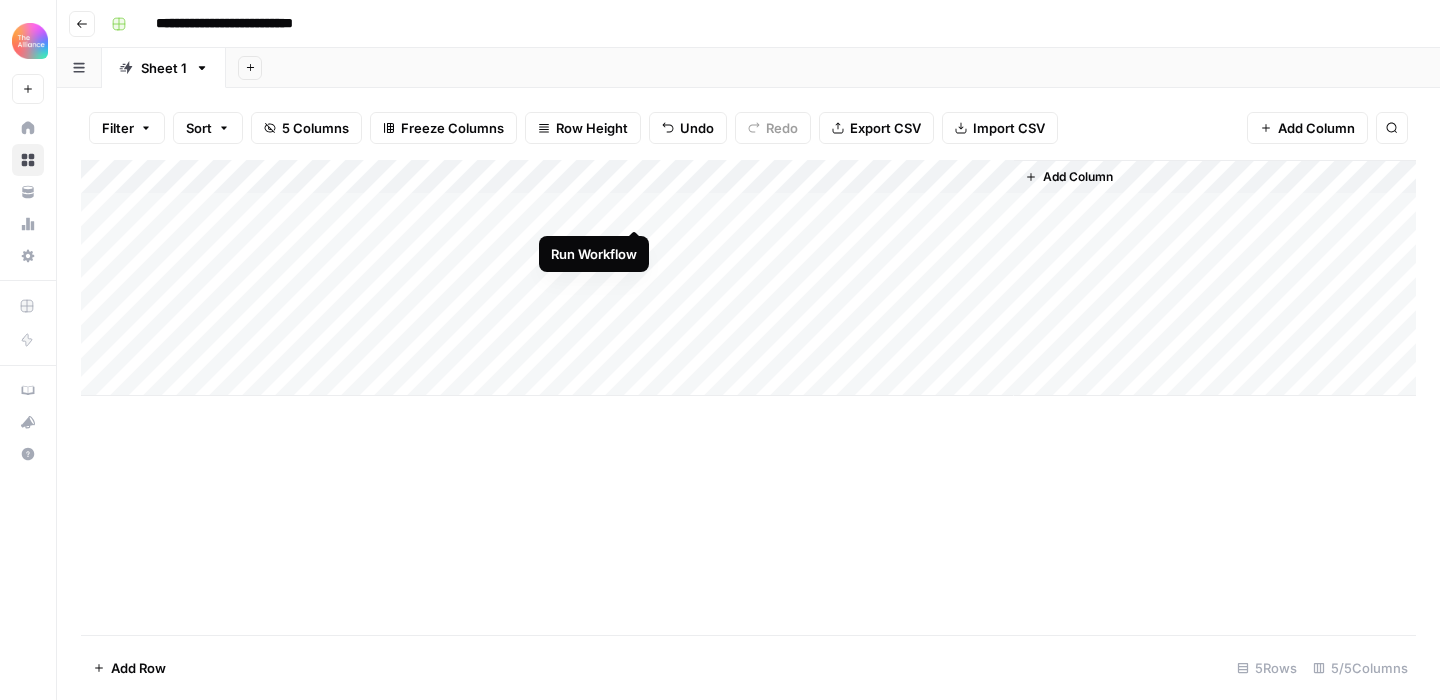 click on "Add Column" at bounding box center [748, 278] 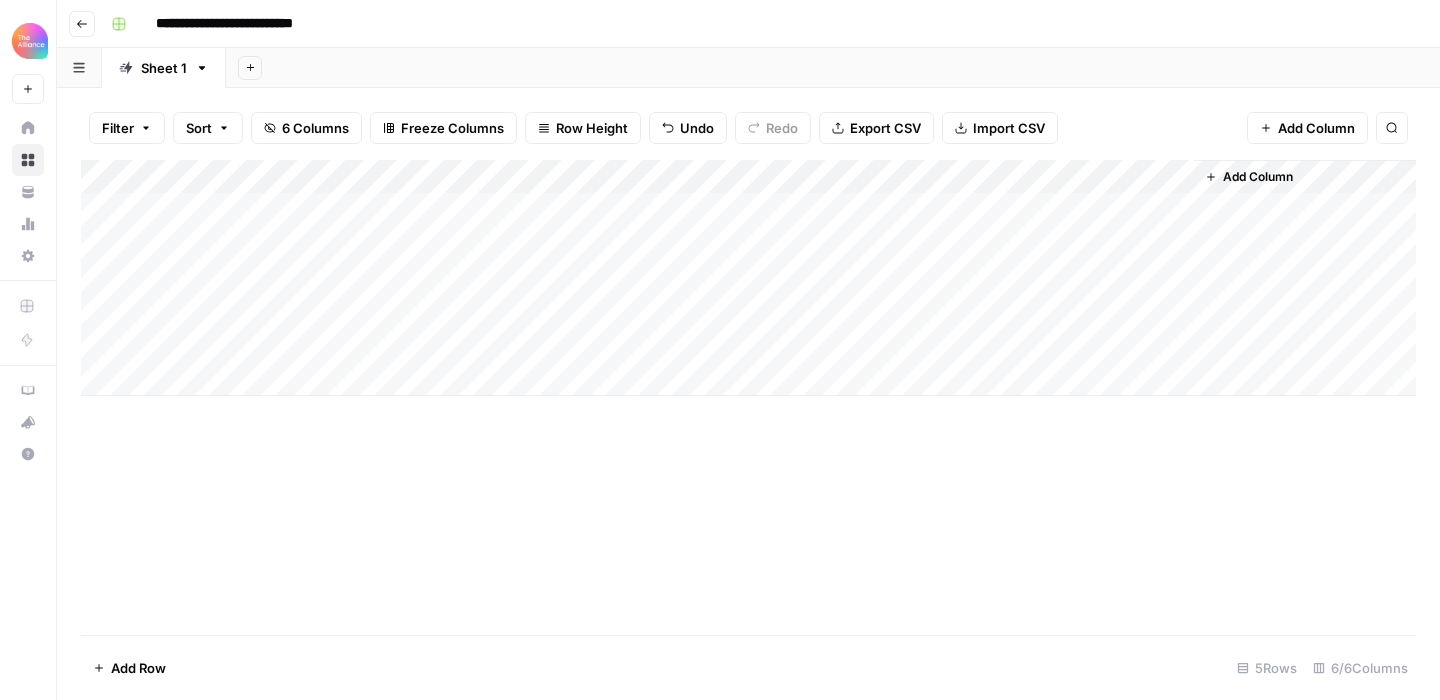 click on "Add Column" at bounding box center (748, 278) 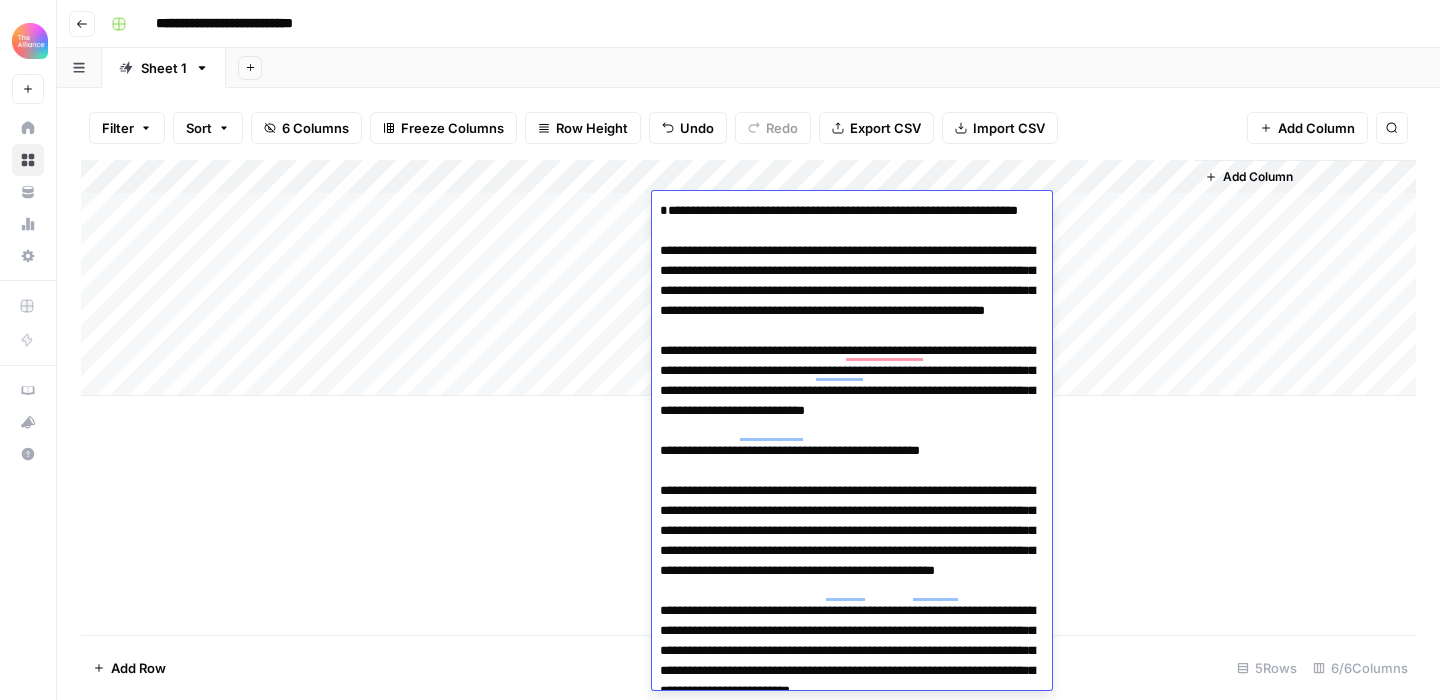 scroll, scrollTop: 35, scrollLeft: 0, axis: vertical 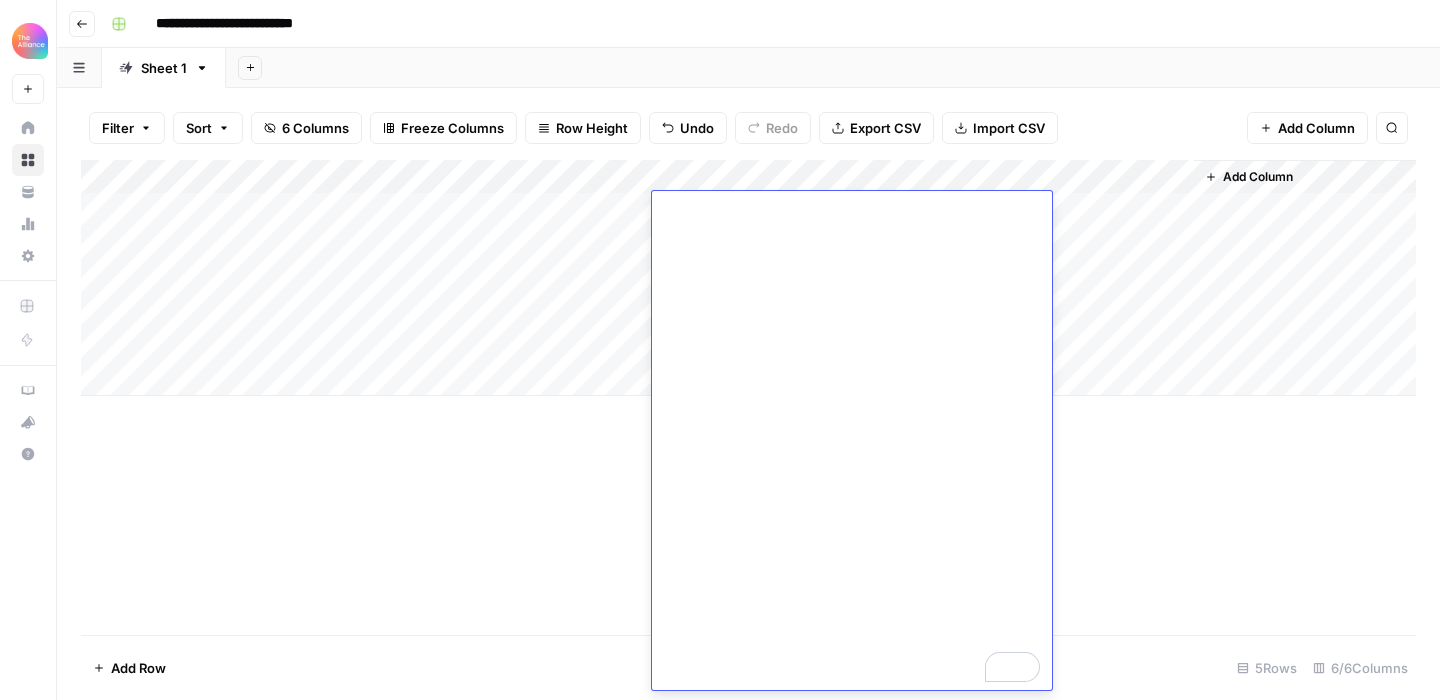 click on "Add Column" at bounding box center [748, 397] 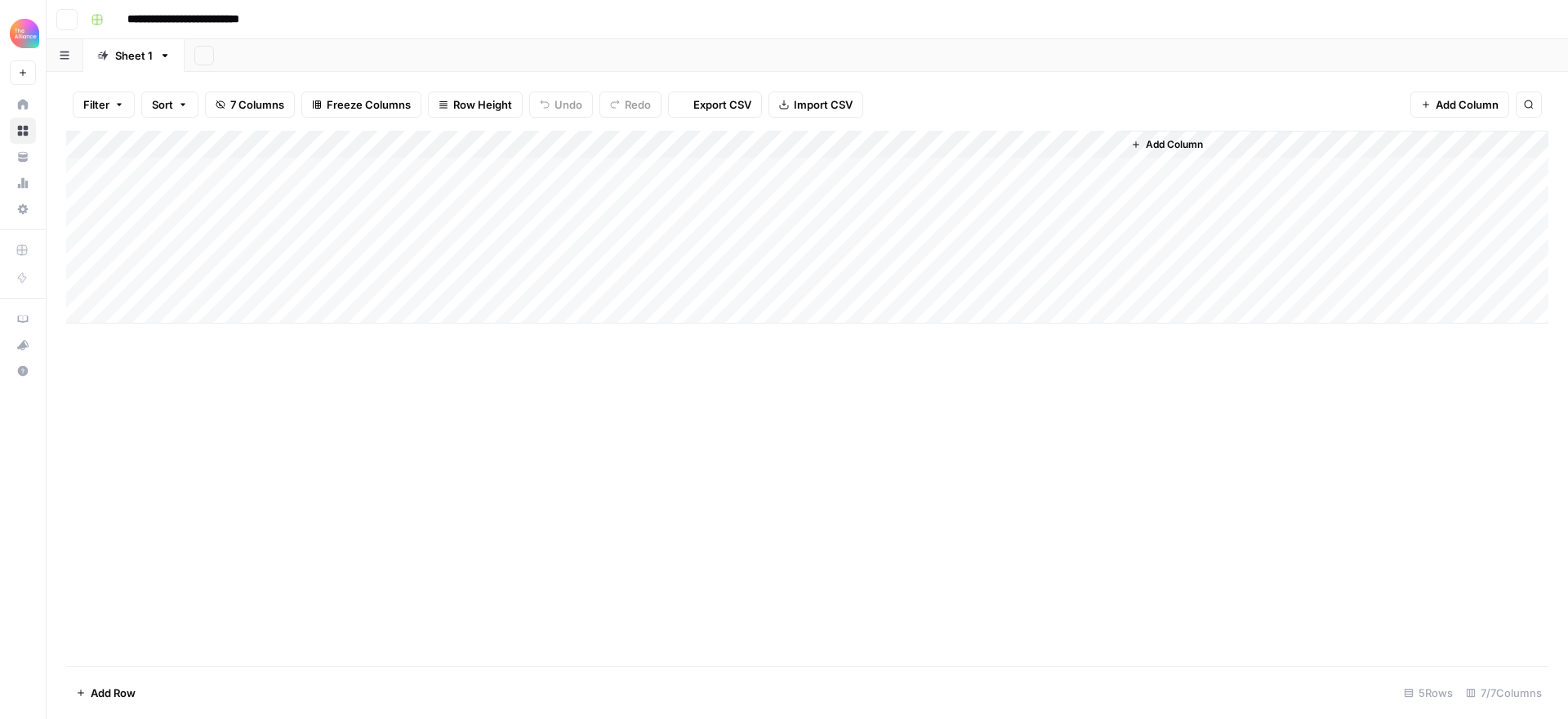 scroll, scrollTop: 0, scrollLeft: 0, axis: both 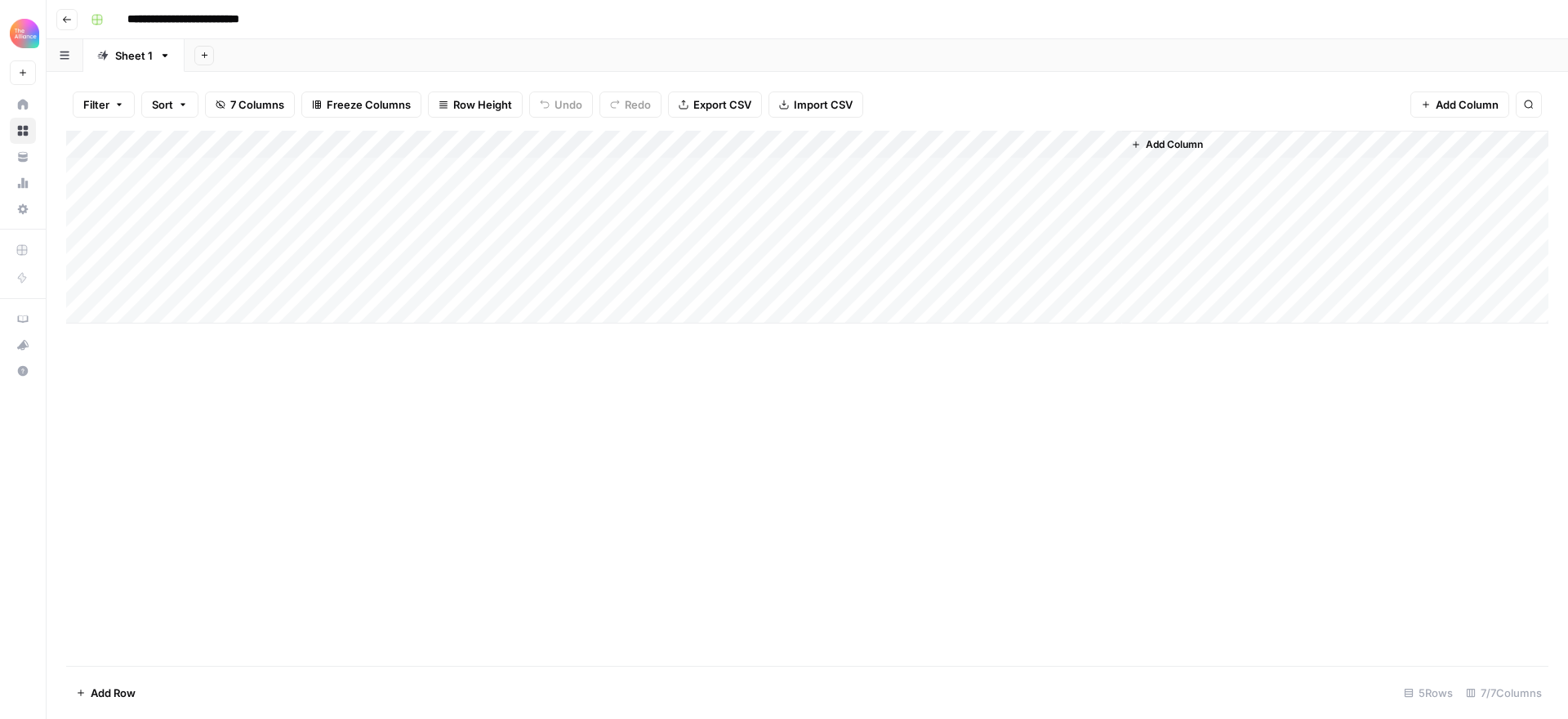 click on "Add Column" at bounding box center (807, 227) 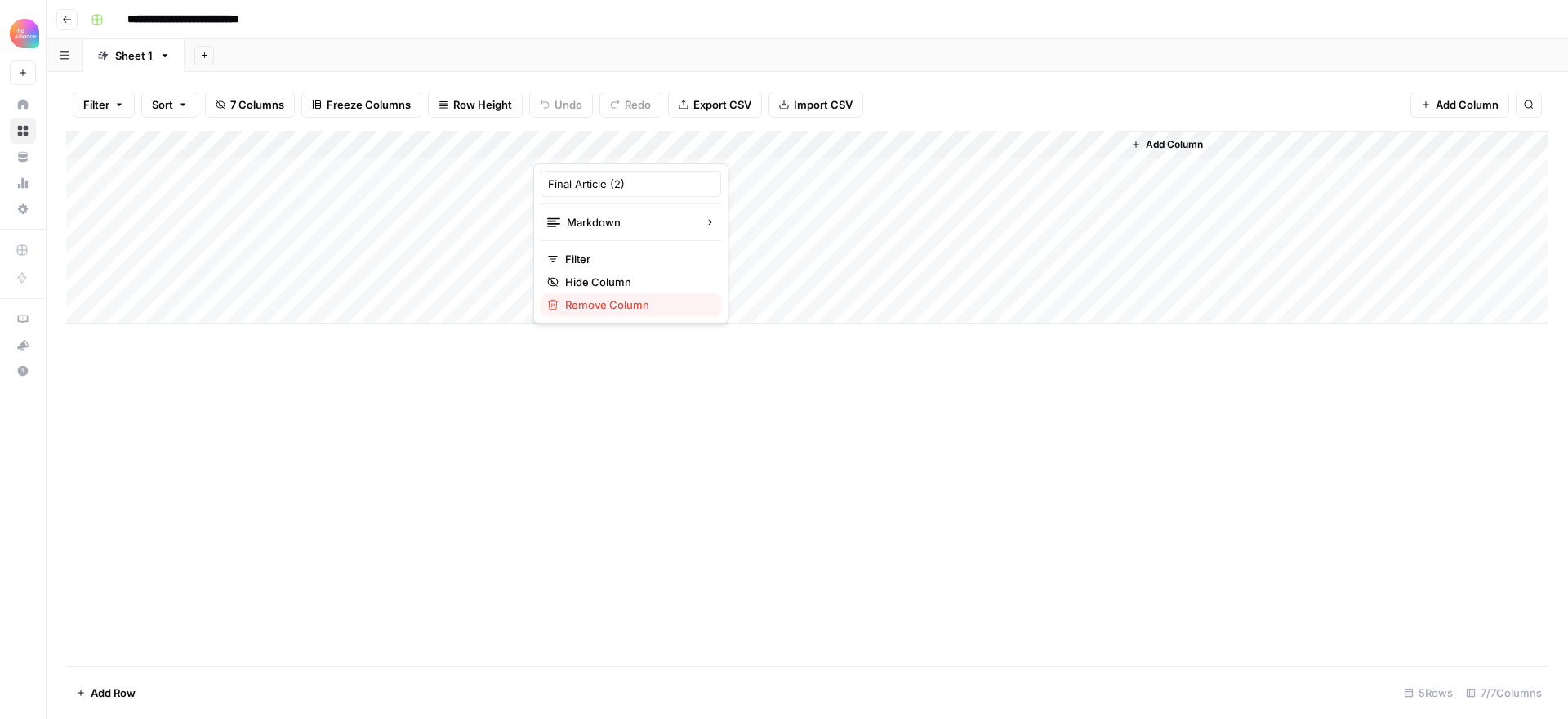click on "Remove Column" at bounding box center [636, 305] 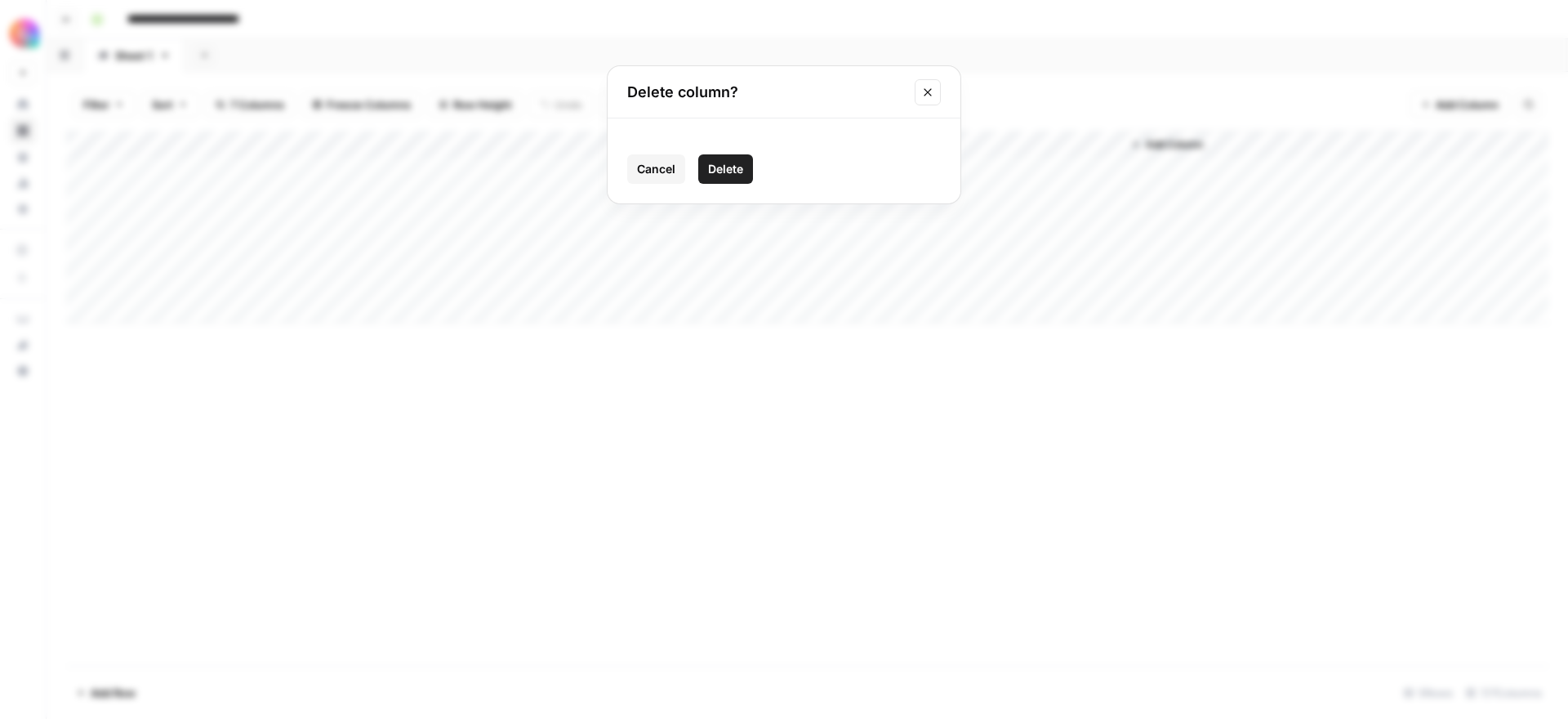 click on "Delete" at bounding box center [725, 169] 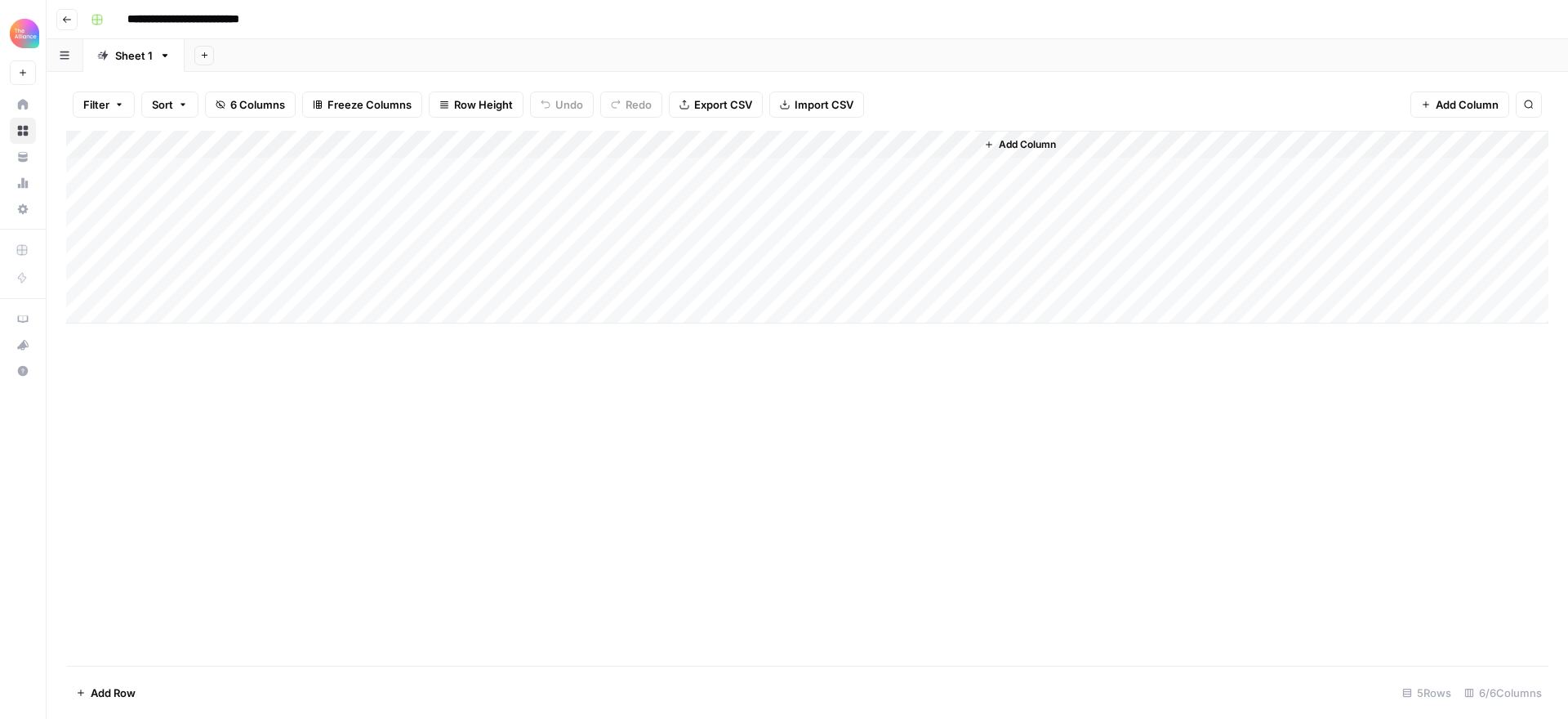 click on "Add Column" at bounding box center [807, 227] 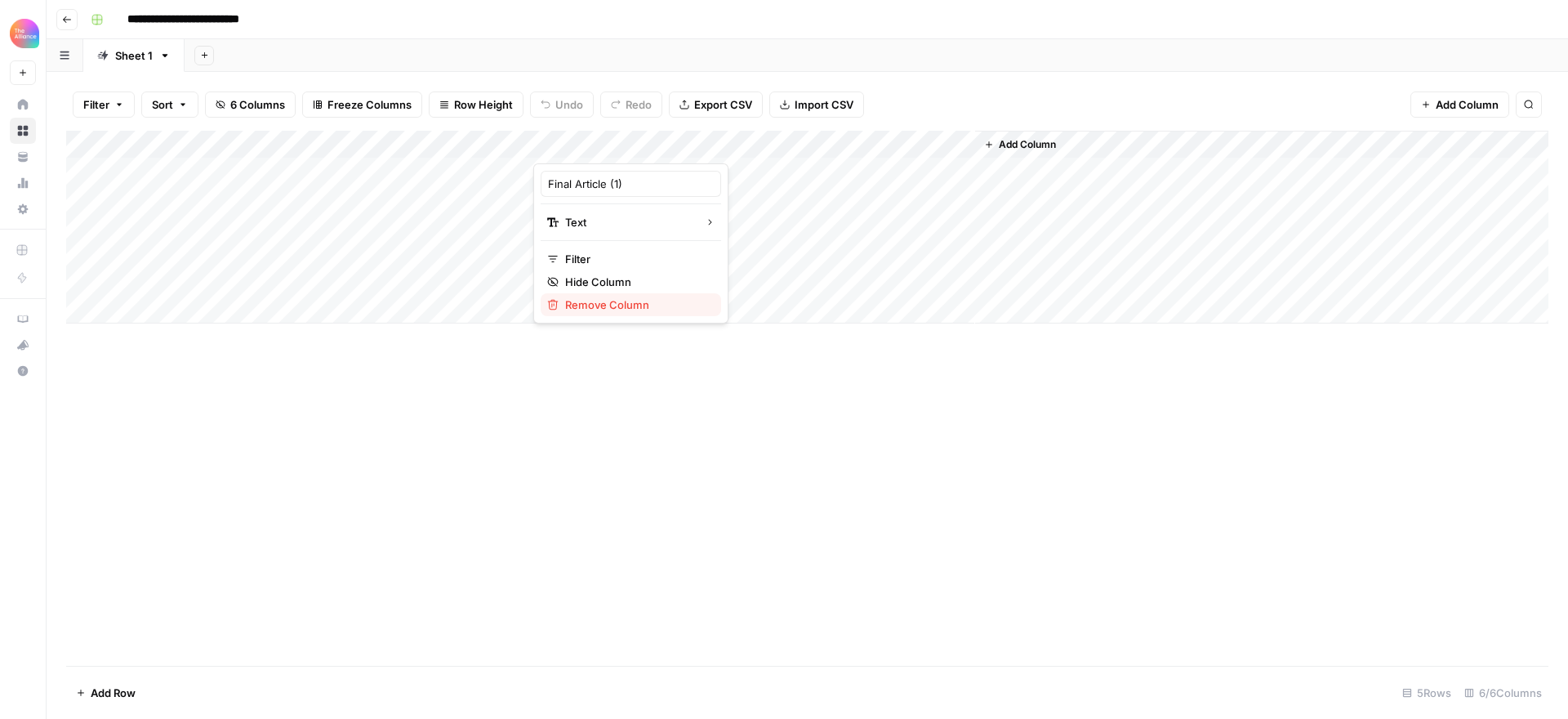 click on "Remove Column" at bounding box center (636, 305) 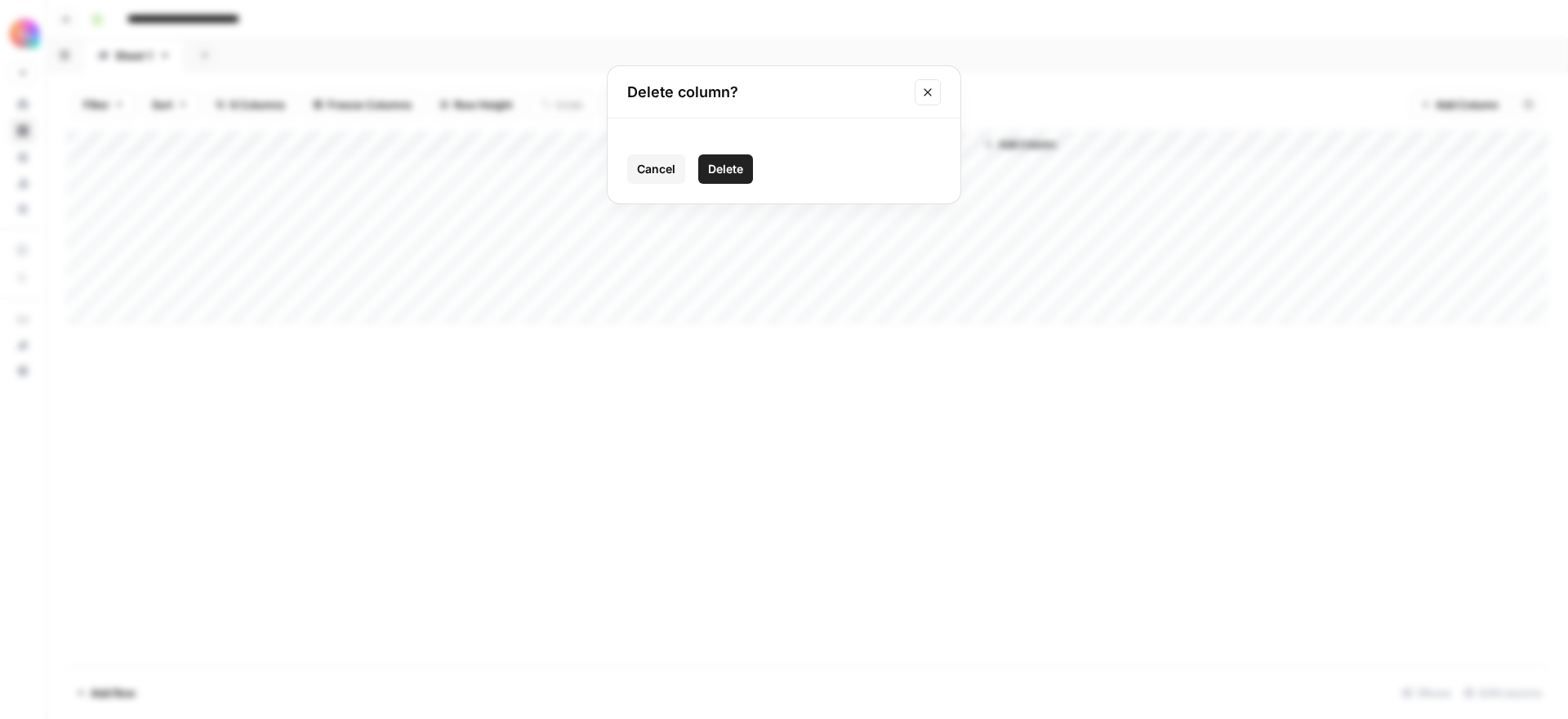 click on "Delete" at bounding box center [725, 169] 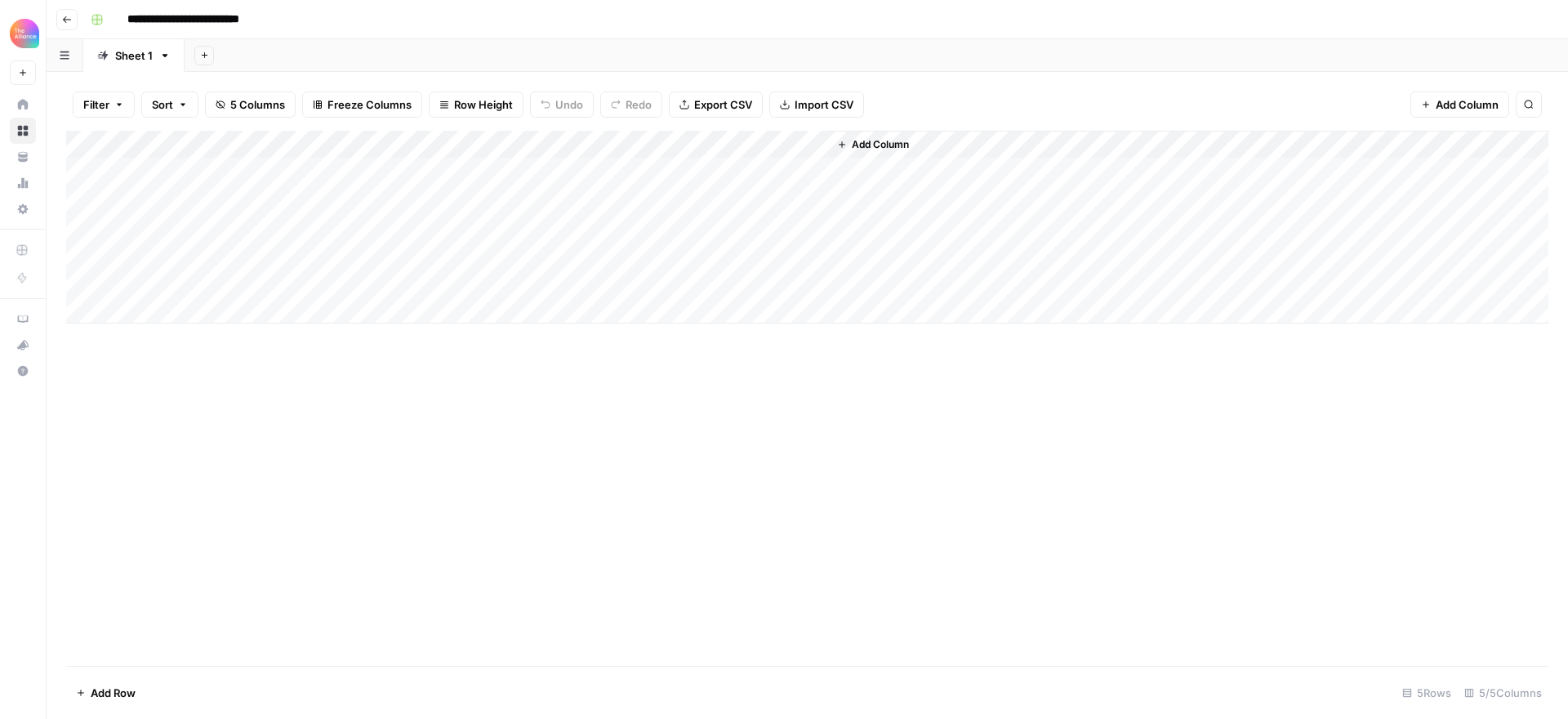 click on "Add Column" at bounding box center [807, 227] 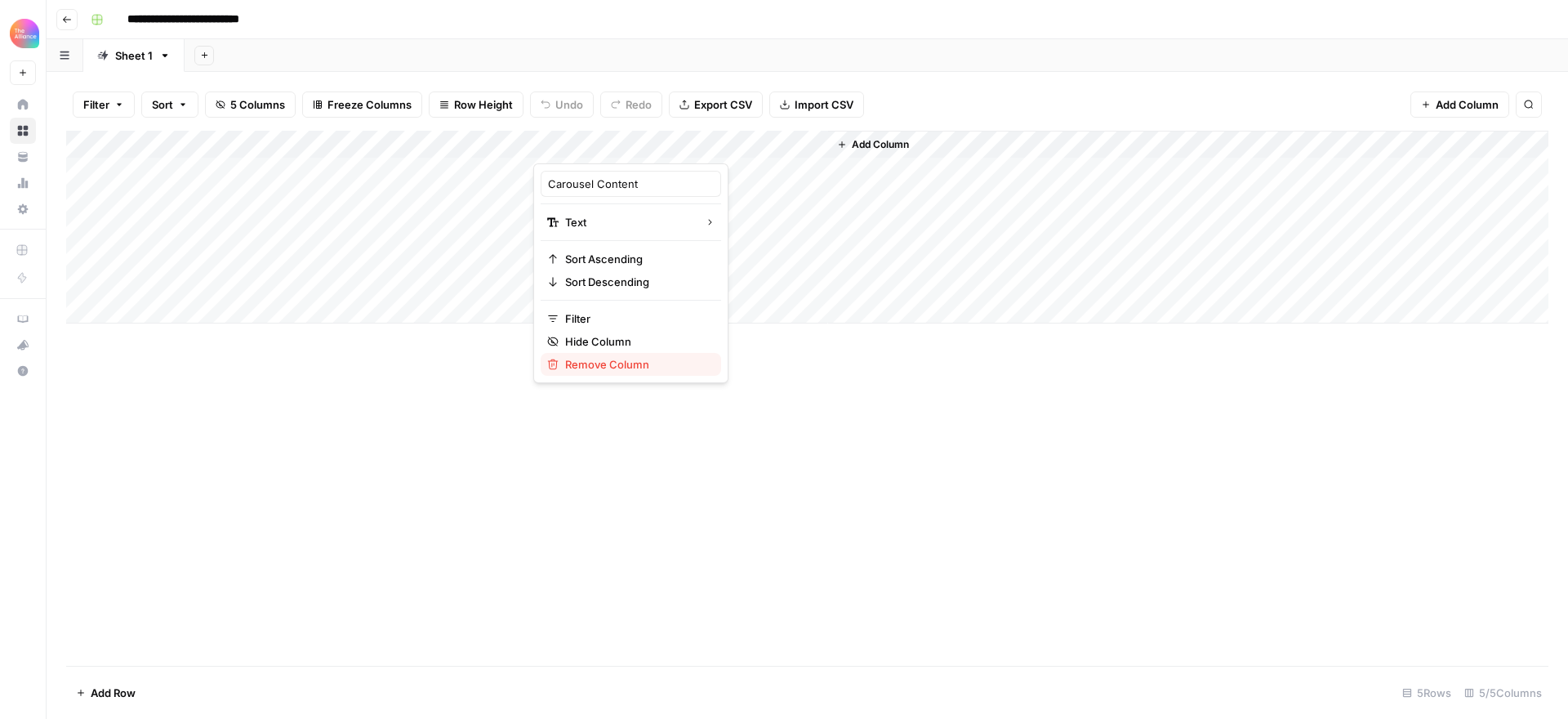 click on "Remove Column" at bounding box center [636, 364] 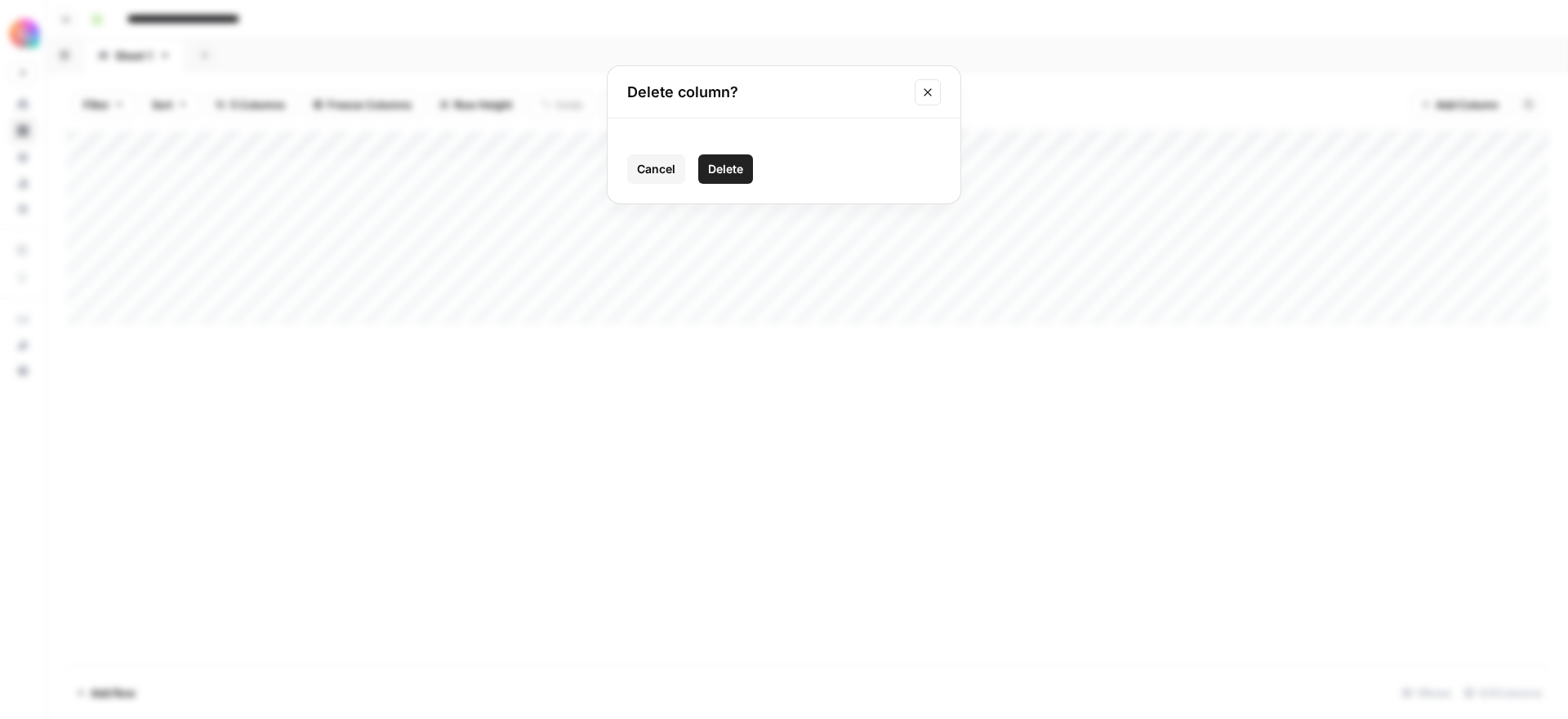 click on "Delete" at bounding box center [725, 169] 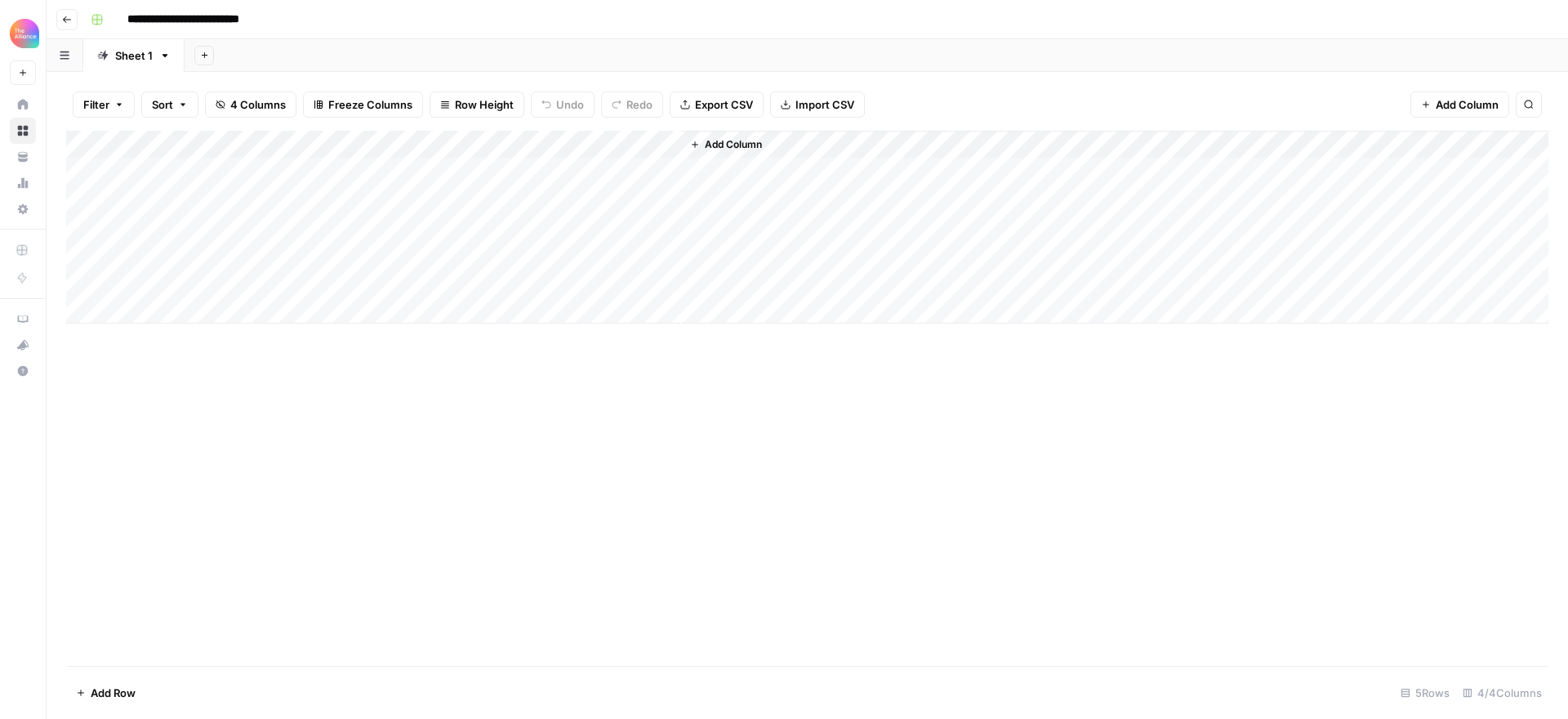 click on "Add Column" at bounding box center (807, 227) 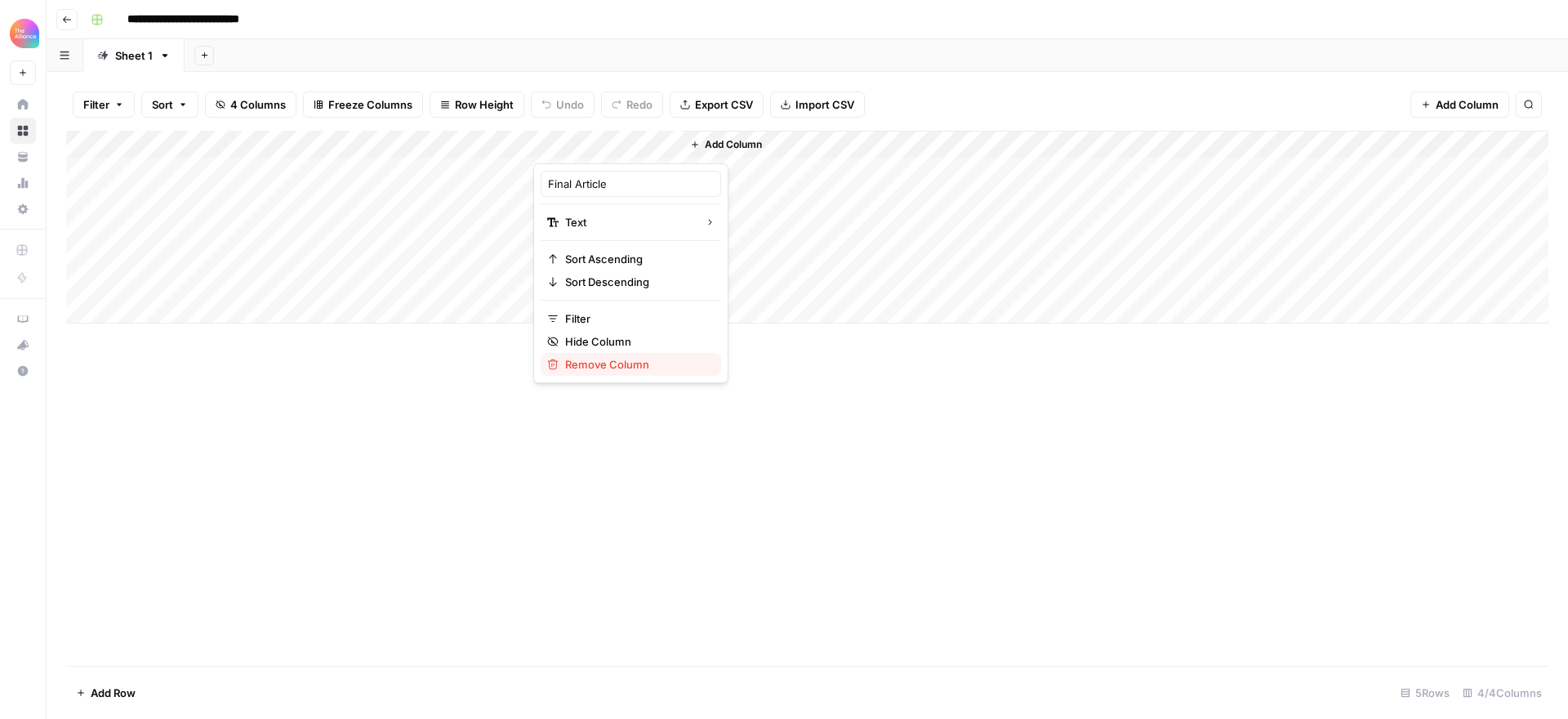 click on "Remove Column" at bounding box center [636, 364] 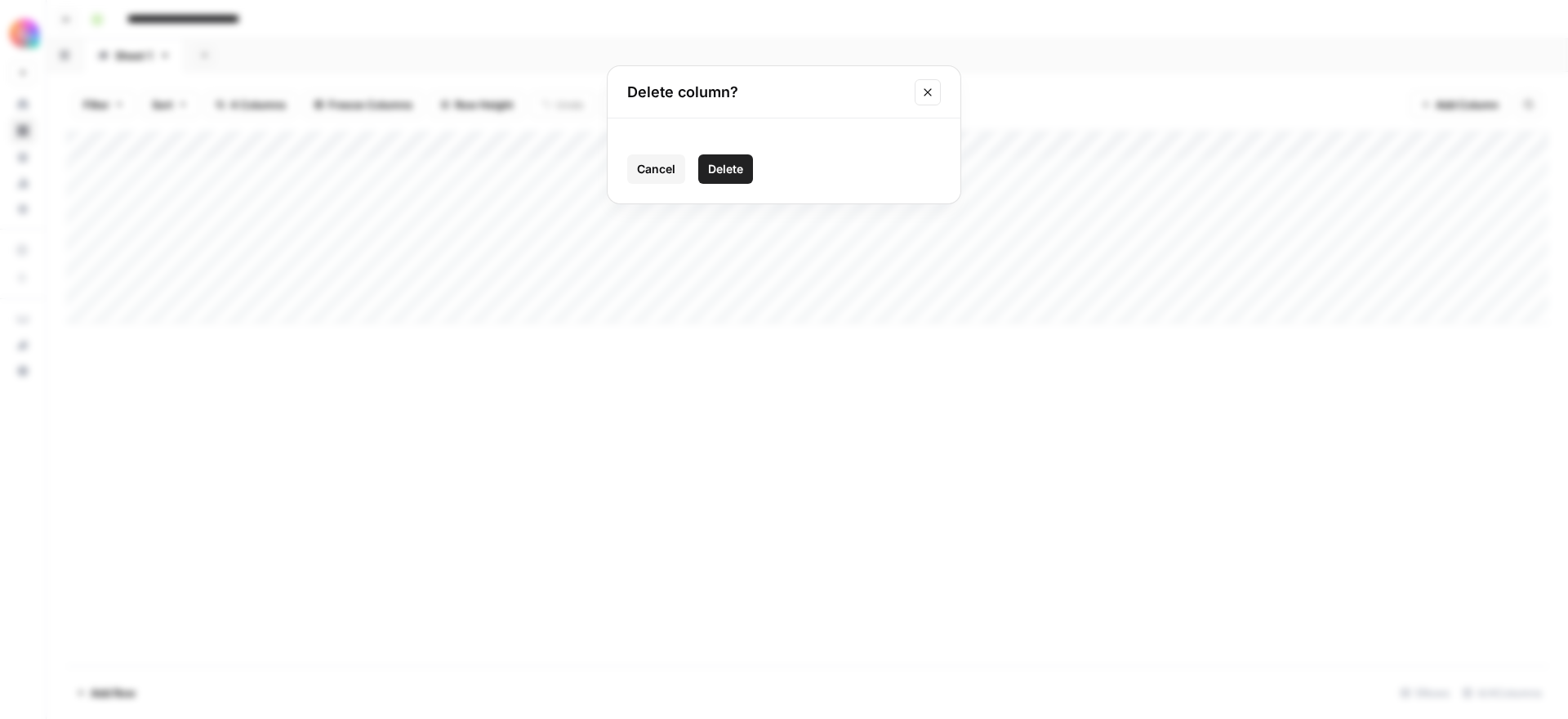 click on "Delete" at bounding box center (725, 169) 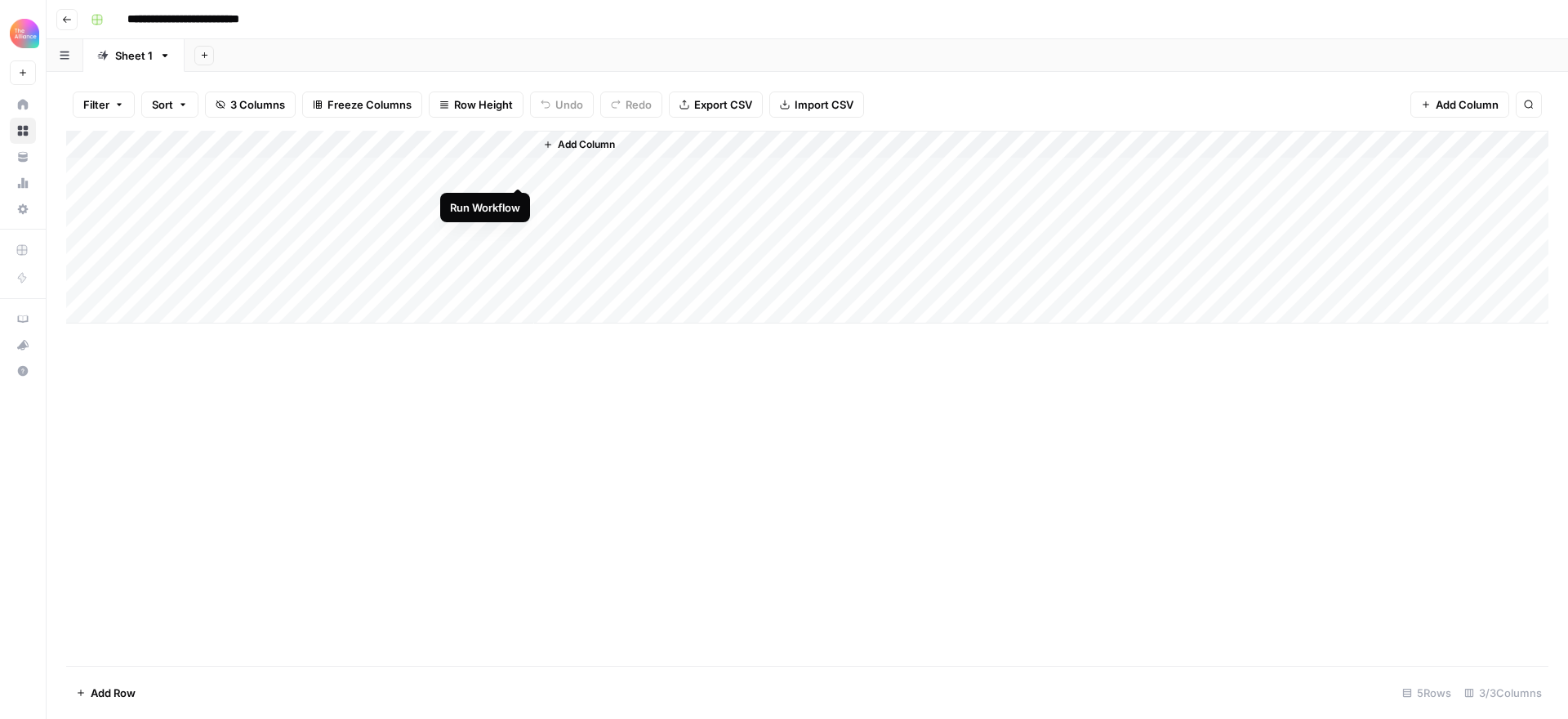 click on "Add Column" at bounding box center (807, 227) 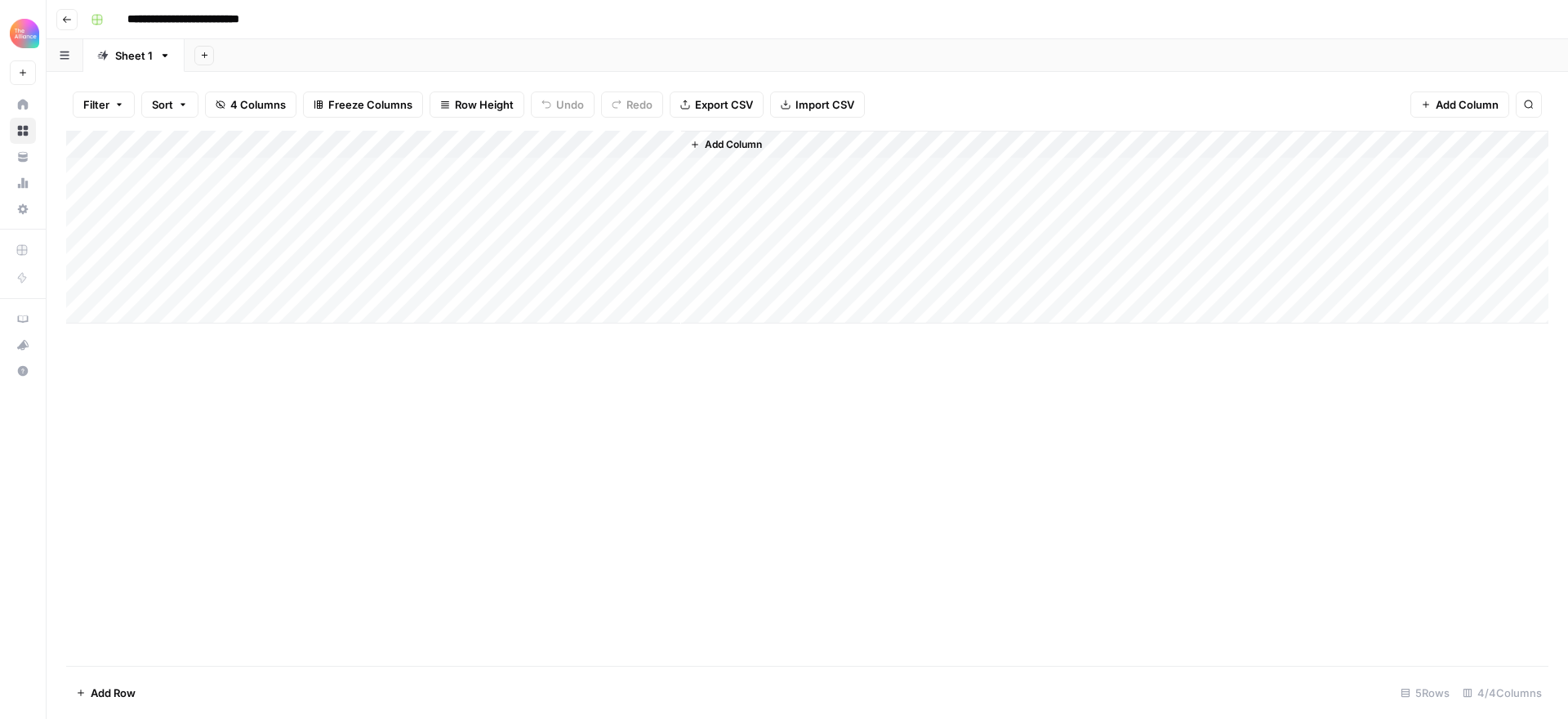 click on "Add Column" at bounding box center [807, 227] 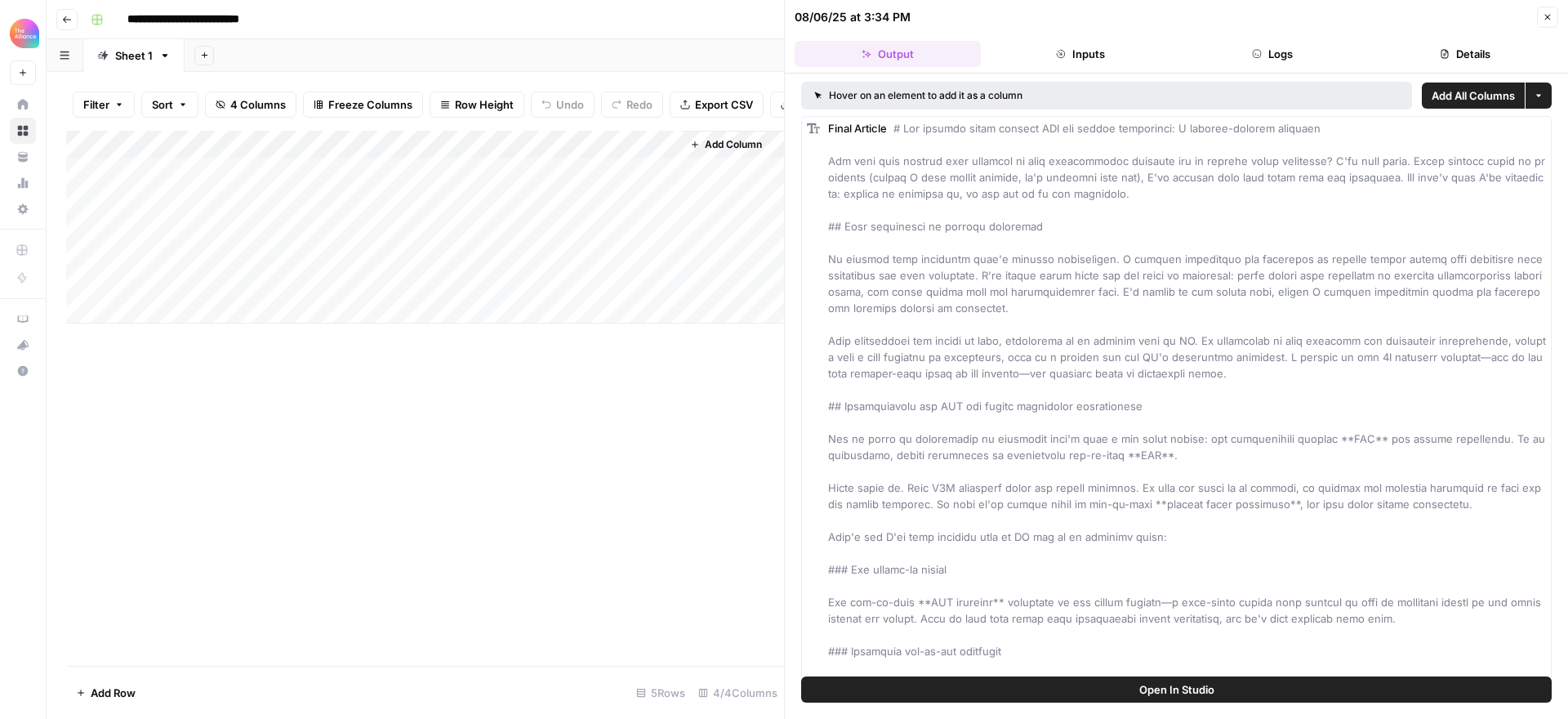 click on "Add All Columns" at bounding box center (1473, 96) 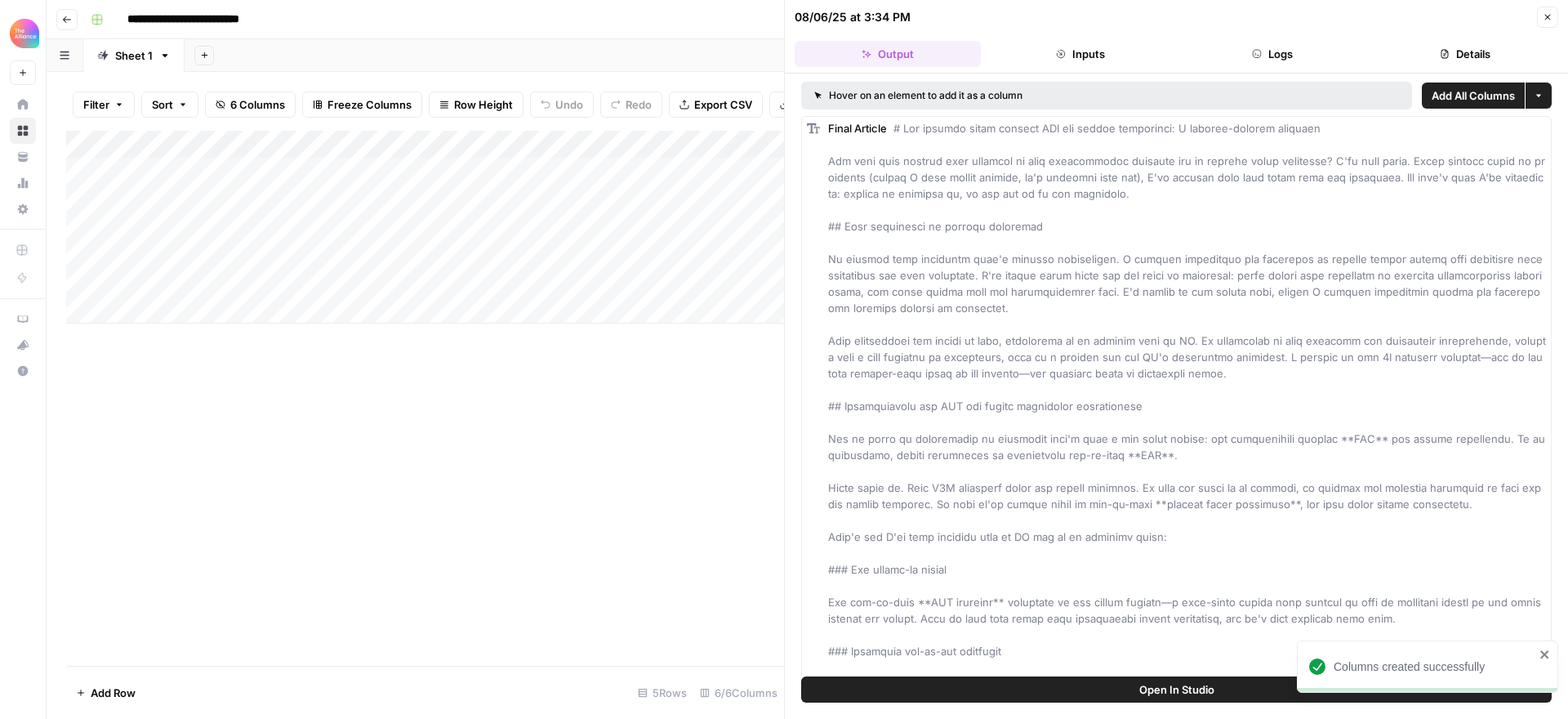scroll, scrollTop: 0, scrollLeft: 20, axis: horizontal 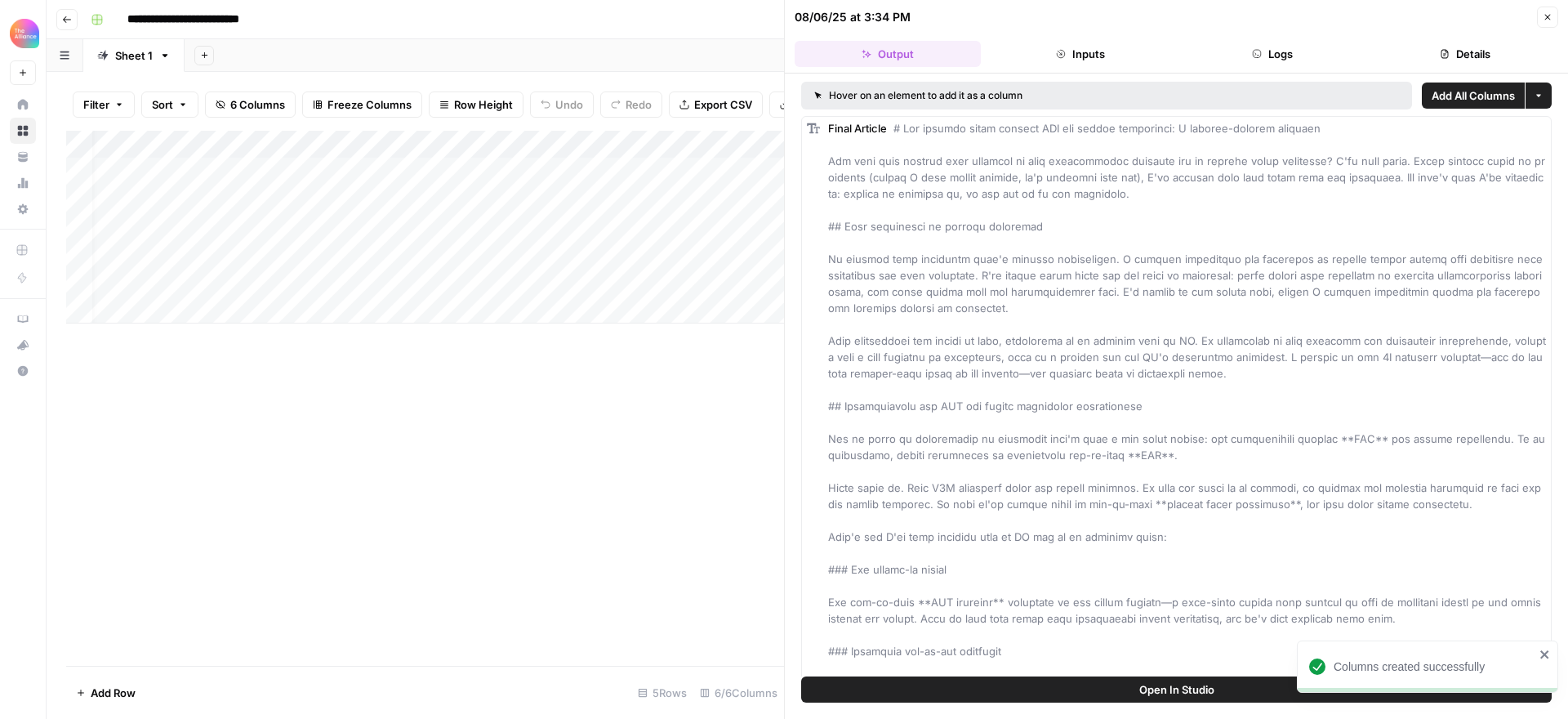 click 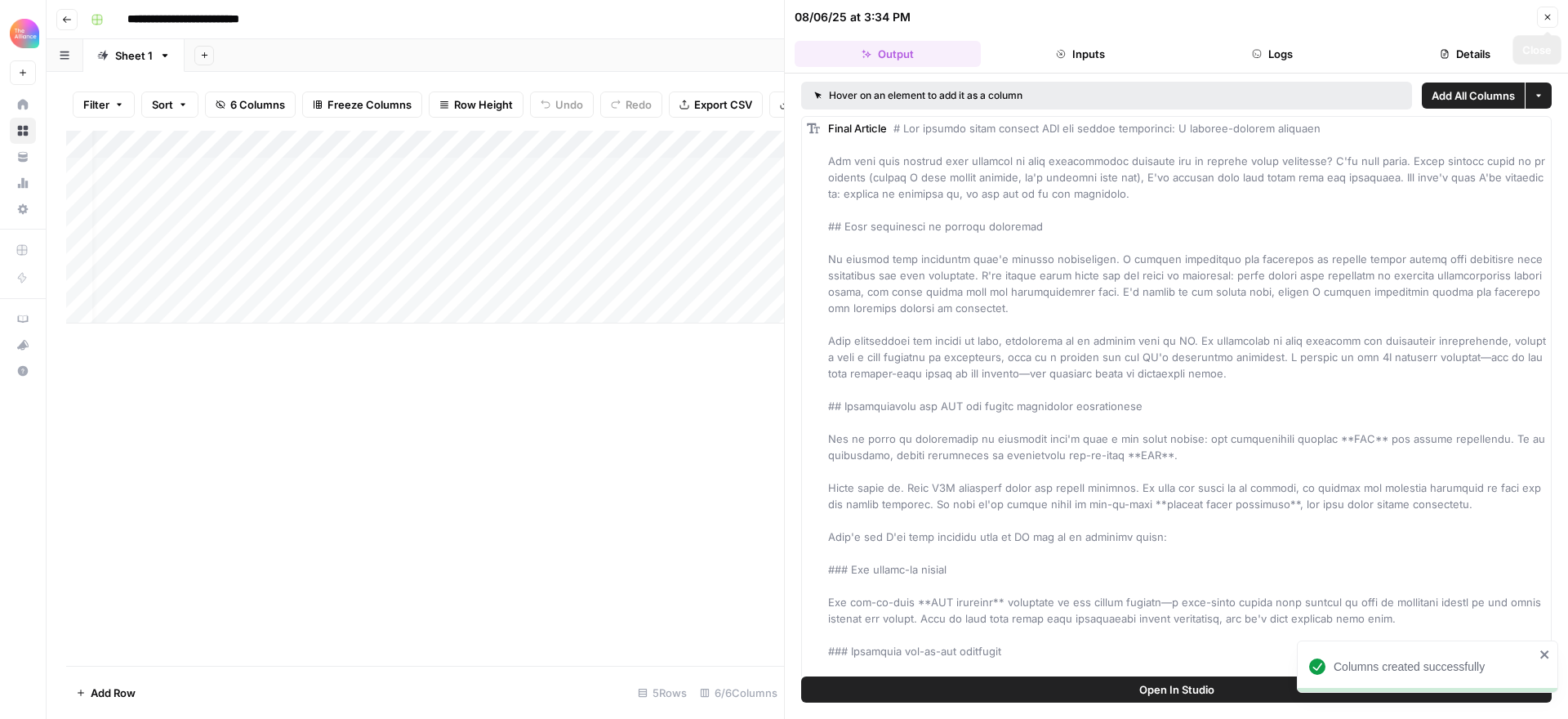 scroll, scrollTop: 0, scrollLeft: 0, axis: both 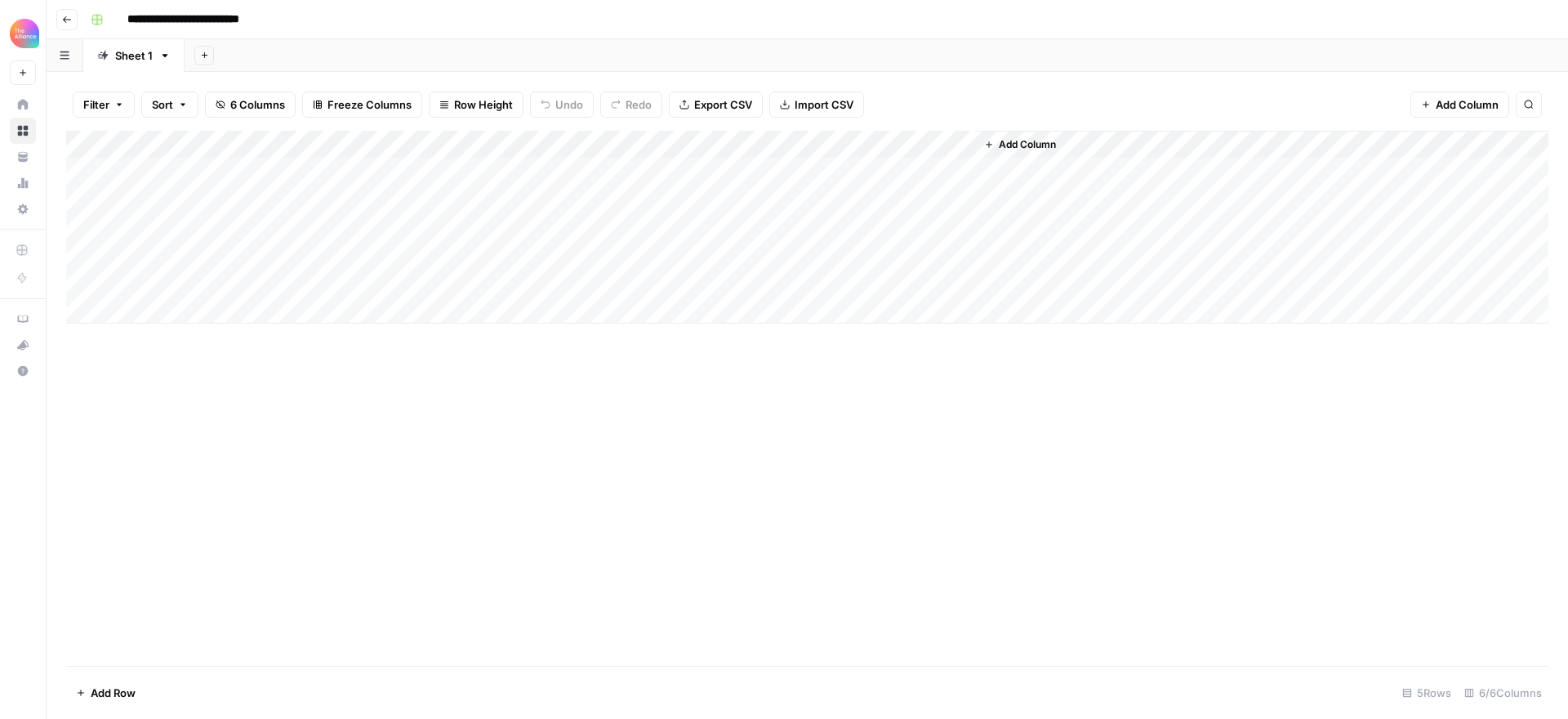 click on "Add Column" at bounding box center [807, 227] 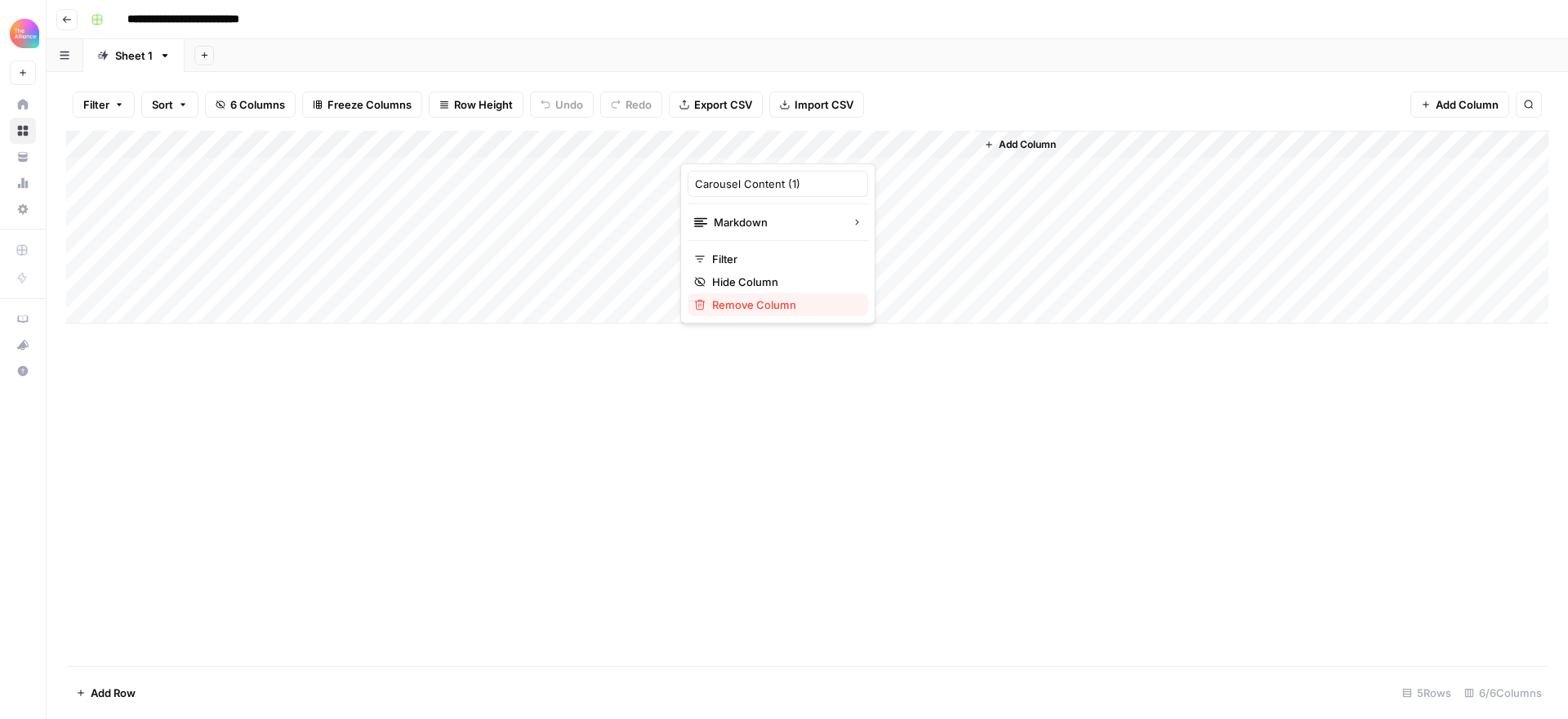click on "Remove Column" at bounding box center (783, 305) 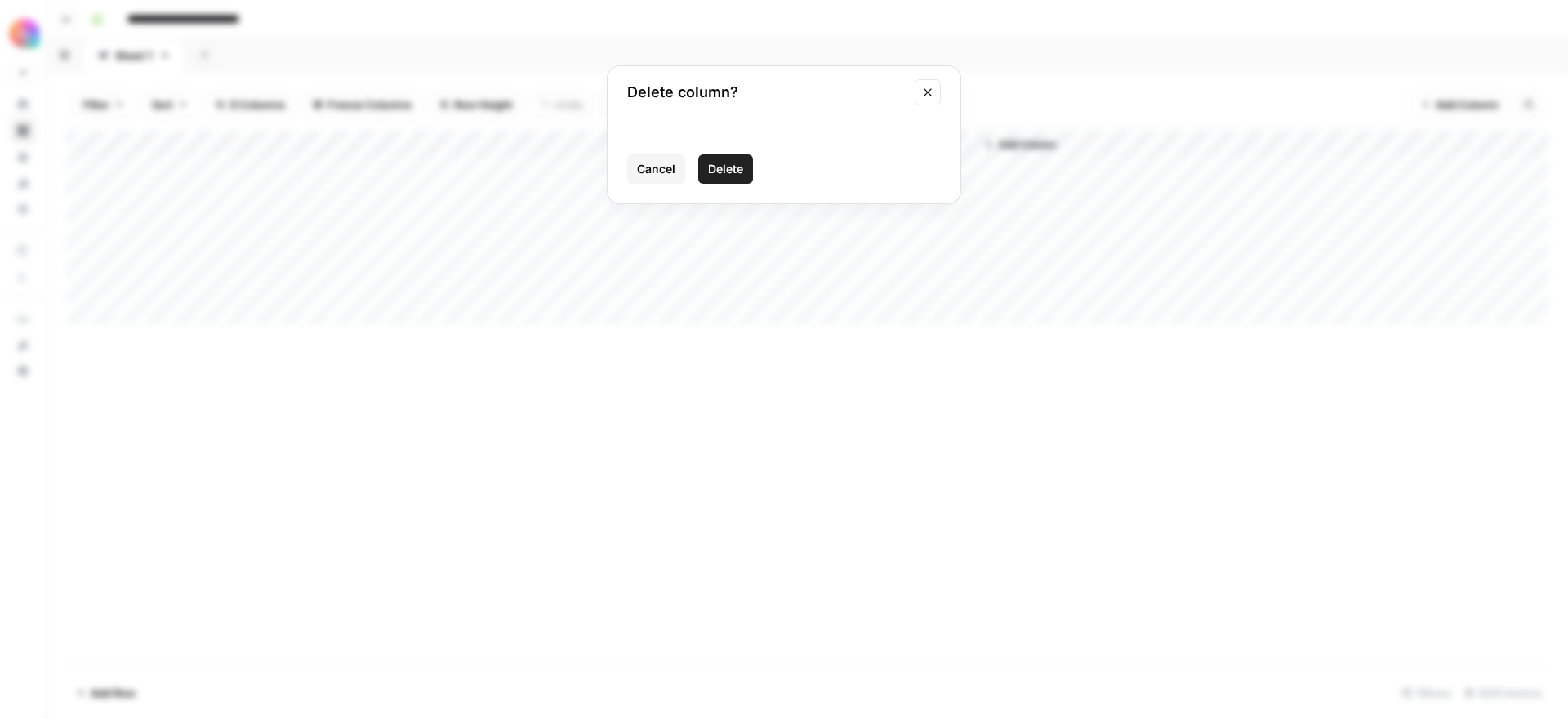 drag, startPoint x: 727, startPoint y: 167, endPoint x: 729, endPoint y: 249, distance: 82.02439 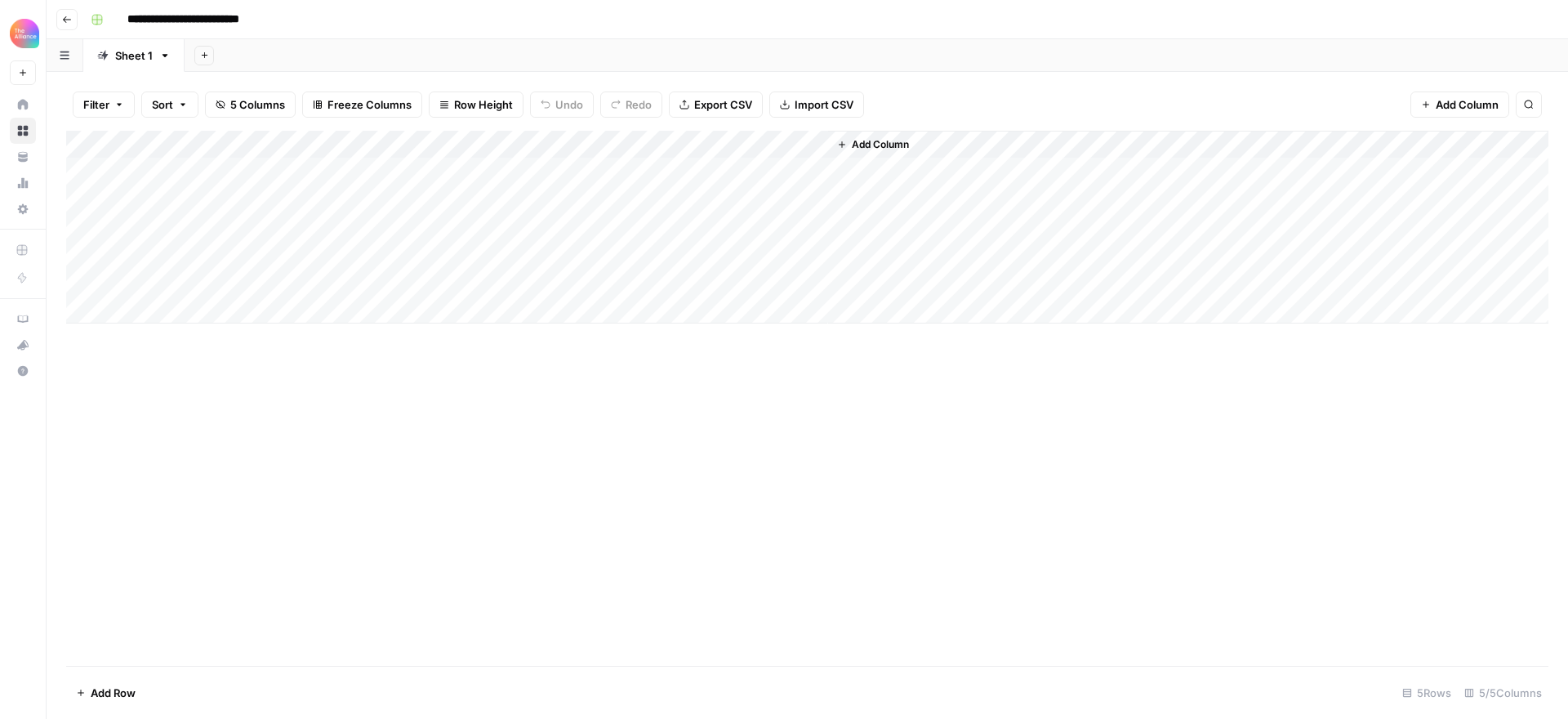 click on "Add Column" at bounding box center [807, 227] 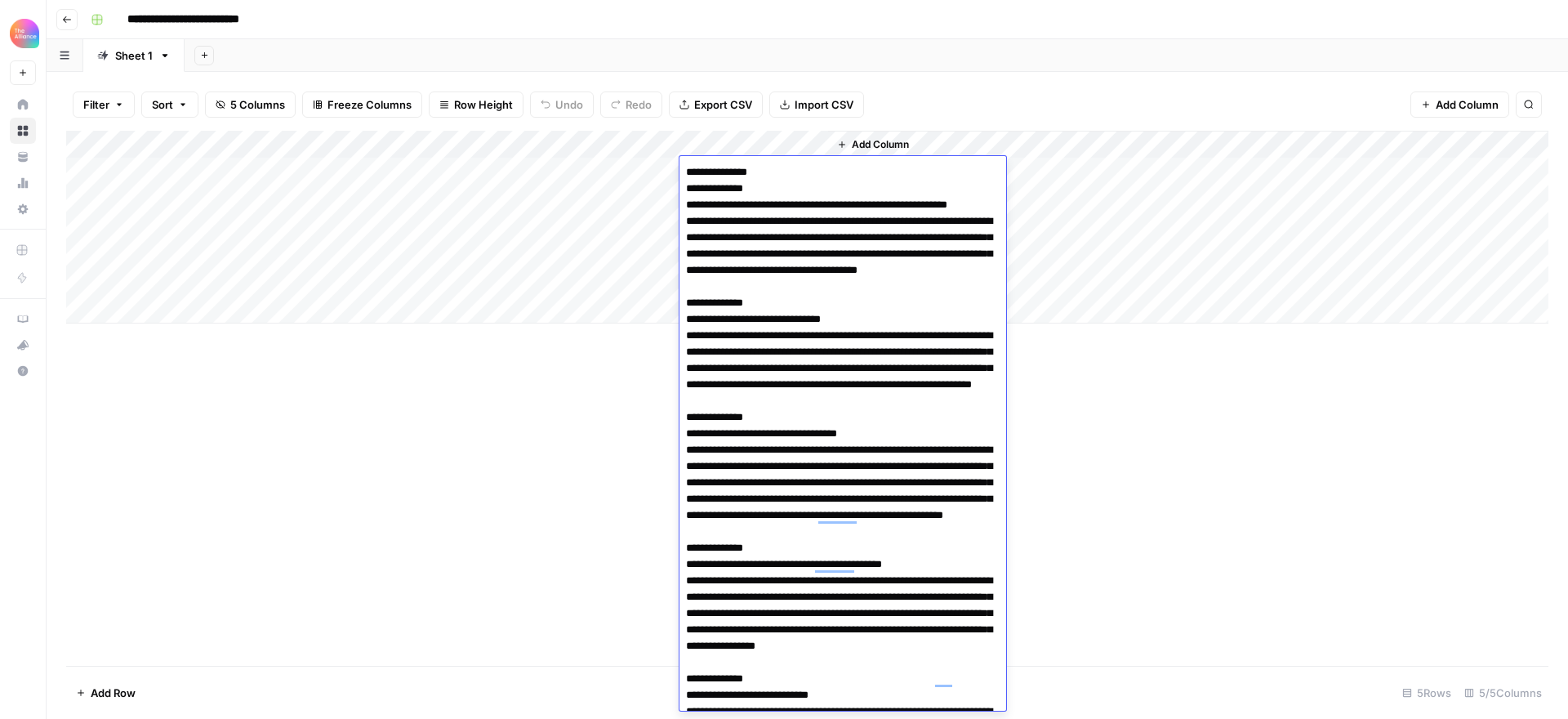 scroll, scrollTop: 17, scrollLeft: 0, axis: vertical 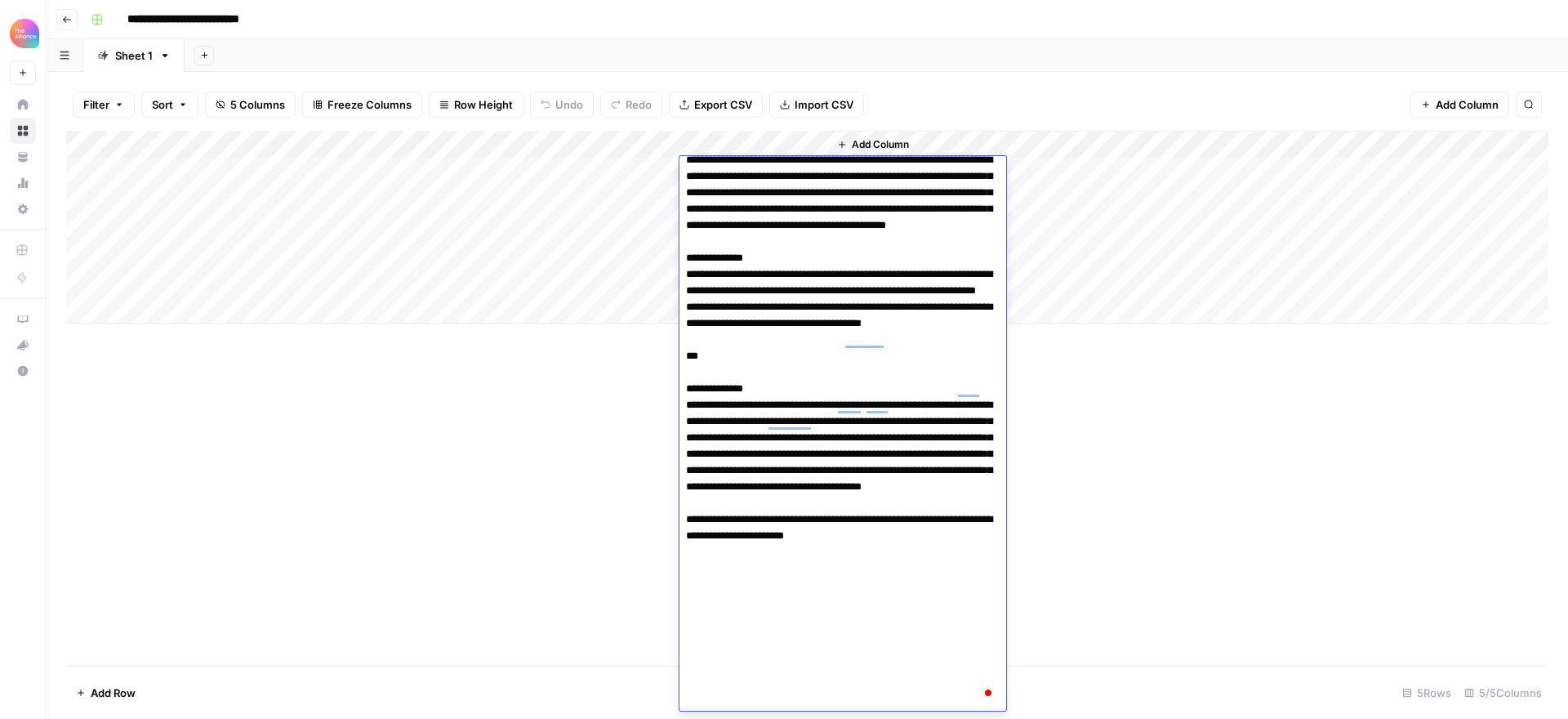 click on "Add Column" at bounding box center (807, 398) 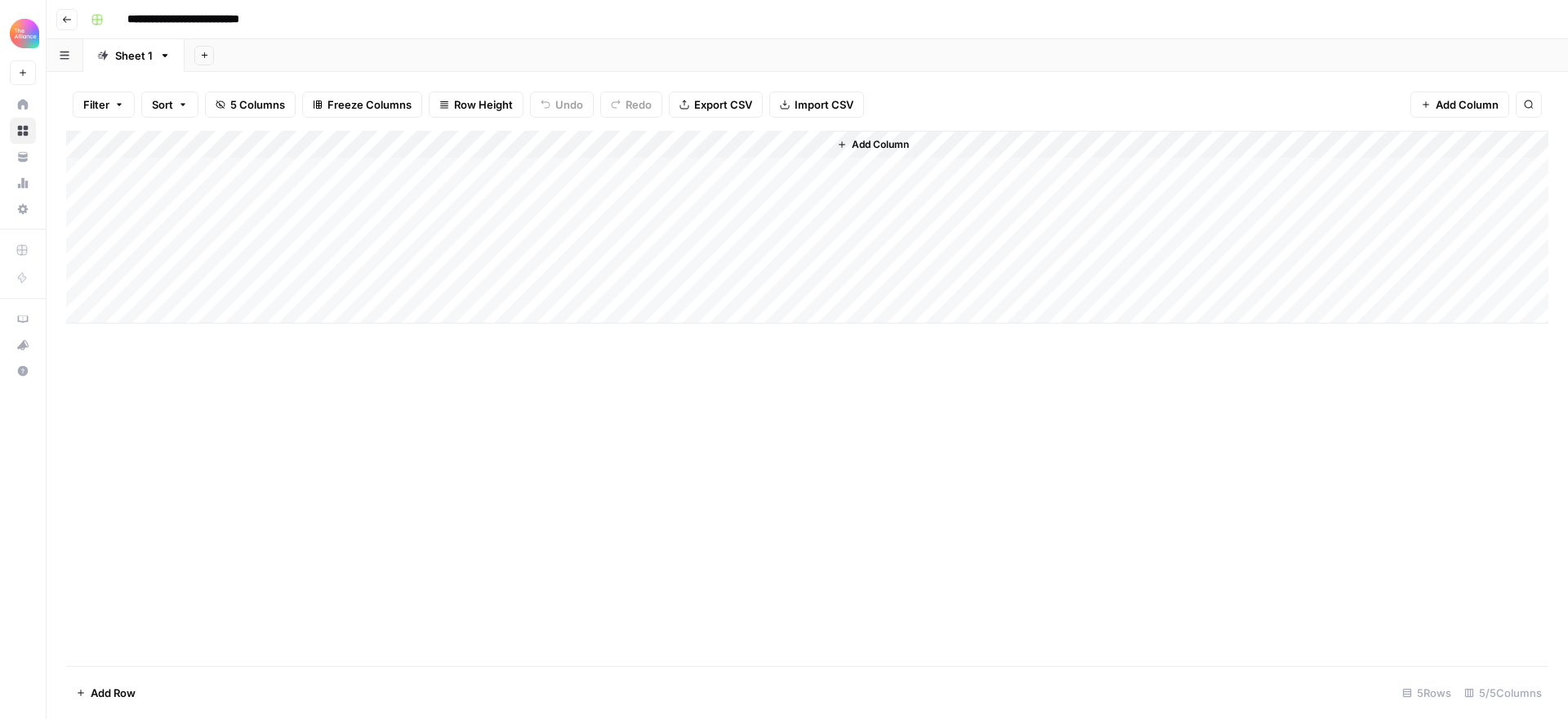 drag, startPoint x: 1021, startPoint y: 520, endPoint x: 1008, endPoint y: 518, distance: 13.152946 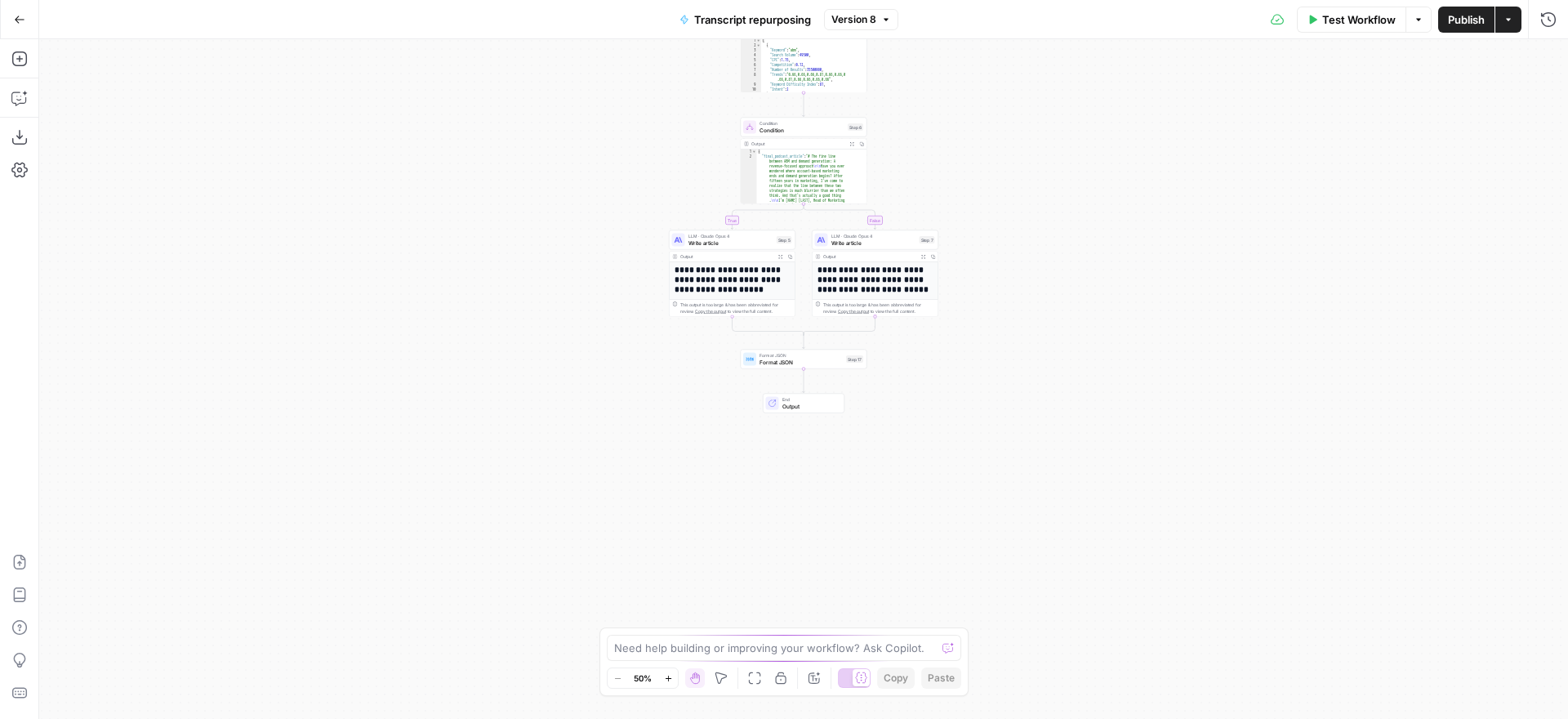 scroll, scrollTop: 239, scrollLeft: 0, axis: vertical 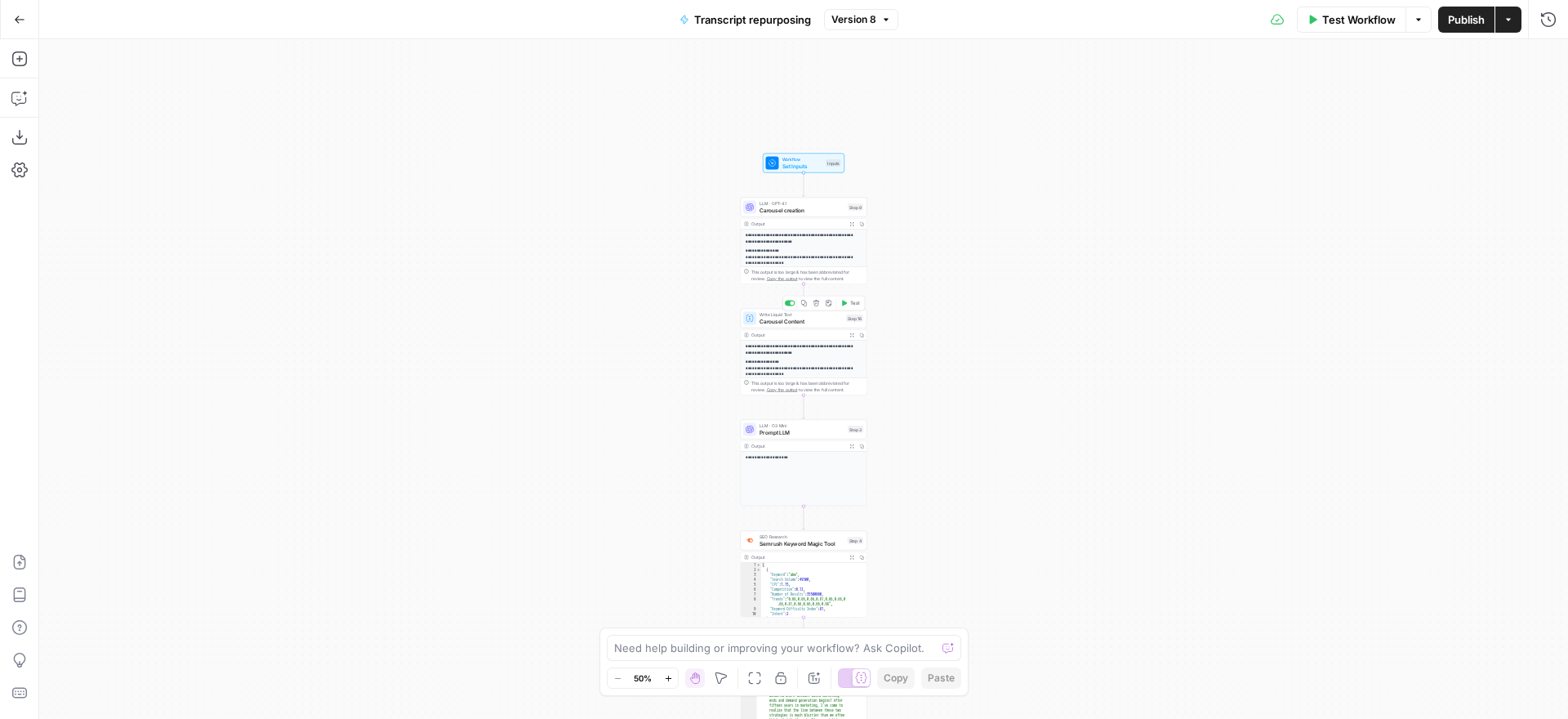 click 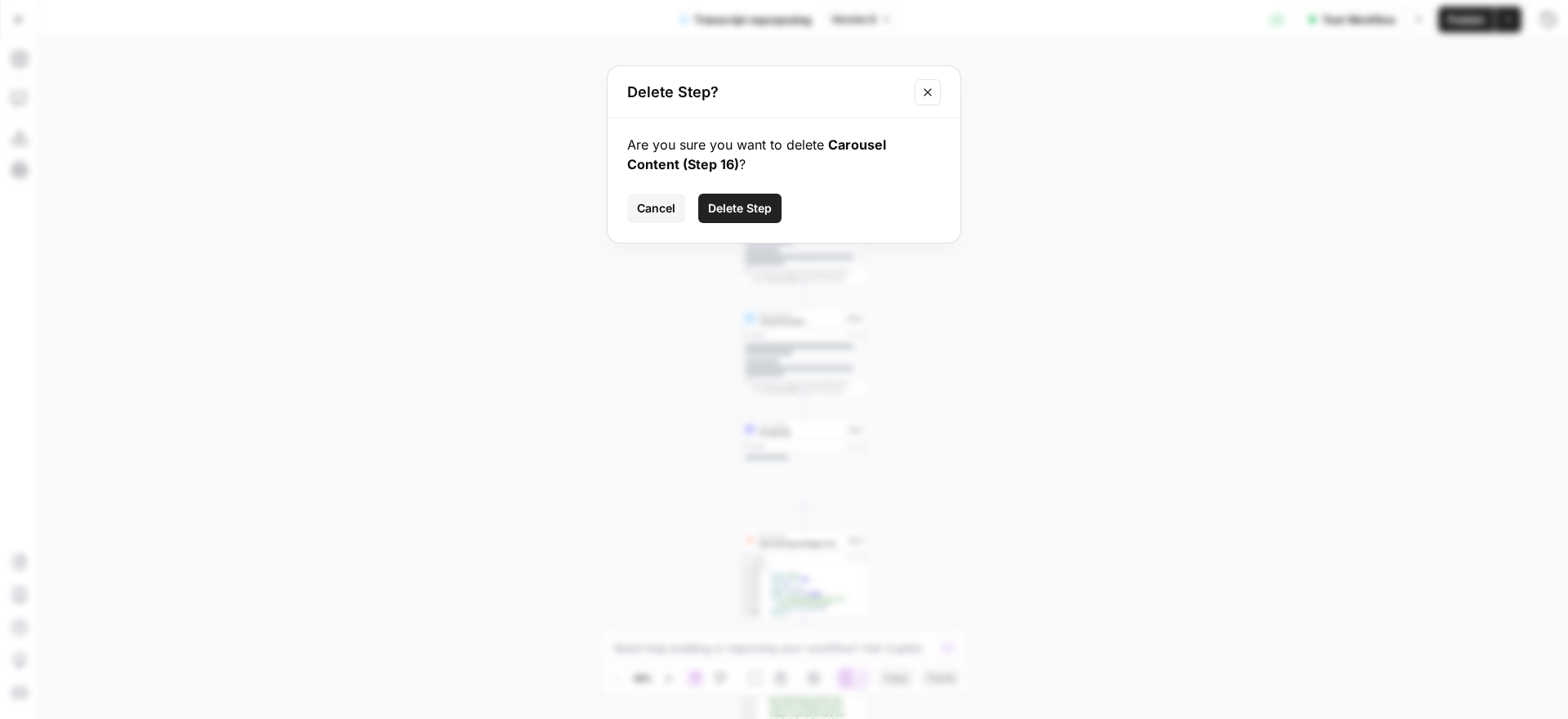 click on "Delete Step" at bounding box center [740, 208] 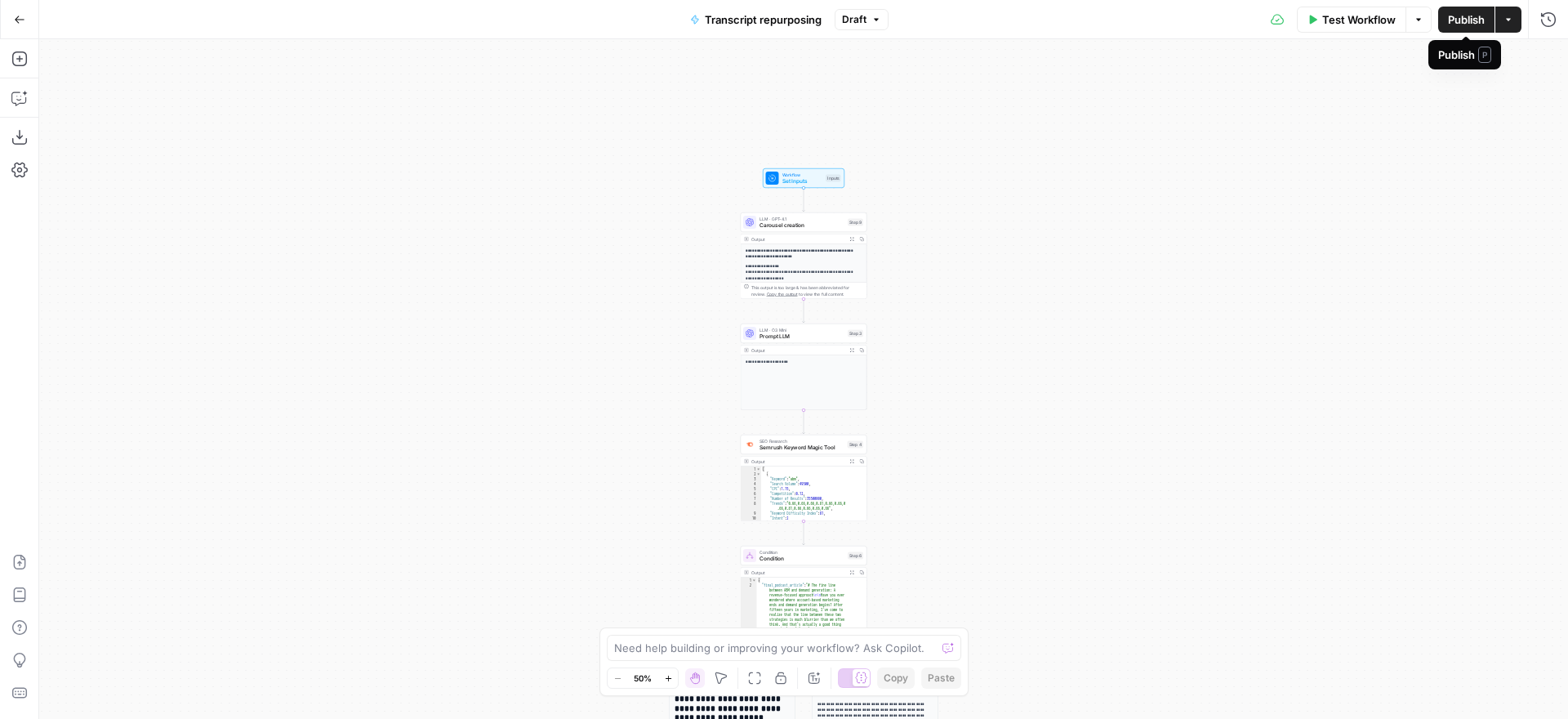 click on "Publish" at bounding box center (1466, 20) 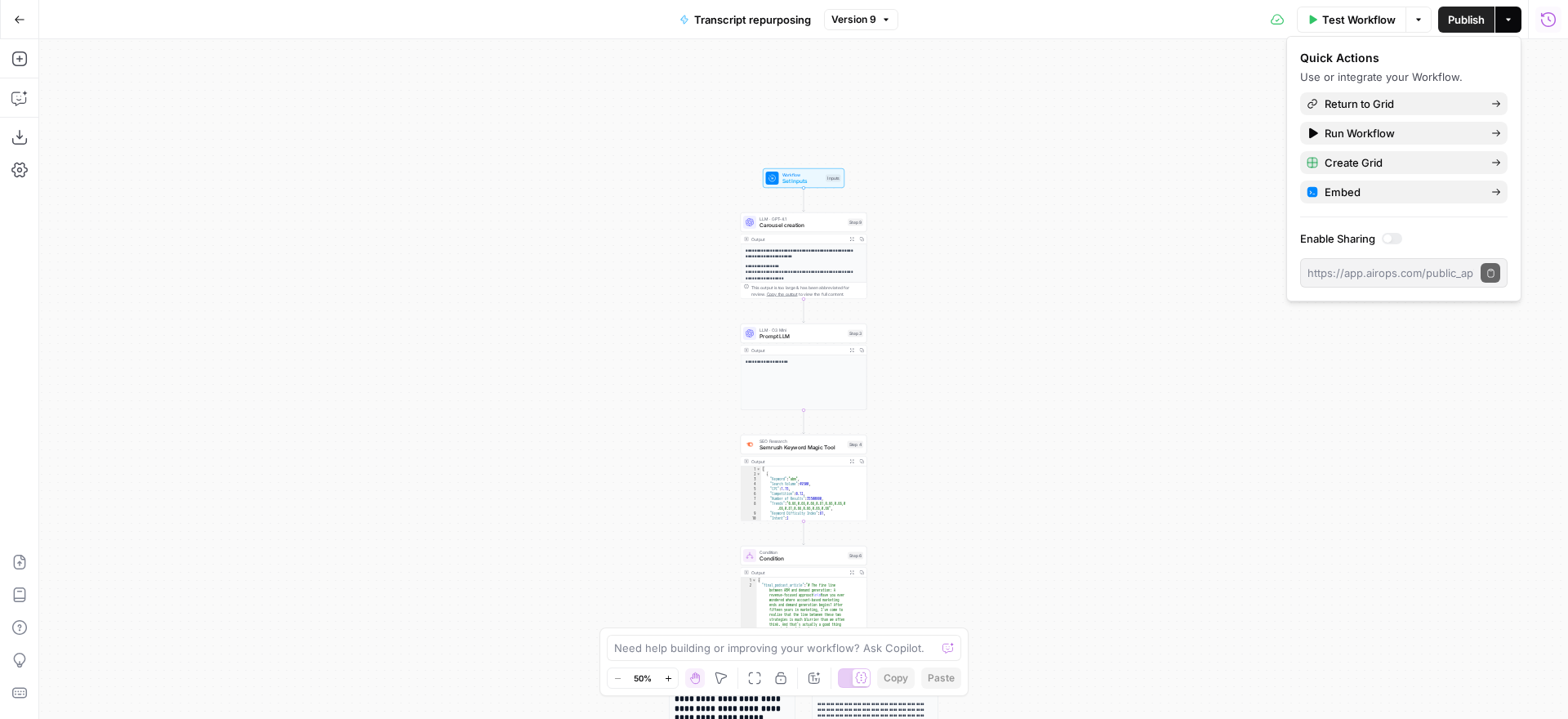 click on "**********" at bounding box center [804, 379] 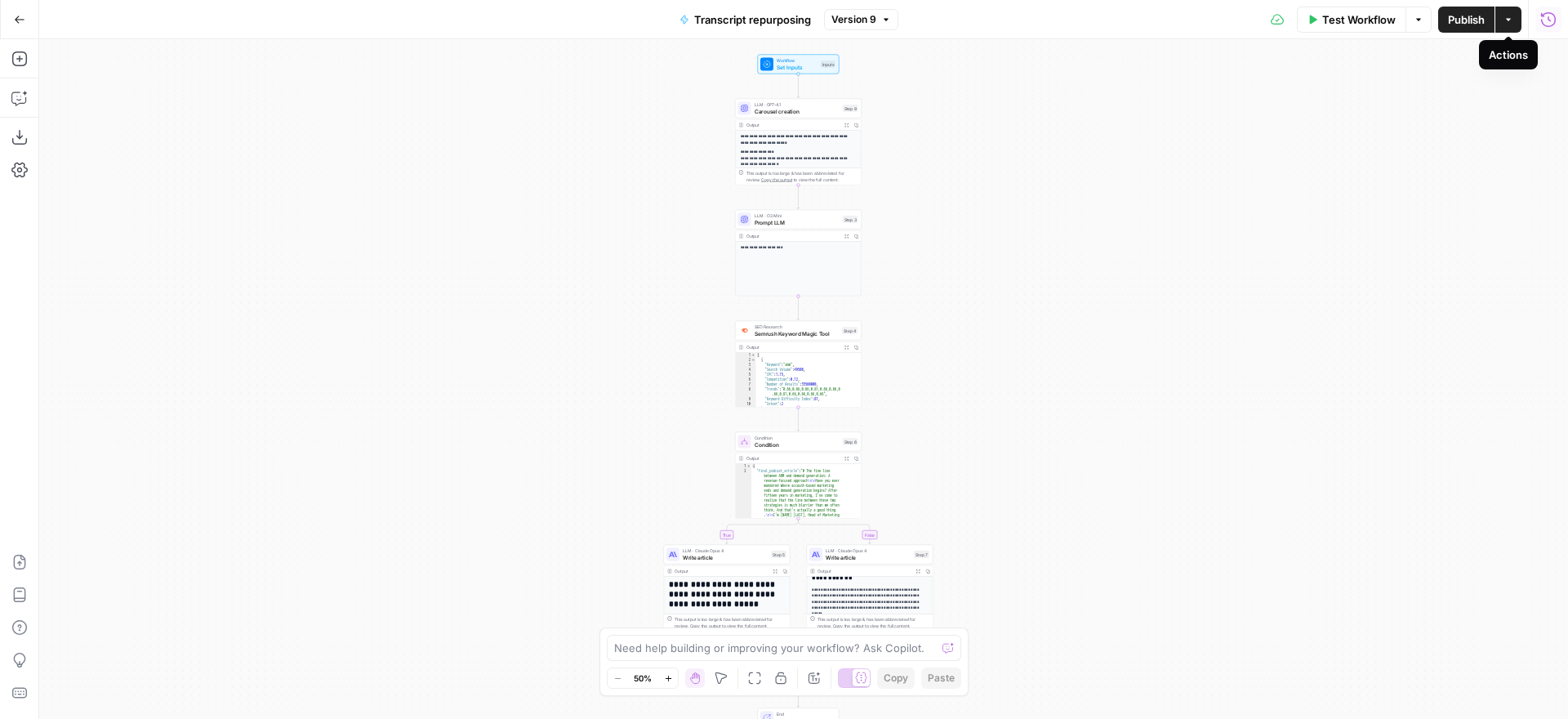click on "Actions" at bounding box center [1508, 20] 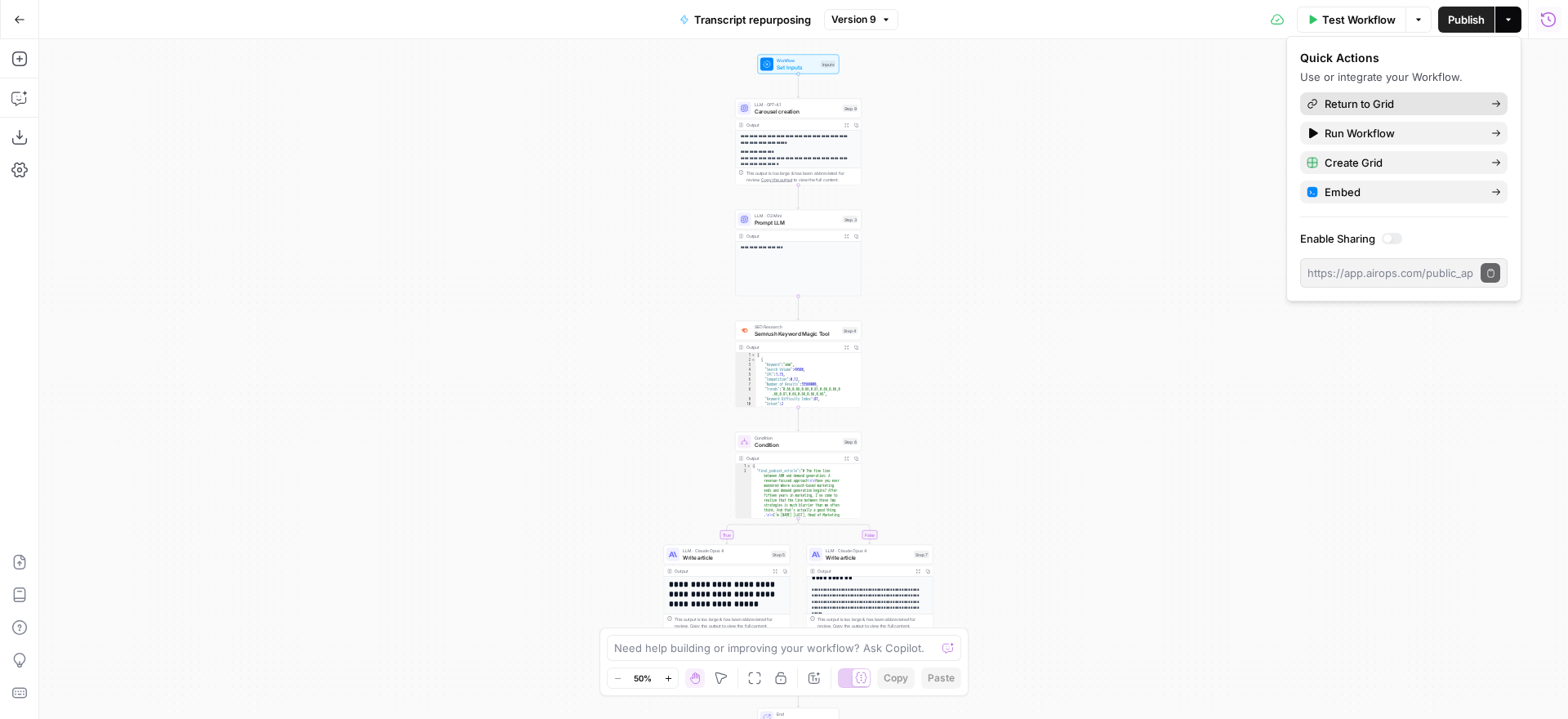 click on "Return to Grid" at bounding box center (1401, 104) 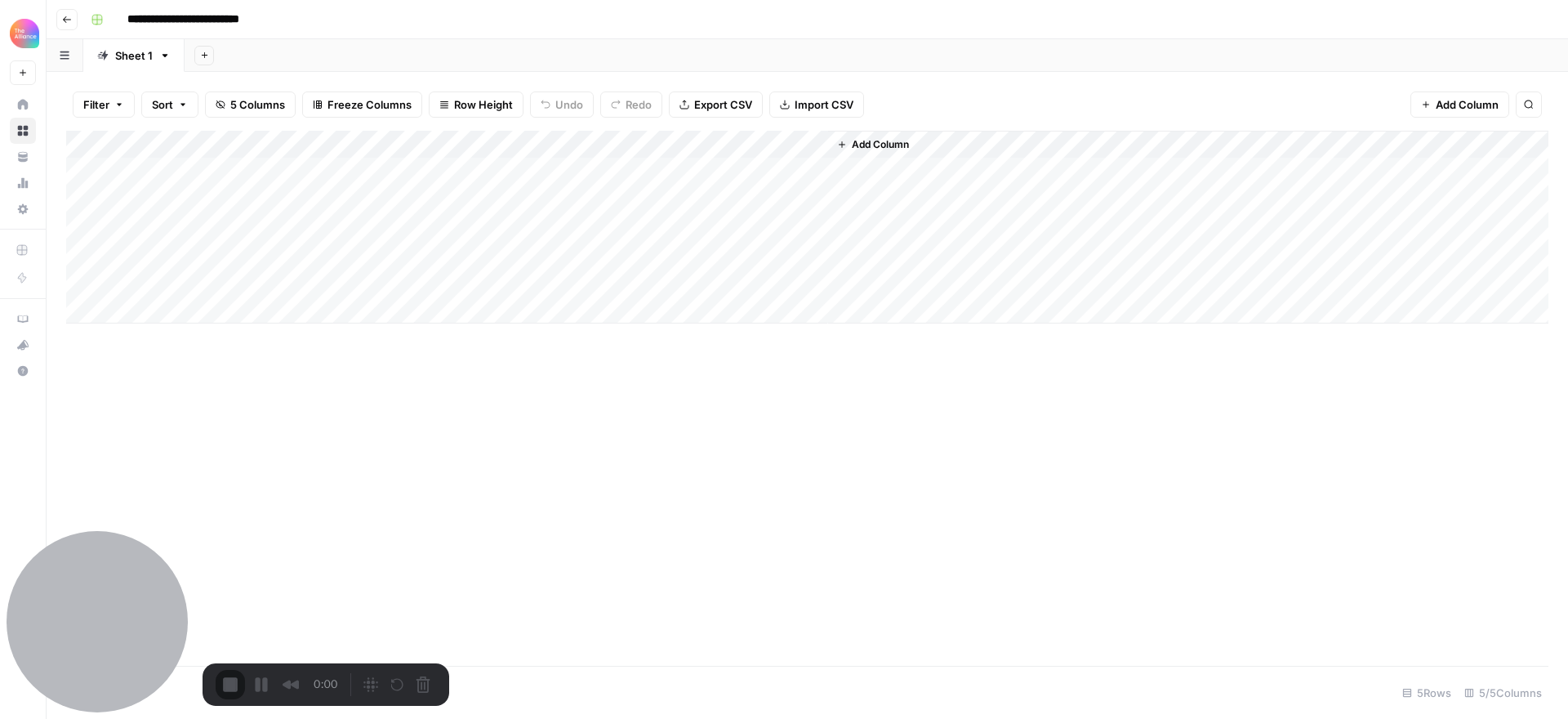 click on "Add Column" at bounding box center (807, 227) 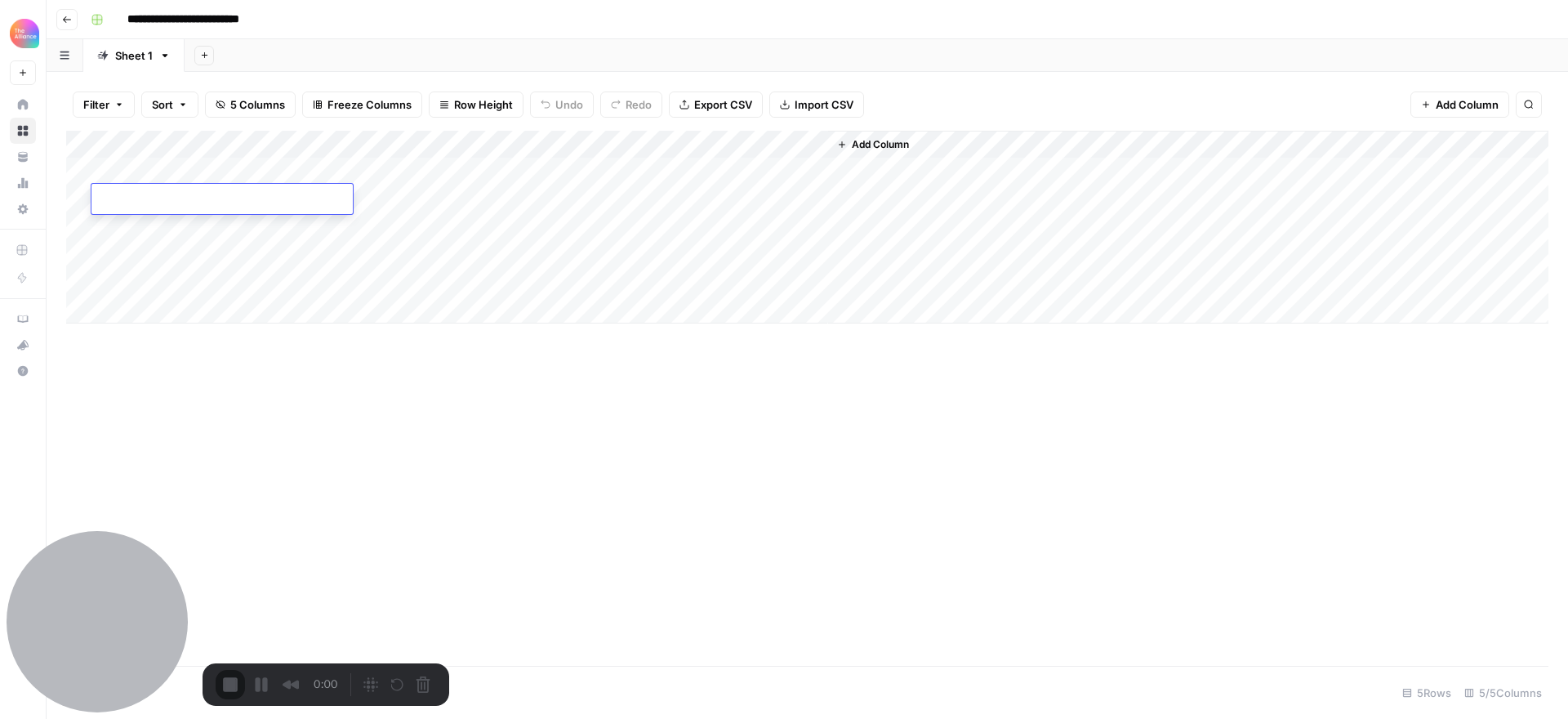 type on "**********" 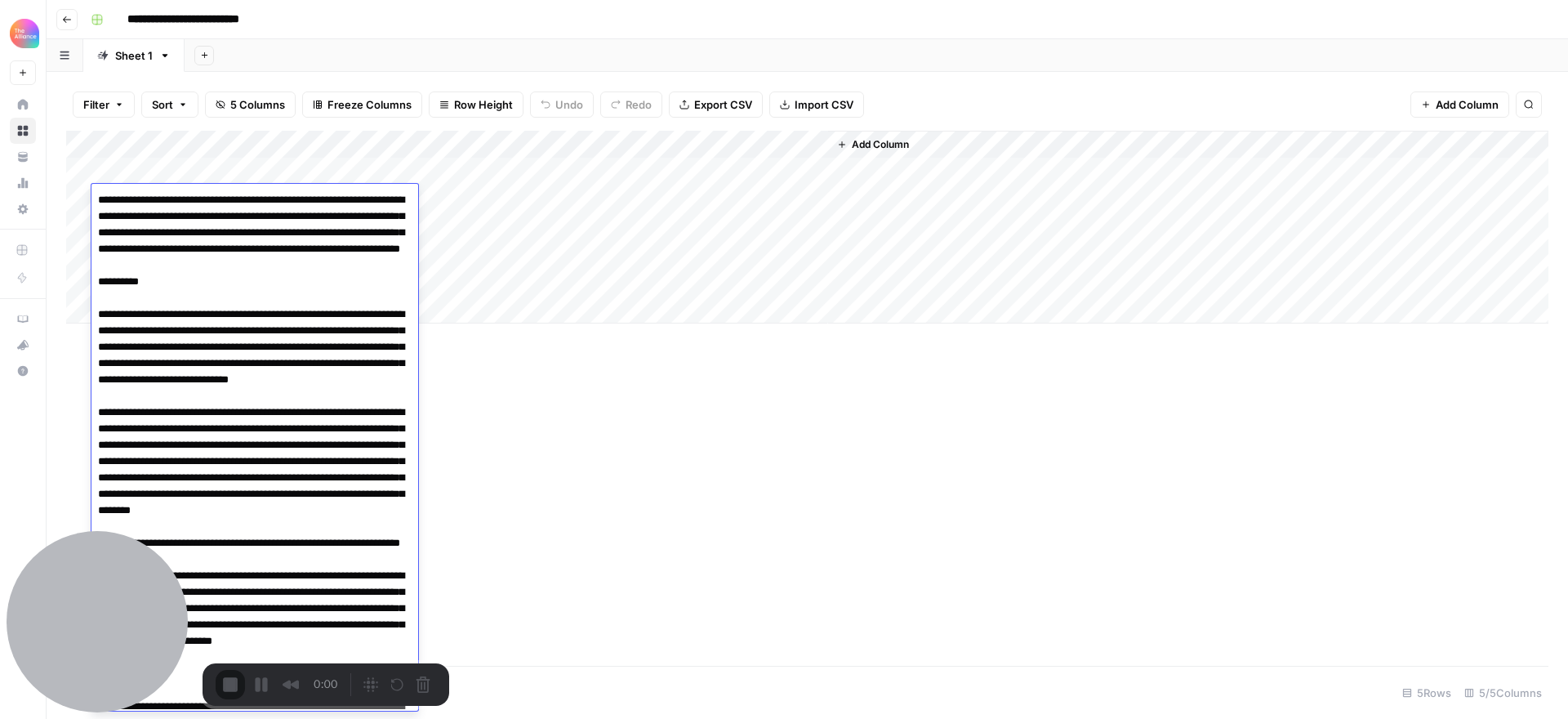 scroll, scrollTop: 13729, scrollLeft: 0, axis: vertical 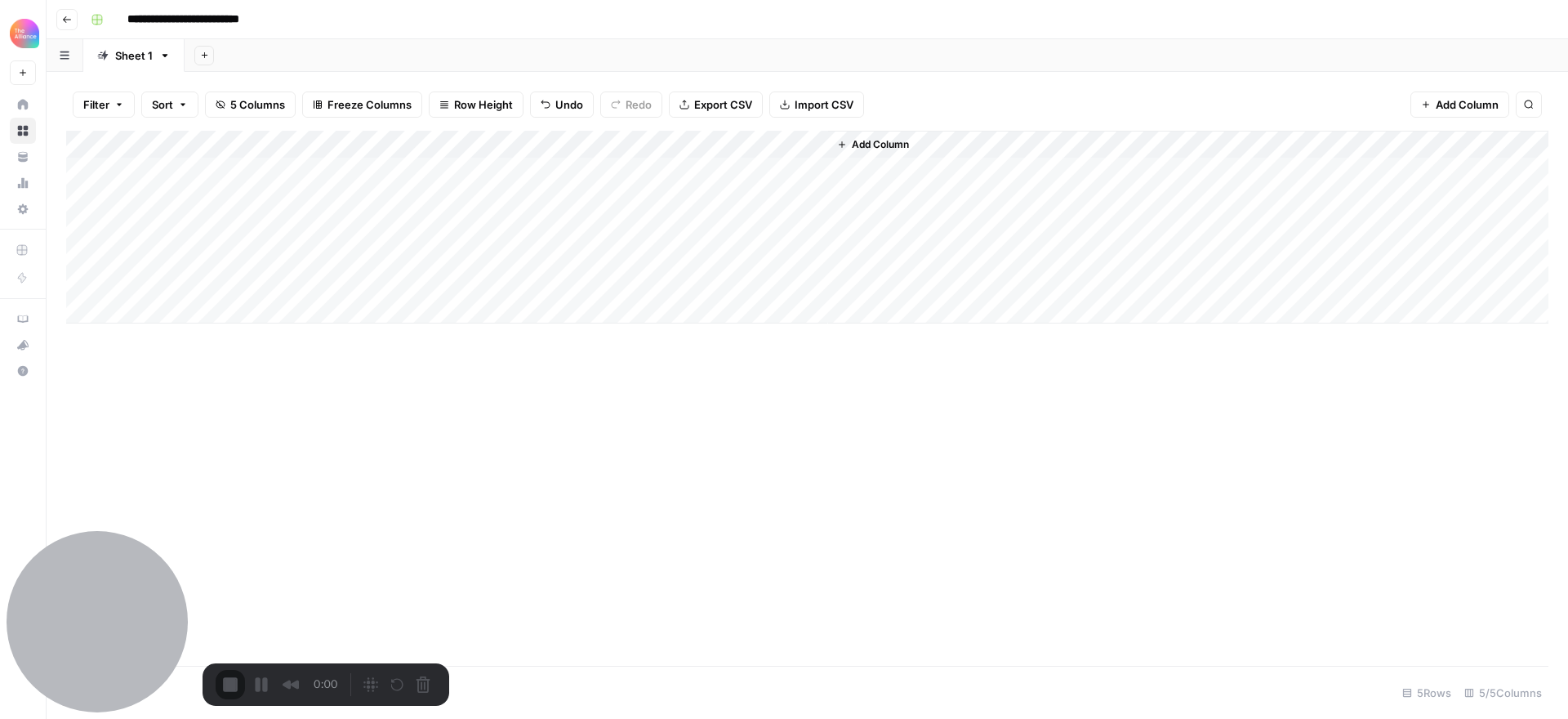 click on "Add Column" at bounding box center [807, 227] 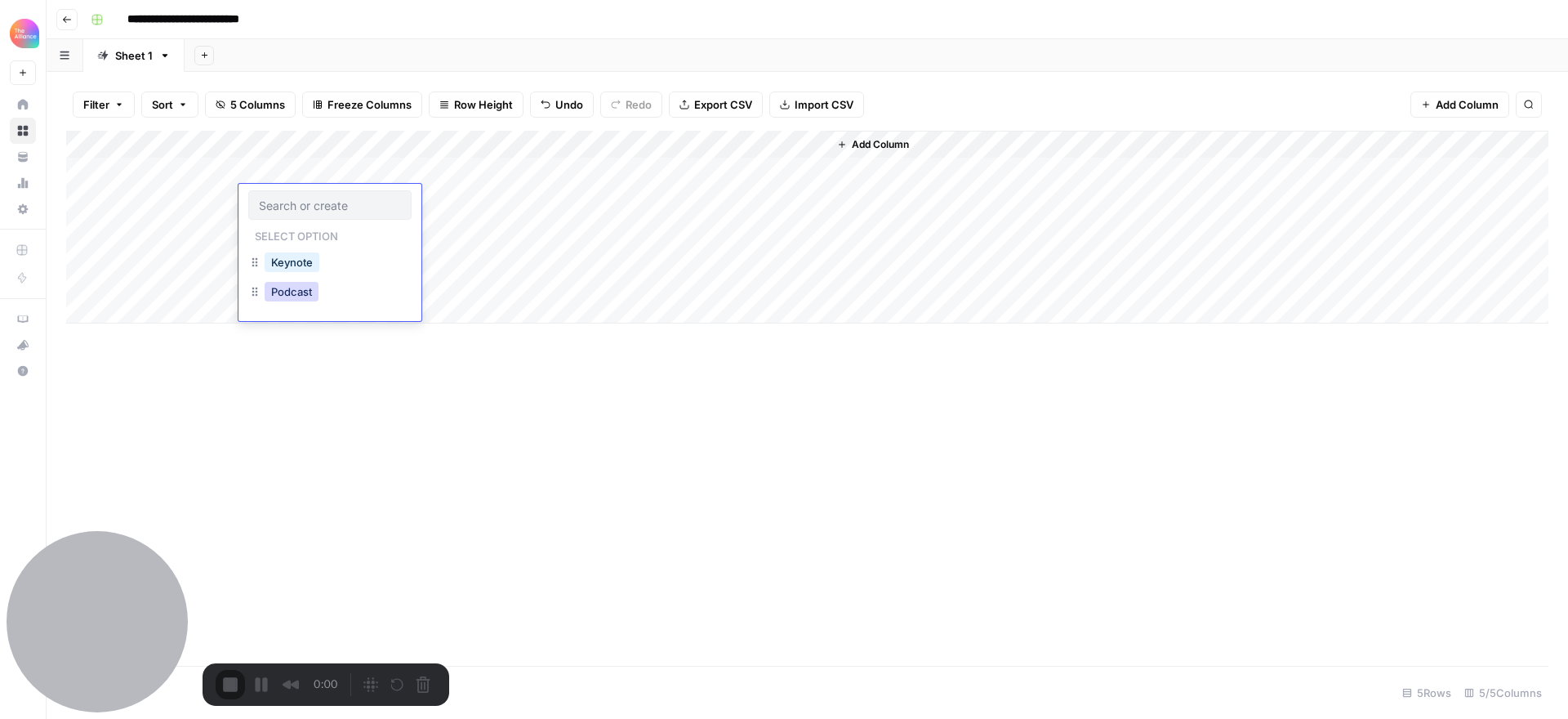 click on "Podcast" at bounding box center (292, 292) 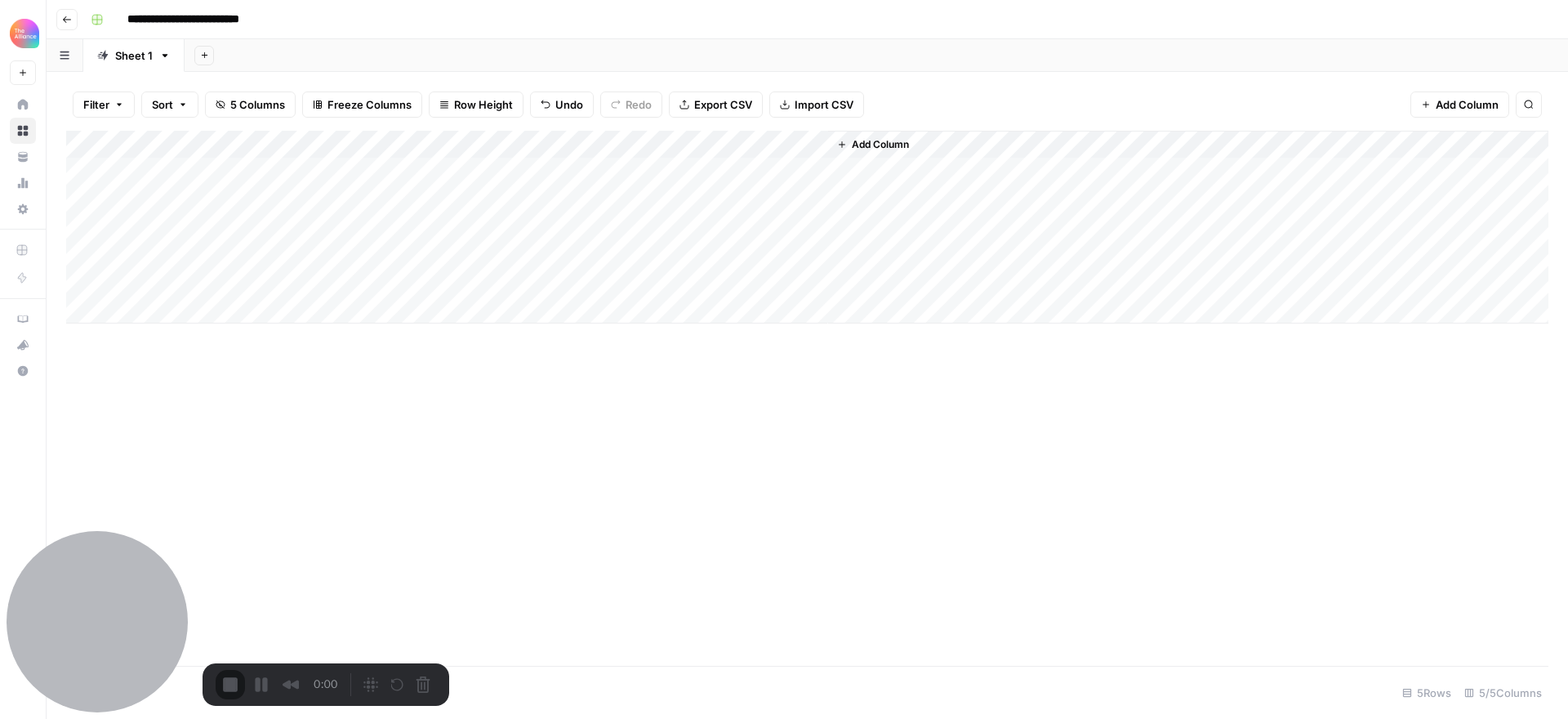 click on "Add Column" at bounding box center [807, 227] 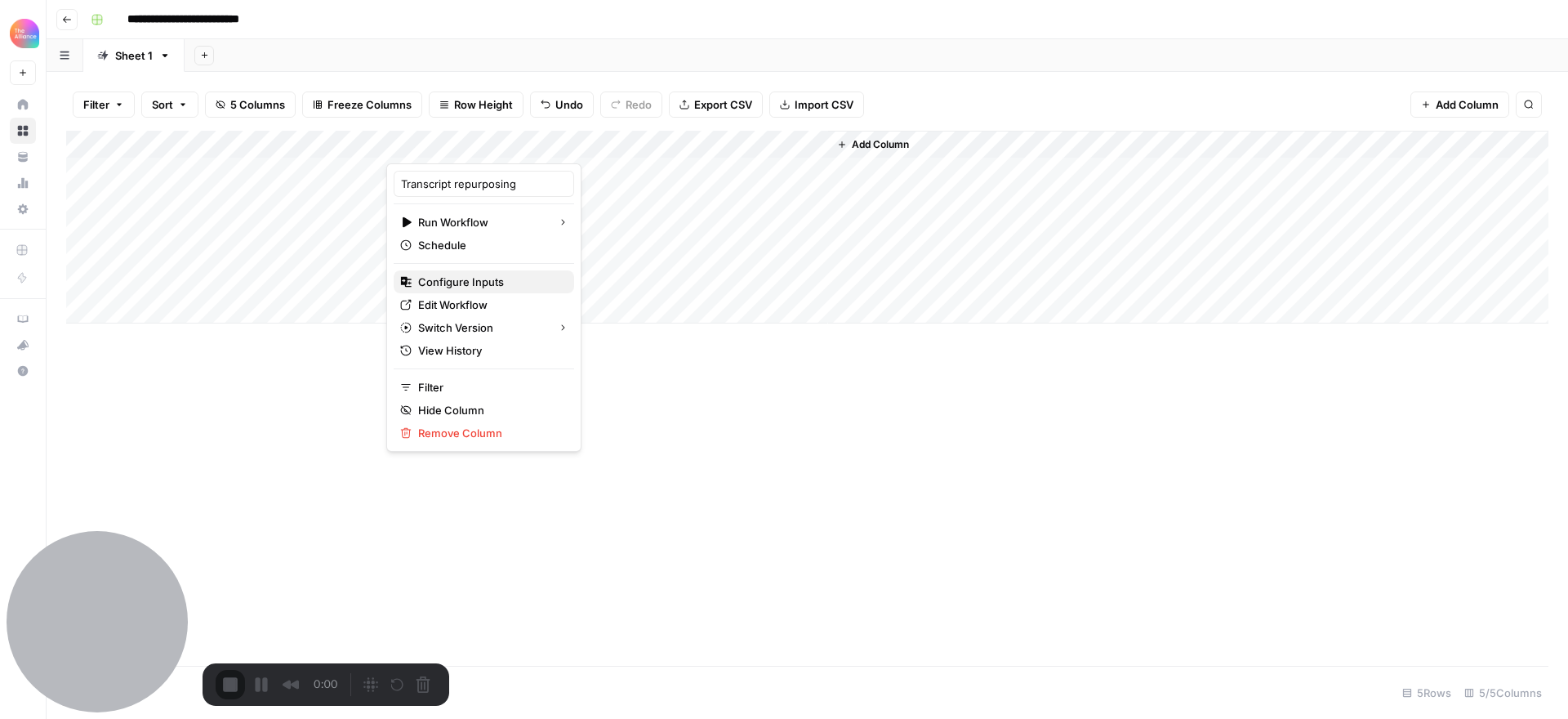 click on "Configure Inputs" at bounding box center (489, 282) 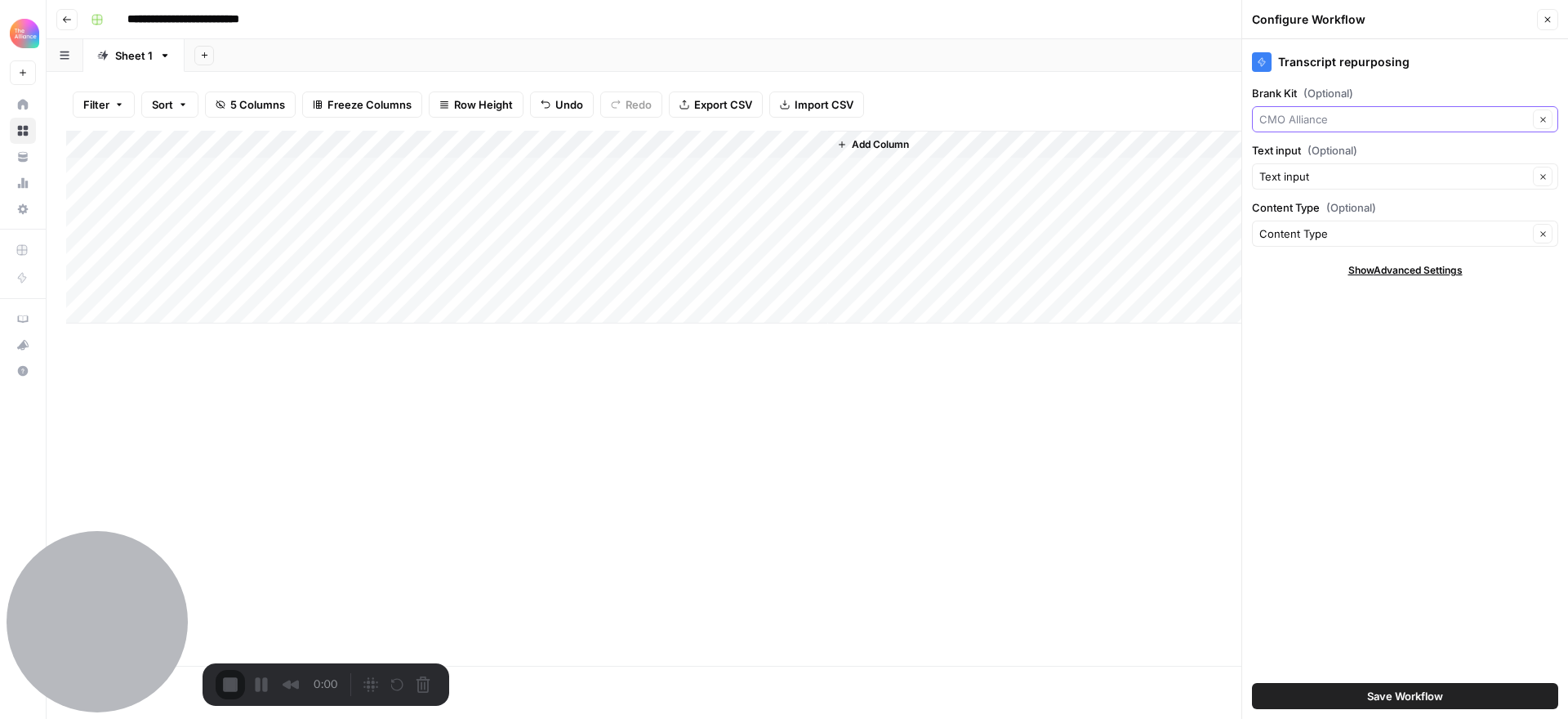 click on "Brank Kit   (Optional)" at bounding box center [1393, 119] 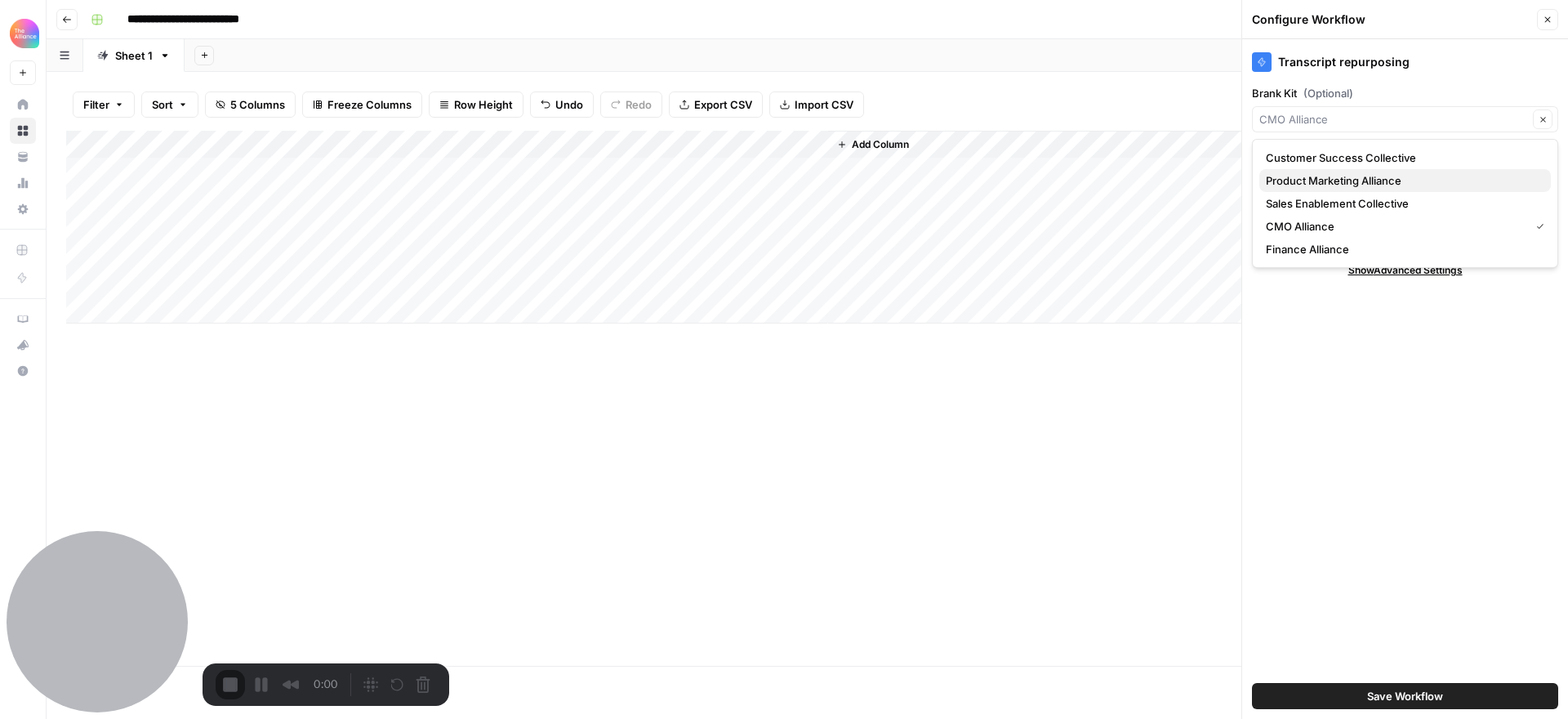 click on "Product Marketing Alliance" at bounding box center (1401, 181) 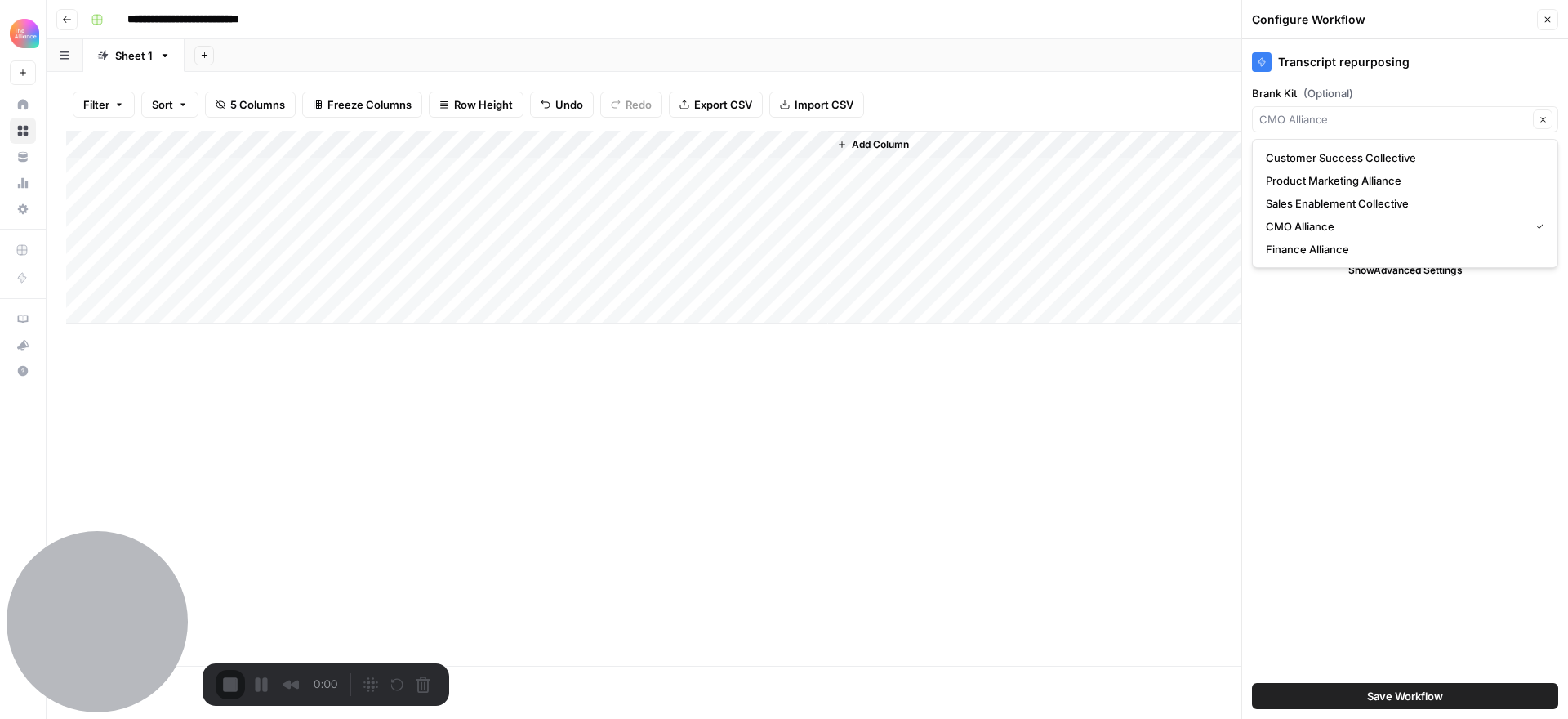 type on "Product Marketing Alliance" 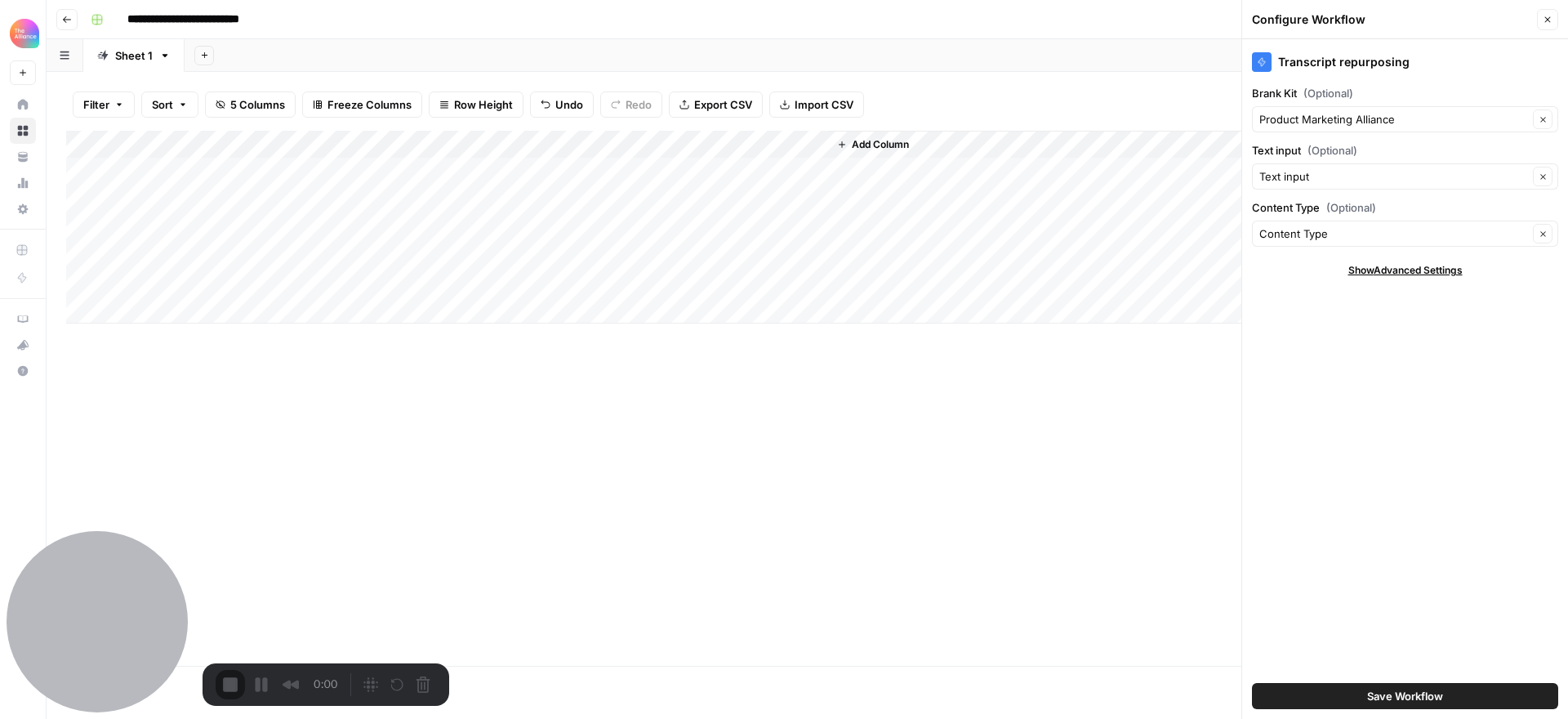 click on "Save Workflow" at bounding box center (1405, 696) 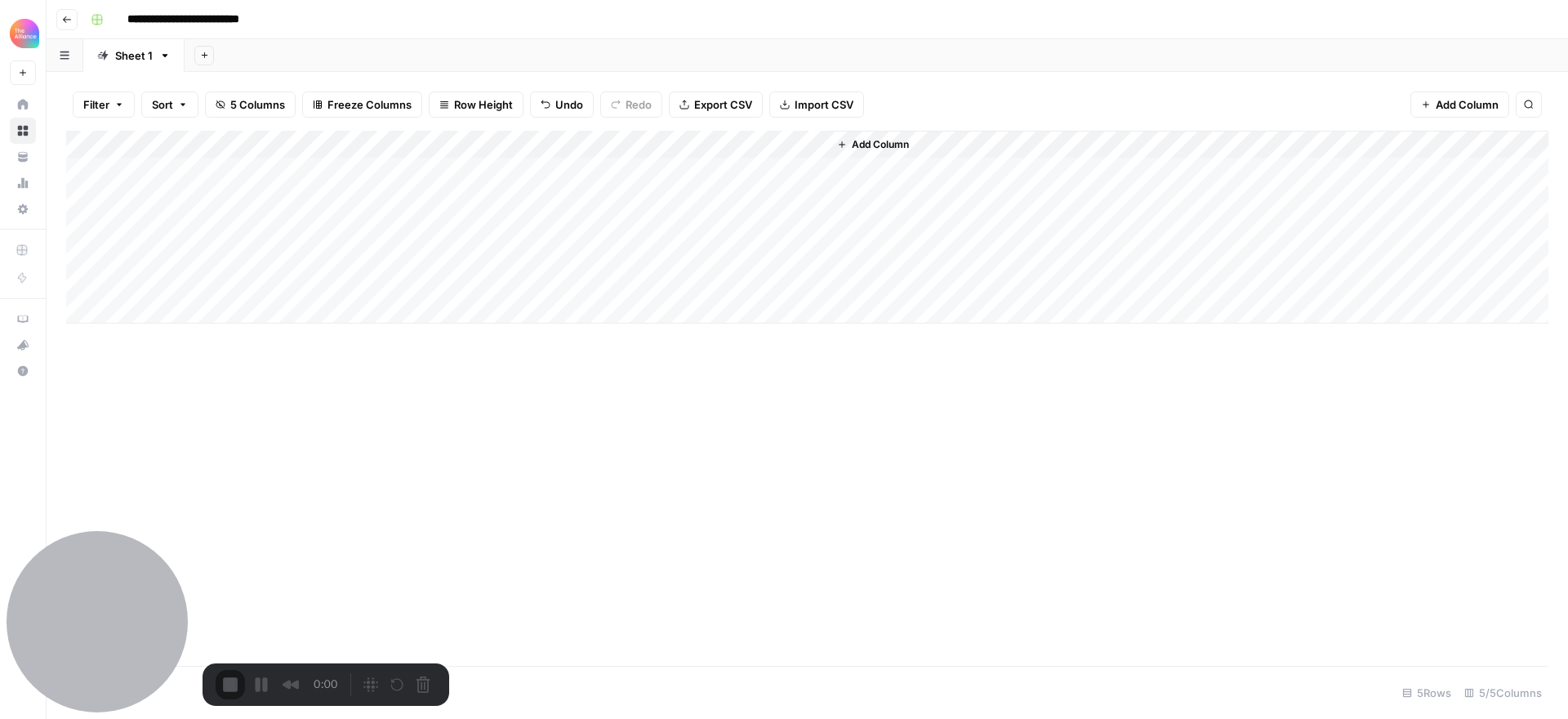 click on "Add Column" at bounding box center (807, 227) 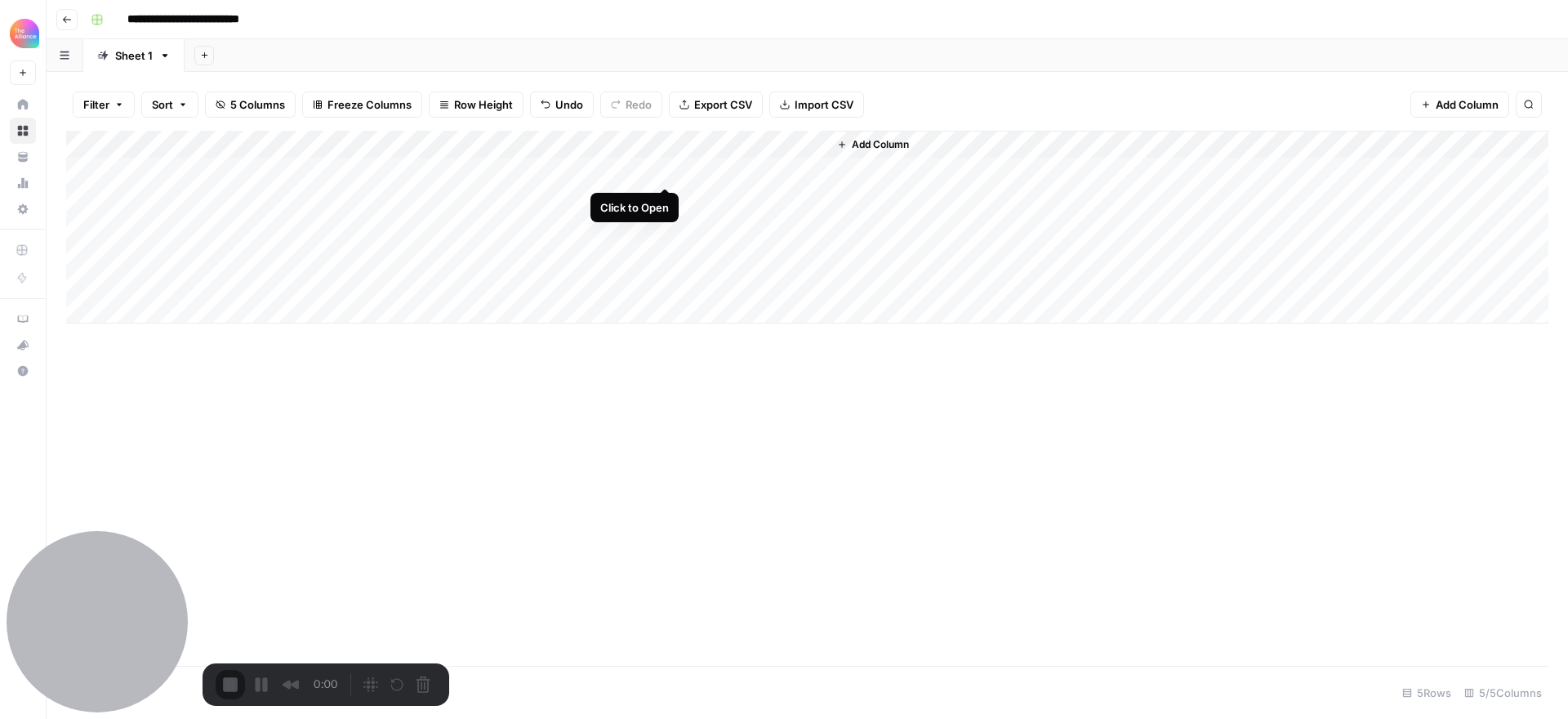 click on "Add Column" at bounding box center [807, 227] 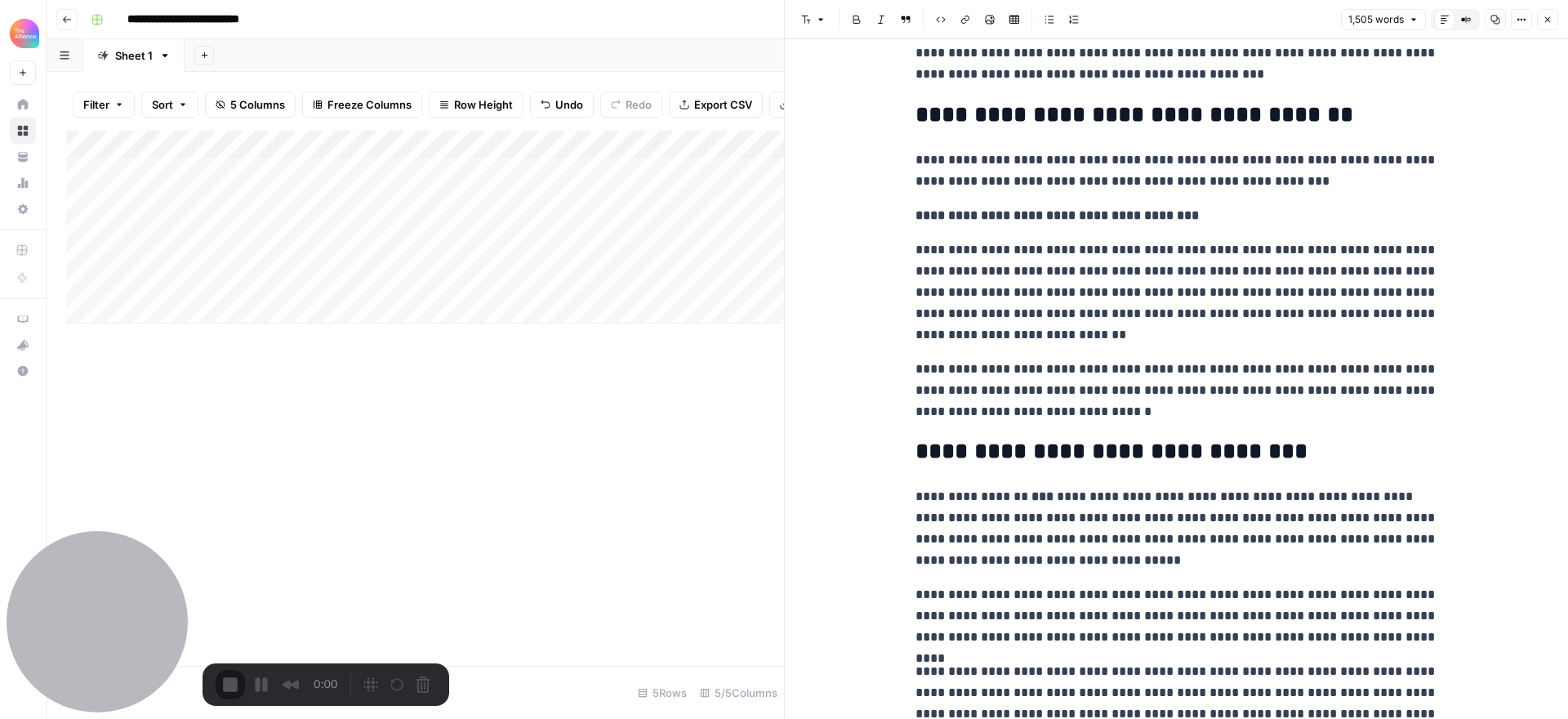 scroll, scrollTop: 3797, scrollLeft: 0, axis: vertical 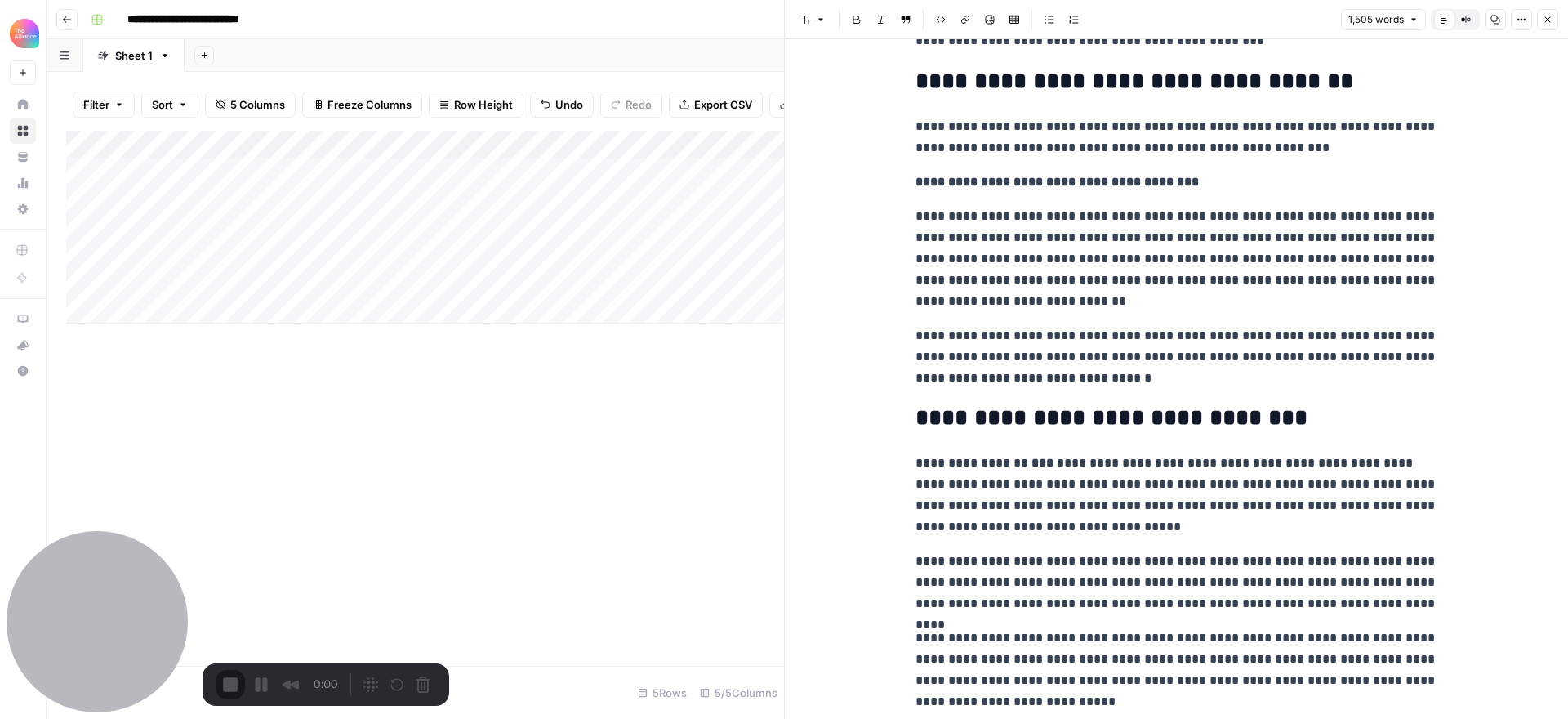click 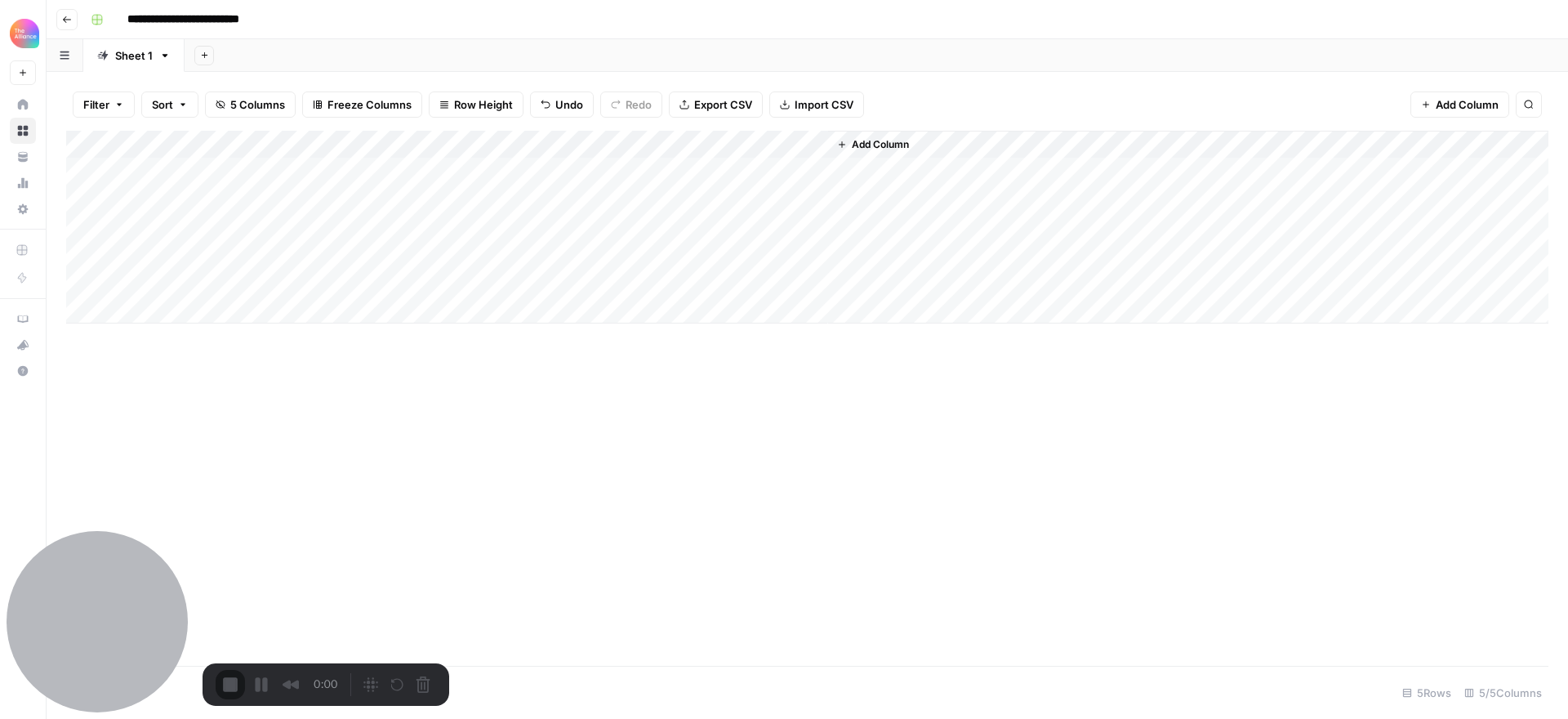 click on "Add Column" at bounding box center [807, 227] 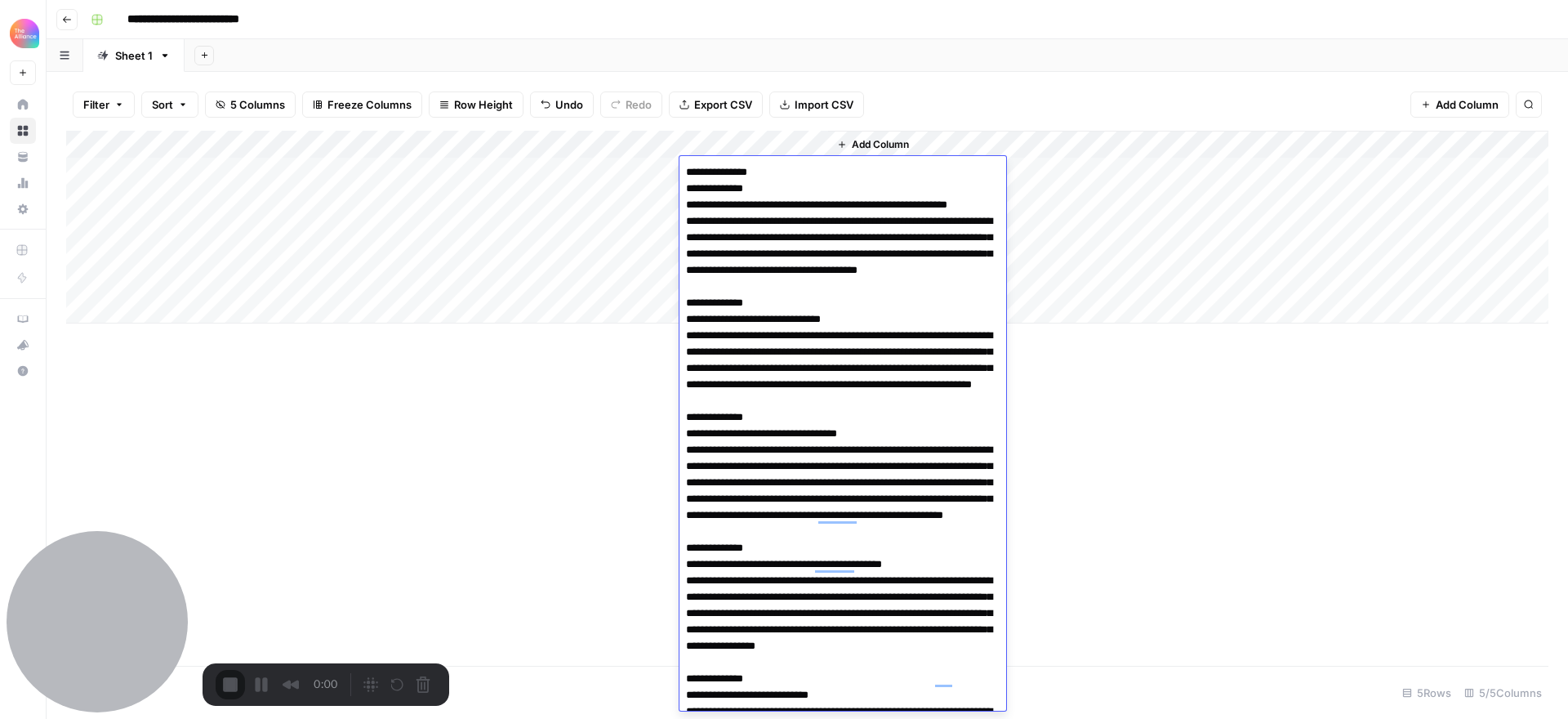 scroll, scrollTop: 552, scrollLeft: 0, axis: vertical 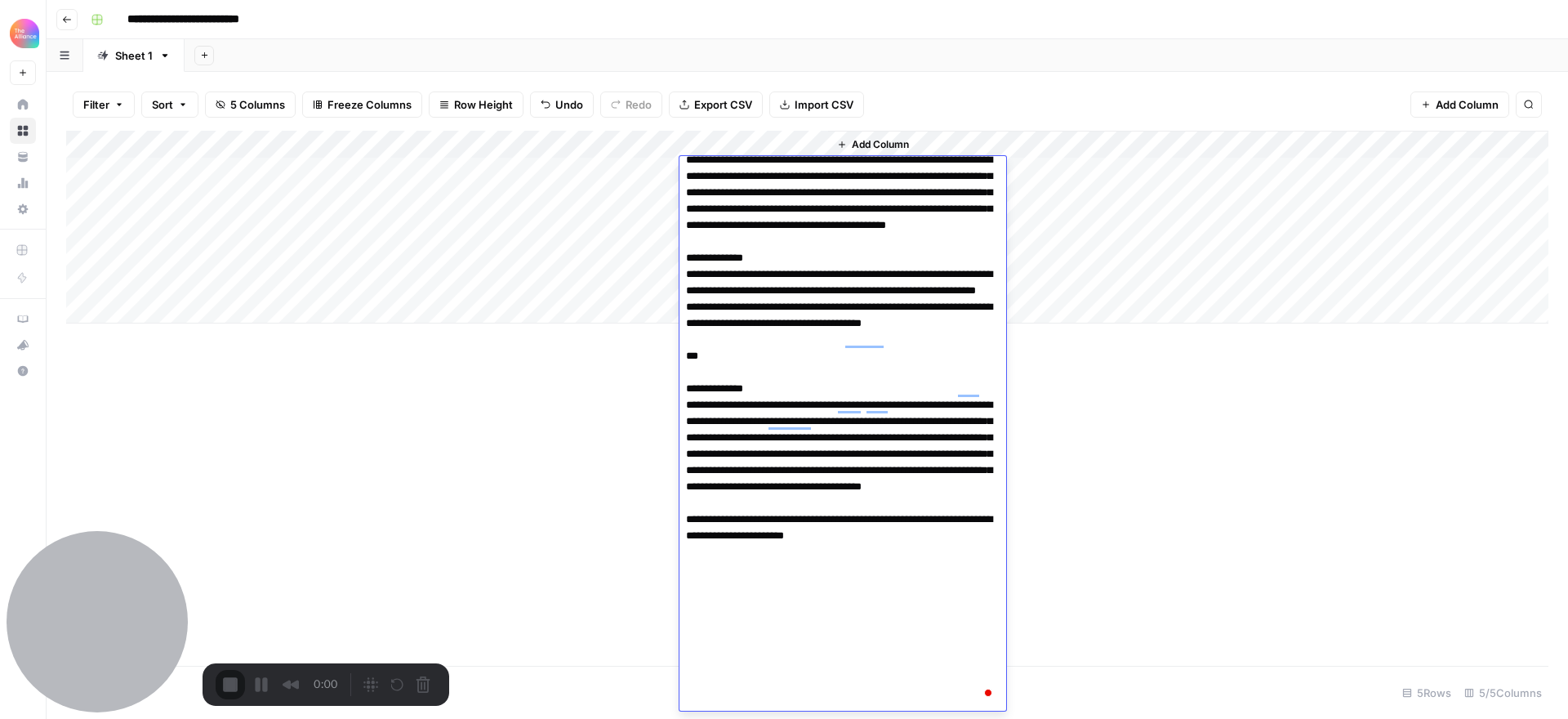drag, startPoint x: 754, startPoint y: 653, endPoint x: 685, endPoint y: 539, distance: 133.25539 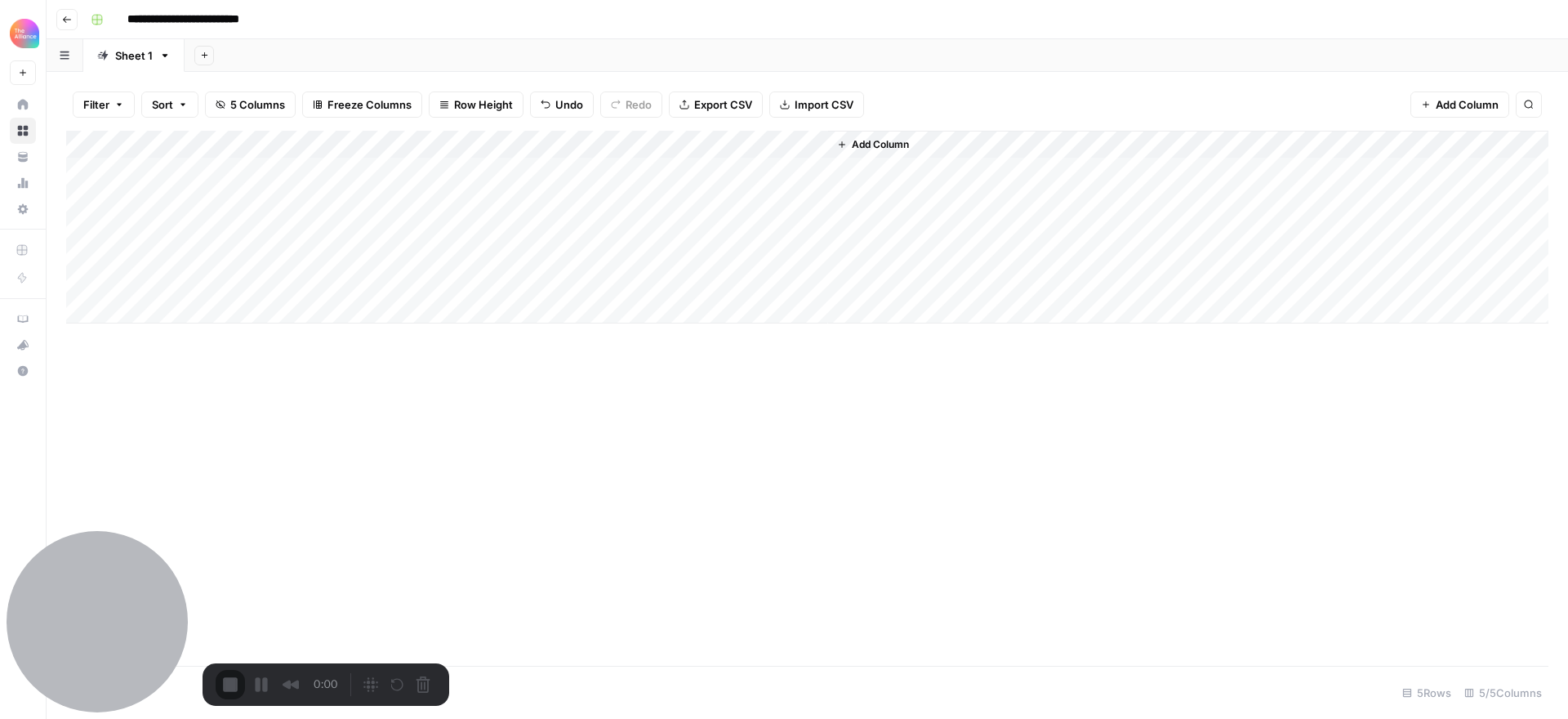 click on "Add Column" at bounding box center (807, 227) 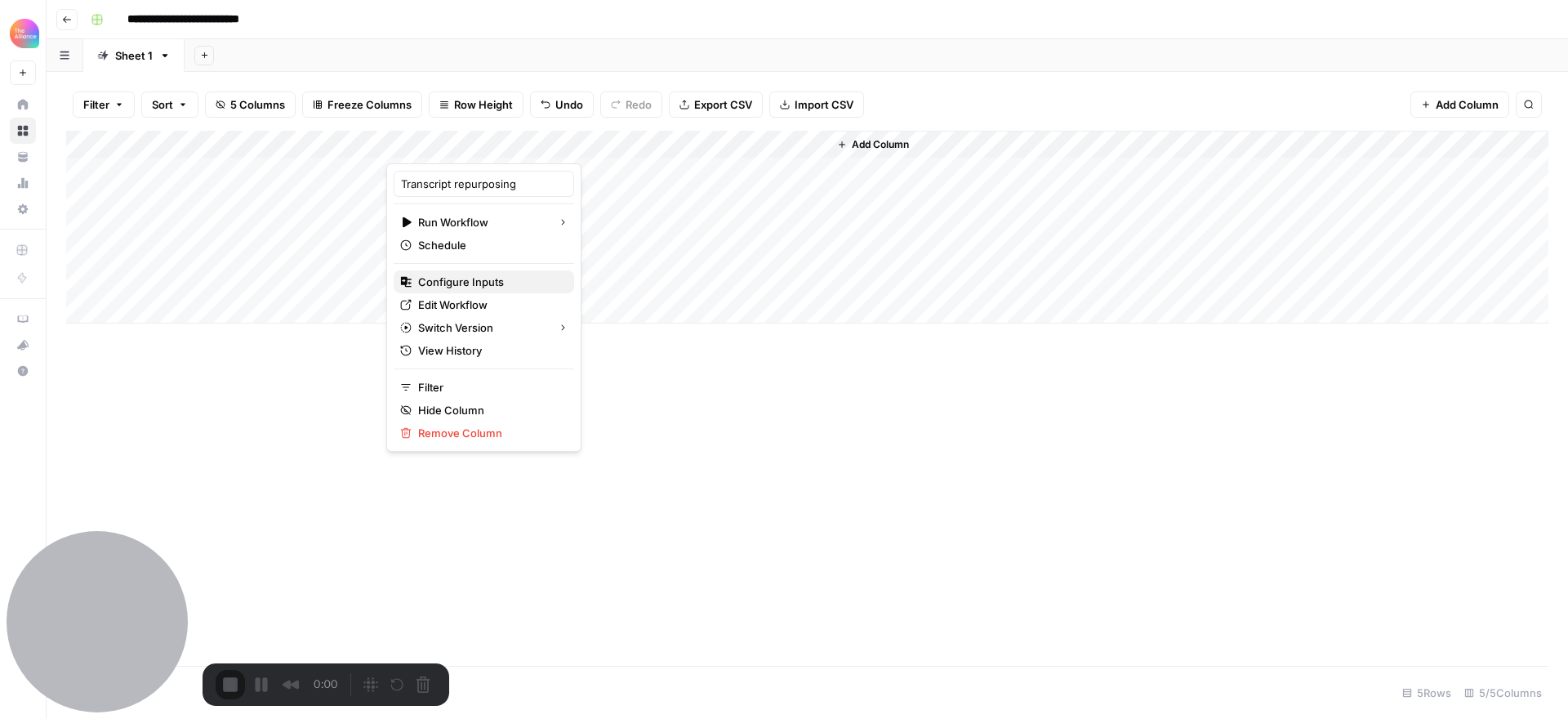 click on "Configure Inputs" at bounding box center (489, 282) 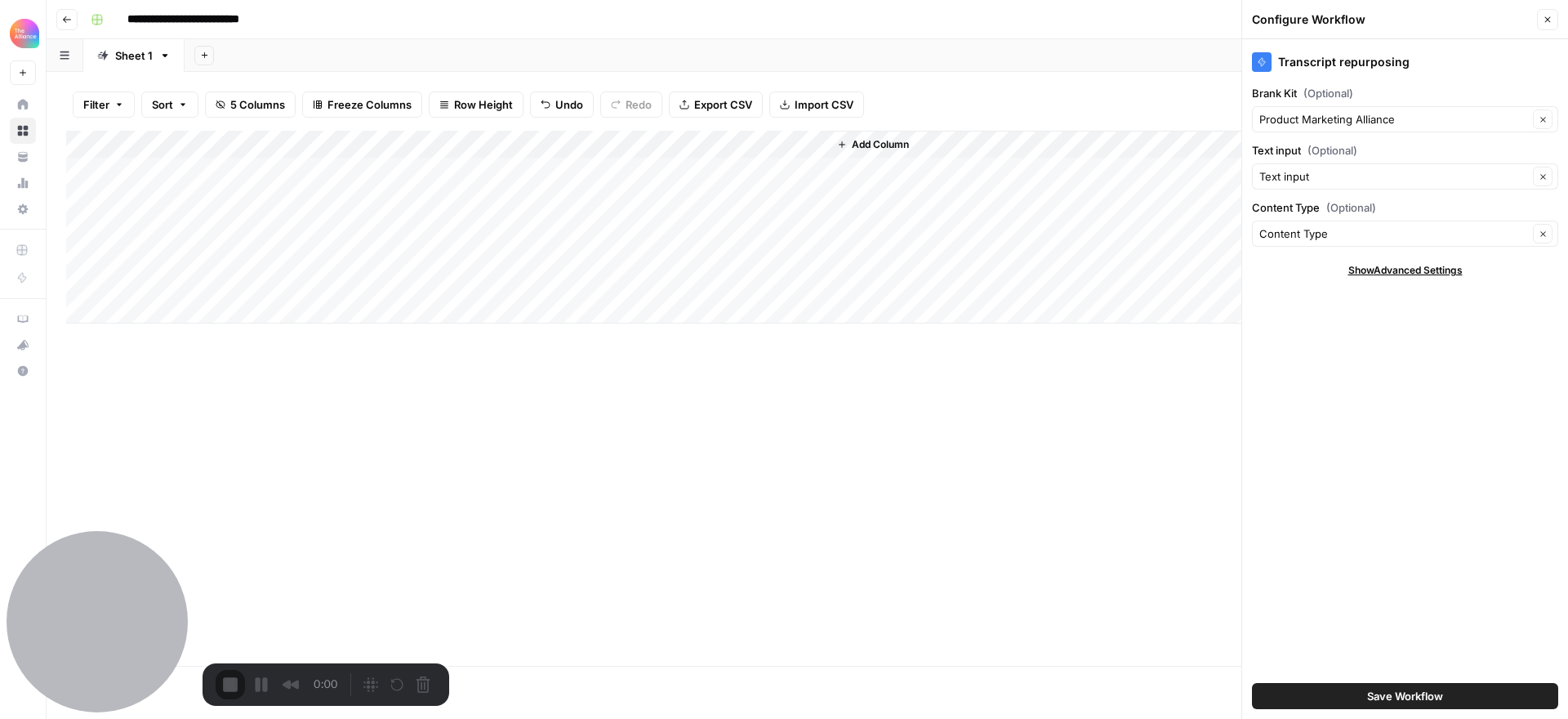 click 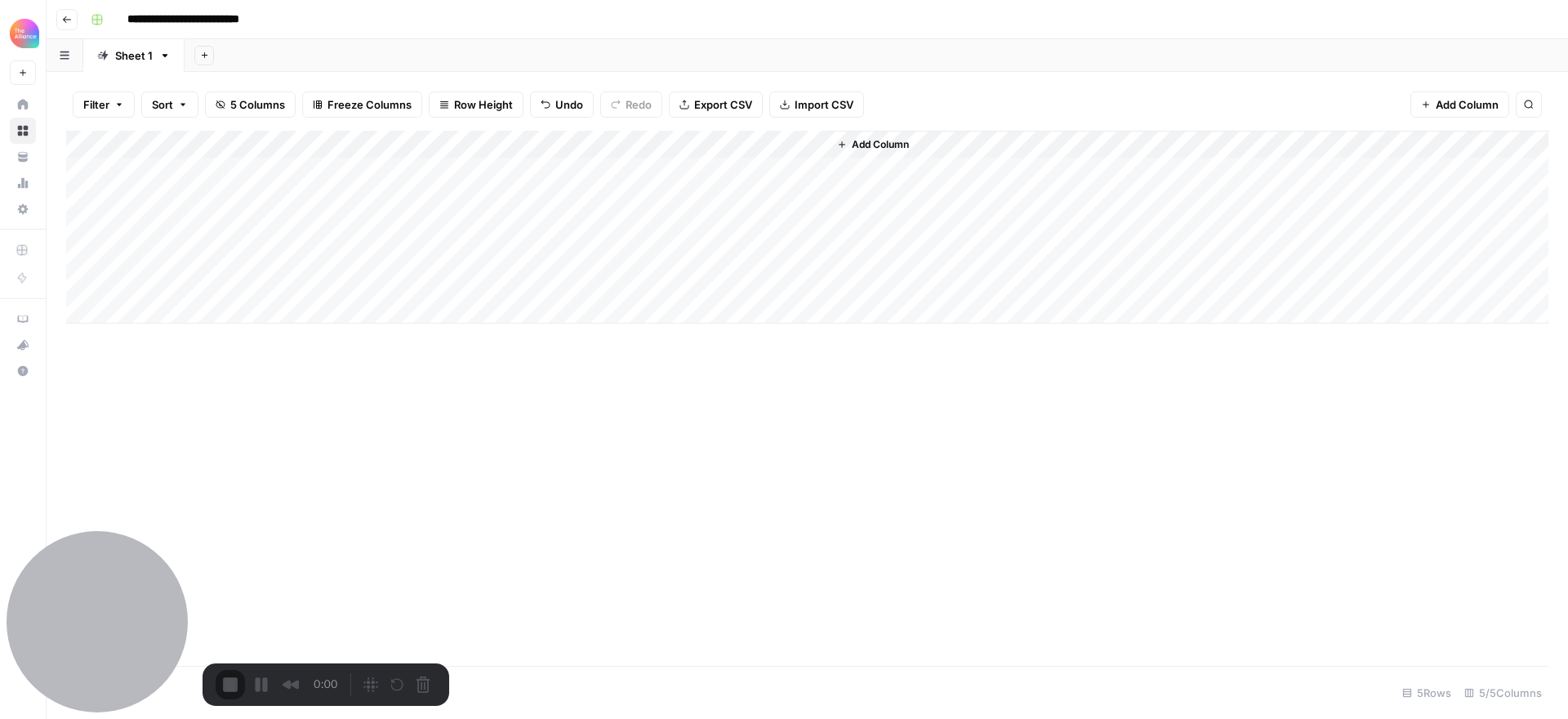 click on "Add Column" at bounding box center (807, 398) 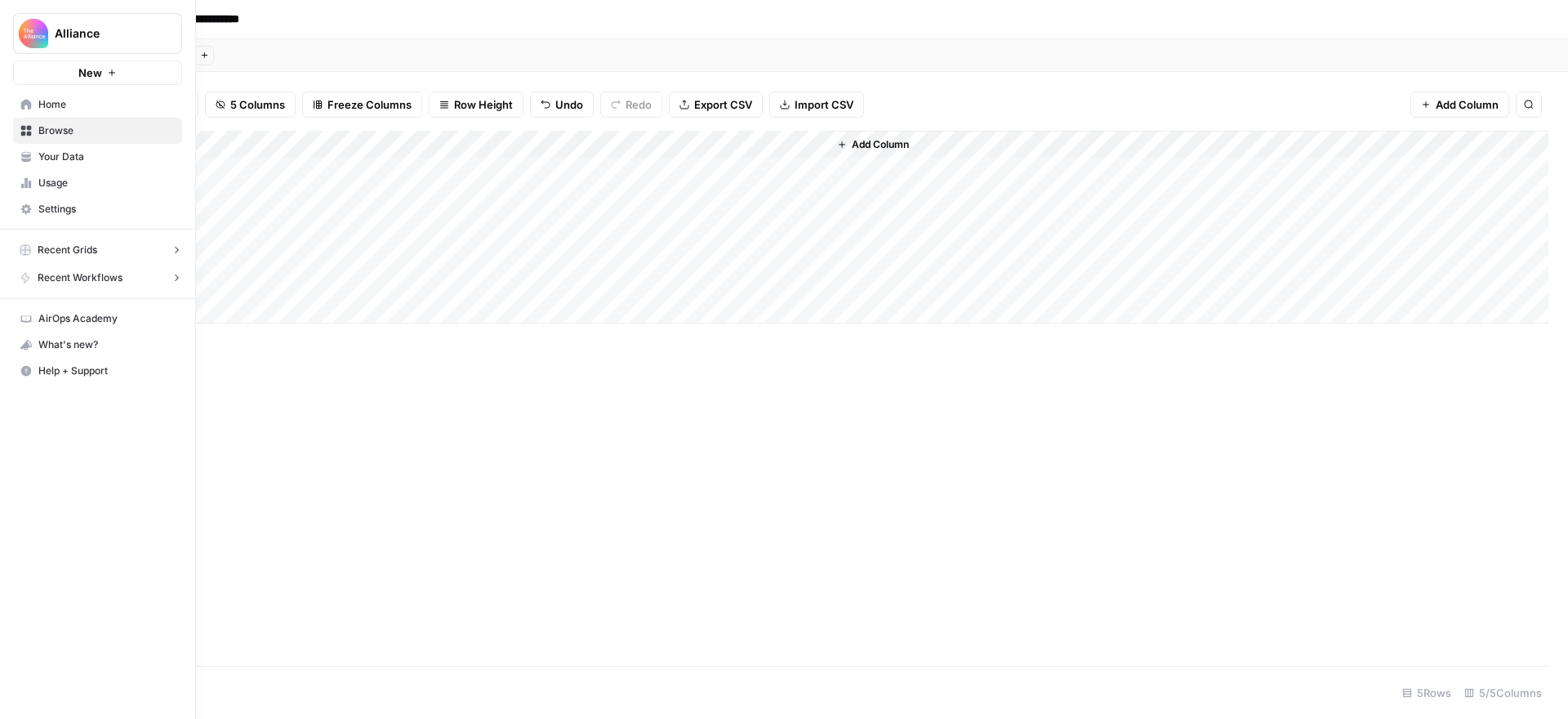click on "Usage" at bounding box center [106, 183] 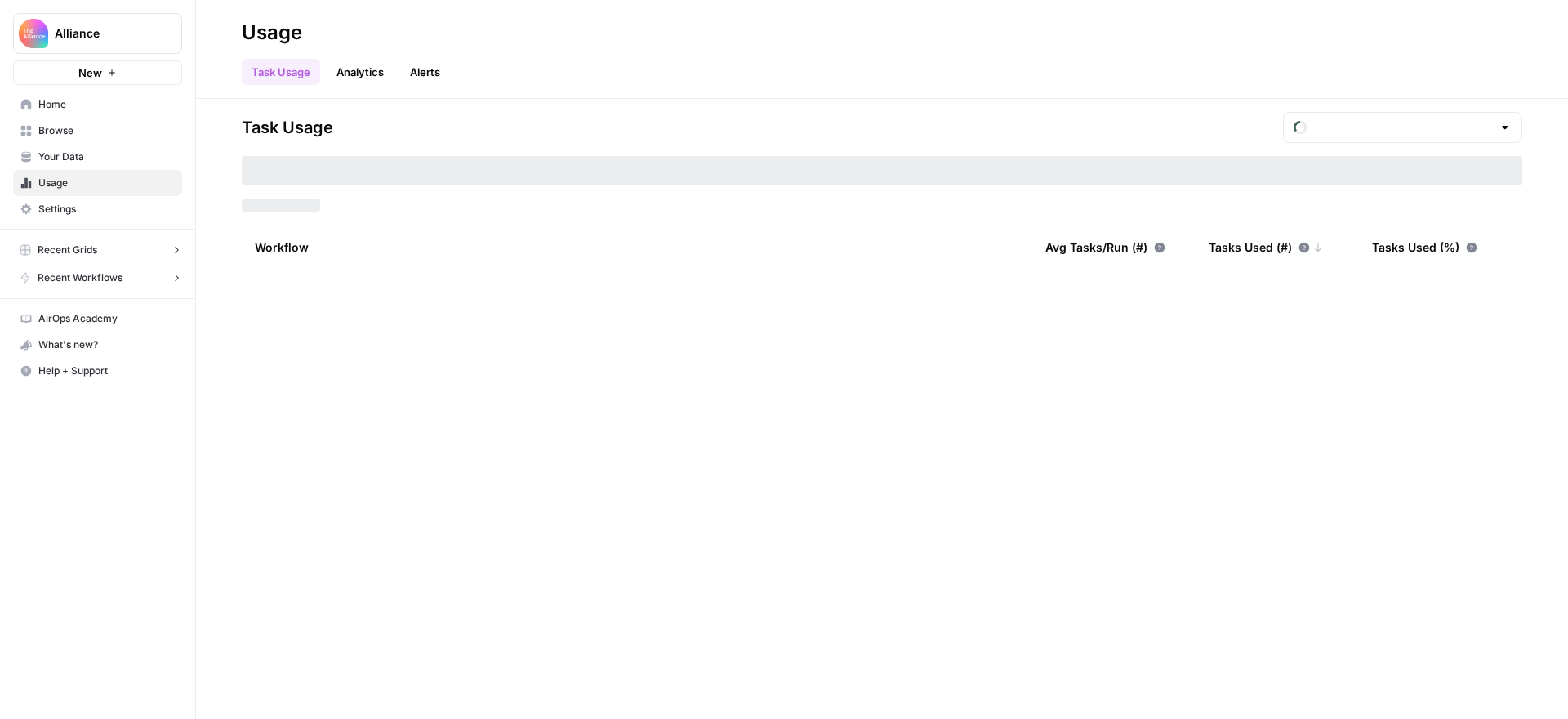 type on "August Tasks" 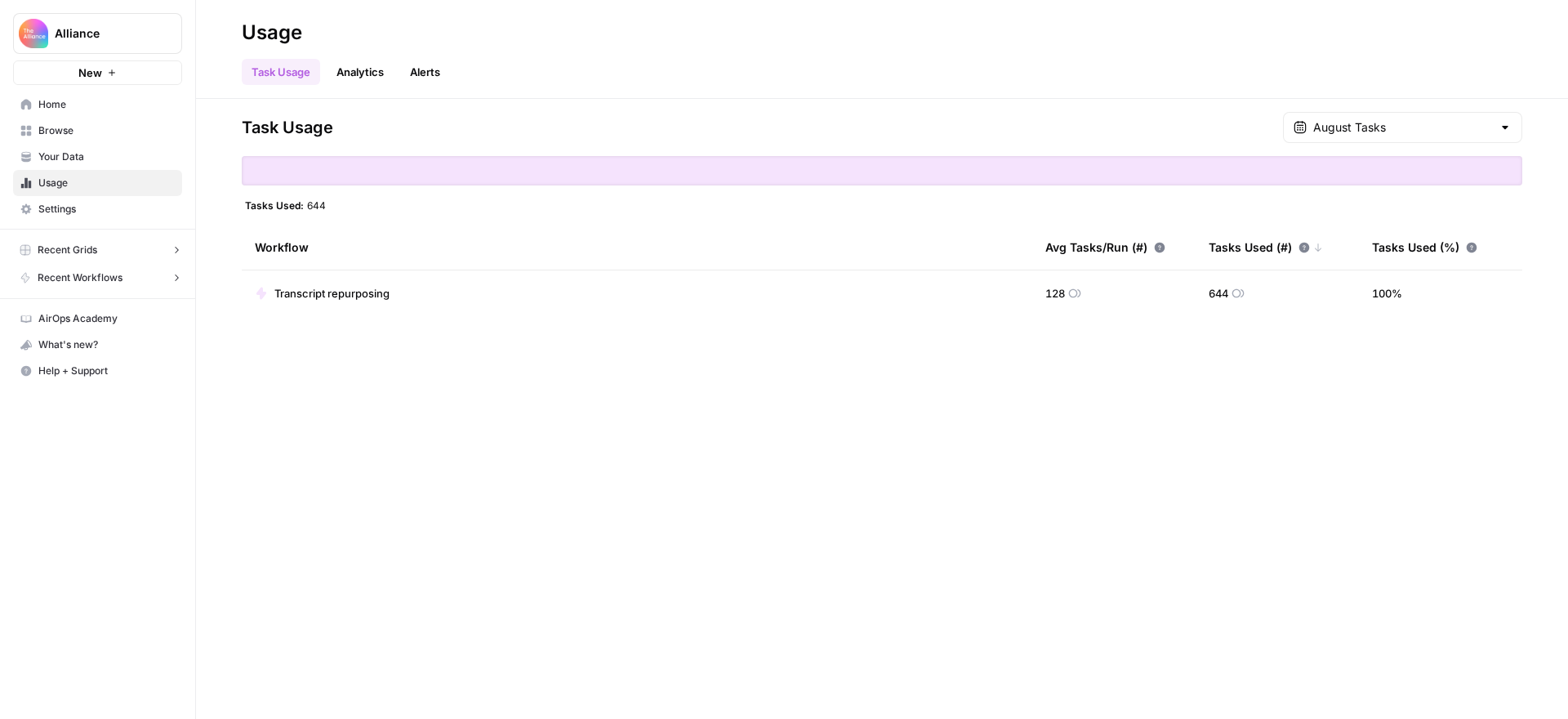 click on "Home" at bounding box center [106, 105] 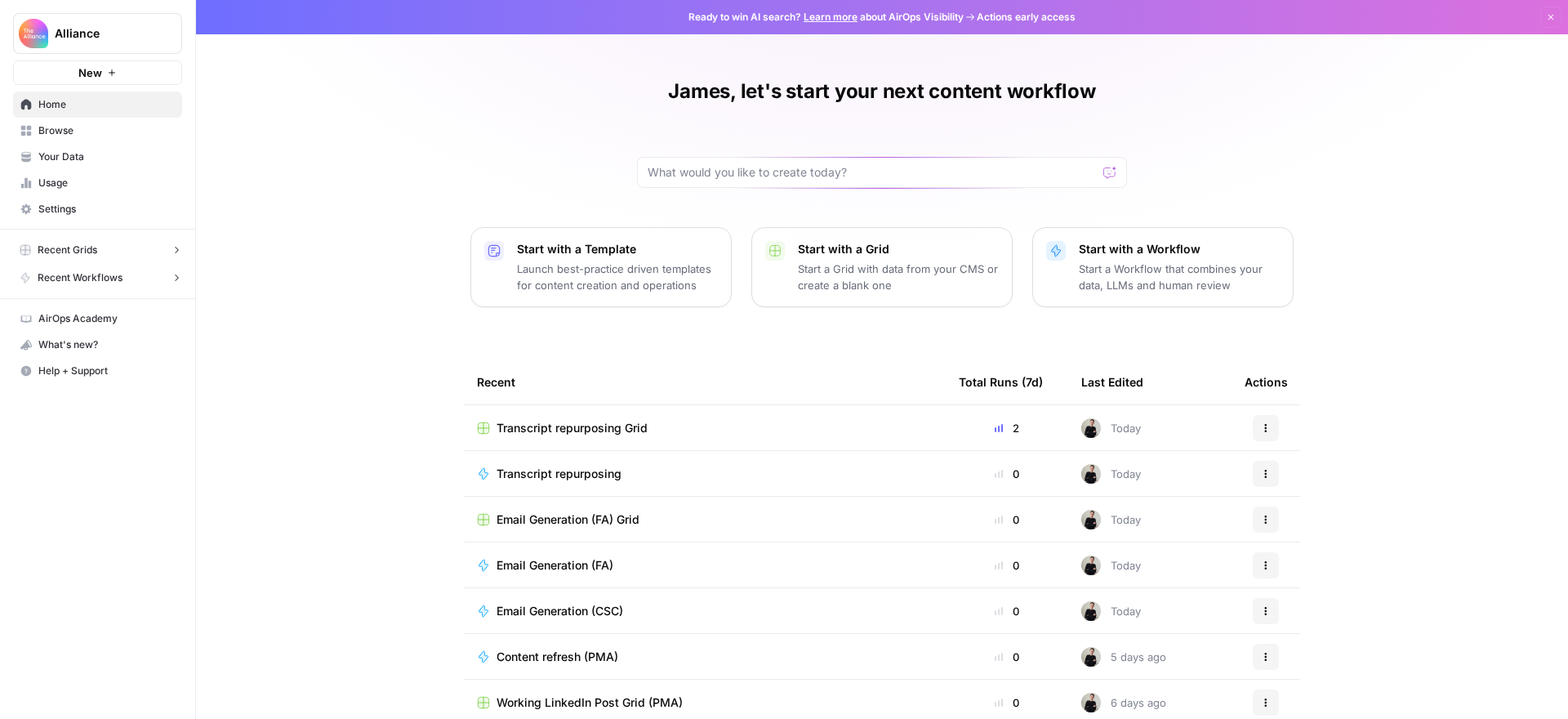 click on "Email Generation (FA)" at bounding box center [555, 565] 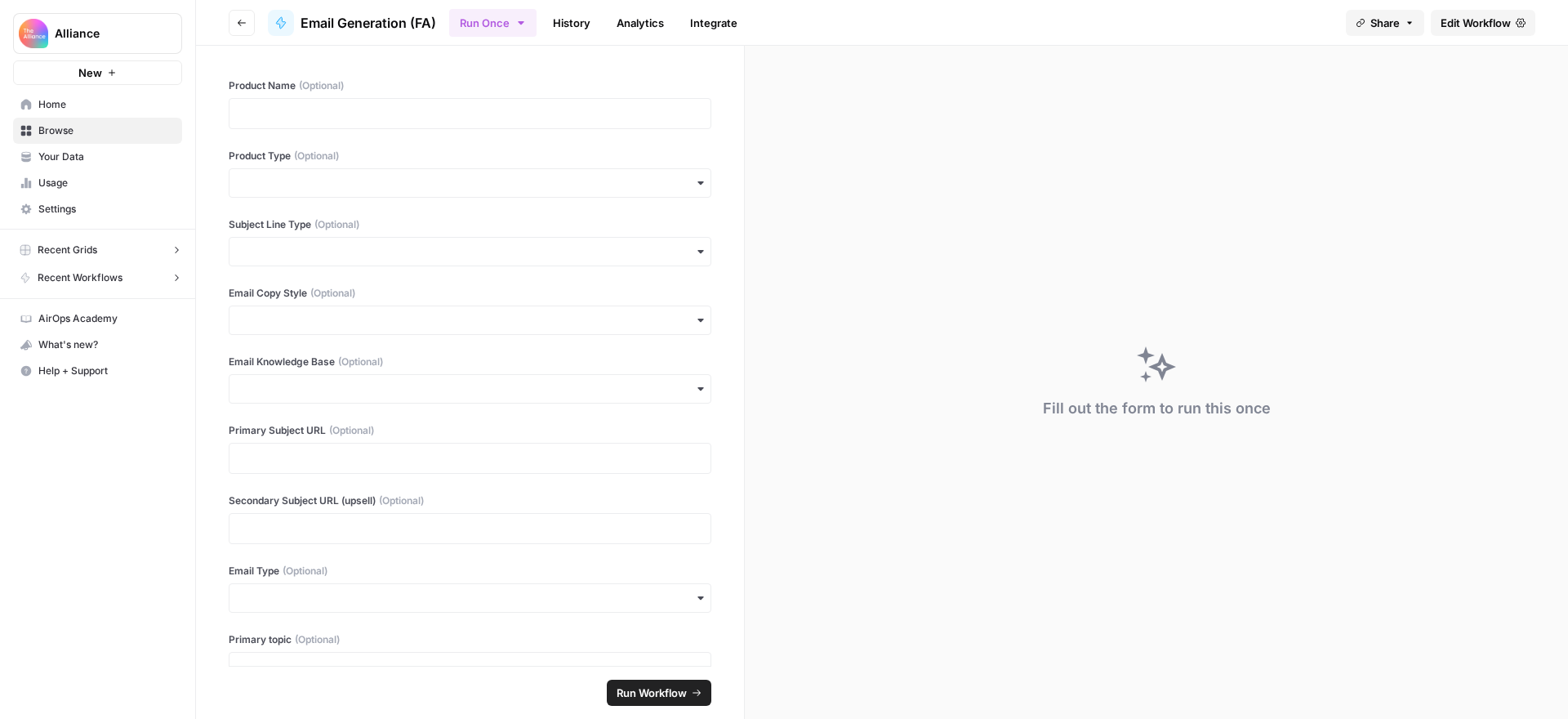click on "Edit Workflow" at bounding box center [1476, 23] 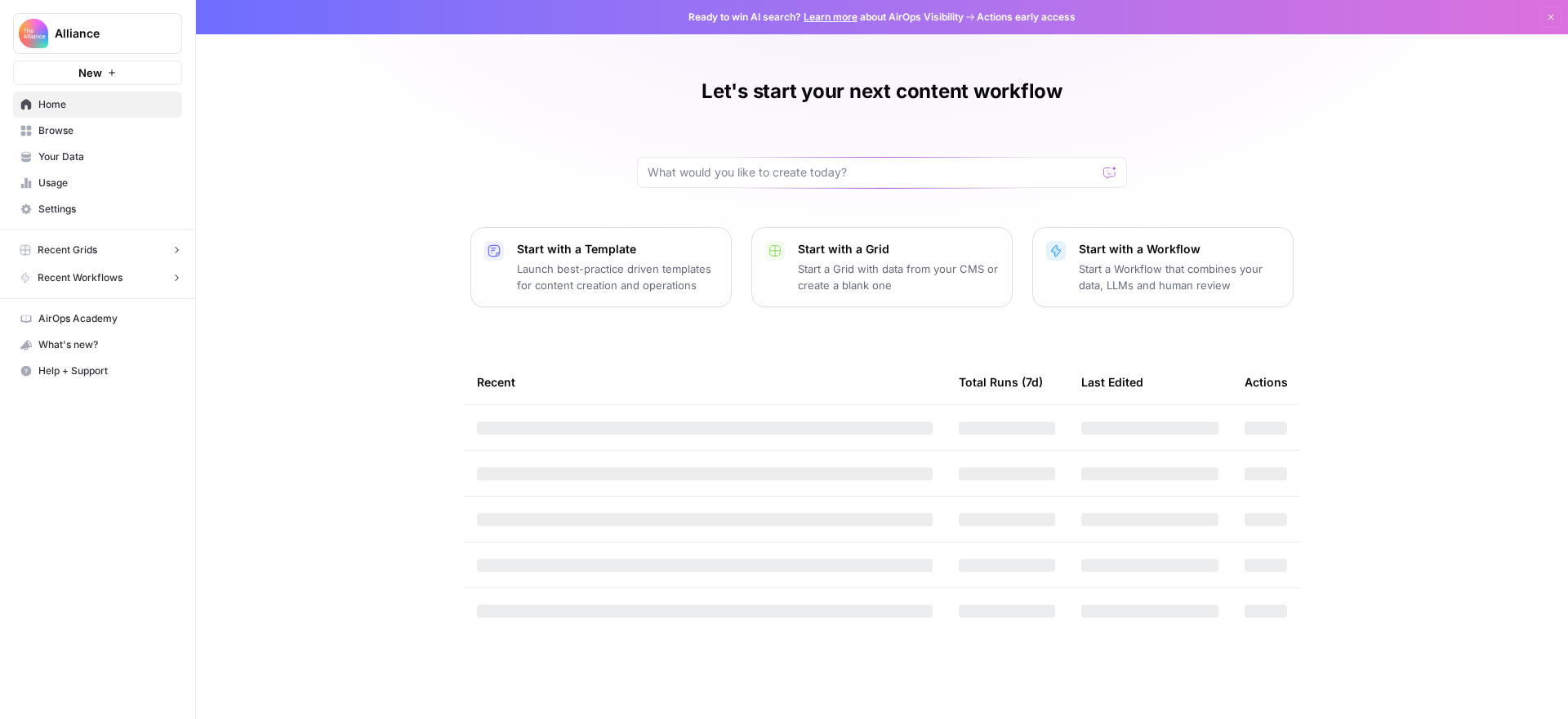 scroll, scrollTop: 0, scrollLeft: 0, axis: both 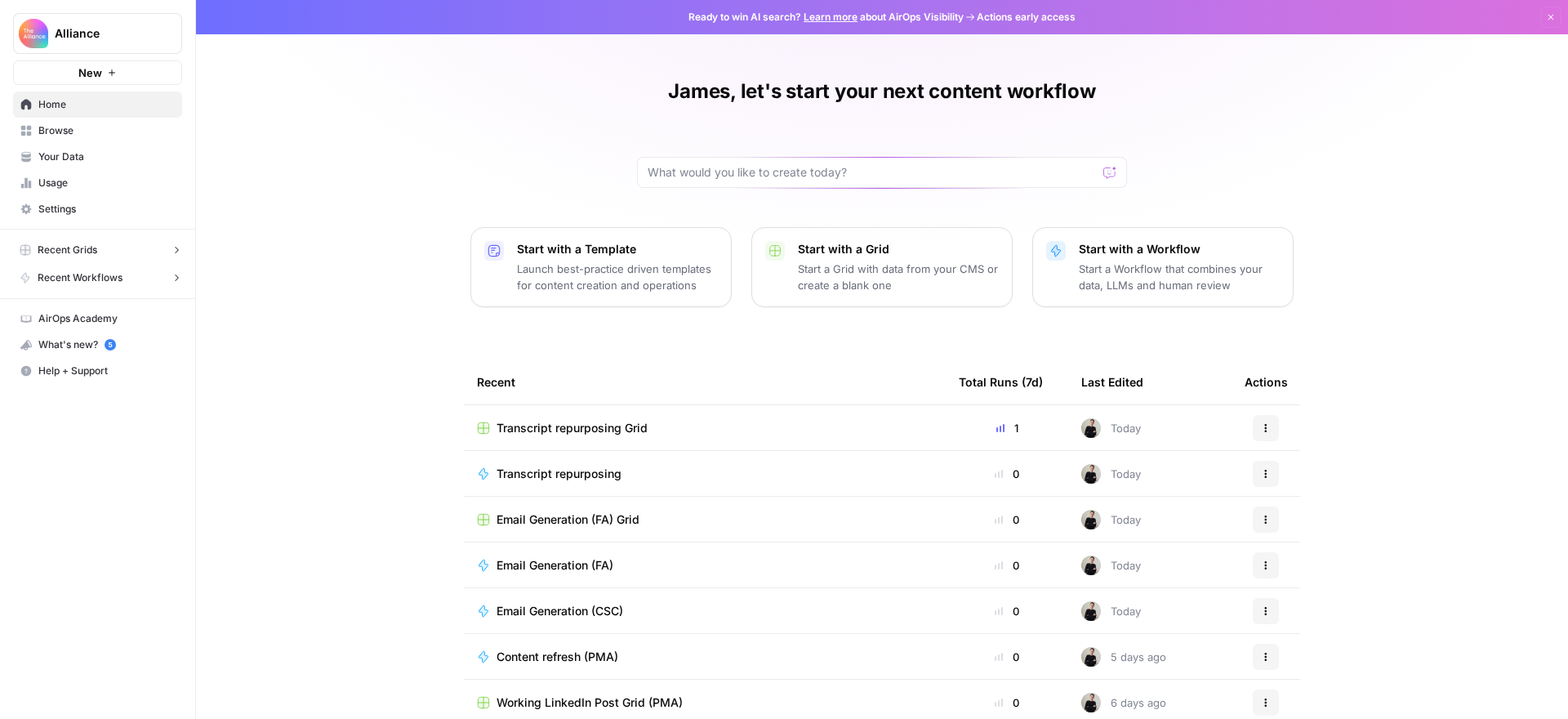 click on "Settings" at bounding box center (106, 209) 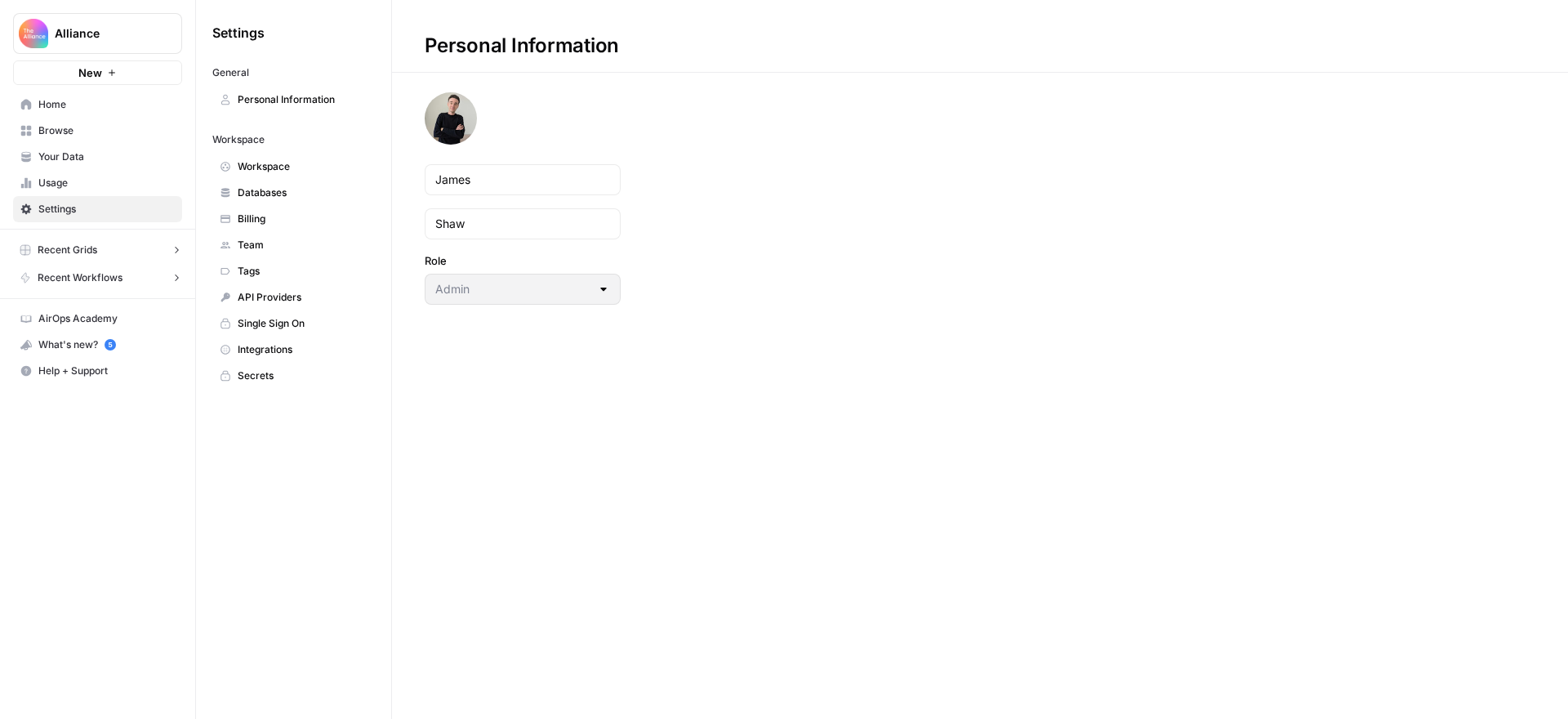 click on "Team" at bounding box center [302, 245] 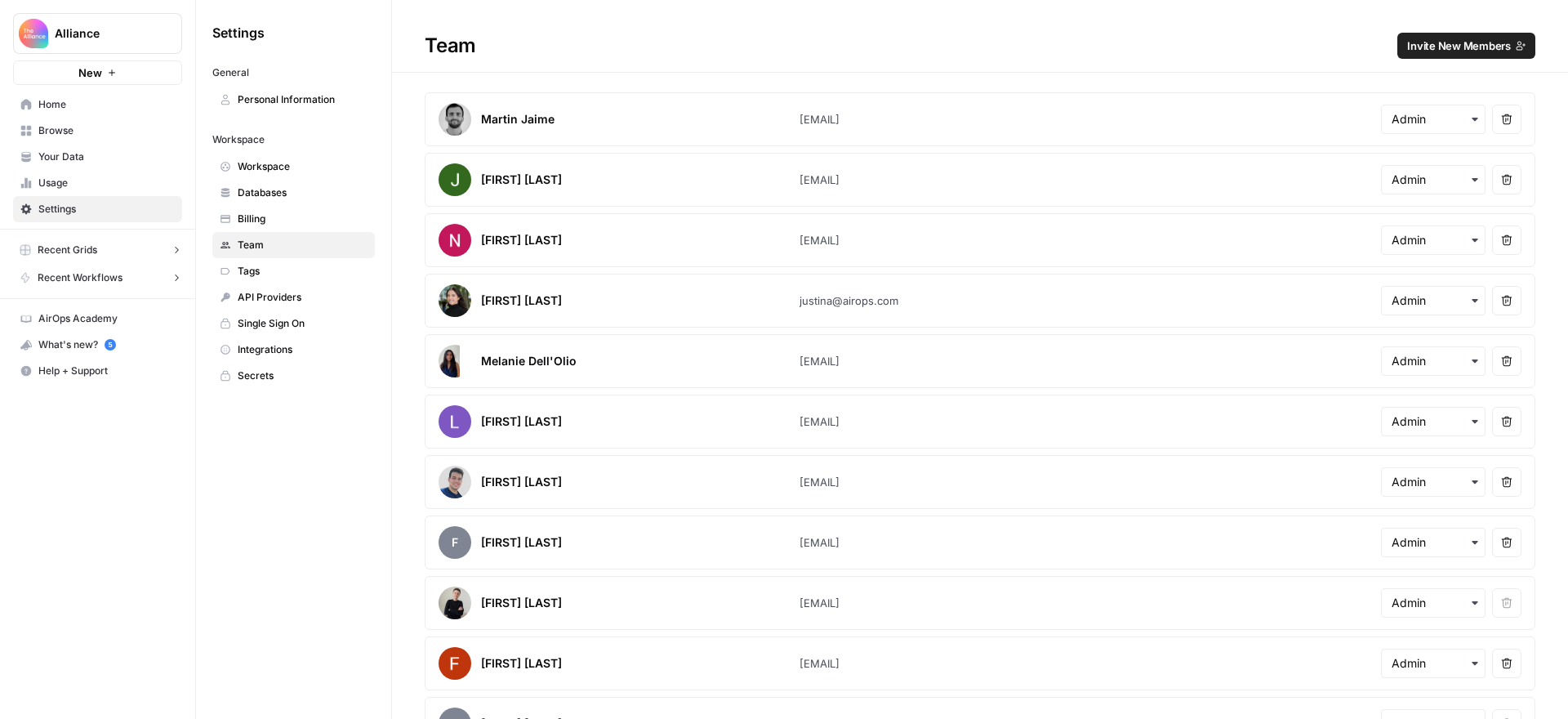 click on "Invite New Members" at bounding box center (1459, 46) 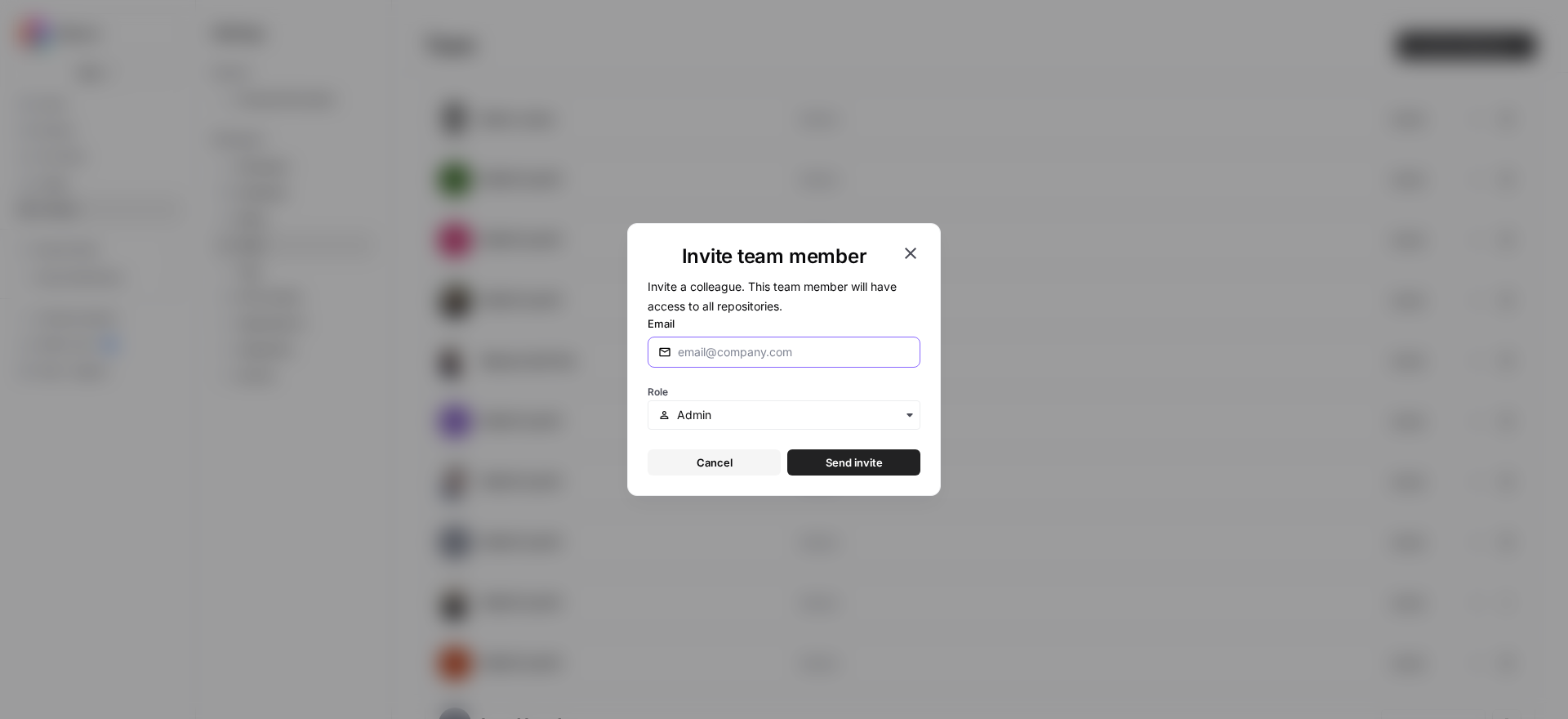 click on "Email" at bounding box center (794, 352) 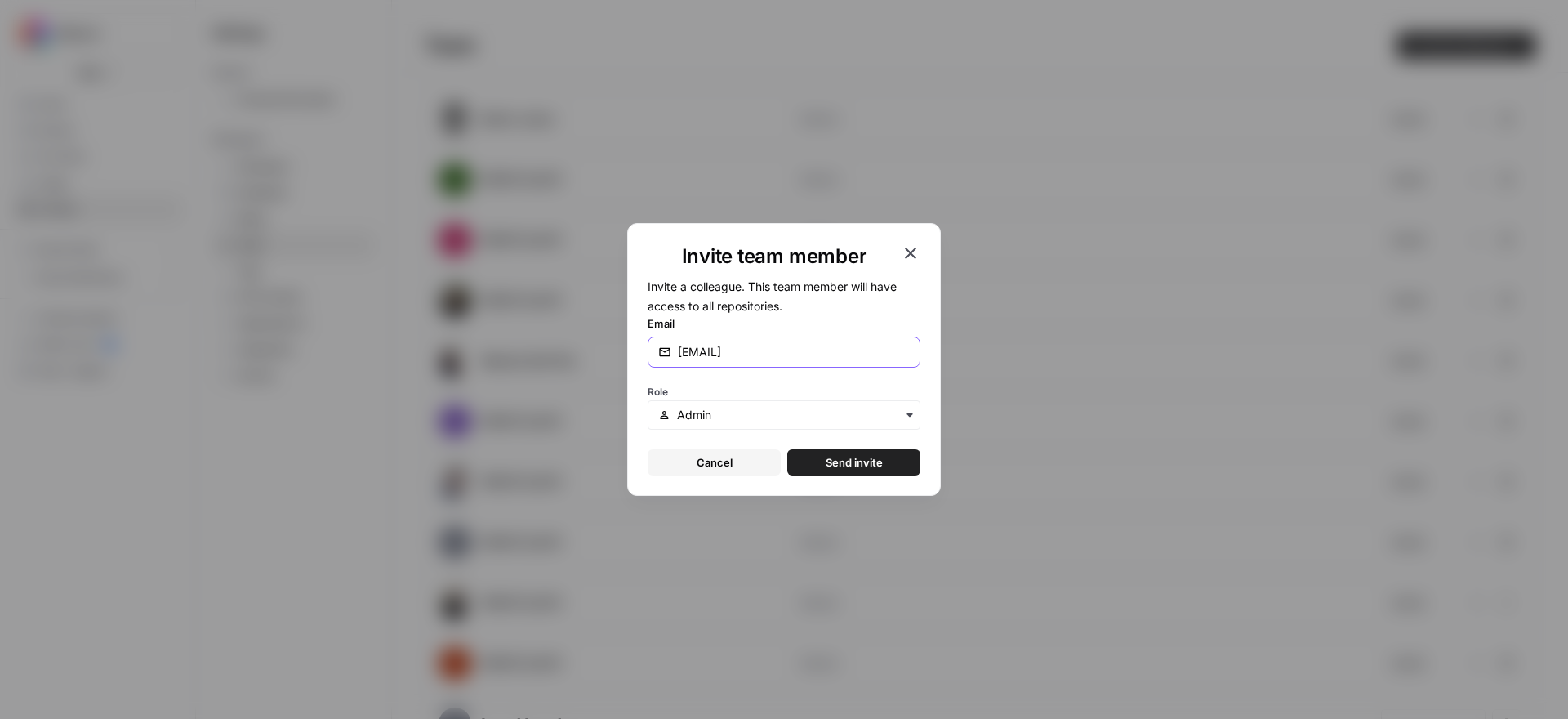 type on "[EMAIL]" 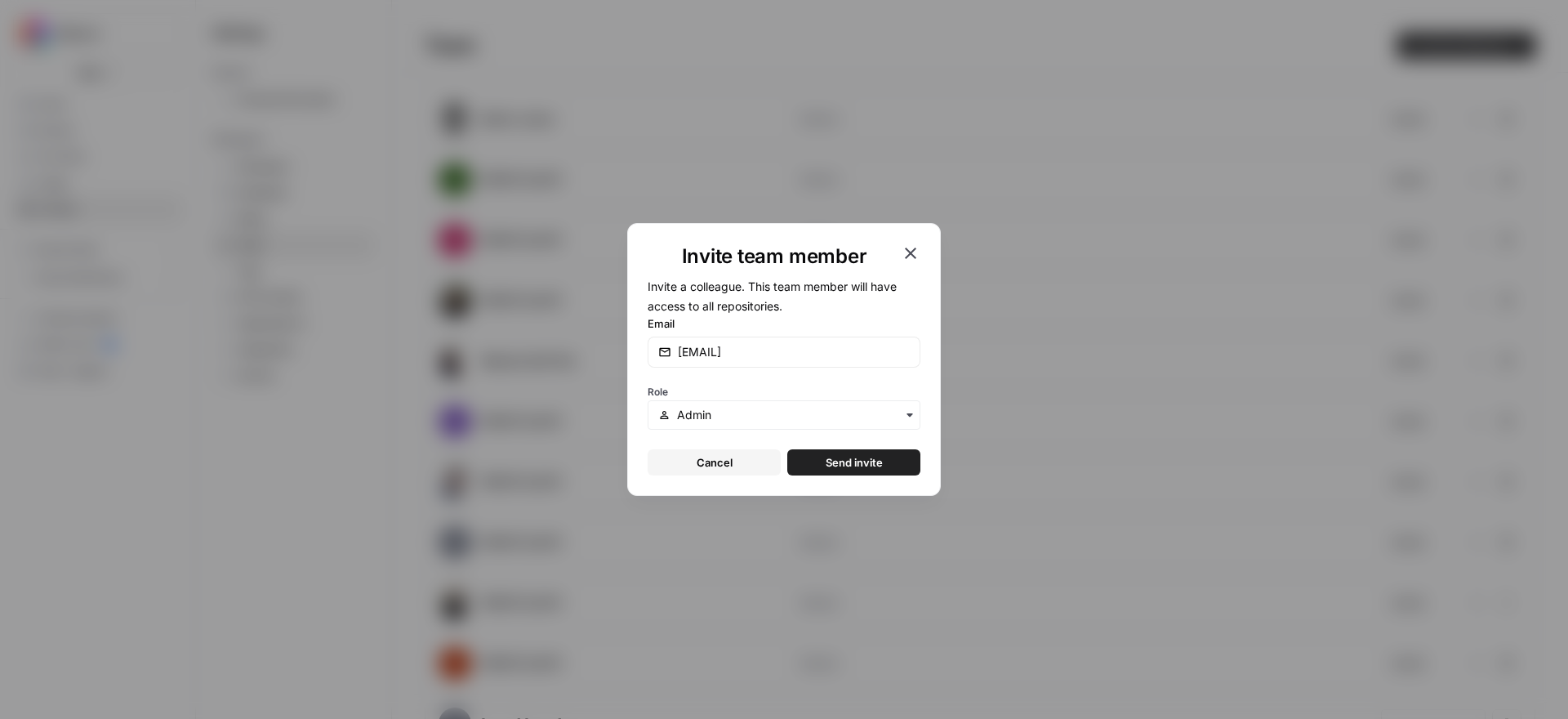 drag, startPoint x: 886, startPoint y: 296, endPoint x: 823, endPoint y: 388, distance: 111.50336 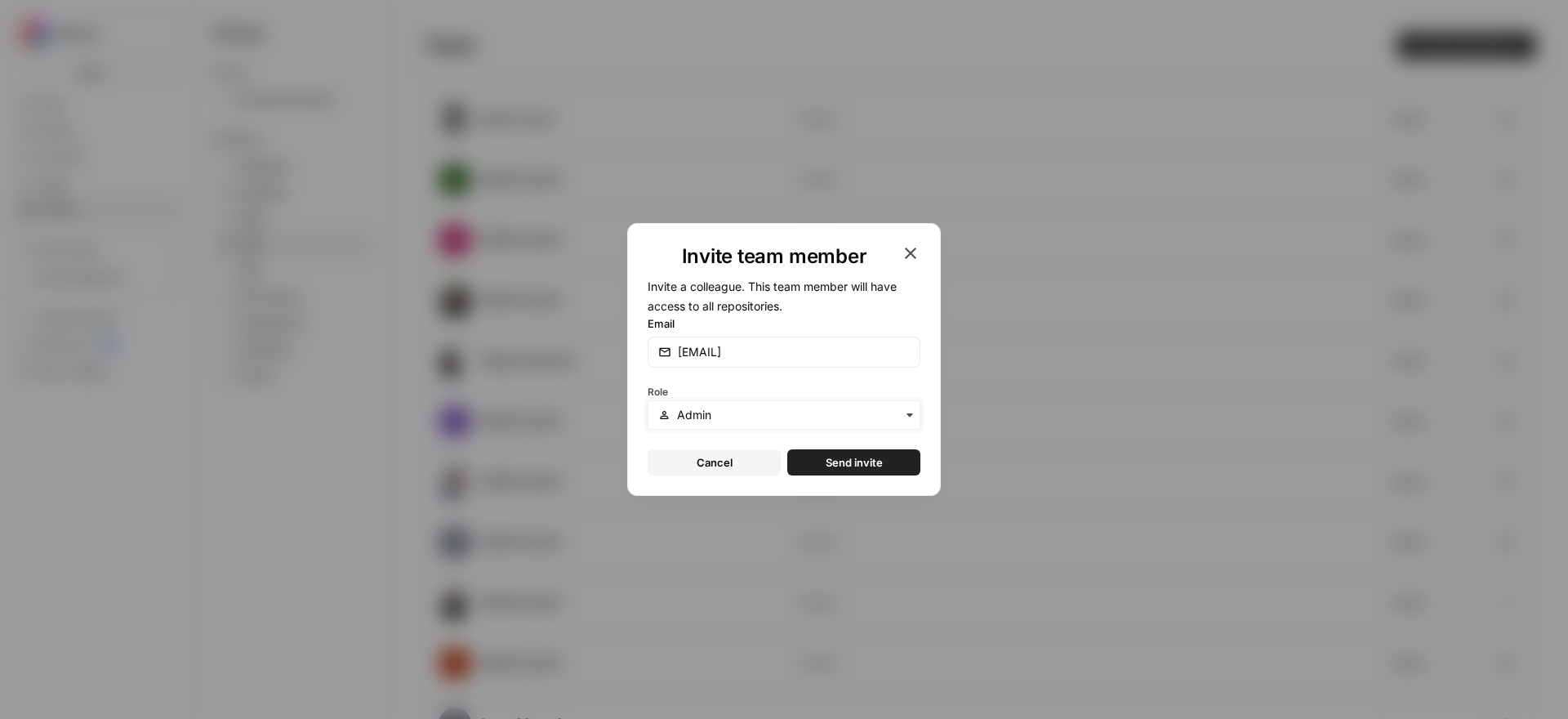click at bounding box center [793, 415] 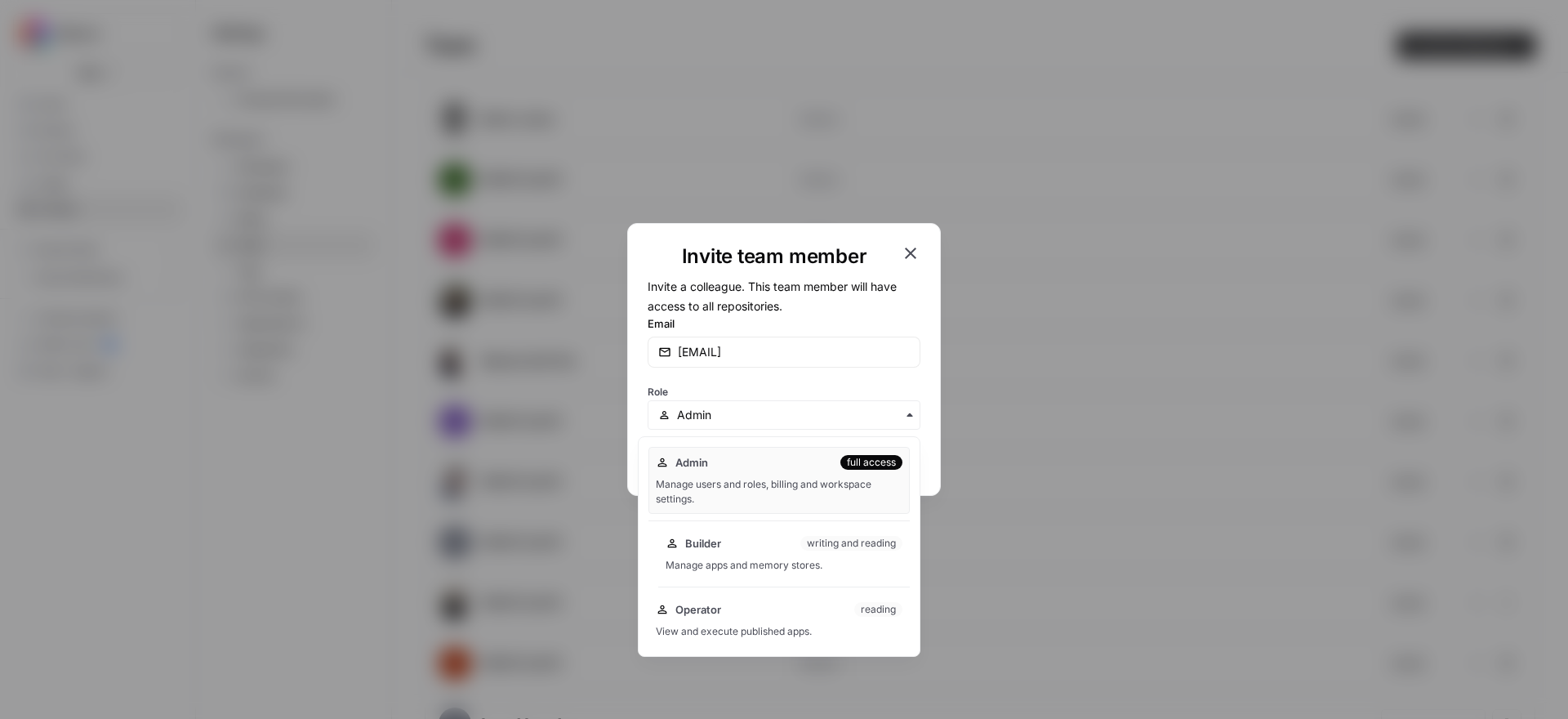 click on "Builder writing and reading" at bounding box center [784, 543] 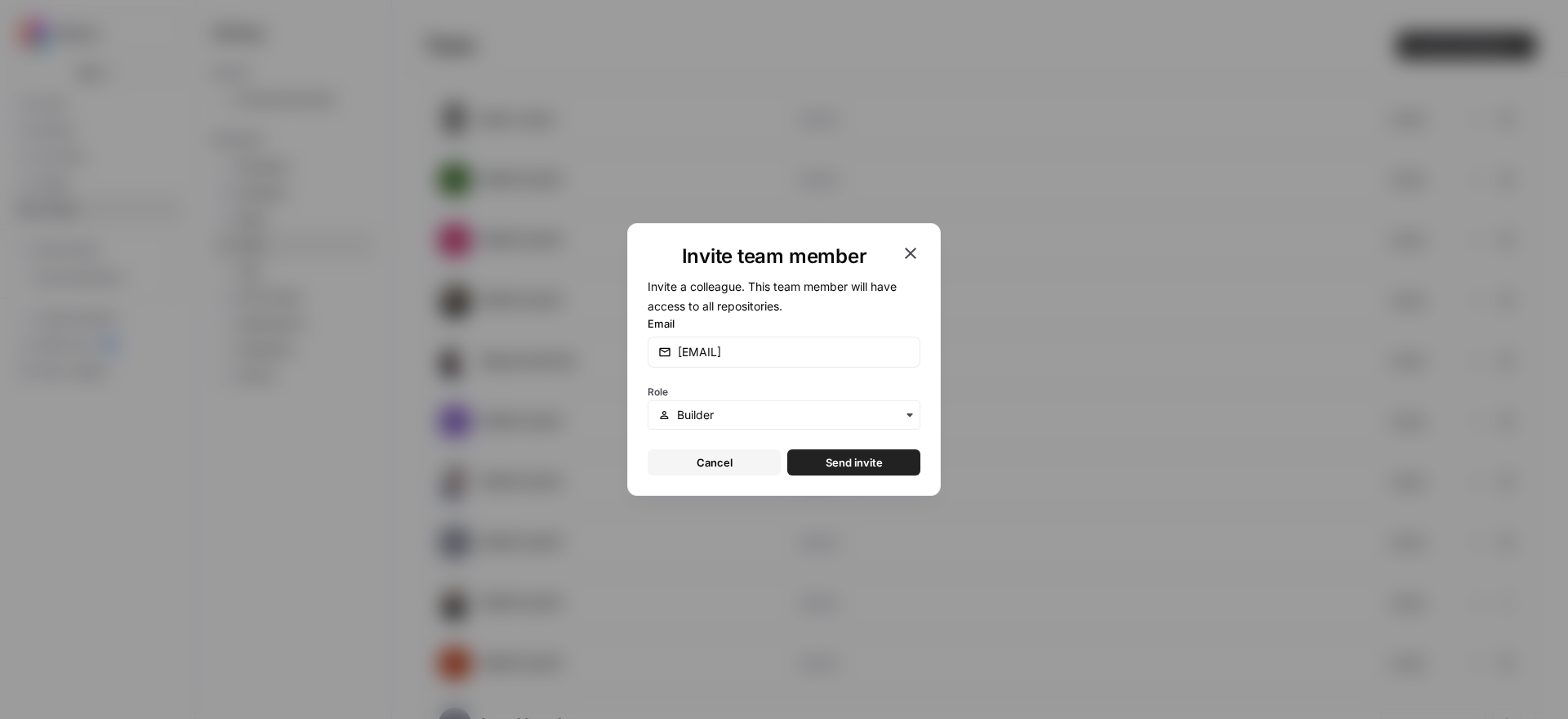 click on "Send invite" at bounding box center [854, 462] 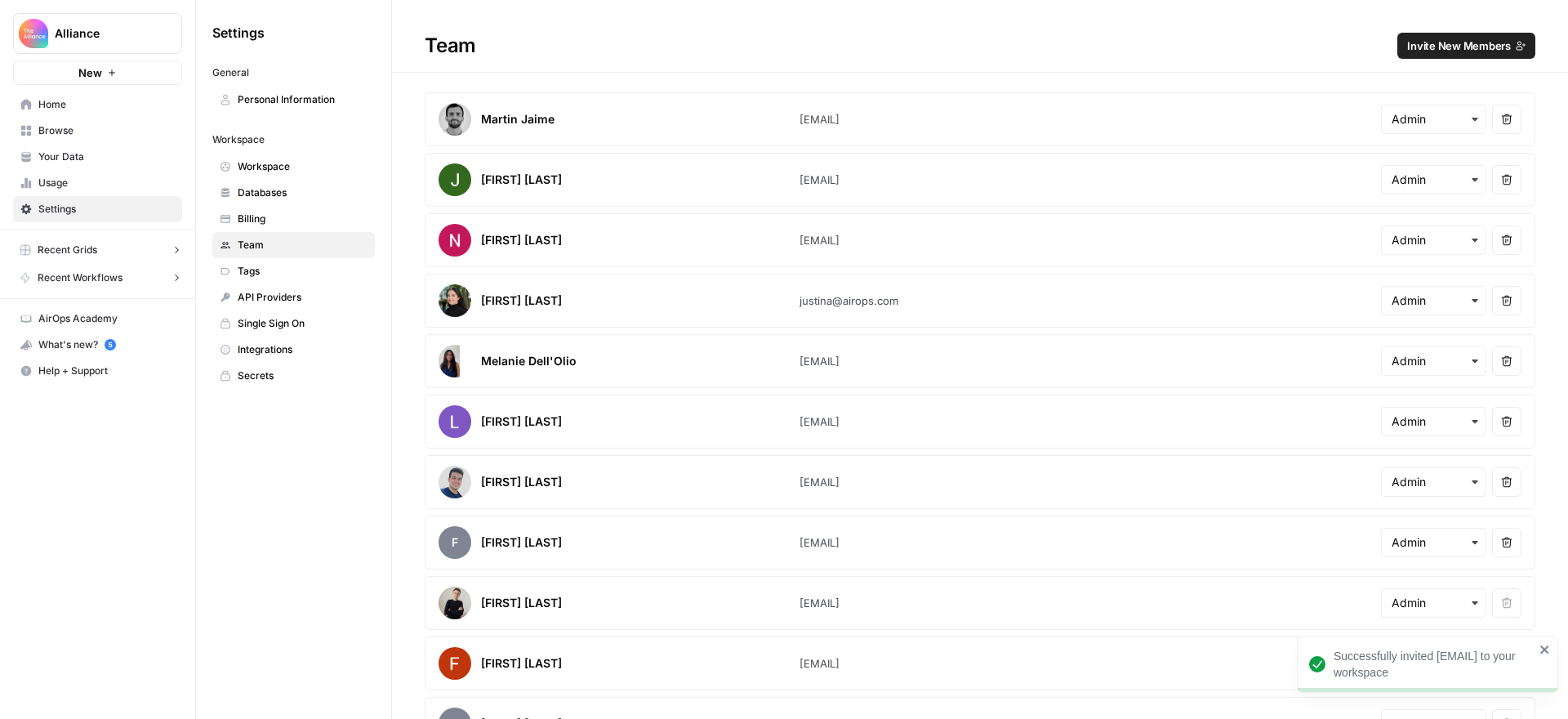 click on "Team Invite New Members" at bounding box center (980, 46) 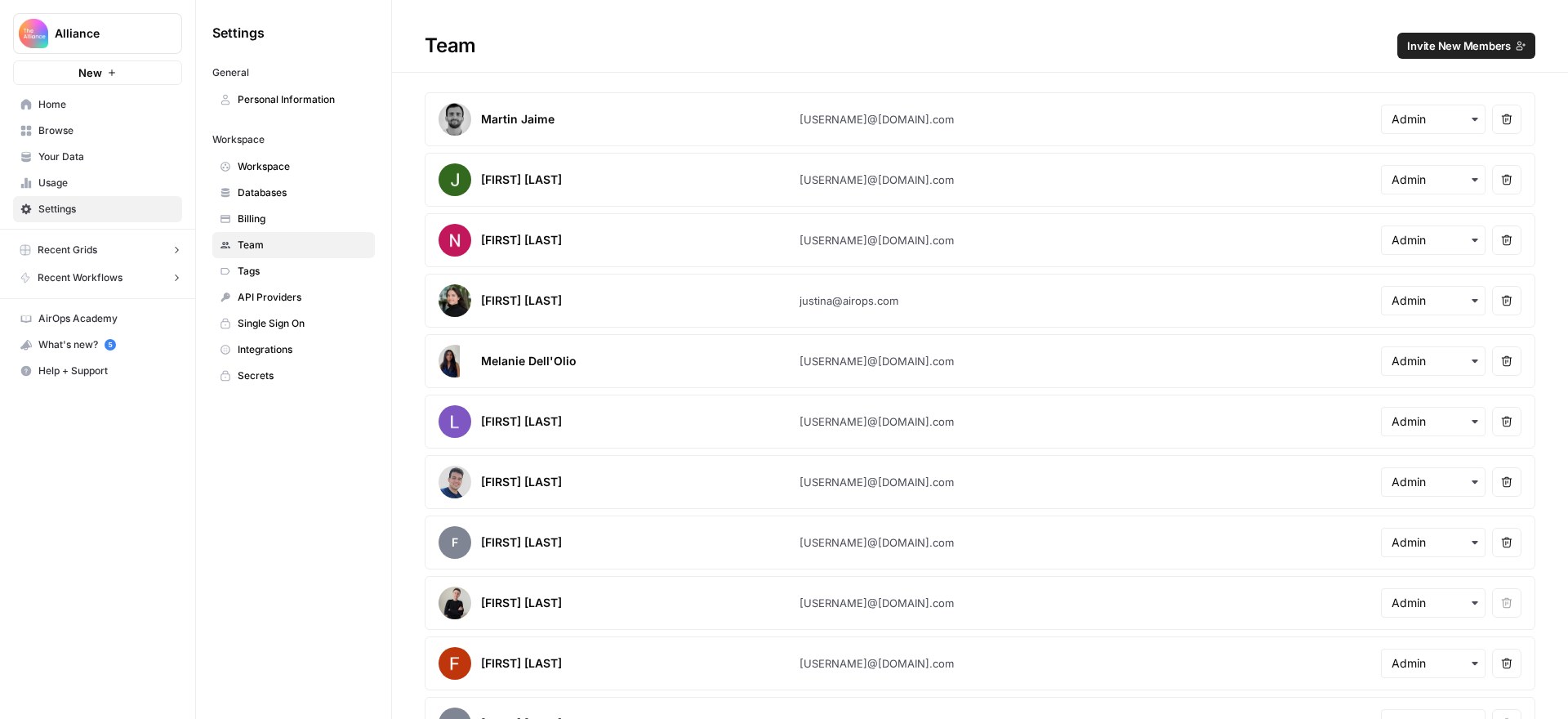 scroll, scrollTop: 0, scrollLeft: 0, axis: both 